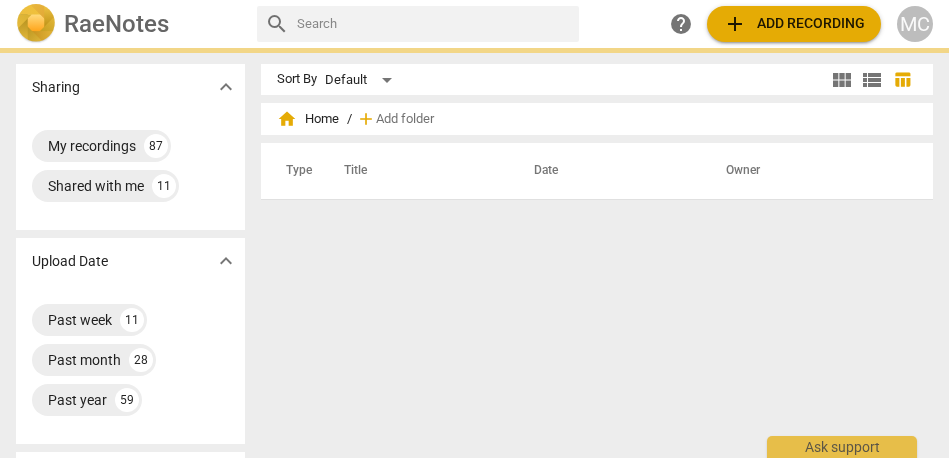 scroll, scrollTop: 0, scrollLeft: 0, axis: both 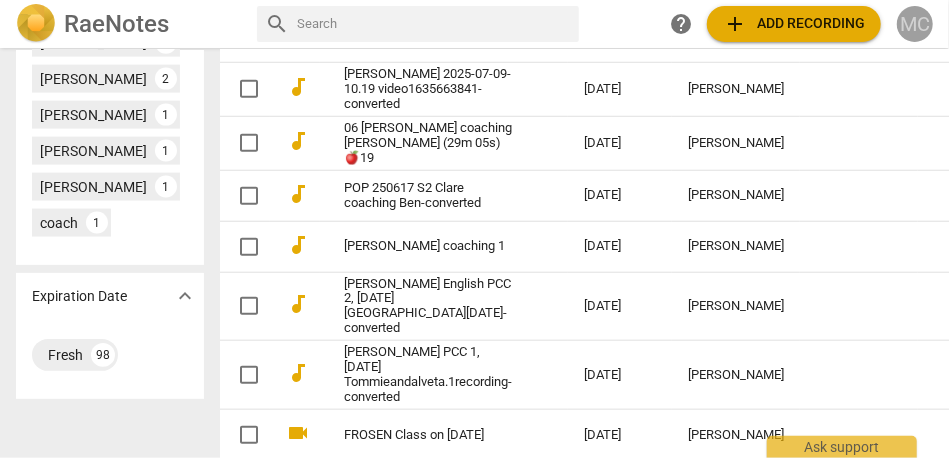 click on "MC" at bounding box center (915, 24) 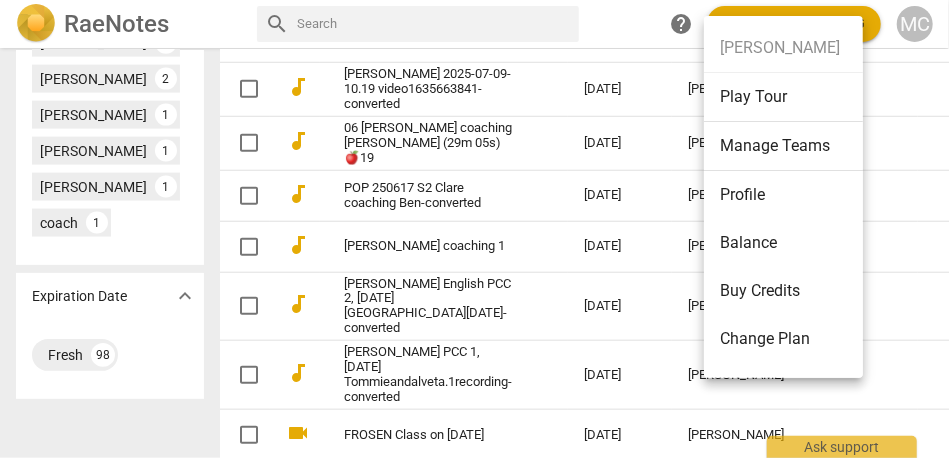 scroll, scrollTop: 137, scrollLeft: 0, axis: vertical 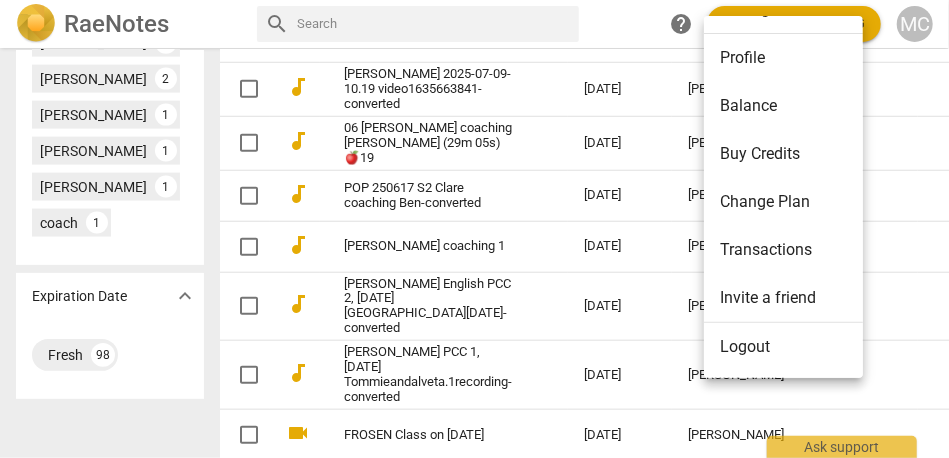 click on "Logout" at bounding box center [787, 347] 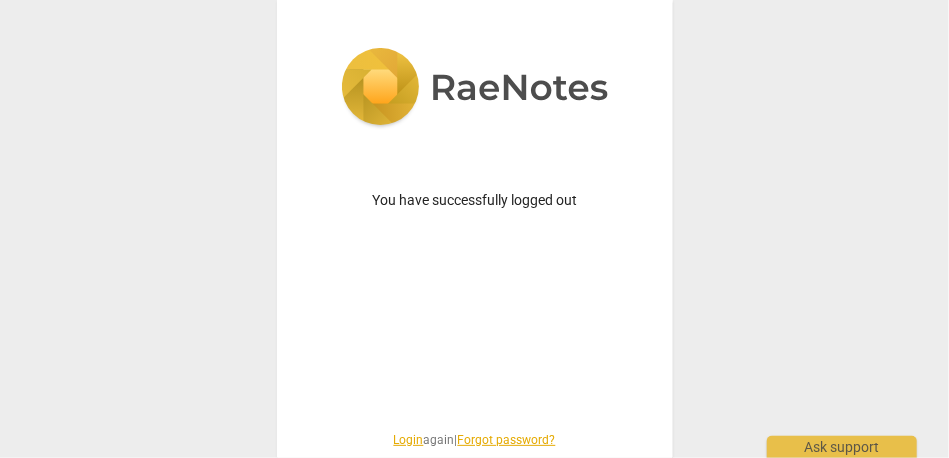 click on "Login" at bounding box center (409, 440) 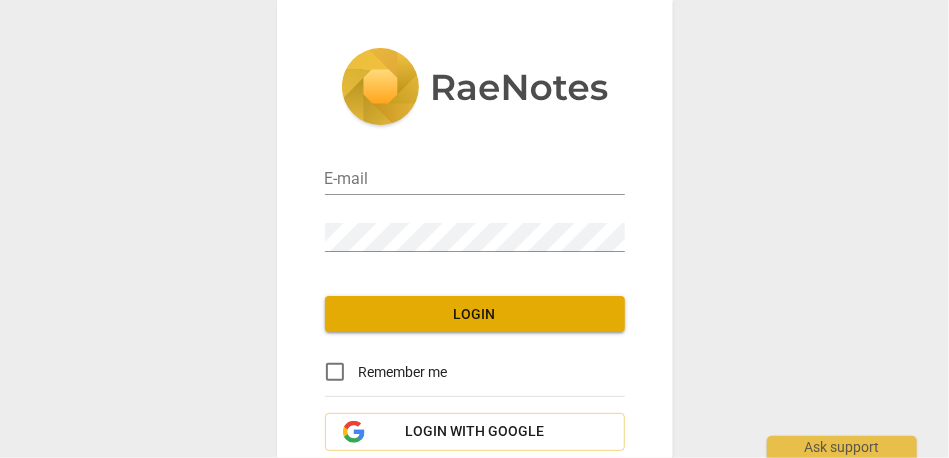 type on "[EMAIL_ADDRESS][DOMAIN_NAME]" 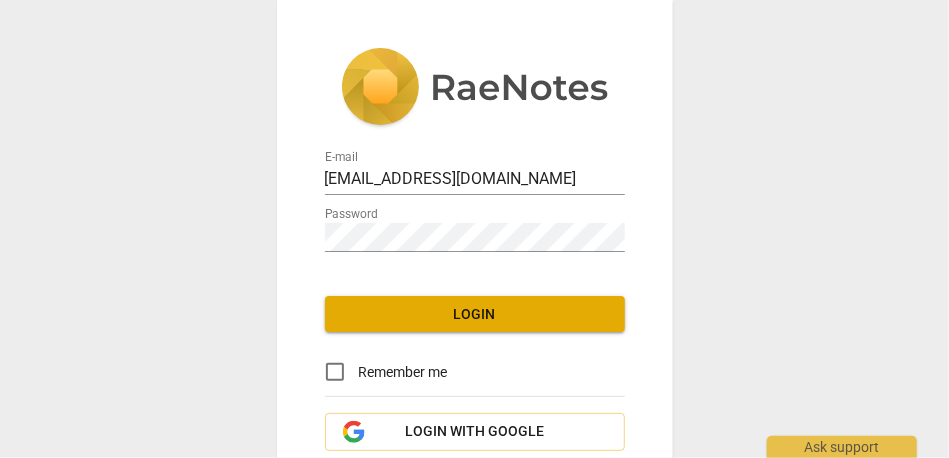 click on "Login" at bounding box center (475, 315) 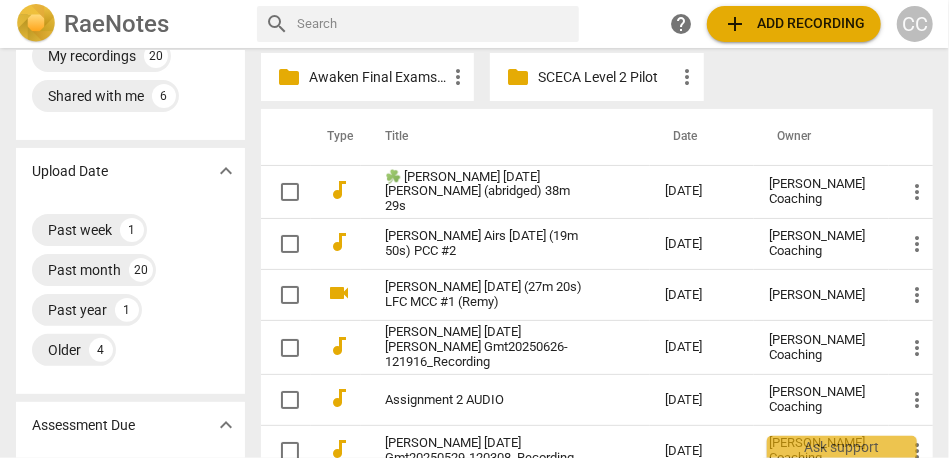 scroll, scrollTop: 80, scrollLeft: 0, axis: vertical 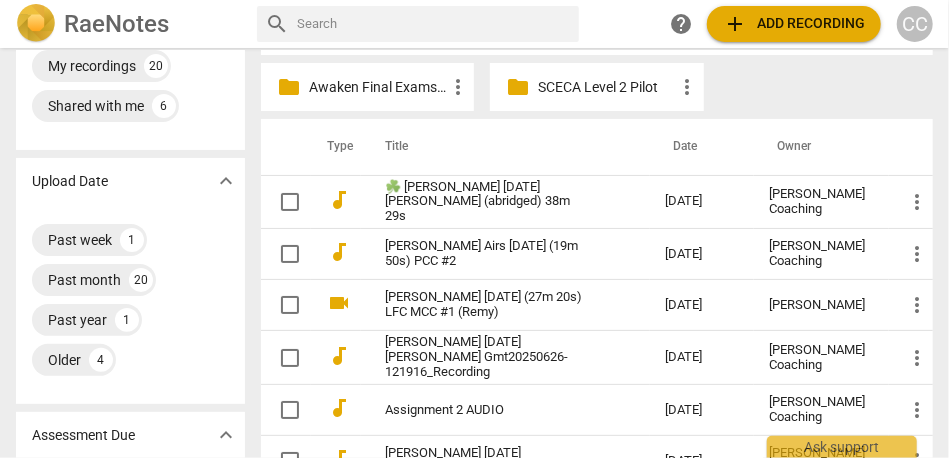 click on "Awaken Final Exams #18" at bounding box center [377, 87] 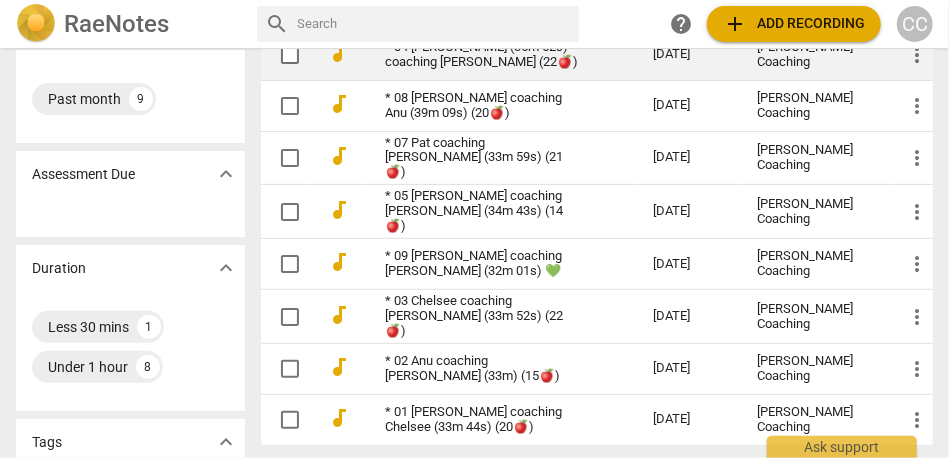 scroll, scrollTop: 228, scrollLeft: 0, axis: vertical 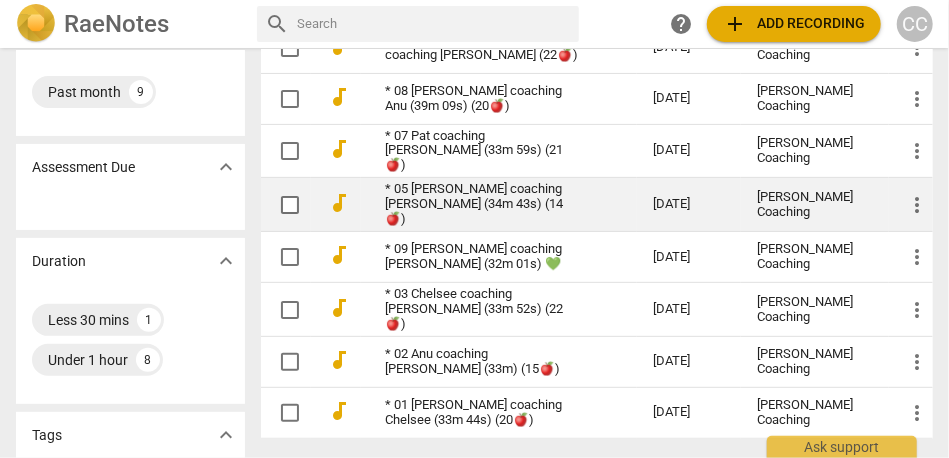 click on "* 05 [PERSON_NAME] coaching [PERSON_NAME] (34m 43s) (14🍎)" at bounding box center [483, 204] 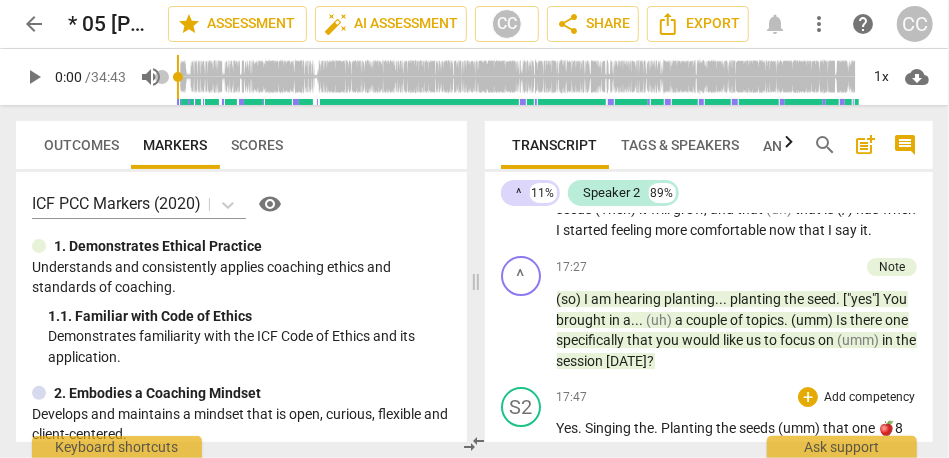 scroll, scrollTop: 5379, scrollLeft: 0, axis: vertical 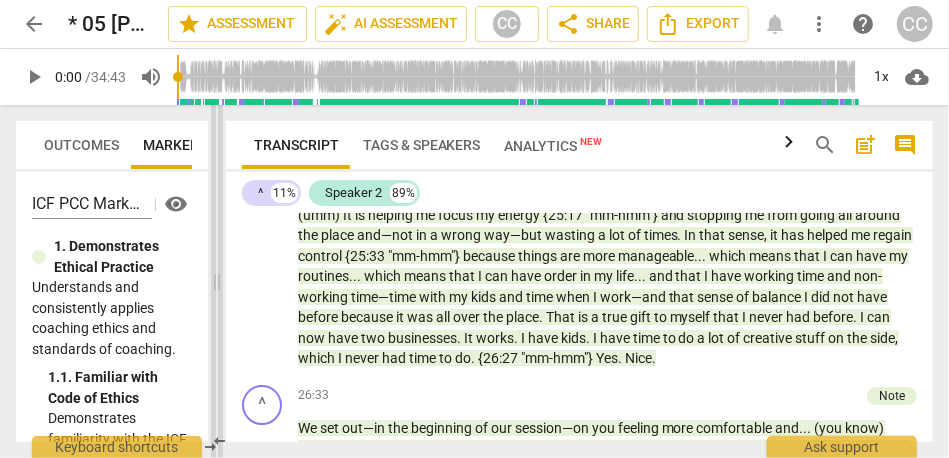 drag, startPoint x: 480, startPoint y: 277, endPoint x: 221, endPoint y: 311, distance: 261.22214 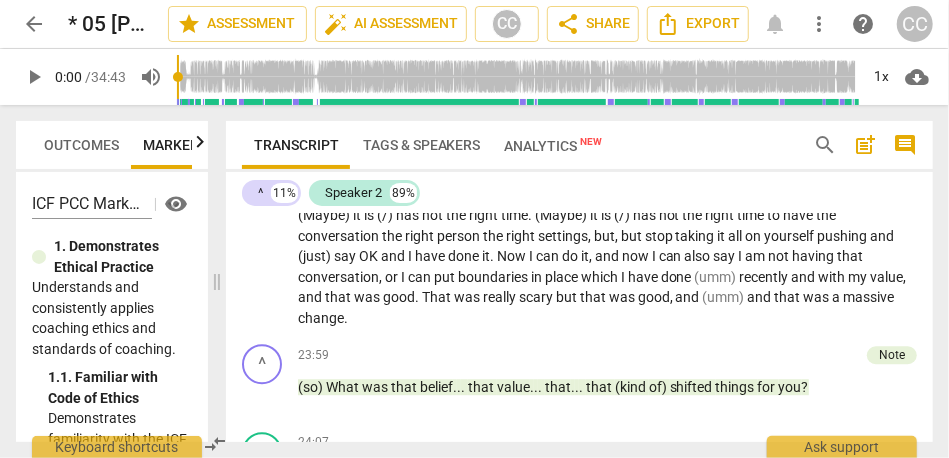 click on "comment" at bounding box center [905, 145] 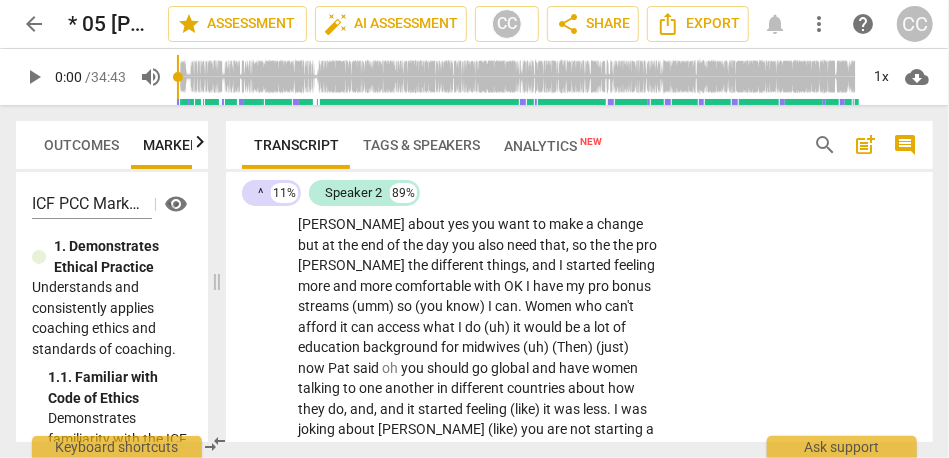 scroll, scrollTop: 6863, scrollLeft: 0, axis: vertical 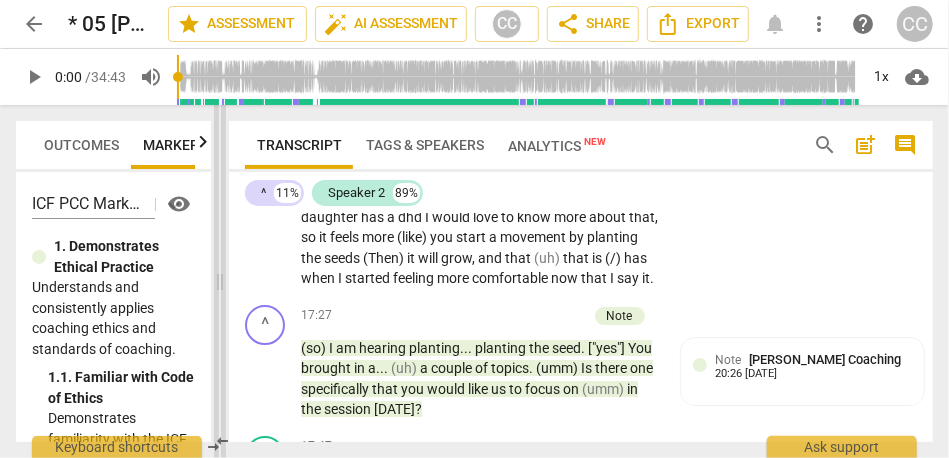 drag, startPoint x: 516, startPoint y: 286, endPoint x: 216, endPoint y: 289, distance: 300.015 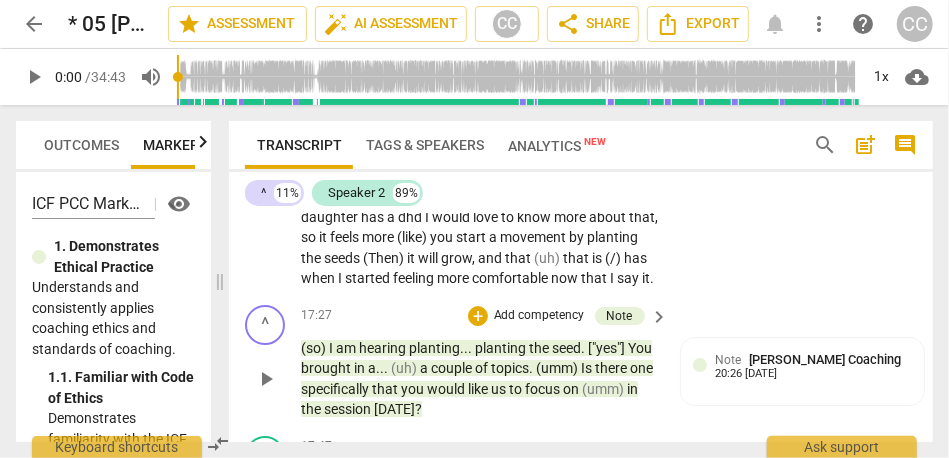 click at bounding box center (220, 281) 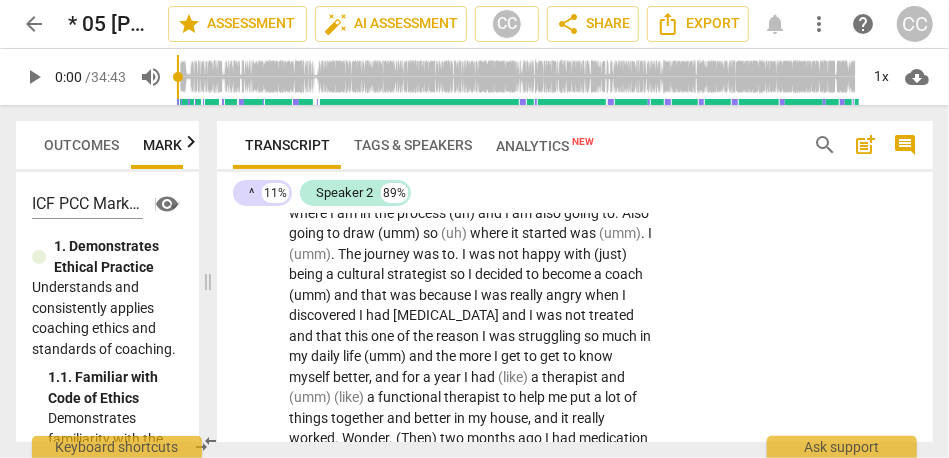 scroll, scrollTop: 2943, scrollLeft: 0, axis: vertical 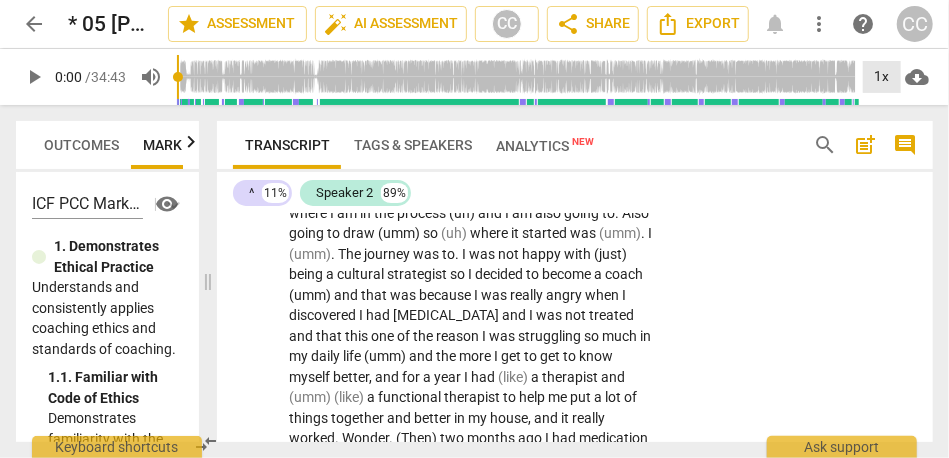 click on "1x" at bounding box center (882, 77) 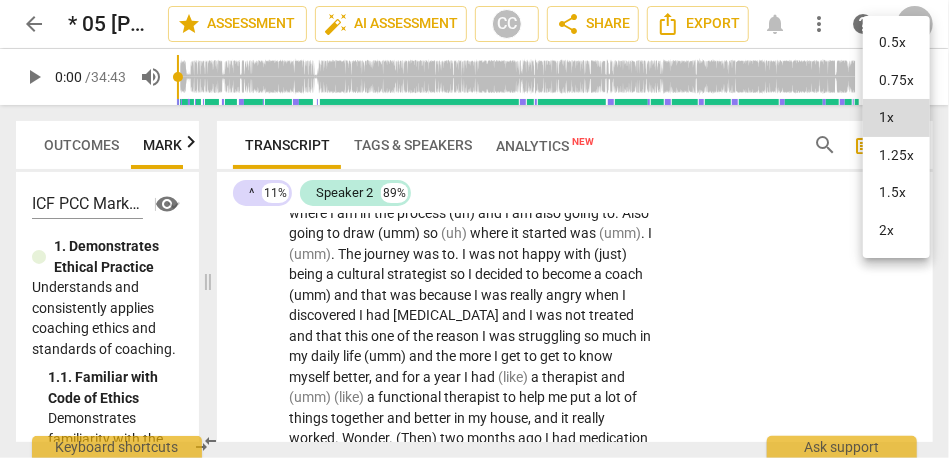 click on "1.25x" at bounding box center (896, 156) 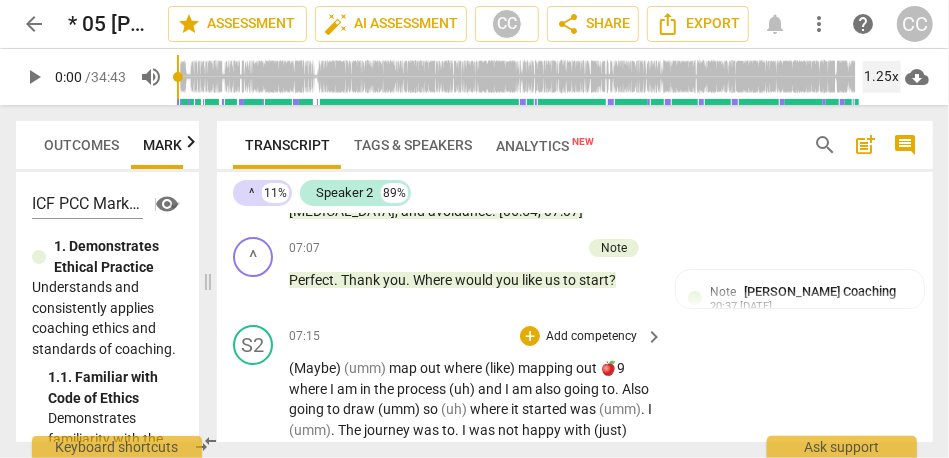 scroll, scrollTop: 2765, scrollLeft: 0, axis: vertical 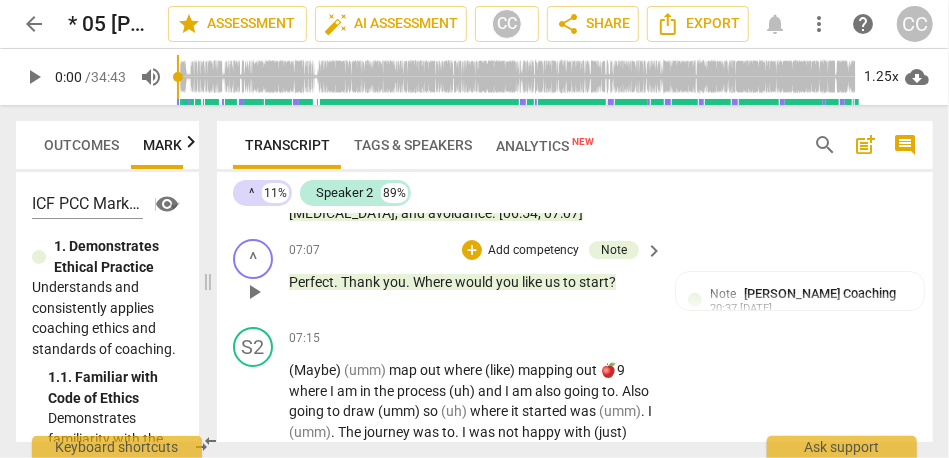 click on "play_arrow" at bounding box center (254, 292) 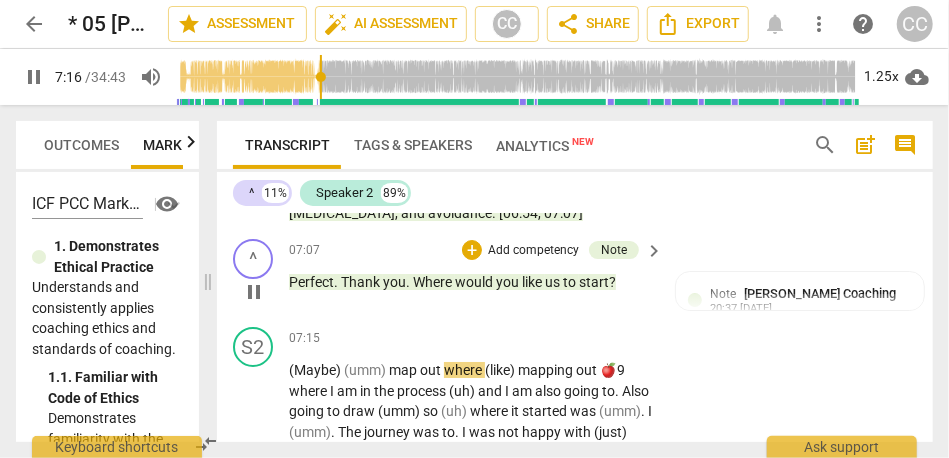 click on "would" at bounding box center (475, 282) 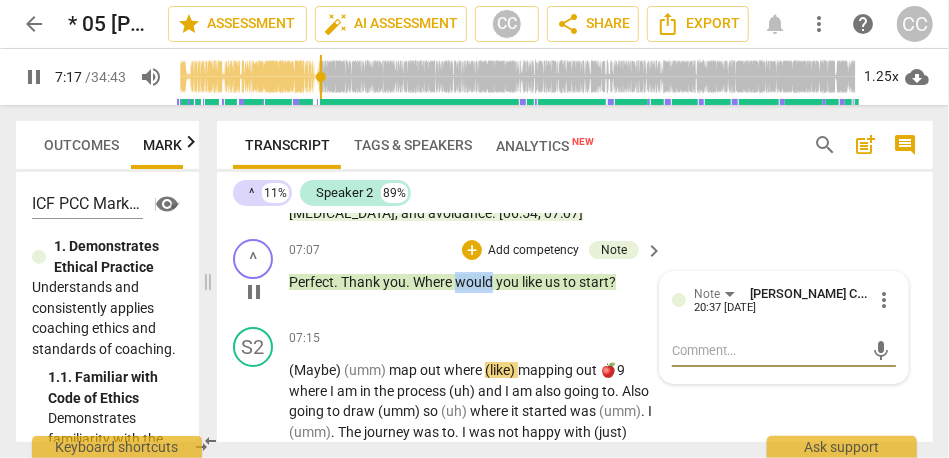 click on "would" at bounding box center (475, 282) 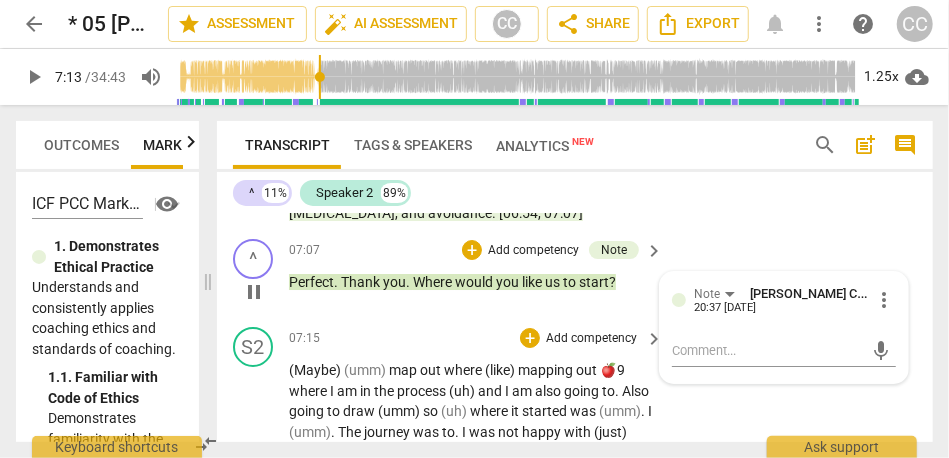 click on "play_arrow pause" at bounding box center [263, 1601] 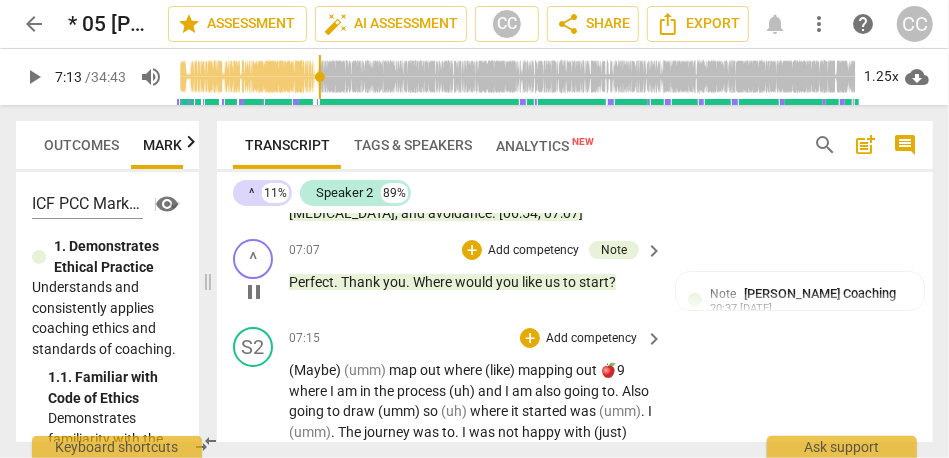 type on "434" 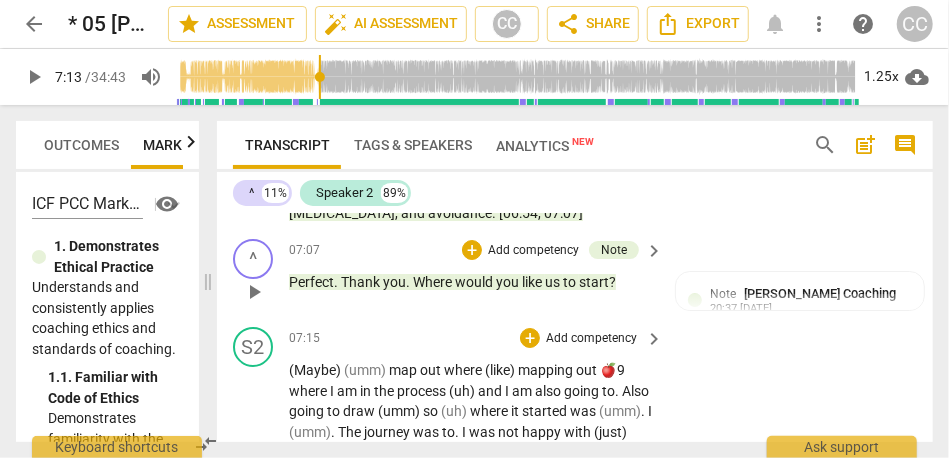 click on "(Maybe)" at bounding box center (316, 370) 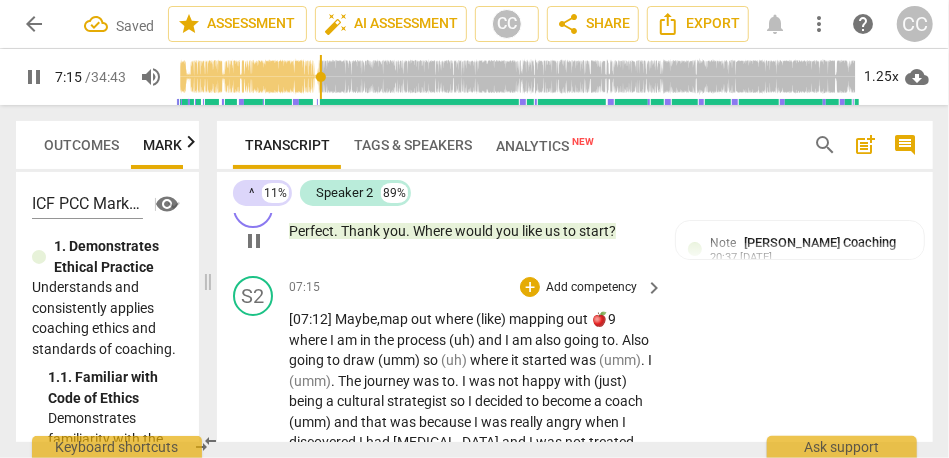 scroll, scrollTop: 2823, scrollLeft: 0, axis: vertical 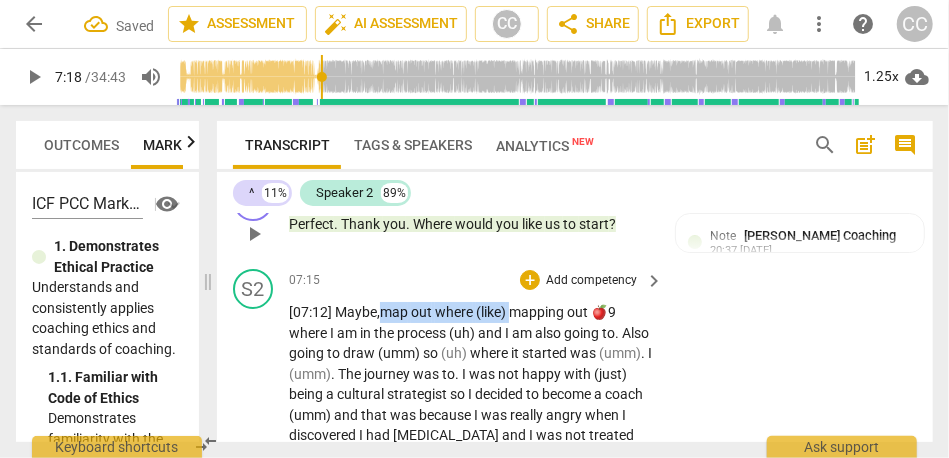 drag, startPoint x: 513, startPoint y: 310, endPoint x: 384, endPoint y: 308, distance: 129.0155 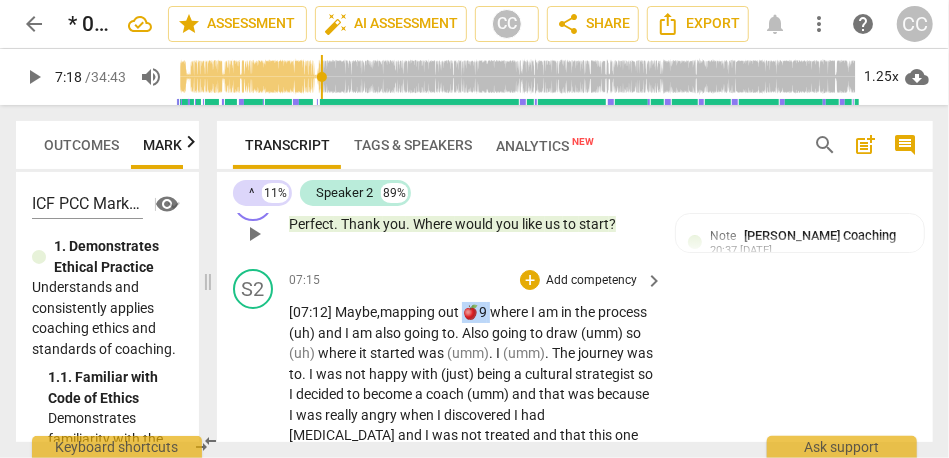 drag, startPoint x: 468, startPoint y: 312, endPoint x: 494, endPoint y: 313, distance: 26.019224 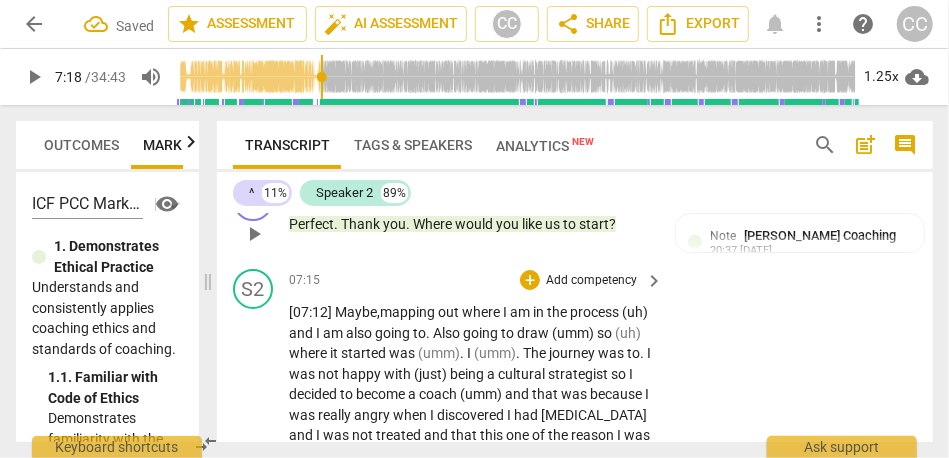 click on "where" at bounding box center (482, 312) 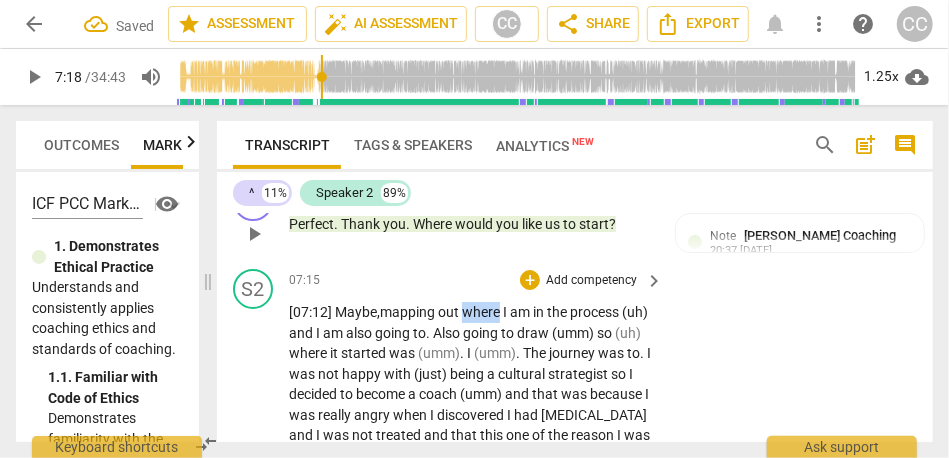 click on "where" at bounding box center (482, 312) 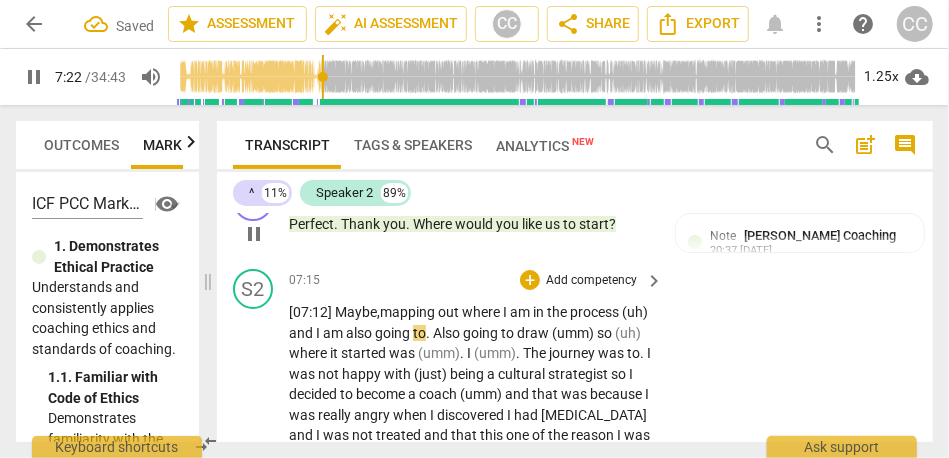 click on "[07:12] Maybe,  mapping   out   where   I   am   in   the   process   (uh)   and   I   am   also   going   to .   Also   going   to   draw   (umm)   so   (uh)   where   it   started   was   (umm) .   I   (umm) .   The   journey   was   to .   I   was   not   happy   with   (just)   being   a   cultural   strategist   so   I   decided   to   become   a   coach   (umm)   and   that   was   because   I   was   really   angry   when   I   discovered   I   had   [MEDICAL_DATA]   and   I   was   not   treated   and   that   this   one   of   the   reason   I   was   struggling   so   much   in   my   daily   life   (umm)   and   the   more   I   get   to   get   to   know   myself   better ,   and   for   a   year   I   had   (like)   a   therapist   and   (umm)   (like)   a   functional   therapist   to   help   me   put   a   lot   of   things   together   and   better   in   my   house ,   and   it   really   worked .   Wonder .   (Then)   [DATE]   I   had   medication   and   suddenly   it   was .   My" at bounding box center [471, 1532] 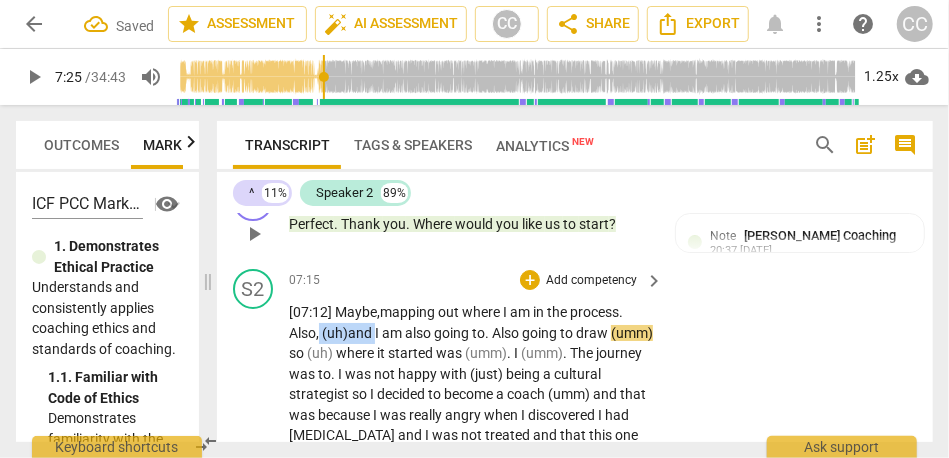 drag, startPoint x: 382, startPoint y: 331, endPoint x: 322, endPoint y: 331, distance: 60 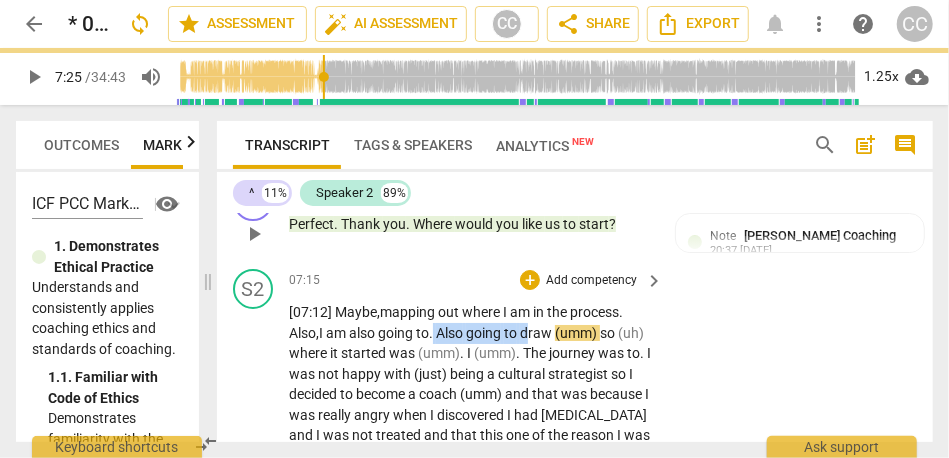 drag, startPoint x: 436, startPoint y: 331, endPoint x: 532, endPoint y: 333, distance: 96.02083 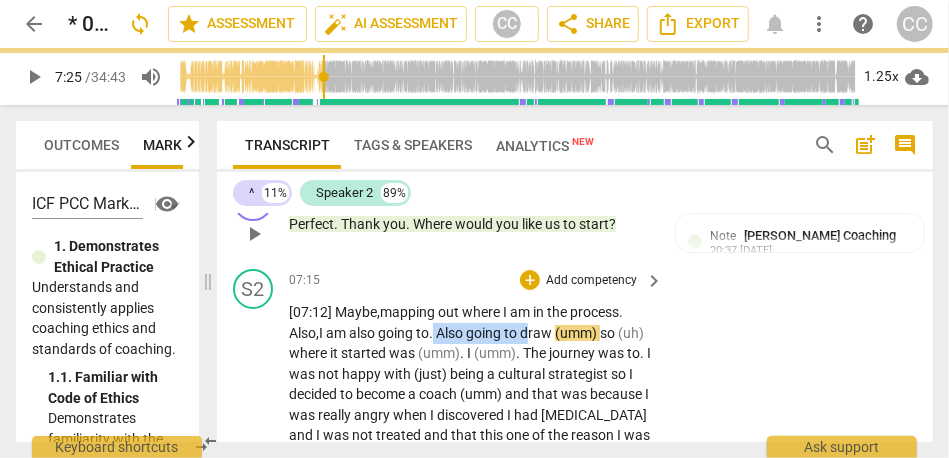 click on "[07:12] Maybe,  mapping   out   where   I   am   in   the   process. Also,  I   am   also   going   to .   Also   going   to   draw   (umm)   so   (uh)   where   it   started   was   (umm) .   I   (umm) .   The   journey   was   to .   I   was   not   happy   with   (just)   being   a   cultural   strategist   so   I   decided   to   become   a   coach   (umm)   and   that   was   because   I   was   really   angry   when   I   discovered   I   had   [MEDICAL_DATA]   and   I   was   not   treated   and   that   this   one   of   the   reason   I   was   struggling   so   much   in   my   daily   life   (umm)   and   the   more   I   get   to   get   to   know   myself   better ,   and   for   a   year   I   had   (like)   a   therapist   and   (umm)   (like)   a   functional   therapist   to   help   me   put   a   lot   of   things   together   and   better   in   my   house ,   and   it   really   worked .   Wonder .   (Then)   [DATE]   I   had   medication   and   suddenly   it   was .   My   life" at bounding box center (471, 1532) 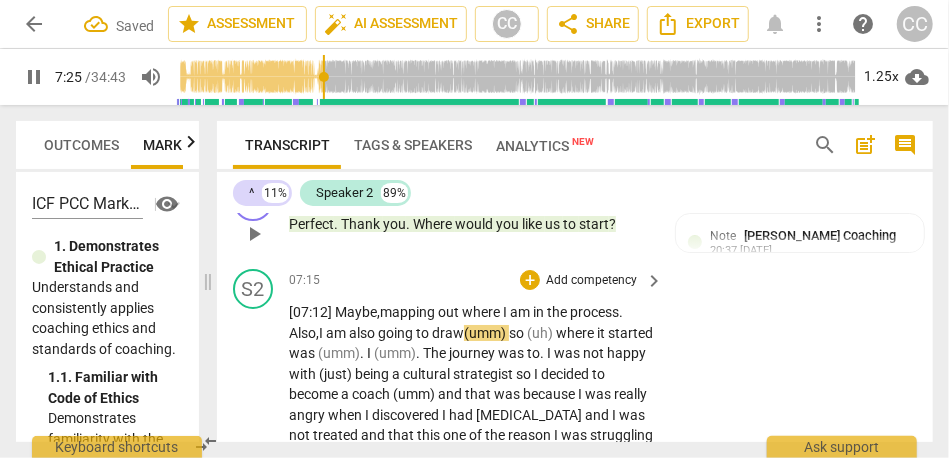 click on "S2 play_arrow pause 07:15 + Add competency keyboard_arrow_right [07:12] Maybe,  mapping   out   where   I   am   in   the   process. Also,  I   am   also   going   to d raw  (umm)   so   (uh)   where   it   started   was   (umm) .   I   (umm) .   The   journey   was   to .   I   was   not   happy   with   (just)   being   a   cultural   strategist   so   I   decided   to   become   a   coach   (umm)   and   that   was   because   I   was   really   angry   when   I   discovered   I   had   [MEDICAL_DATA]   and   I   was   not   treated   and   that   this   one   of   the   reason   I   was   struggling   so   much   in   my   daily   life   (umm)   and   the   more   I   get   to   get   to   know   myself   better ,   and   for   a   year   I   had   (like)   a   therapist   and   (umm)   (like)   a   functional   therapist   to   help   me   put   a   lot   of   things   together   and   better   in   my   house ,   and   it   really   worked .   Wonder .   (Then)   [DATE]   I   had   medication   and" at bounding box center (575, 1515) 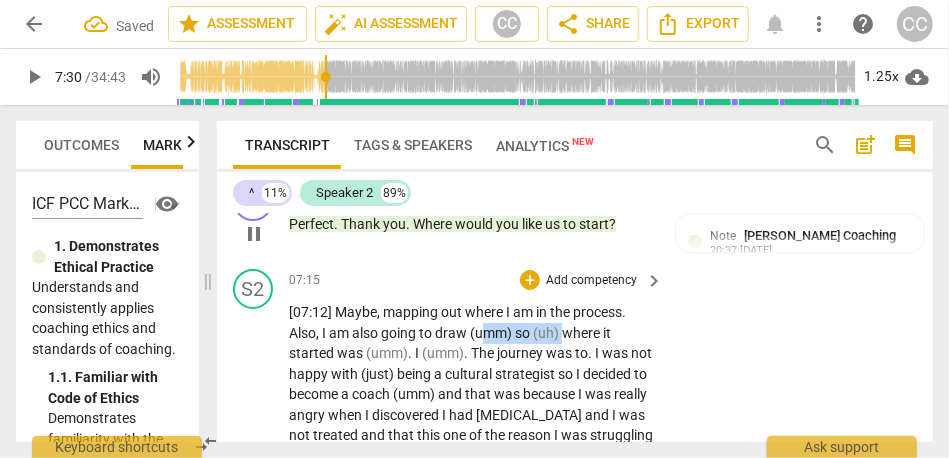type on "451" 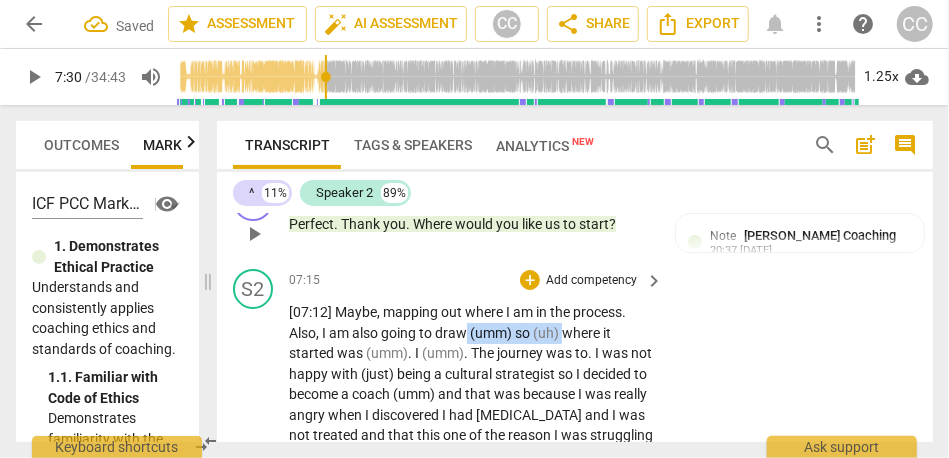 drag, startPoint x: 565, startPoint y: 331, endPoint x: 463, endPoint y: 331, distance: 102 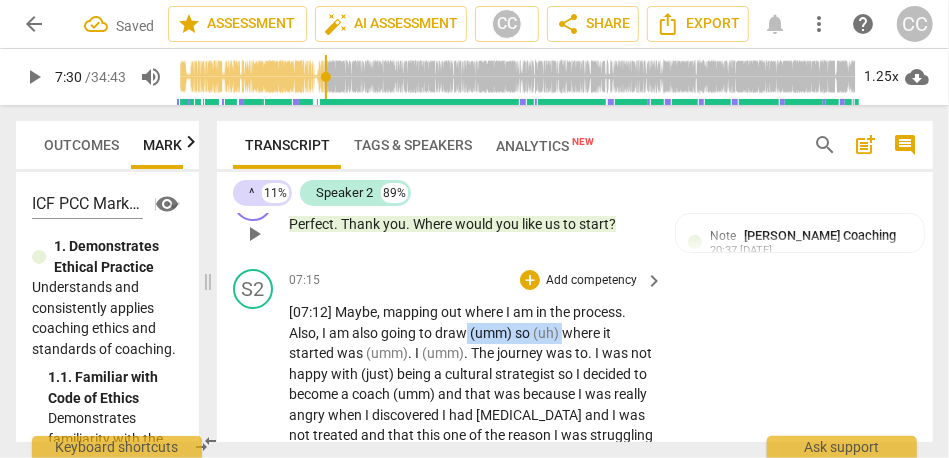 click on "[07:12]   Maybe ,   mapping   out   where   I   am   in   the   process .   Also ,   I   am   also   going   to   draw   (umm)   so   (uh)   where   it   started   was   (umm) .   I   (umm) .   The   journey   was   to .   I   was   not   happy   with   (just)   being   a   cultural   strategist   so   I   decided   to   become   a   coach   (umm)   and   that   was   because   I   was   really   angry   when   I   discovered   I   had   [MEDICAL_DATA]   and   I   was   not   treated   and   that   this   one   of   the   reason   I   was   struggling   so   much   in   my   daily   life   (umm)   and   the   more   I   get   to   get   to   know   myself   better ,   and   for   a   year   I   had   (like)   a   therapist   and   (umm)   (like)   a   functional   therapist   to   help   me   put   a   lot   of   things   together   and   better   in   my   house ,   and   it   really   worked .   Wonder .   (Then)   [DATE]   I   had   medication   and   suddenly   it   was .   My   life   became   so     ," at bounding box center (471, 1532) 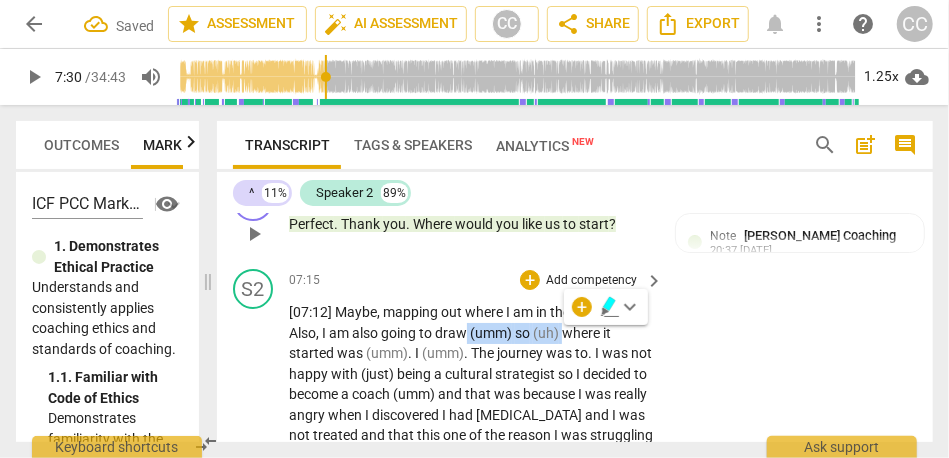 type 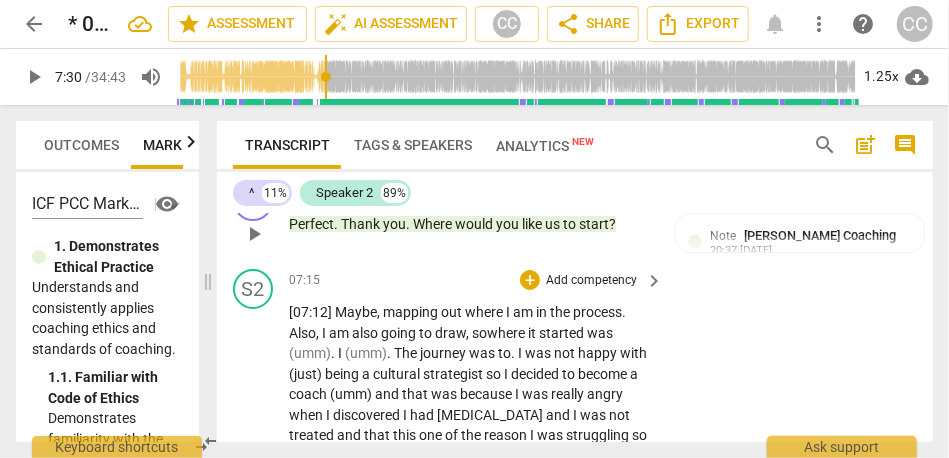 click on "[07:12]   Maybe ,   mapping   out   where   I   am   in   the   process .   Also ,   I   am   also   going   to   draw, so  where   it   started   was   (umm) .   I   (umm) .   The   journey   was   to .   I   was   not   happy   with   (just)   being   a   cultural   strategist   so   I   decided   to   become   a   coach   (umm)   and   that   was   because   I   was   really   angry   when   I   discovered   I   had   [MEDICAL_DATA]   and   I   was   not   treated   and   that   this   one   of   the   reason   I   was   struggling   so   much   in   my   daily   life   (umm)   and   the   more   I   get   to   get   to   know   myself   better ,   and   for   a   year   I   had   (like)   a   therapist   and   (umm)   (like)   a   functional   therapist   to   help   me   put   a   lot   of   things   together   and   better   in   my   house ,   and   it   really   worked .   Wonder .   (Then)   [DATE]   I   had   medication   and   suddenly   it   was .   My   life   became   so   much   easier ," at bounding box center [471, 1532] 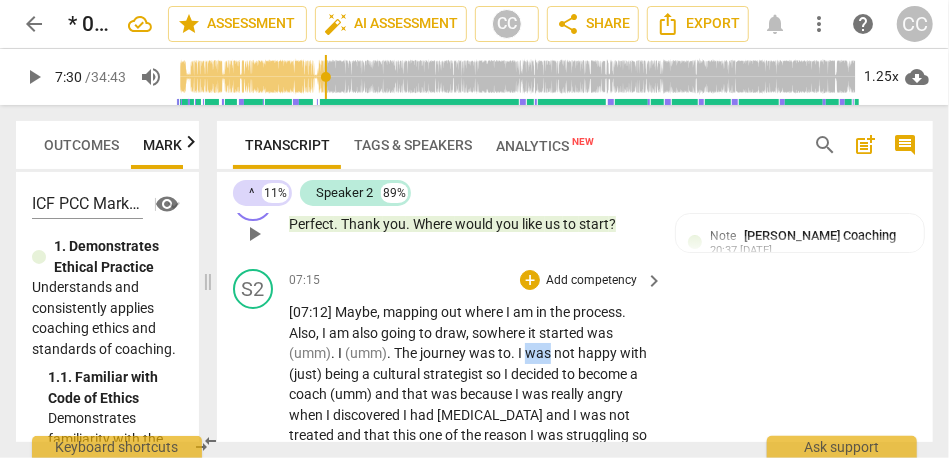 click on "[07:12]   Maybe ,   mapping   out   where   I   am   in   the   process .   Also ,   I   am   also   going   to   draw, so  where   it   started   was   (umm) .   I   (umm) .   The   journey   was   to .   I   was   not   happy   with   (just)   being   a   cultural   strategist   so   I   decided   to   become   a   coach   (umm)   and   that   was   because   I   was   really   angry   when   I   discovered   I   had   [MEDICAL_DATA]   and   I   was   not   treated   and   that   this   one   of   the   reason   I   was   struggling   so   much   in   my   daily   life   (umm)   and   the   more   I   get   to   get   to   know   myself   better ,   and   for   a   year   I   had   (like)   a   therapist   and   (umm)   (like)   a   functional   therapist   to   help   me   put   a   lot   of   things   together   and   better   in   my   house ,   and   it   really   worked .   Wonder .   (Then)   [DATE]   I   had   medication   and   suddenly   it   was .   My   life   became   so   much   easier ," at bounding box center (471, 1532) 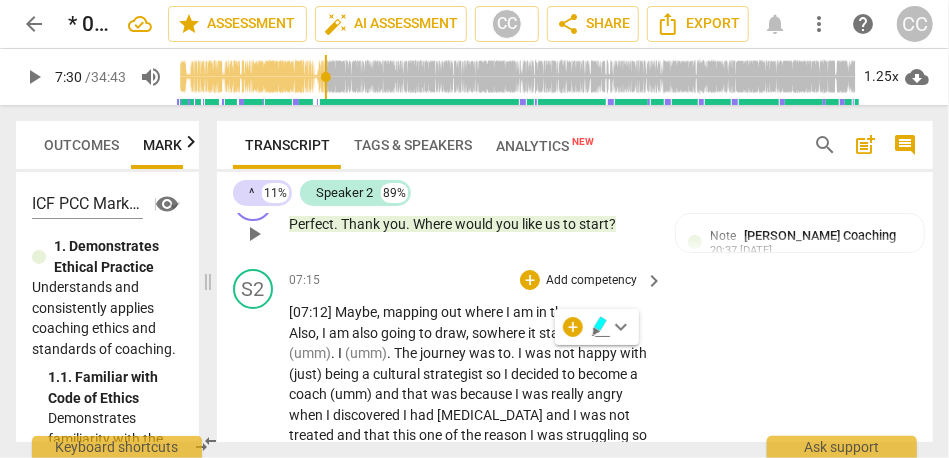 click on "where" at bounding box center [507, 333] 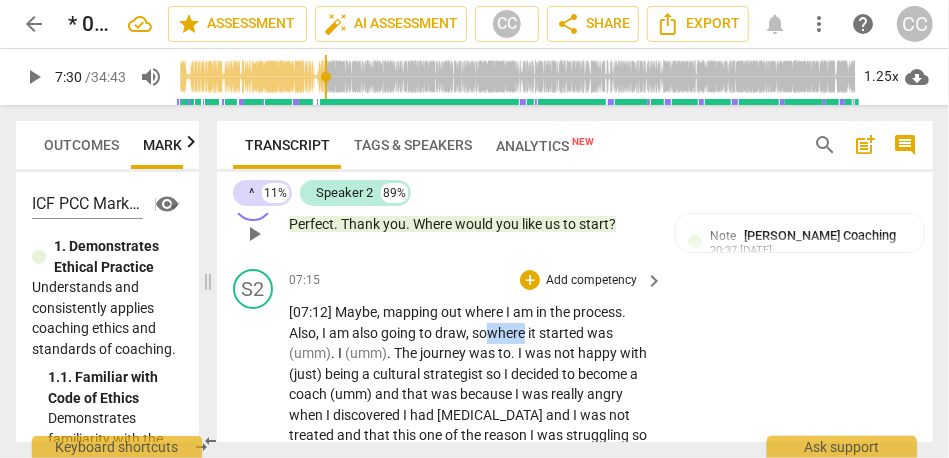 click on "where" at bounding box center (507, 333) 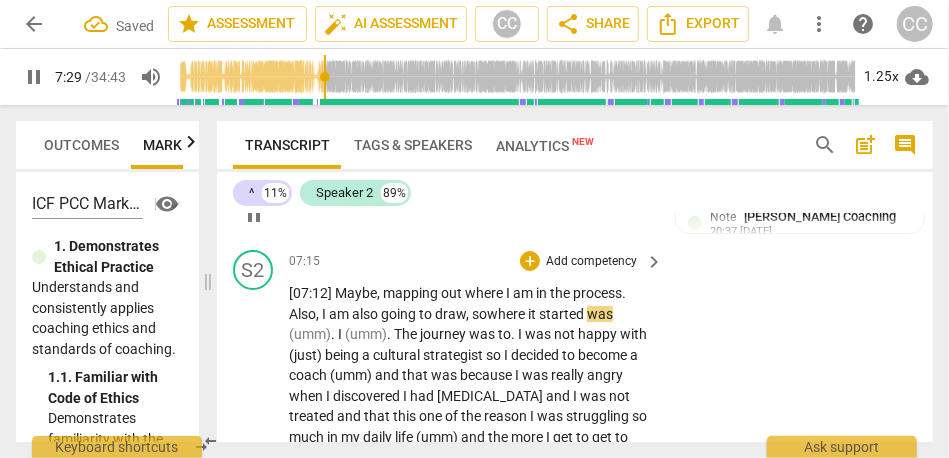 scroll, scrollTop: 2842, scrollLeft: 0, axis: vertical 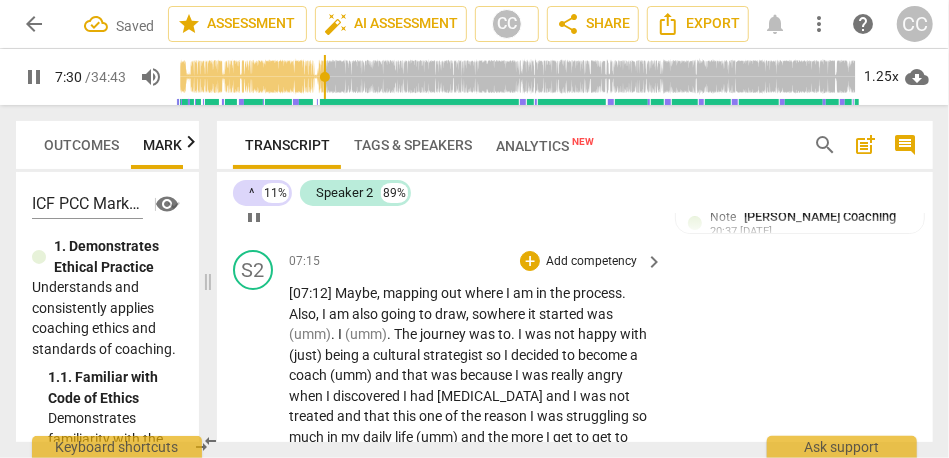 click on "." at bounding box center [390, 334] 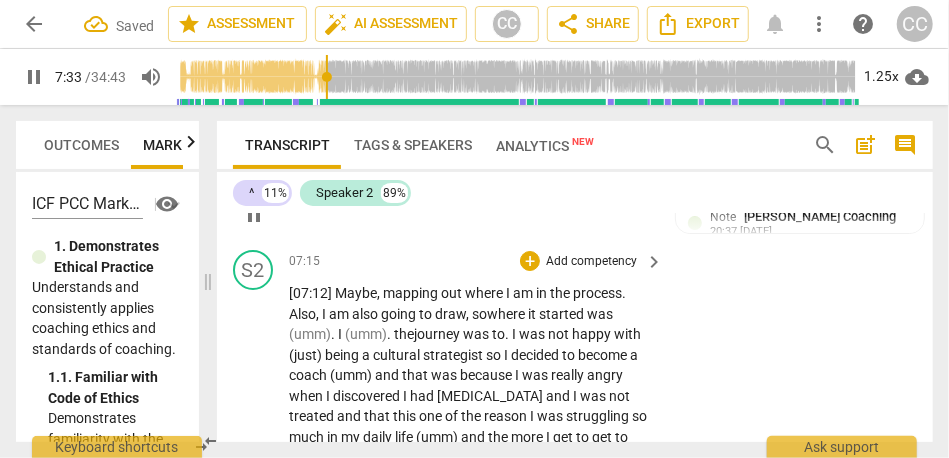 click on "(umm)" at bounding box center [310, 334] 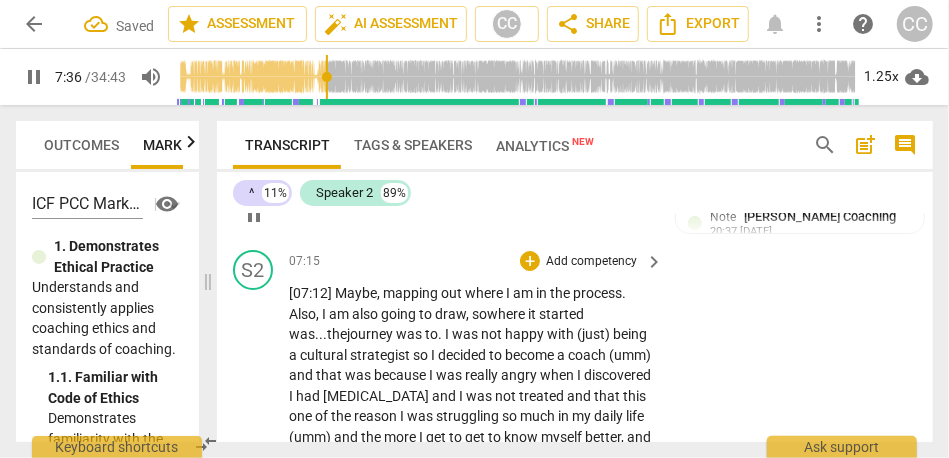 scroll, scrollTop: 2881, scrollLeft: 0, axis: vertical 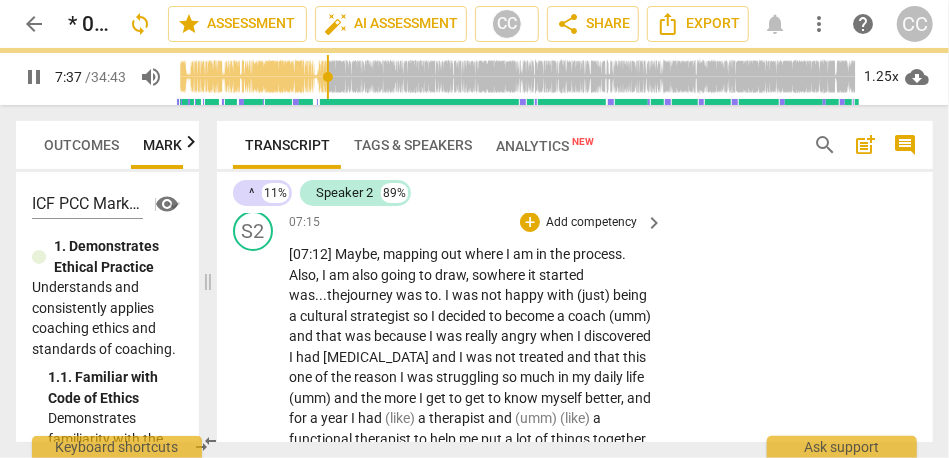 click on "." at bounding box center (441, 295) 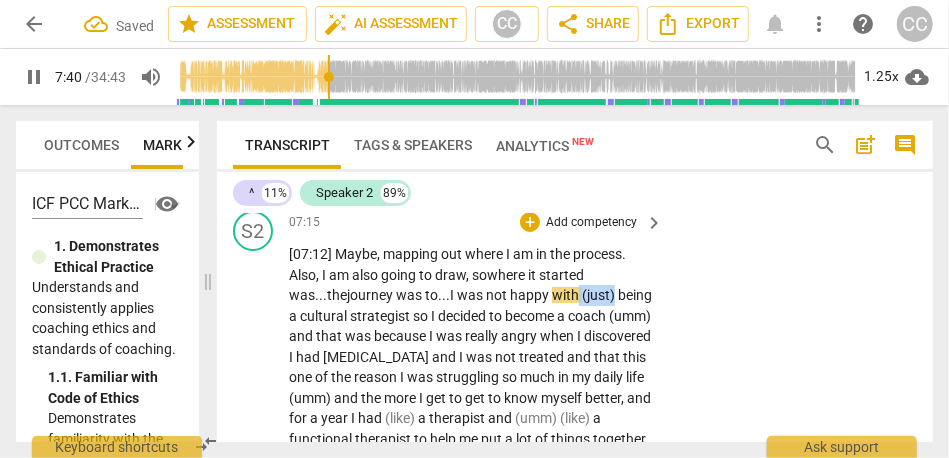 drag, startPoint x: 584, startPoint y: 298, endPoint x: 678, endPoint y: 298, distance: 94 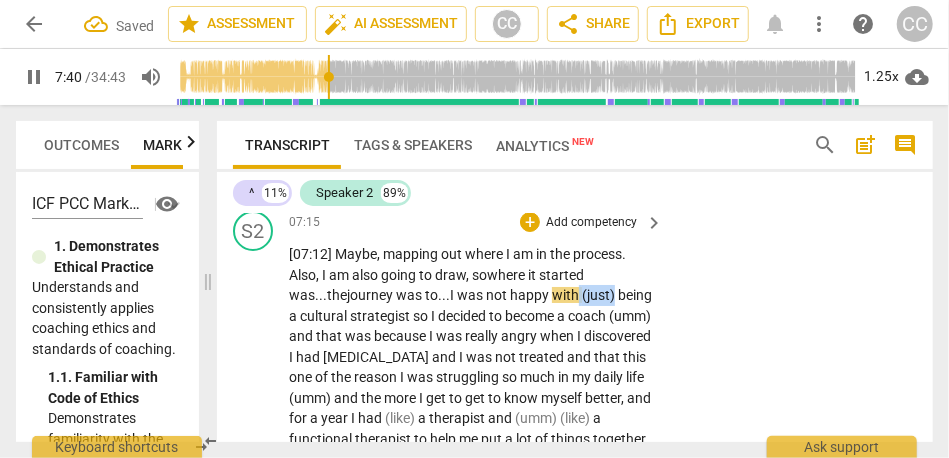 click on "S2 play_arrow pause 07:15 + Add competency keyboard_arrow_right [07:12]   Maybe ,   mapping   out   where   I   am   in   the   process .   Also ,   I   am   also   going   to   draw, so  where   it   started   was...  the  journey   was   to...  I   was   not   happy   with   (just)   being   a   cultural   strategist   so   I   decided   to   become   a   coach   (umm)   and   that   was   because   I   was   really   angry   when   I   discovered   I   had   [MEDICAL_DATA]   and   I   was   not   treated   and   that   this   one   of   the   reason   I   was   struggling   so   much   in   my   daily   life   (umm)   and   the   more   I   get   to   get   to   know   myself   better ,   and   for   a   year   I   had   (like)   a   therapist   and   (umm)   (like)   a   functional   therapist   to   help   me   put   a   lot   of   things   together   and   better   in   my   house ,   and   it   really   worked .   Wonder .   (Then)   [DATE]   I   had   medication   and   suddenly   it   was .   My" at bounding box center [575, 1457] 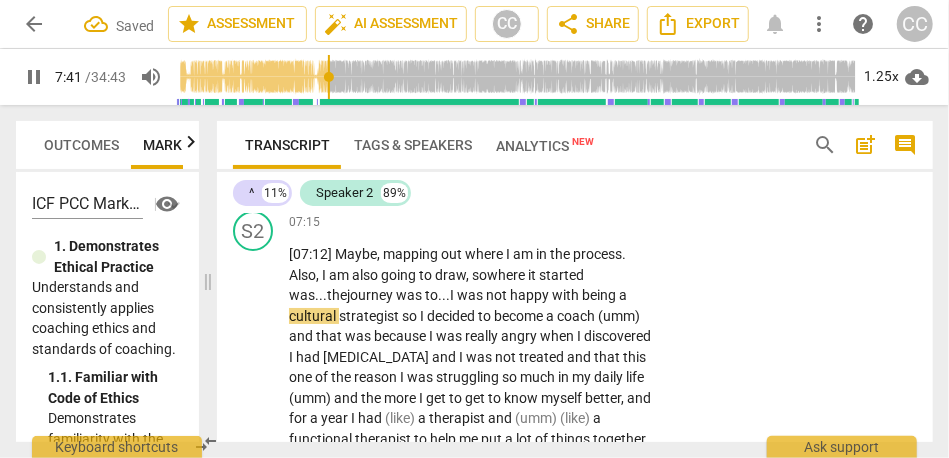 click on "happy" at bounding box center [531, 295] 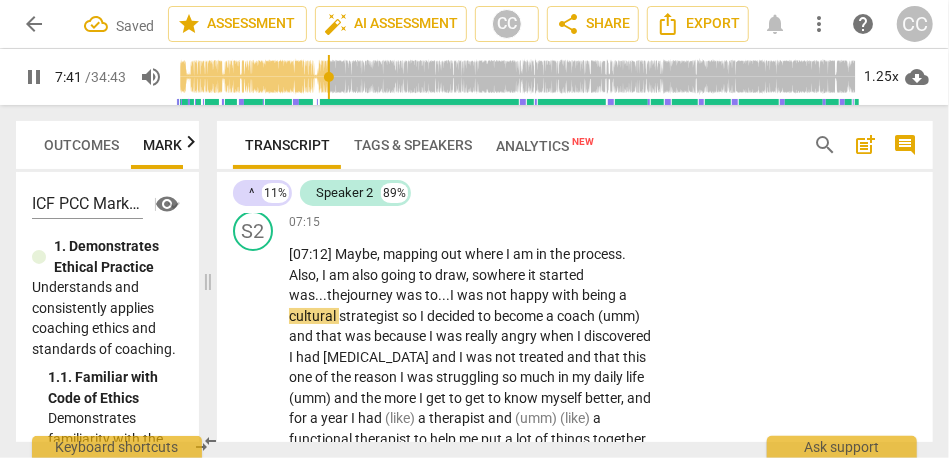 click on "happy" at bounding box center [531, 295] 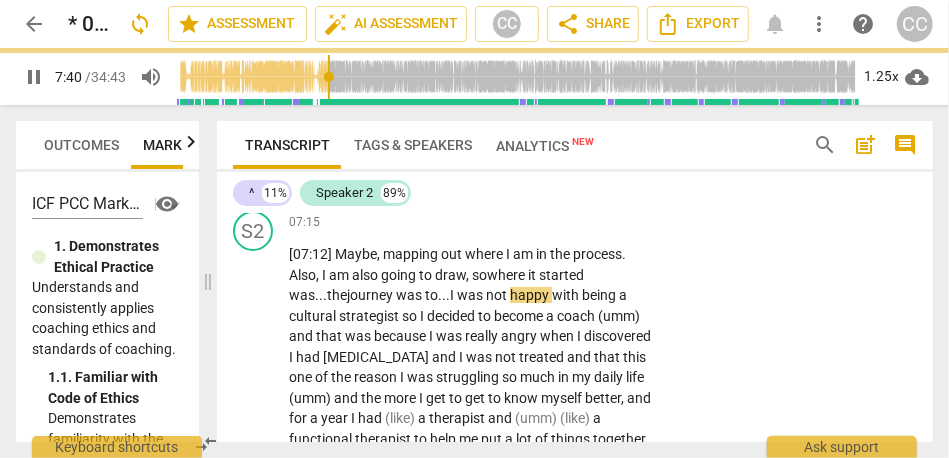 scroll, scrollTop: 2907, scrollLeft: 0, axis: vertical 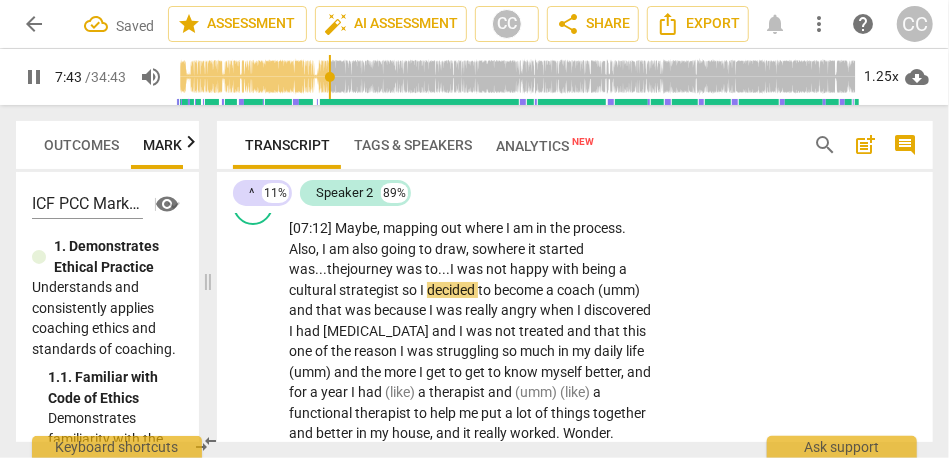 click on "happy" at bounding box center [531, 269] 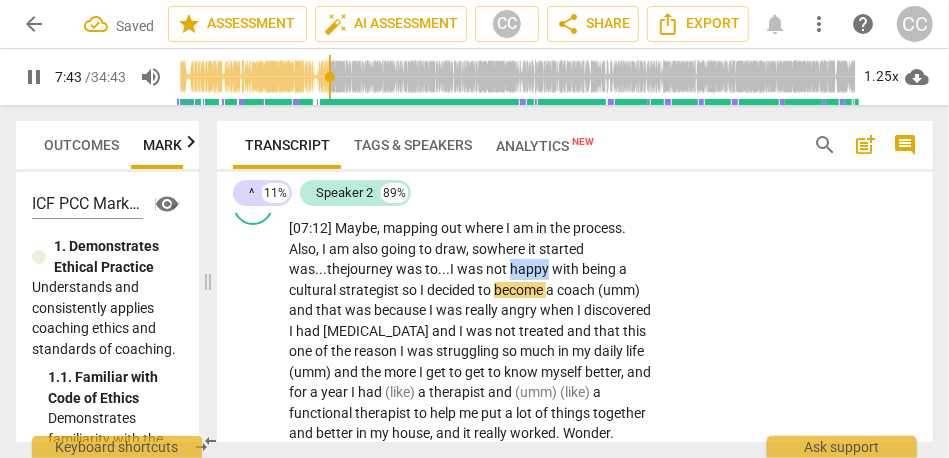 click on "happy" at bounding box center [531, 269] 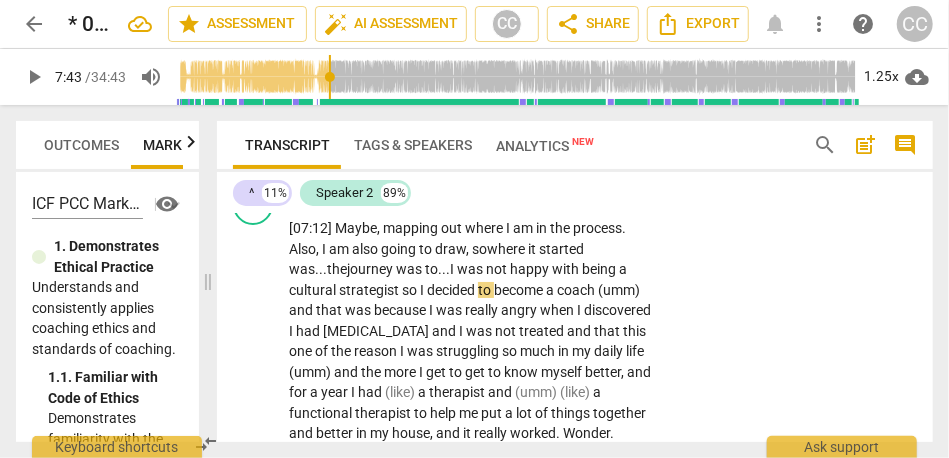 click on "with" at bounding box center (565, 269) 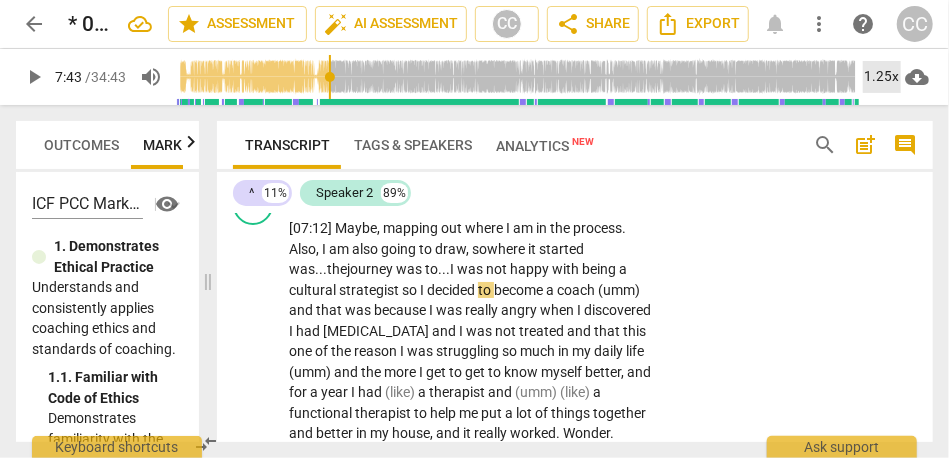 click on "1.25x" at bounding box center [882, 77] 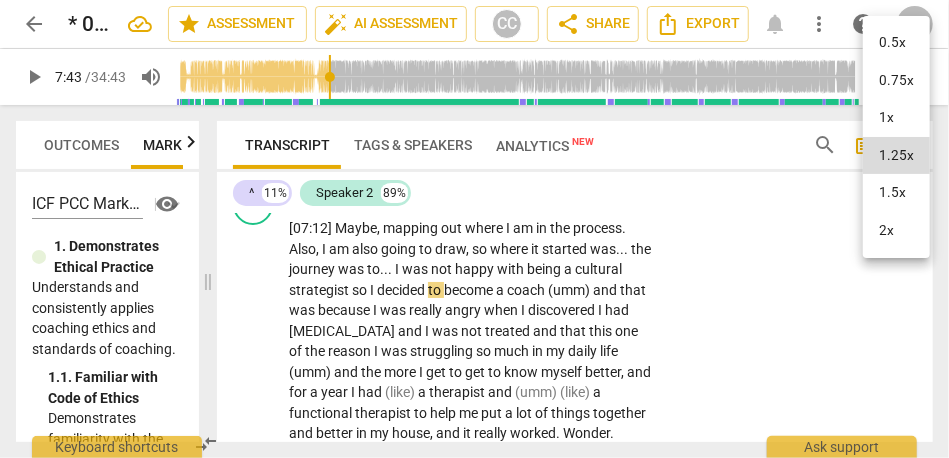 click on "1x" at bounding box center [896, 118] 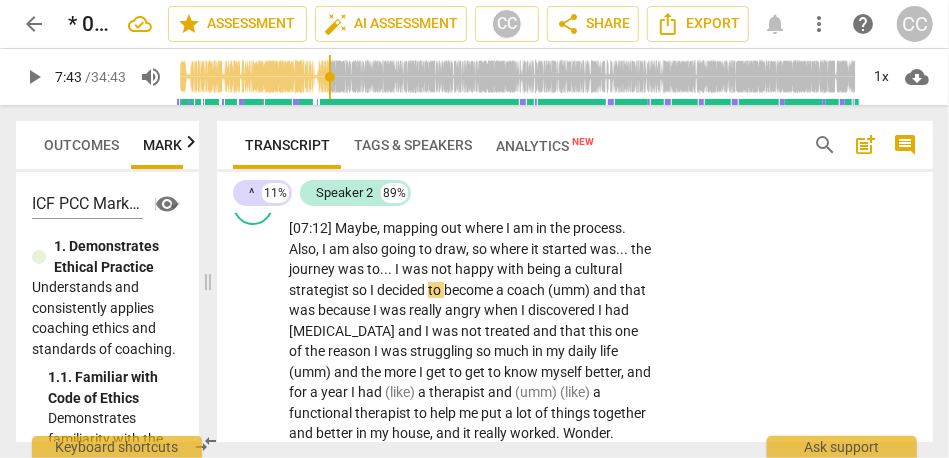 click on "being" at bounding box center (545, 269) 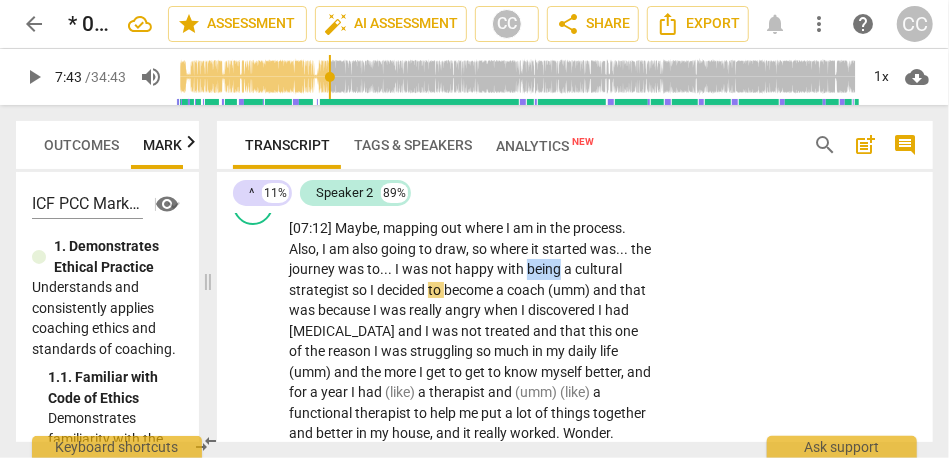 click on "being" at bounding box center [545, 269] 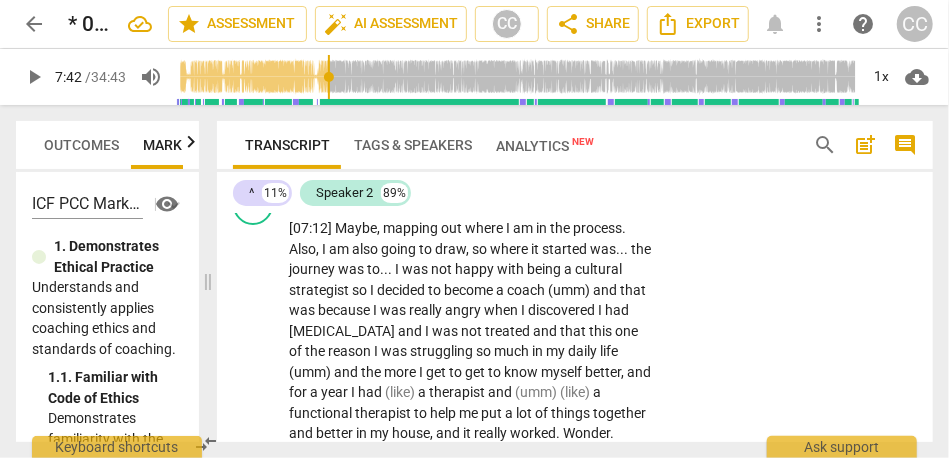 type on "463" 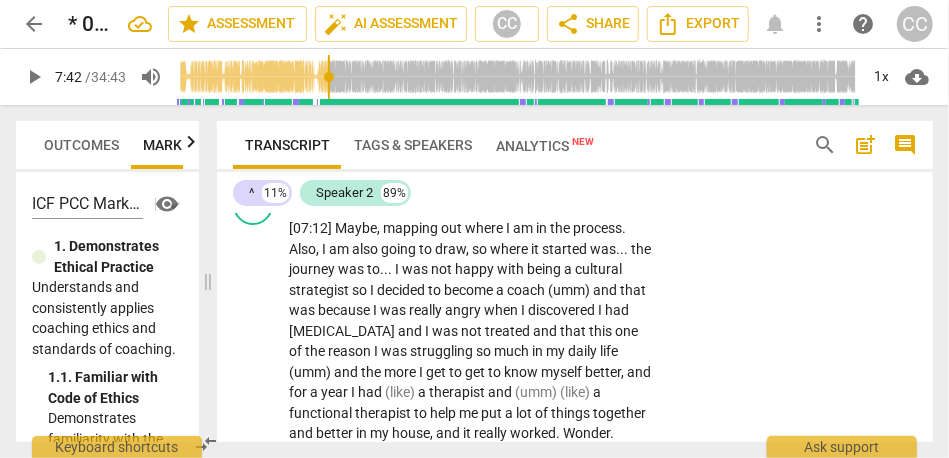 click on "cultural" at bounding box center [598, 269] 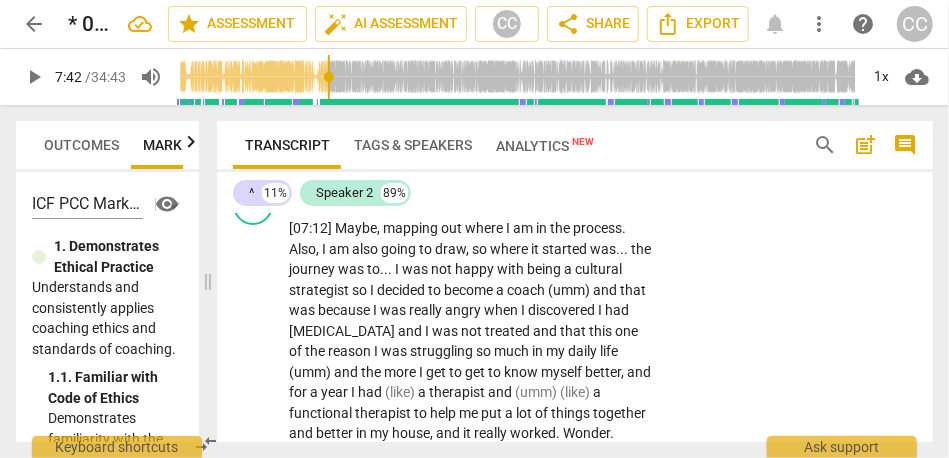 type 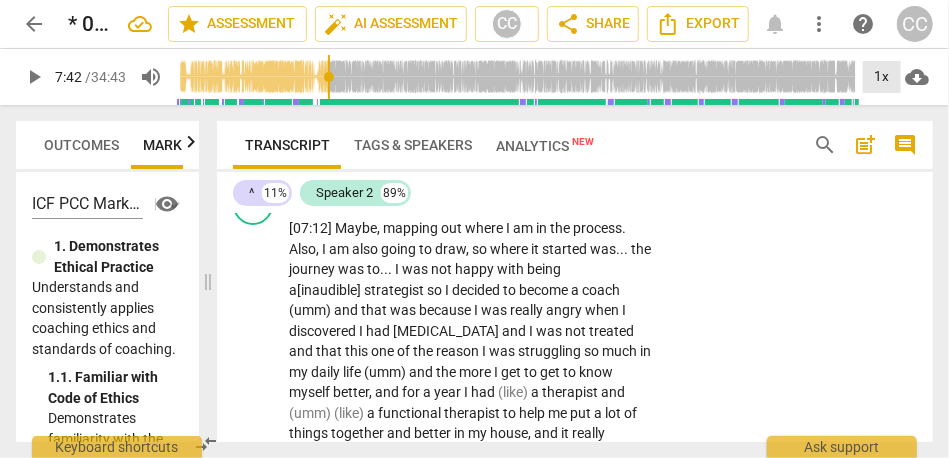 click on "1x" at bounding box center [882, 77] 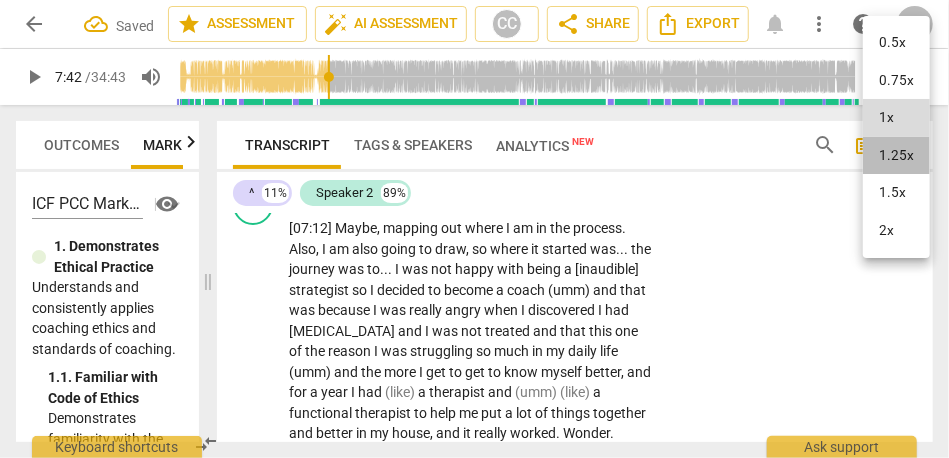 click on "1.25x" at bounding box center (896, 156) 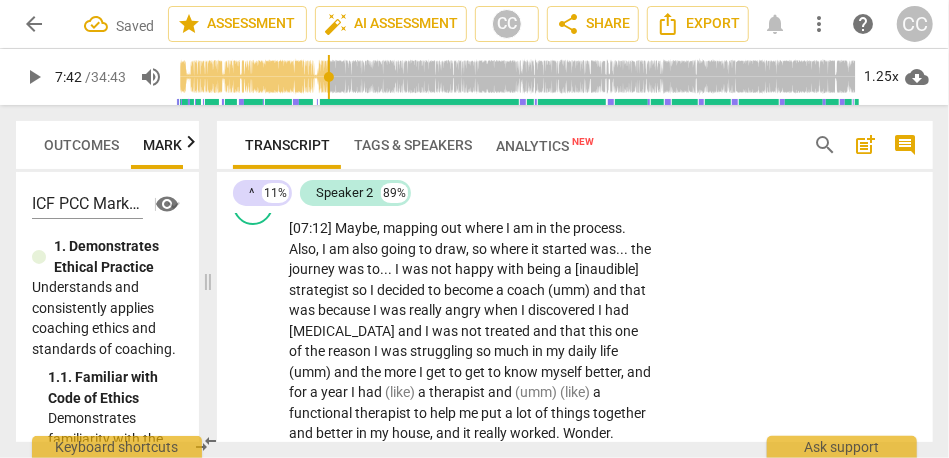 click on "was" at bounding box center [446, 331] 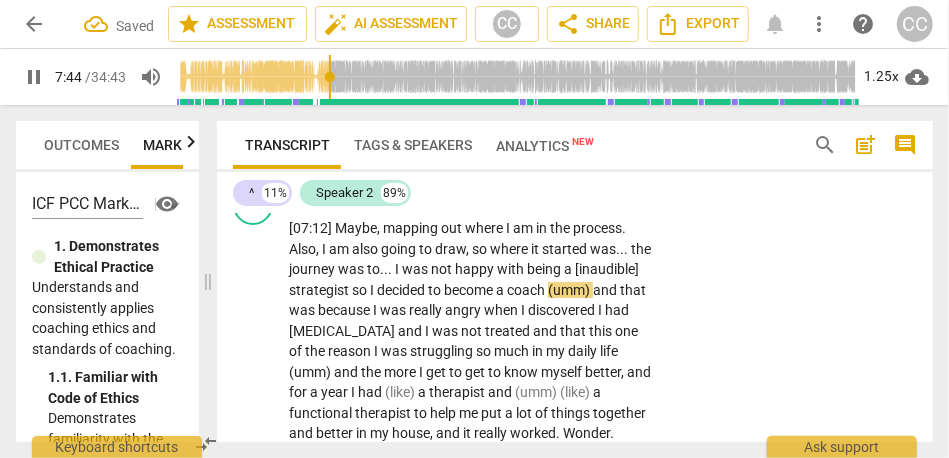 type on "465" 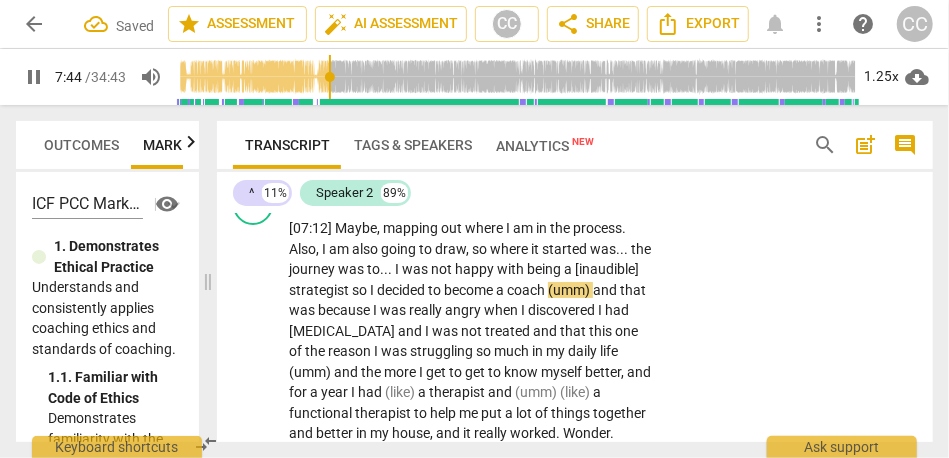 click on "so" at bounding box center (361, 290) 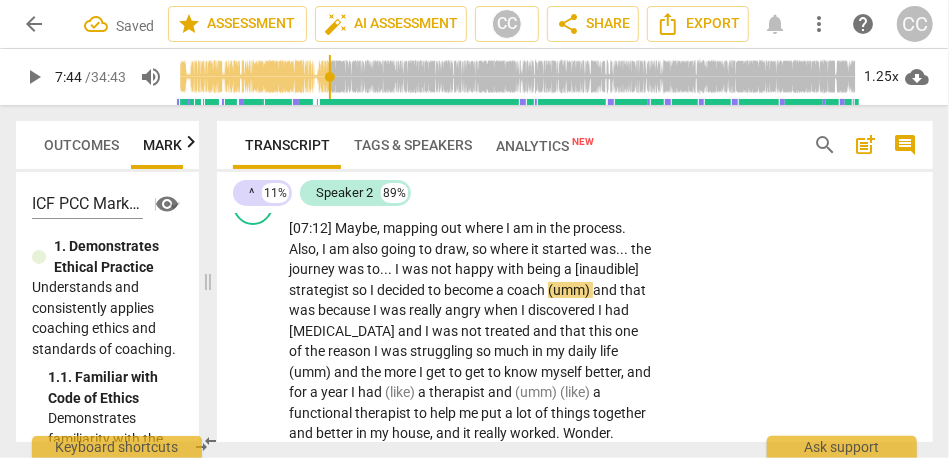 type 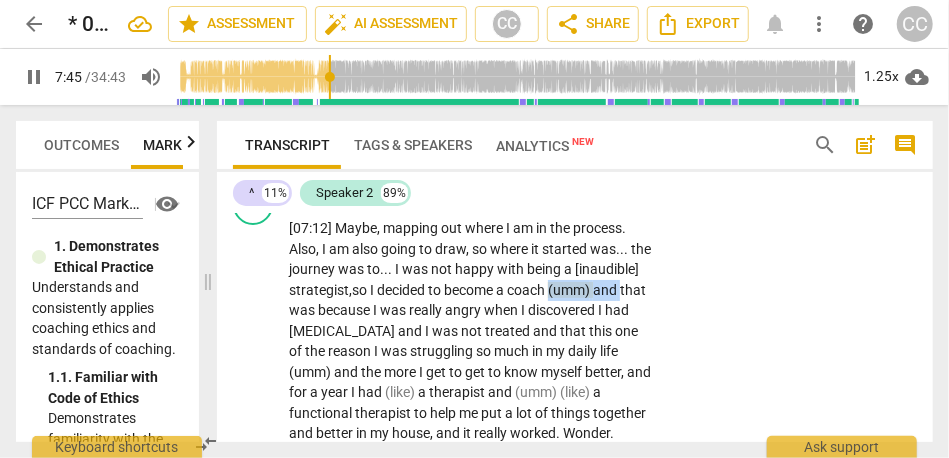 drag, startPoint x: 360, startPoint y: 310, endPoint x: 264, endPoint y: 311, distance: 96.00521 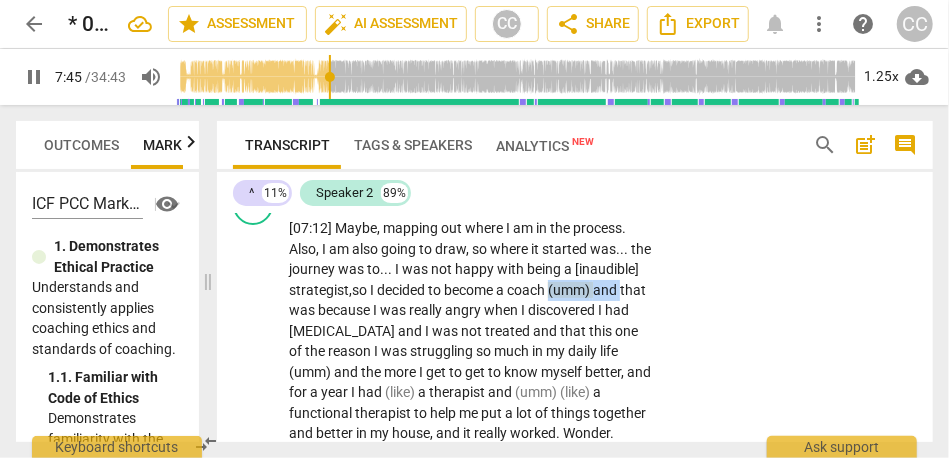 click on "S2 play_arrow pause 07:15 + Add competency keyboard_arrow_right [07:12]   Maybe ,   mapping   out   where   I   am   in   the   process .   Also ,   I   am   also   going   to   draw ,   so   where   it   started   was . . .   the   journey   was   to . . .   I   was   not   happy   with   being   a   [inaudible]   strategist,  so   I   decided   to   become   a   coach   (umm)   and   that   was   because   I   was   really   angry   when   I   discovered   I   had   [MEDICAL_DATA]   and   I   was   not   treated   and   that   this   one   of   the   reason   I   was   struggling   so   much   in   my   daily   life   (umm)   and   the   more   I   get   to   get   to   know   myself   better ,   and   for   a   year   I   had   (like)   a   therapist   and   (umm)   (like)   a   functional   therapist   to   help   me   put   a   lot   of   things   together   and   better   in   my   house ,   and   it   really   worked .   Wonder .   (Then)   [DATE]   I   had   medication   and   suddenly   it   was ." at bounding box center [575, 1431] 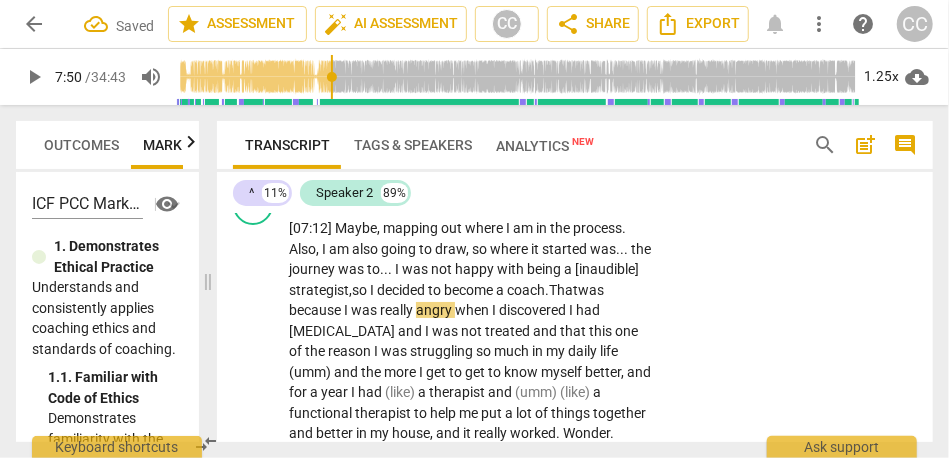 click on "angry" at bounding box center (435, 310) 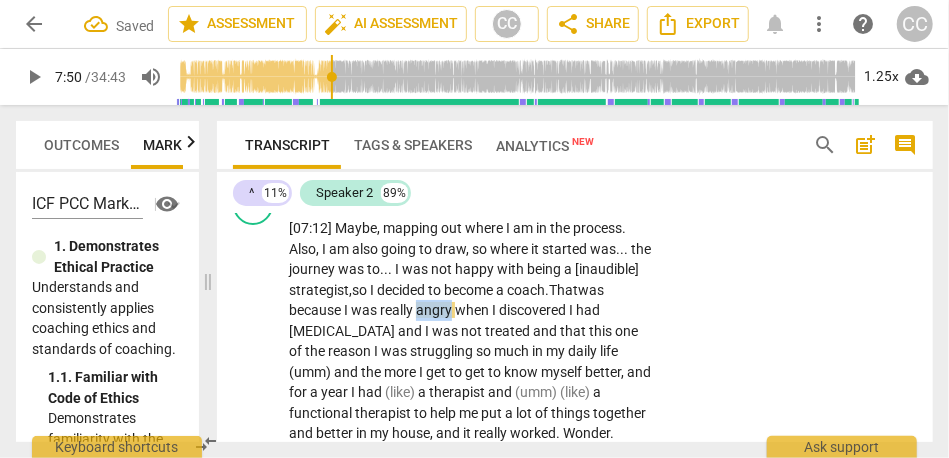 click on "angry" at bounding box center [435, 310] 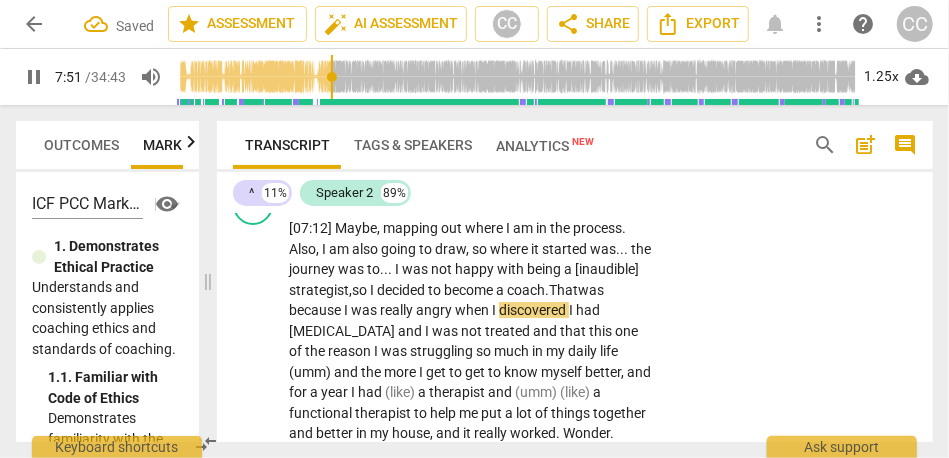 click on "was" at bounding box center (365, 310) 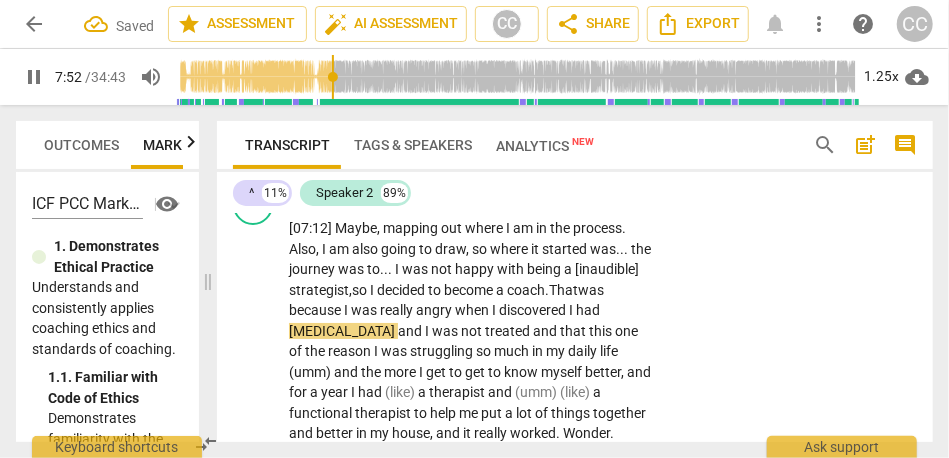 click on "was" at bounding box center [365, 310] 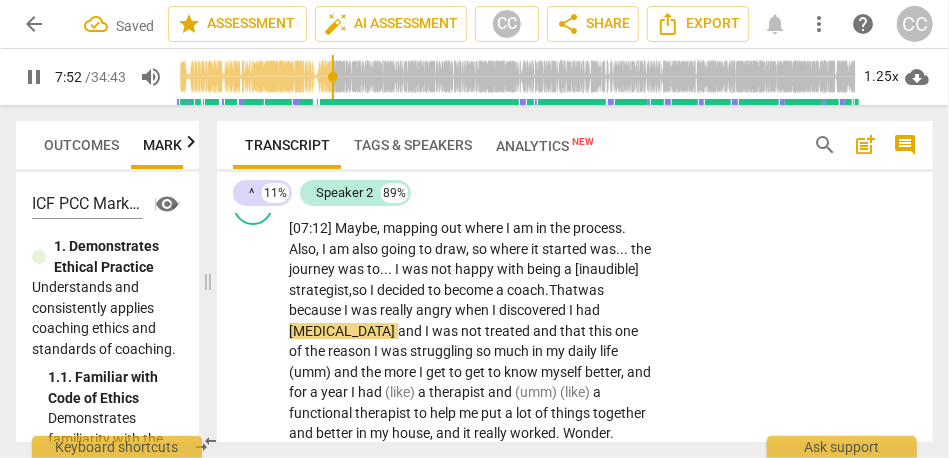 click on "was" at bounding box center [365, 310] 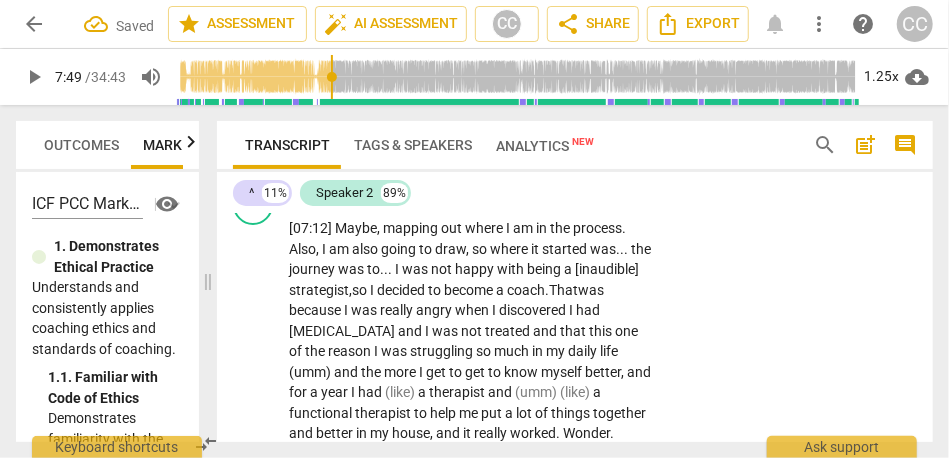 click on "really" at bounding box center [398, 310] 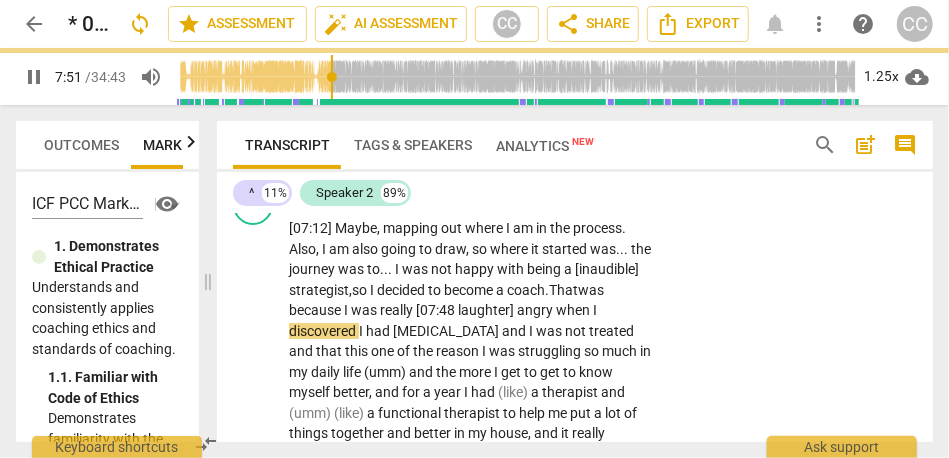 click on "and" at bounding box center (515, 331) 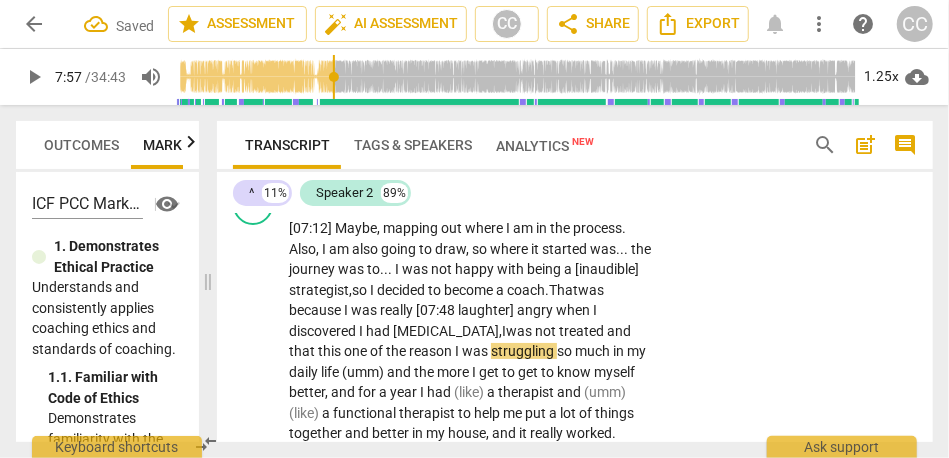 click on "[07:12]   Maybe ,   mapping   out   where   I   am   in   the   process .   Also ,   I   am   also   going   to   draw ,   so   where   it   started   was . . .   the   journey   was   to . . .   I   was   not   happy   with   being   a   [inaudible]   strategist,  so   I   decided   to   become   a   coach.  That  was   because   I   was   really [07:48 laughter]   angry   when   I   discovered   I   had   [MEDICAL_DATA]  was   not   treated   and   that   this   one   of   the   reason   I   was   struggling   so   much   in   my   daily   life   (umm)   and   the   more   I   get   to   get   to   know   myself   better ,   and   for   a   year   I   had   (like)   a   therapist   and   (umm)   (like)   a   functional   therapist   to   help   me   put   a   lot   of   things   together   and   better   in   my   house ,   and   it   really   worked .   Wonder .   (Then)   [DATE]   I   had   medication   and   suddenly   it   was .   My   life   became   so   much   easier ,   and   (umm)   I" at bounding box center [471, 1448] 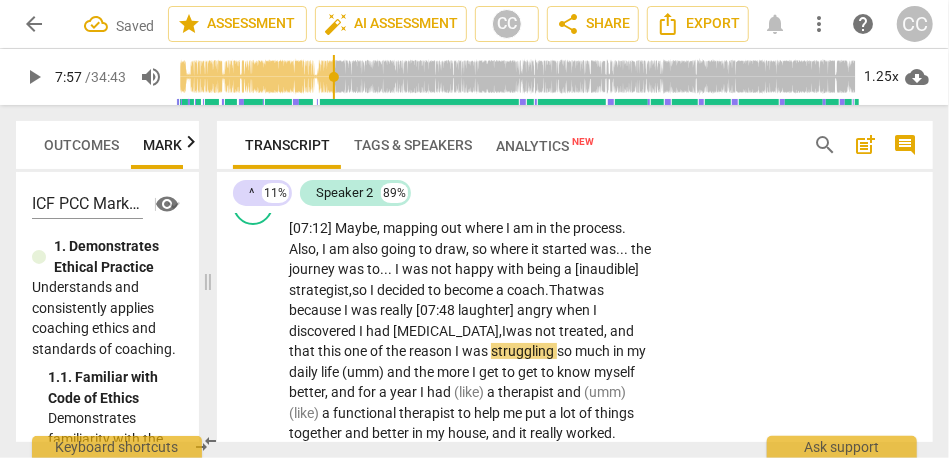 click on "treated," at bounding box center (584, 331) 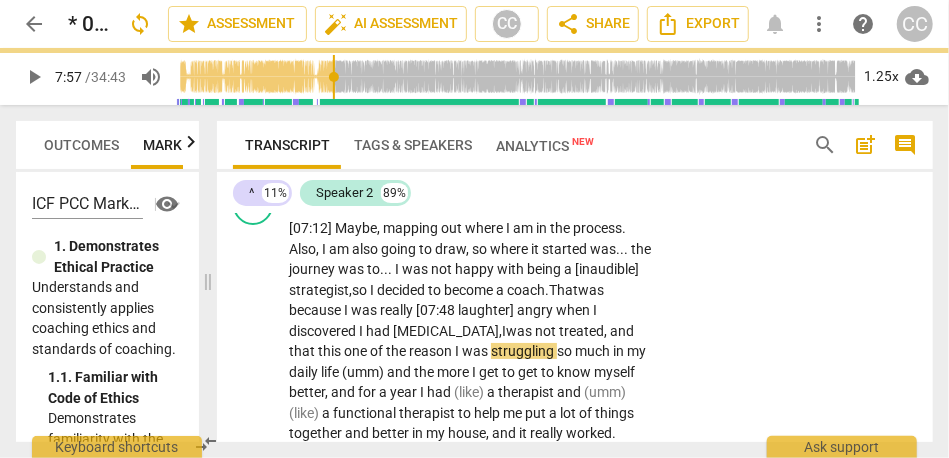 click on "treated," at bounding box center [584, 331] 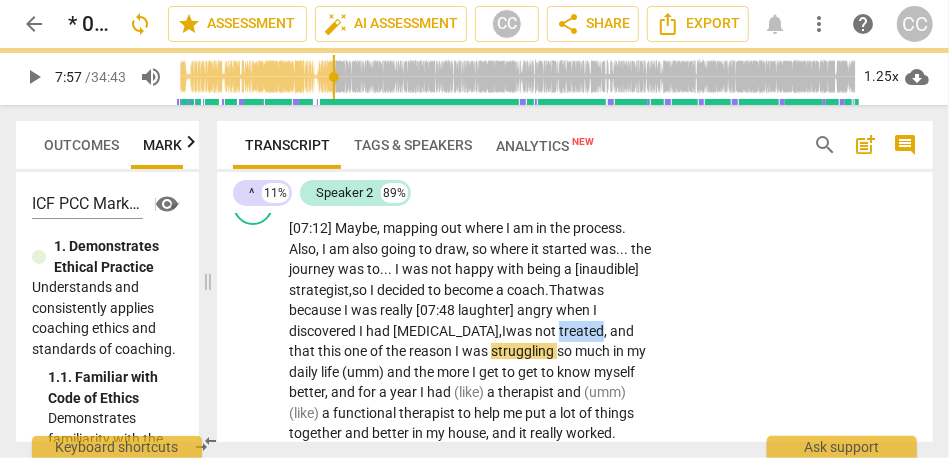 click on "treated," at bounding box center (584, 331) 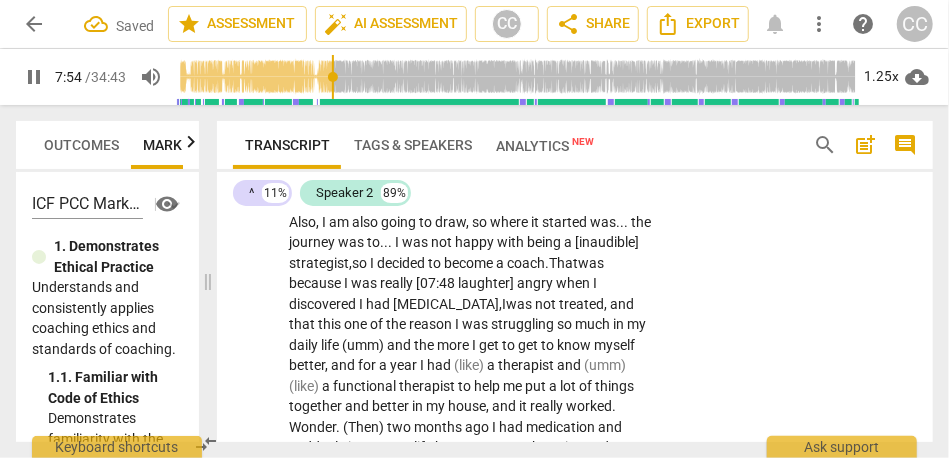 scroll, scrollTop: 2963, scrollLeft: 0, axis: vertical 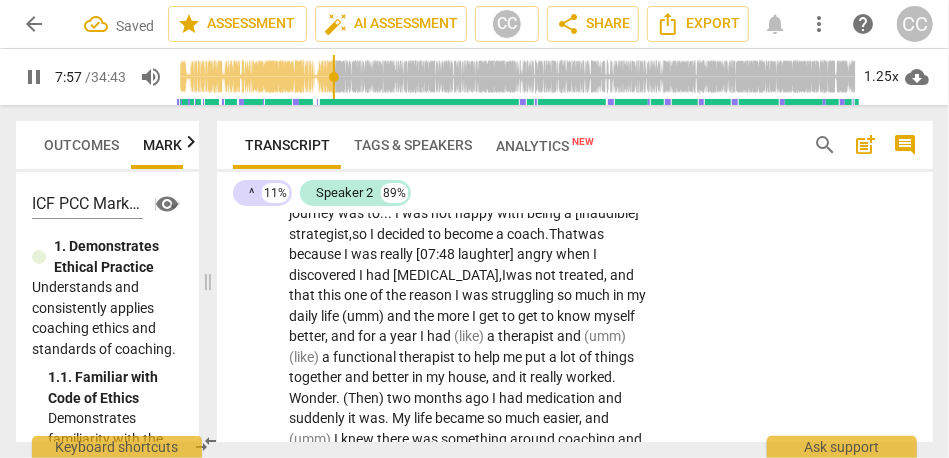 click on "and" at bounding box center (622, 275) 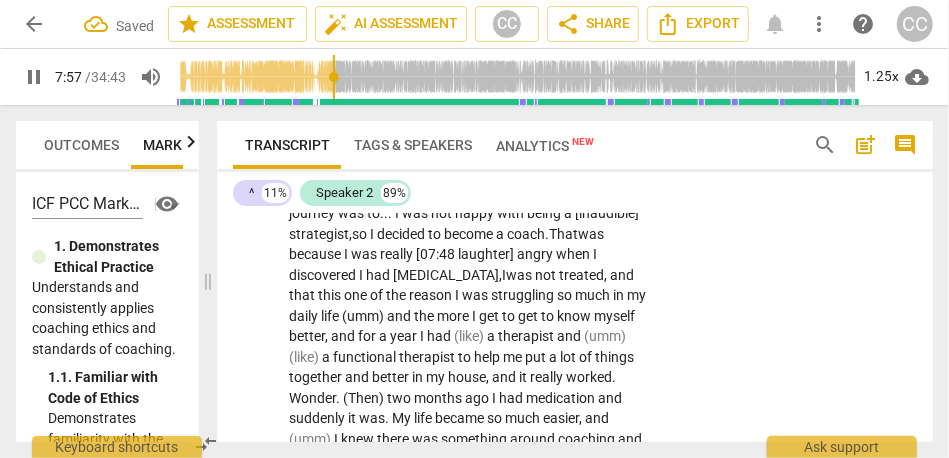 click on "and" at bounding box center [622, 275] 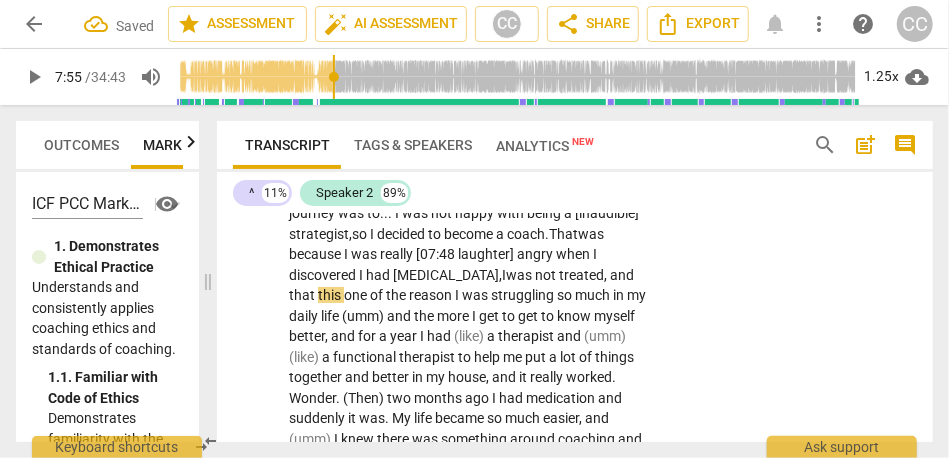 click on "that" at bounding box center [303, 295] 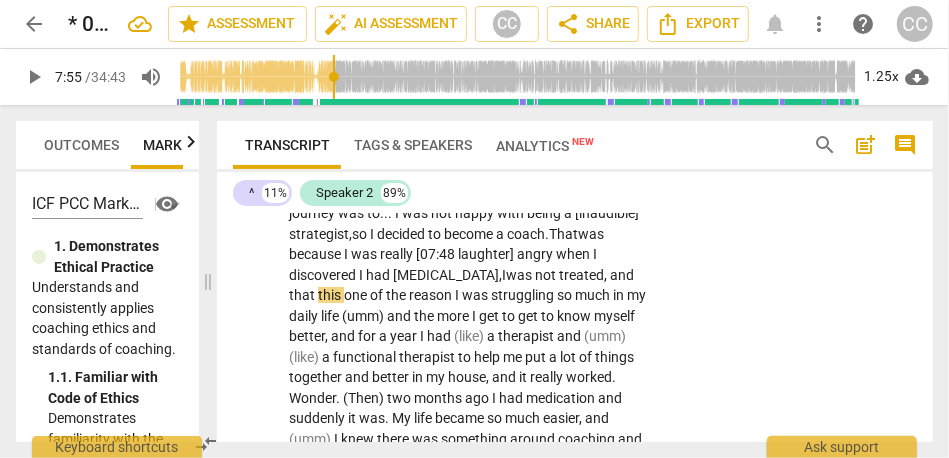 click on "this" at bounding box center [331, 295] 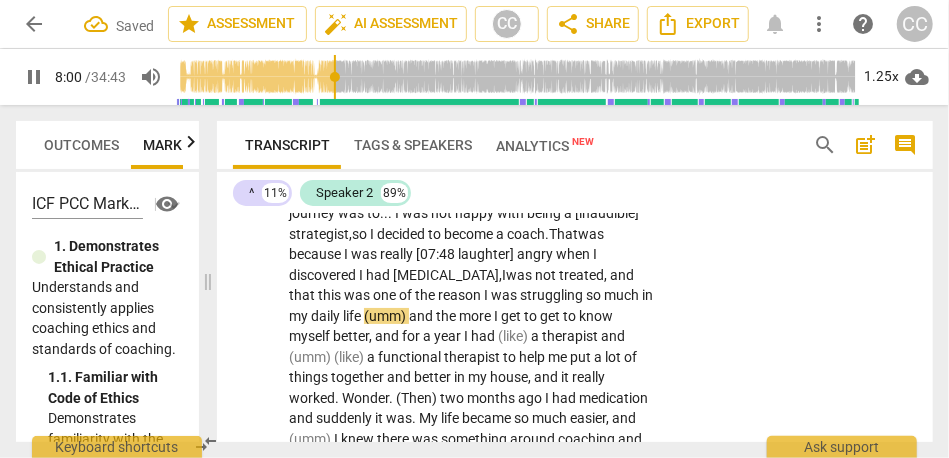 click on "and" at bounding box center (422, 316) 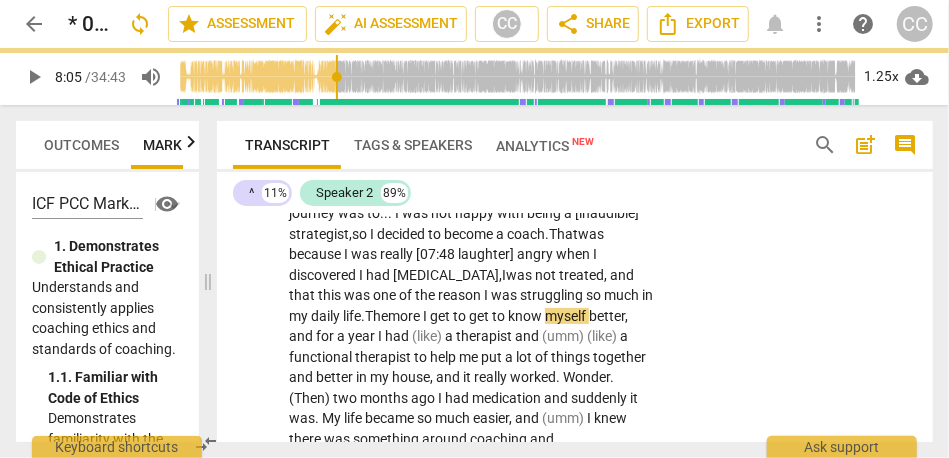 click on "know" at bounding box center [526, 316] 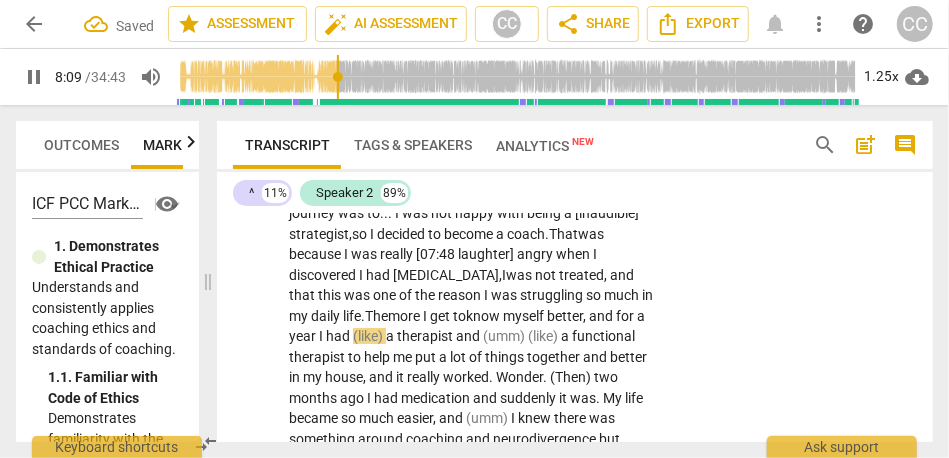 click on "and" at bounding box center (602, 316) 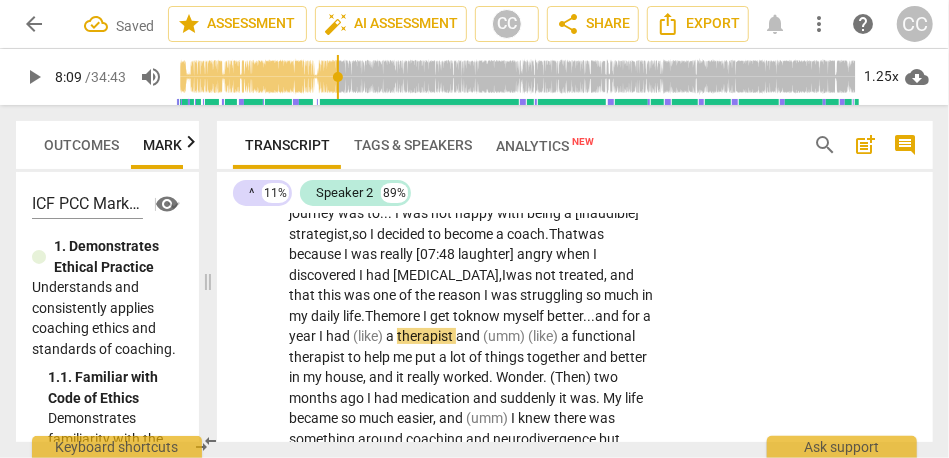 click on "I" at bounding box center [322, 336] 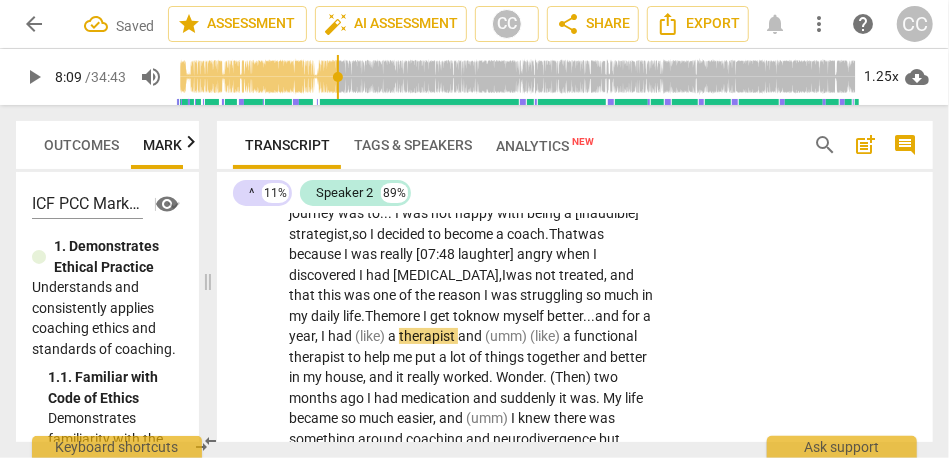 click on "(like)" at bounding box center [371, 336] 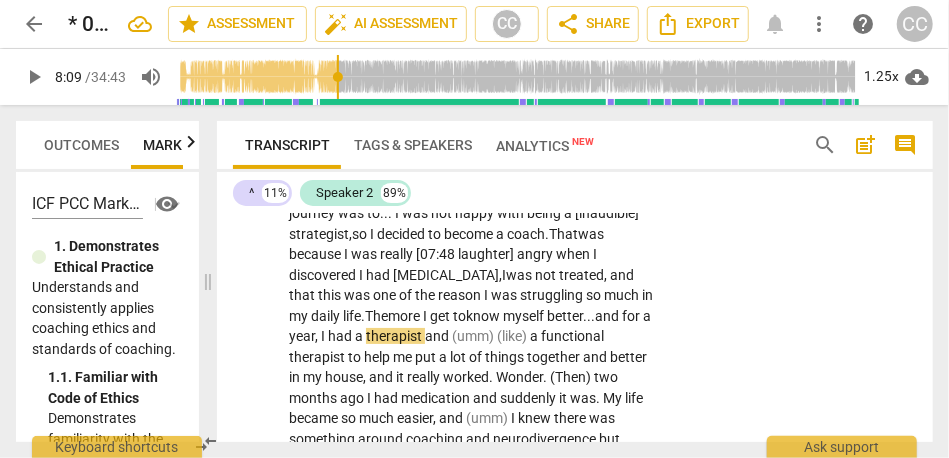 click on "a" at bounding box center [360, 336] 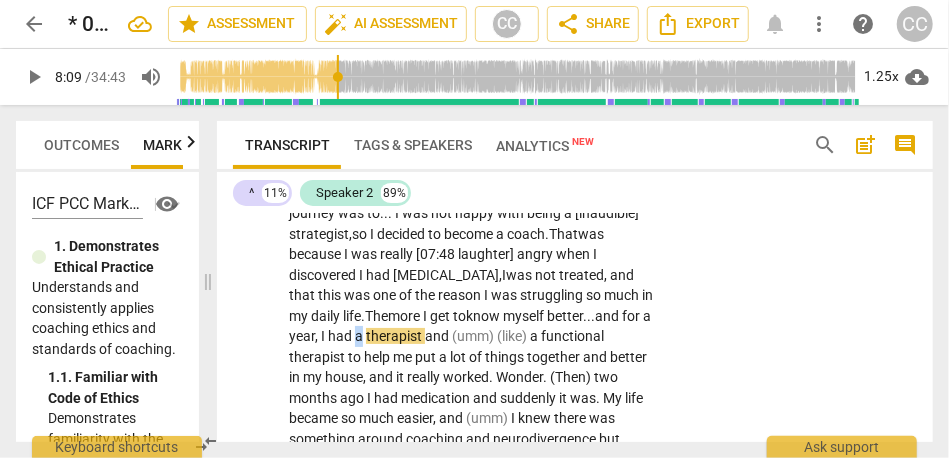 click on "a" at bounding box center [360, 336] 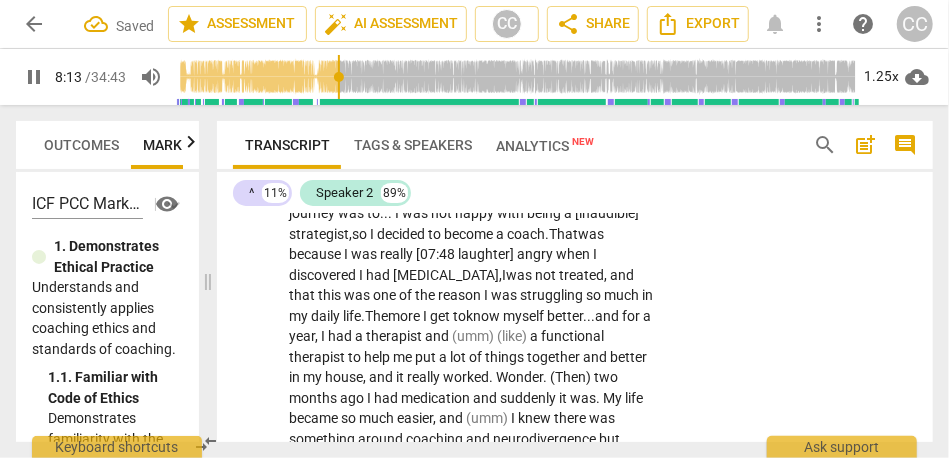 click on "had" at bounding box center (341, 336) 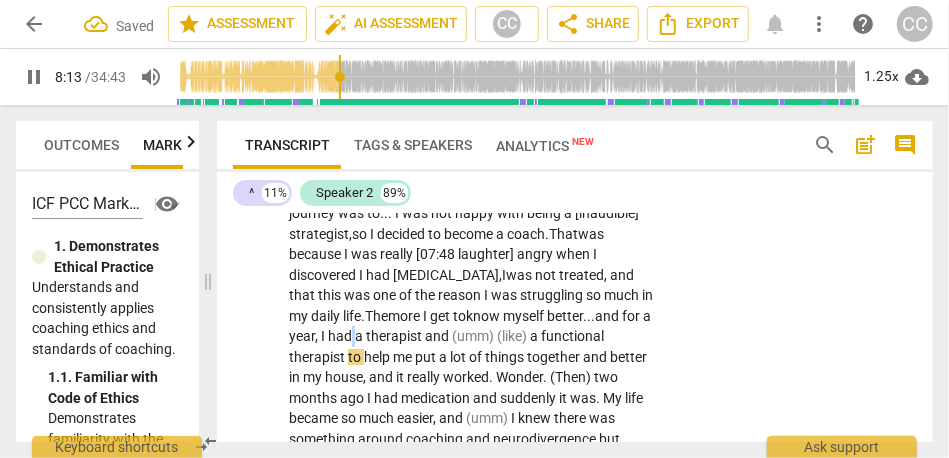 click on "had" at bounding box center (341, 336) 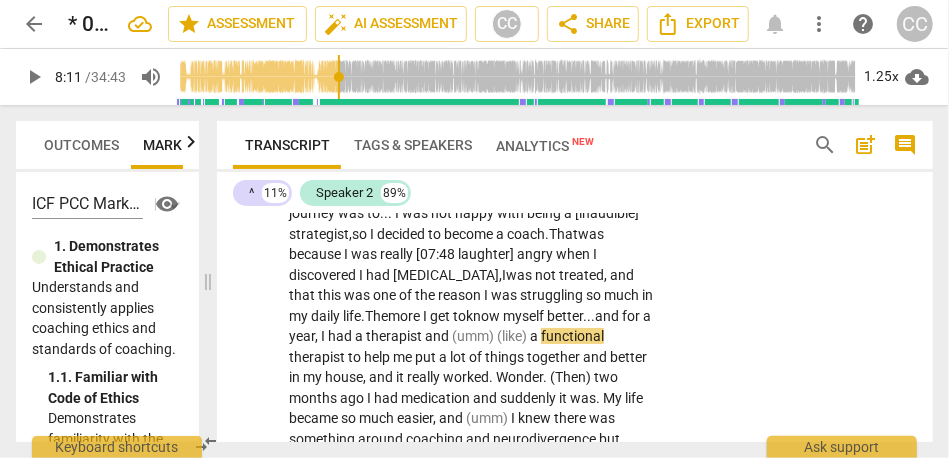 click on "therapist" at bounding box center [395, 336] 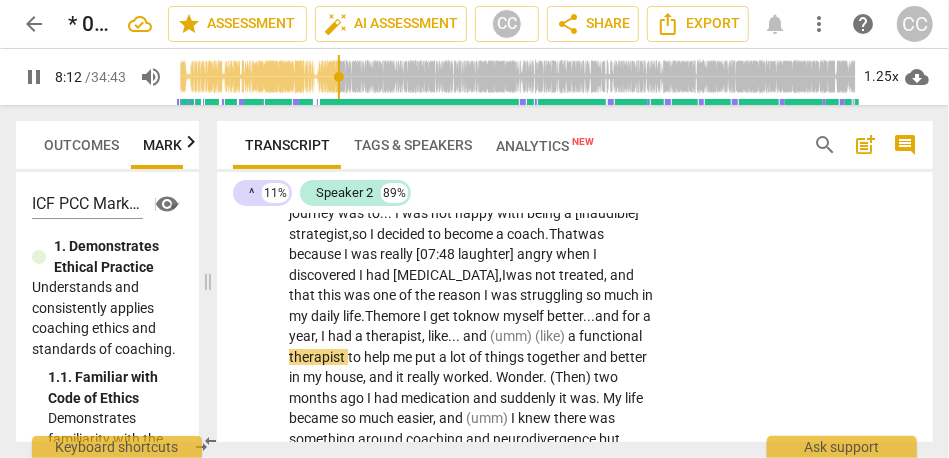 click on "therapist" at bounding box center (318, 357) 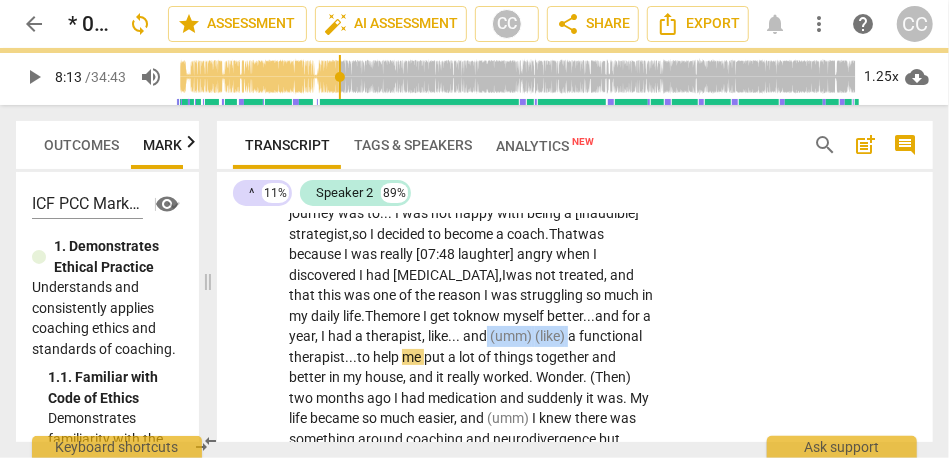 drag, startPoint x: 597, startPoint y: 337, endPoint x: 324, endPoint y: 352, distance: 273.41177 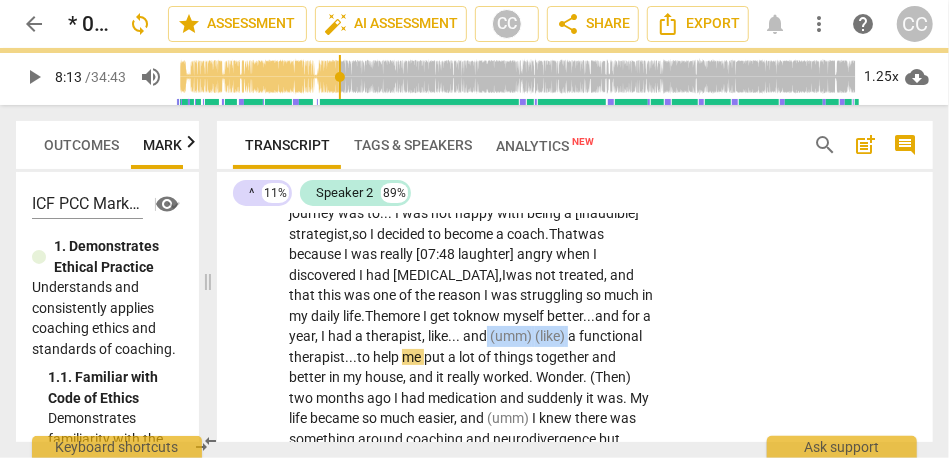 click on "[07:12]   Maybe ,   mapping   out   where   I   am   in   the   process .   Also ,   I   am   also   going   to   draw ,   so   where   it   started   was . . .   the   journey   was   to . . .   I   was   not   happy   with   being   a   [inaudible]   strategist,  so   I   decided   to   become   a   coach.  That  was   because   I   was   really [07:48 laughter]   angry   when   I   discovered   I   had   [MEDICAL_DATA]  was   not   treated,   and   that   this was   one   of   the   reason   I   was   struggling   so   much   in   my   daily   life.  The  more   I   get   to  know   myself   better...  and   for   a   year, I   had   a   therapist, like...    and   (umm)   (like)   a   functional   therapist...  to   help   me   put   a   lot   of   things   together   and   better   in   my   house ,   and   it   really   worked .   Wonder .   (Then)   [DATE]   I   had   medication   and   suddenly   it   was .   My   life   became   so   much   easier ,   and   (umm)   I   knew   there" at bounding box center [471, 1382] 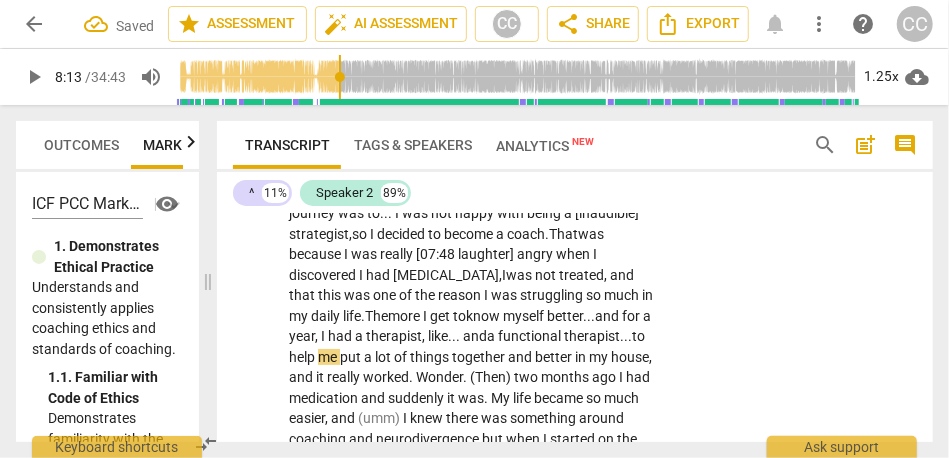 click on "and" at bounding box center [475, 336] 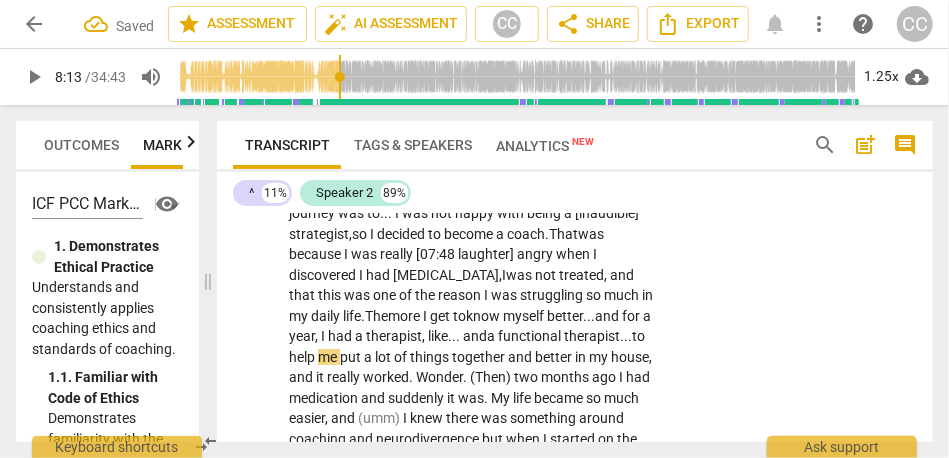 click on "and" at bounding box center (475, 336) 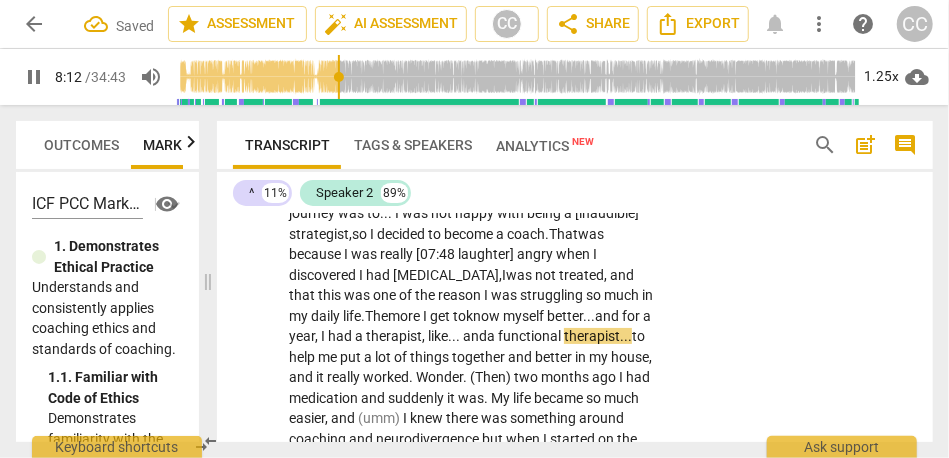 click on "S2 play_arrow pause 07:15 + Add competency keyboard_arrow_right [07:12]   Maybe ,   mapping   out   where   I   am   in   the   process .   Also ,   I   am   also   going   to   draw ,   so   where   it   started   was . . .   the   journey   was   to . . .   I   was   not   happy   with   being   a   [inaudible]   strategist,  so   I   decided   to   become   a   coach.  That  was   because   I   was   really [07:48 laughter]   angry   when   I   discovered   I   had   [MEDICAL_DATA]  was   not   treated,   and   that   this was   one   of   the   reason   I   was   struggling   so   much   in   my   daily   life.  The  more   I   get   to  know   myself   better...  and   for   a   year, I   had   a   therapist, like...    and  a   functional   therapist...  to   help   me   put   a   lot   of   things   together   and   better   in   my   house ,   and   it   really   worked .   Wonder .   (Then)   [DATE]   I   had   medication   and   suddenly   it   was .   My   life   became   so   much" at bounding box center (575, 1365) 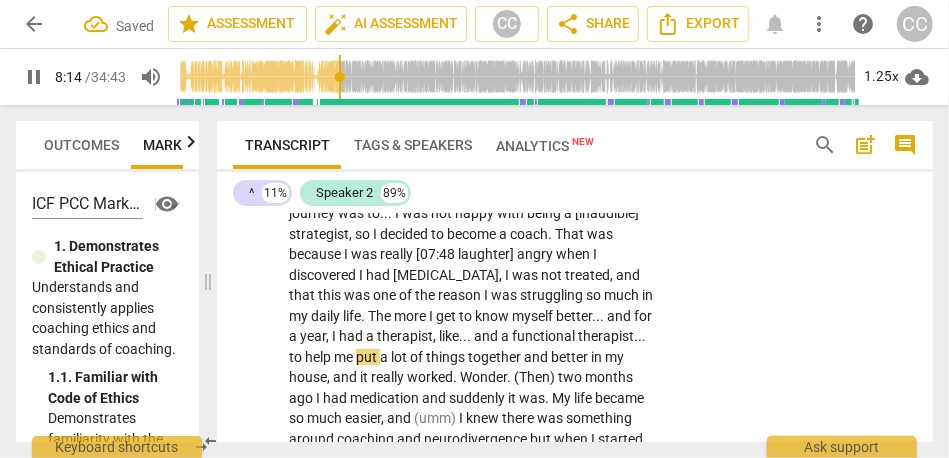scroll, scrollTop: 3013, scrollLeft: 0, axis: vertical 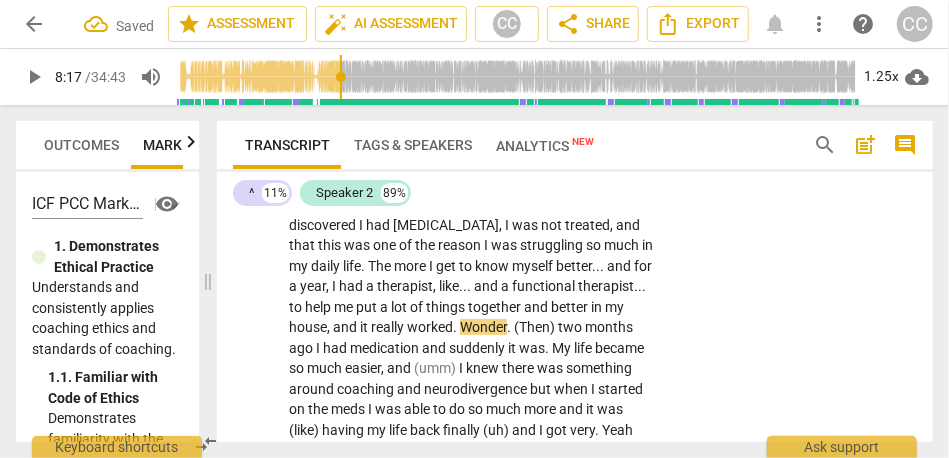 click on "it" at bounding box center (365, 327) 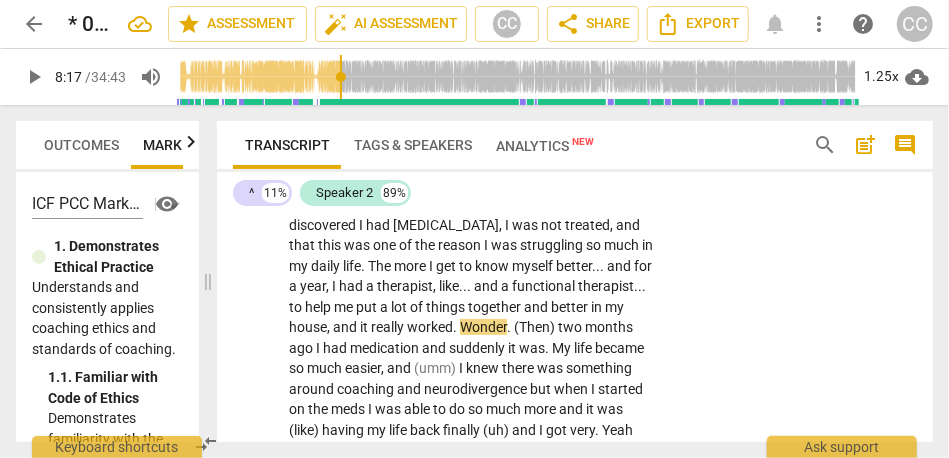 type on "498" 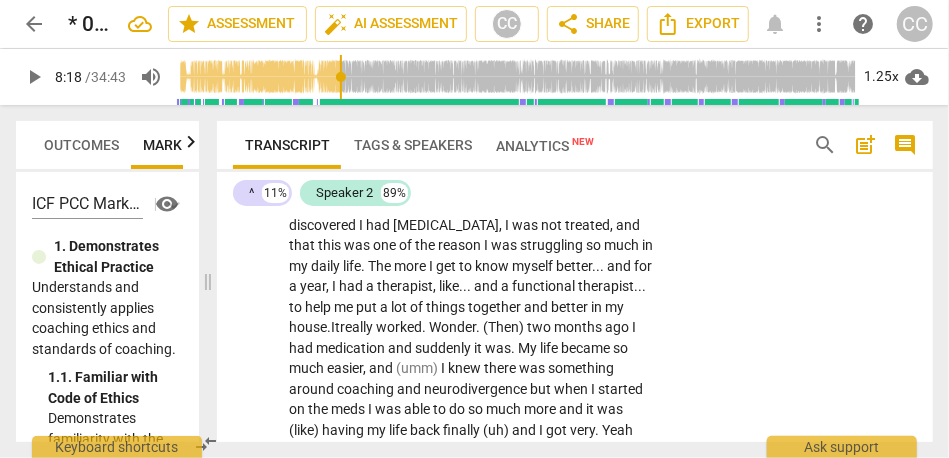 click on "." at bounding box center [425, 327] 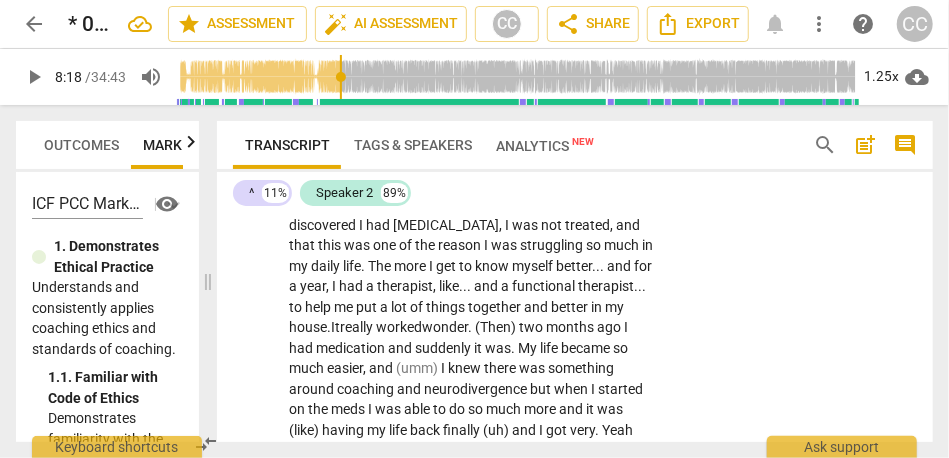 click on "wonder" at bounding box center (445, 327) 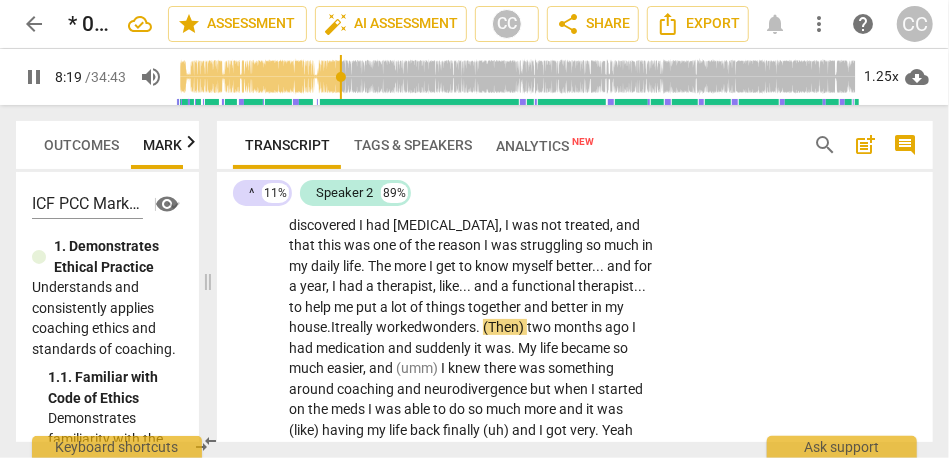 click on "(Then)" at bounding box center (505, 327) 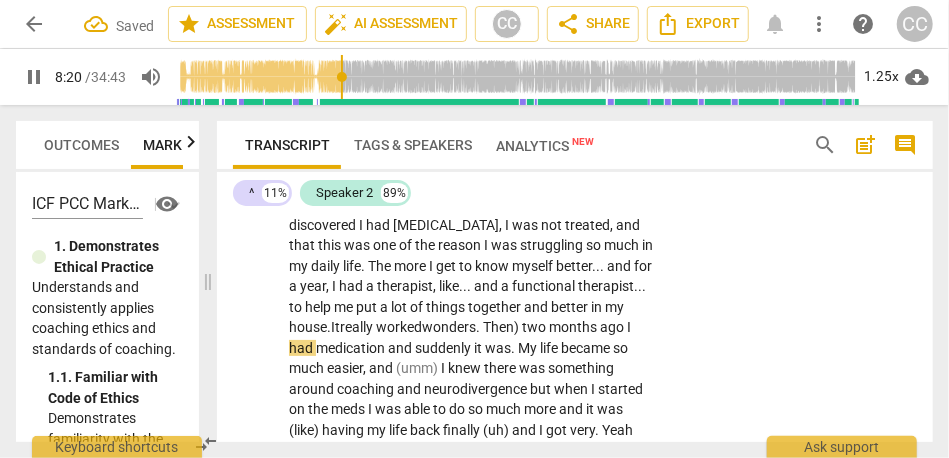 click on "Then)" at bounding box center [502, 327] 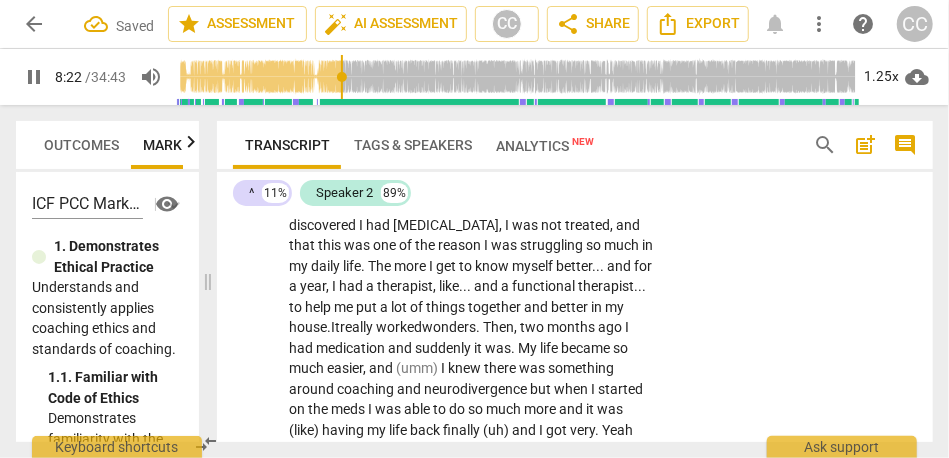 click on "two" at bounding box center [533, 327] 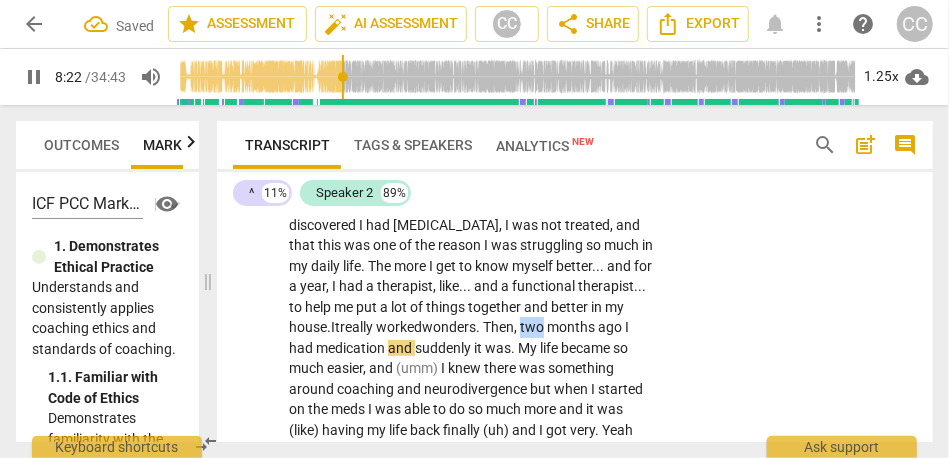 click on "two" at bounding box center [533, 327] 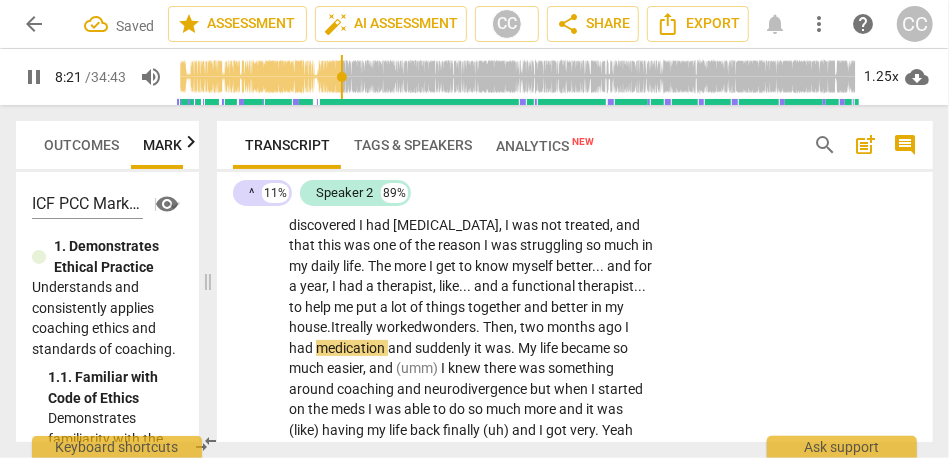 click on "suddenly" at bounding box center [444, 348] 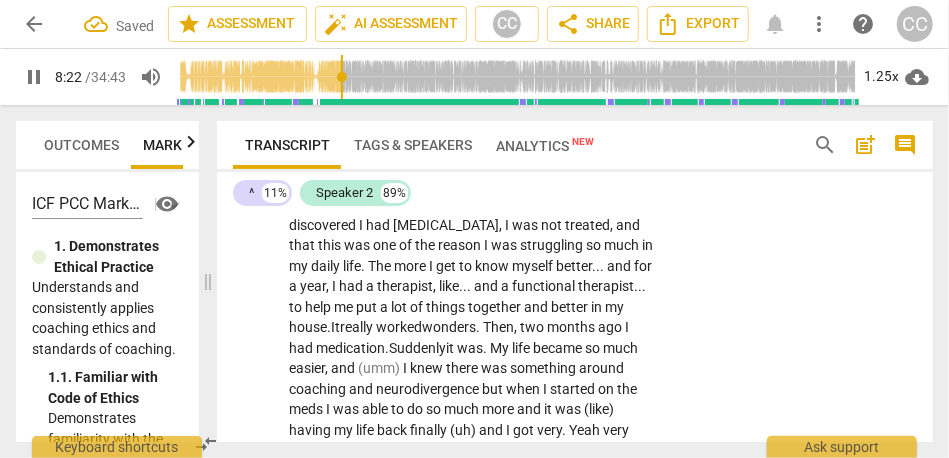 click on "[07:12]   Maybe ,   mapping   out   where   I   am   in   the   process .   Also ,   I   am   also   going   to   draw ,   so   where   it   started   was . . .   the   journey   was   to . . .   I   was   not   happy   with   being   a   [inaudible]   strategist ,   so   I   decided   to   become   a   coach .   That   was   because   I   was   really   [07:48   laughter]   angry   when   I   discovered   I   had   [MEDICAL_DATA]   was   not   treated ,   and   that   this   was   one   of   the   reason   I   was   struggling   so   much   in   my   daily   life .   The   more   I   get   to   know   myself   better . . .   and   for   a   year ,   I   had   a   therapist ,   like . . .   and   a   functional   therapist . . .   to   help   me   put   a   lot   of   things   together   and   better   in   my   house.  It  really   worked  wonders .   Then,   [DATE]   I   had   medication.  Suddenly  it   was .   My   life   became   so   much   easier ,   and   (umm)   I   knew   there   was" at bounding box center [471, 1332] 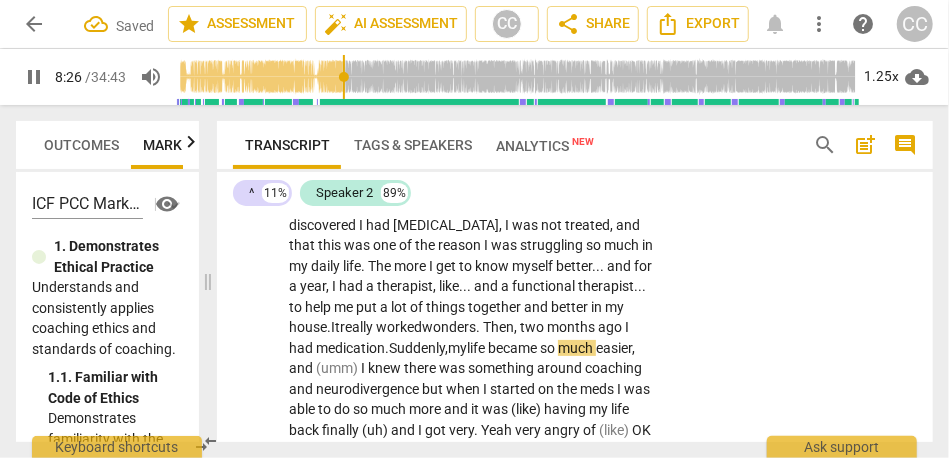 scroll, scrollTop: 3054, scrollLeft: 0, axis: vertical 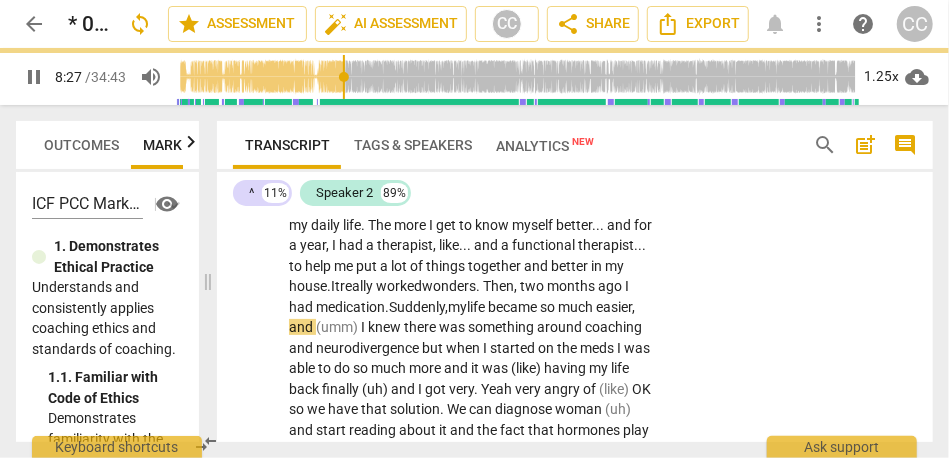 click on "I" at bounding box center [364, 327] 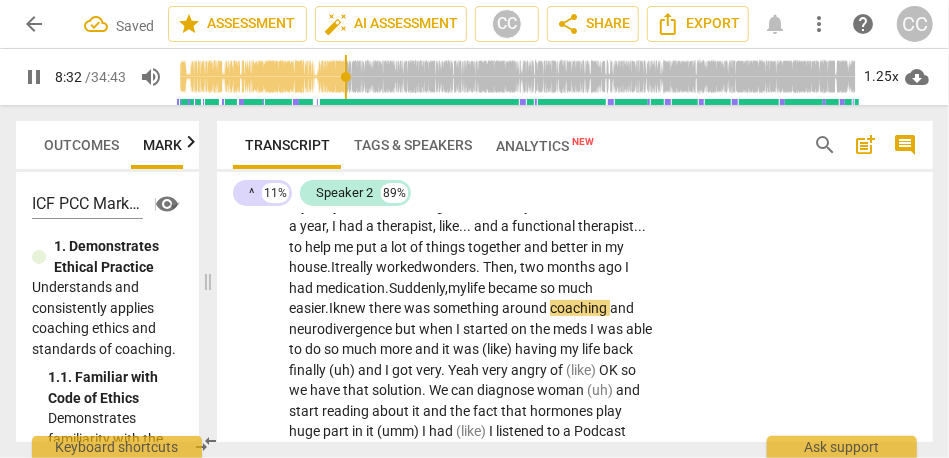 scroll, scrollTop: 3082, scrollLeft: 0, axis: vertical 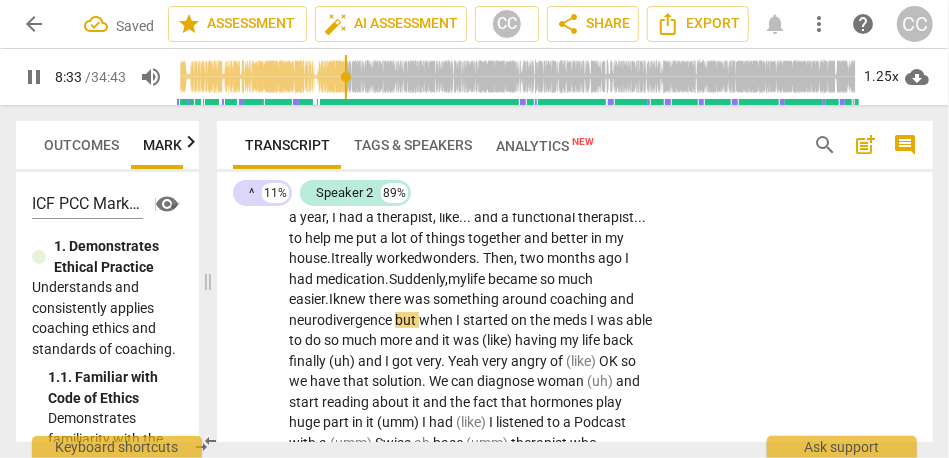 click on "but" at bounding box center [407, 320] 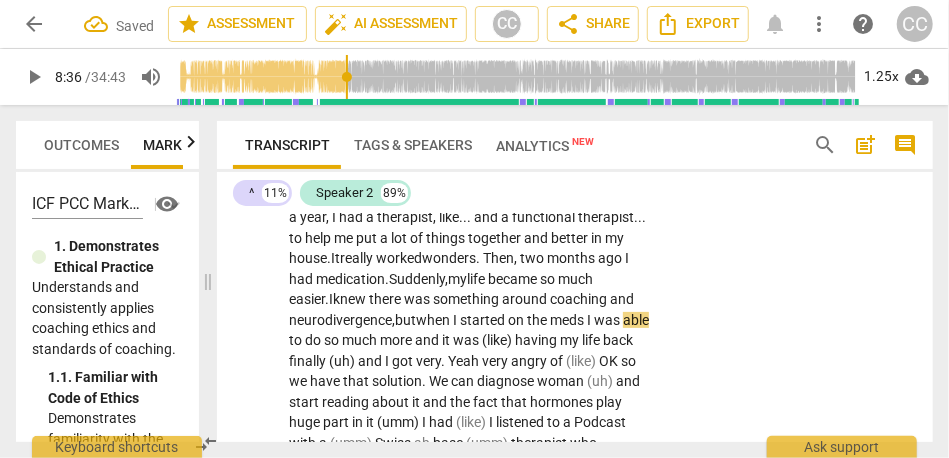 click on "I" at bounding box center (590, 320) 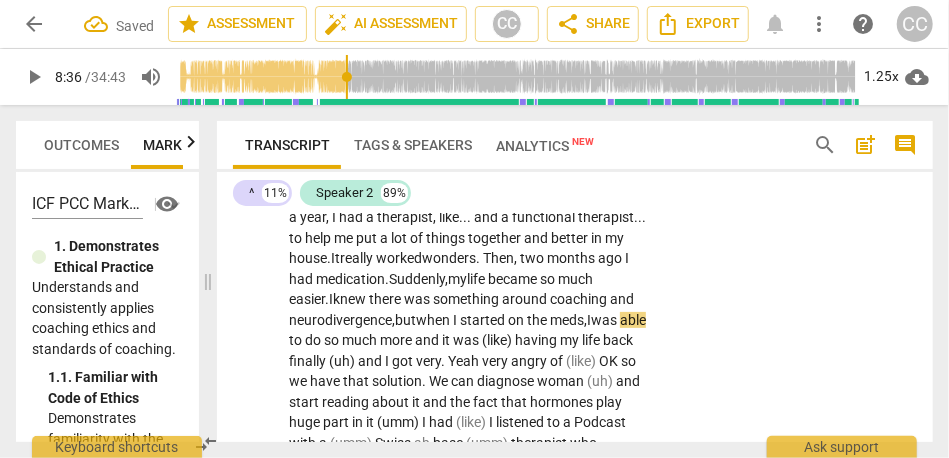 click on "was" at bounding box center [605, 320] 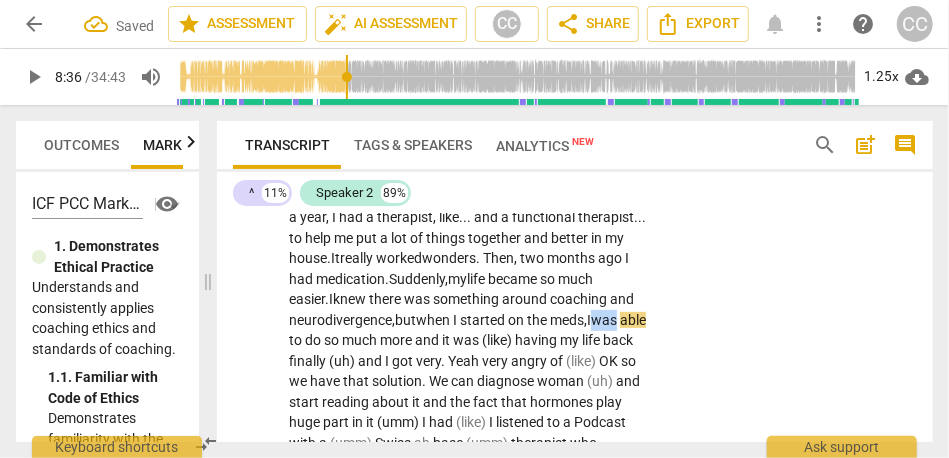 click on "was" at bounding box center (605, 320) 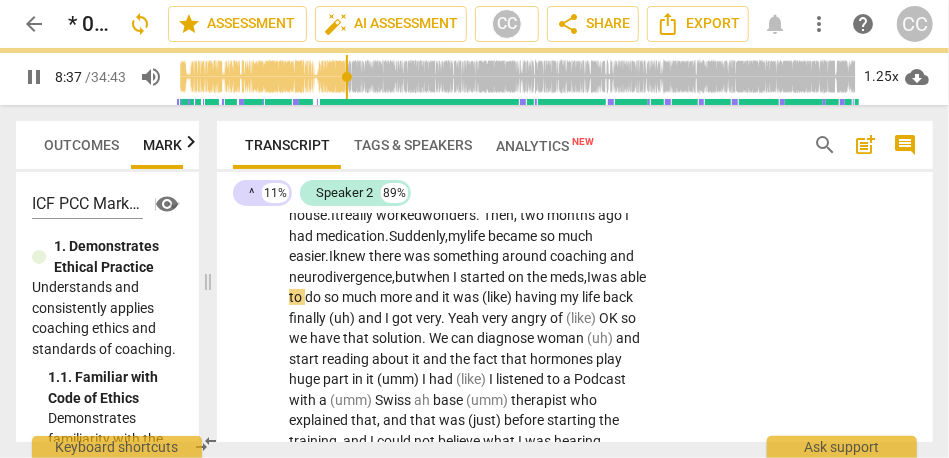 scroll, scrollTop: 3130, scrollLeft: 0, axis: vertical 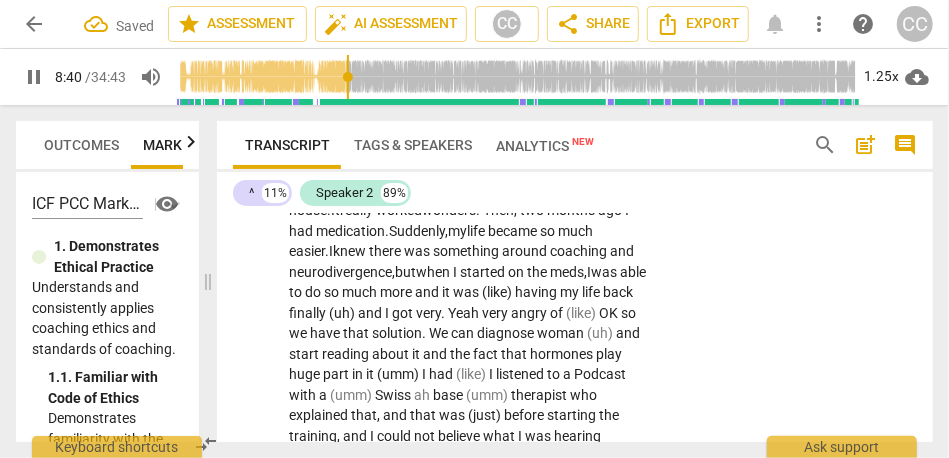 click on "and" at bounding box center [428, 292] 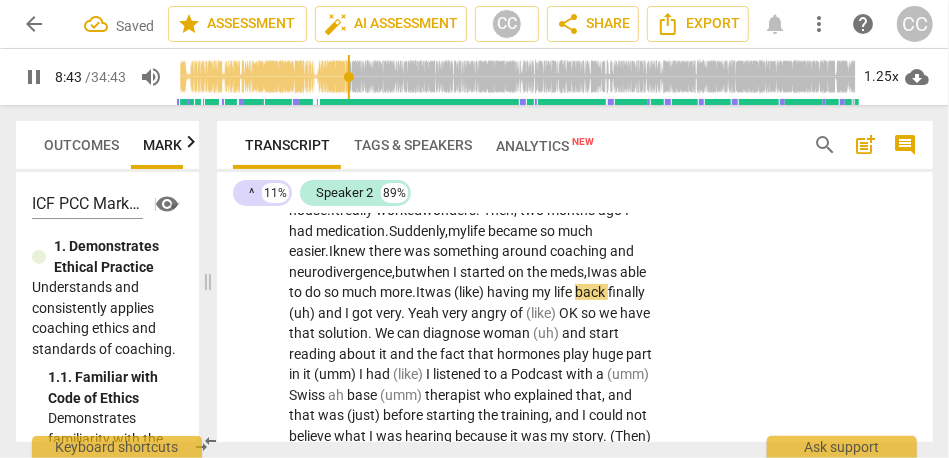 click on "having" at bounding box center (509, 292) 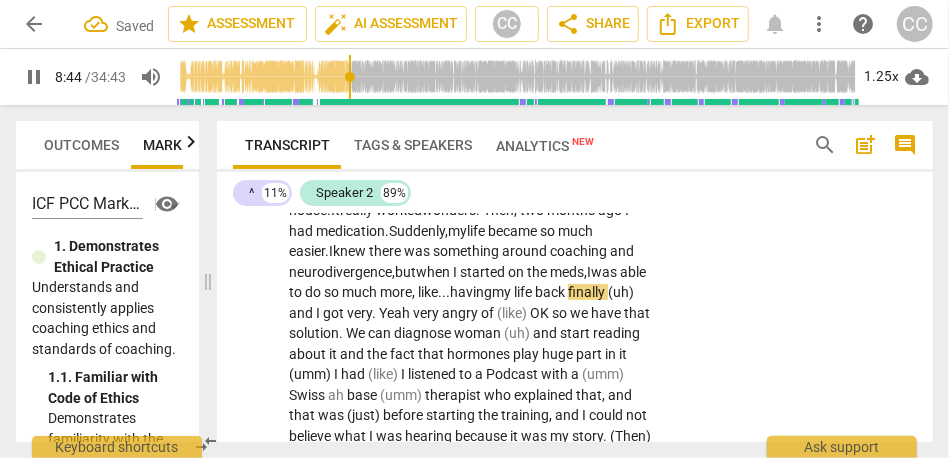 click on "my" at bounding box center [503, 292] 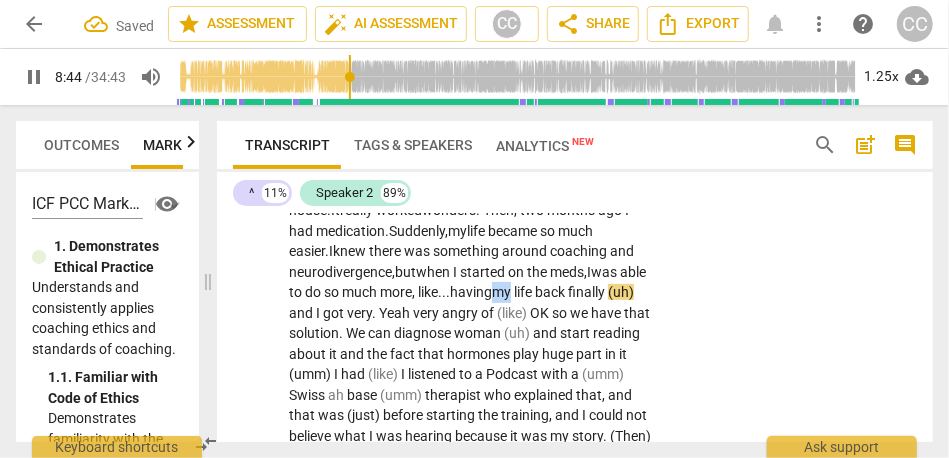 click on "my" at bounding box center [503, 292] 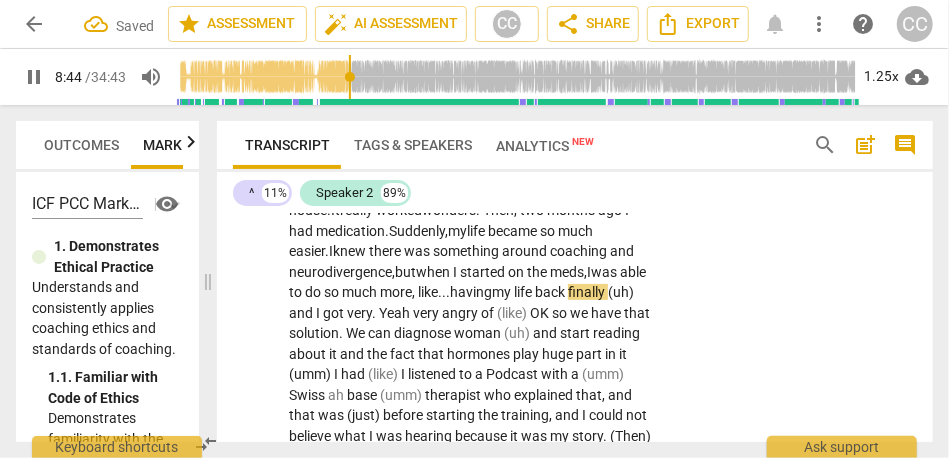 click on "finally" at bounding box center (588, 292) 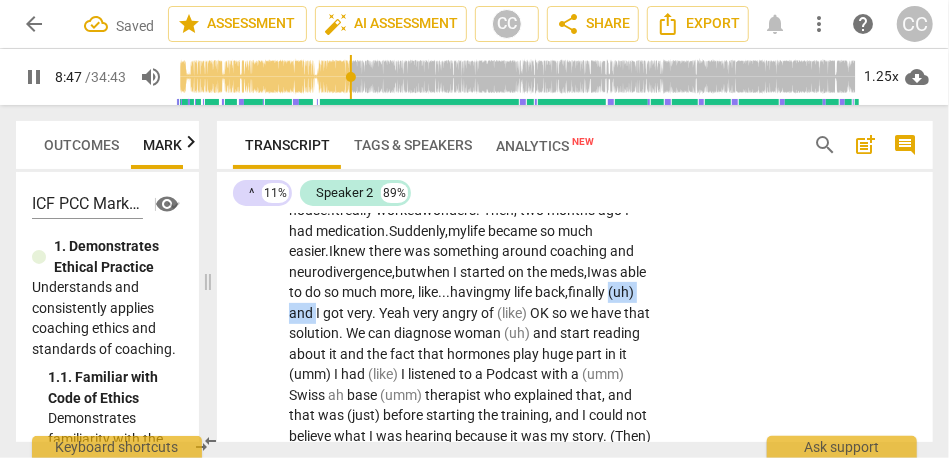 drag, startPoint x: 336, startPoint y: 314, endPoint x: 255, endPoint y: 316, distance: 81.02469 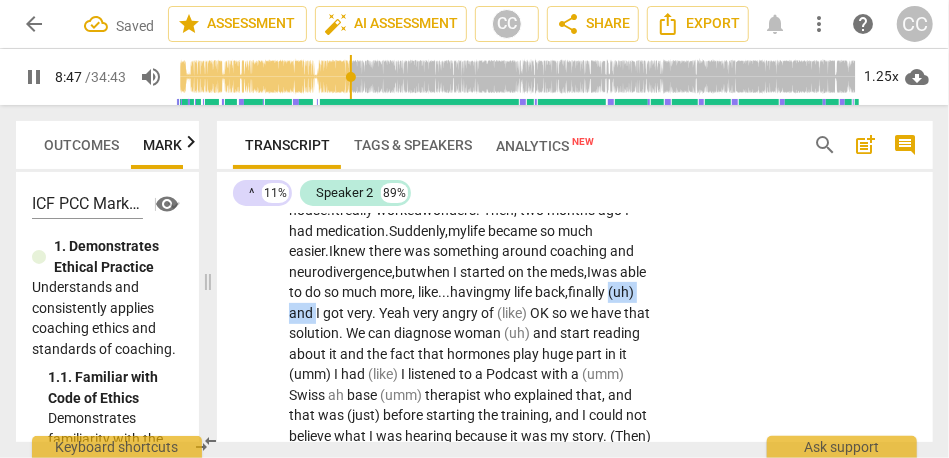 click on "S2 play_arrow pause 07:15 + Add competency keyboard_arrow_right [07:12]   Maybe ,   mapping   out   where   I   am   in   the   process .   Also ,   I   am   also   going   to   draw ,   so   where   it   started   was . . .   the   journey   was   to . . .   I   was   not   happy   with   being   a   [inaudible]   strategist ,   so   I   decided   to   become   a   coach .   That   was   because   I   was   really   [07:48   laughter]   angry   when   I   discovered   I   had   [MEDICAL_DATA]   was   not   treated ,   and   that   this   was   one   of   the   reason   I   was   struggling   so   much   in   my   daily   life .   The   more   I   get   to   know   myself   better . . .   and   for   a   year ,   I   had   a   therapist ,   like . . .   and   a   functional   therapist . . .   to   help   me   put   a   lot   of   things   together   and   better   in   my   house.  It  really   worked  wonders .   Then,   [DATE]   I   had   medication.  Suddenly,  my  life   became   so   much" at bounding box center [575, 1188] 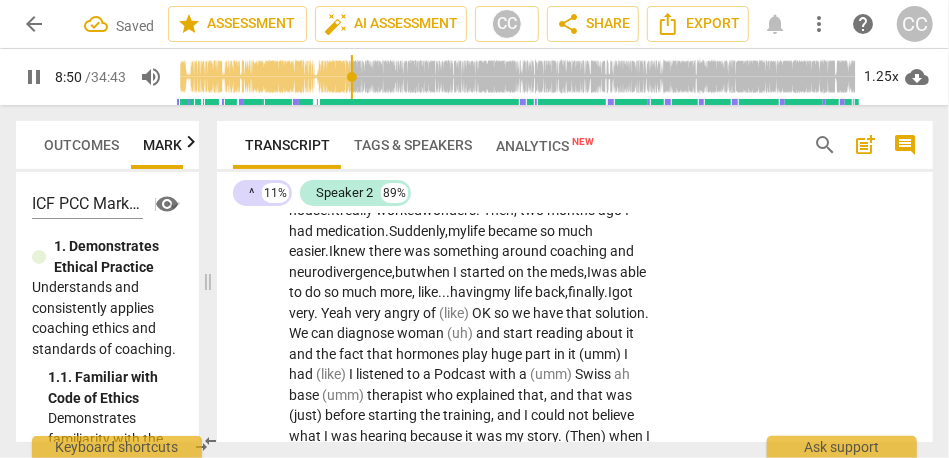 click on "Yeah" at bounding box center [338, 313] 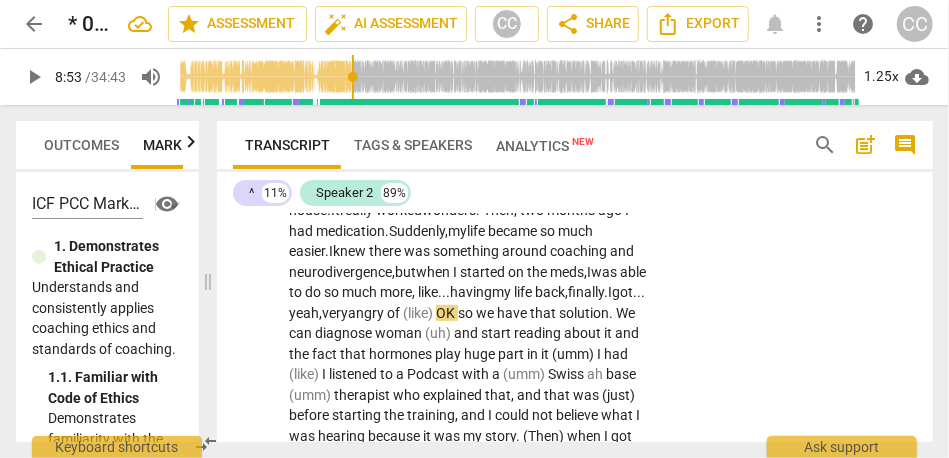 click on "very" at bounding box center (335, 313) 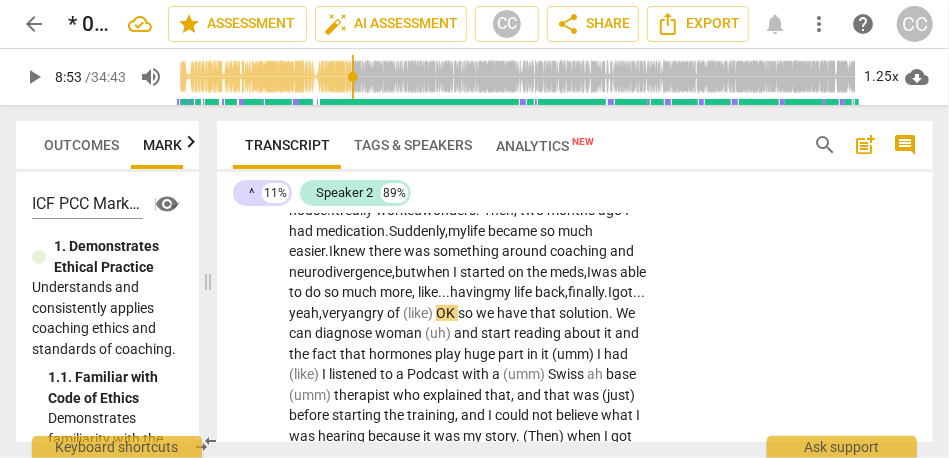 click on "very" at bounding box center (335, 313) 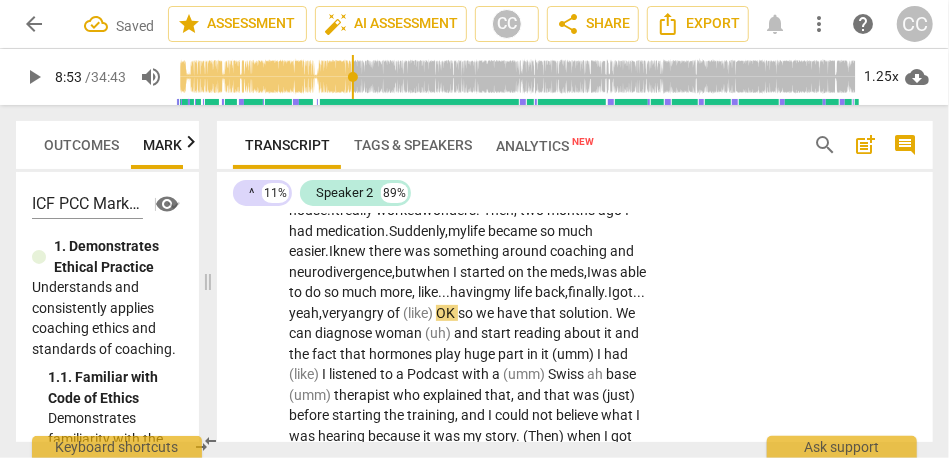 click on "OK" at bounding box center (447, 313) 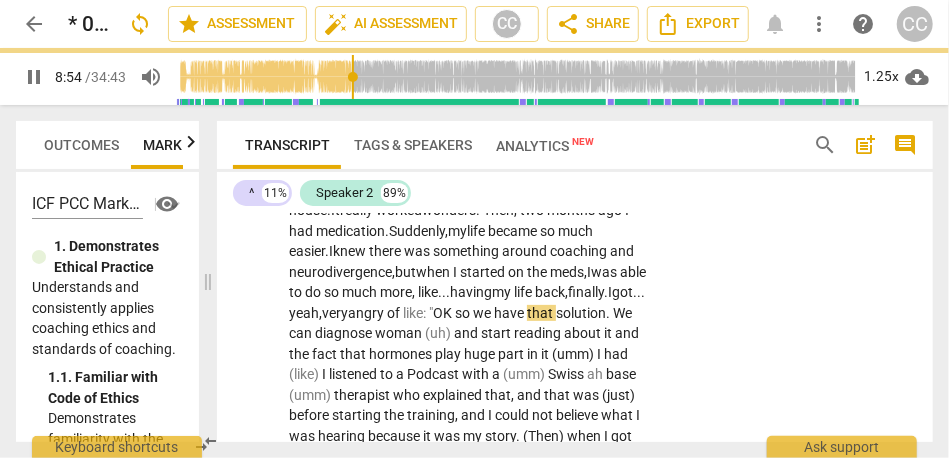click on "so" at bounding box center (464, 313) 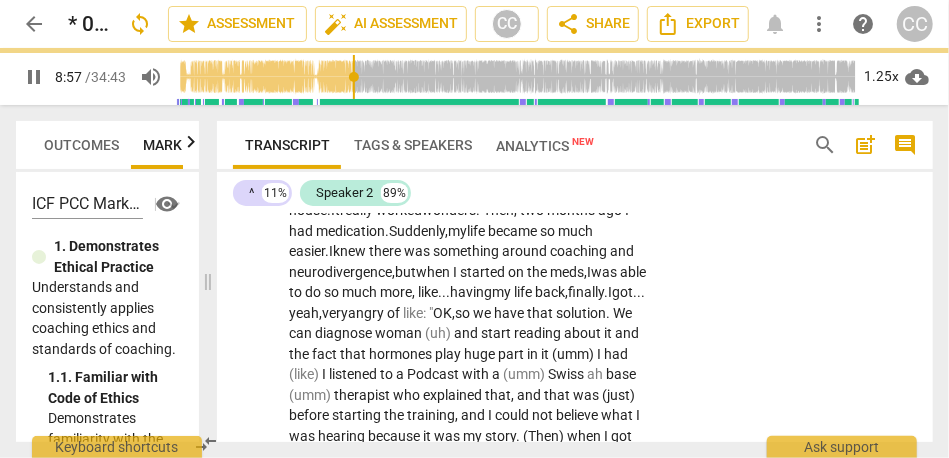 click on "(uh)" at bounding box center [439, 333] 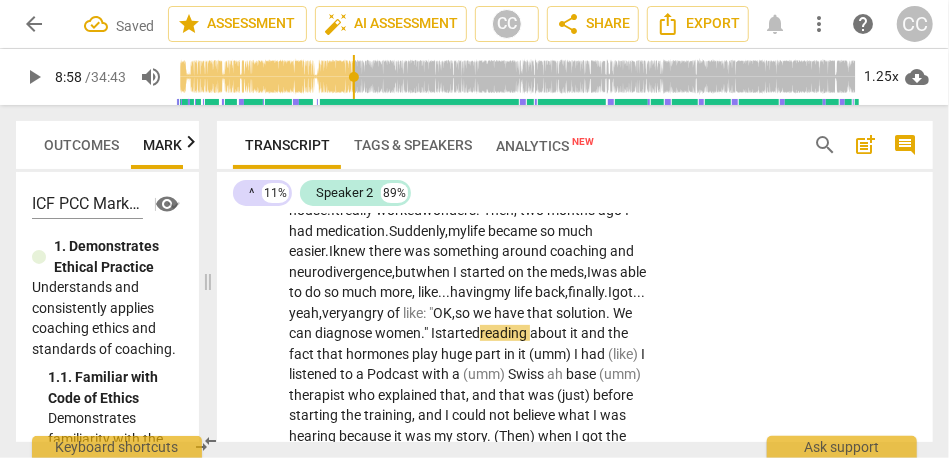 click on "S2 play_arrow pause 07:15 + Add competency keyboard_arrow_right [07:12]   Maybe ,   mapping   out   where   I   am   in   the   process .   Also ,   I   am   also   going   to   draw ,   so   where   it   started   was . . .   the   journey   was   to . . .   I   was   not   happy   with   being   a   [inaudible]   strategist ,   so   I   decided   to   become   a   coach .   That   was   because   I   was   really   [07:48   laughter]   angry   when   I   discovered   I   had   [MEDICAL_DATA]   was   not   treated ,   and   that   this   was   one   of   the   reason   I   was   struggling   so   much   in   my   daily   life .   The   more   I   get   to   know   myself   better . . .   and   for   a   year ,   I   had   a   therapist ,   like . . .   and   a   functional   therapist . . .   to   help   me   put   a   lot   of   things   together   and   better   in   my   house.  It  really   worked  wonders .   Then,   [DATE]   I   had   medication.  Suddenly,  my  life   became   so   much" at bounding box center [575, 1188] 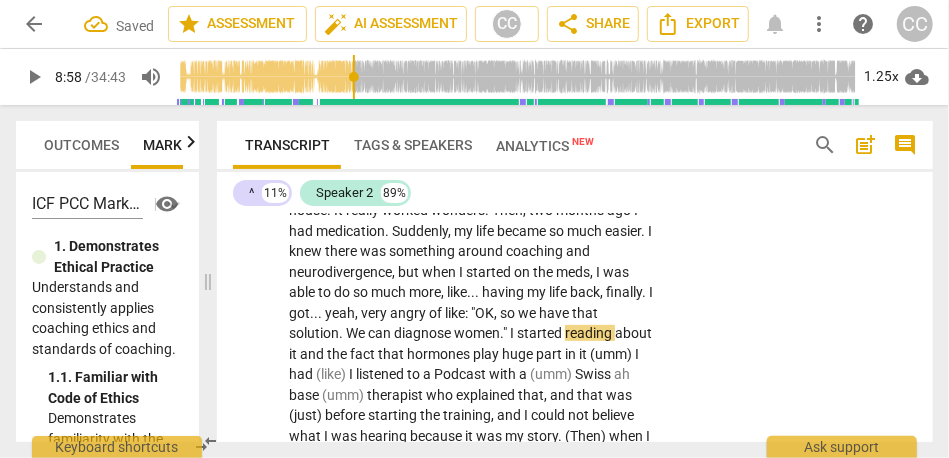 click on "started" at bounding box center (541, 333) 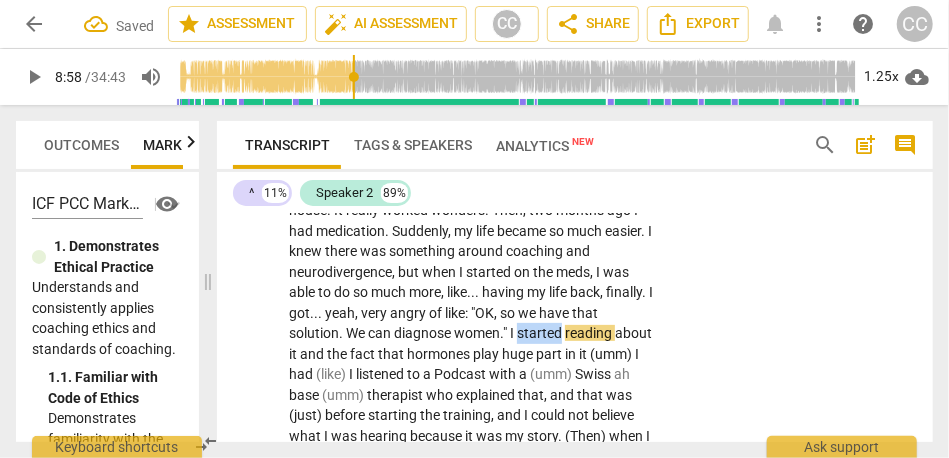 click on "started" at bounding box center [541, 333] 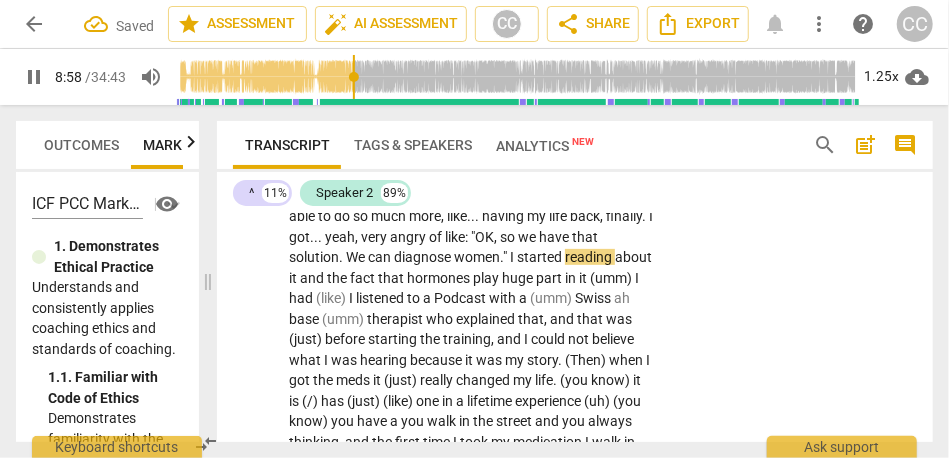 scroll, scrollTop: 3208, scrollLeft: 0, axis: vertical 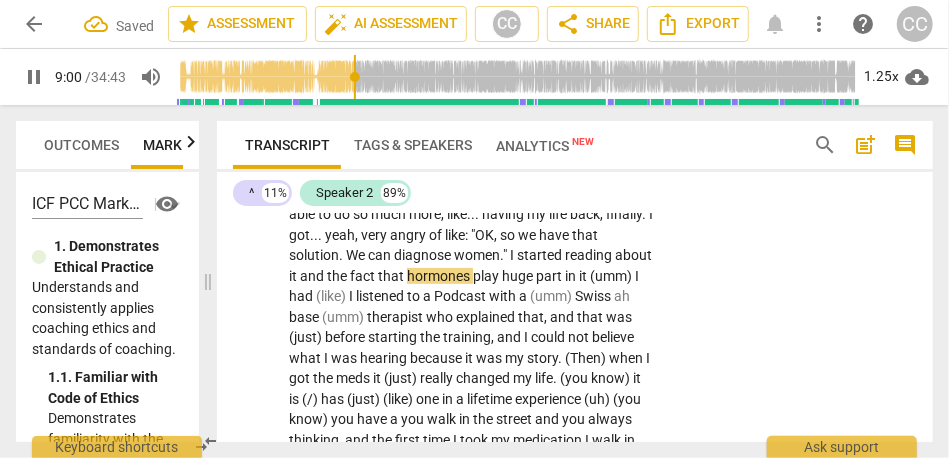 click on "and" at bounding box center (313, 276) 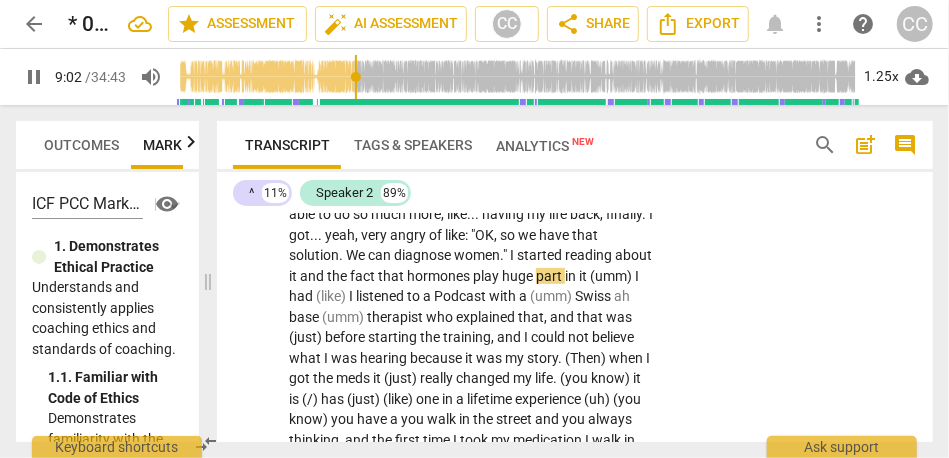 type on "543" 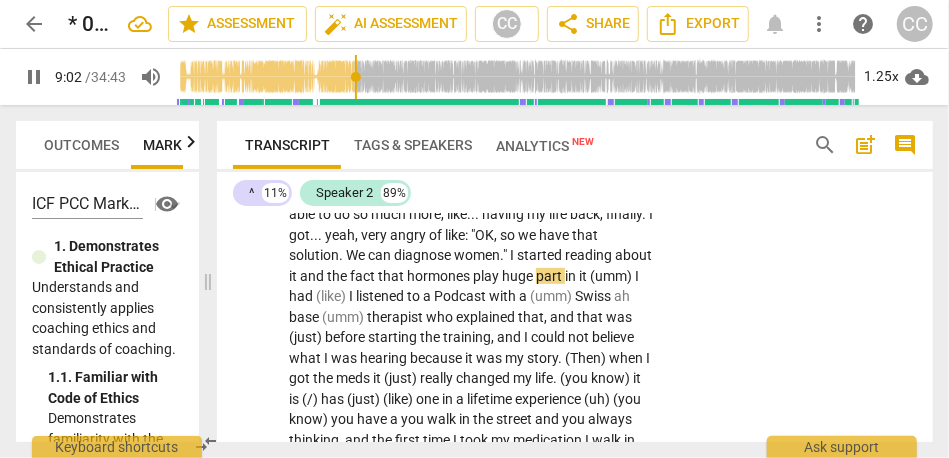 type 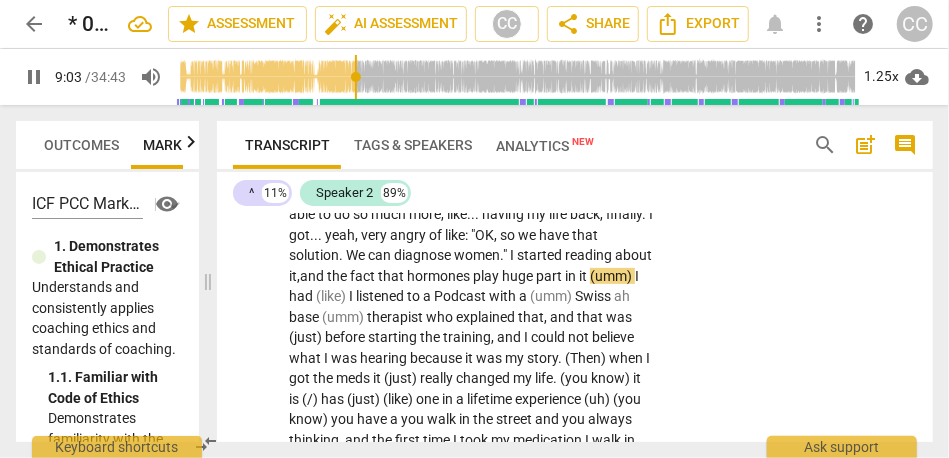 click on "and" at bounding box center (313, 276) 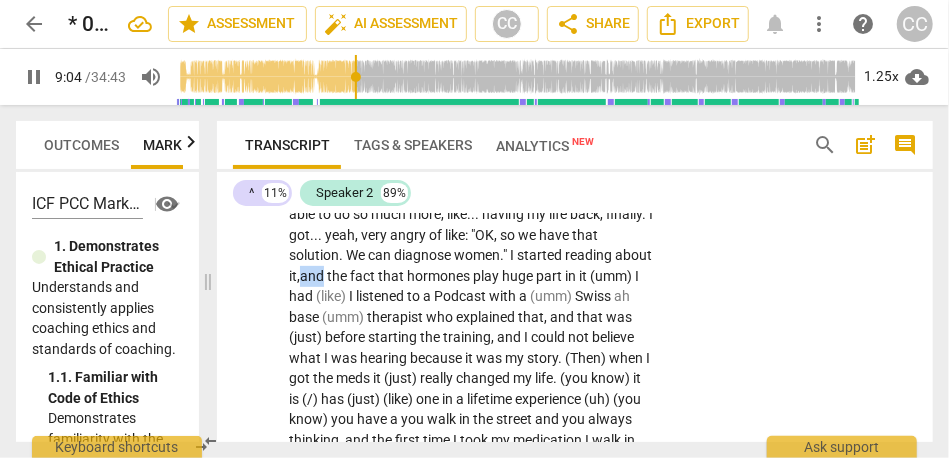 click on "and" at bounding box center [313, 276] 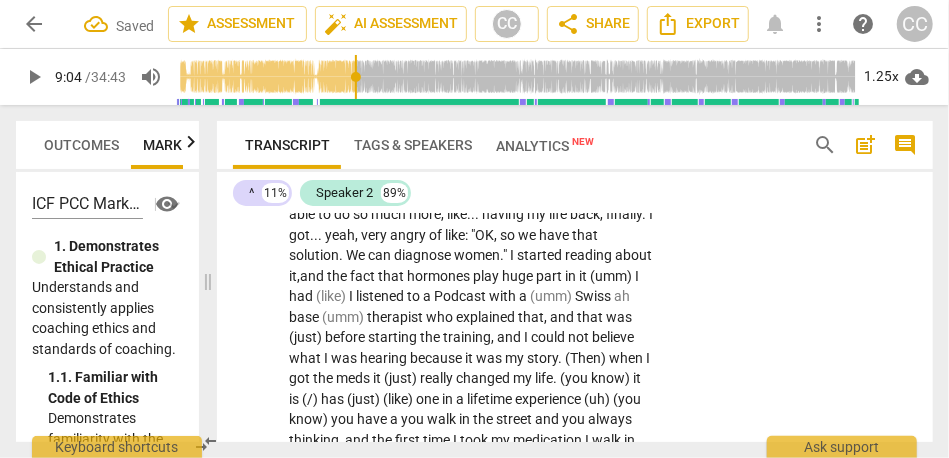 click on "the" at bounding box center (338, 276) 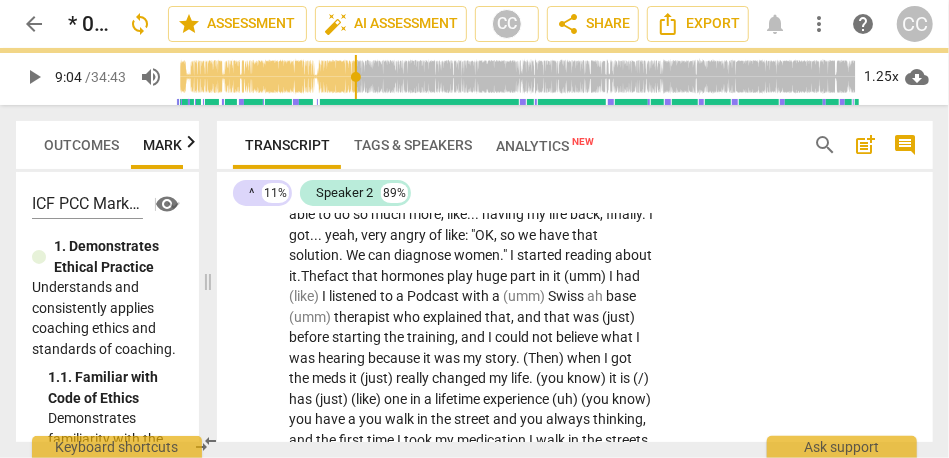 click on "(umm)" at bounding box center (586, 276) 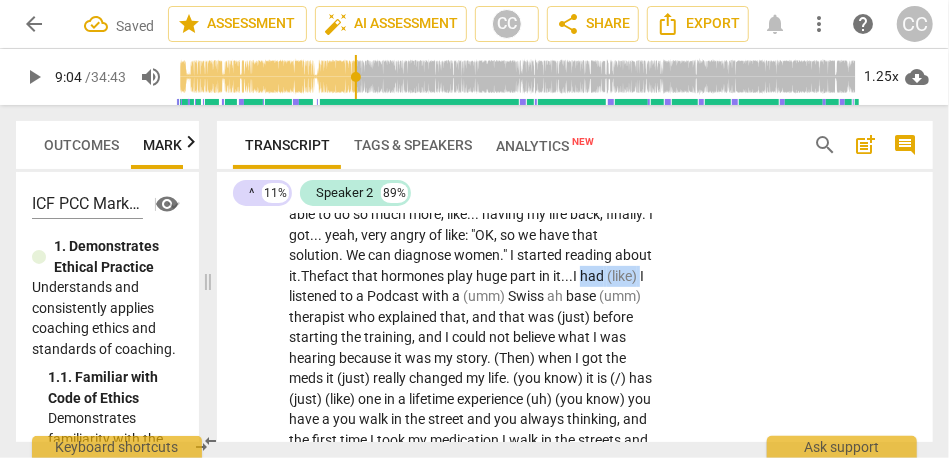 drag, startPoint x: 348, startPoint y: 291, endPoint x: 264, endPoint y: 292, distance: 84.00595 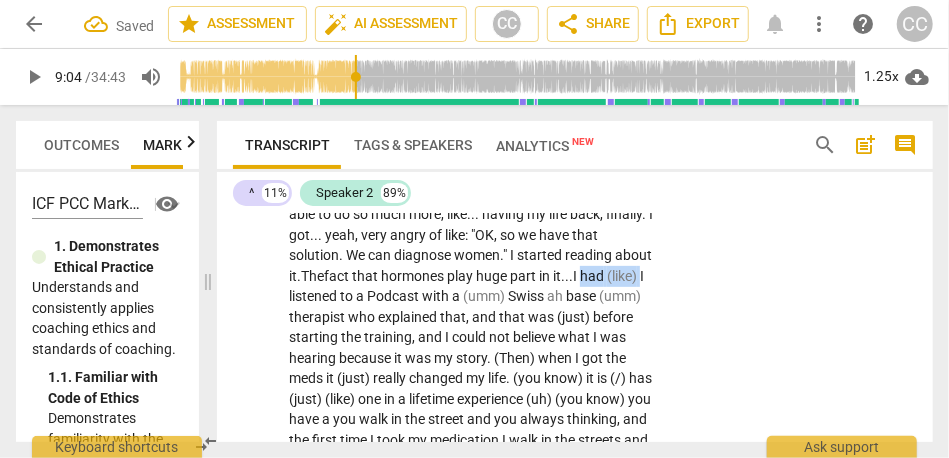 click on "S2 play_arrow pause 07:15 + Add competency keyboard_arrow_right [07:12]   Maybe ,   mapping   out   where   I   am   in   the   process .   Also ,   I   am   also   going   to   draw ,   so   where   it   started   was . . .   the   journey   was   to . . .   I   was   not   happy   with   being   a   [inaudible]   strategist ,   so   I   decided   to   become   a   coach .   That   was   because   I   was   really   [07:48   laughter]   angry   when   I   discovered   I   had   [MEDICAL_DATA]   was   not   treated ,   and   that   this   was   one   of   the   reason   I   was   struggling   so   much   in   my   daily   life .   The   more   I   get   to   know   myself   better . . .   and   for   a   year ,   I   had   a   therapist ,   like . . .   and   a   functional   therapist . . .   to   help   me   put   a   lot   of   things   together   and   better   in   my   house .   It   really   worked   wonders .   Then ,   [DATE]   I   had   medication .   Suddenly ,   my   life   became   so" at bounding box center (575, 1110) 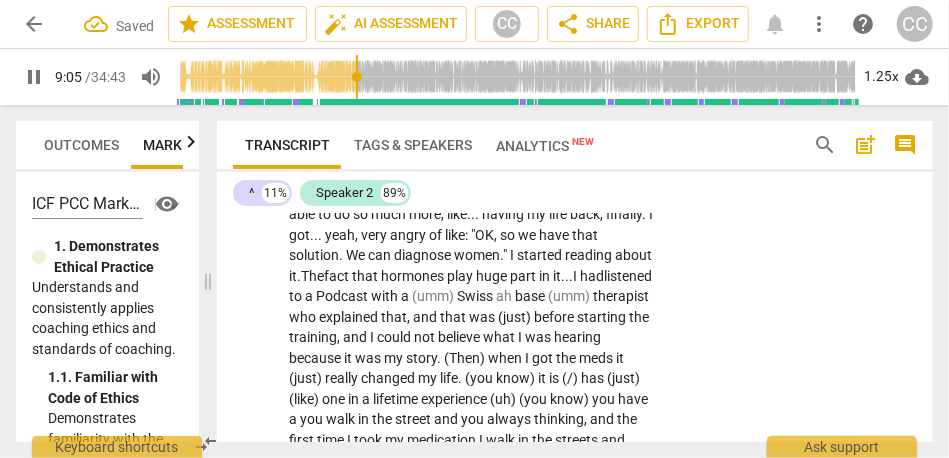 click on "S2 play_arrow pause 07:15 + Add competency keyboard_arrow_right [07:12]   Maybe ,   mapping   out   where   I   am   in   the   process .   Also ,   I   am   also   going   to   draw ,   so   where   it   started   was . . .   the   journey   was   to . . .   I   was   not   happy   with   being   a   [inaudible]   strategist ,   so   I   decided   to   become   a   coach .   That   was   because   I   was   really   [07:48   laughter]   angry   when   I   discovered   I   had   [MEDICAL_DATA]   was   not   treated ,   and   that   this   was   one   of   the   reason   I   was   struggling   so   much   in   my   daily   life .   The   more   I   get   to   know   myself   better . . .   and   for   a   year ,   I   had   a   therapist ,   like . . .   and   a   functional   therapist . . .   to   help   me   put   a   lot   of   things   together   and   better   in   my   house .   It   really   worked   wonders .   Then ,   [DATE]   I   had   medication .   Suddenly ,   my   life   became   so" at bounding box center (575, 1110) 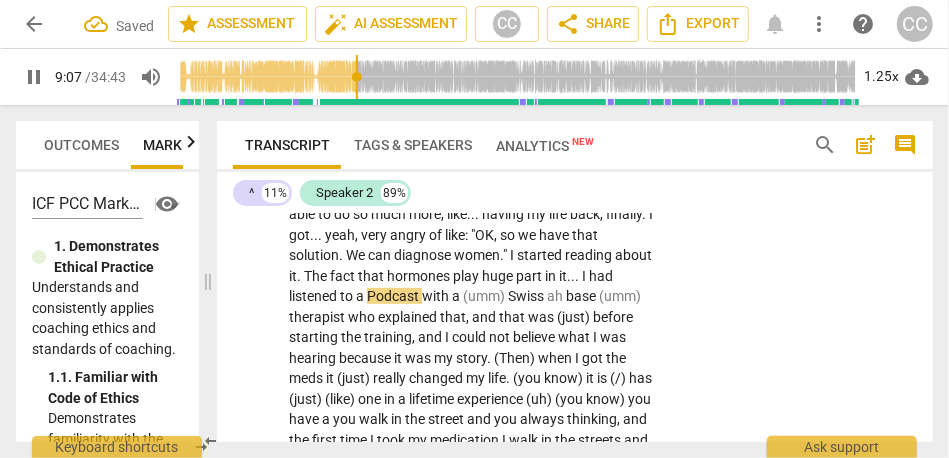 click on "Podcast" at bounding box center [394, 296] 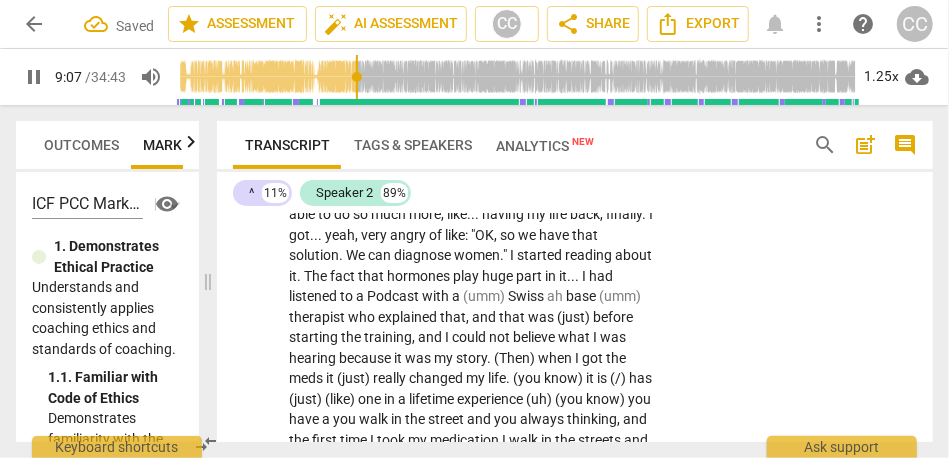 type on "548" 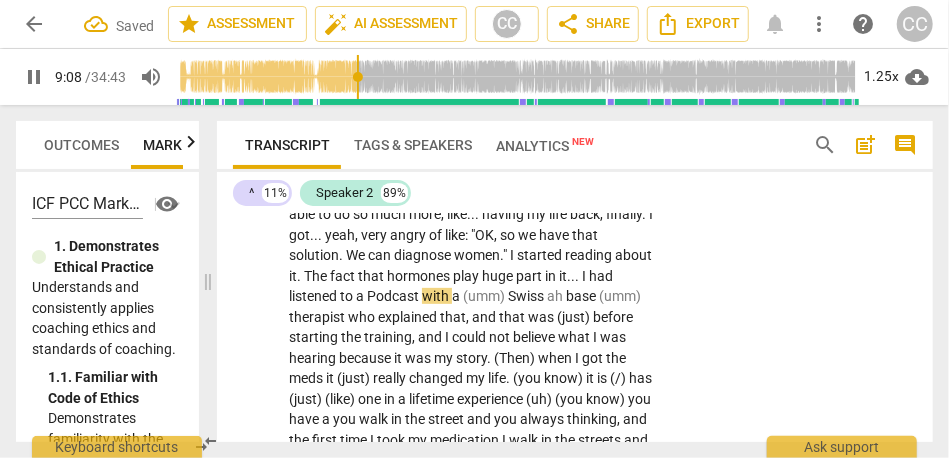type 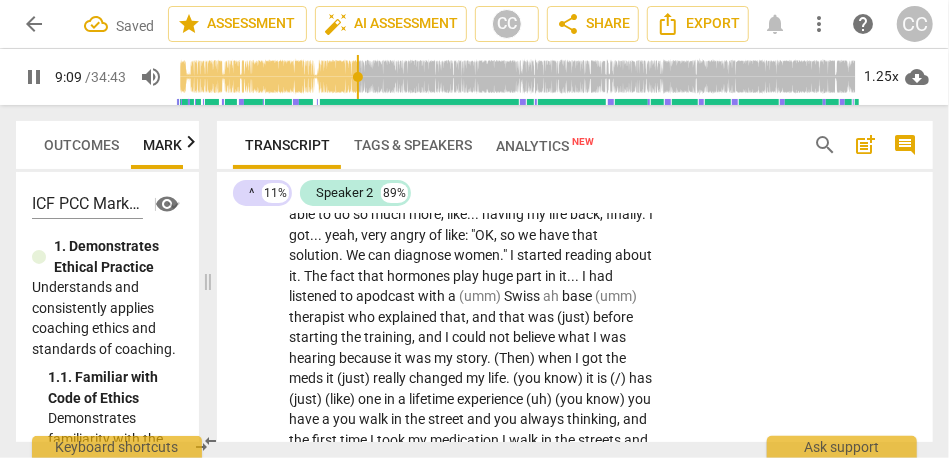 click on "(umm)" at bounding box center (481, 296) 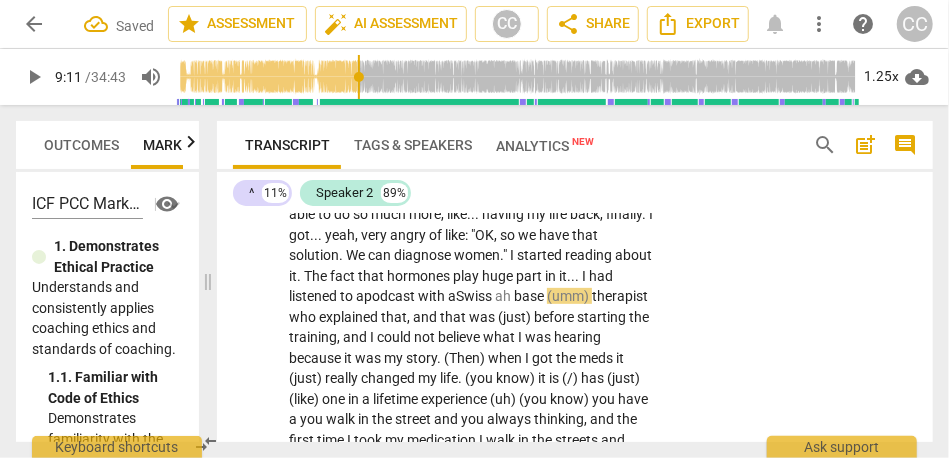 click on "base" at bounding box center [530, 296] 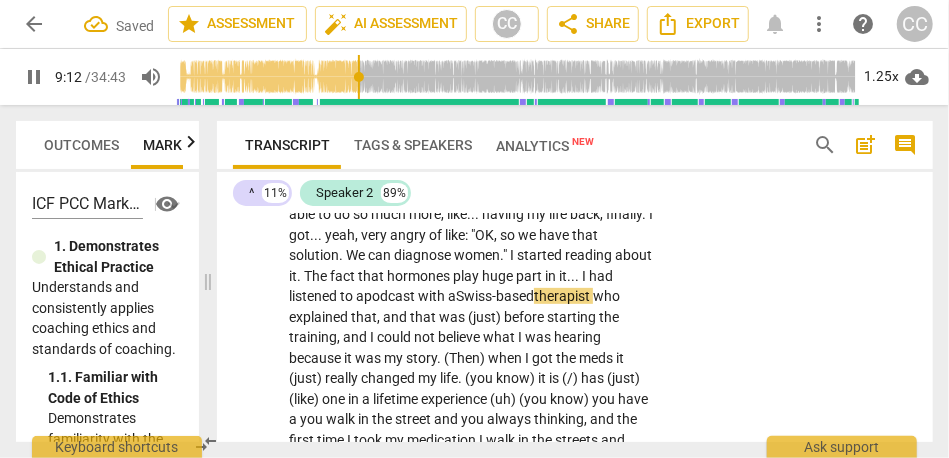 click on "[07:12]   Maybe ,   mapping   out   where   I   am   in   the   process .   Also ,   I   am   also   going   to   draw ,   so   where   it   started   was . . .   the   journey   was   to . . .   I   was   not   happy   with   being   a   [inaudible]   strategist ,   so   I   decided   to   become   a   coach .   That   was   because   I   was   really   [07:48   laughter]   angry   when   I   discovered   I   had   [MEDICAL_DATA]   was   not   treated ,   and   that   this   was   one   of   the   reason   I   was   struggling   so   much   in   my   daily   life .   The   more   I   get   to   know   myself   better . . .   and   for   a   year ,   I   had   a   therapist ,   like . . .   and   a   functional   therapist . . .   to   help   me   put   a   lot   of   things   together   and   better   in   my   house .   It   really   worked   wonders .   Then ,   [DATE]   I   had   medication .   Suddenly ,   my   life   became   so   much   easier .   I   knew   there   was   something   around" at bounding box center [477, 1126] 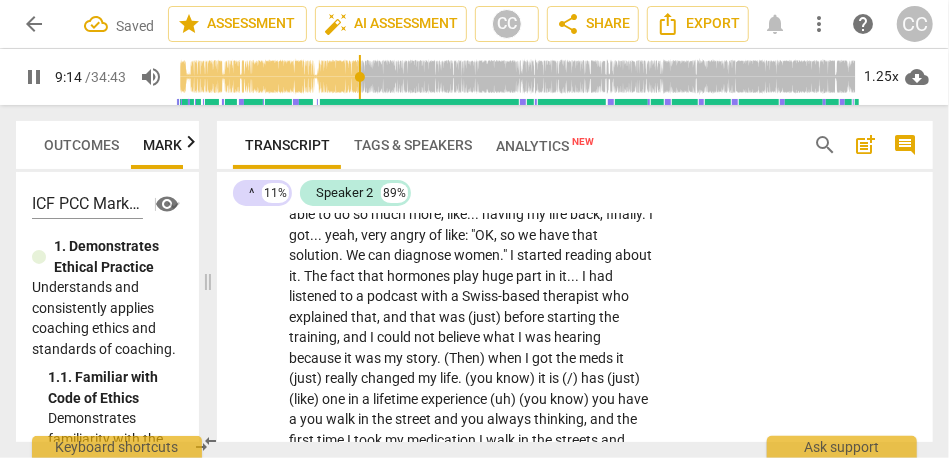click on "and" at bounding box center (396, 317) 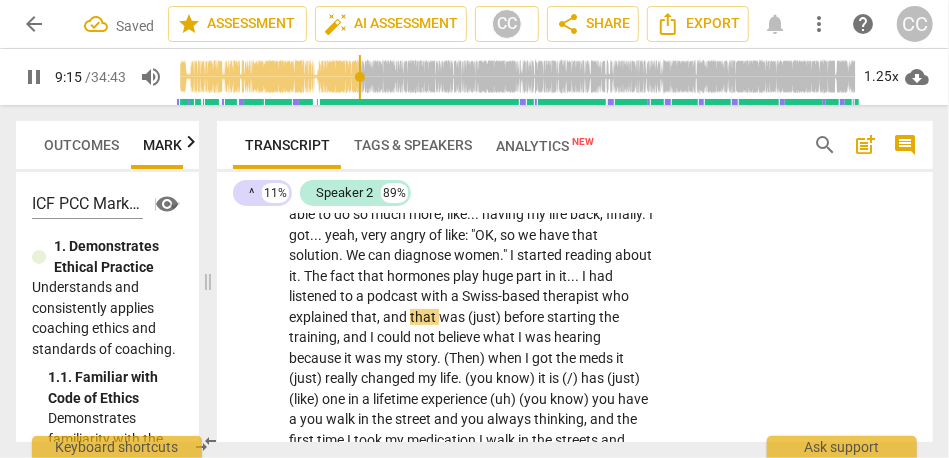 type 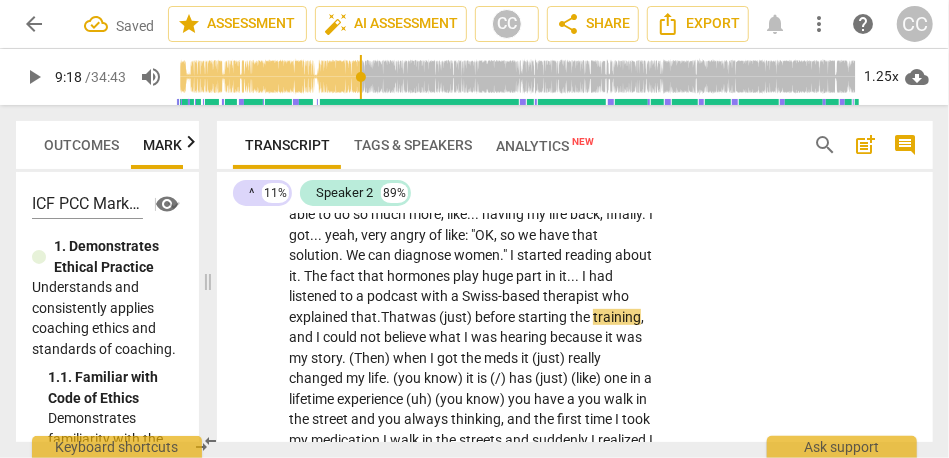click on "before" at bounding box center (496, 317) 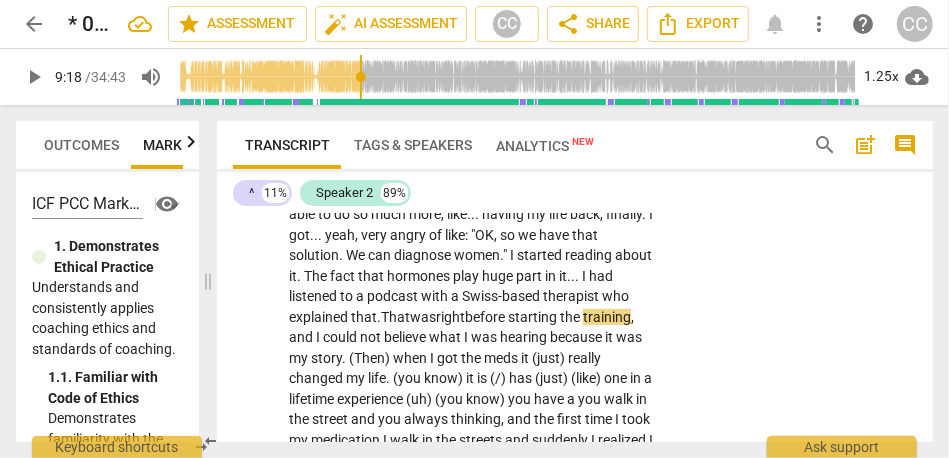 click on "before" at bounding box center [486, 317] 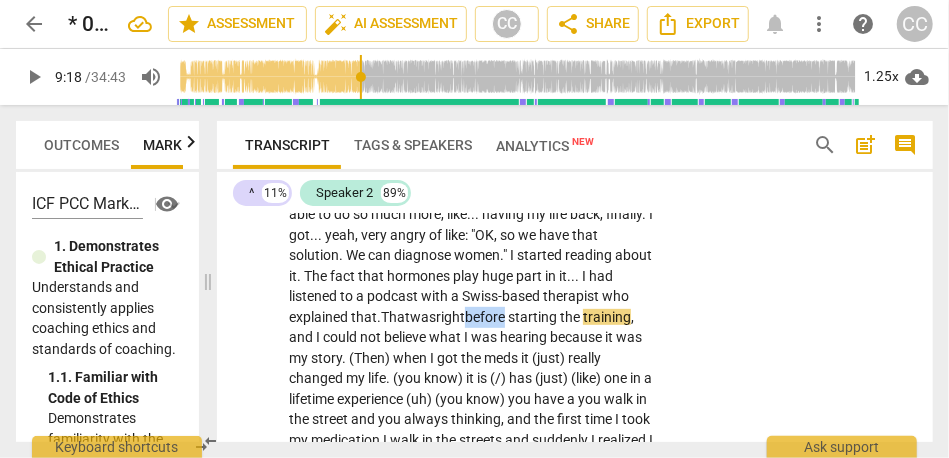click on "before" at bounding box center (486, 317) 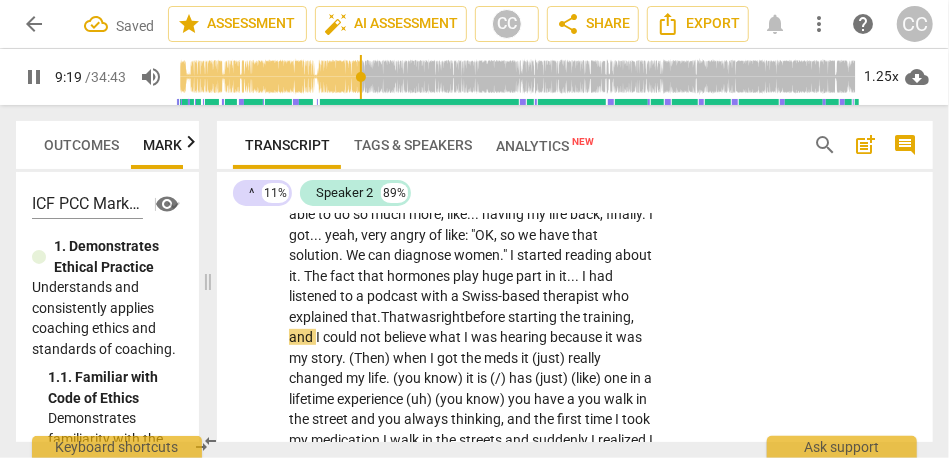 click on "I" at bounding box center (319, 337) 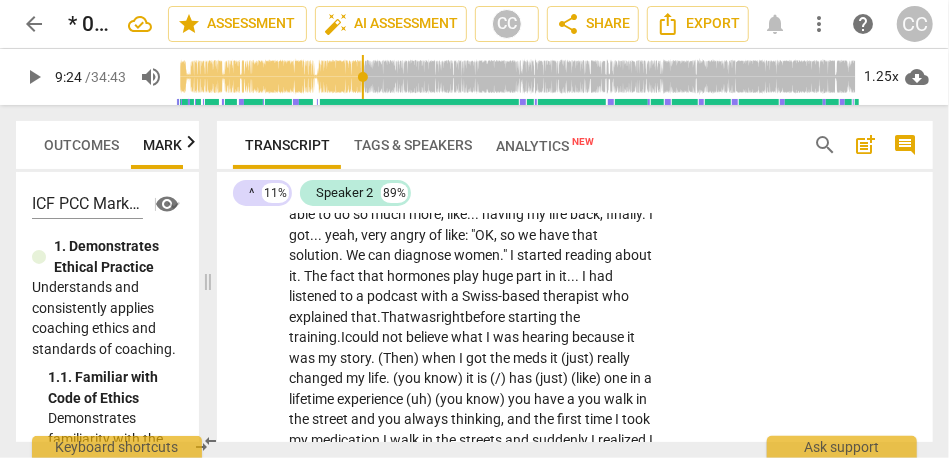 click on "because" at bounding box center [599, 337] 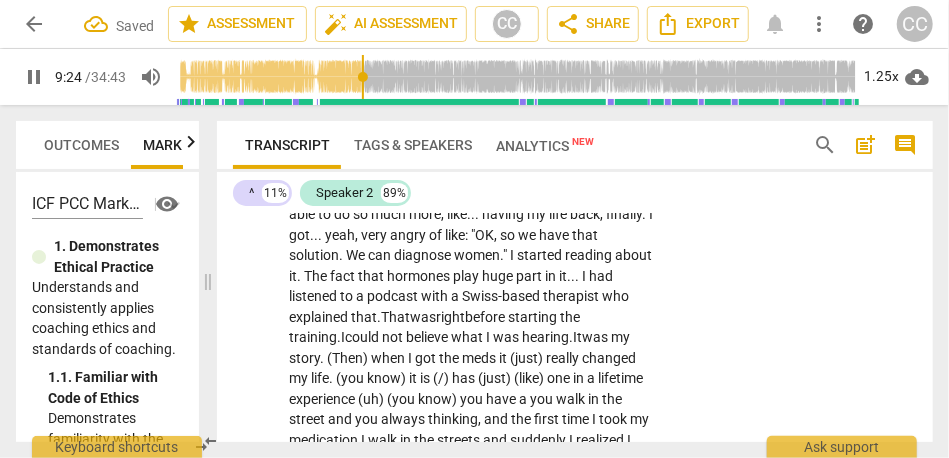 click on "was" at bounding box center [596, 337] 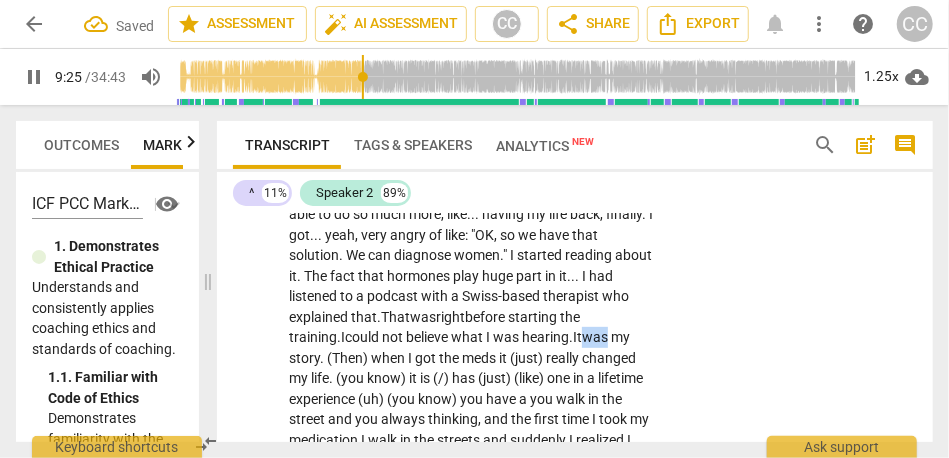 click on "was" at bounding box center (596, 337) 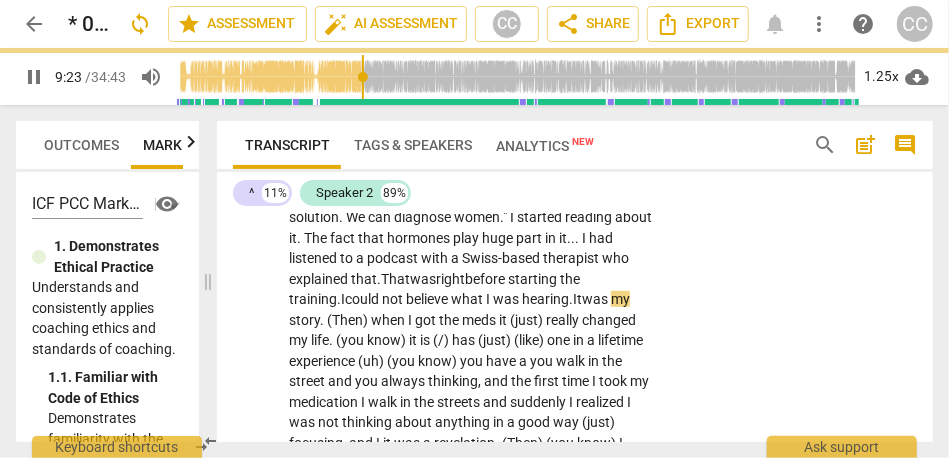 scroll, scrollTop: 3250, scrollLeft: 0, axis: vertical 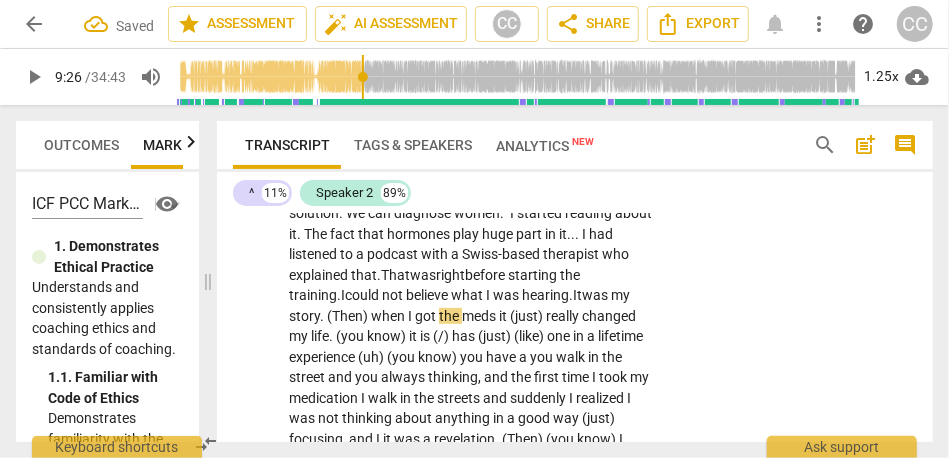 click on "(Then)" at bounding box center [349, 316] 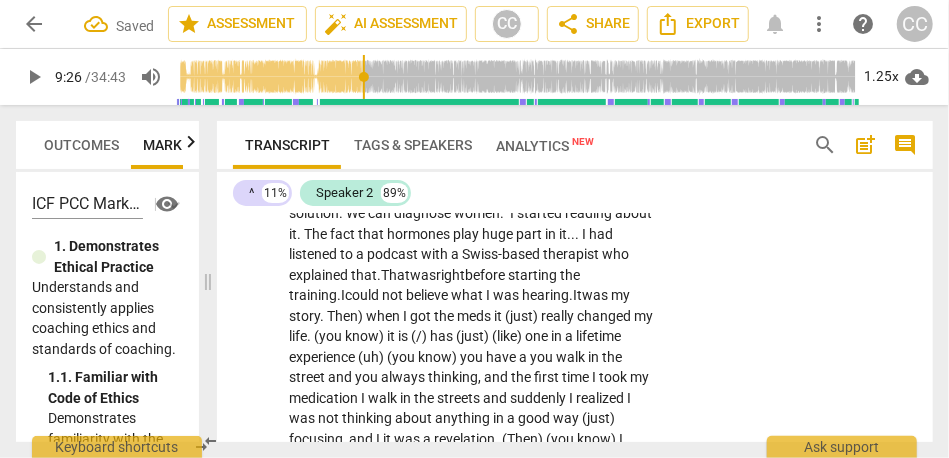 click on "when" at bounding box center (384, 316) 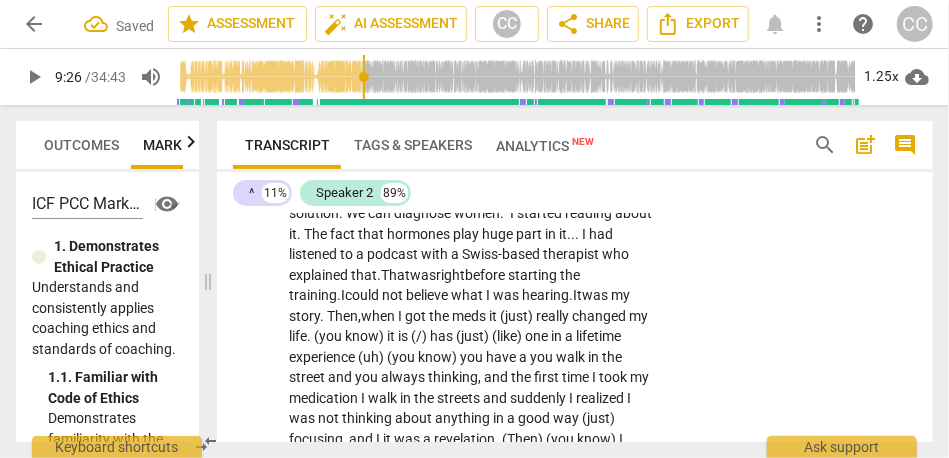 click on "when" at bounding box center [379, 316] 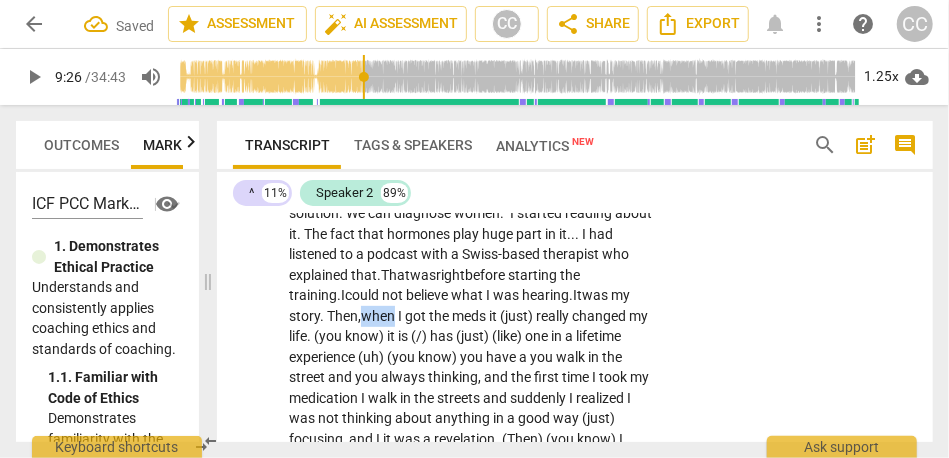 click on "when" at bounding box center (379, 316) 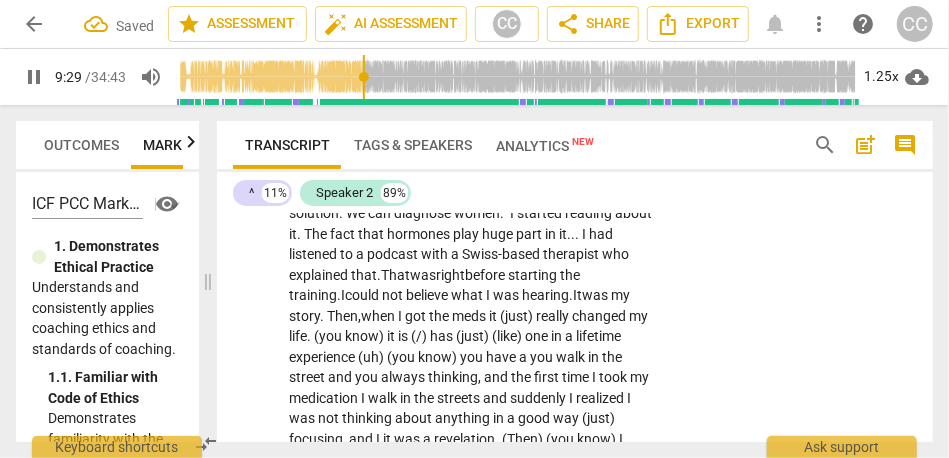 click on "it" at bounding box center [494, 316] 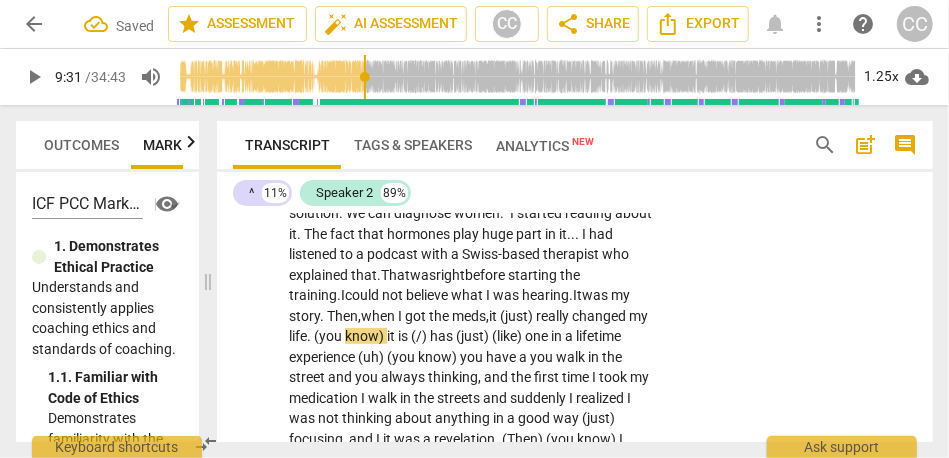 click on "really" at bounding box center [554, 316] 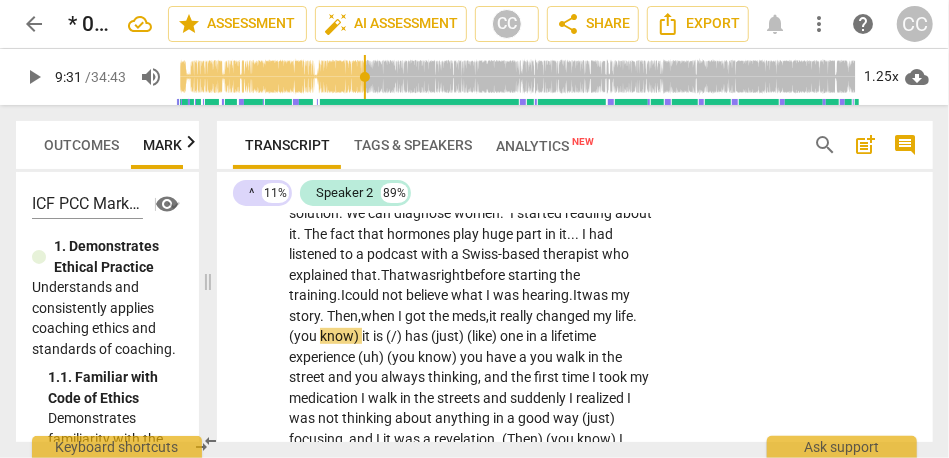 click on "changed" at bounding box center [564, 316] 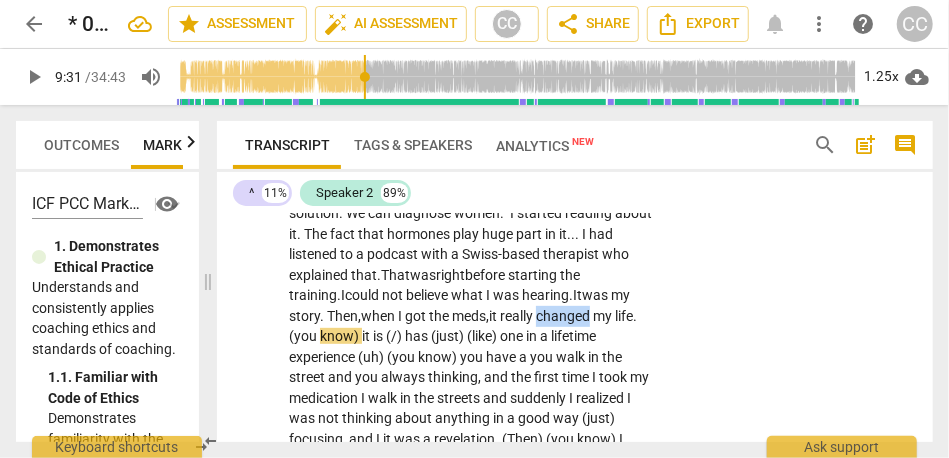 click on "changed" at bounding box center (564, 316) 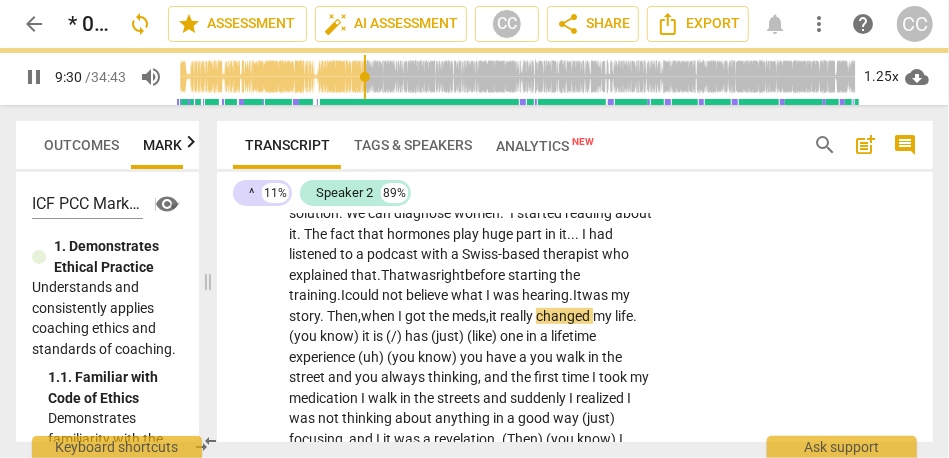 scroll, scrollTop: 3290, scrollLeft: 0, axis: vertical 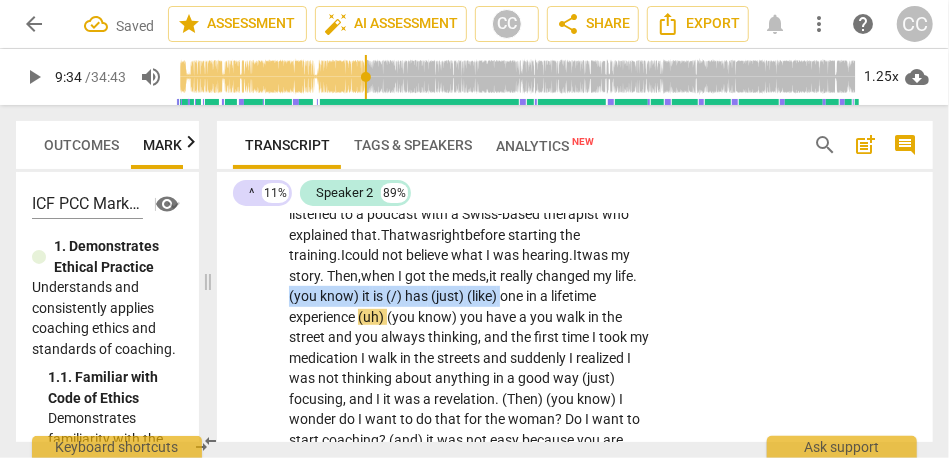 drag, startPoint x: 501, startPoint y: 298, endPoint x: 260, endPoint y: 300, distance: 241.0083 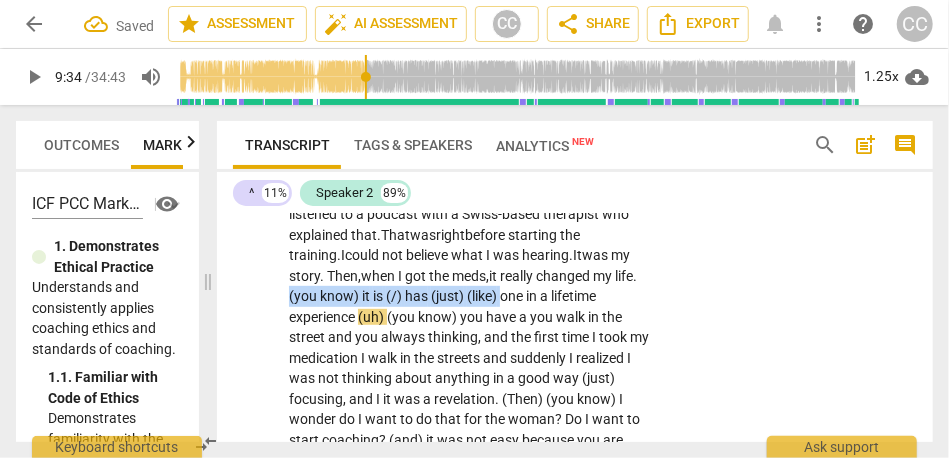 click on "S2 play_arrow pause 07:15 + Add competency keyboard_arrow_right [07:12]   Maybe ,   mapping   out   where   I   am   in   the   process .   Also ,   I   am   also   going   to   draw ,   so   where   it   started   was . . .   the   journey   was   to . . .   I   was   not   happy   with   being   a   [inaudible]   strategist ,   so   I   decided   to   become   a   coach .   That   was   because   I   was   really   [07:48   laughter]   angry   when   I   discovered   I   had   [MEDICAL_DATA]   was   not   treated ,   and   that   this   was   one   of   the   reason   I   was   struggling   so   much   in   my   daily   life .   The   more   I   get   to   know   myself   better . . .   and   for   a   year ,   I   had   a   therapist ,   like . . .   and   a   functional   therapist . . .   to   help   me   put   a   lot   of   things   together   and   better   in   my   house .   It   really   worked   wonders .   Then ,   [DATE]   I   had   medication .   Suddenly ,   my   life   became   so" at bounding box center [575, 1028] 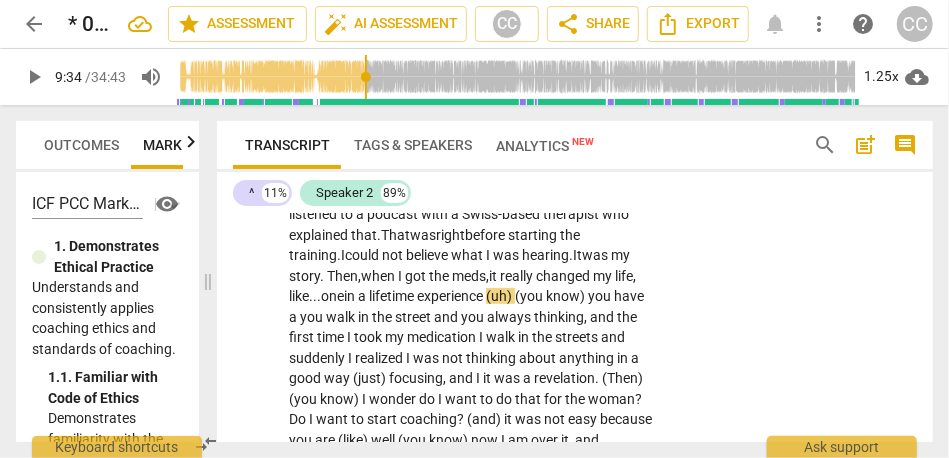 click on "in" at bounding box center [351, 296] 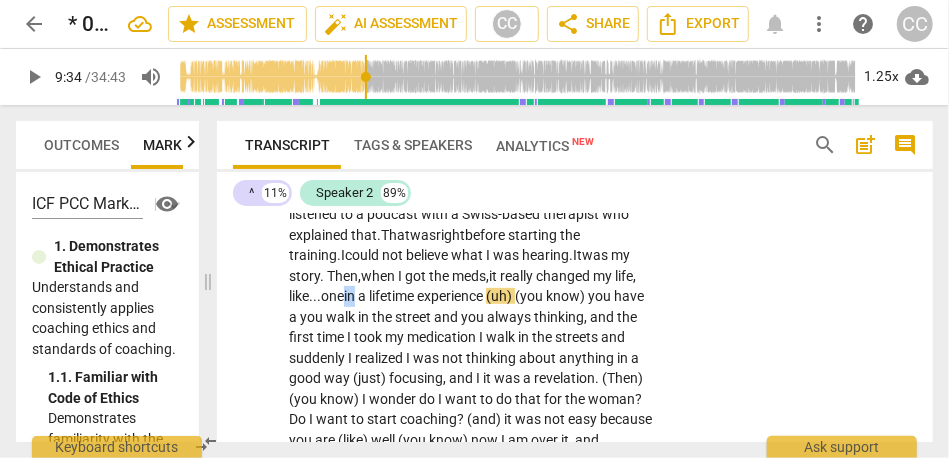click on "in" at bounding box center [351, 296] 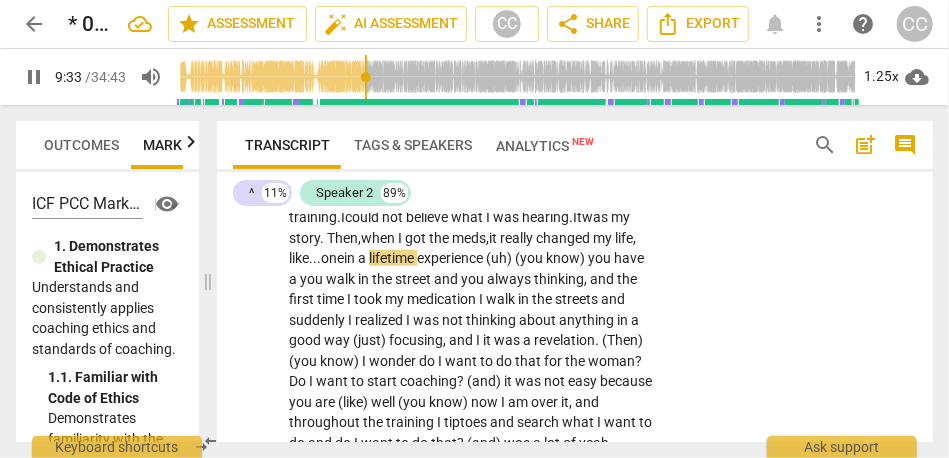 scroll, scrollTop: 3330, scrollLeft: 0, axis: vertical 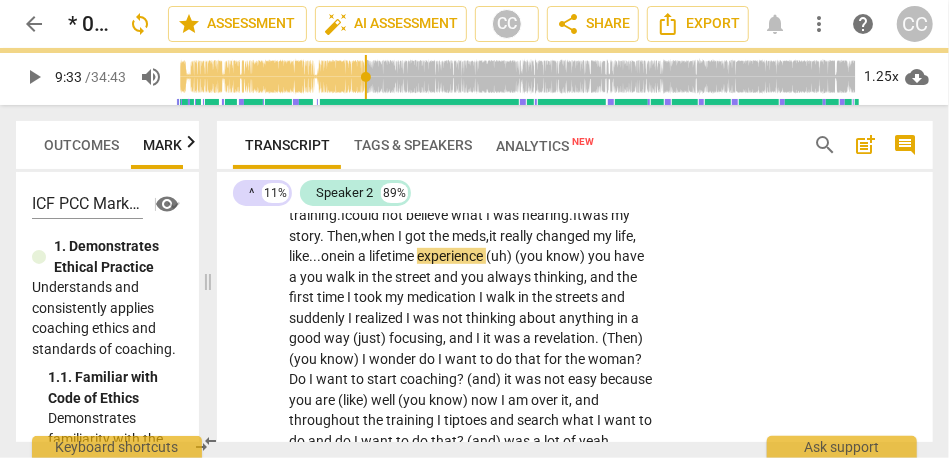 click on "one" at bounding box center (332, 256) 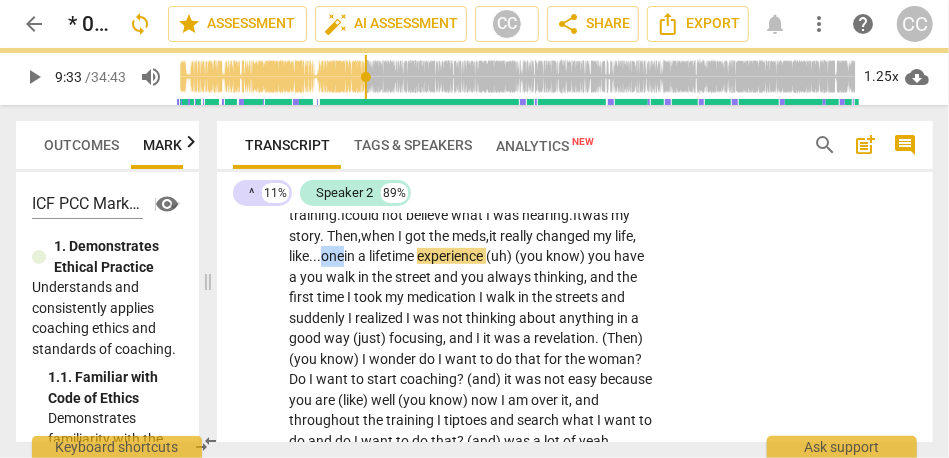 click on "one" at bounding box center (332, 256) 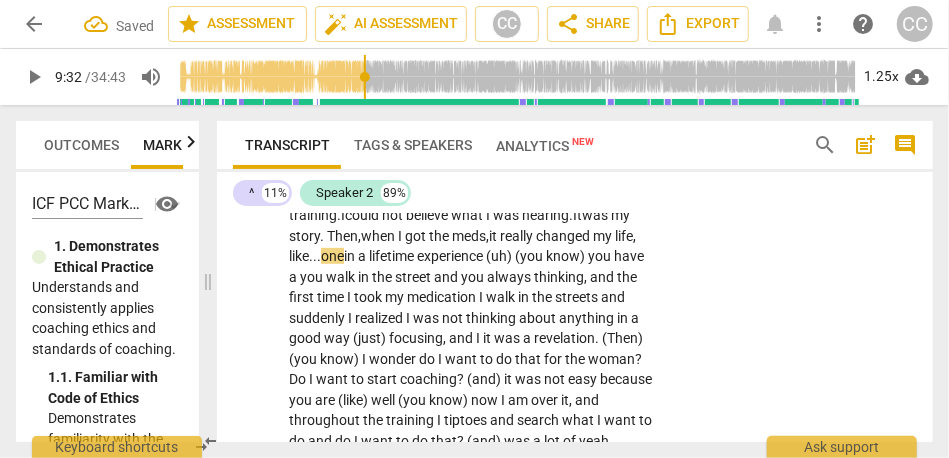 click on "in" at bounding box center [351, 256] 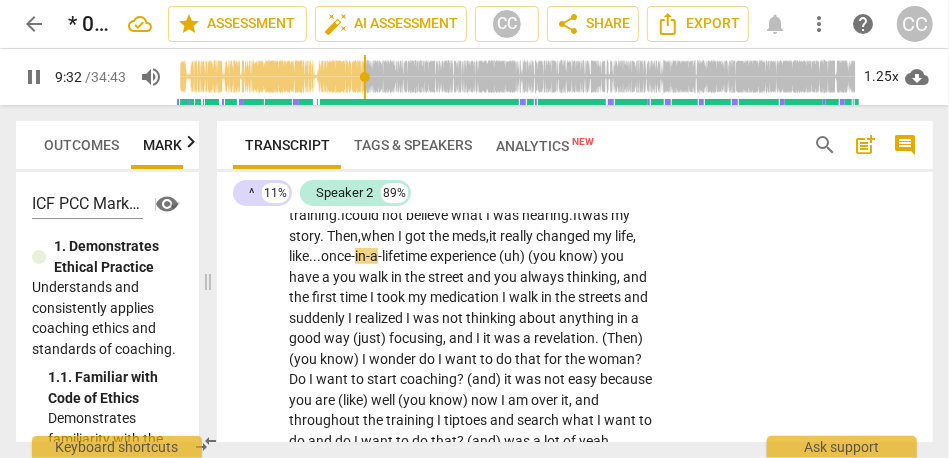 click on "S2 play_arrow pause 07:15 + Add competency keyboard_arrow_right [07:12]   Maybe ,   mapping   out   where   I   am   in   the   process .   Also ,   I   am   also   going   to   draw ,   so   where   it   started   was . . .   the   journey   was   to . . .   I   was   not   happy   with   being   a   [inaudible]   strategist ,   so   I   decided   to   become   a   coach .   That   was   because   I   was   really   [07:48   laughter]   angry   when   I   discovered   I   had   [MEDICAL_DATA]   was   not   treated ,   and   that   this   was   one   of   the   reason   I   was   struggling   so   much   in   my   daily   life .   The   more   I   get   to   know   myself   better . . .   and   for   a   year ,   I   had   a   therapist ,   like . . .   and   a   functional   therapist . . .   to   help   me   put   a   lot   of   things   together   and   better   in   my   house .   It   really   worked   wonders .   Then ,   [DATE]   I   had   medication .   Suddenly ,   my   life   became   so" at bounding box center [575, 978] 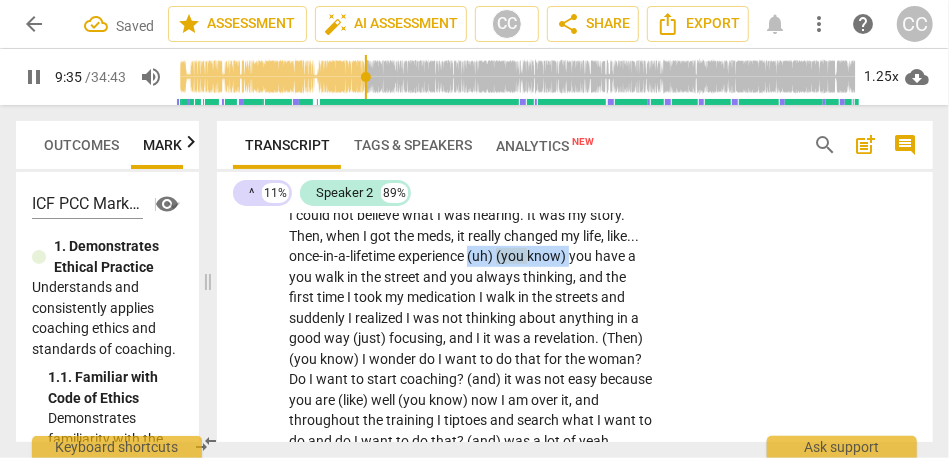 drag, startPoint x: 609, startPoint y: 254, endPoint x: 506, endPoint y: 255, distance: 103.00485 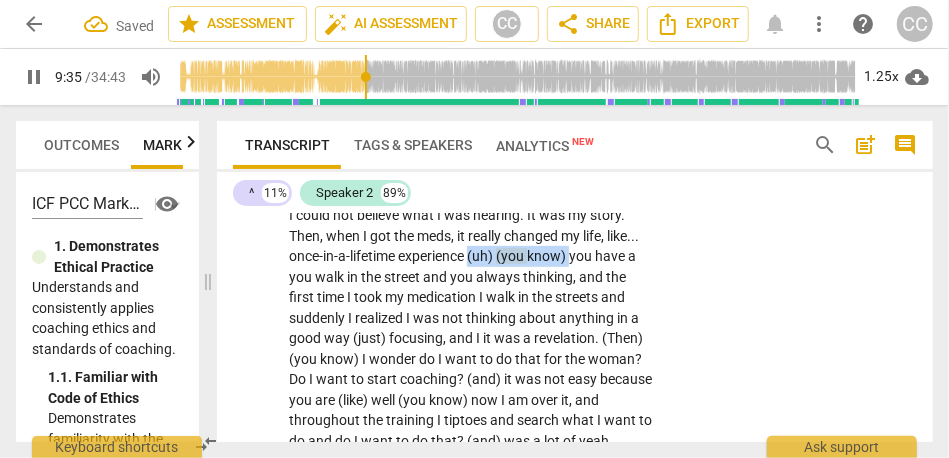 click on "[07:12]   Maybe ,   mapping   out   where   I   am   in   the   process .   Also ,   I   am   also   going   to   draw ,   so   where   it   started   was . . .   the   journey   was   to . . .   I   was   not   happy   with   being   a   [inaudible]   strategist ,   so   I   decided   to   become   a   coach .   That   was   because   I   was   really   [07:48   laughter]   angry   when   I   discovered   I   had   [MEDICAL_DATA]   was   not   treated ,   and   that   this   was   one   of   the   reason   I   was   struggling   so   much   in   my   daily   life .   The   more   I   get   to   know   myself   better . . .   and   for   a   year ,   I   had   a   therapist ,   like . . .   and   a   functional   therapist . . .   to   help   me   put   a   lot   of   things   together   and   better   in   my   house .   It   really   worked   wonders .   Then ,   [DATE]   I   had   medication .   Suddenly ,   my   life   became   so   much   easier .   I   knew   there   was   something   around" at bounding box center [471, 994] 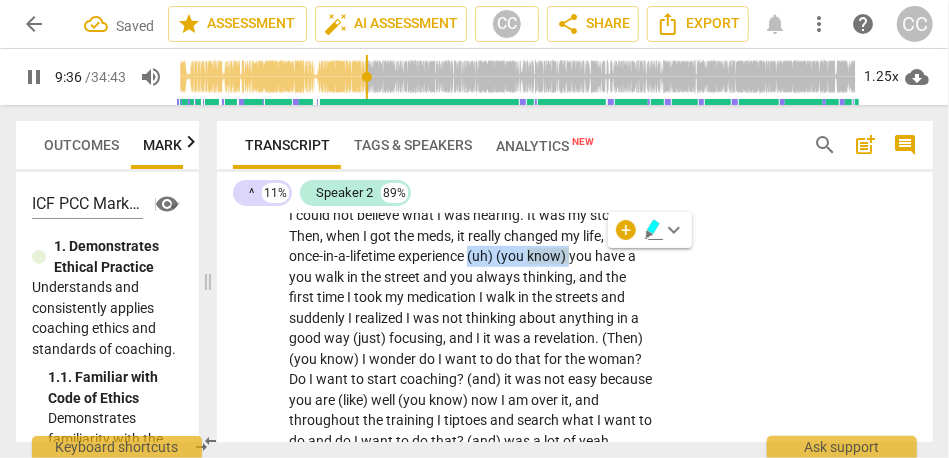 type on "576" 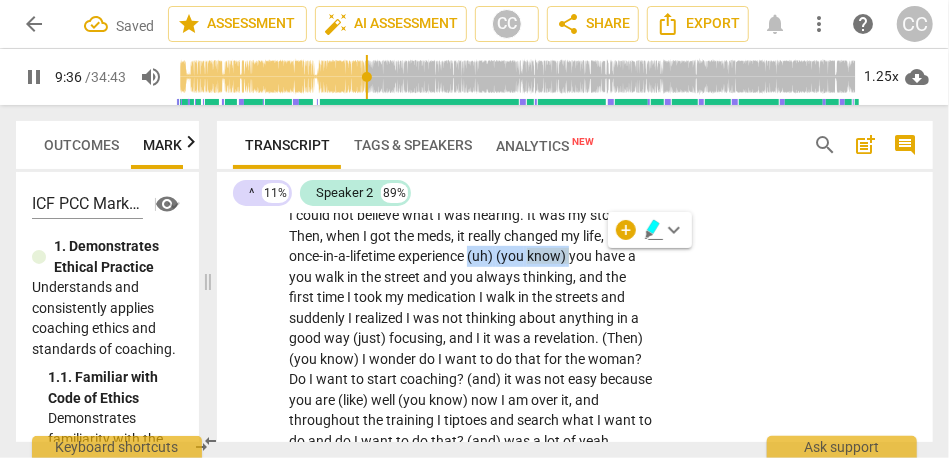 type 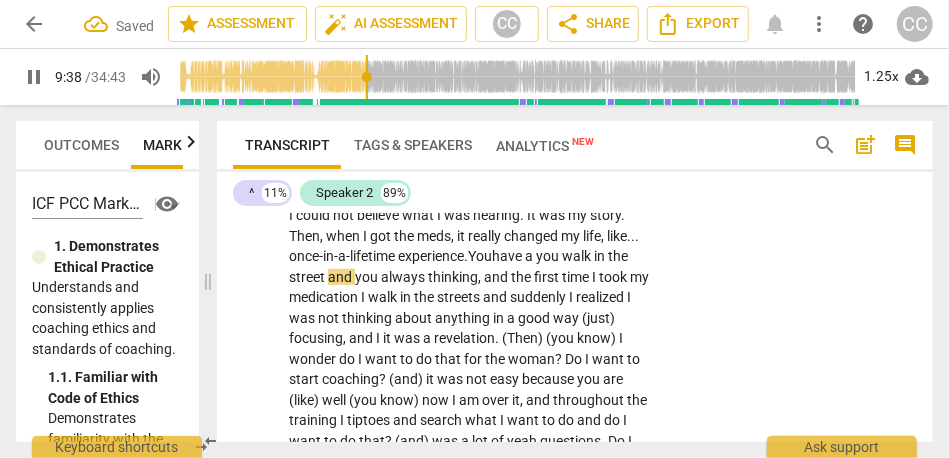 click on "You" at bounding box center (480, 256) 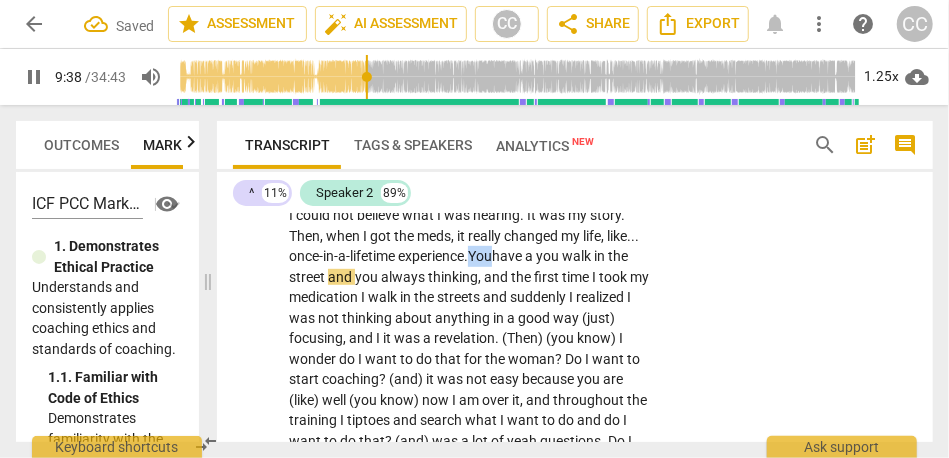 click on "You" at bounding box center (480, 256) 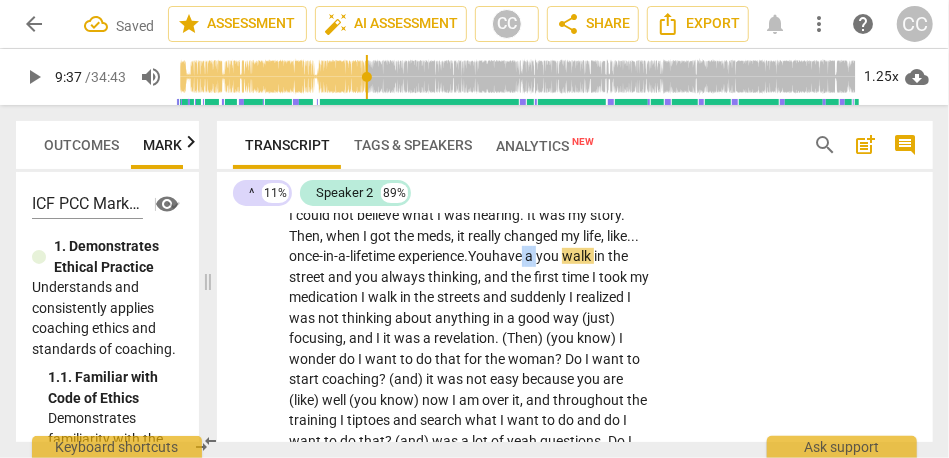 drag, startPoint x: 583, startPoint y: 256, endPoint x: 564, endPoint y: 260, distance: 19.416489 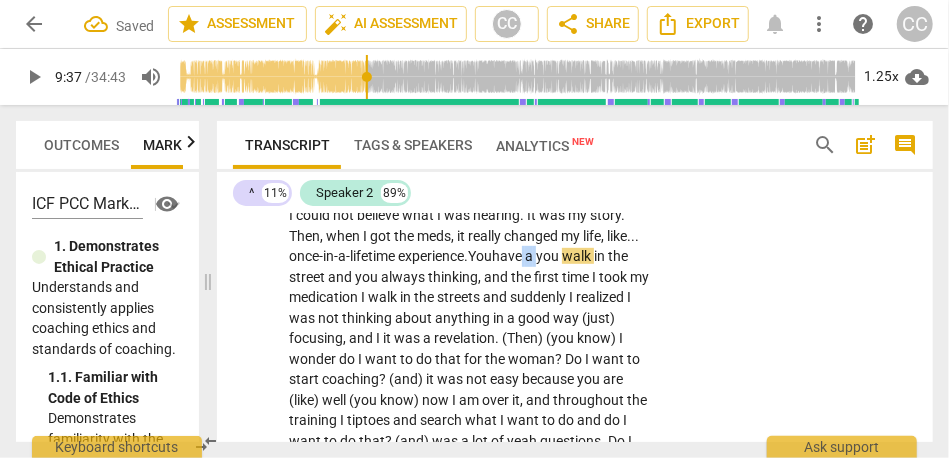 click on "[07:12]   Maybe ,   mapping   out   where   I   am   in   the   process .   Also ,   I   am   also   going   to   draw ,   so   where   it   started   was . . .   the   journey   was   to . . .   I   was   not   happy   with   being   a   [inaudible]   strategist ,   so   I   decided   to   become   a   coach .   That   was   because   I   was   really   [07:48   laughter]   angry   when   I   discovered   I   had   [MEDICAL_DATA]   was   not   treated ,   and   that   this   was   one   of   the   reason   I   was   struggling   so   much   in   my   daily   life .   The   more   I   get   to   know   myself   better . . .   and   for   a   year ,   I   had   a   therapist ,   like . . .   and   a   functional   therapist . . .   to   help   me   put   a   lot   of   things   together   and   better   in   my   house .   It   really   worked   wonders .   Then ,   [DATE]   I   had   medication .   Suddenly ,   my   life   became   so   much   easier .   I   knew   there   was   something   around" at bounding box center [471, 994] 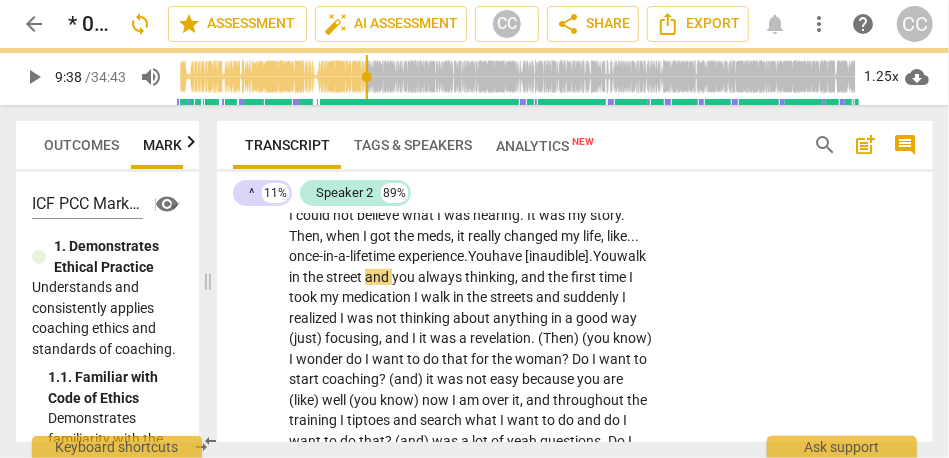 click on "walk" at bounding box center (631, 256) 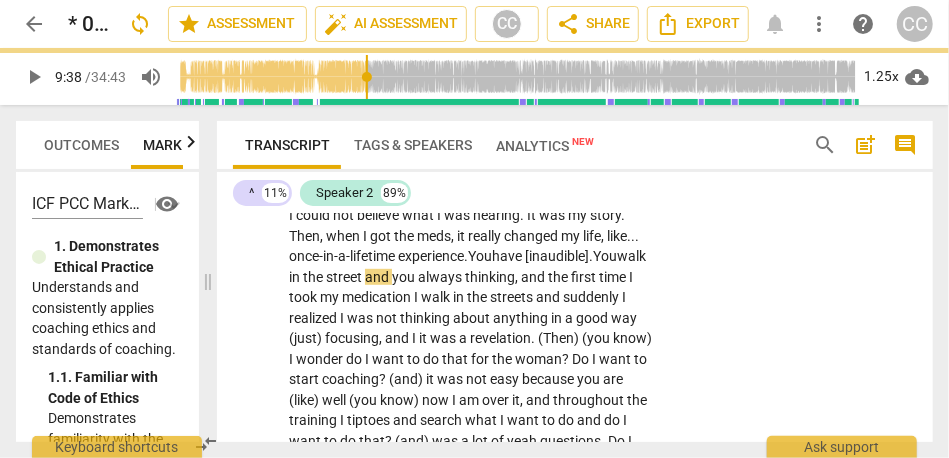 click on "walk" at bounding box center [631, 256] 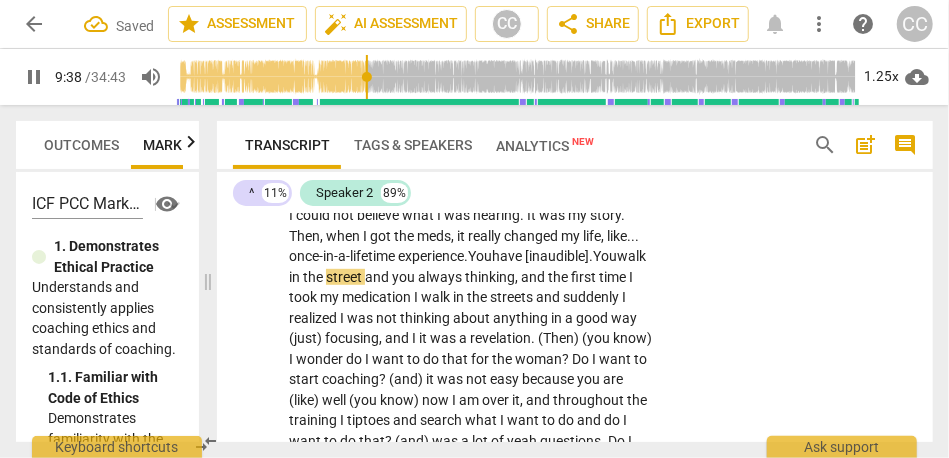 click on "you" at bounding box center [405, 277] 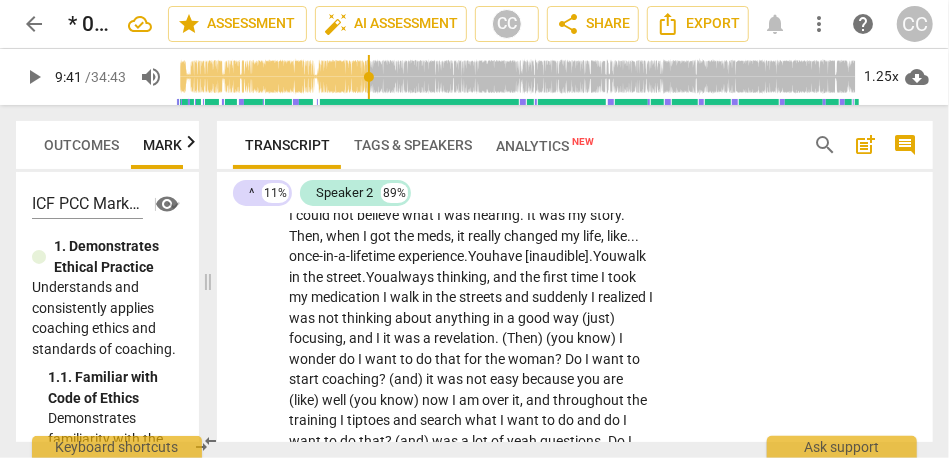 click on "always" at bounding box center [413, 277] 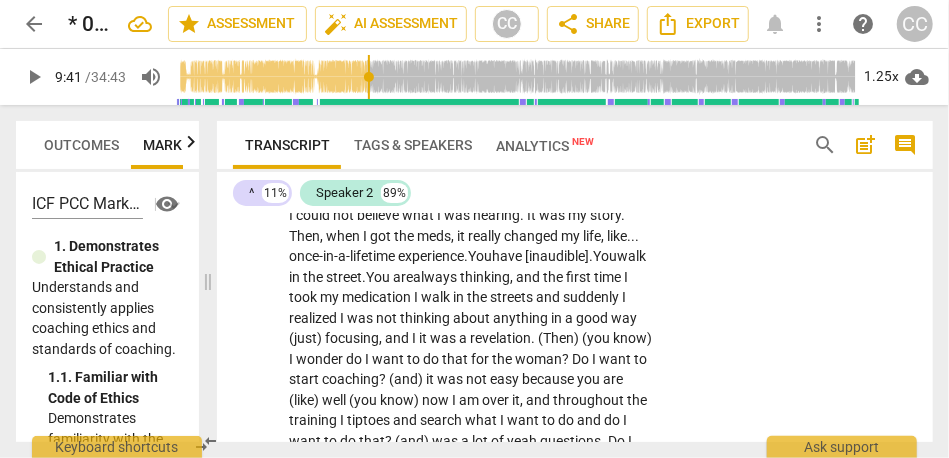 click on "You are" at bounding box center [389, 277] 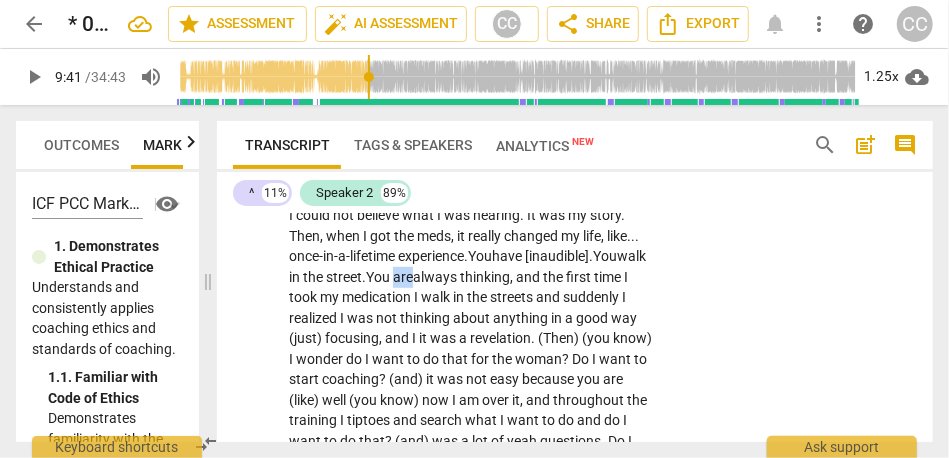 click on "You are" at bounding box center (389, 277) 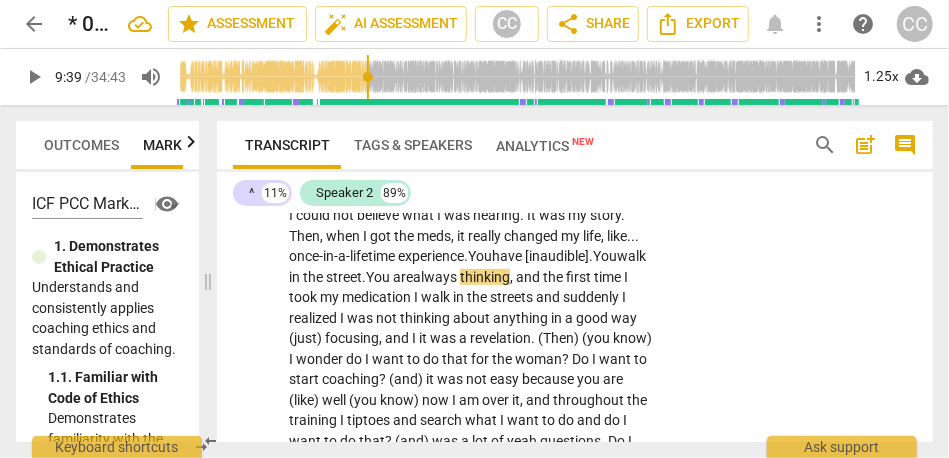 click on "the" at bounding box center (554, 277) 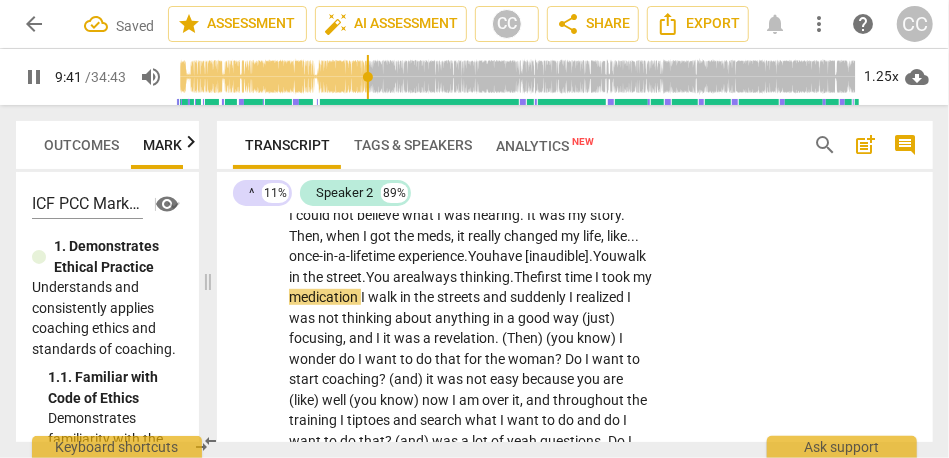 click on "medication" at bounding box center (325, 297) 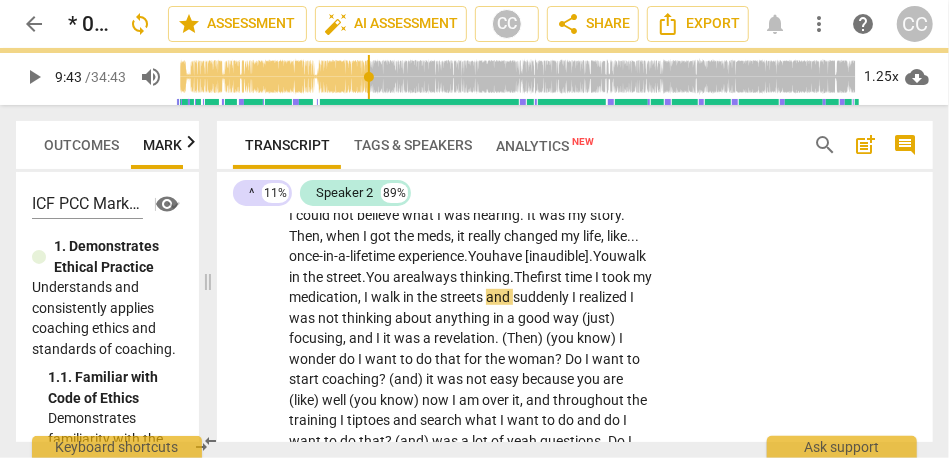 click on "I" at bounding box center (367, 297) 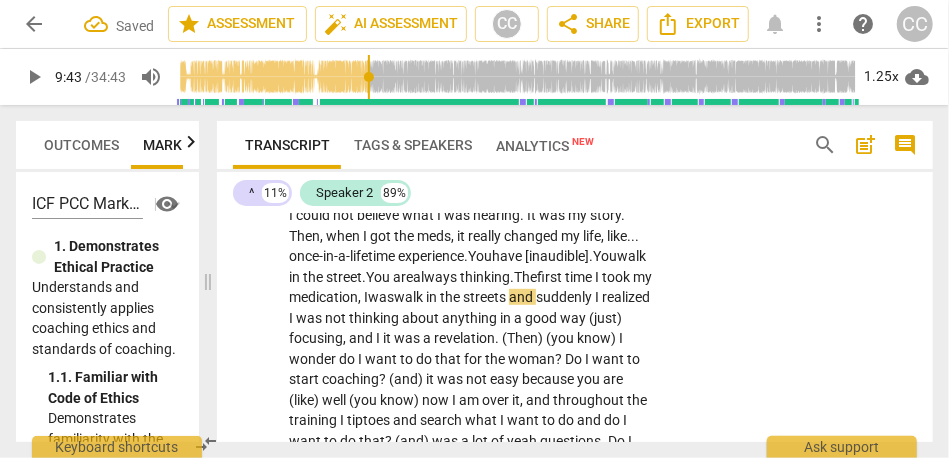click on "walk" at bounding box center [410, 297] 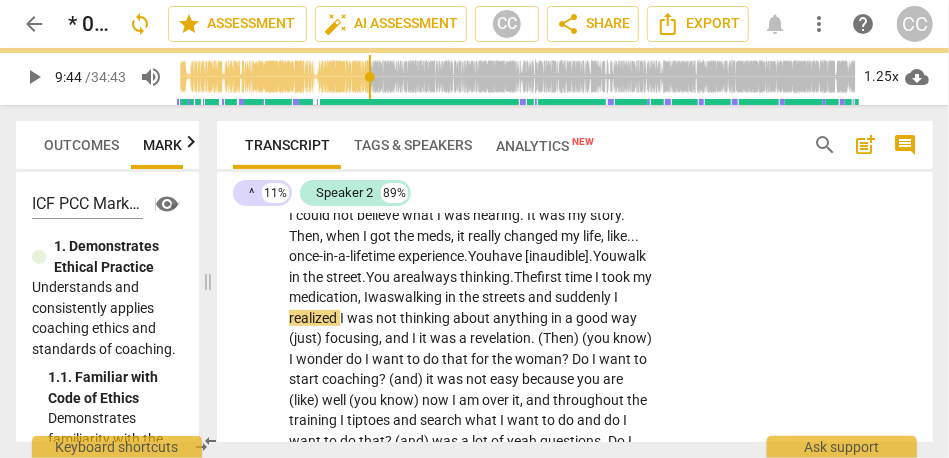 click on "the" at bounding box center [470, 297] 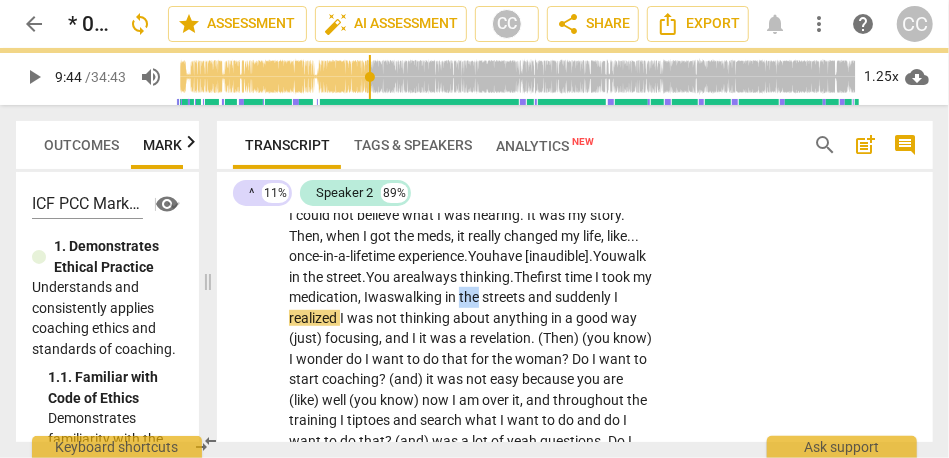 click on "the" at bounding box center (470, 297) 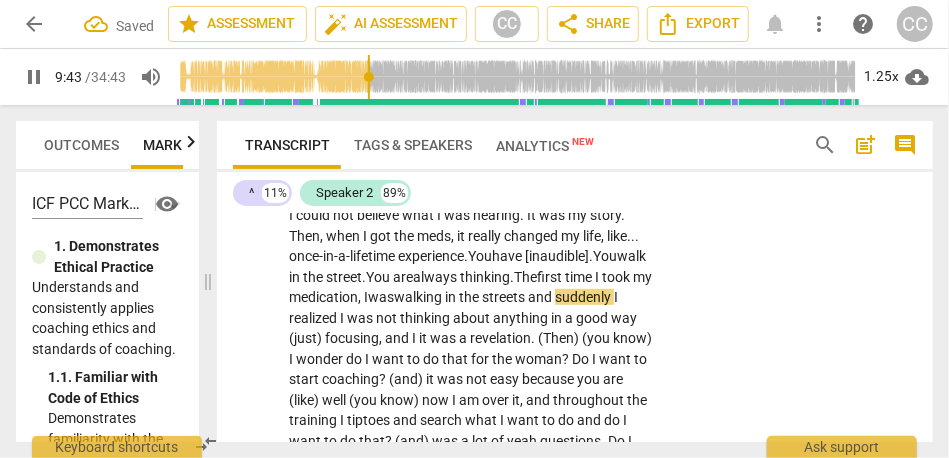 click on "and" at bounding box center [541, 297] 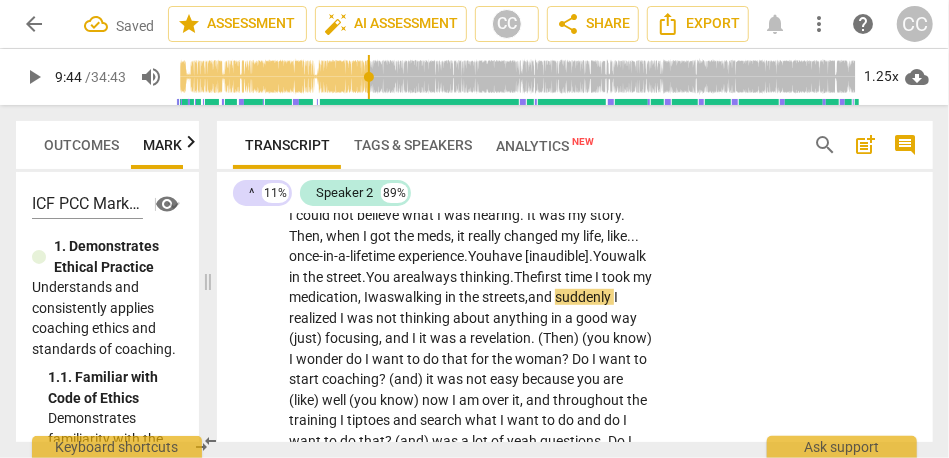 click on "I" at bounding box center (616, 297) 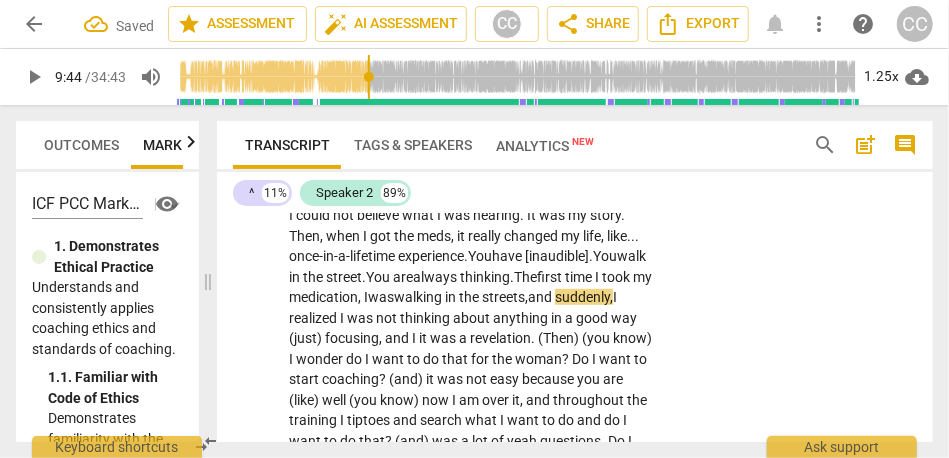 click on "realized" at bounding box center [314, 318] 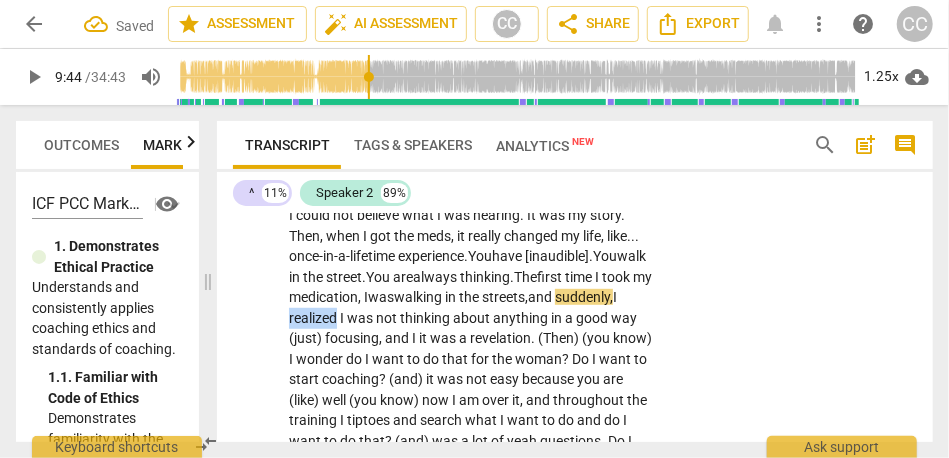 click on "realized" at bounding box center [314, 318] 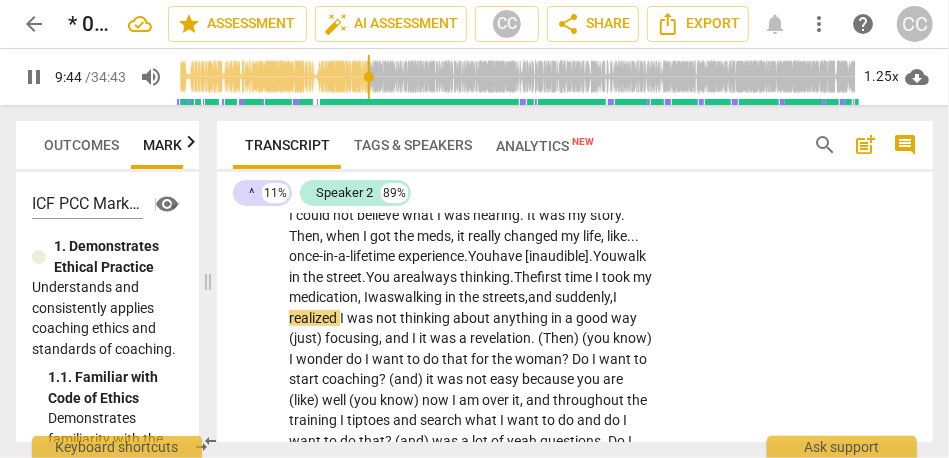 click on "realized" at bounding box center [314, 318] 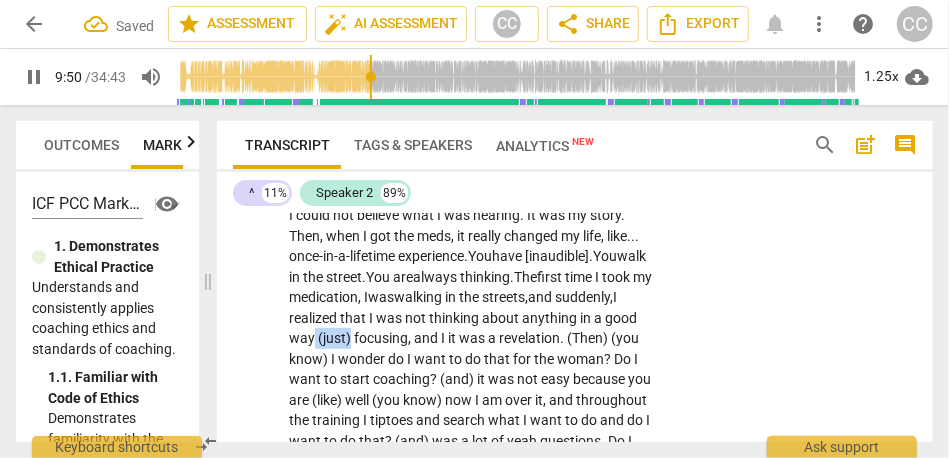 drag, startPoint x: 575, startPoint y: 342, endPoint x: 648, endPoint y: 334, distance: 73.43705 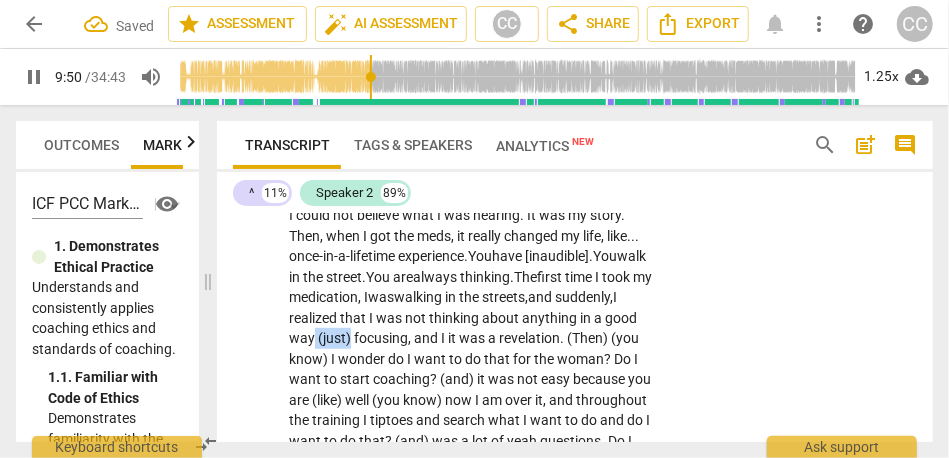 click on "[07:12]   Maybe ,   mapping   out   where   I   am   in   the   process .   Also ,   I   am   also   going   to   draw ,   so   where   it   started   was . . .   the   journey   was   to . . .   I   was   not   happy   with   being   a   [inaudible]   strategist ,   so   I   decided   to   become   a   coach .   That   was   because   I   was   really   [07:48   laughter]   angry   when   I   discovered   I   had   [MEDICAL_DATA]   was   not   treated ,   and   that   this   was   one   of   the   reason   I   was   struggling   so   much   in   my   daily   life .   The   more   I   get   to   know   myself   better . . .   and   for   a   year ,   I   had   a   therapist ,   like . . .   and   a   functional   therapist . . .   to   help   me   put   a   lot   of   things   together   and   better   in   my   house .   It   really   worked   wonders .   Then ,   [DATE]   I   had   medication .   Suddenly ,   my   life   became   so   much   easier .   I   knew   there   was   something   around" at bounding box center (471, 994) 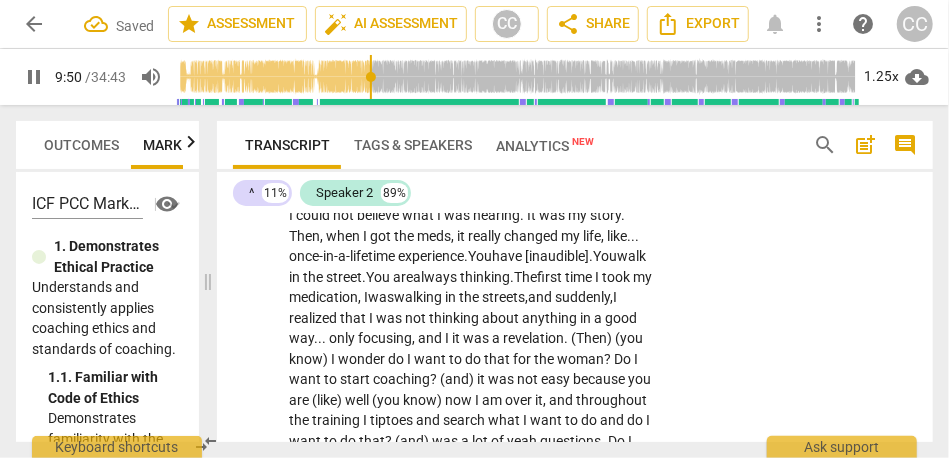 click on "S2 play_arrow pause 07:15 + Add competency keyboard_arrow_right [07:12]   Maybe ,   mapping   out   where   I   am   in   the   process .   Also ,   I   am   also   going   to   draw ,   so   where   it   started   was . . .   the   journey   was   to . . .   I   was   not   happy   with   being   a   [inaudible]   strategist ,   so   I   decided   to   become   a   coach .   That   was   because   I   was   really   [07:48   laughter]   angry   when   I   discovered   I   had   [MEDICAL_DATA]   was   not   treated ,   and   that   this   was   one   of   the   reason   I   was   struggling   so   much   in   my   daily   life .   The   more   I   get   to   know   myself   better . . .   and   for   a   year ,   I   had   a   therapist ,   like . . .   and   a   functional   therapist . . .   to   help   me   put   a   lot   of   things   together   and   better   in   my   house .   It   really   worked   wonders .   Then ,   [DATE]   I   had   medication .   Suddenly ,   my   life   became   so" at bounding box center (575, 978) 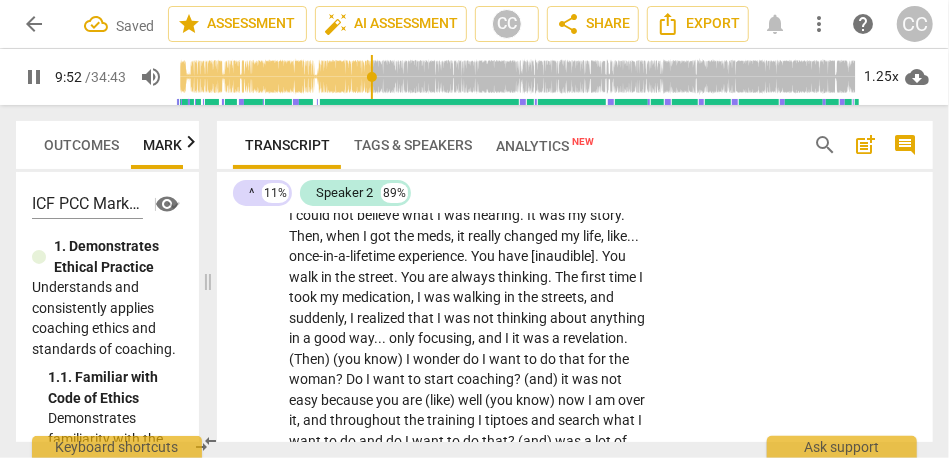 click on "I" at bounding box center [508, 338] 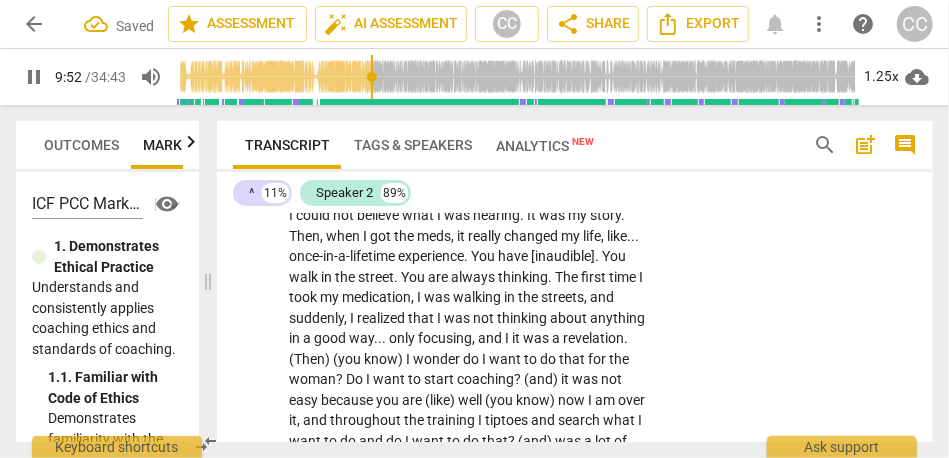 type on "593" 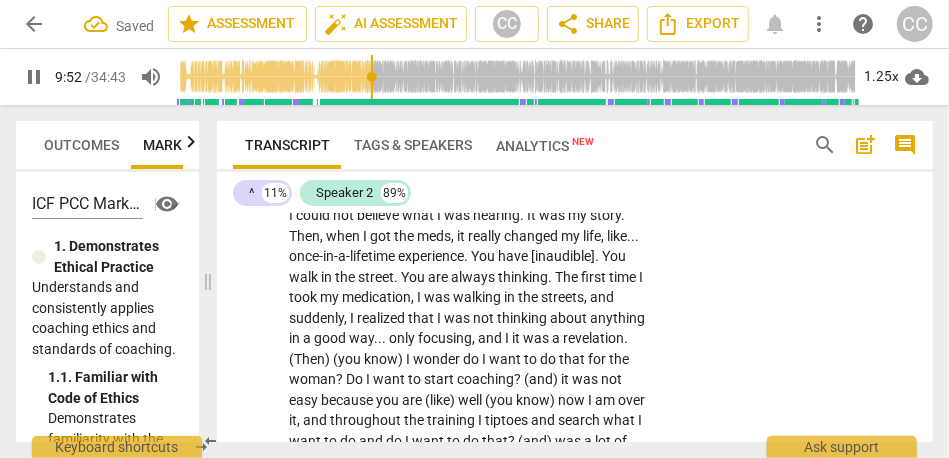 type 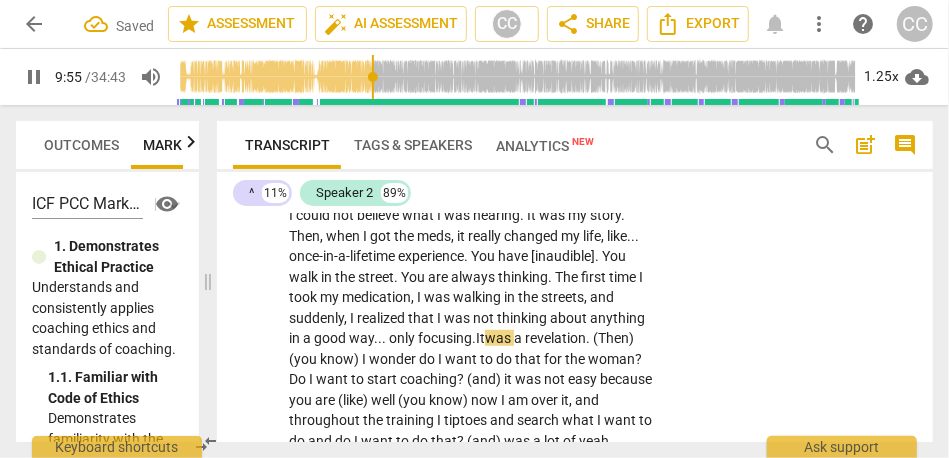 scroll, scrollTop: 3394, scrollLeft: 0, axis: vertical 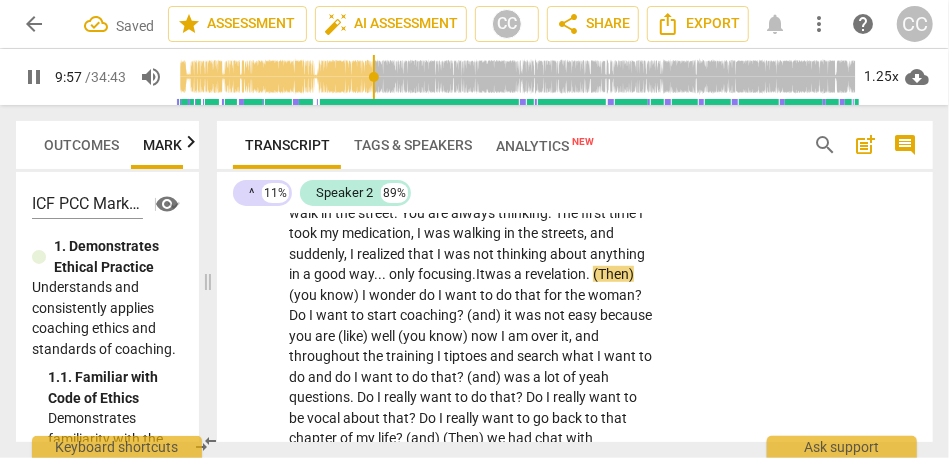 click on "(Then)" at bounding box center [613, 274] 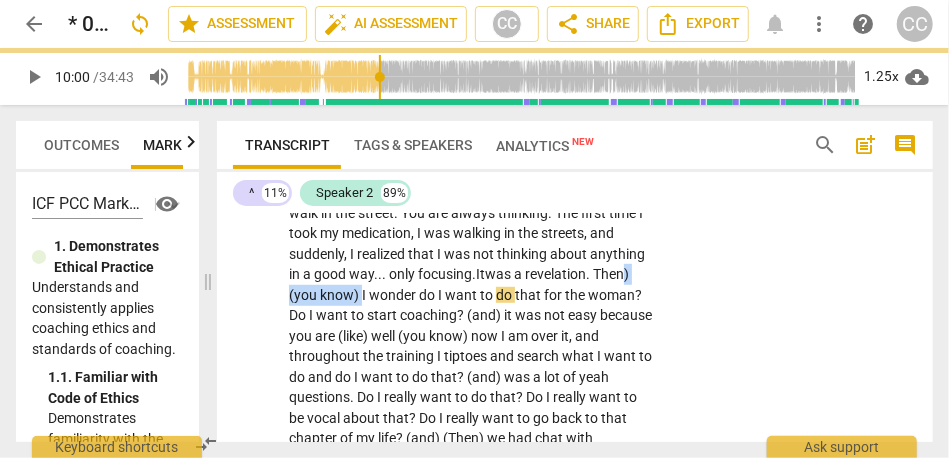 drag, startPoint x: 470, startPoint y: 295, endPoint x: 388, endPoint y: 295, distance: 82 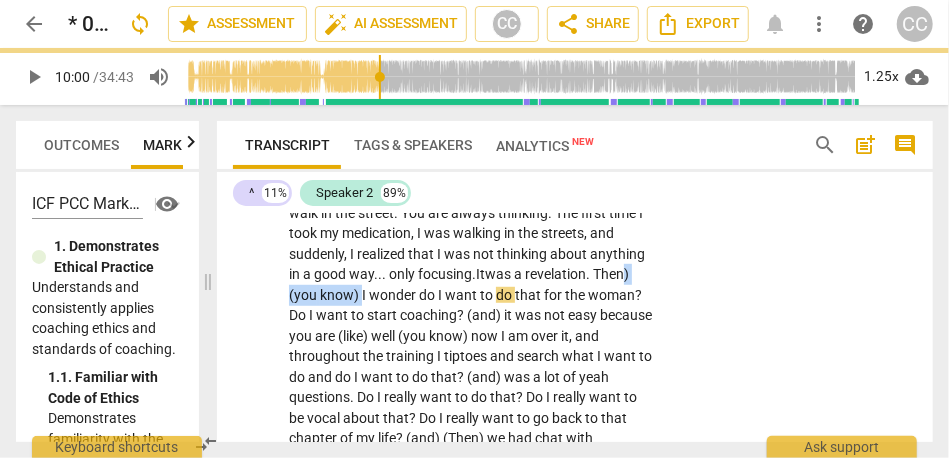 click on "[07:12]   Maybe ,   mapping   out   where   I   am   in   the   process .   Also ,   I   am   also   going   to   draw ,   so   where   it   started   was . . .   the   journey   was   to . . .   I   was   not   happy   with   being   a   [inaudible]   strategist ,   so   I   decided   to   become   a   coach .   That   was   because   I   was   really   [07:48   laughter]   angry   when   I   discovered   I   had   [MEDICAL_DATA]   was   not   treated ,   and   that   this   was   one   of   the   reason   I   was   struggling   so   much   in   my   daily   life .   The   more   I   get   to   know   myself   better . . .   and   for   a   year ,   I   had   a   therapist ,   like . . .   and   a   functional   therapist . . .   to   help   me   put   a   lot   of   things   together   and   better   in   my   house .   It   really   worked   wonders .   Then ,   [DATE]   I   had   medication .   Suddenly ,   my   life   became   so   much   easier .   I   knew   there   was   something   around" at bounding box center [471, 930] 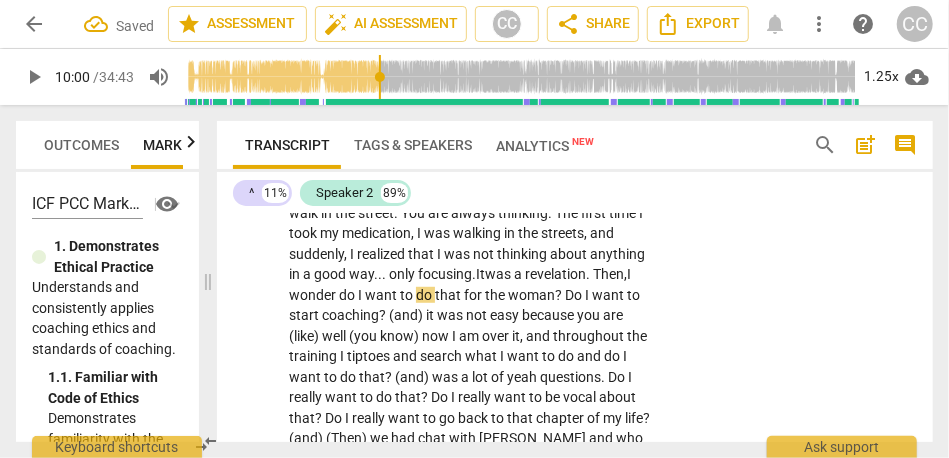 click on "wonder" at bounding box center [314, 295] 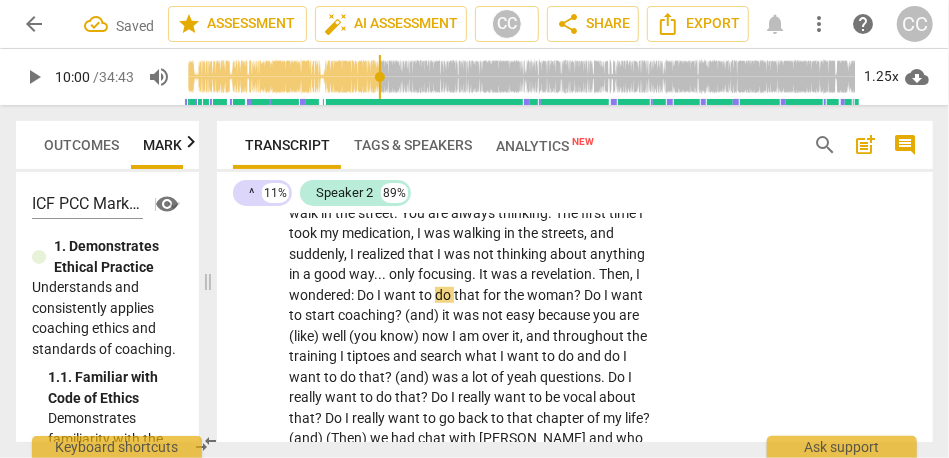click on "Then" at bounding box center (614, 274) 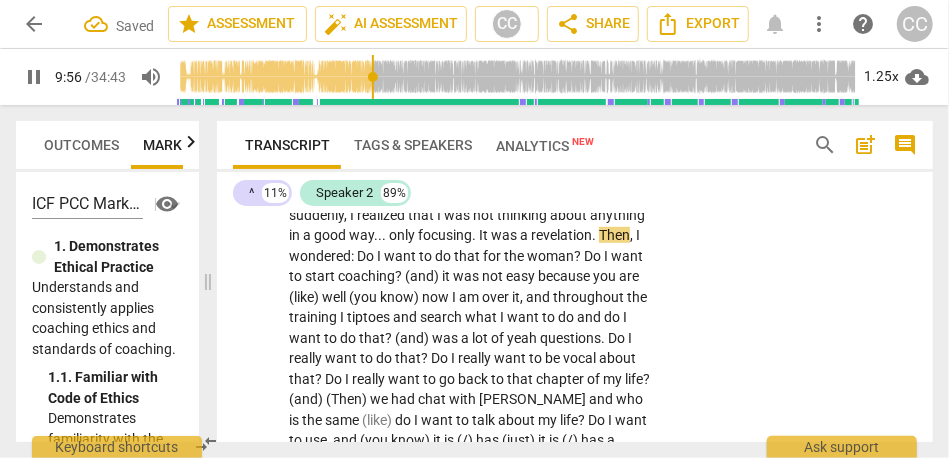 scroll, scrollTop: 3437, scrollLeft: 0, axis: vertical 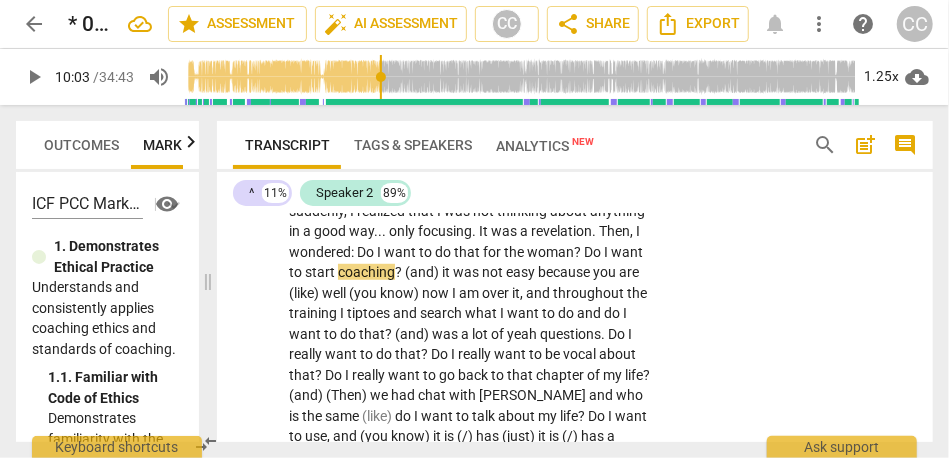 type on "603" 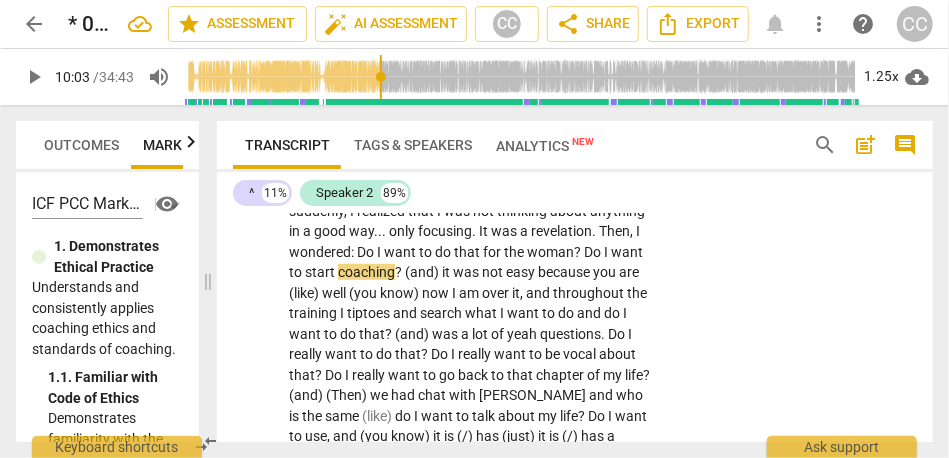 click on "woman" at bounding box center [550, 252] 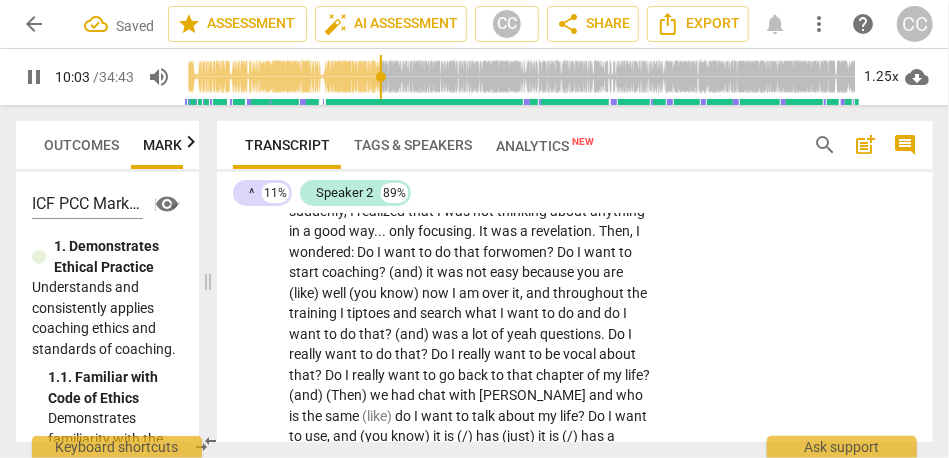 click on "women" at bounding box center (524, 252) 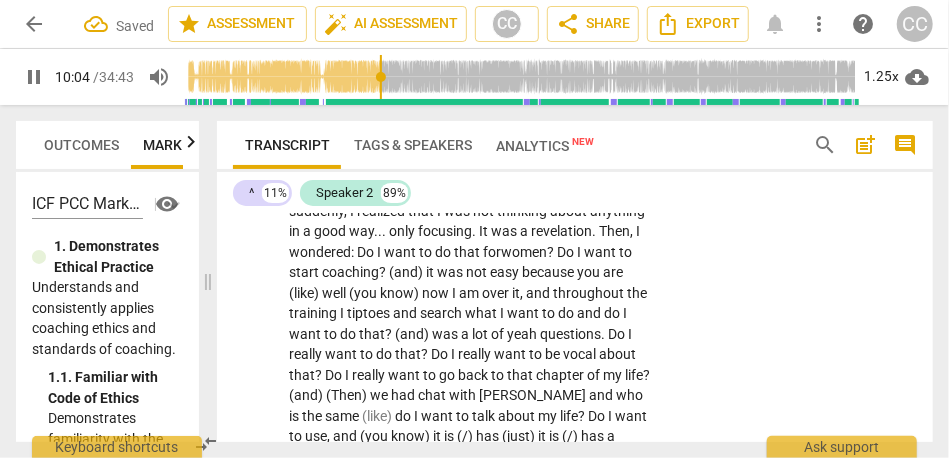 click on "women" at bounding box center (524, 252) 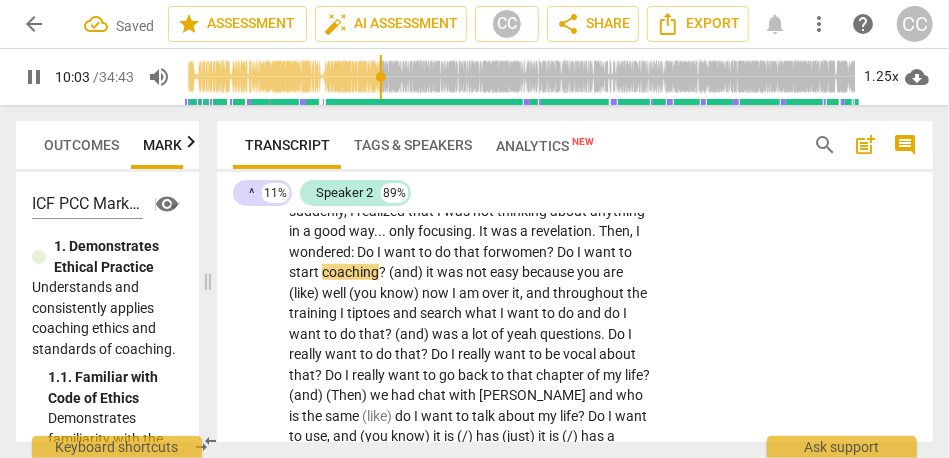 click on "was" at bounding box center [451, 272] 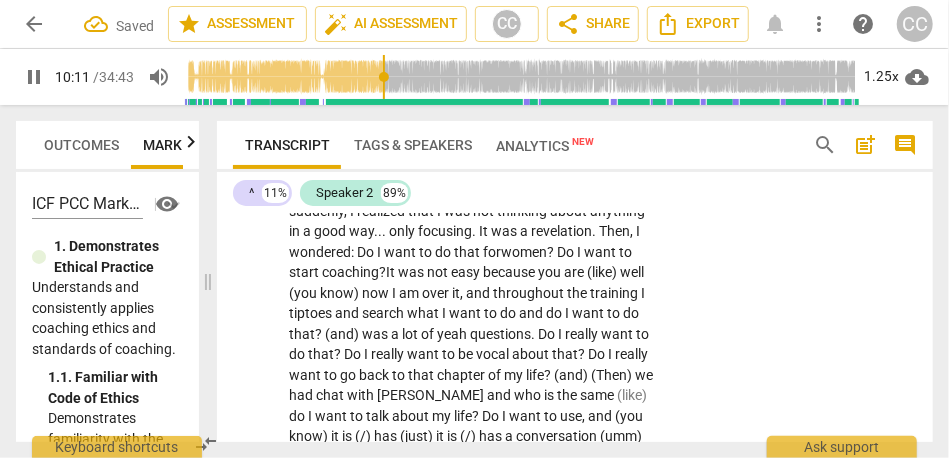 click on "t" at bounding box center (394, 272) 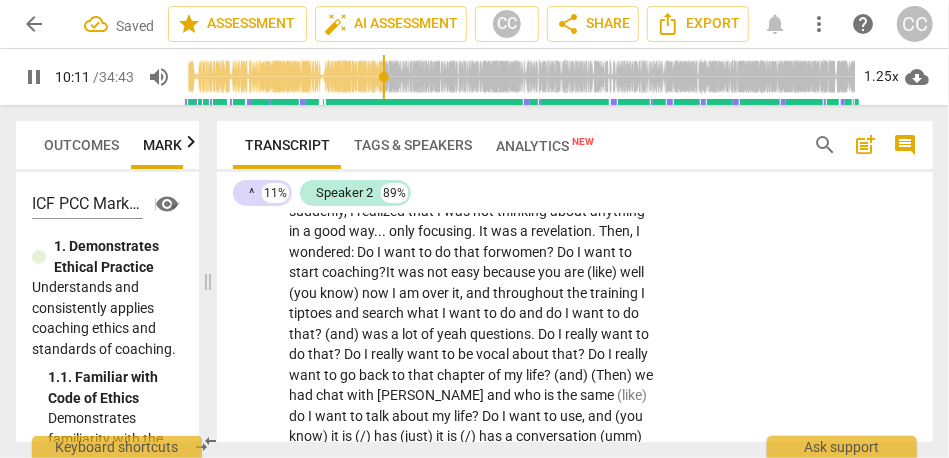 click on "t" at bounding box center (394, 272) 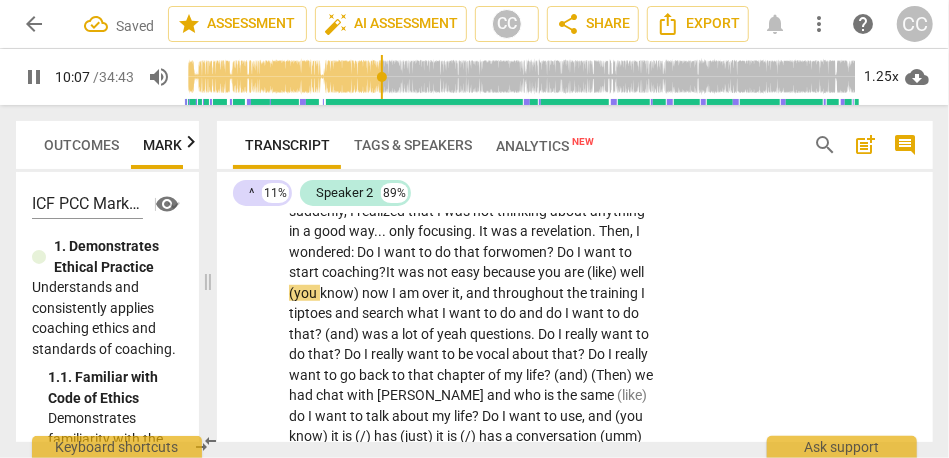 click on "easy" at bounding box center [467, 272] 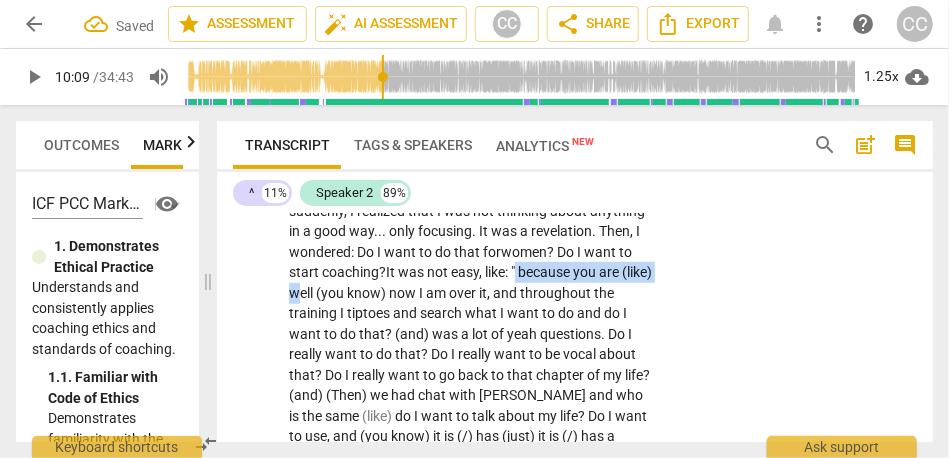 click on "well" at bounding box center (302, 293) 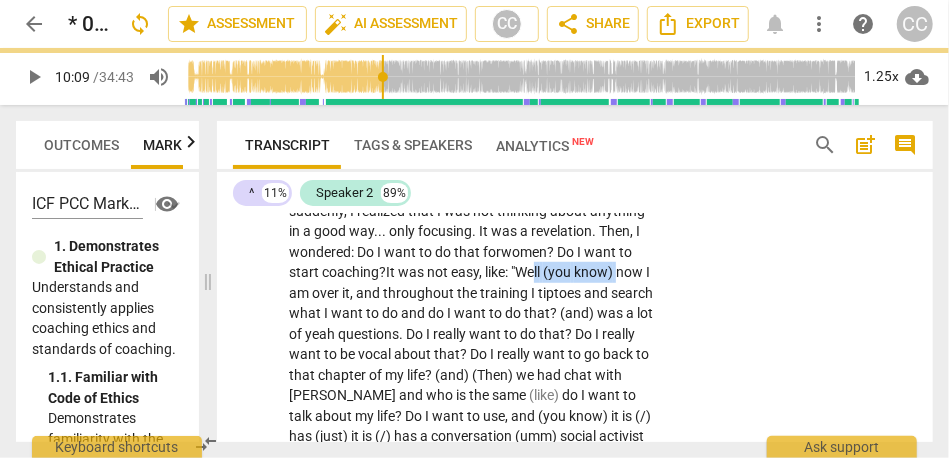 drag, startPoint x: 426, startPoint y: 294, endPoint x: 343, endPoint y: 297, distance: 83.0542 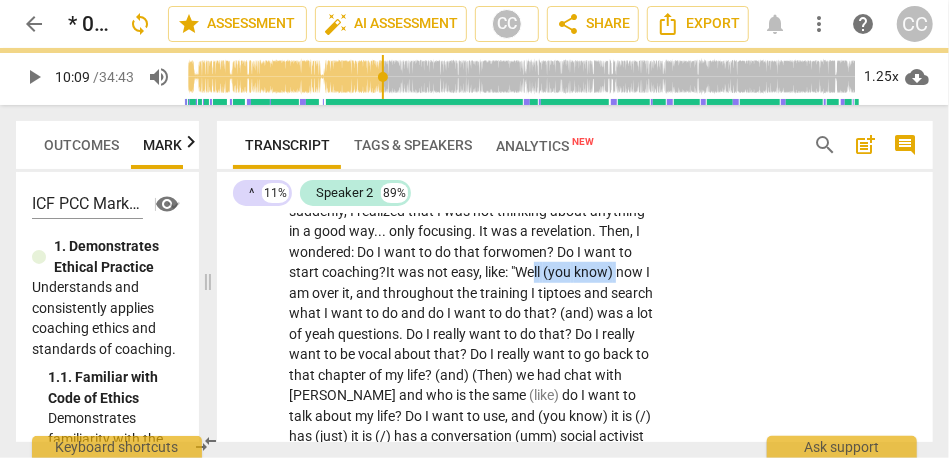 click on "[07:12]   Maybe ,   mapping   out   where   I   am   in   the   process .   Also ,   I   am   also   going   to   draw ,   so   where   it   started   was . . .   the   journey   was   to . . .   I   was   not   happy   with   being   a   [inaudible]   strategist ,   so   I   decided   to   become   a   coach .   That   was   because   I   was   really   [07:48   laughter]   angry   when   I   discovered   I   had   [MEDICAL_DATA]   was   not   treated ,   and   that   this   was   one   of   the   reason   I   was   struggling   so   much   in   my   daily   life .   The   more   I   get   to   know   myself   better . . .   and   for   a   year ,   I   had   a   therapist ,   like . . .   and   a   functional   therapist . . .   to   help   me   put   a   lot   of   things   together   and   better   in   my   house .   It   really   worked   wonders .   Then ,   [DATE]   I   had   medication .   Suddenly ,   my   life   became   so   much   easier .   I   knew   there   was   something   around" at bounding box center [471, 877] 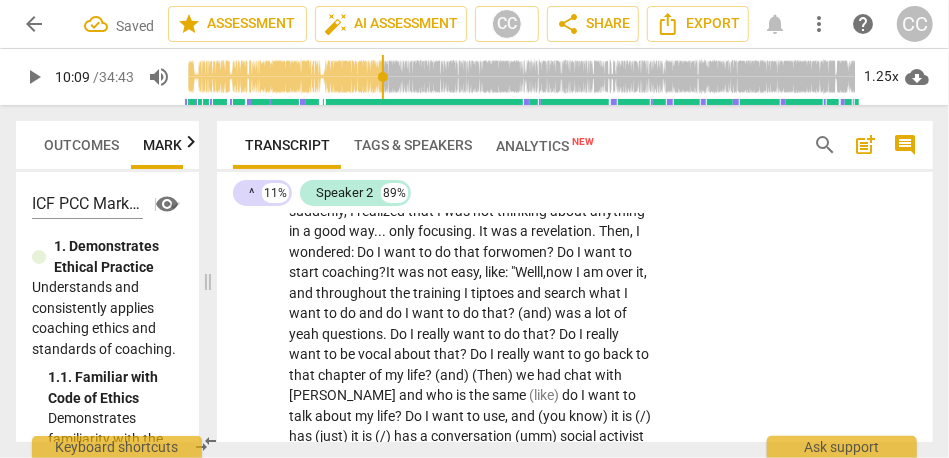 click on "[07:12]   Maybe ,   mapping   out   where   I   am   in   the   process .   Also ,   I   am   also   going   to   draw ,   so   where   it   started   was . . .   the   journey   was   to . . .   I   was   not   happy   with   being   a   [inaudible]   strategist ,   so   I   decided   to   become   a   coach .   That   was   because   I   was   really   [07:48   laughter]   angry   when   I   discovered   I   had   [MEDICAL_DATA]   was   not   treated ,   and   that   this   was   one   of   the   reason   I   was   struggling   so   much   in   my   daily   life .   The   more   I   get   to   know   myself   better . . .   and   for   a   year ,   I   had   a   therapist ,   like . . .   and   a   functional   therapist . . .   to   help   me   put   a   lot   of   things   together   and   better   in   my   house .   It   really   worked   wonders .   Then ,   [DATE]   I   had   medication .   Suddenly ,   my   life   became   so   much   easier .   I   knew   there   was   something   around" at bounding box center (471, 877) 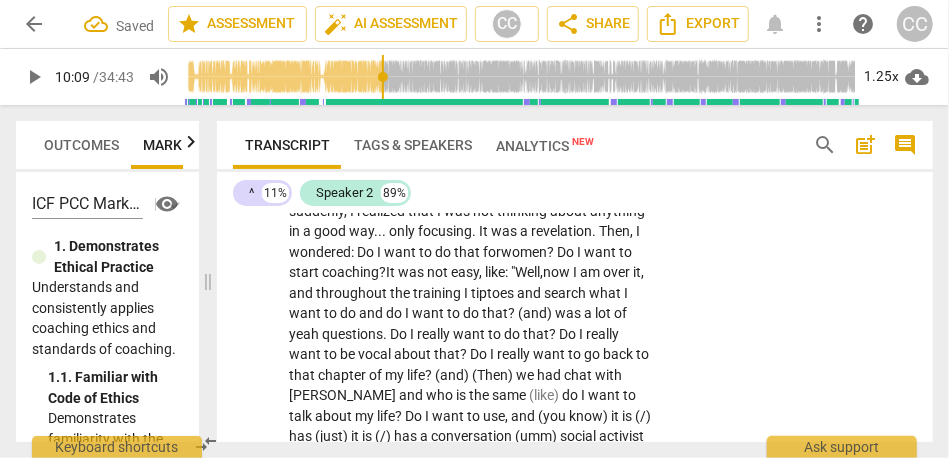 click on "I" at bounding box center [576, 272] 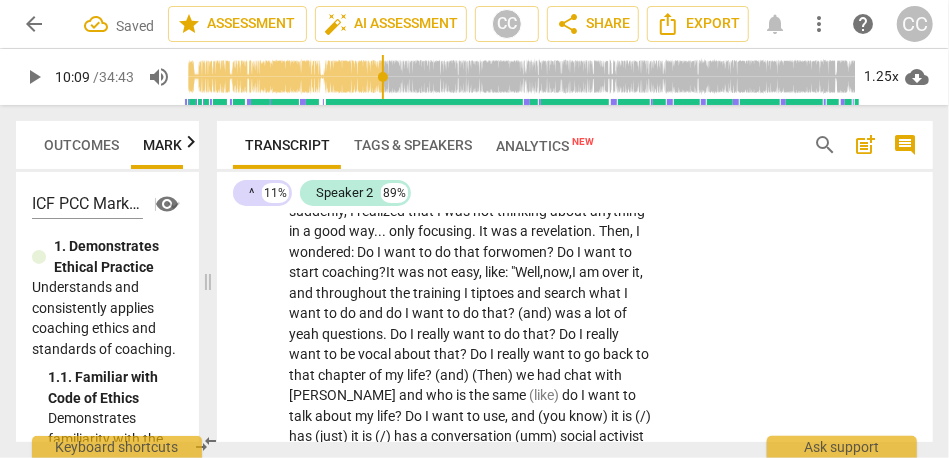 click on "," at bounding box center [641, 272] 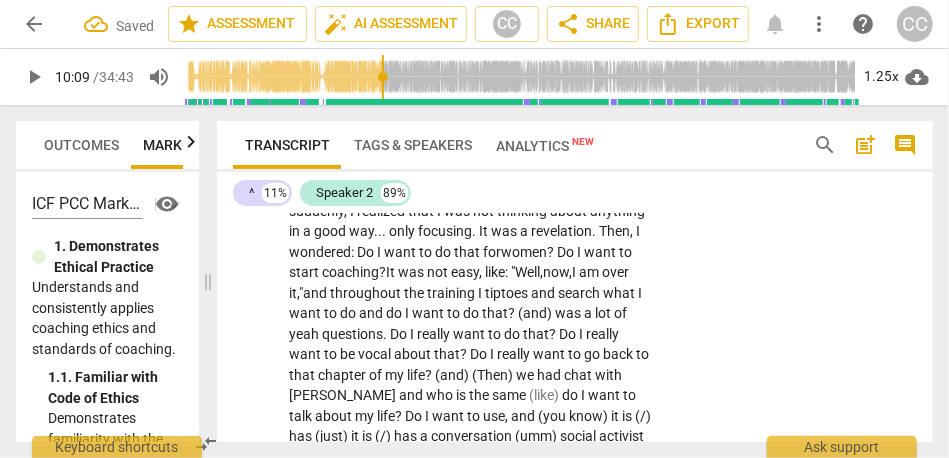 click on "and" at bounding box center (316, 293) 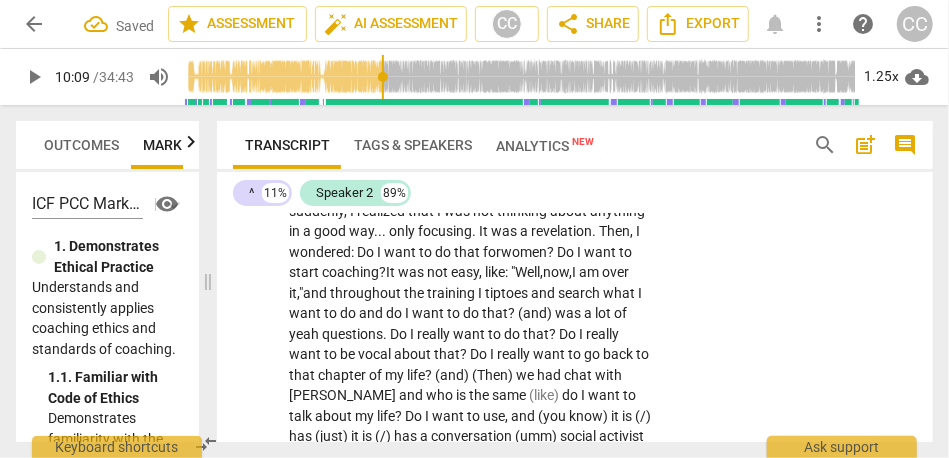 click on "and" at bounding box center (316, 293) 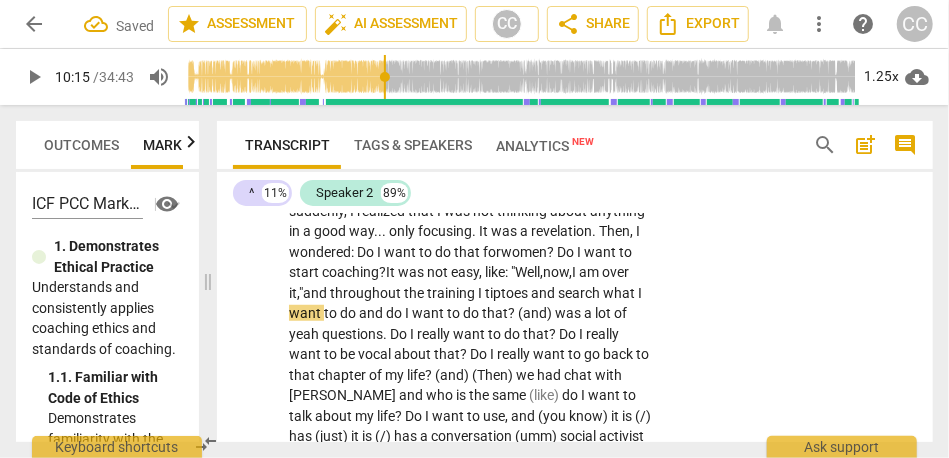 click on "tiptoes" at bounding box center [508, 293] 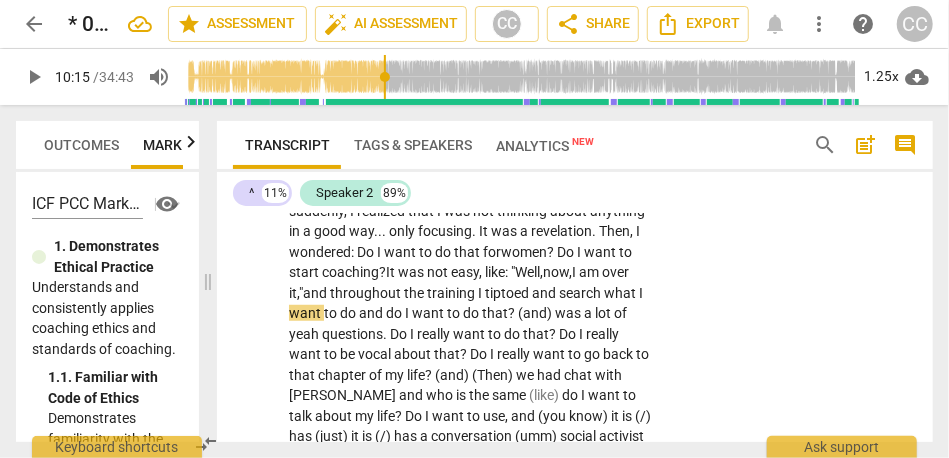 click on "tiptoed" at bounding box center [508, 293] 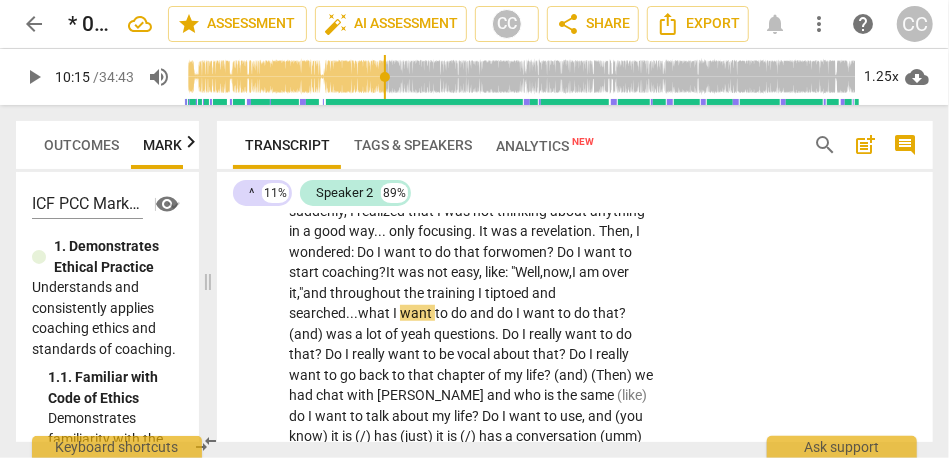 click on "searched..." at bounding box center [323, 313] 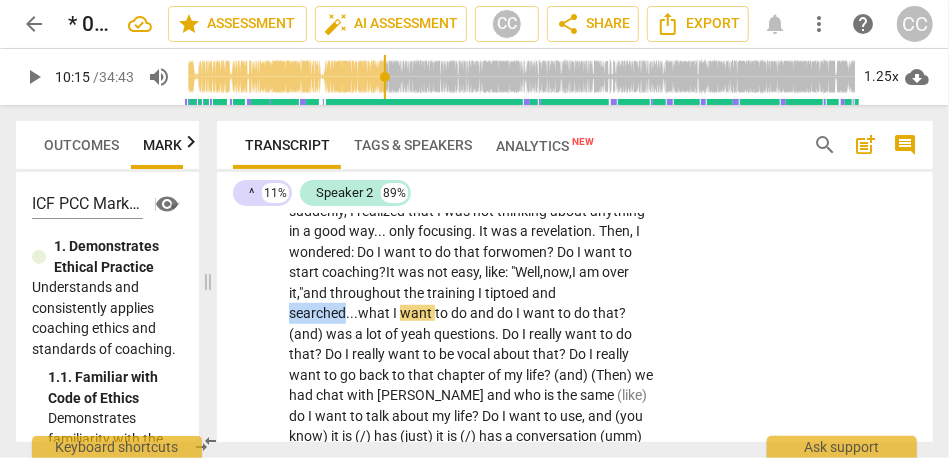 click on "searched..." at bounding box center (323, 313) 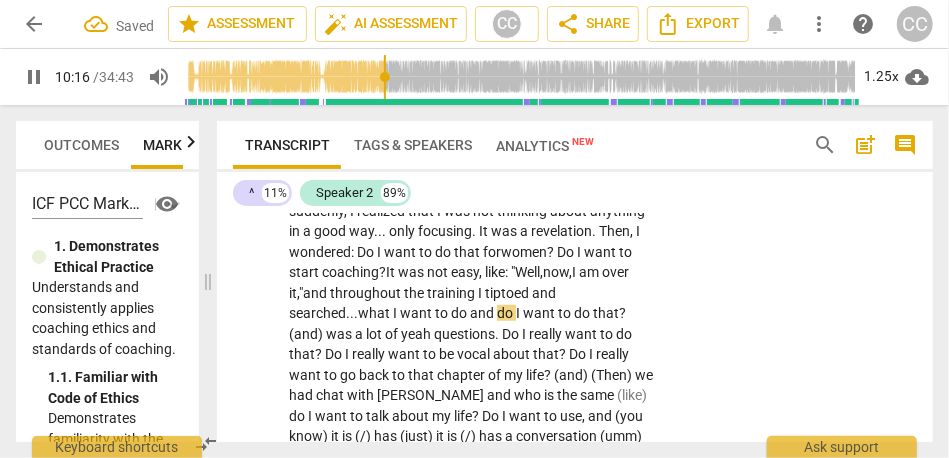 click on "do" at bounding box center (506, 313) 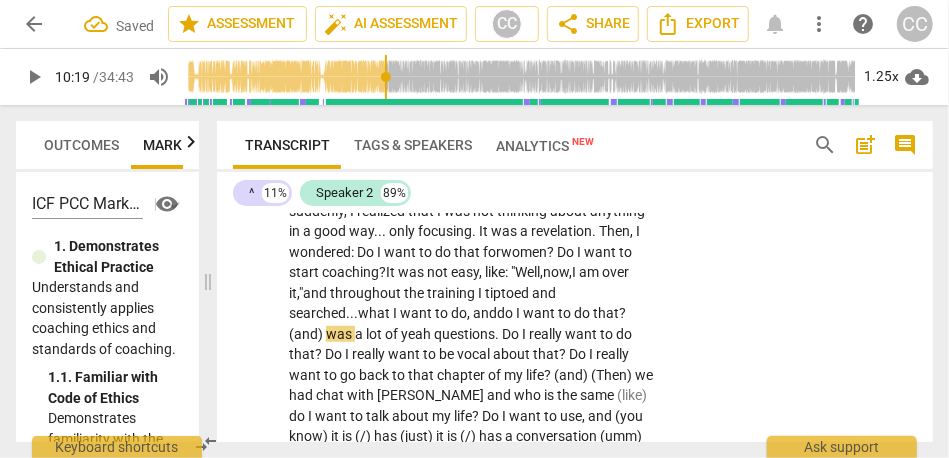 click on "that" at bounding box center (606, 313) 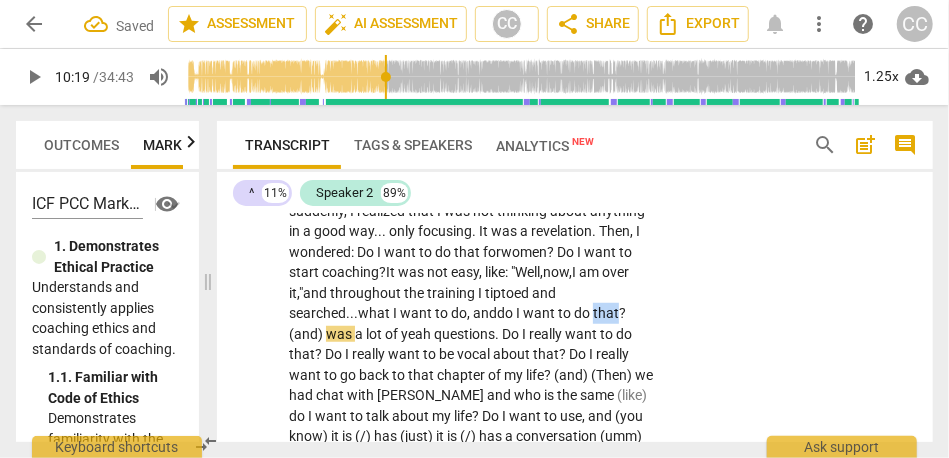 click on "that" at bounding box center (606, 313) 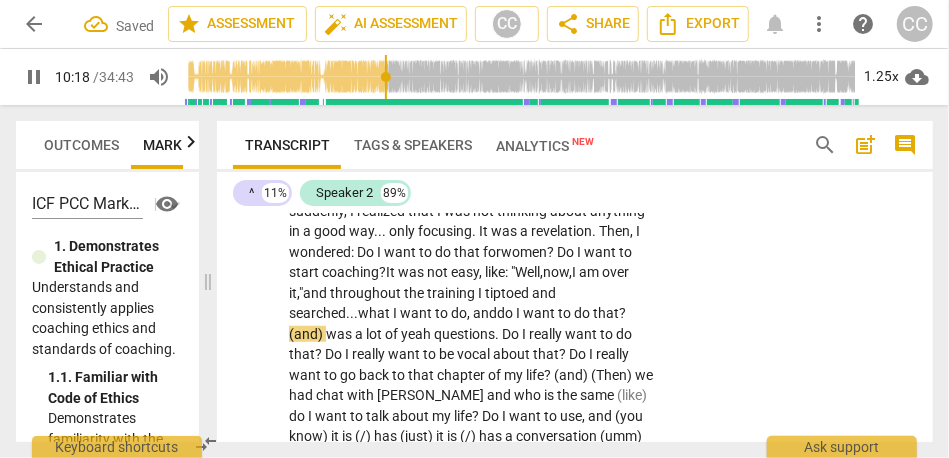 click on "?" at bounding box center [622, 313] 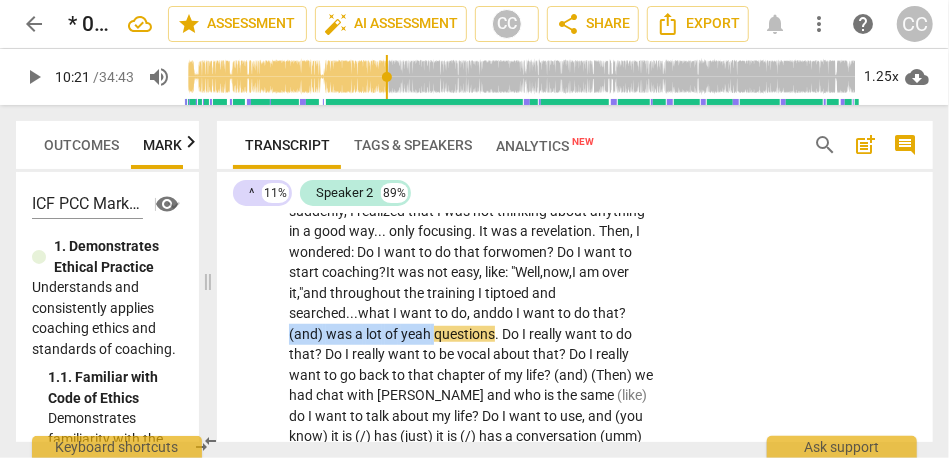 drag, startPoint x: 490, startPoint y: 333, endPoint x: 342, endPoint y: 340, distance: 148.16545 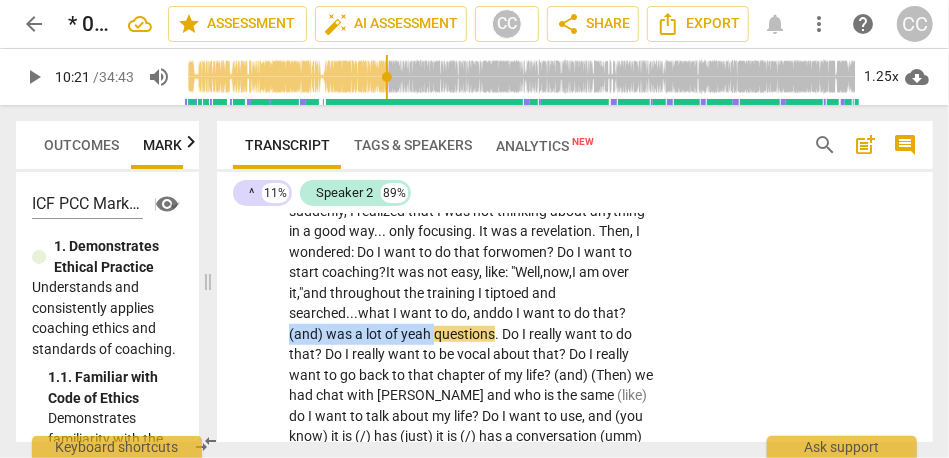 click on "[07:12]   Maybe ,   mapping   out   where   I   am   in   the   process .   Also ,   I   am   also   going   to   draw ,   so   where   it   started   was . . .   the   journey   was   to . . .   I   was   not   happy   with   being   a   [inaudible]   strategist ,   so   I   decided   to   become   a   coach .   That   was   because   I   was   really   [07:48   laughter]   angry   when   I   discovered   I   had   [MEDICAL_DATA]   was   not   treated ,   and   that   this   was   one   of   the   reason   I   was   struggling   so   much   in   my   daily   life .   The   more   I   get   to   know   myself   better . . .   and   for   a   year ,   I   had   a   therapist ,   like . . .   and   a   functional   therapist . . .   to   help   me   put   a   lot   of   things   together   and   better   in   my   house .   It   really   worked   wonders .   Then ,   [DATE]   I   had   medication .   Suddenly ,   my   life   became   so   much   easier .   I   knew   there   was   something   around" at bounding box center (471, 877) 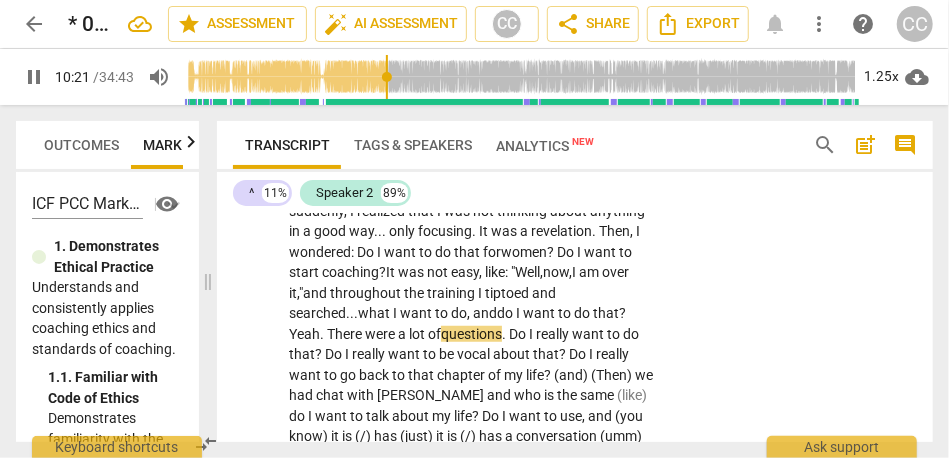 click on "[07:12]   Maybe ,   mapping   out   where   I   am   in   the   process .   Also ,   I   am   also   going   to   draw ,   so   where   it   started   was . . .   the   journey   was   to . . .   I   was   not   happy   with   being   a   [inaudible]   strategist ,   so   I   decided   to   become   a   coach .   That   was   because   I   was   really   [07:48   laughter]   angry   when   I   discovered   I   had   [MEDICAL_DATA]   was   not   treated ,   and   that   this   was   one   of   the   reason   I   was   struggling   so   much   in   my   daily   life .   The   more   I   get   to   know   myself   better . . .   and   for   a   year ,   I   had   a   therapist ,   like . . .   and   a   functional   therapist . . .   to   help   me   put   a   lot   of   things   together   and   better   in   my   house .   It   really   worked   wonders .   Then ,   [DATE]   I   had   medication .   Suddenly ,   my   life   became   so   much   easier .   I   knew   there   was   something   around" at bounding box center (471, 877) 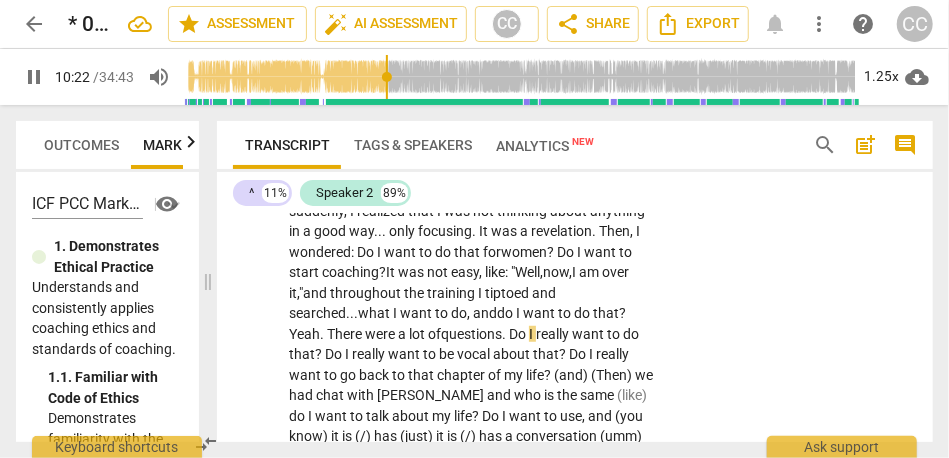 click on "S2 play_arrow pause 07:15 + Add competency keyboard_arrow_right [07:12]   Maybe ,   mapping   out   where   I   am   in   the   process .   Also ,   I   am   also   going   to   draw ,   so   where   it   started   was . . .   the   journey   was   to . . .   I   was   not   happy   with   being   a   [inaudible]   strategist ,   so   I   decided   to   become   a   coach .   That   was   because   I   was   really   [07:48   laughter]   angry   when   I   discovered   I   had   [MEDICAL_DATA]   was   not   treated ,   and   that   this   was   one   of   the   reason   I   was   struggling   so   much   in   my   daily   life .   The   more   I   get   to   know   myself   better . . .   and   for   a   year ,   I   had   a   therapist ,   like . . .   and   a   functional   therapist . . .   to   help   me   put   a   lot   of   things   together   and   better   in   my   house .   It   really   worked   wonders .   Then ,   [DATE]   I   had   medication .   Suddenly ,   my   life   became   so" at bounding box center (575, 860) 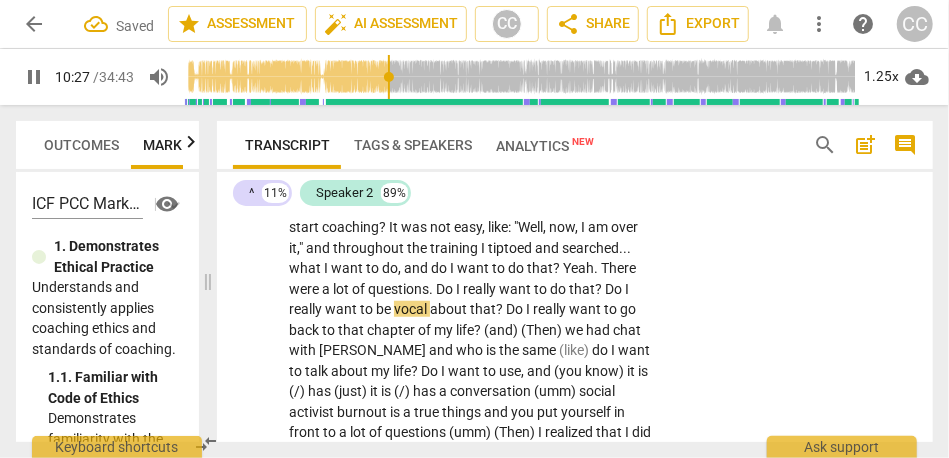 scroll, scrollTop: 3512, scrollLeft: 0, axis: vertical 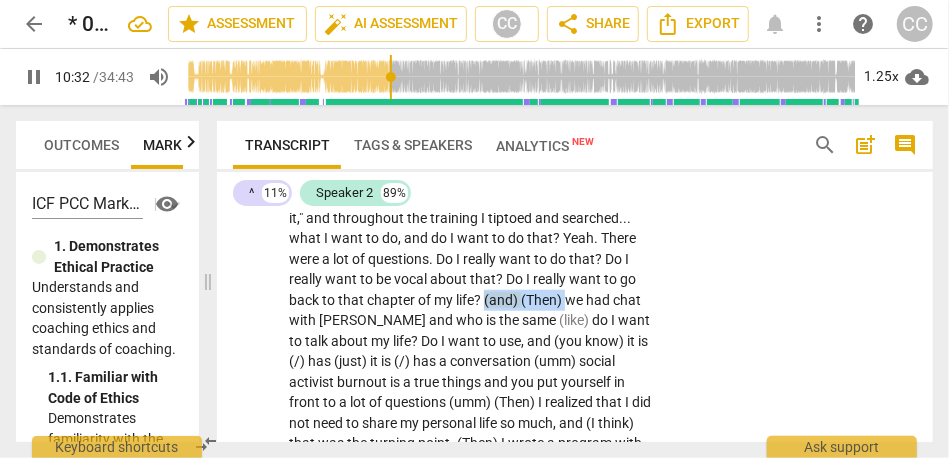 drag, startPoint x: 369, startPoint y: 319, endPoint x: 245, endPoint y: 322, distance: 124.036285 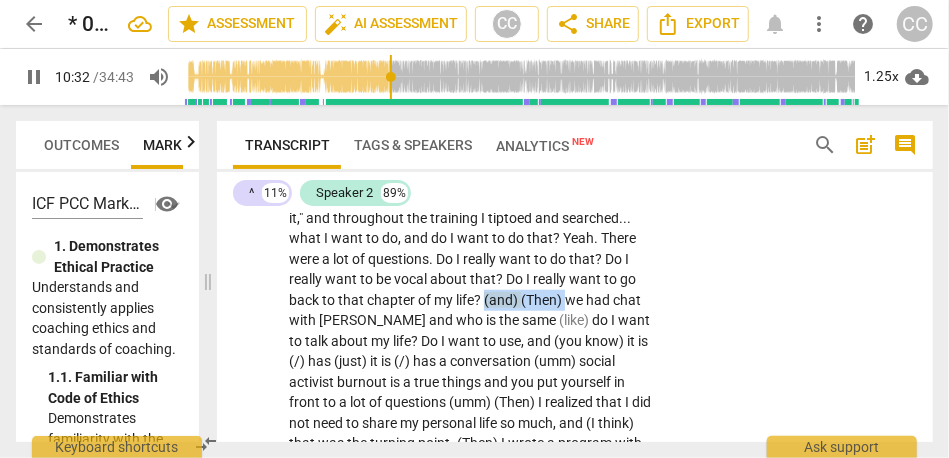 click on "S2 play_arrow pause 07:15 + Add competency keyboard_arrow_right [07:12]   Maybe ,   mapping   out   where   I   am   in   the   process .   Also ,   I   am   also   going   to   draw ,   so   where   it   started   was . . .   the   journey   was   to . . .   I   was   not   happy   with   being   a   [inaudible]   strategist ,   so   I   decided   to   become   a   coach .   That   was   because   I   was   really   [07:48   laughter]   angry   when   I   discovered   I   had   [MEDICAL_DATA]   was   not   treated ,   and   that   this   was   one   of   the   reason   I   was   struggling   so   much   in   my   daily   life .   The   more   I   get   to   know   myself   better . . .   and   for   a   year ,   I   had   a   therapist ,   like . . .   and   a   functional   therapist . . .   to   help   me   put   a   lot   of   things   together   and   better   in   my   house .   It   really   worked   wonders .   Then ,   [DATE]   I   had   medication .   Suddenly ,   my   life   became   so" at bounding box center (575, 785) 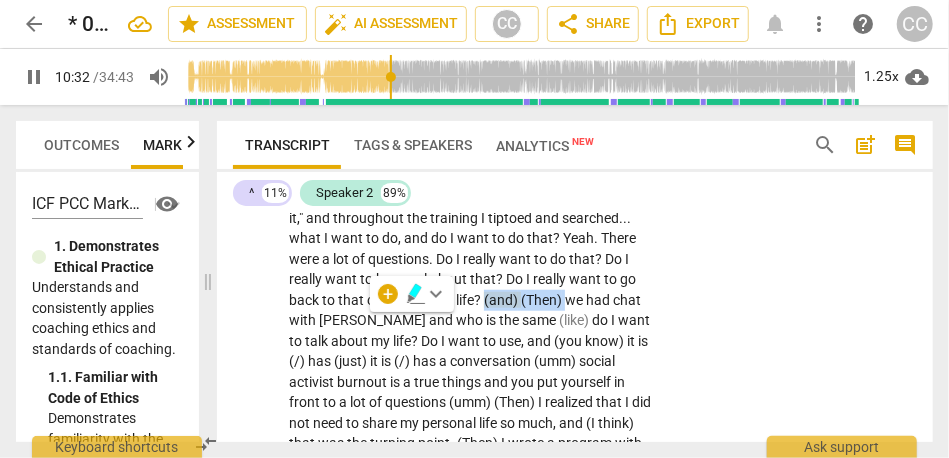 type on "633" 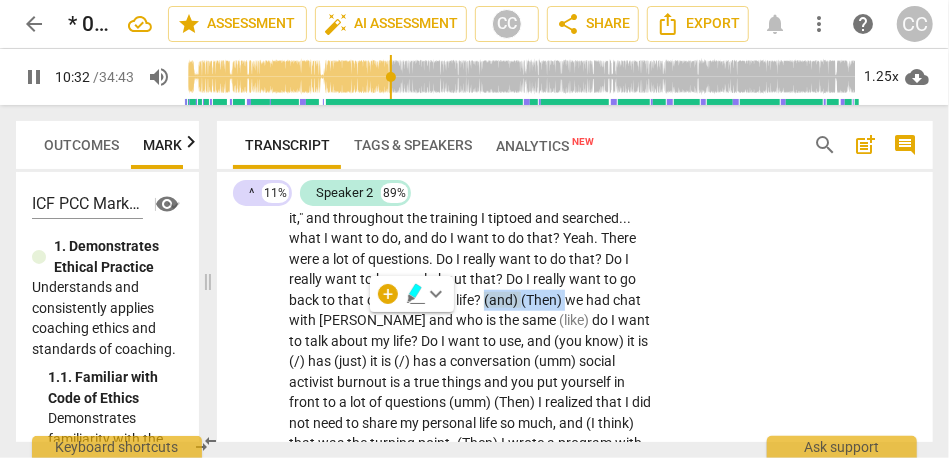 type 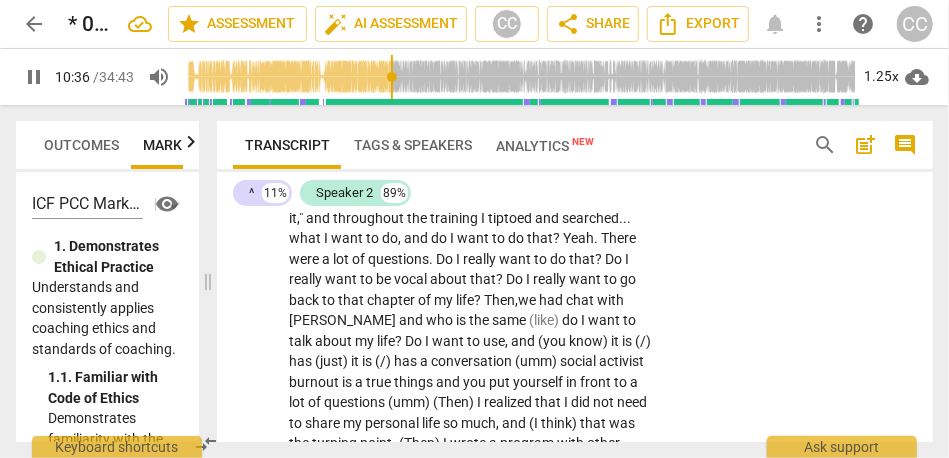 click on "had" at bounding box center [552, 300] 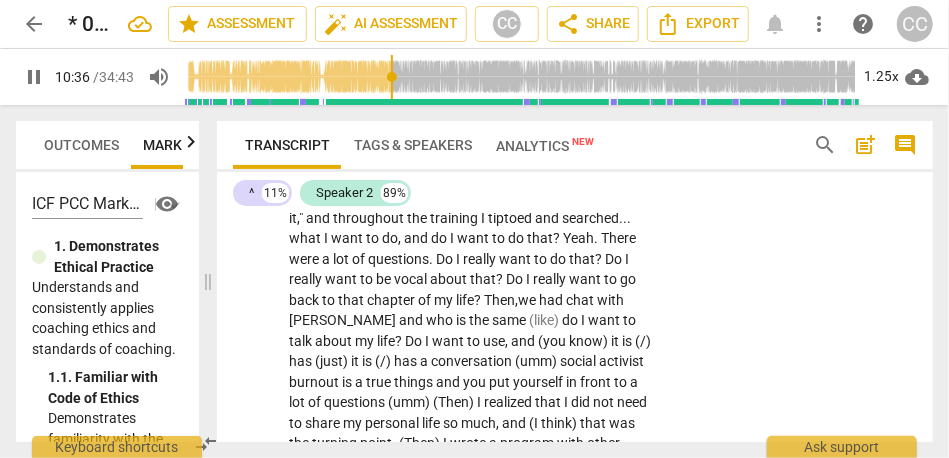 click on "had" at bounding box center [552, 300] 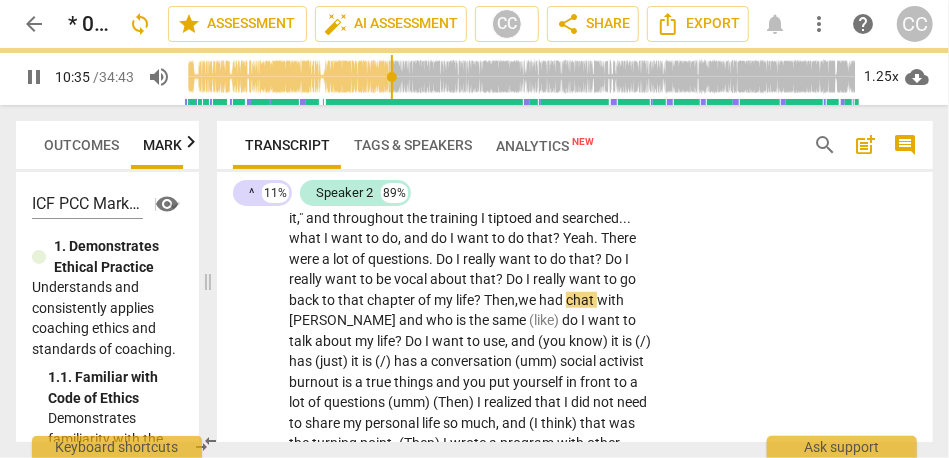 click on "chat" at bounding box center [581, 300] 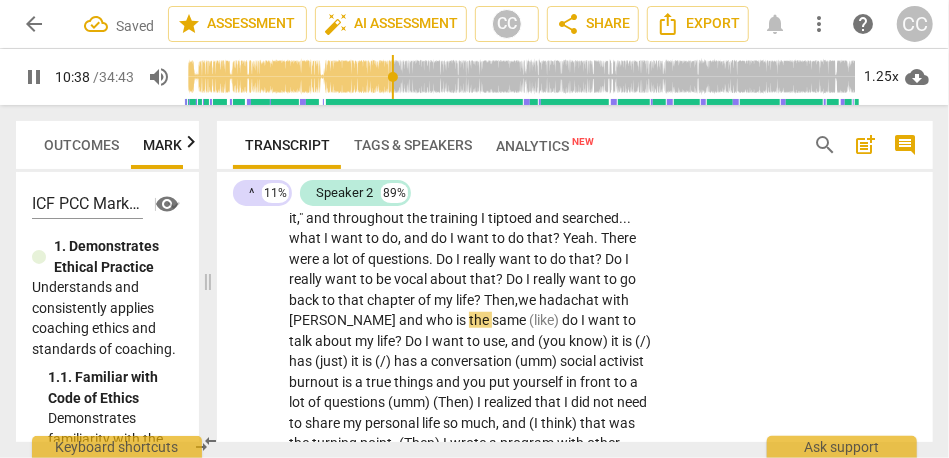 click on "and" at bounding box center (412, 320) 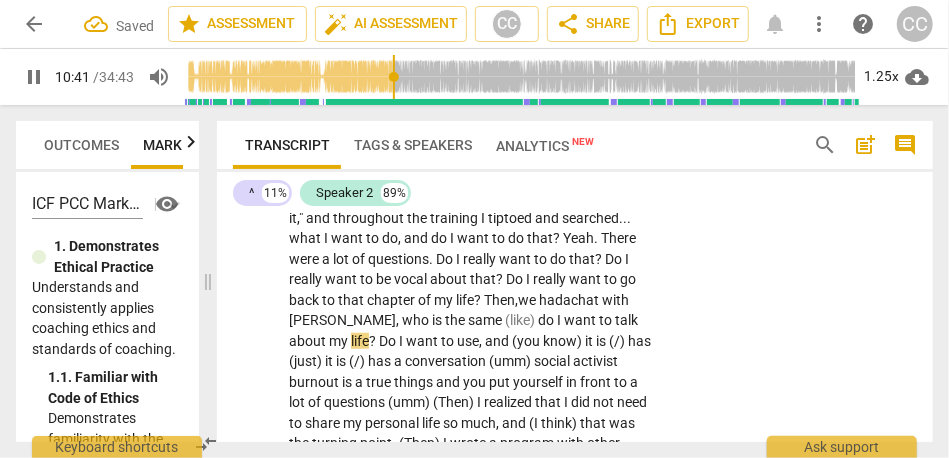 click on "same" at bounding box center (486, 320) 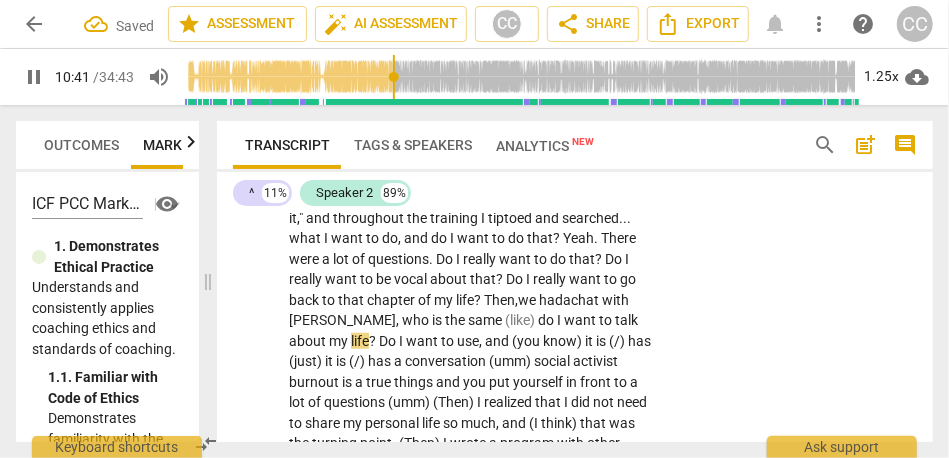 click on "same" at bounding box center (486, 320) 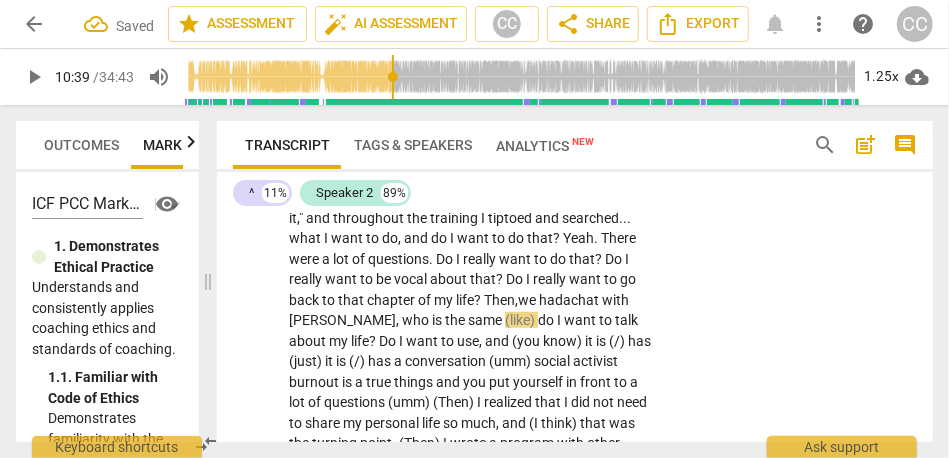 click on "(like)" at bounding box center [521, 320] 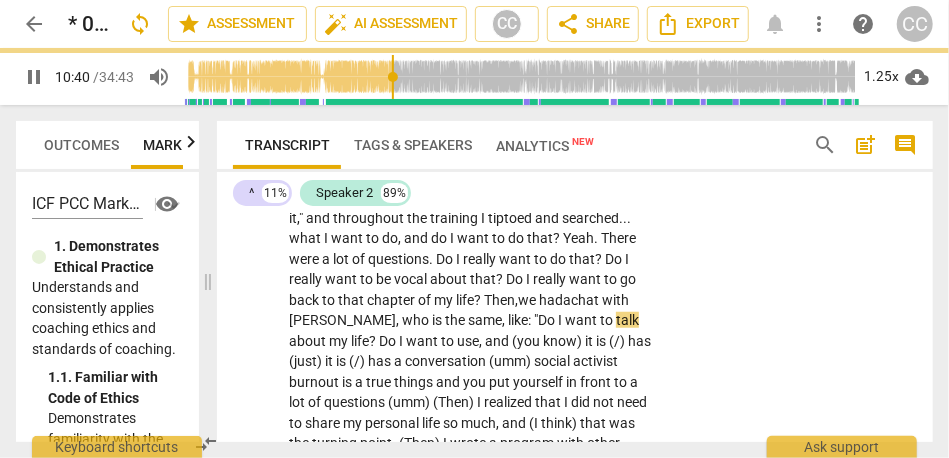 click on "?" at bounding box center (374, 341) 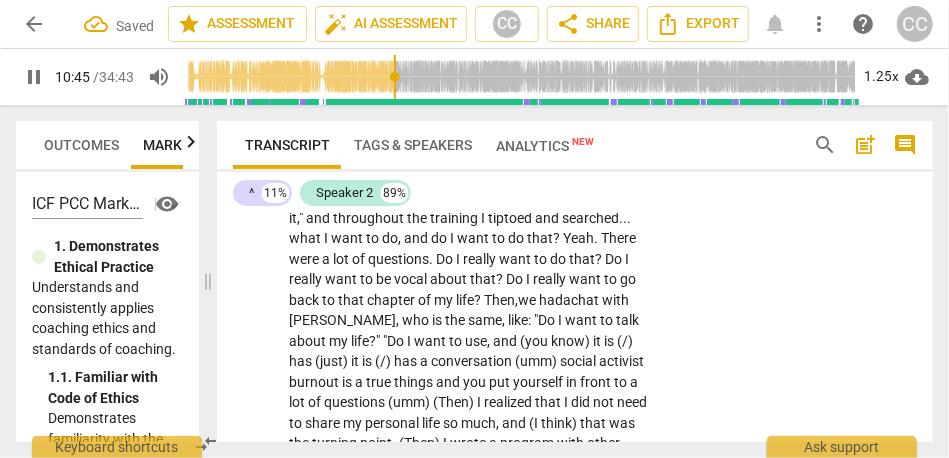 click on "to" at bounding box center (457, 341) 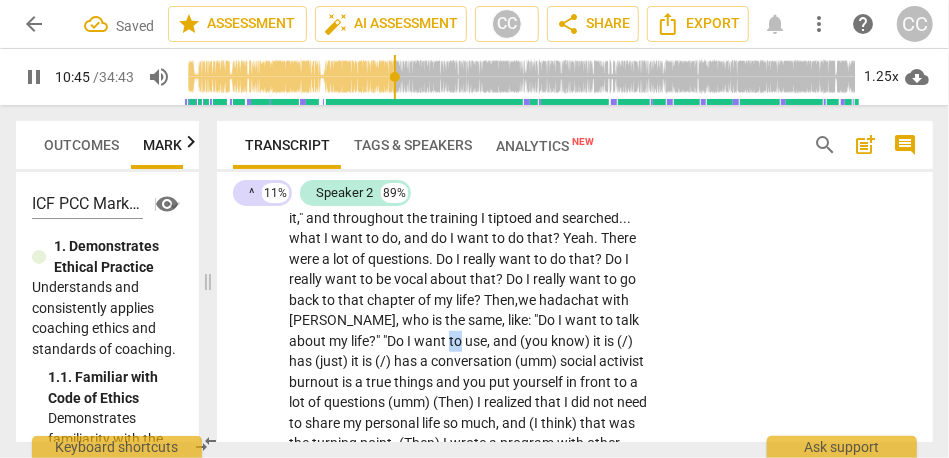 click on "to" at bounding box center [457, 341] 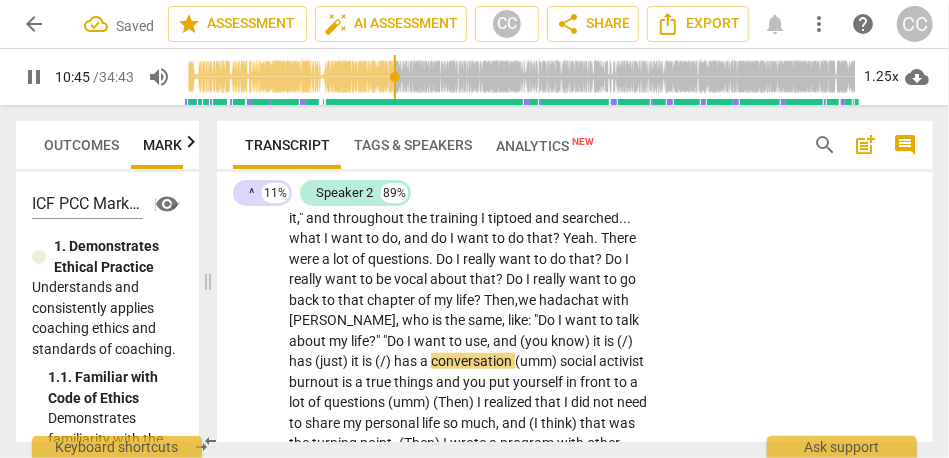 click on "," at bounding box center [490, 341] 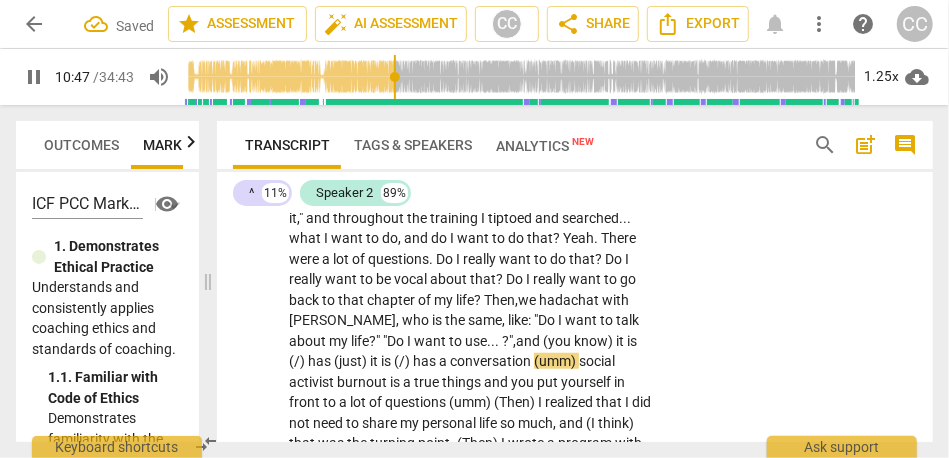 click on "S2 play_arrow pause 07:15 + Add competency keyboard_arrow_right [07:12]   Maybe ,   mapping   out   where   I   am   in   the   process .   Also ,   I   am   also   going   to   draw ,   so   where   it   started   was . . .   the   journey   was   to . . .   I   was   not   happy   with   being   a   [inaudible]   strategist ,   so   I   decided   to   become   a   coach .   That   was   because   I   was   really   [07:48   laughter]   angry   when   I   discovered   I   had   [MEDICAL_DATA]   was   not   treated ,   and   that   this   was   one   of   the   reason   I   was   struggling   so   much   in   my   daily   life .   The   more   I   get   to   know   myself   better . . .   and   for   a   year ,   I   had   a   therapist ,   like . . .   and   a   functional   therapist . . .   to   help   me   put   a   lot   of   things   together   and   better   in   my   house .   It   really   worked   wonders .   Then ,   [DATE]   I   had   medication .   Suddenly ,   my   life   became   so" at bounding box center [575, 785] 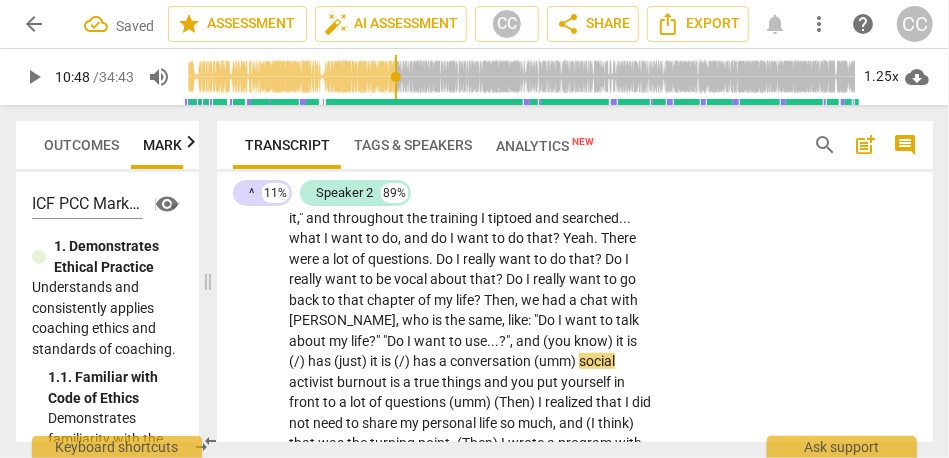 type on "648" 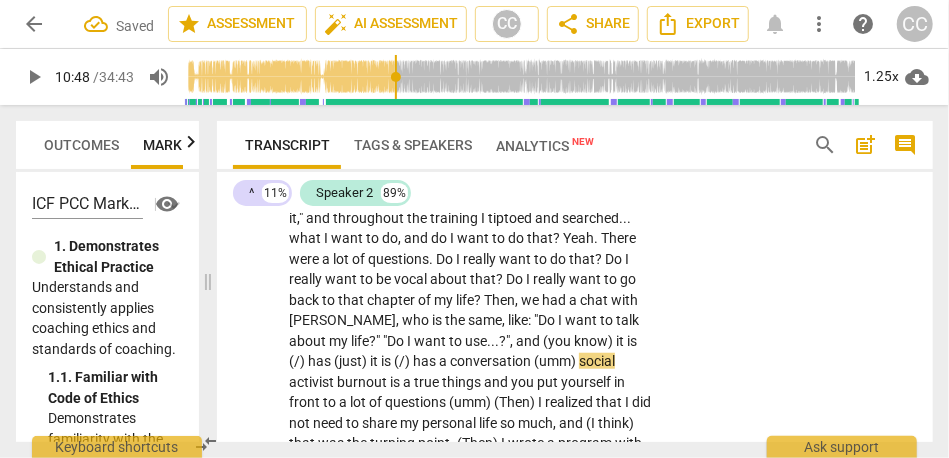 click on "[07:12]   Maybe ,   mapping   out   where   I   am   in   the   process .   Also ,   I   am   also   going   to   draw ,   so   where   it   started   was . . .   the   journey   was   to . . .   I   was   not   happy   with   being   a   [inaudible]   strategist ,   so   I   decided   to   become   a   coach .   That   was   because   I   was   really   [07:48   laughter]   angry   when   I   discovered   I   had   [MEDICAL_DATA]   was   not   treated ,   and   that   this   was   one   of   the   reason   I   was   struggling   so   much   in   my   daily   life .   The   more   I   get   to   know   myself   better . . .   and   for   a   year ,   I   had   a   therapist ,   like . . .   and   a   functional   therapist . . .   to   help   me   put   a   lot   of   things   together   and   better   in   my   house .   It   really   worked   wonders .   Then ,   [DATE]   I   had   medication .   Suddenly ,   my   life   became   so   much   easier .   I   knew   there   was   something   around" at bounding box center (471, 802) 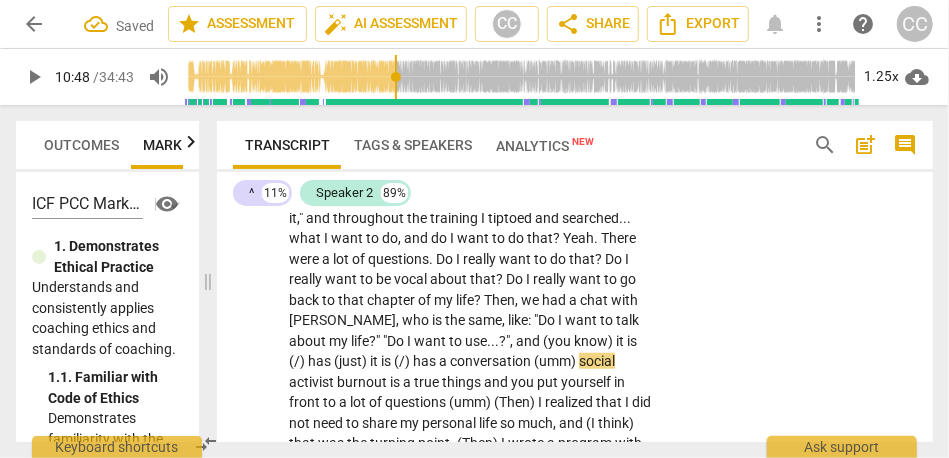 type 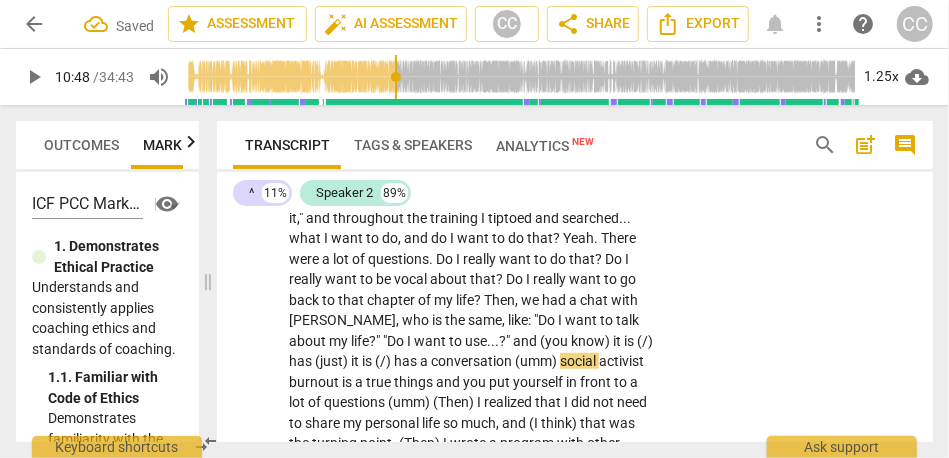 click at bounding box center [511, 341] 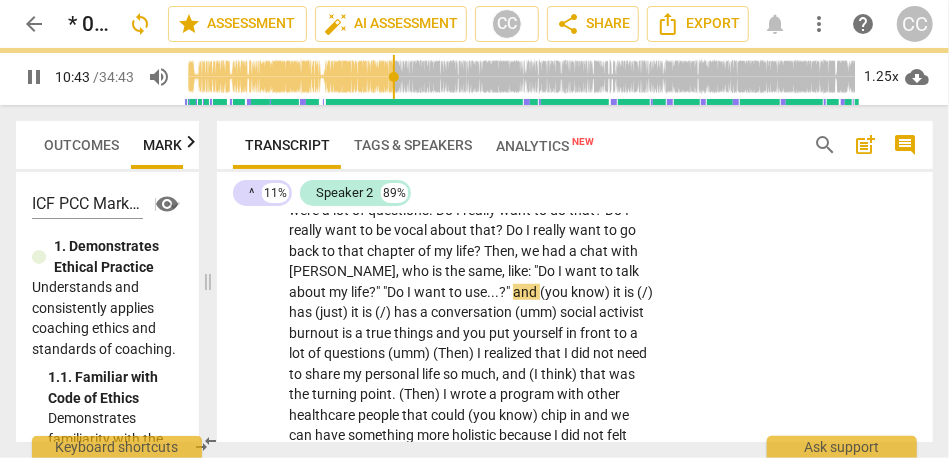 scroll, scrollTop: 3580, scrollLeft: 0, axis: vertical 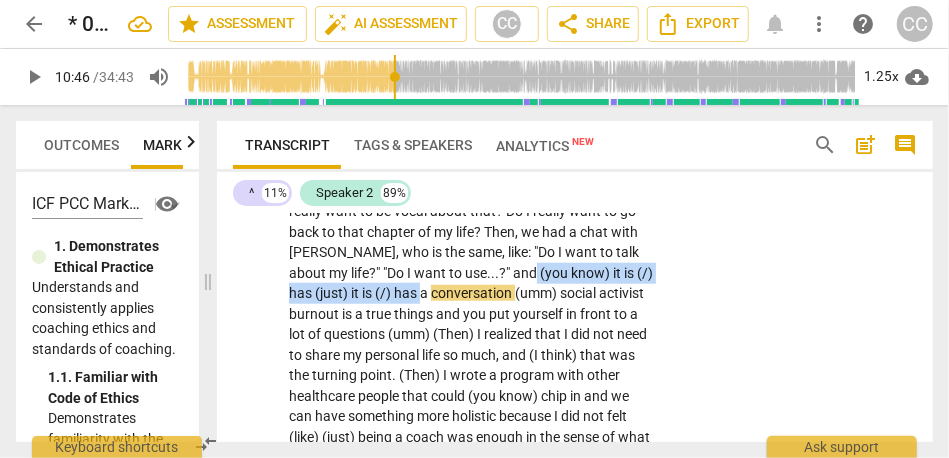 drag, startPoint x: 613, startPoint y: 270, endPoint x: 507, endPoint y: 290, distance: 107.87029 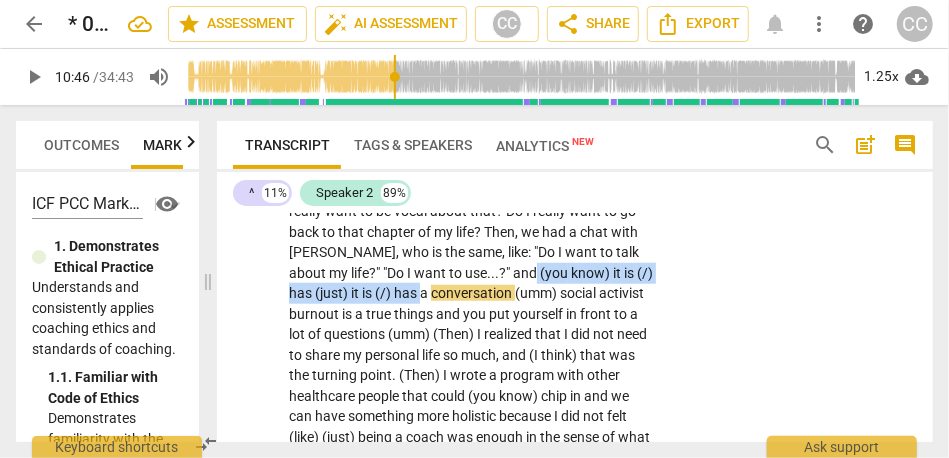 click on "[07:12]   Maybe ,   mapping   out   where   I   am   in   the   process .   Also ,   I   am   also   going   to   draw ,   so   where   it   started   was . . .   the   journey   was   to . . .   I   was   not   happy   with   being   a   [inaudible]   strategist ,   so   I   decided   to   become   a   coach .   That   was   because   I   was   really   [07:48   laughter]   angry   when   I   discovered   I   had   [MEDICAL_DATA]   was   not   treated ,   and   that   this   was   one   of   the   reason   I   was   struggling   so   much   in   my   daily   life .   The   more   I   get   to   know   myself   better . . .   and   for   a   year ,   I   had   a   therapist ,   like . . .   and   a   functional   therapist . . .   to   help   me   put   a   lot   of   things   together   and   better   in   my   house .   It   really   worked   wonders .   Then ,   [DATE]   I   had   medication .   Suddenly ,   my   life   became   so   much   easier .   I   knew   there   was   something   around" at bounding box center [471, 734] 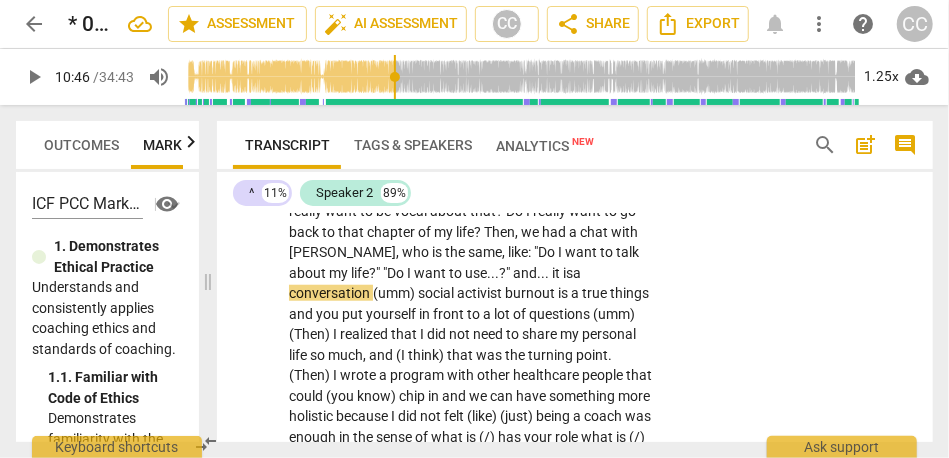 click on "S2 play_arrow pause 07:15 + Add competency keyboard_arrow_right [07:12]   Maybe ,   mapping   out   where   I   am   in   the   process .   Also ,   I   am   also   going   to   draw ,   so   where   it   started   was . . .   the   journey   was   to . . .   I   was   not   happy   with   being   a   [inaudible]   strategist ,   so   I   decided   to   become   a   coach .   That   was   because   I   was   really   [07:48   laughter]   angry   when   I   discovered   I   had   [MEDICAL_DATA]   was   not   treated ,   and   that   this   was   one   of   the   reason   I   was   struggling   so   much   in   my   daily   life .   The   more   I   get   to   know   myself   better . . .   and   for   a   year ,   I   had   a   therapist ,   like . . .   and   a   functional   therapist . . .   to   help   me   put   a   lot   of   things   together   and   better   in   my   house .   It   really   worked   wonders .   Then ,   [DATE]   I   had   medication .   Suddenly ,   my   life   became   so" at bounding box center (575, 717) 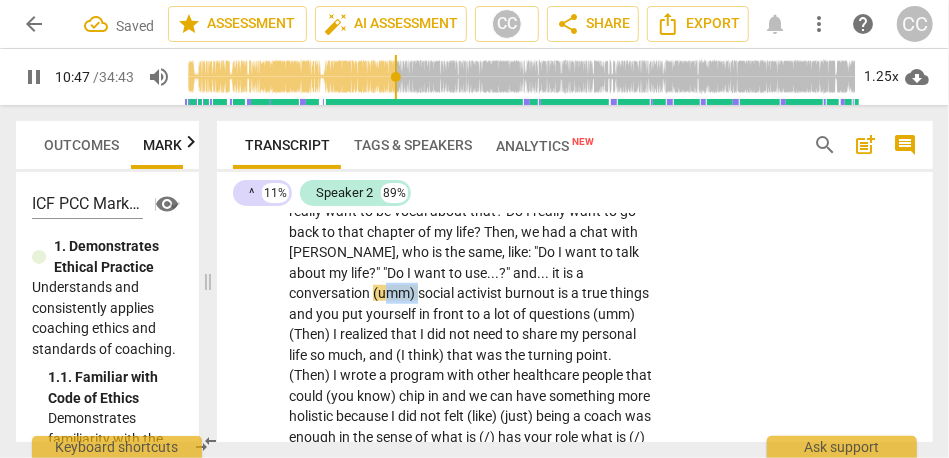drag, startPoint x: 444, startPoint y: 293, endPoint x: 401, endPoint y: 294, distance: 43.011627 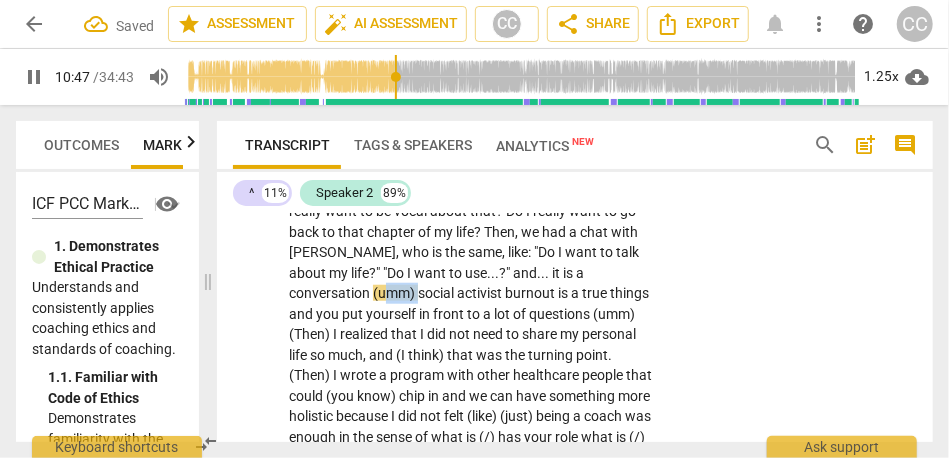 click on "[07:12]   Maybe ,   mapping   out   where   I   am   in   the   process .   Also ,   I   am   also   going   to   draw ,   so   where   it   started   was . . .   the   journey   was   to . . .   I   was   not   happy   with   being   a   [inaudible]   strategist ,   so   I   decided   to   become   a   coach .   That   was   because   I   was   really   [07:48   laughter]   angry   when   I   discovered   I   had   [MEDICAL_DATA]   was   not   treated ,   and   that   this   was   one   of   the   reason   I   was   struggling   so   much   in   my   daily   life .   The   more   I   get   to   know   myself   better . . .   and   for   a   year ,   I   had   a   therapist ,   like . . .   and   a   functional   therapist . . .   to   help   me   put   a   lot   of   things   together   and   better   in   my   house .   It   really   worked   wonders .   Then ,   [DATE]   I   had   medication .   Suddenly ,   my   life   became   so   much   easier .   I   knew   there   was   something   around" at bounding box center (471, 734) 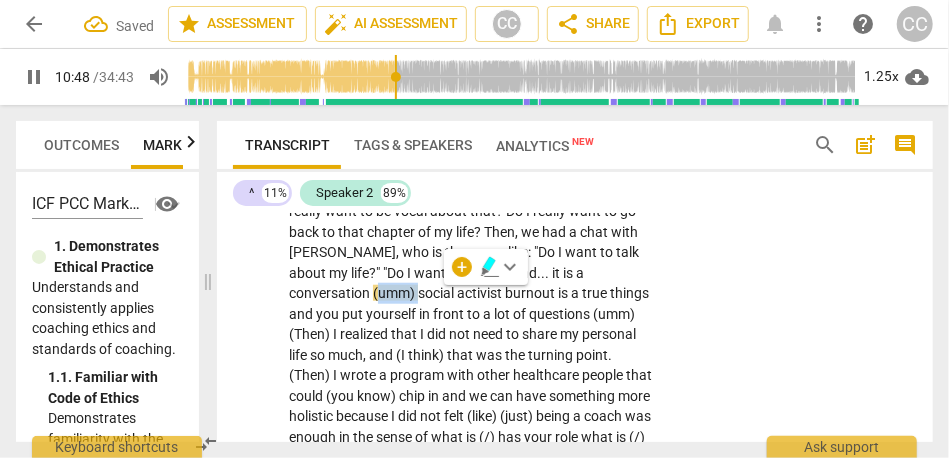 type 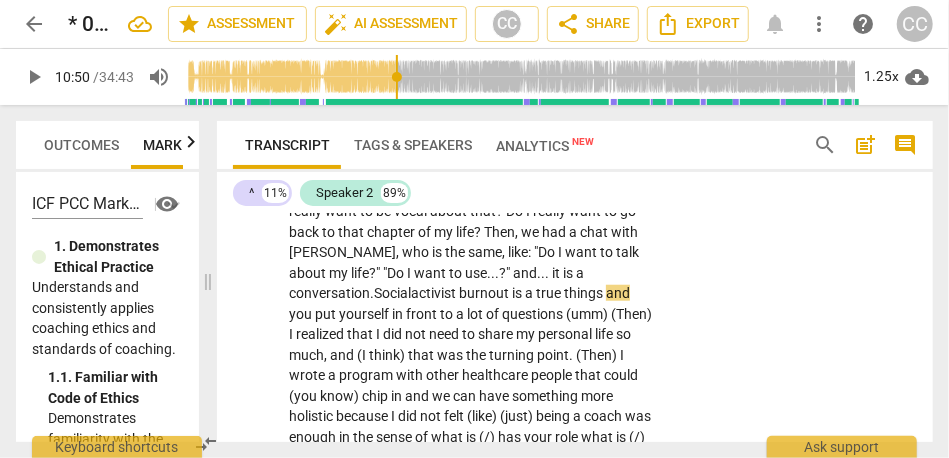 click on "[07:12]   Maybe ,   mapping   out   where   I   am   in   the   process .   Also ,   I   am   also   going   to   draw ,   so   where   it   started   was . . .   the   journey   was   to . . .   I   was   not   happy   with   being   a   [inaudible]   strategist ,   so   I   decided   to   become   a   coach .   That   was   because   I   was   really   [07:48   laughter]   angry   when   I   discovered   I   had   [MEDICAL_DATA]   was   not   treated ,   and   that   this   was   one   of   the   reason   I   was   struggling   so   much   in   my   daily   life .   The   more   I   get   to   know   myself   better . . .   and   for   a   year ,   I   had   a   therapist ,   like . . .   and   a   functional   therapist . . .   to   help   me   put   a   lot   of   things   together   and   better   in   my   house .   It   really   worked   wonders .   Then ,   [DATE]   I   had   medication .   Suddenly ,   my   life   became   so   much   easier .   I   knew   there   was   something   around" at bounding box center [471, 734] 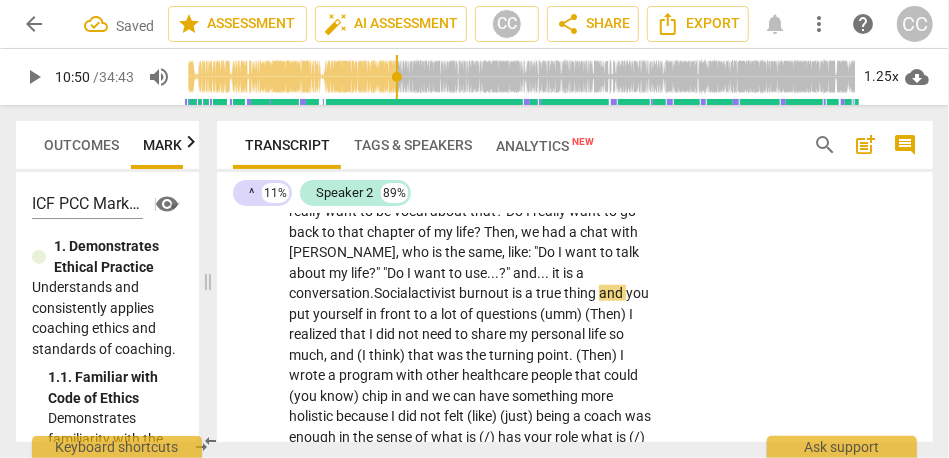 click on "activist" at bounding box center [435, 293] 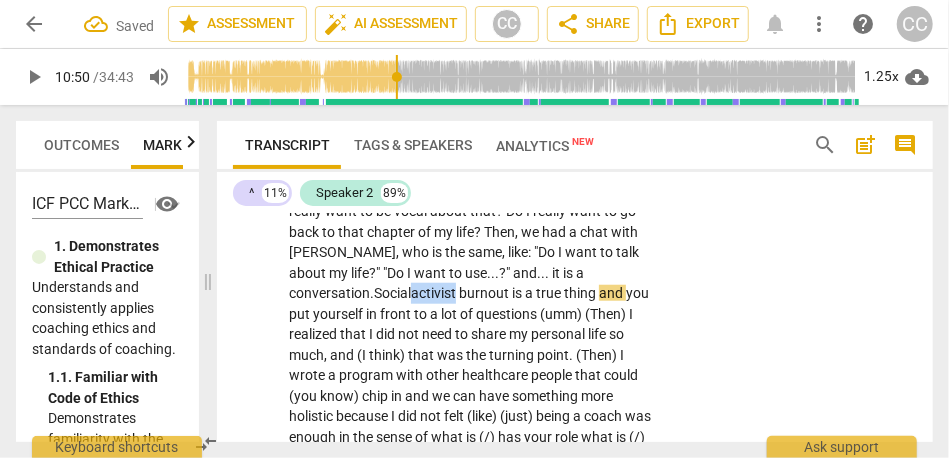 click on "activist" at bounding box center [435, 293] 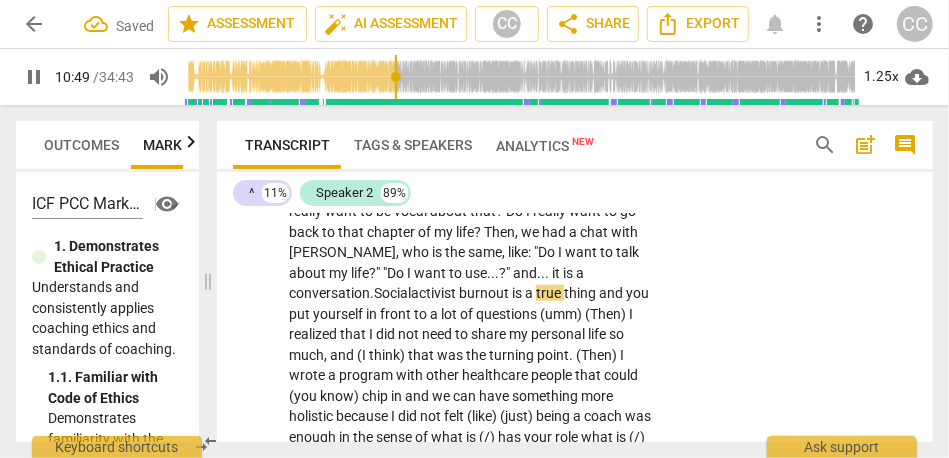 click on "Social" at bounding box center (392, 293) 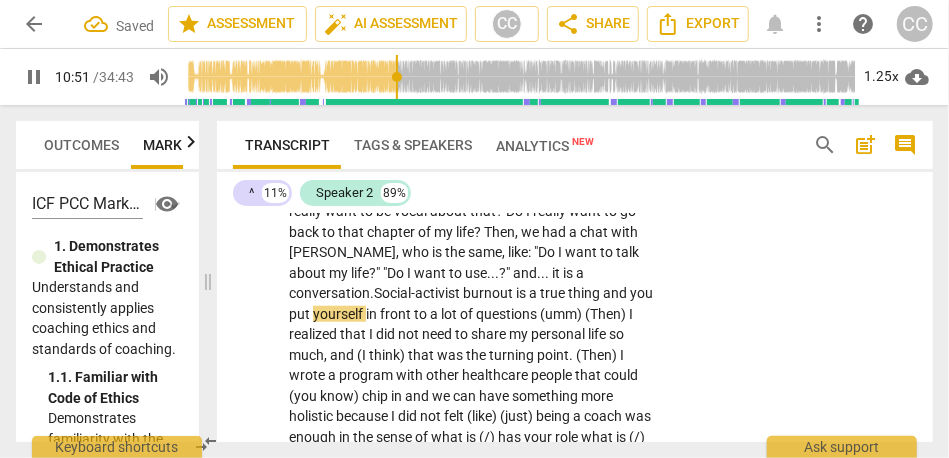 click on "you" at bounding box center (641, 293) 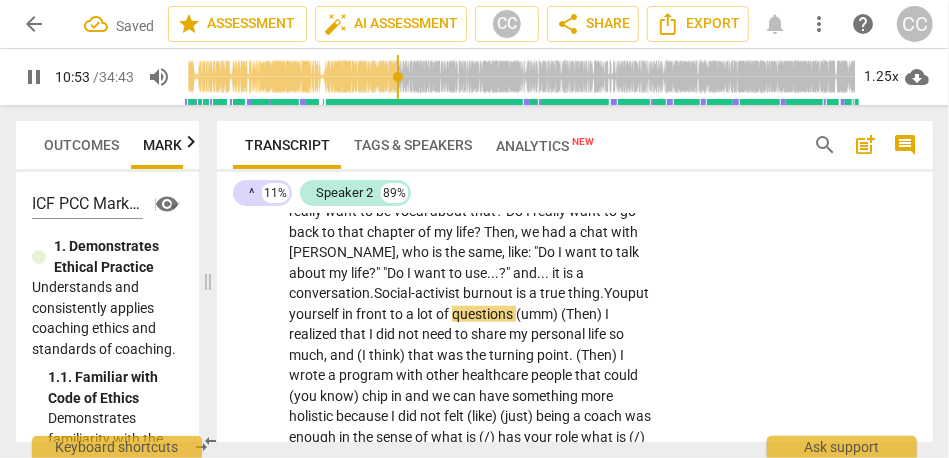 click on "You" at bounding box center (616, 293) 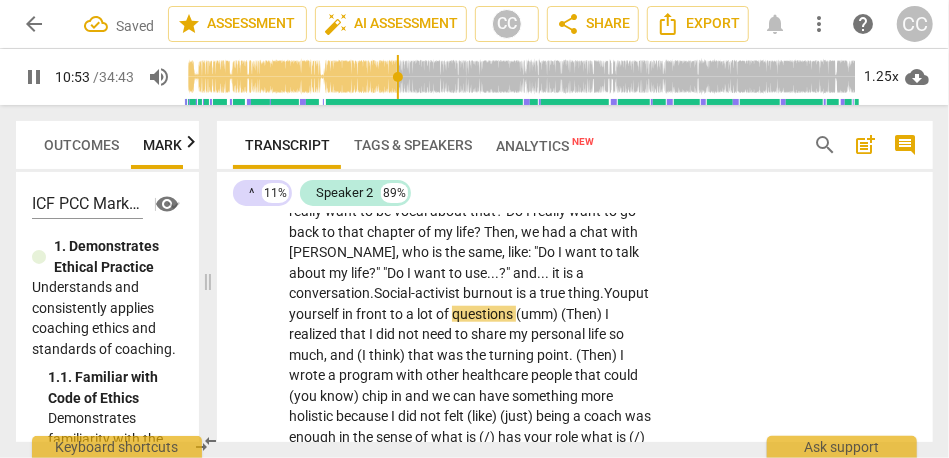 click on "You" at bounding box center (616, 293) 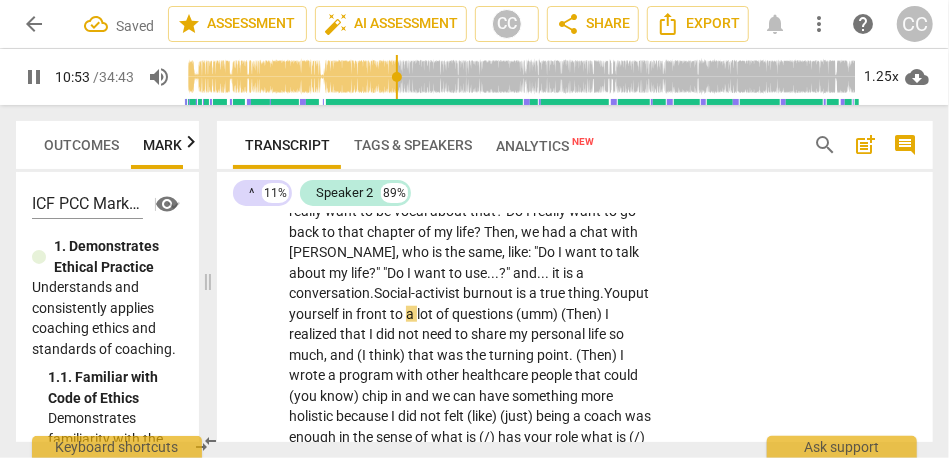 click on "to" at bounding box center [398, 314] 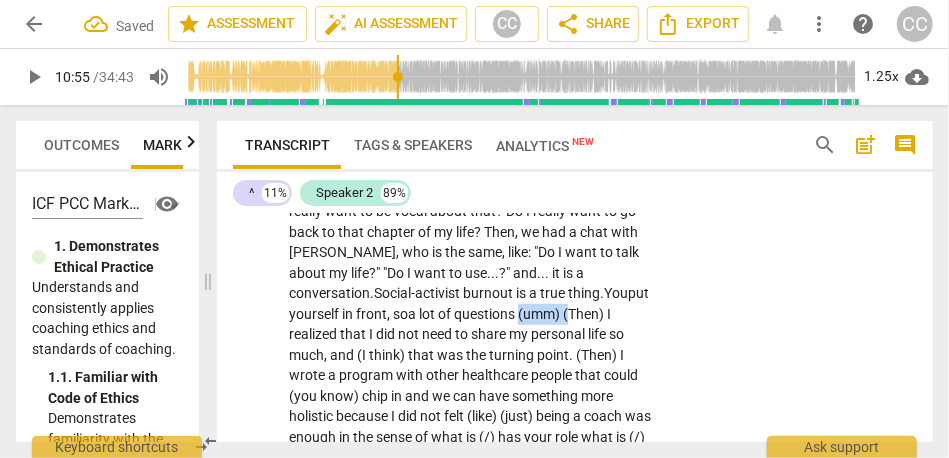 drag, startPoint x: 341, startPoint y: 335, endPoint x: 282, endPoint y: 338, distance: 59.07622 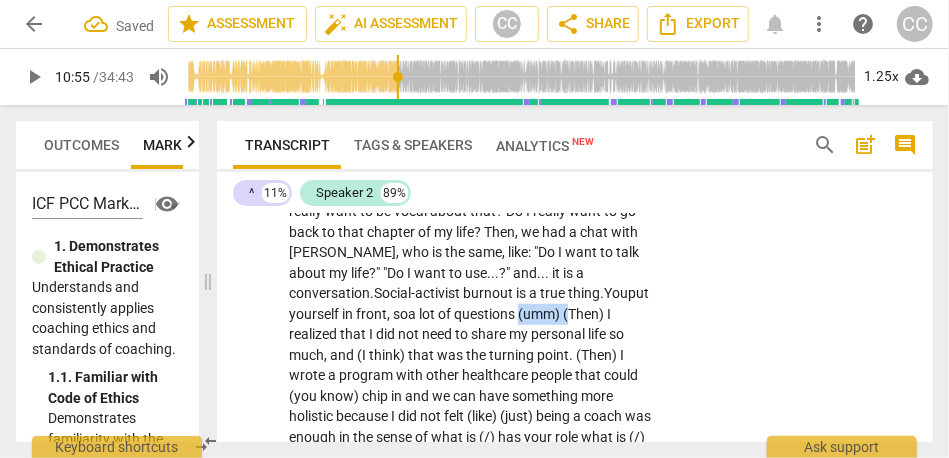 click on "S2 play_arrow pause 07:15 + Add competency keyboard_arrow_right [07:12]   Maybe ,   mapping   out   where   I   am   in   the   process .   Also ,   I   am   also   going   to   draw ,   so   where   it   started   was . . .   the   journey   was   to . . .   I   was   not   happy   with   being   a   [inaudible]   strategist ,   so   I   decided   to   become   a   coach .   That   was   because   I   was   really   [07:48   laughter]   angry   when   I   discovered   I   had   [MEDICAL_DATA]   was   not   treated ,   and   that   this   was   one   of   the   reason   I   was   struggling   so   much   in   my   daily   life .   The   more   I   get   to   know   myself   better . . .   and   for   a   year ,   I   had   a   therapist ,   like . . .   and   a   functional   therapist . . .   to   help   me   put   a   lot   of   things   together   and   better   in   my   house .   It   really   worked   wonders .   Then ,   [DATE]   I   had   medication .   Suddenly ,   my   life   became   so" at bounding box center [575, 717] 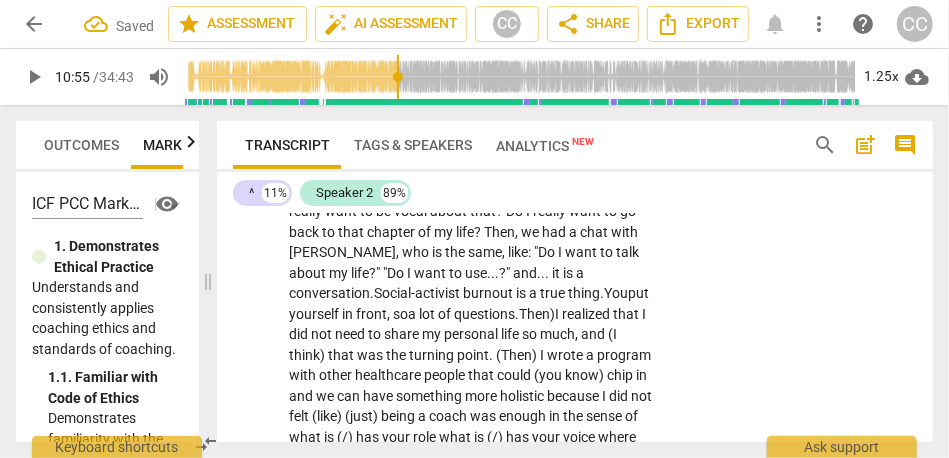 click on "I" at bounding box center [558, 314] 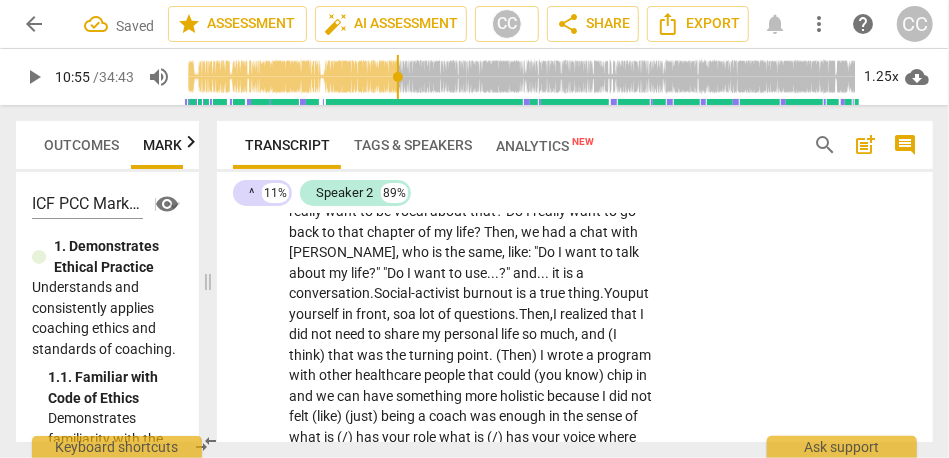 click on "Then," at bounding box center [536, 314] 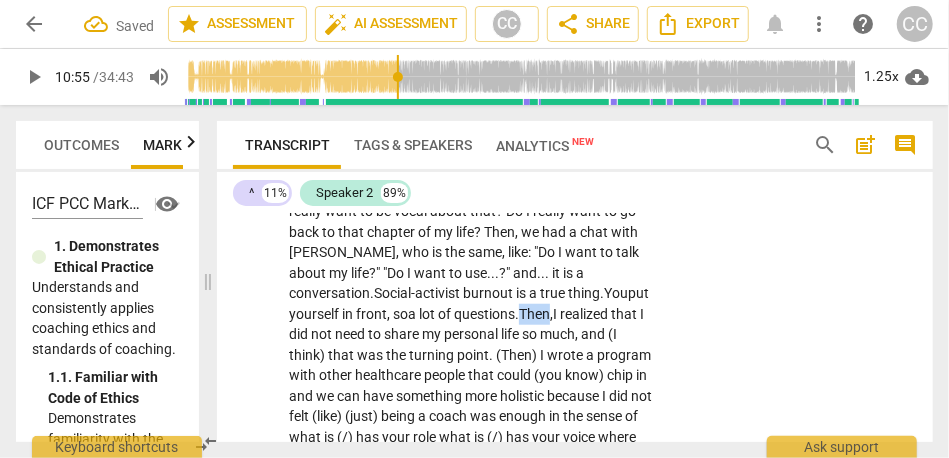 click on "Then," at bounding box center (536, 314) 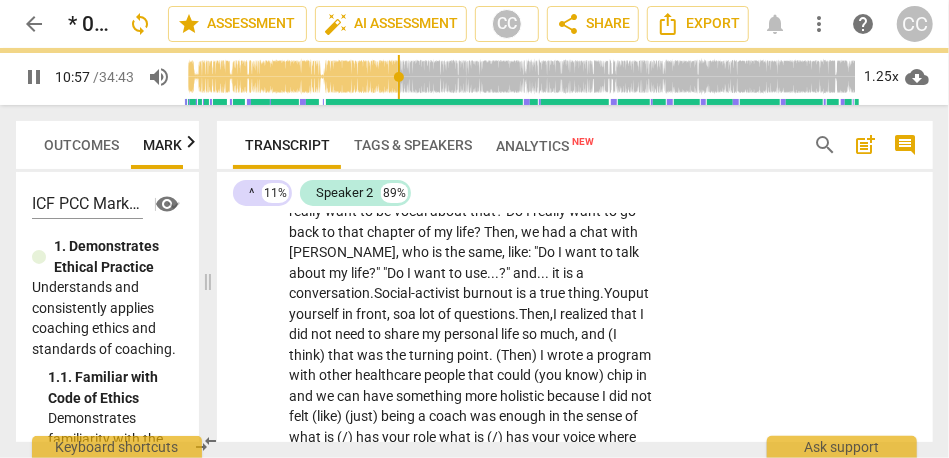 scroll, scrollTop: 3643, scrollLeft: 0, axis: vertical 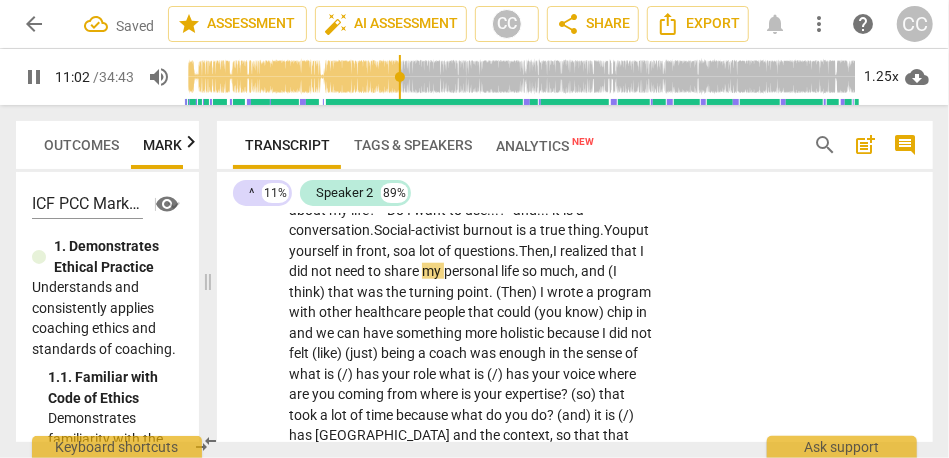 click on "S2 play_arrow pause 07:15 + Add competency keyboard_arrow_right [07:12]   Maybe ,   mapping   out   where   I   am   in   the   process .   Also ,   I   am   also   going   to   draw ,   so   where   it   started   was . . .   the   journey   was   to . . .   I   was   not   happy   with   being   a   [inaudible]   strategist ,   so   I   decided   to   become   a   coach .   That   was   because   I   was   really   [07:48   laughter]   angry   when   I   discovered   I   had   [MEDICAL_DATA]   was   not   treated ,   and   that   this   was   one   of   the   reason   I   was   struggling   so   much   in   my   daily   life .   The   more   I   get   to   know   myself   better . . .   and   for   a   year ,   I   had   a   therapist ,   like . . .   and   a   functional   therapist . . .   to   help   me   put   a   lot   of   things   together   and   better   in   my   house .   It   really   worked   wonders .   Then ,   [DATE]   I   had   medication .   Suddenly ,   my   life   became   so" at bounding box center [575, 644] 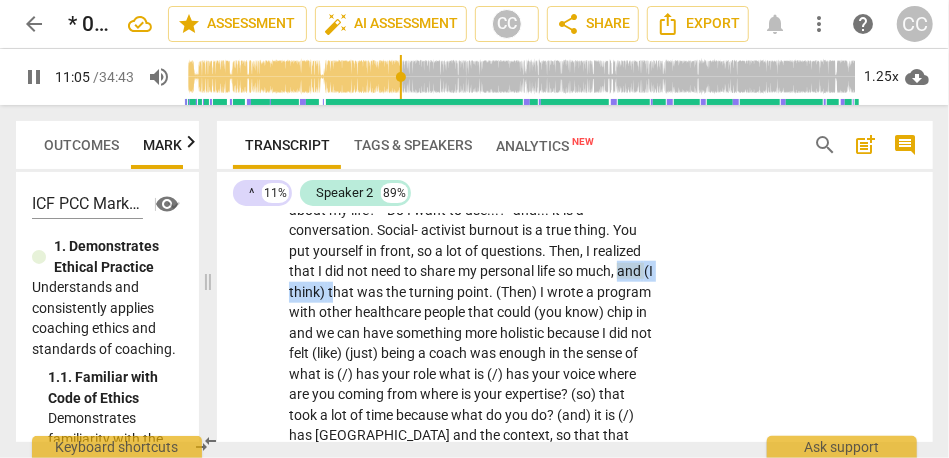 drag, startPoint x: 411, startPoint y: 291, endPoint x: 328, endPoint y: 289, distance: 83.02409 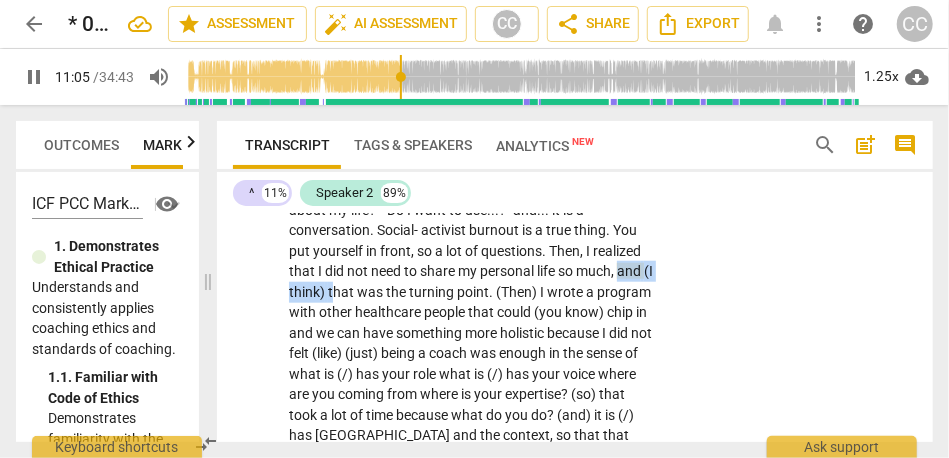 click on "[07:12]   Maybe ,   mapping   out   where   I   am   in   the   process .   Also ,   I   am   also   going   to   draw ,   so   where   it   started   was . . .   the   journey   was   to . . .   I   was   not   happy   with   being   a   [inaudible]   strategist ,   so   I   decided   to   become   a   coach .   That   was   because   I   was   really   [07:48   laughter]   angry   when   I   discovered   I   had   [MEDICAL_DATA]   was   not   treated ,   and   that   this   was   one   of   the   reason   I   was   struggling   so   much   in   my   daily   life .   The   more   I   get   to   know   myself   better . . .   and   for   a   year ,   I   had   a   therapist ,   like . . .   and   a   functional   therapist . . .   to   help   me   put   a   lot   of   things   together   and   better   in   my   house .   It   really   worked   wonders .   Then ,   [DATE]   I   had   medication .   Suddenly ,   my   life   became   so   much   easier .   I   knew   there   was   something   around" at bounding box center (471, 661) 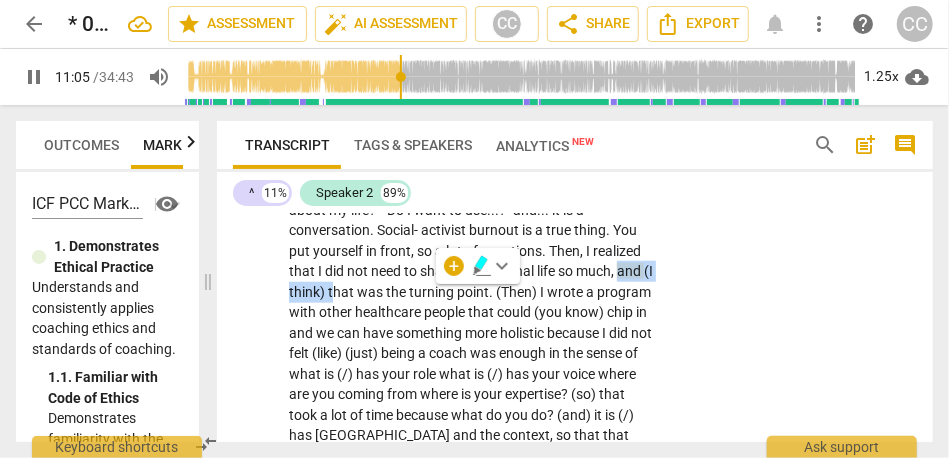 type on "666" 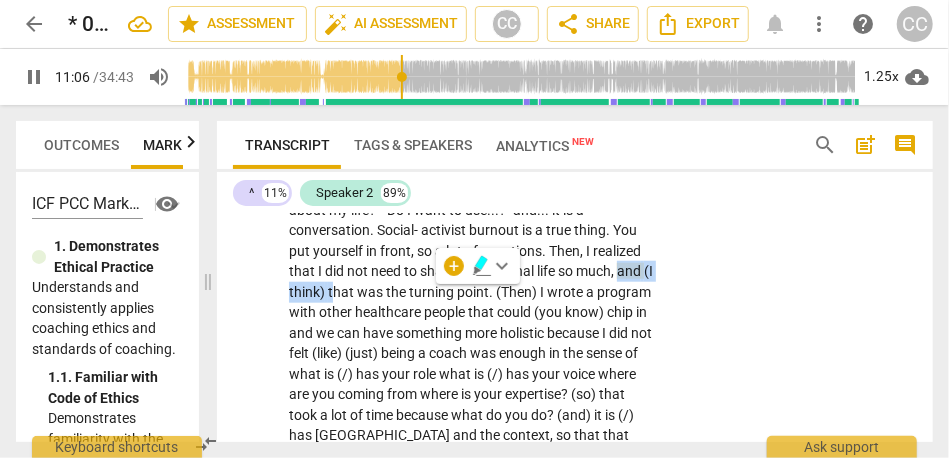 type 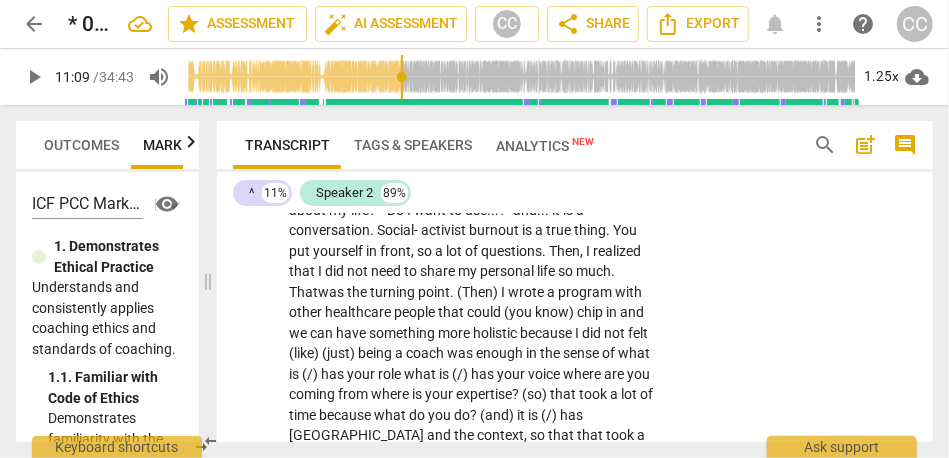 click on "much. T" at bounding box center (452, 281) 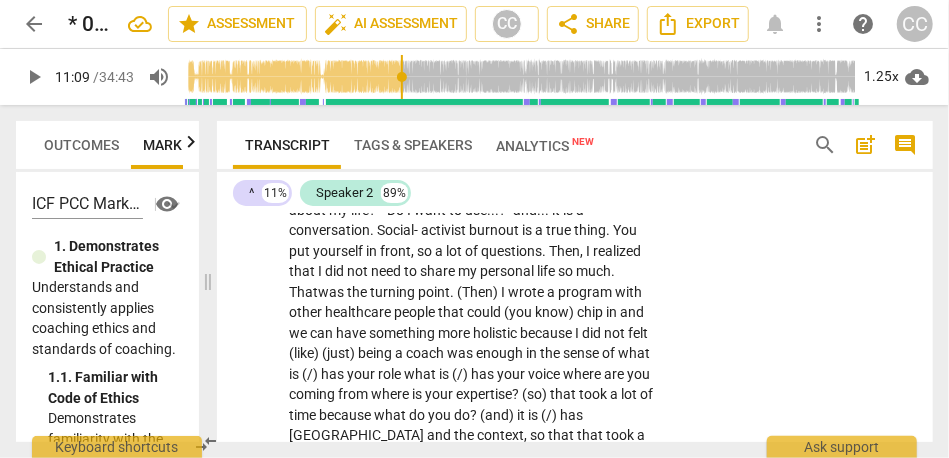 click on "much. T" at bounding box center [452, 281] 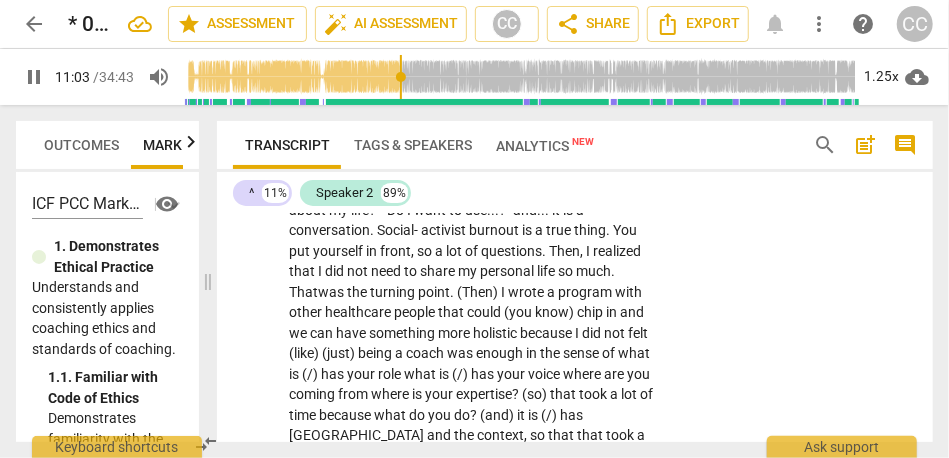 click on "much. T" at bounding box center [452, 281] 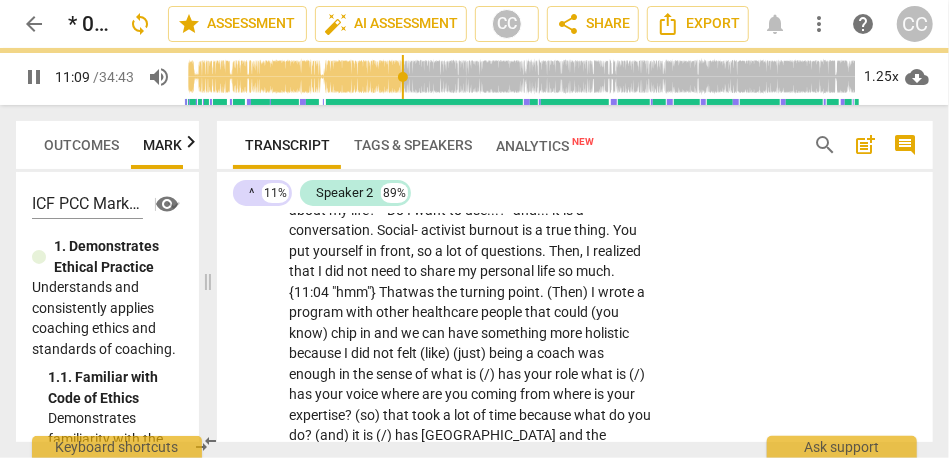 click on "(Then)" at bounding box center [569, 292] 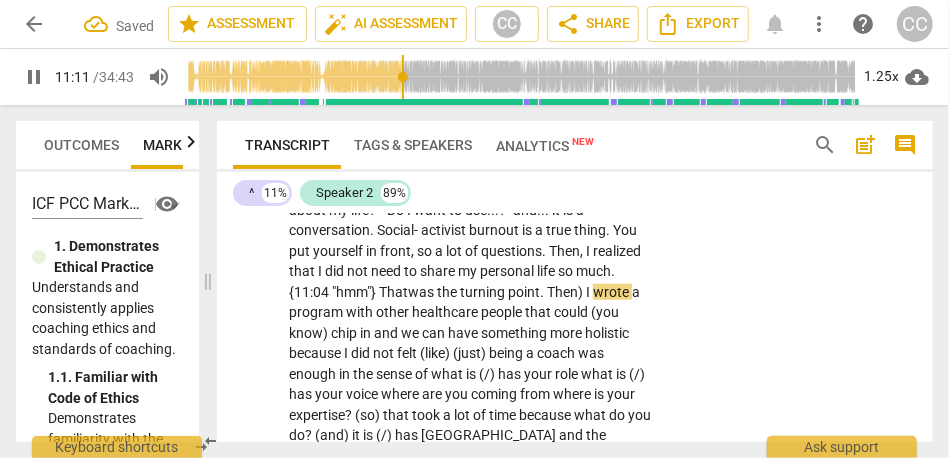 click on "I" at bounding box center [589, 292] 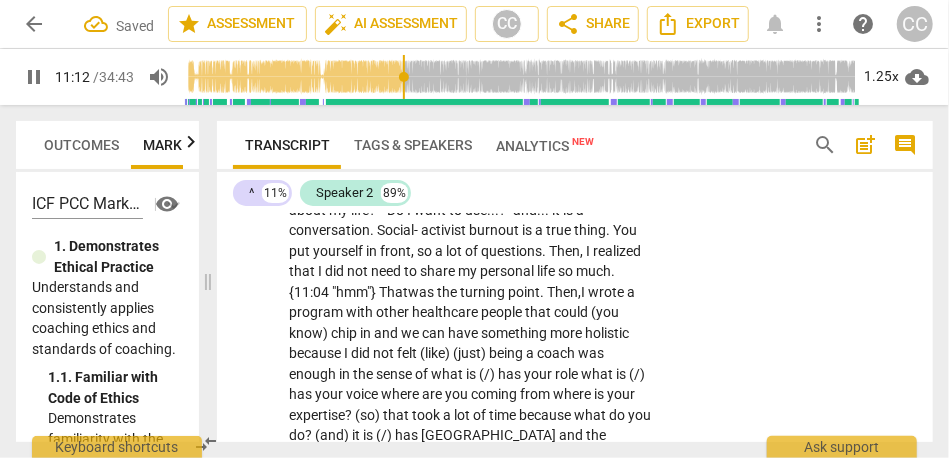 click on "Then," at bounding box center [564, 292] 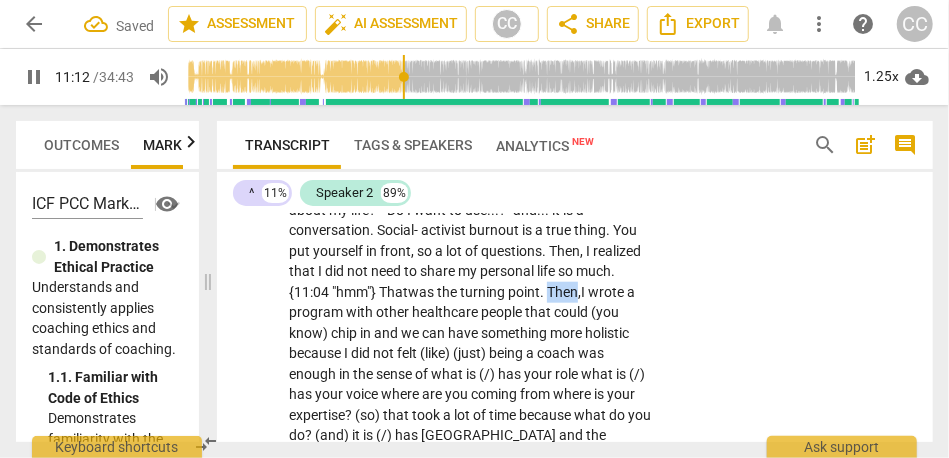 click on "Then," at bounding box center [564, 292] 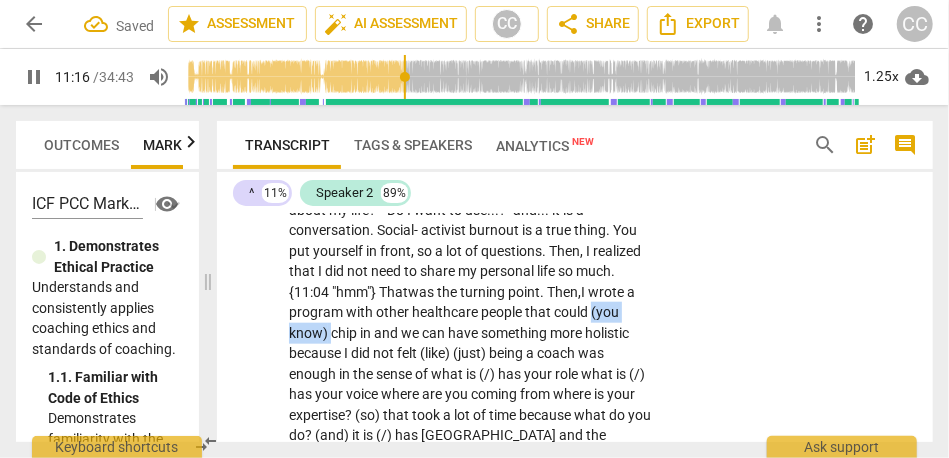 drag, startPoint x: 364, startPoint y: 334, endPoint x: 274, endPoint y: 333, distance: 90.005554 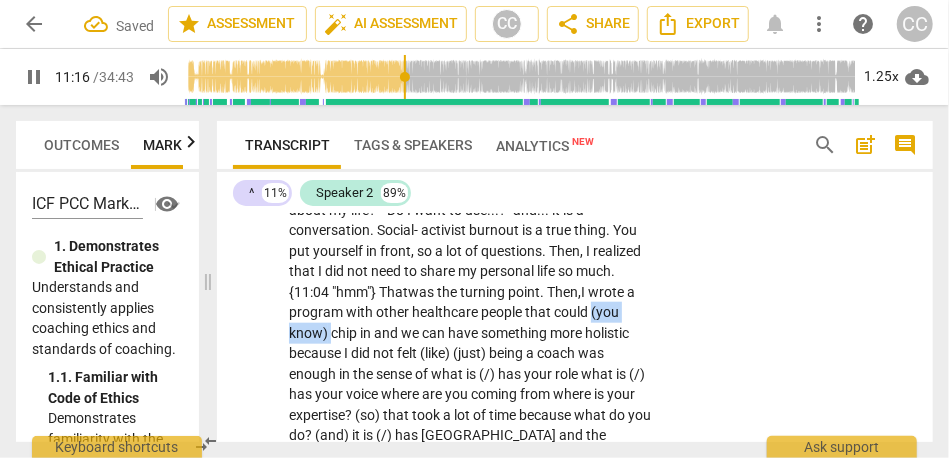 click on "S2 play_arrow pause 07:15 + Add competency keyboard_arrow_right [07:12]   Maybe ,   mapping   out   where   I   am   in   the   process .   Also ,   I   am   also   going   to   draw ,   so   where   it   started   was . . .   the   journey   was   to . . .   I   was   not   happy   with   being   a   [inaudible]   strategist ,   so   I   decided   to   become   a   coach .   That   was   because   I   was   really   [07:48   laughter]   angry   when   I   discovered   I   had   [MEDICAL_DATA]   was   not   treated ,   and   that   this   was   one   of   the   reason   I   was   struggling   so   much   in   my   daily   life .   The   more   I   get   to   know   myself   better . . .   and   for   a   year ,   I   had   a   therapist ,   like . . .   and   a   functional   therapist . . .   to   help   me   put   a   lot   of   things   together   and   better   in   my   house .   It   really   worked   wonders .   Then ,   [DATE]   I   had   medication .   Suddenly ,   my   life   became   so" at bounding box center [575, 654] 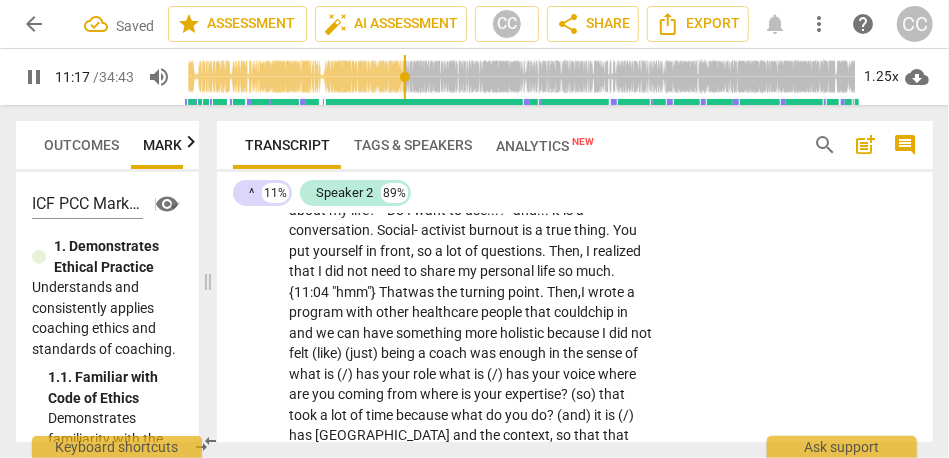 click on "S2 play_arrow pause 07:15 + Add competency keyboard_arrow_right [07:12]   Maybe ,   mapping   out   where   I   am   in   the   process .   Also ,   I   am   also   going   to   draw ,   so   where   it   started   was . . .   the   journey   was   to . . .   I   was   not   happy   with   being   a   [inaudible]   strategist ,   so   I   decided   to   become   a   coach .   That   was   because   I   was   really   [07:48   laughter]   angry   when   I   discovered   I   had   [MEDICAL_DATA]   was   not   treated ,   and   that   this   was   one   of   the   reason   I   was   struggling   so   much   in   my   daily   life .   The   more   I   get   to   know   myself   better . . .   and   for   a   year ,   I   had   a   therapist ,   like . . .   and   a   functional   therapist . . .   to   help   me   put   a   lot   of   things   together   and   better   in   my   house .   It   really   worked   wonders .   Then ,   [DATE]   I   had   medication .   Suddenly ,   my   life   became   so" at bounding box center [575, 644] 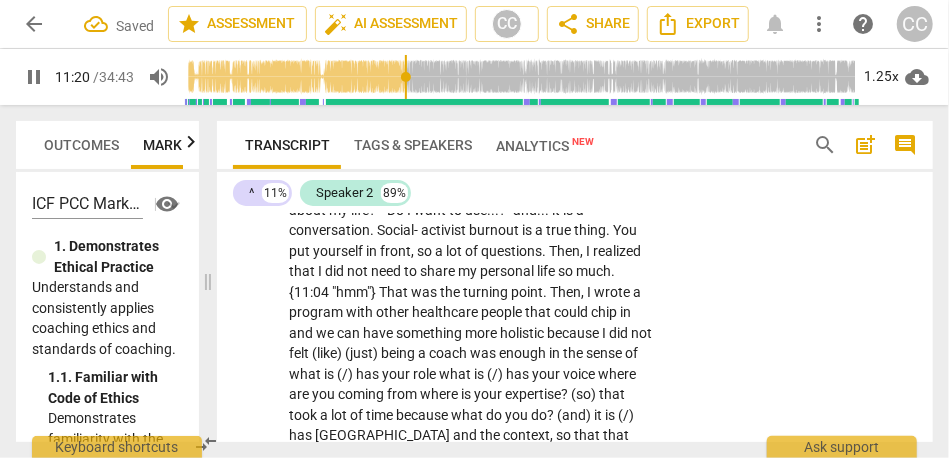 click on "we" at bounding box center [326, 333] 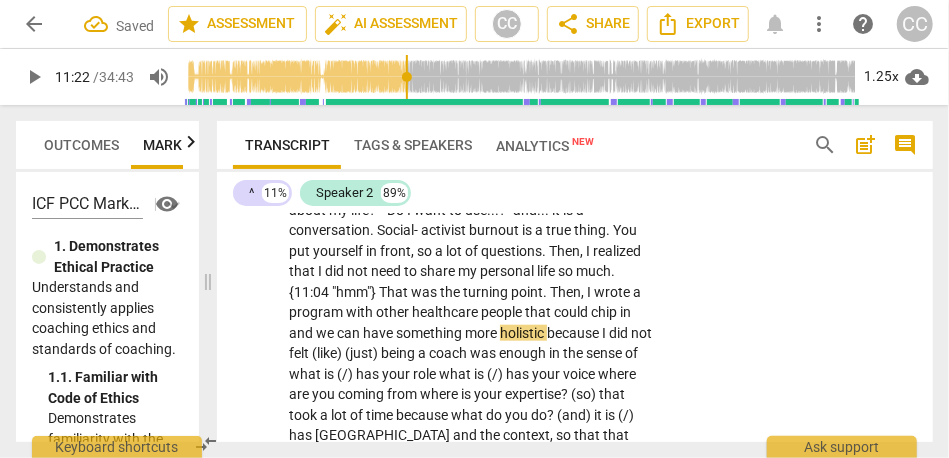 type on "683" 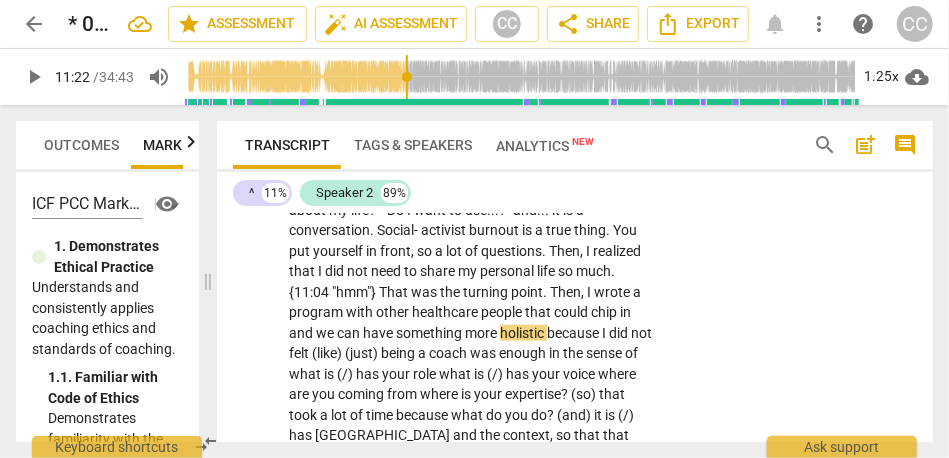 type 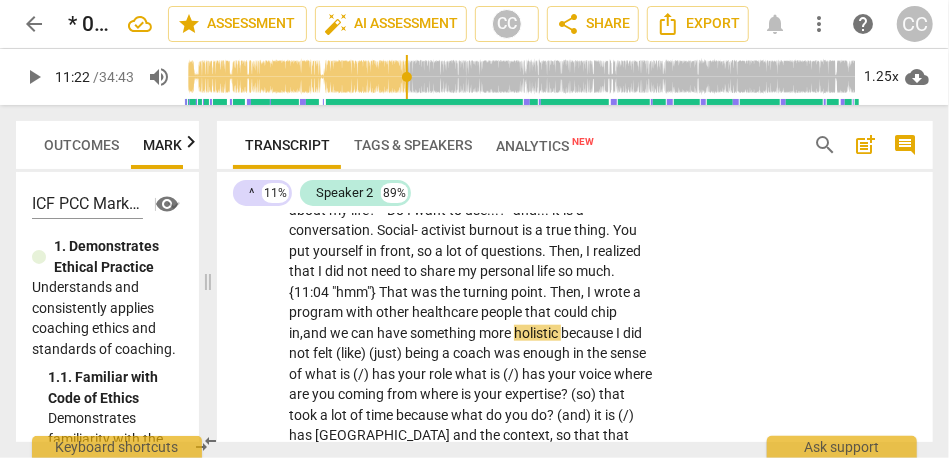 click on "we" at bounding box center [340, 333] 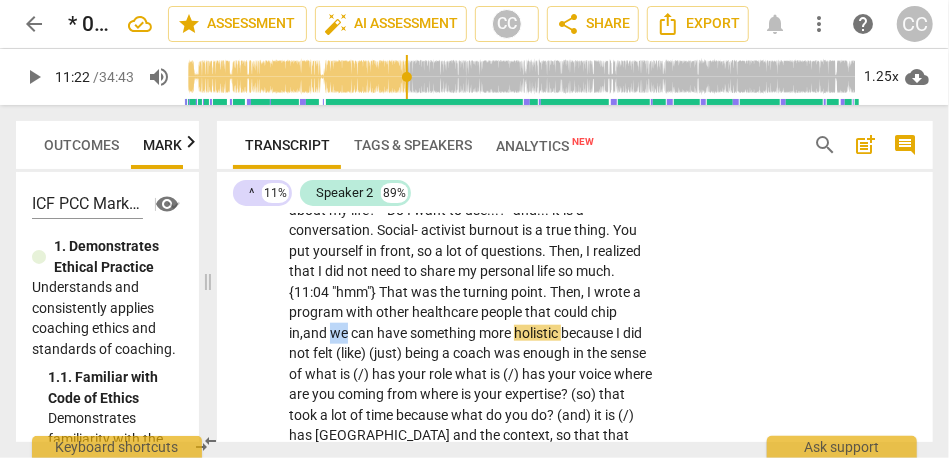 click on "we" at bounding box center [340, 333] 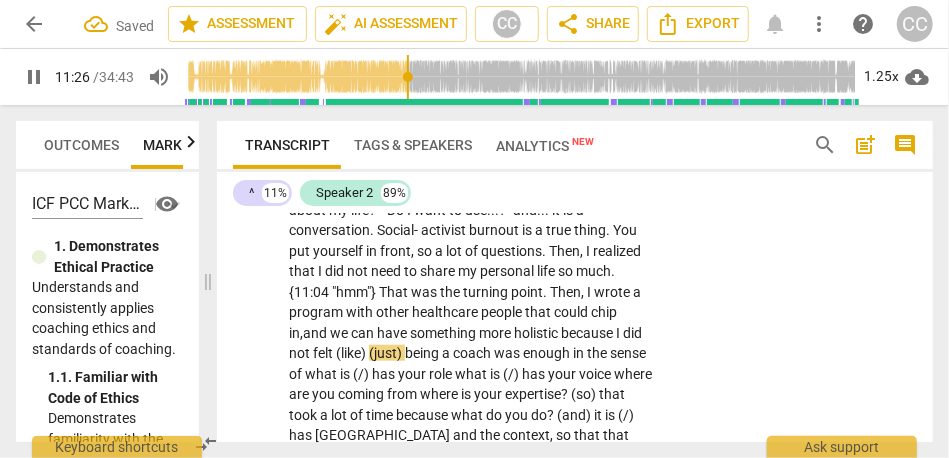 click on "holistic" at bounding box center (537, 333) 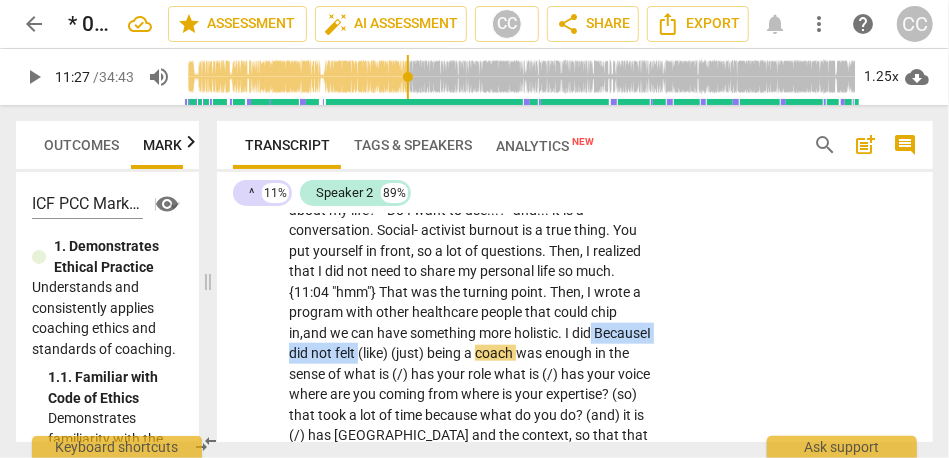 click on "(like)" at bounding box center (374, 353) 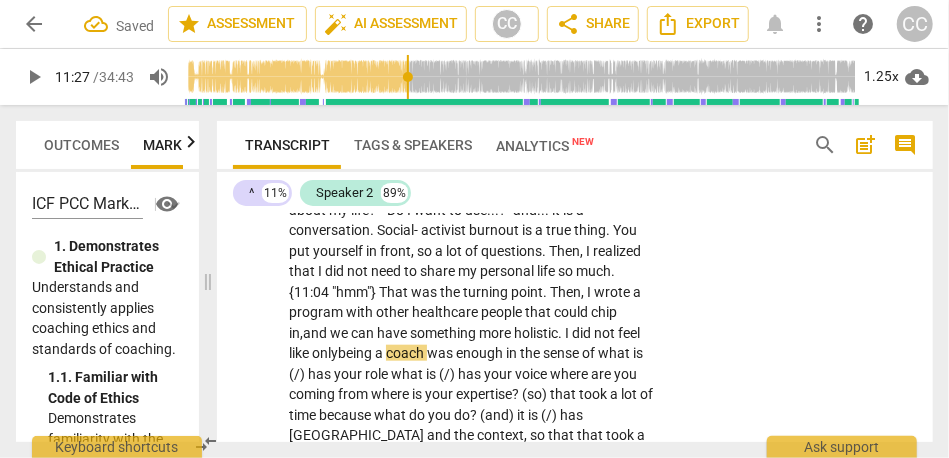 click on "S2 play_arrow pause 07:15 + Add competency keyboard_arrow_right [07:12]   Maybe ,   mapping   out   where   I   am   in   the   process .   Also ,   I   am   also   going   to   draw ,   so   where   it   started   was . . .   the   journey   was   to . . .   I   was   not   happy   with   being   a   [inaudible]   strategist ,   so   I   decided   to   become   a   coach .   That   was   because   I   was   really   [07:48   laughter]   angry   when   I   discovered   I   had   [MEDICAL_DATA]   was   not   treated ,   and   that   this   was   one   of   the   reason   I   was   struggling   so   much   in   my   daily   life .   The   more   I   get   to   know   myself   better . . .   and   for   a   year ,   I   had   a   therapist ,   like . . .   and   a   functional   therapist . . .   to   help   me   put   a   lot   of   things   together   and   better   in   my   house .   It   really   worked   wonders .   Then ,   [DATE]   I   had   medication .   Suddenly ,   my   life   became   so" at bounding box center [575, 644] 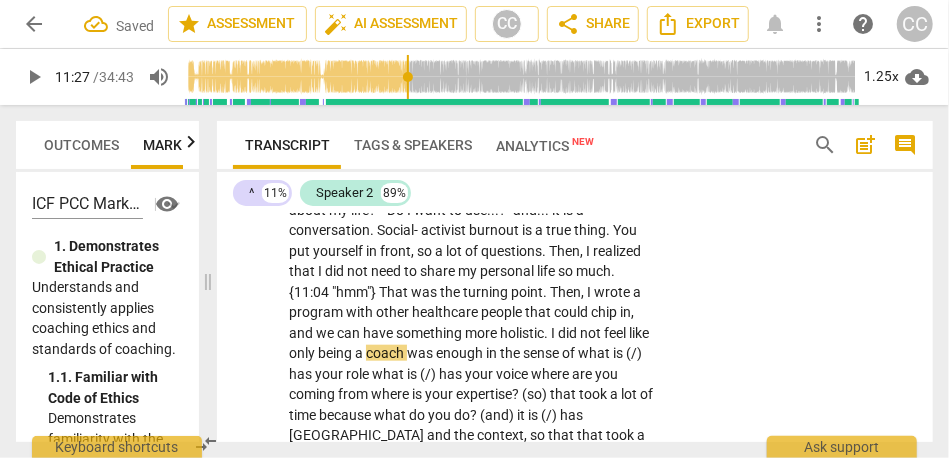 click on "did" at bounding box center [569, 333] 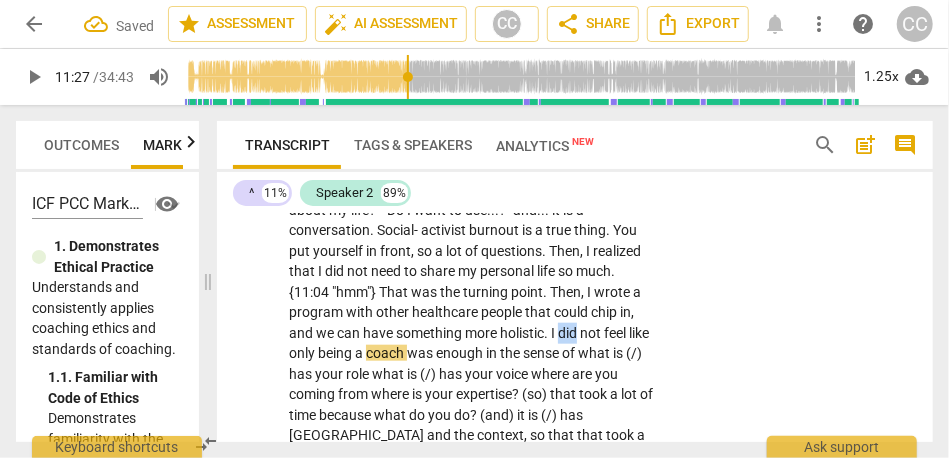 click on "did" at bounding box center (569, 333) 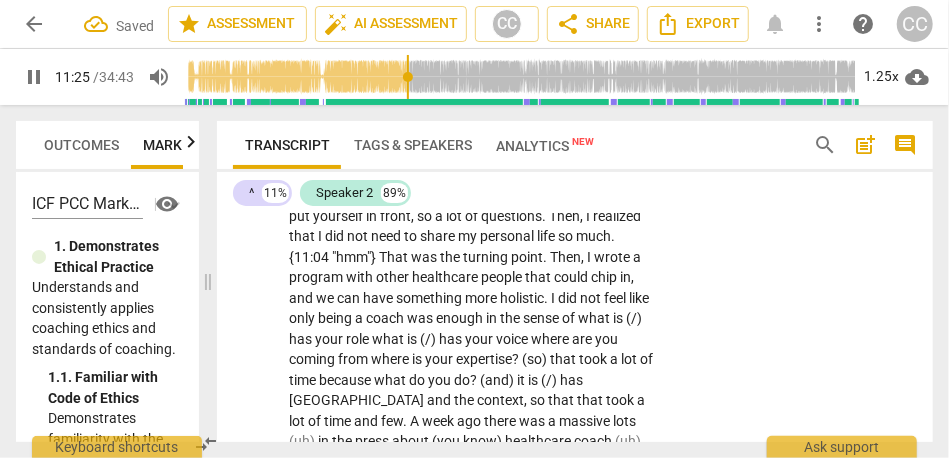 scroll, scrollTop: 3679, scrollLeft: 0, axis: vertical 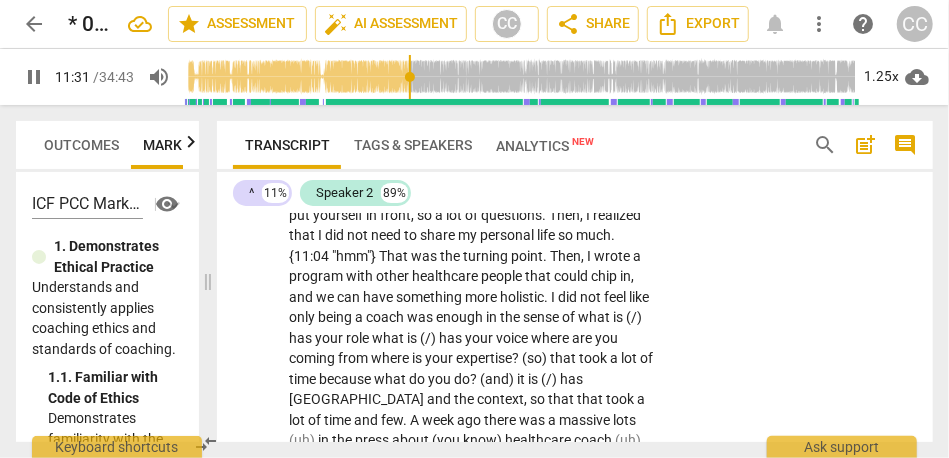 click on "feel" at bounding box center [616, 297] 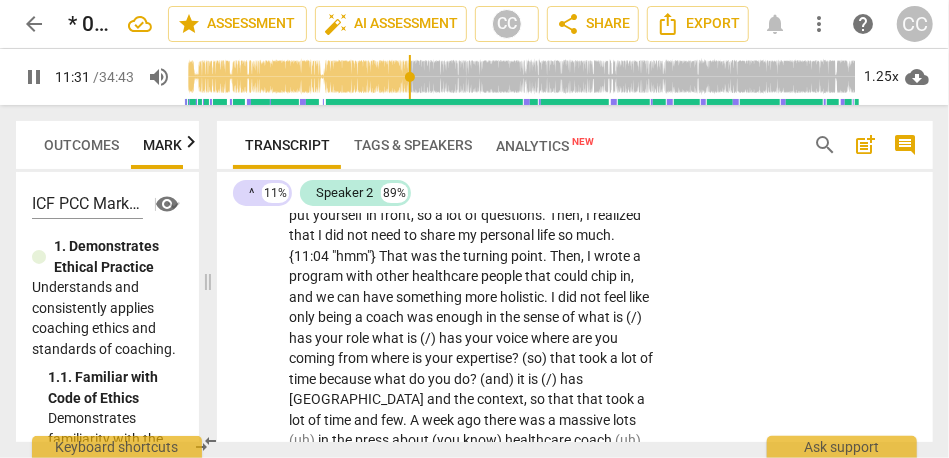 click on "feel" at bounding box center [616, 297] 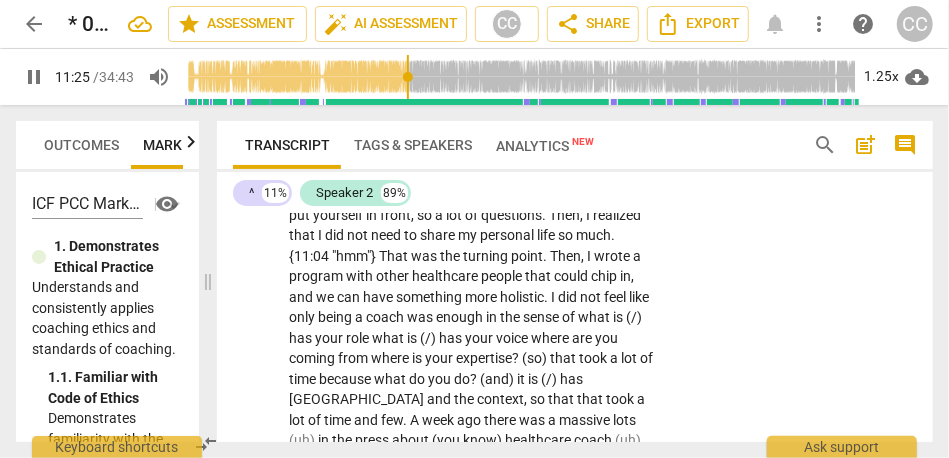 click on "only" at bounding box center [303, 317] 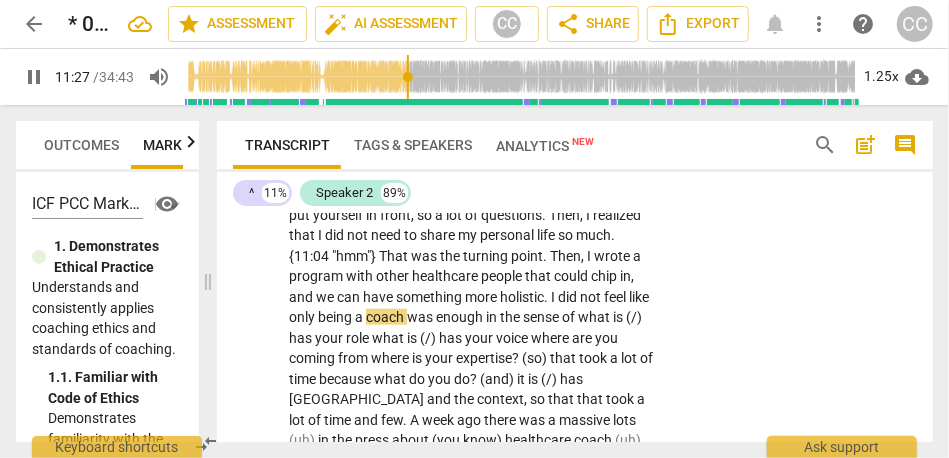 type on "688" 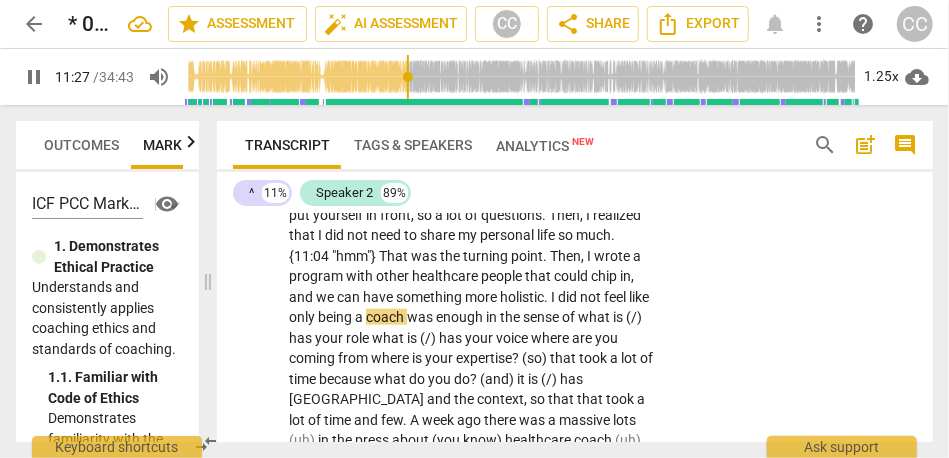 type 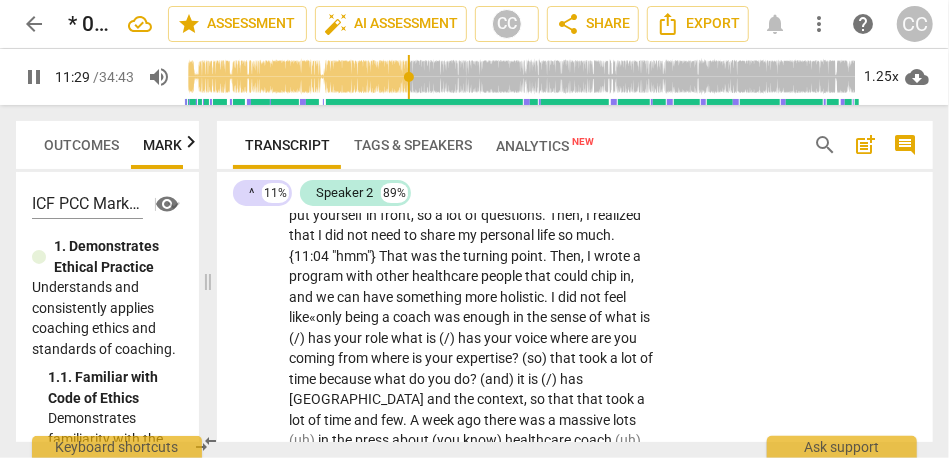 drag, startPoint x: 389, startPoint y: 305, endPoint x: 493, endPoint y: 313, distance: 104.307236 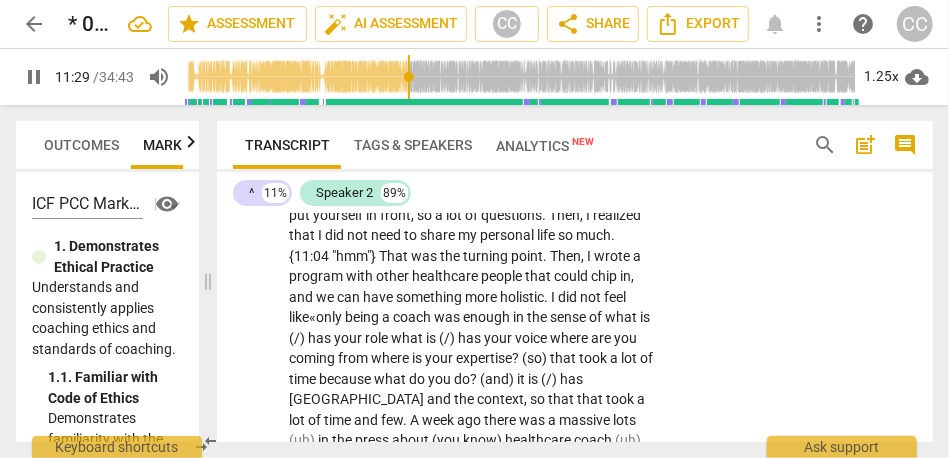 click on "was" at bounding box center (448, 317) 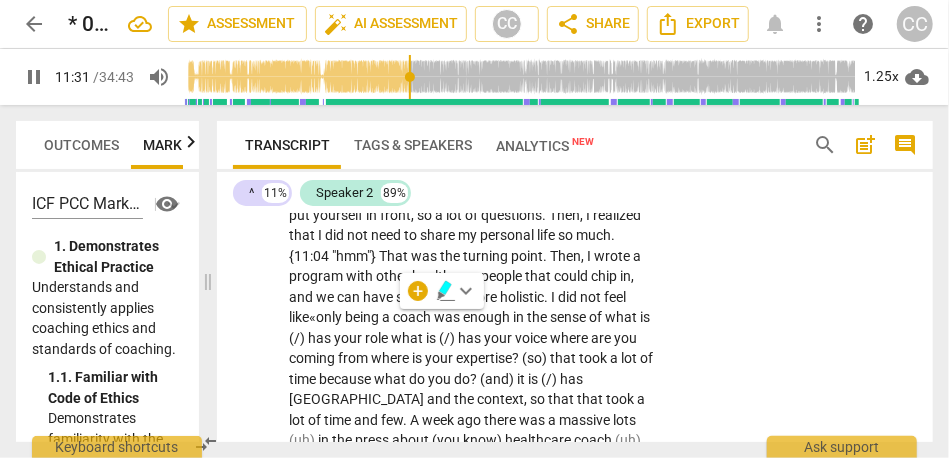 click on "coach" at bounding box center [413, 317] 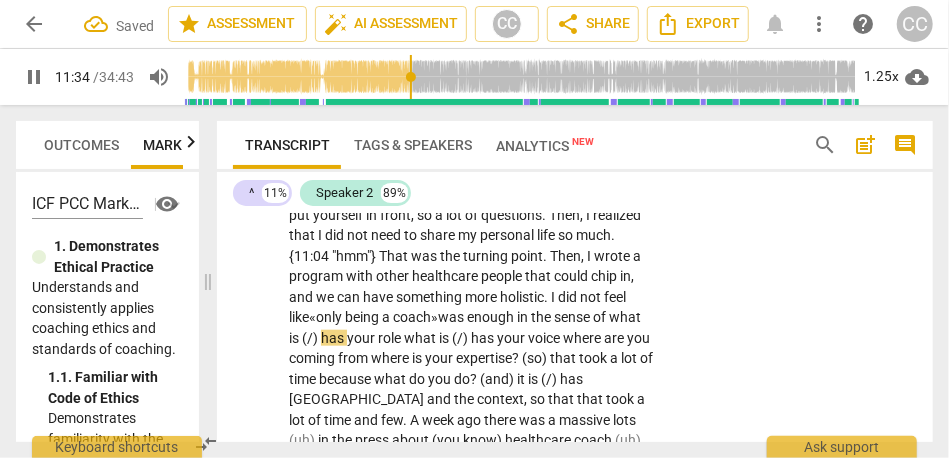 click on "was" at bounding box center (452, 317) 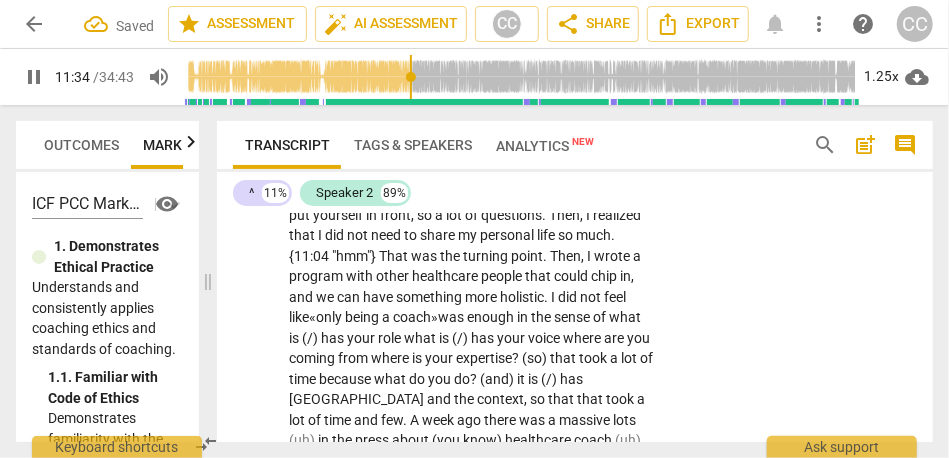 click on "was" at bounding box center (452, 317) 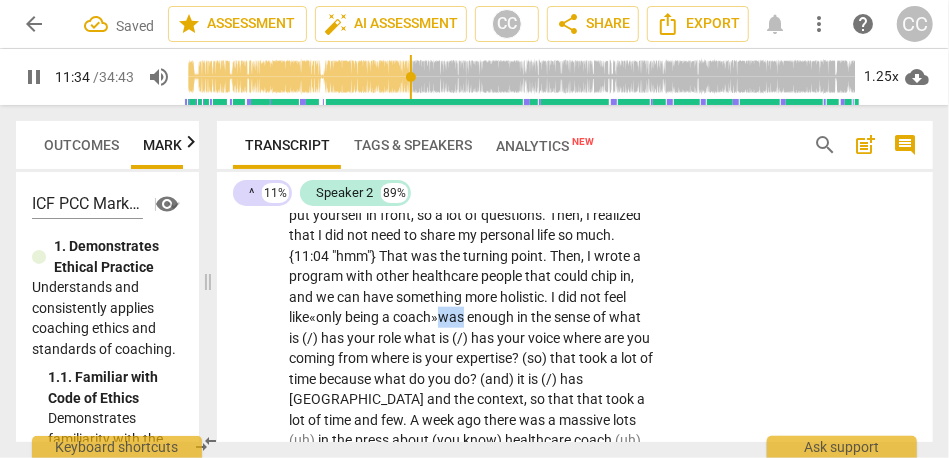click on "was" at bounding box center [452, 317] 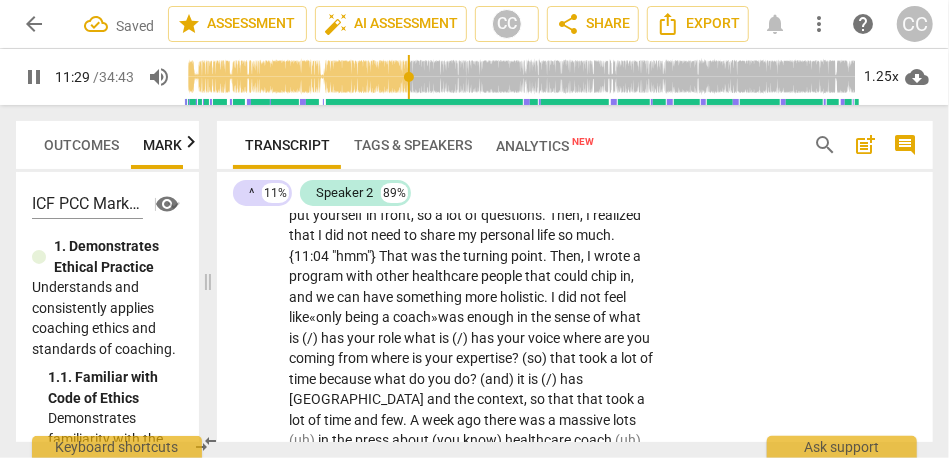 click on "what" at bounding box center [625, 317] 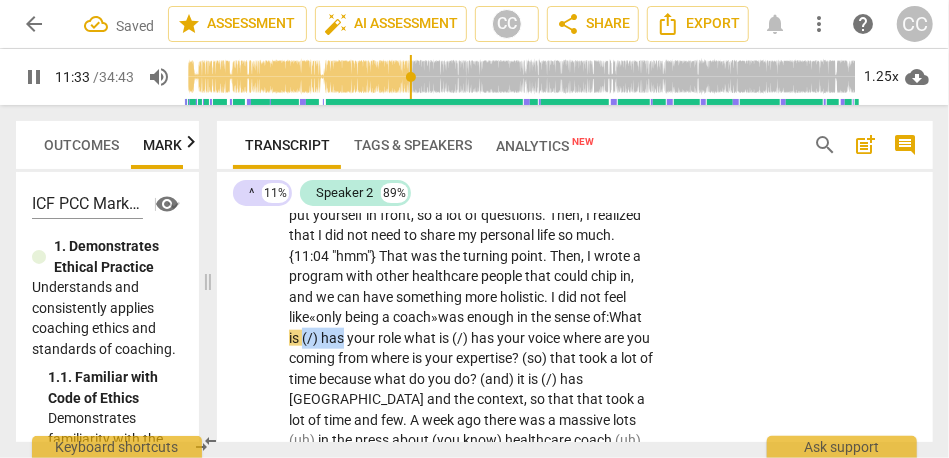 drag, startPoint x: 399, startPoint y: 342, endPoint x: 441, endPoint y: 342, distance: 42 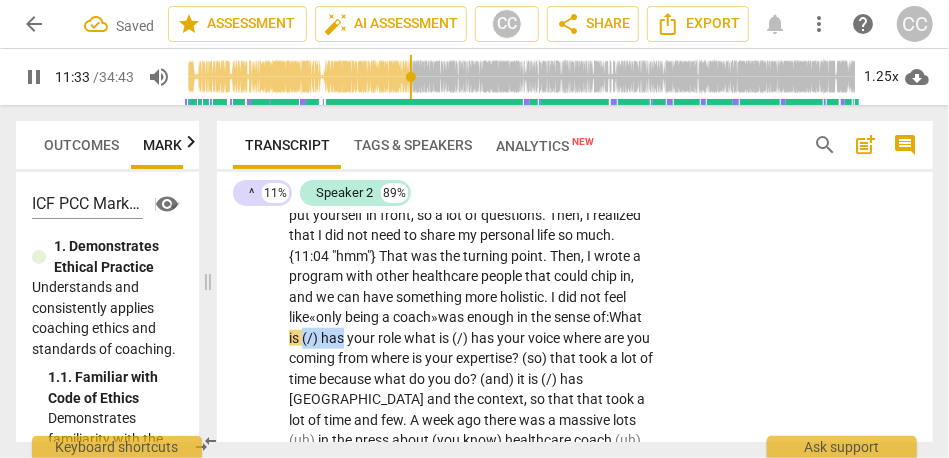 click on "[07:12]   Maybe ,   mapping   out   where   I   am   in   the   process .   Also ,   I   am   also   going   to   draw ,   so   where   it   started   was . . .   the   journey   was   to . . .   I   was   not   happy   with   being   a   [inaudible]   strategist ,   so   I   decided   to   become   a   coach .   That   was   because   I   was   really   [07:48   laughter]   angry   when   I   discovered   I   had   [MEDICAL_DATA]   was   not   treated ,   and   that   this   was   one   of   the   reason   I   was   struggling   so   much   in   my   daily   life .   The   more   I   get   to   know   myself   better . . .   and   for   a   year ,   I   had   a   therapist ,   like . . .   and   a   functional   therapist . . .   to   help   me   put   a   lot   of   things   together   and   better   in   my   house .   It   really   worked   wonders .   Then ,   [DATE]   I   had   medication .   Suddenly ,   my   life   became   so   much   easier .   I   knew   there   was   something   around" at bounding box center [471, 625] 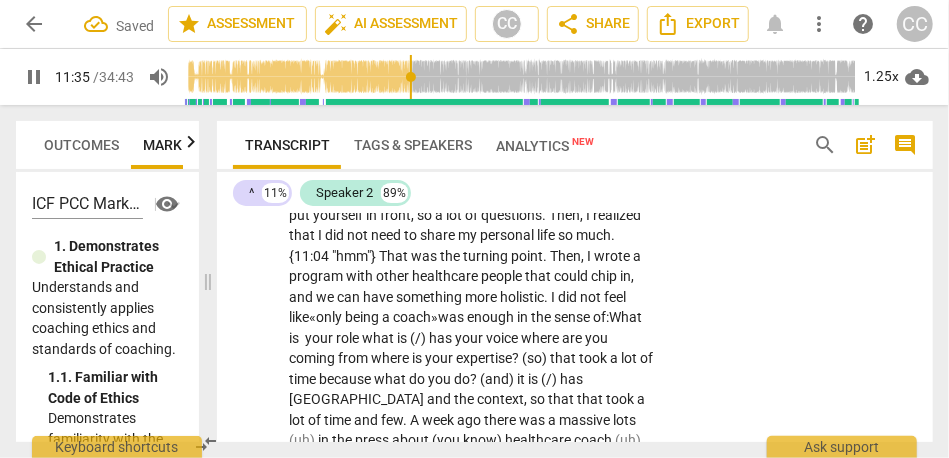 click on "S2 play_arrow pause 07:15 + Add competency keyboard_arrow_right [07:12]   Maybe ,   mapping   out   where   I   am   in   the   process .   Also ,   I   am   also   going   to   draw ,   so   where   it   started   was . . .   the   journey   was   to . . .   I   was   not   happy   with   being   a   [inaudible]   strategist ,   so   I   decided   to   become   a   coach .   That   was   because   I   was   really   [07:48   laughter]   angry   when   I   discovered   I   had   [MEDICAL_DATA]   was   not   treated ,   and   that   this   was   one   of   the   reason   I   was   struggling   so   much   in   my   daily   life .   The   more   I   get   to   know   myself   better . . .   and   for   a   year ,   I   had   a   therapist ,   like . . .   and   a   functional   therapist . . .   to   help   me   put   a   lot   of   things   together   and   better   in   my   house .   It   really   worked   wonders .   Then ,   [DATE]   I   had   medication .   Suddenly ,   my   life   became   so" at bounding box center (575, 608) 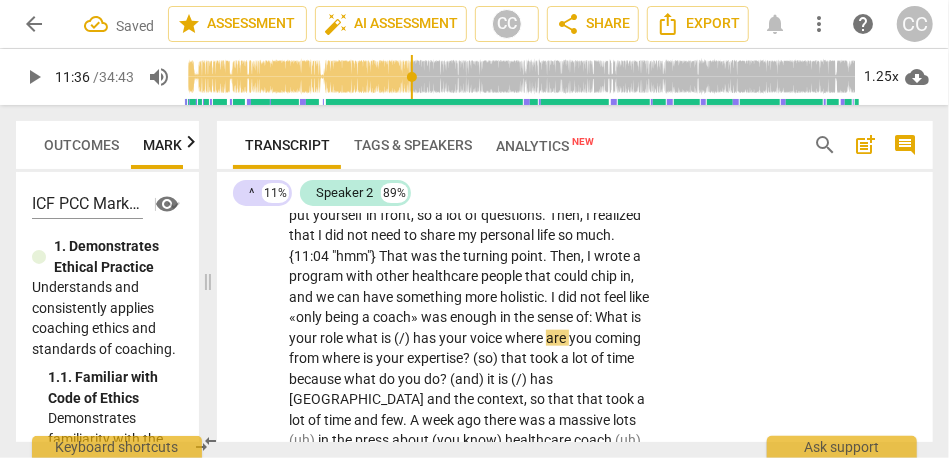 type on "697" 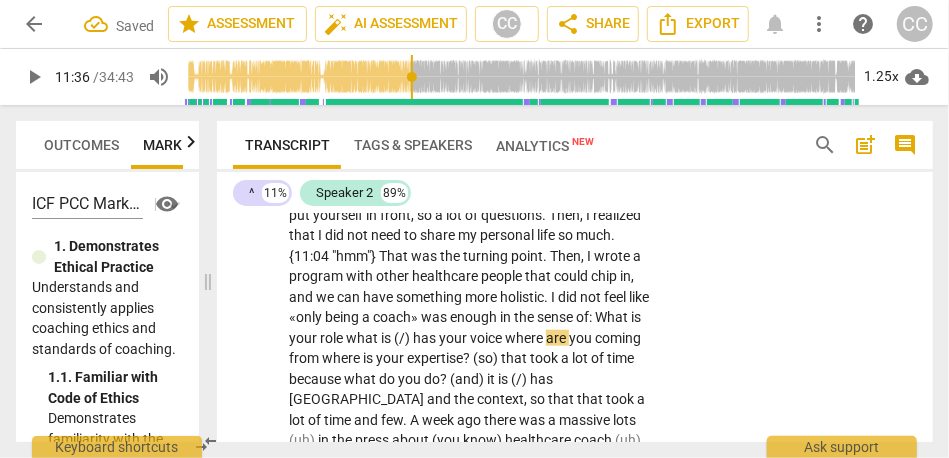 click on "what" at bounding box center (363, 338) 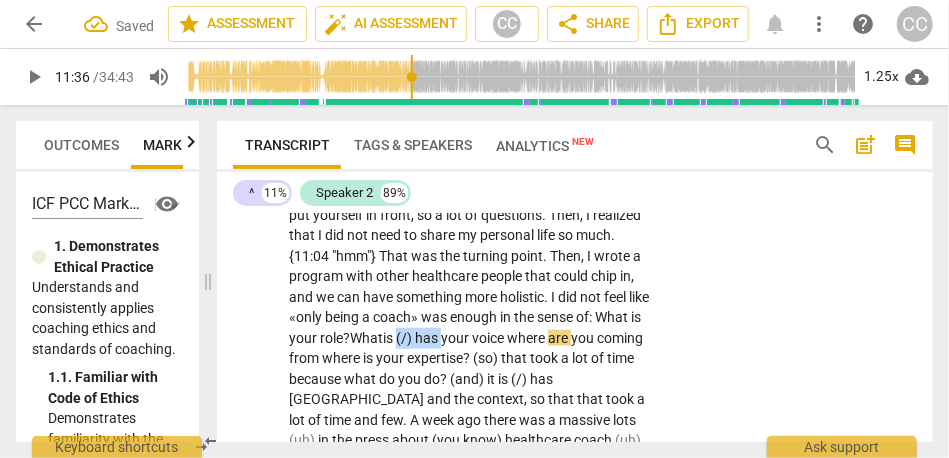 drag, startPoint x: 514, startPoint y: 340, endPoint x: 556, endPoint y: 345, distance: 42.296574 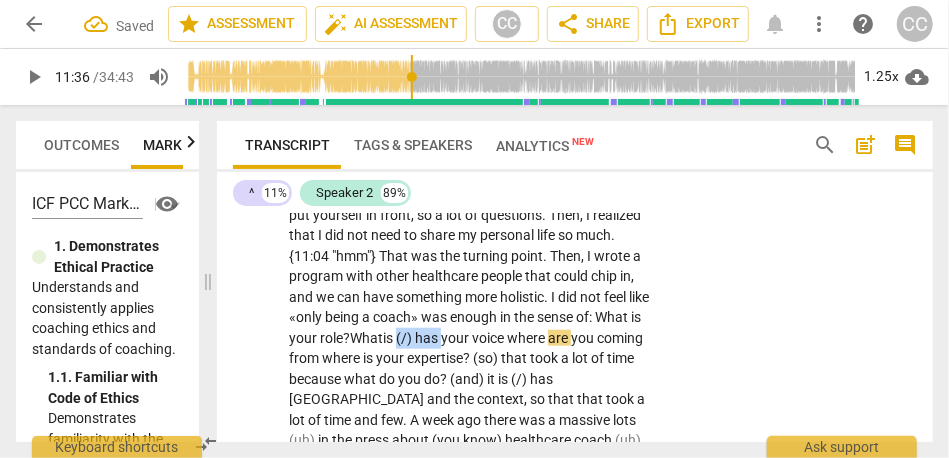 click on "[07:12]   Maybe ,   mapping   out   where   I   am   in   the   process .   Also ,   I   am   also   going   to   draw ,   so   where   it   started   was . . .   the   journey   was   to . . .   I   was   not   happy   with   being   a   [inaudible]   strategist ,   so   I   decided   to   become   a   coach .   That   was   because   I   was   really   [07:48   laughter]   angry   when   I   discovered   I   had   [MEDICAL_DATA]   was   not   treated ,   and   that   this   was   one   of   the   reason   I   was   struggling   so   much   in   my   daily   life .   The   more   I   get   to   know   myself   better . . .   and   for   a   year ,   I   had   a   therapist ,   like . . .   and   a   functional   therapist . . .   to   help   me   put   a   lot   of   things   together   and   better   in   my   house .   It   really   worked   wonders .   Then ,   [DATE]   I   had   medication .   Suddenly ,   my   life   became   so   much   easier .   I   knew   there   was   something   around" at bounding box center (471, 625) 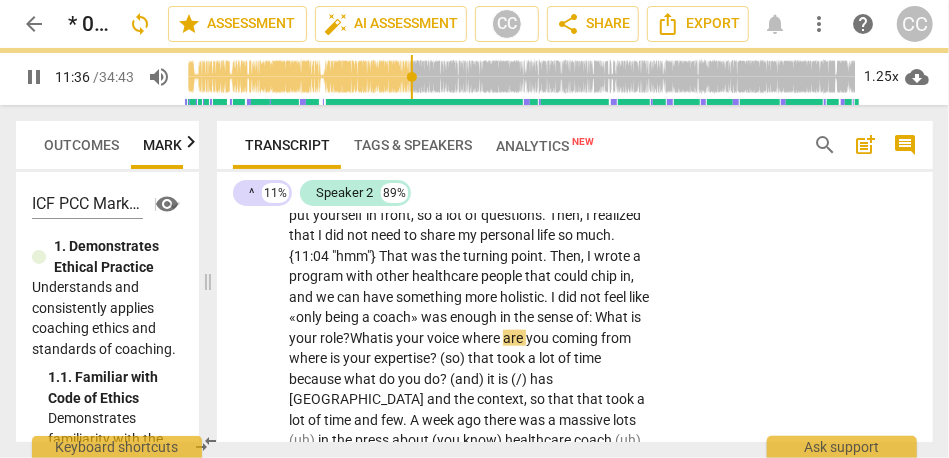 click on "your" at bounding box center [411, 338] 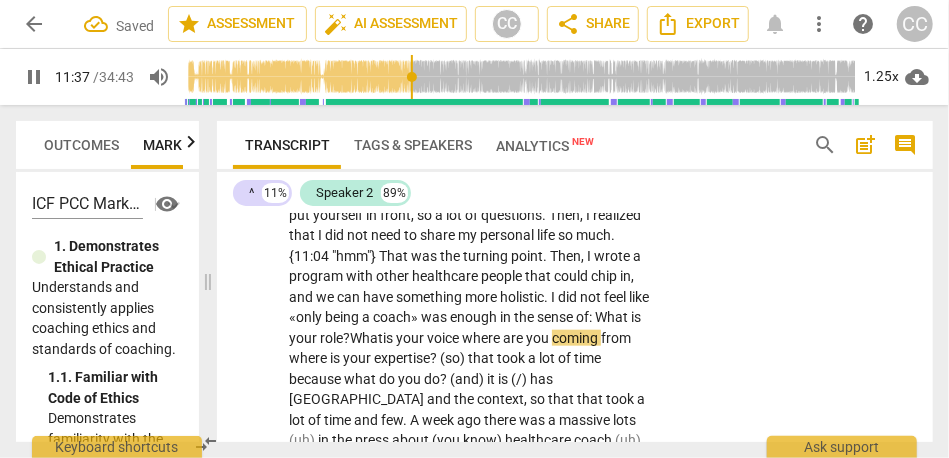 click on "your" at bounding box center [411, 338] 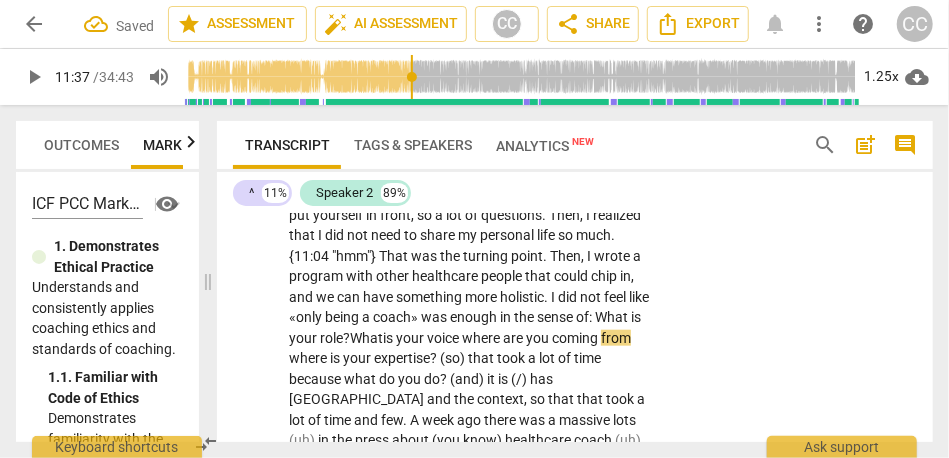click on "voice" at bounding box center (444, 338) 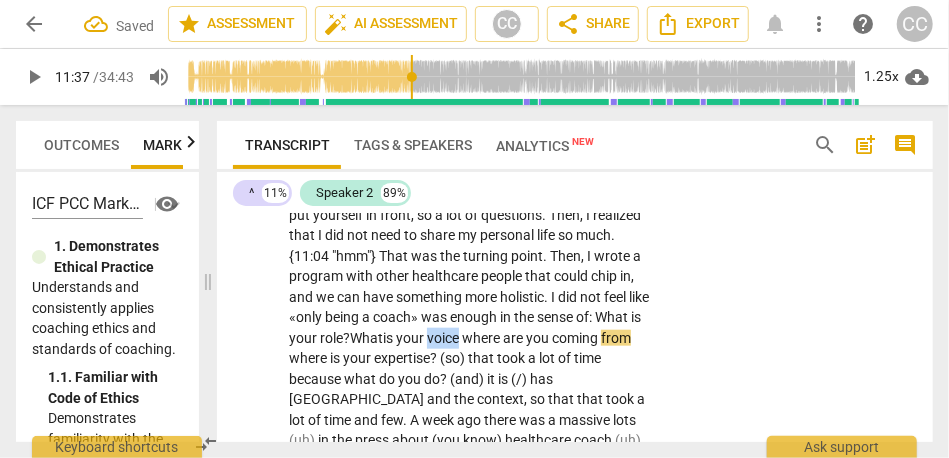 click on "voice" at bounding box center [444, 338] 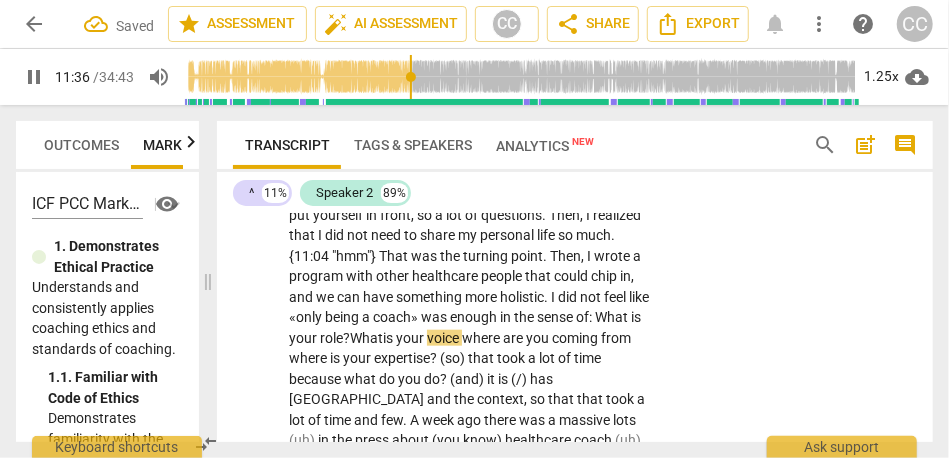 click on "voice" at bounding box center (444, 338) 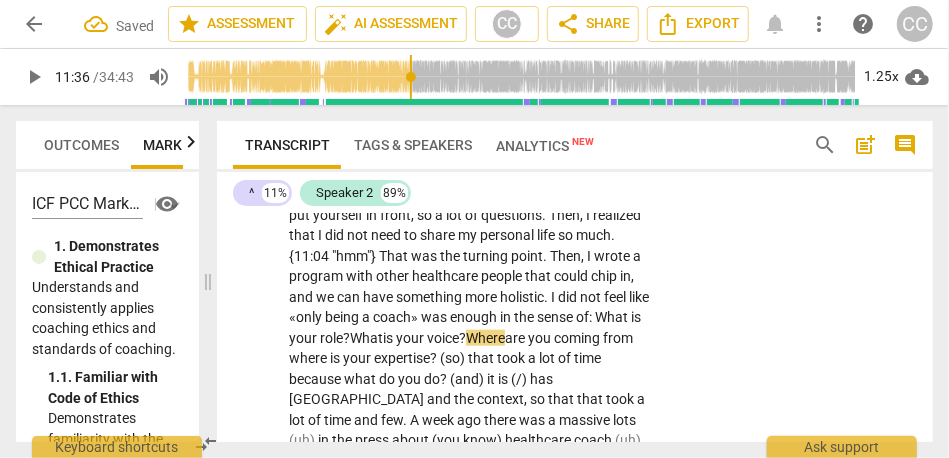 click on "Where" at bounding box center [485, 338] 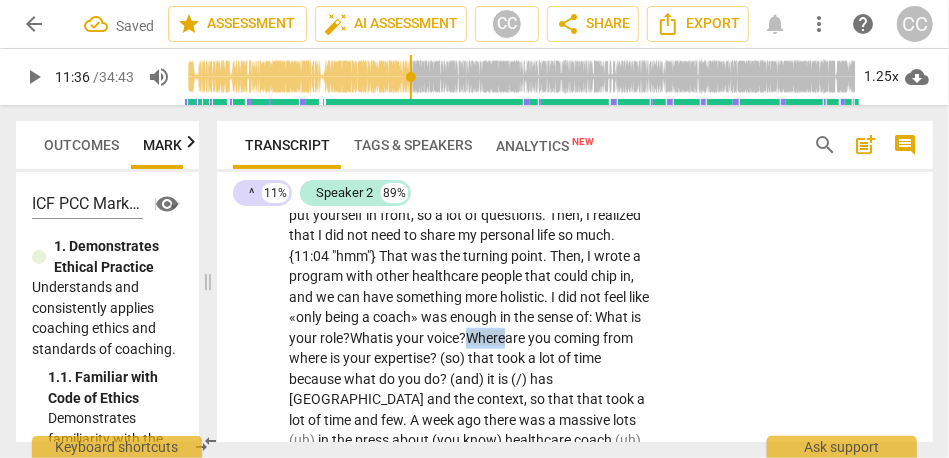 click on "Where" at bounding box center (485, 338) 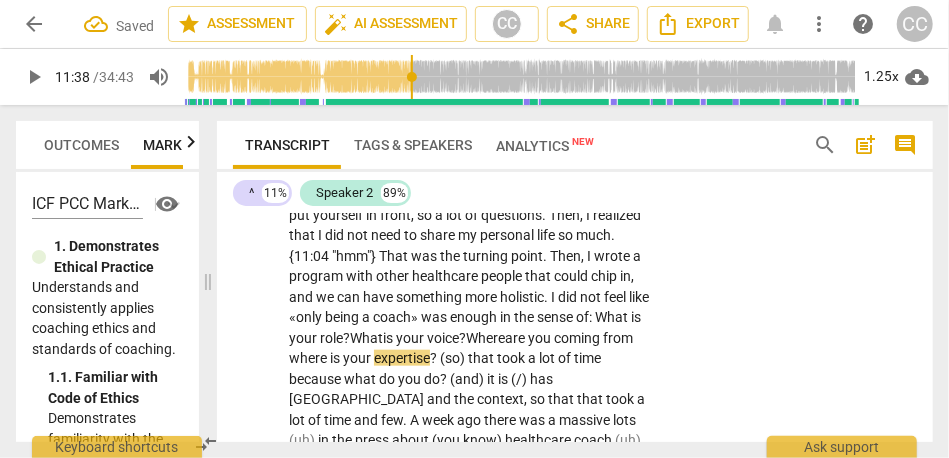 click on "from" at bounding box center (618, 338) 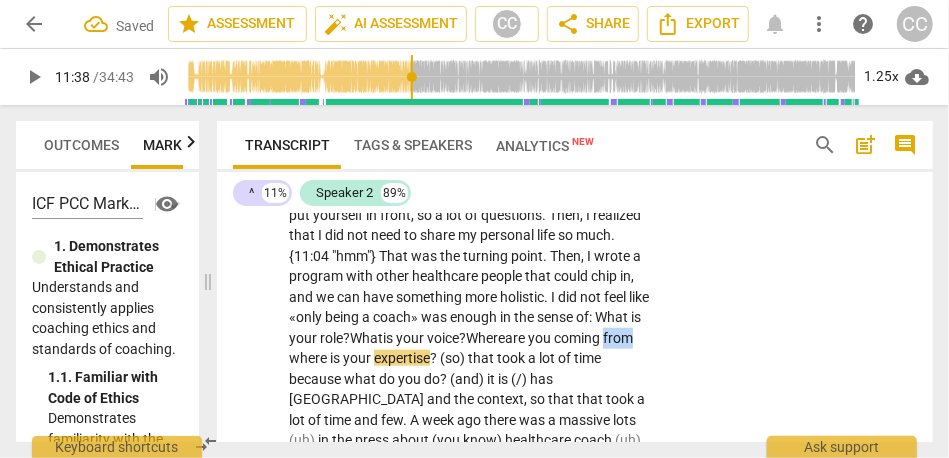 click on "from" at bounding box center (618, 338) 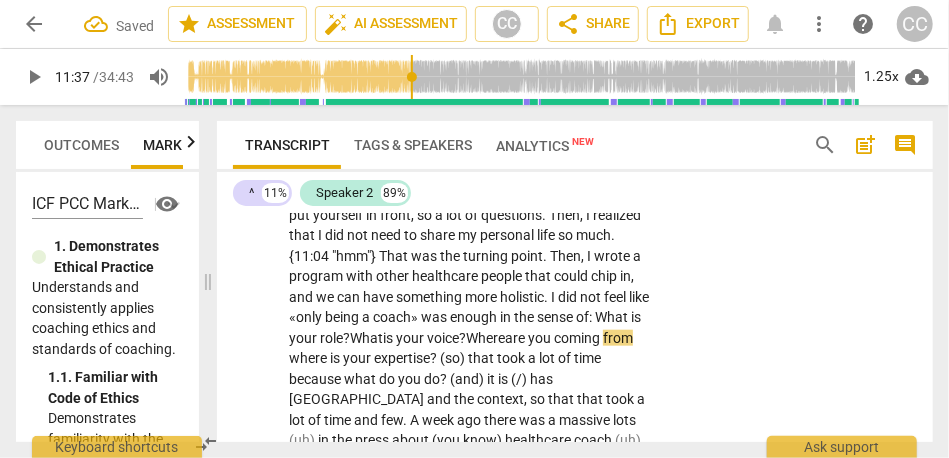 click on "from" at bounding box center (618, 338) 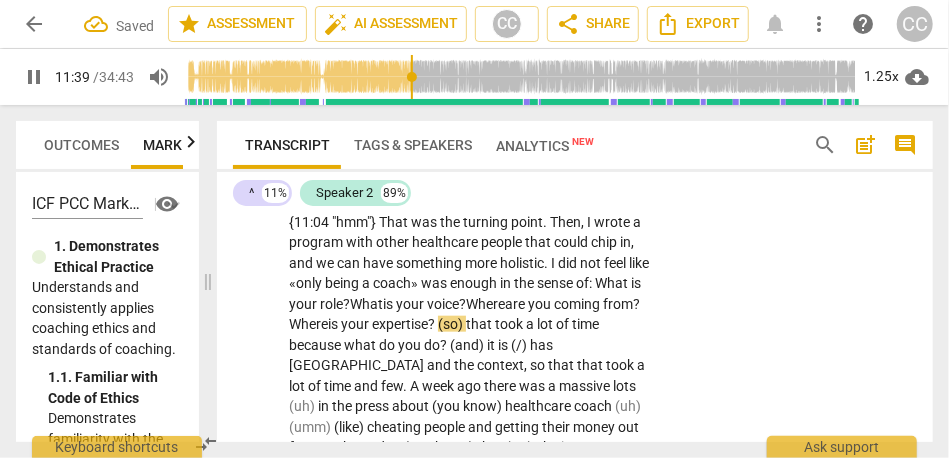 scroll, scrollTop: 3723, scrollLeft: 0, axis: vertical 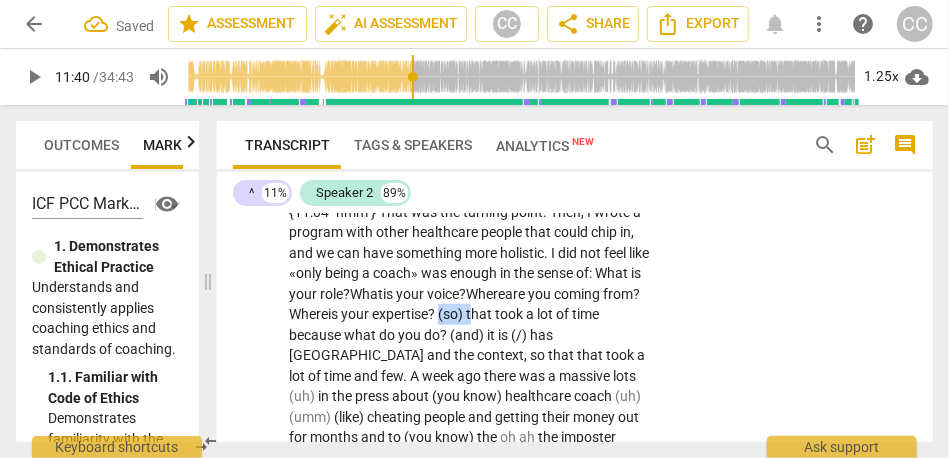drag, startPoint x: 594, startPoint y: 314, endPoint x: 561, endPoint y: 315, distance: 33.01515 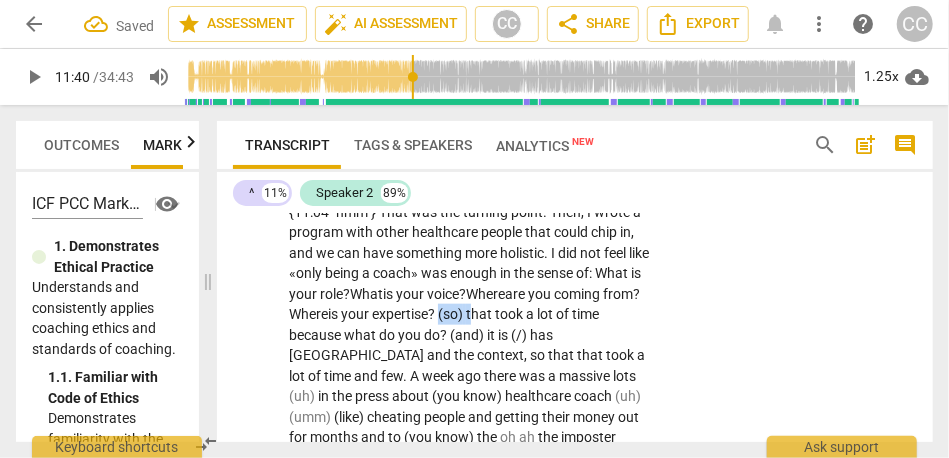 click on "[07:12]   Maybe ,   mapping   out   where   I   am   in   the   process .   Also ,   I   am   also   going   to   draw ,   so   where   it   started   was . . .   the   journey   was   to . . .   I   was   not   happy   with   being   a   [inaudible]   strategist ,   so   I   decided   to   become   a   coach .   That   was   because   I   was   really   [07:48   laughter]   angry   when   I   discovered   I   had   [MEDICAL_DATA]   was   not   treated ,   and   that   this   was   one   of   the   reason   I   was   struggling   so   much   in   my   daily   life .   The   more   I   get   to   know   myself   better . . .   and   for   a   year ,   I   had   a   therapist ,   like . . .   and   a   functional   therapist . . .   to   help   me   put   a   lot   of   things   together   and   better   in   my   house .   It   really   worked   wonders .   Then ,   [DATE]   I   had   medication .   Suddenly ,   my   life   became   so   much   easier .   I   knew   there   was   something   around" at bounding box center [471, 581] 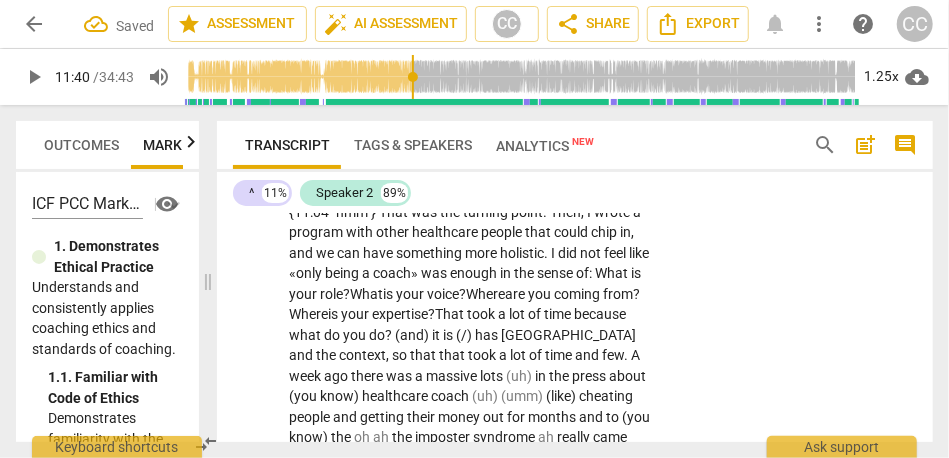 click on "hat" at bounding box center (455, 314) 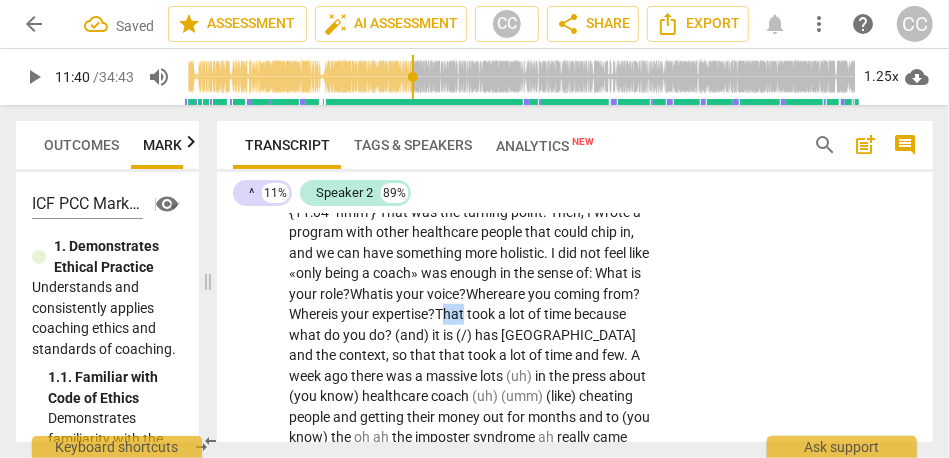 click on "hat" at bounding box center (455, 314) 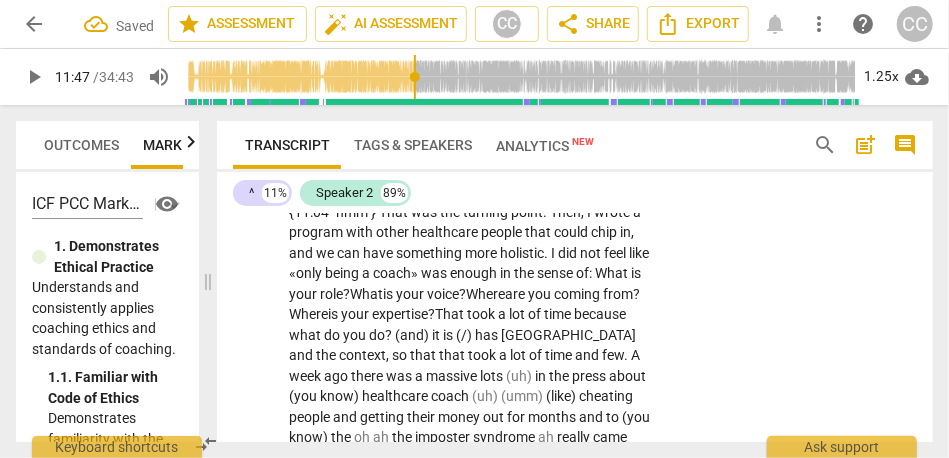click on "time" at bounding box center (559, 314) 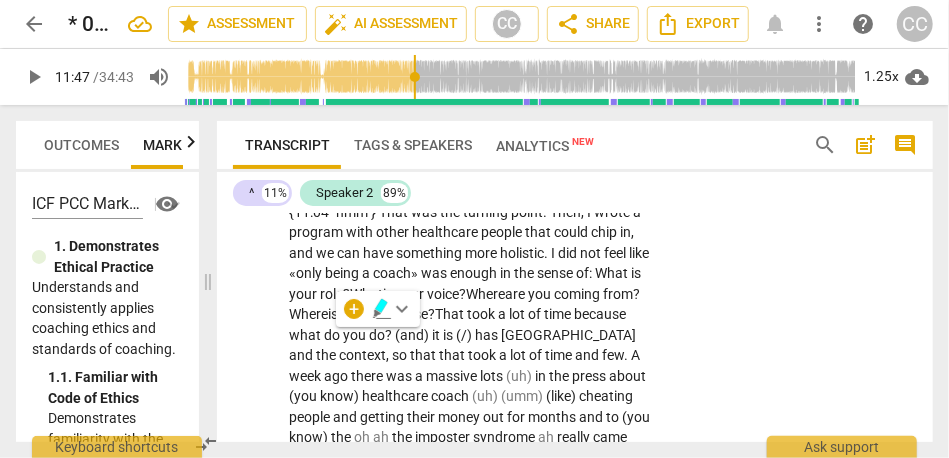 click on "what" at bounding box center [306, 335] 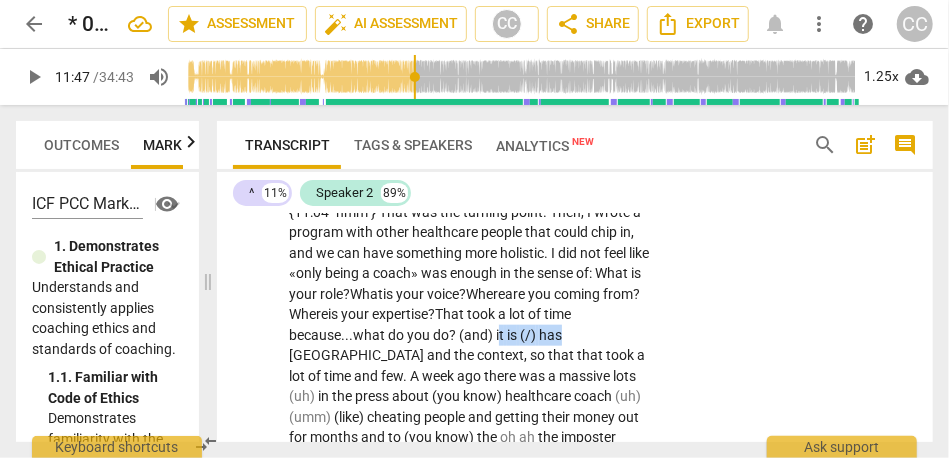 drag, startPoint x: 547, startPoint y: 337, endPoint x: 646, endPoint y: 336, distance: 99.00505 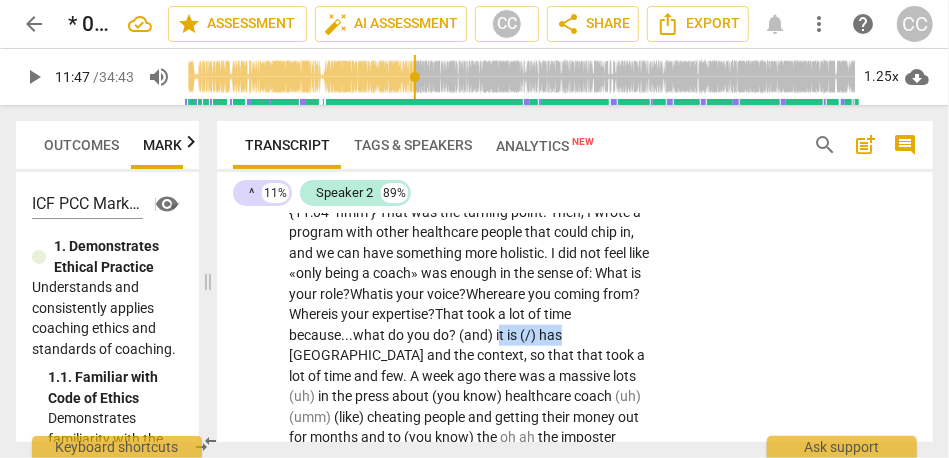 click on "[07:12]   Maybe ,   mapping   out   where   I   am   in   the   process .   Also ,   I   am   also   going   to   draw ,   so   where   it   started   was . . .   the   journey   was   to . . .   I   was   not   happy   with   being   a   [inaudible]   strategist ,   so   I   decided   to   become   a   coach .   That   was   because   I   was   really   [07:48   laughter]   angry   when   I   discovered   I   had   [MEDICAL_DATA]   was   not   treated ,   and   that   this   was   one   of   the   reason   I   was   struggling   so   much   in   my   daily   life .   The   more   I   get   to   know   myself   better . . .   and   for   a   year ,   I   had   a   therapist ,   like . . .   and   a   functional   therapist . . .   to   help   me   put   a   lot   of   things   together   and   better   in   my   house .   It   really   worked   wonders .   Then ,   [DATE]   I   had   medication .   Suddenly ,   my   life   became   so   much   easier .   I   knew   there   was   something   around" at bounding box center (471, 581) 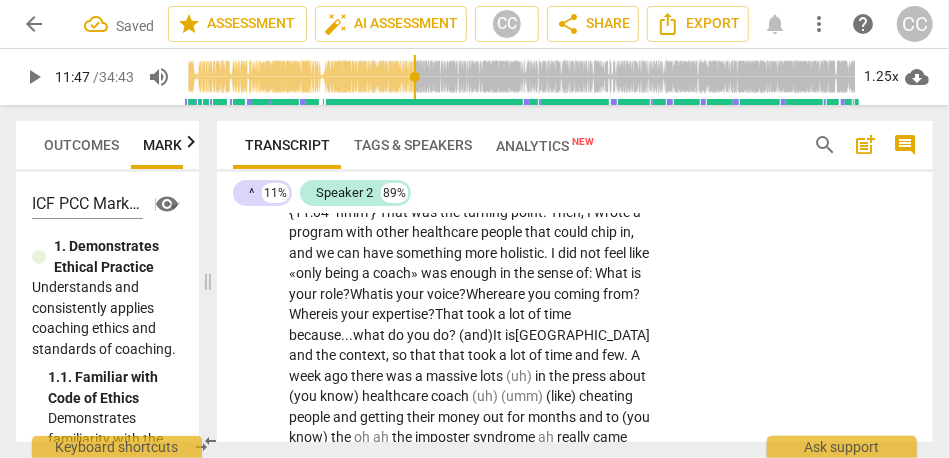 click on "(and)  It is" at bounding box center (487, 335) 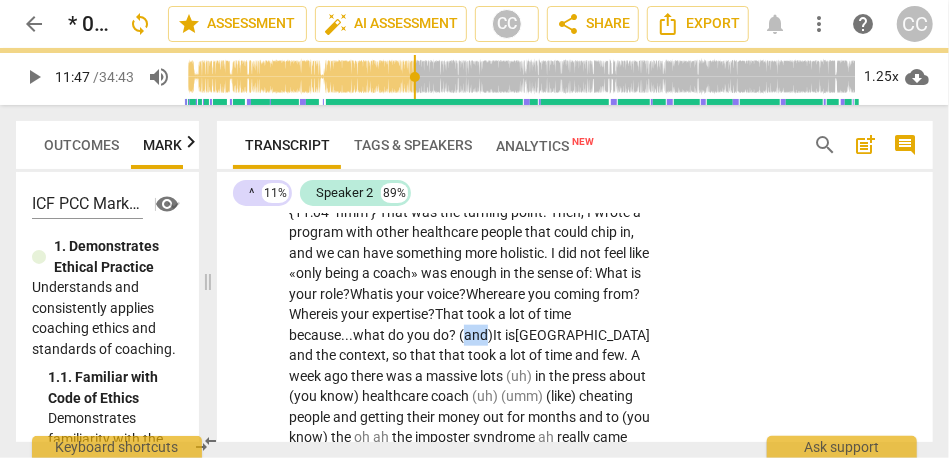 click on "(and)  It is" at bounding box center (487, 335) 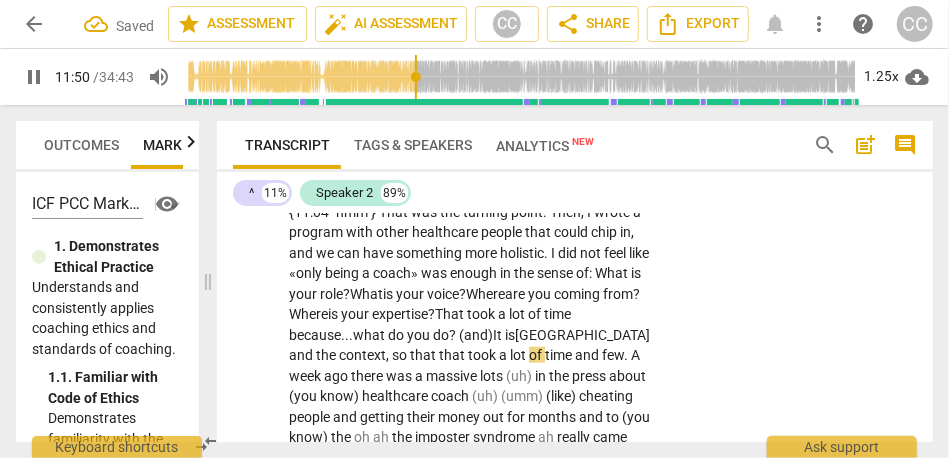 click on "[GEOGRAPHIC_DATA]" at bounding box center [582, 335] 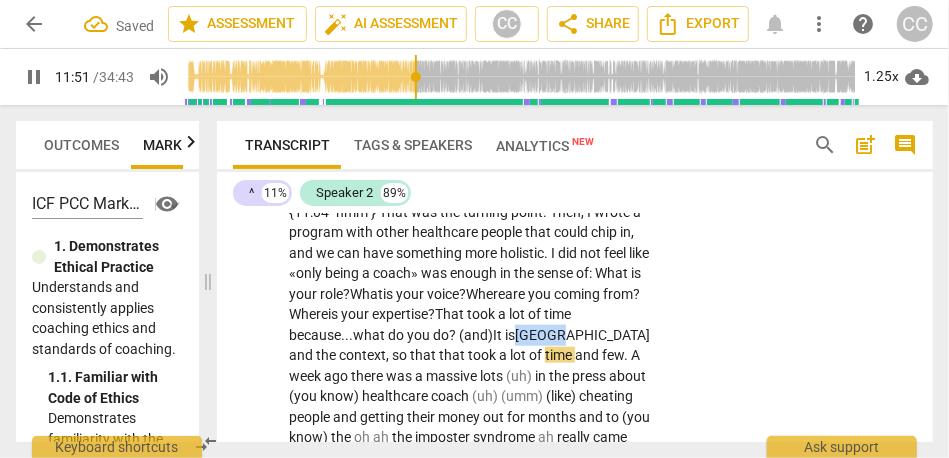 click on "[GEOGRAPHIC_DATA]" at bounding box center (582, 335) 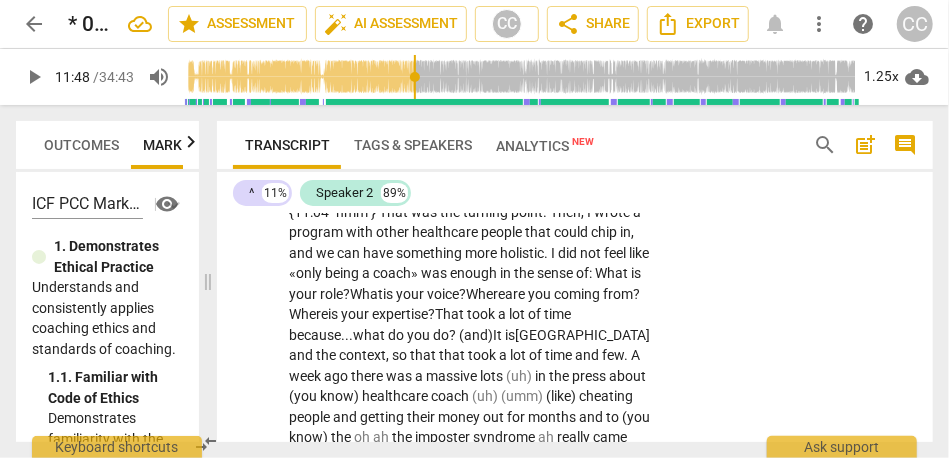click on "do" at bounding box center (397, 335) 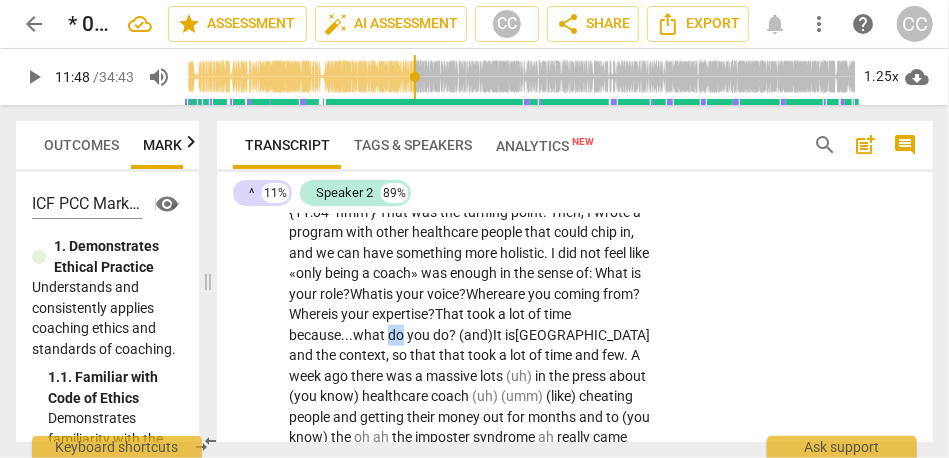 click on "do" at bounding box center (397, 335) 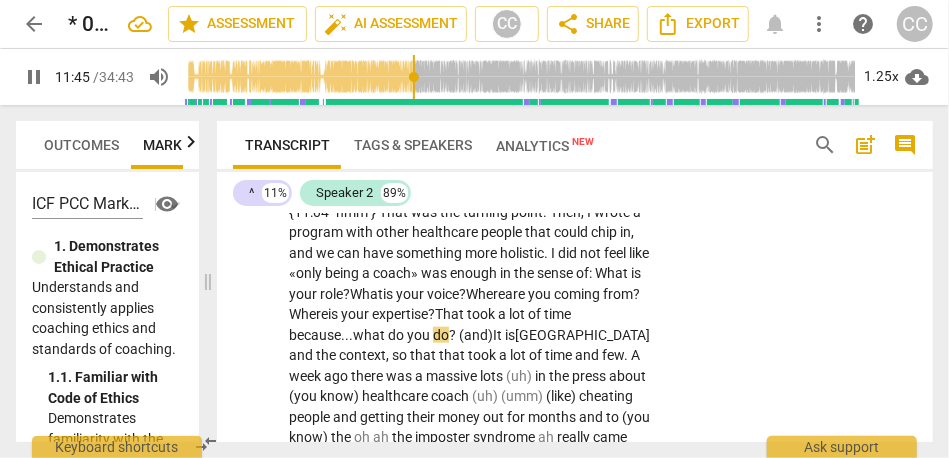 click on "[07:12]   Maybe ,   mapping   out   where   I   am   in   the   process .   Also ,   I   am   also   going   to   draw ,   so   where   it   started   was . . .   the   journey   was   to . . .   I   was   not   happy   with   being   a   [inaudible]   strategist ,   so   I   decided   to   become   a   coach .   That   was   because   I   was   really   [07:48   laughter]   angry   when   I   discovered   I   had   [MEDICAL_DATA]   was   not   treated ,   and   that   this   was   one   of   the   reason   I   was   struggling   so   much   in   my   daily   life .   The   more   I   get   to   know   myself   better . . .   and   for   a   year ,   I   had   a   therapist ,   like . . .   and   a   functional   therapist . . .   to   help   me   put   a   lot   of   things   together   and   better   in   my   house .   It   really   worked   wonders .   Then ,   [DATE]   I   had   medication .   Suddenly ,   my   life   became   so   much   easier .   I   knew   there   was   something   around" at bounding box center (471, 581) 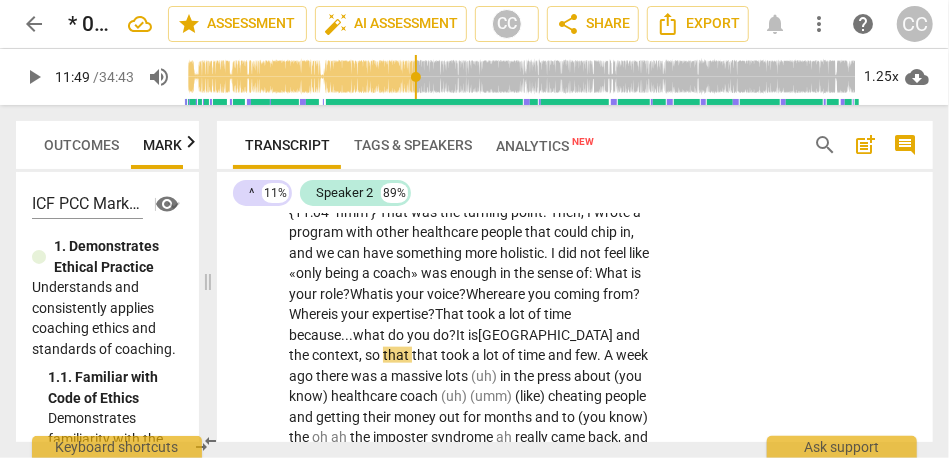 click on "[GEOGRAPHIC_DATA]" at bounding box center (547, 335) 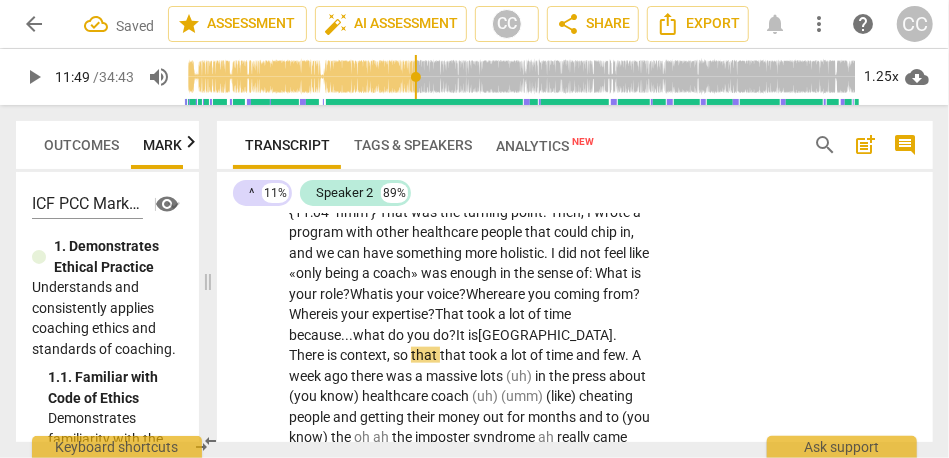 click on "S2 play_arrow pause 07:15 + Add competency keyboard_arrow_right [07:12]   Maybe ,   mapping   out   where   I   am   in   the   process .   Also ,   I   am   also   going   to   draw ,   so   where   it   started   was . . .   the   journey   was   to . . .   I   was   not   happy   with   being   a   [inaudible]   strategist ,   so   I   decided   to   become   a   coach .   That   was   because   I   was   really   [07:48   laughter]   angry   when   I   discovered   I   had   [MEDICAL_DATA]   was   not   treated ,   and   that   this   was   one   of   the   reason   I   was   struggling   so   much   in   my   daily   life .   The   more   I   get   to   know   myself   better . . .   and   for   a   year ,   I   had   a   therapist ,   like . . .   and   a   functional   therapist . . .   to   help   me   put   a   lot   of   things   together   and   better   in   my   house .   It   really   worked   wonders .   Then ,   [DATE]   I   had   medication .   Suddenly ,   my   life   became   so" at bounding box center [575, 564] 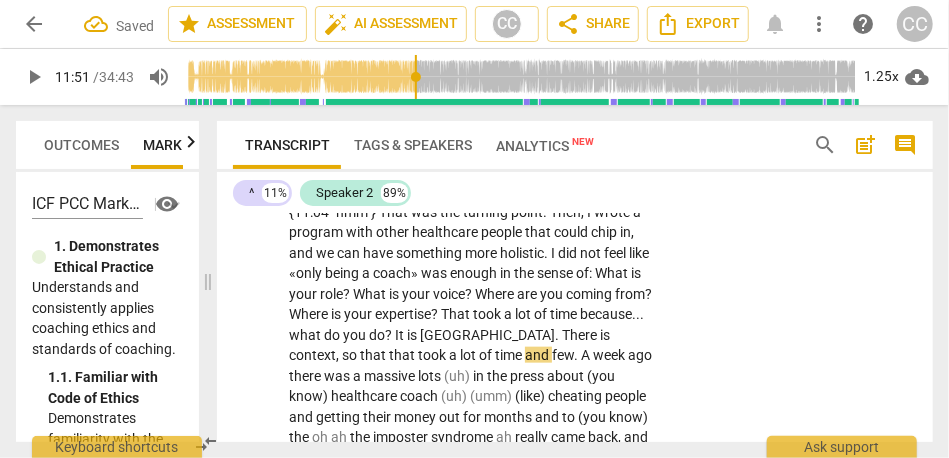 type on "712" 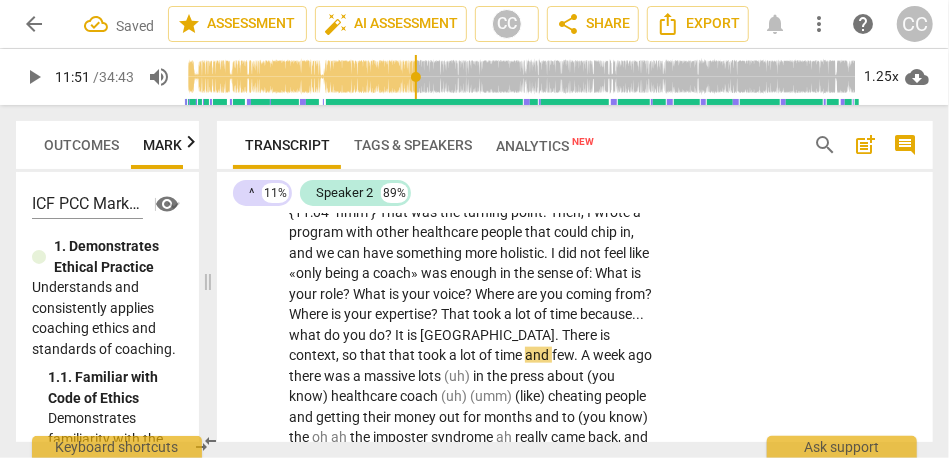 click on "that" at bounding box center (374, 355) 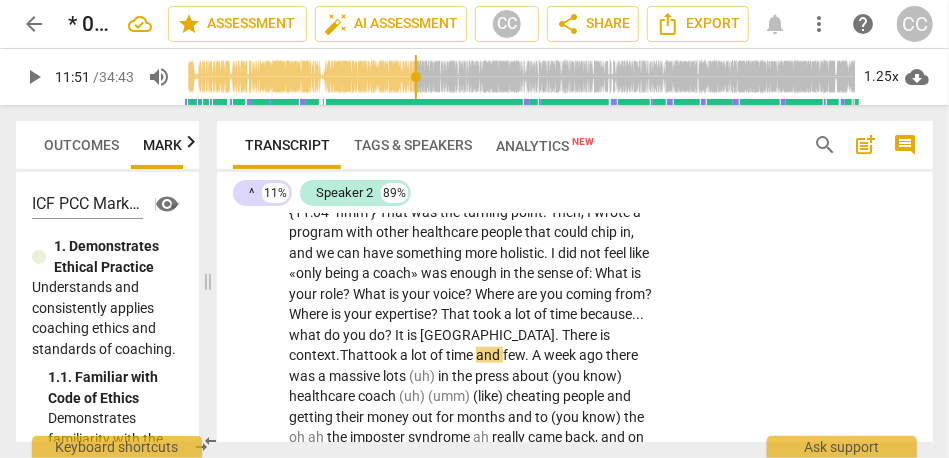 click on "That" at bounding box center [354, 355] 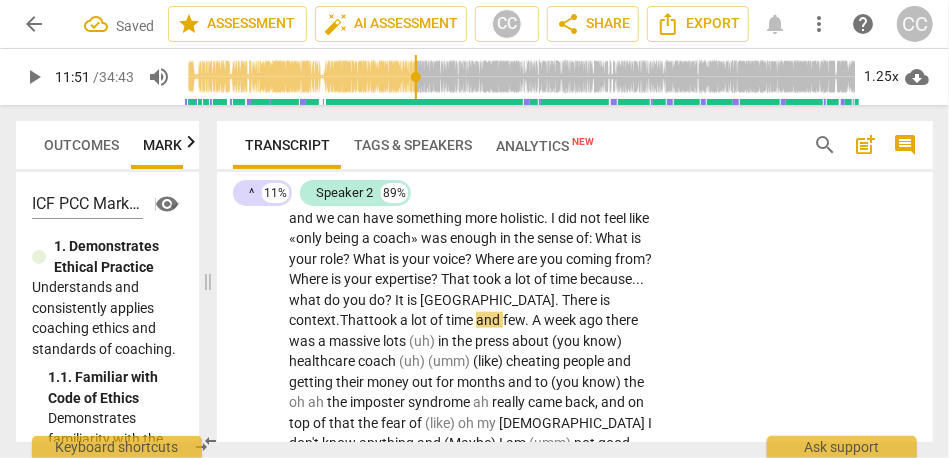 scroll, scrollTop: 3758, scrollLeft: 0, axis: vertical 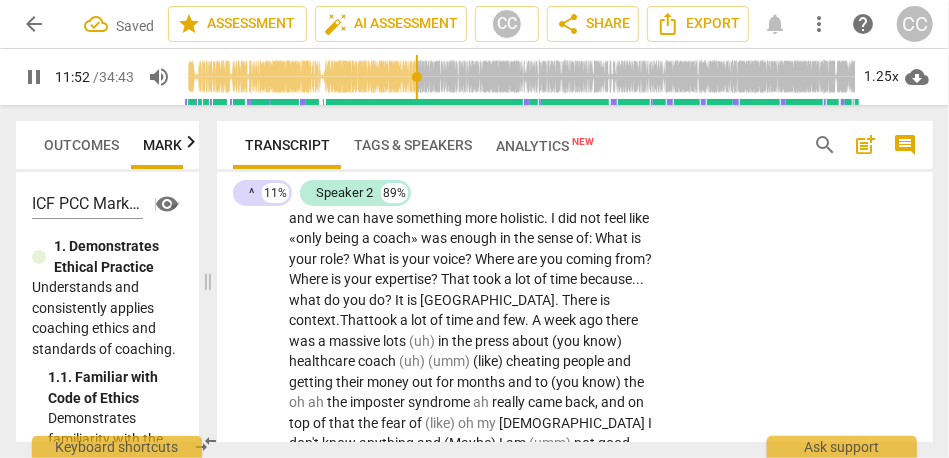 click on "That" at bounding box center [354, 320] 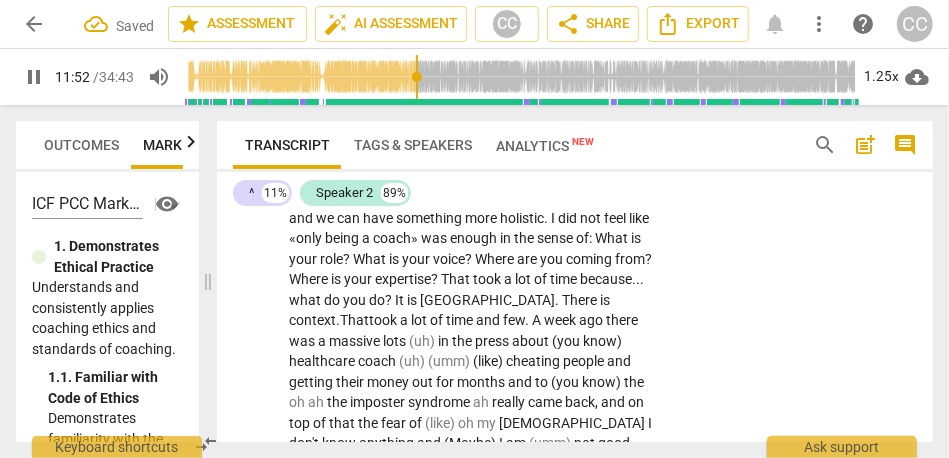 click on "That" at bounding box center [354, 320] 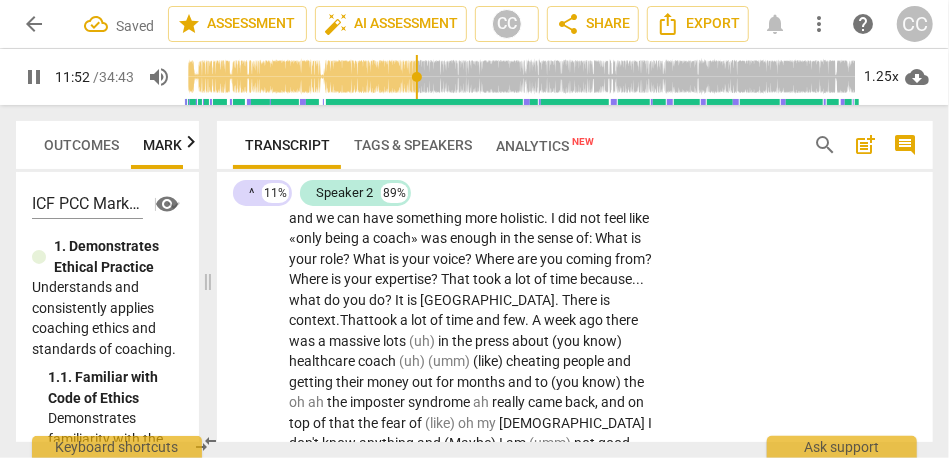 click on "and" at bounding box center [489, 320] 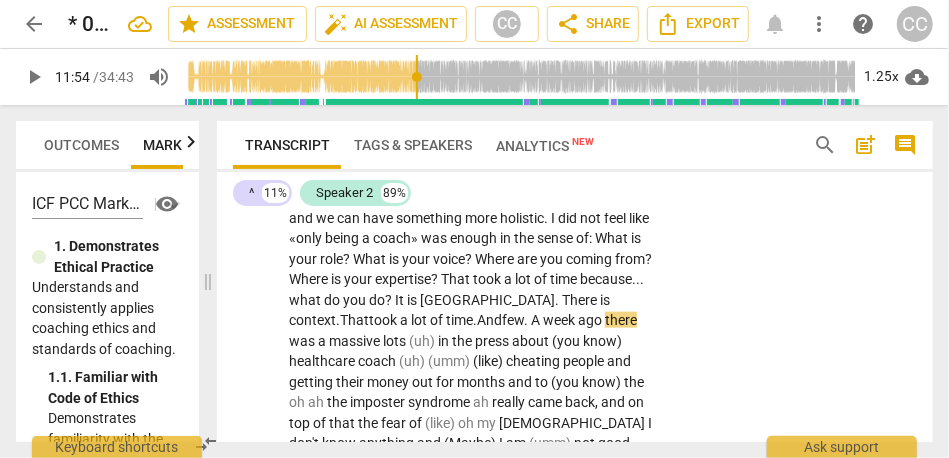 click on "A" at bounding box center (537, 320) 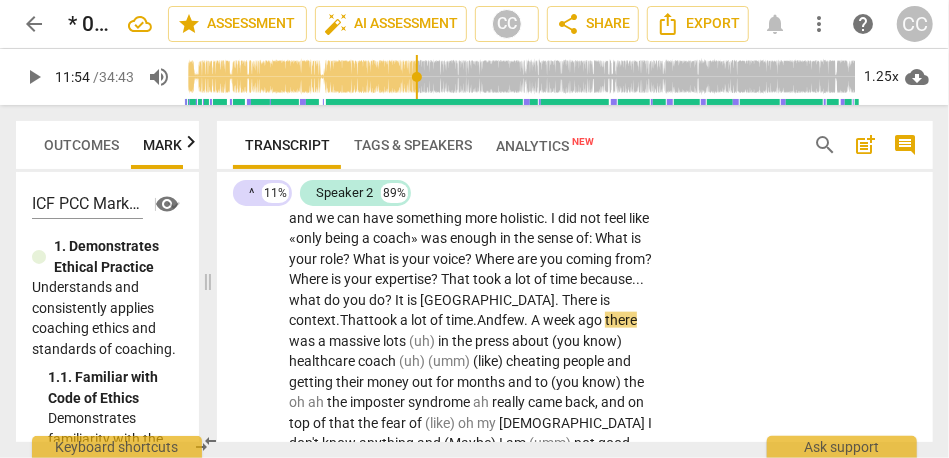 type on "715" 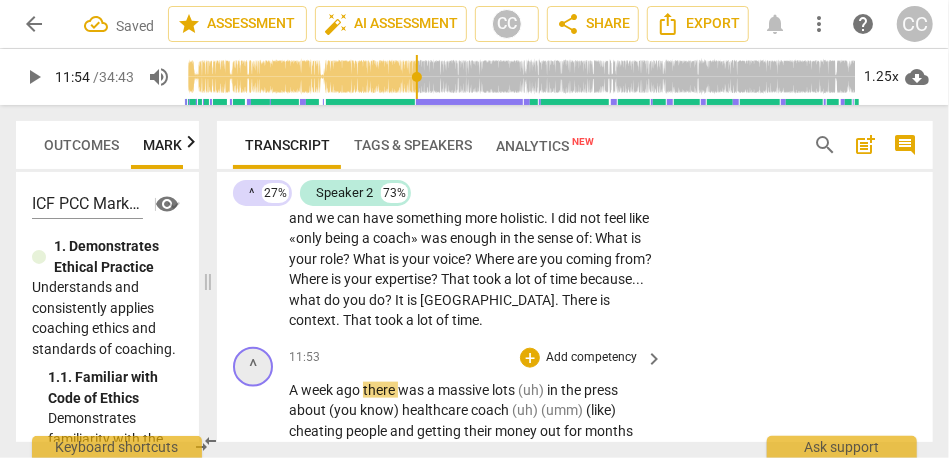 click on "^" at bounding box center [253, 367] 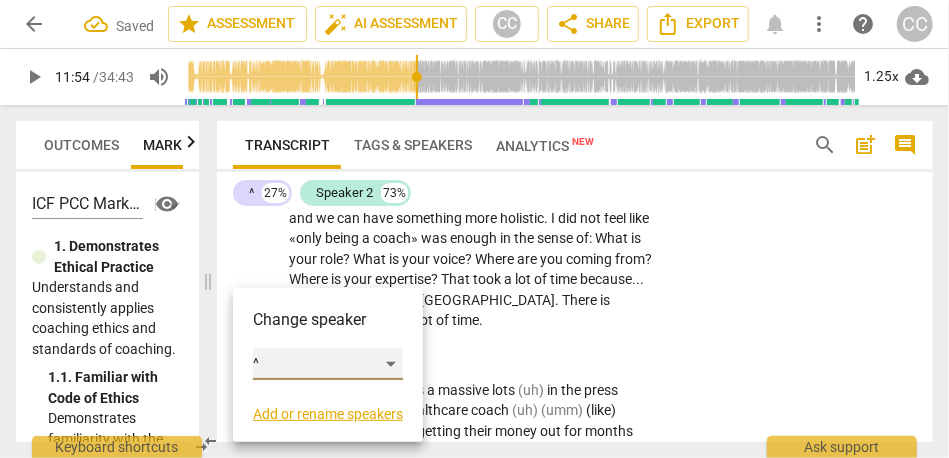 click on "^" at bounding box center [328, 364] 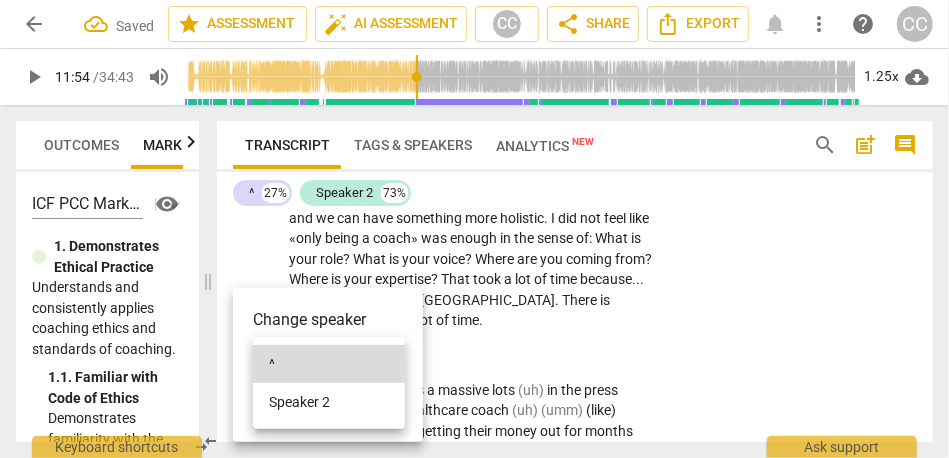 click on "Speaker 2" at bounding box center [329, 402] 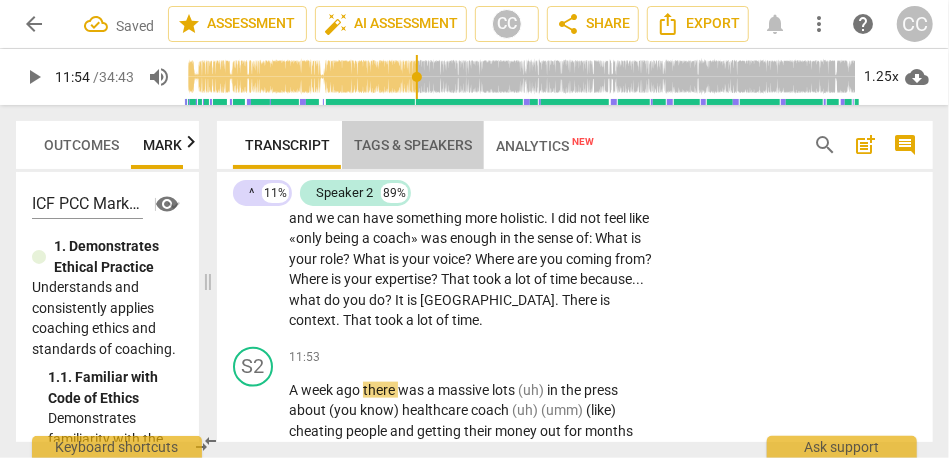 click on "Tags & Speakers" at bounding box center [413, 145] 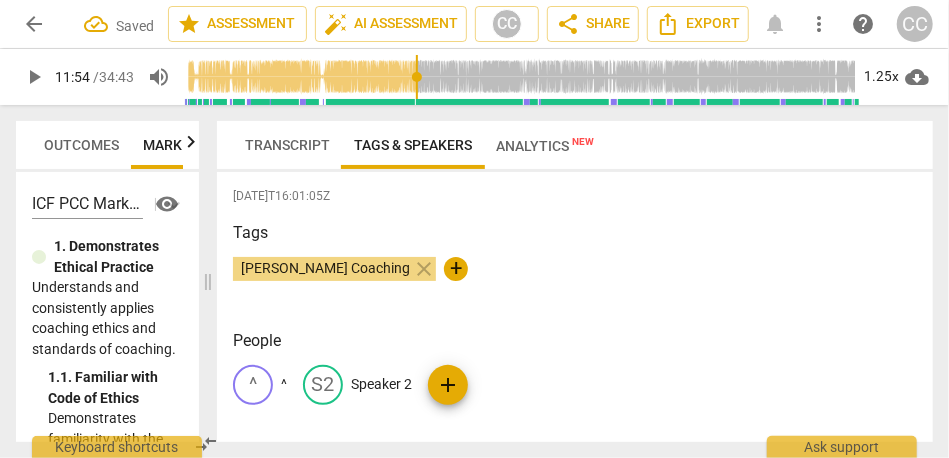 click on "S2 Speaker 2" at bounding box center (357, 385) 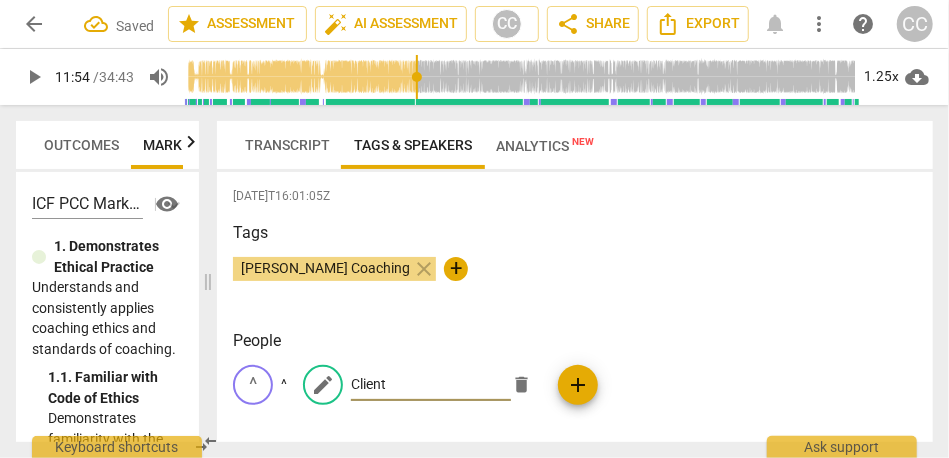 type on "Client" 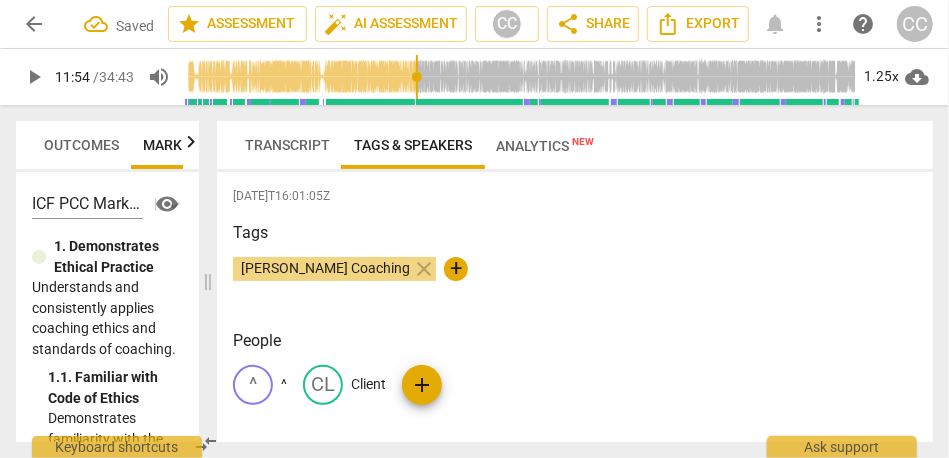 click on "Transcript" at bounding box center (287, 145) 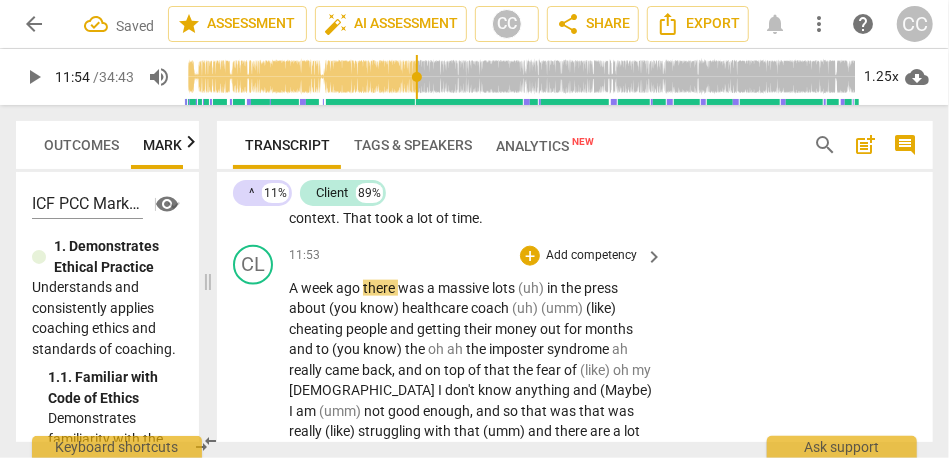 click on "top" at bounding box center (456, 370) 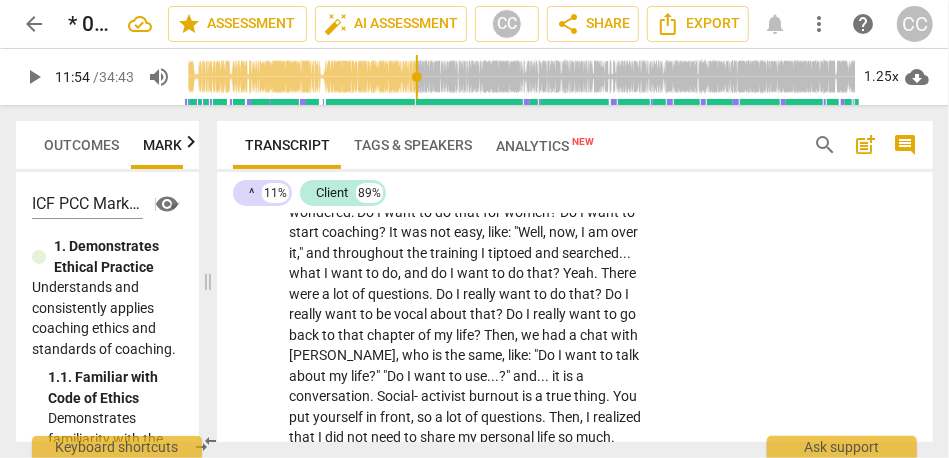 scroll, scrollTop: 3474, scrollLeft: 0, axis: vertical 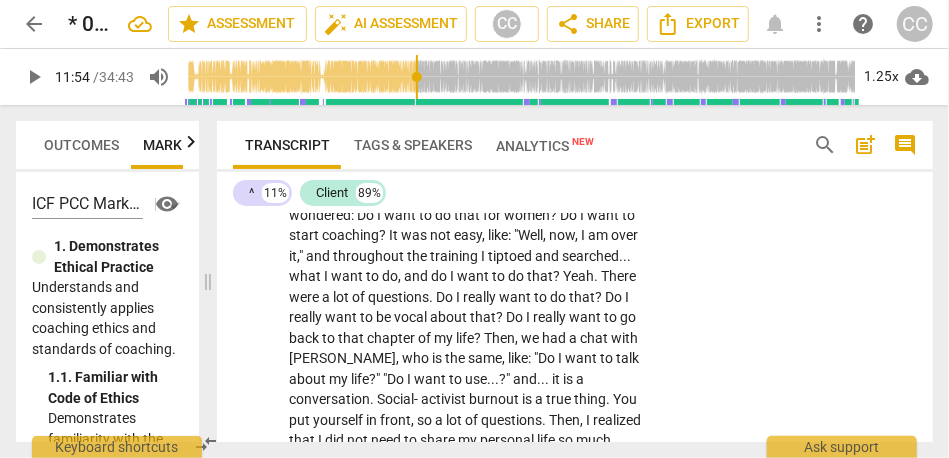 click on "Social-" at bounding box center [399, 399] 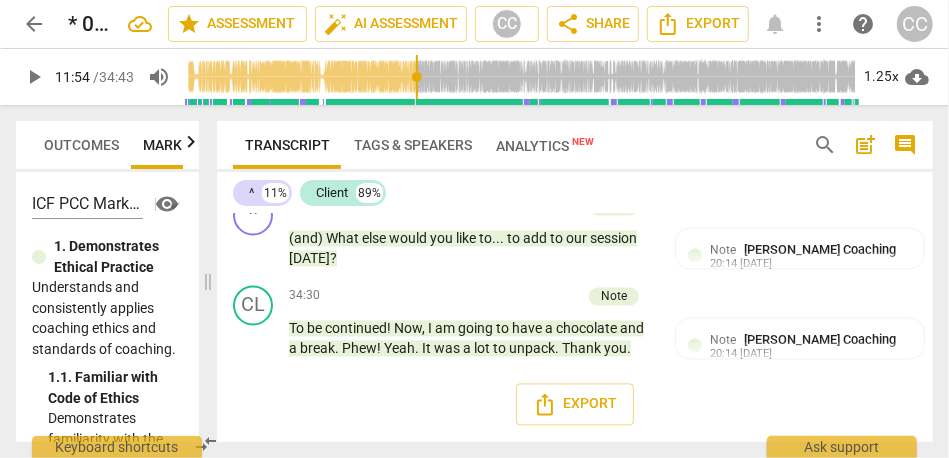 scroll, scrollTop: 10164, scrollLeft: 0, axis: vertical 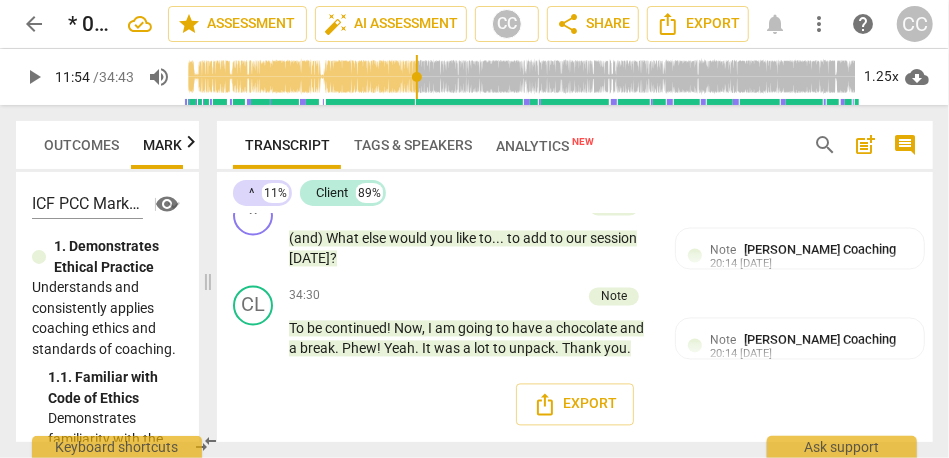 click on "Analytics   New" at bounding box center (545, 145) 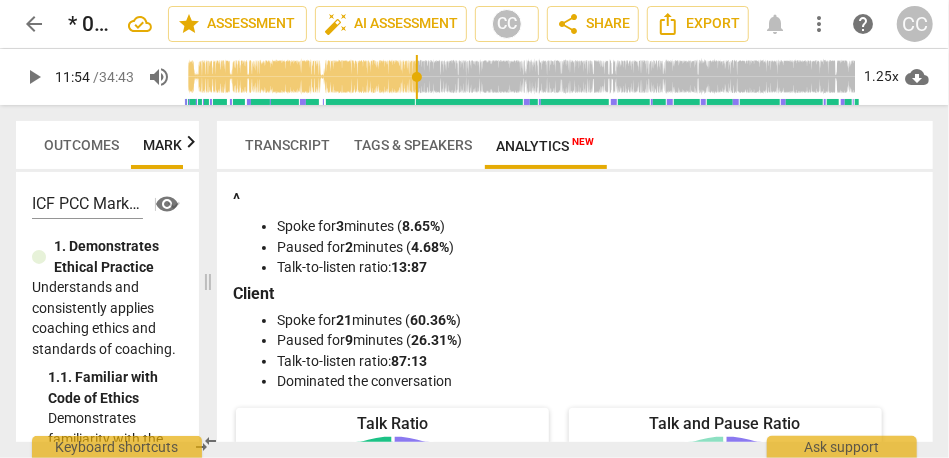 click on "Tags & Speakers" at bounding box center [413, 145] 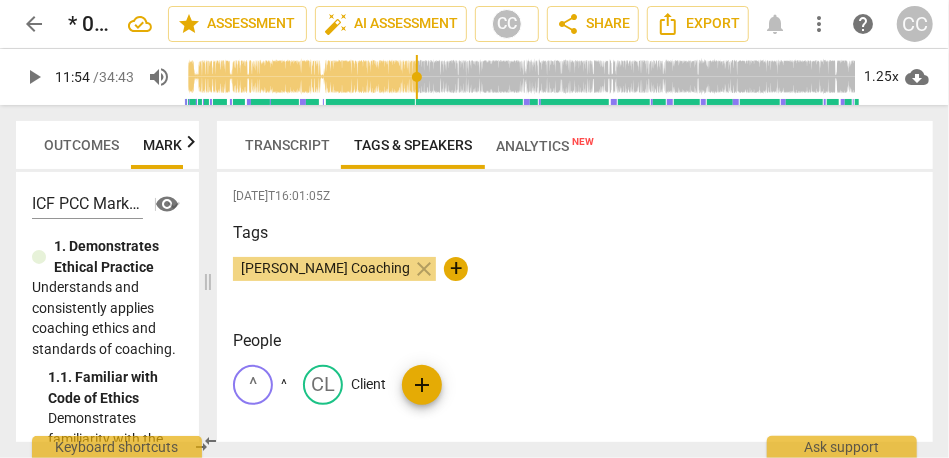 click on "add" at bounding box center (422, 385) 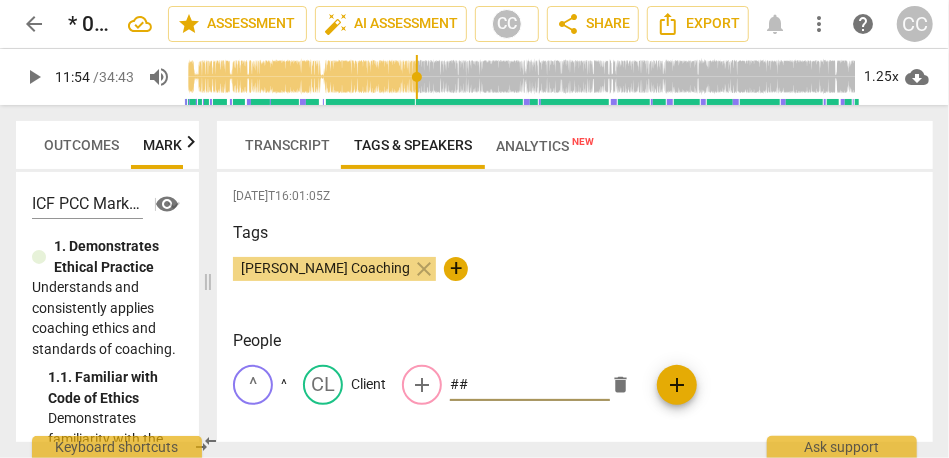 type on "##" 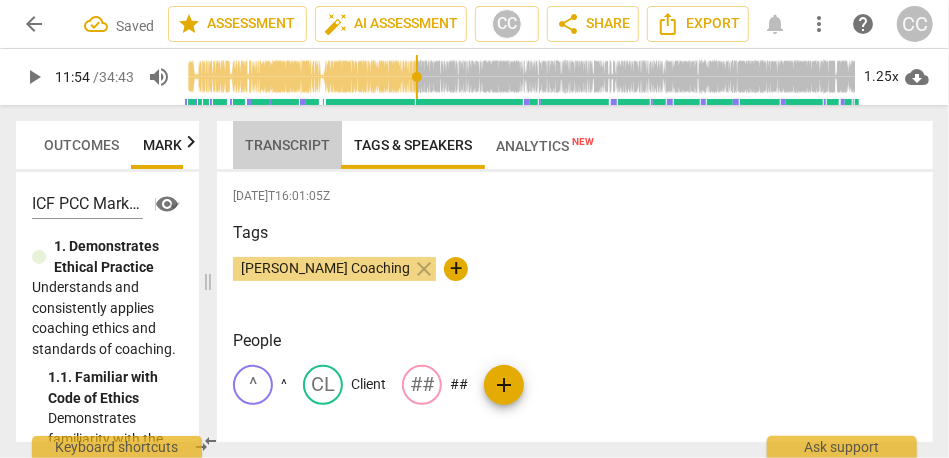 click on "Transcript" at bounding box center (287, 145) 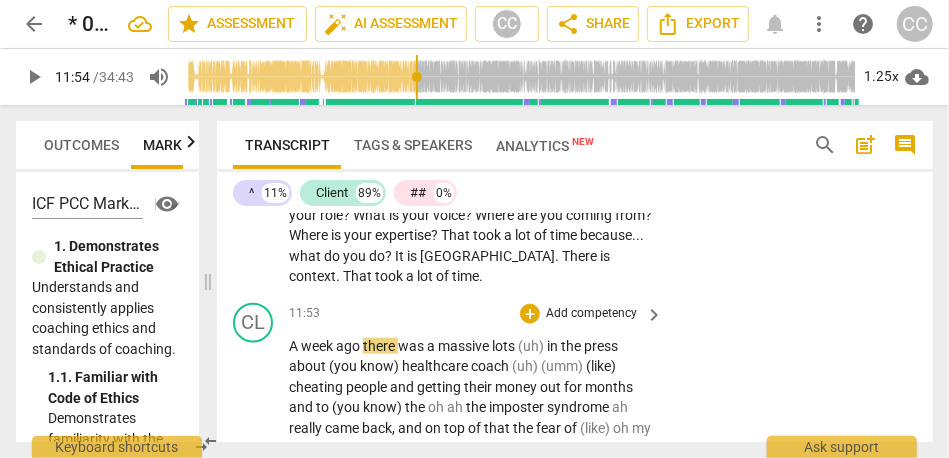 scroll, scrollTop: 3818, scrollLeft: 0, axis: vertical 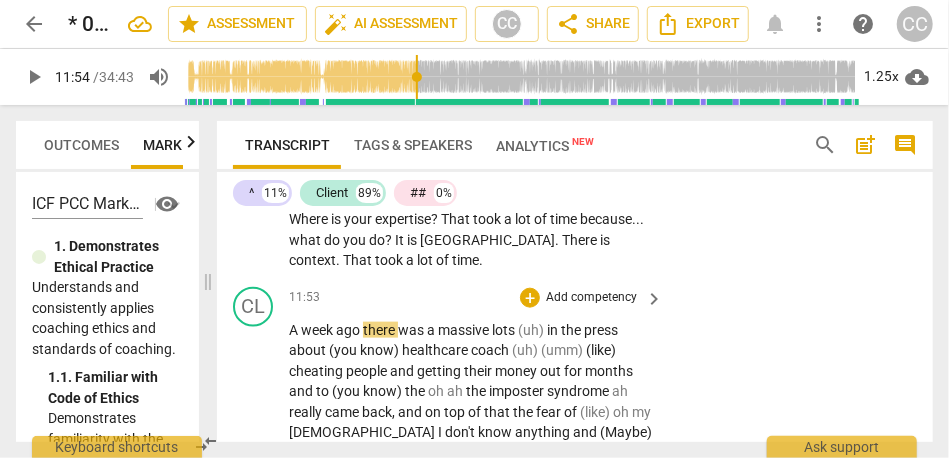 click on "was" at bounding box center [412, 330] 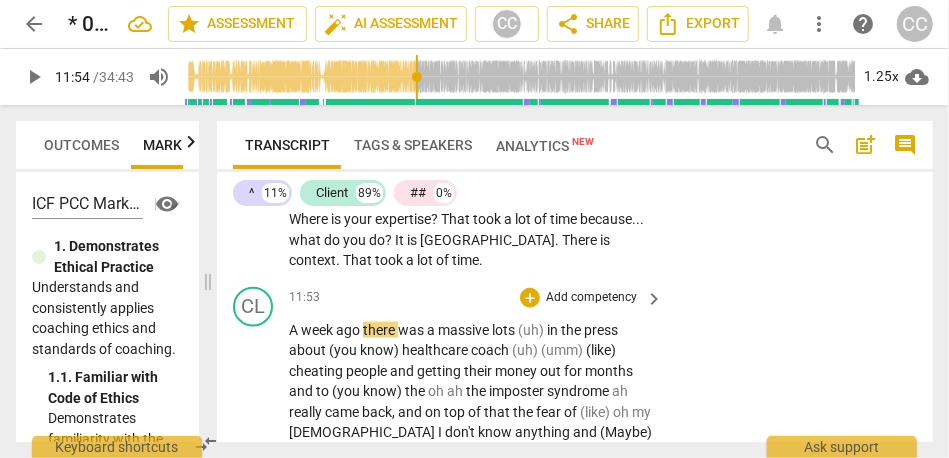 scroll, scrollTop: 3942, scrollLeft: 0, axis: vertical 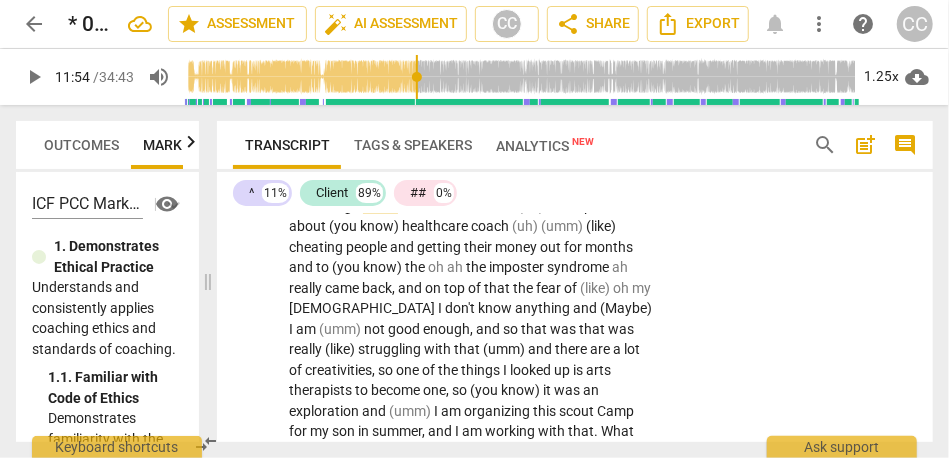 click on "struggling" at bounding box center (391, 349) 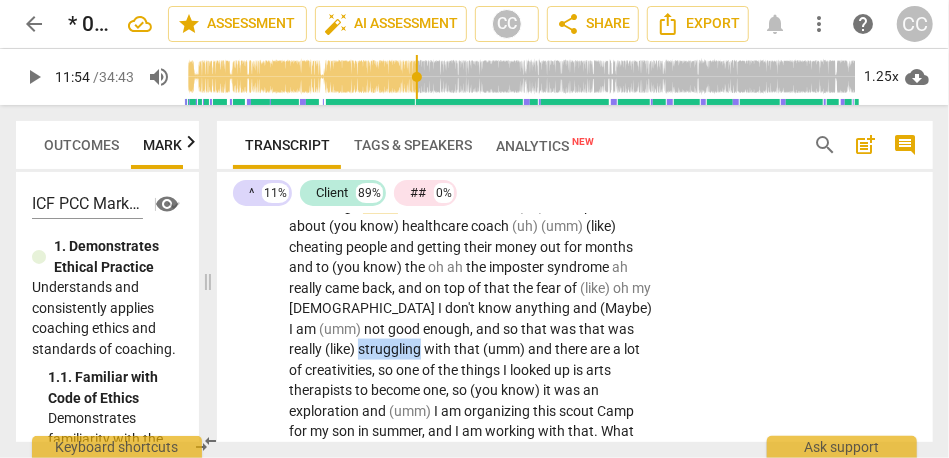 click on "struggling" at bounding box center (391, 349) 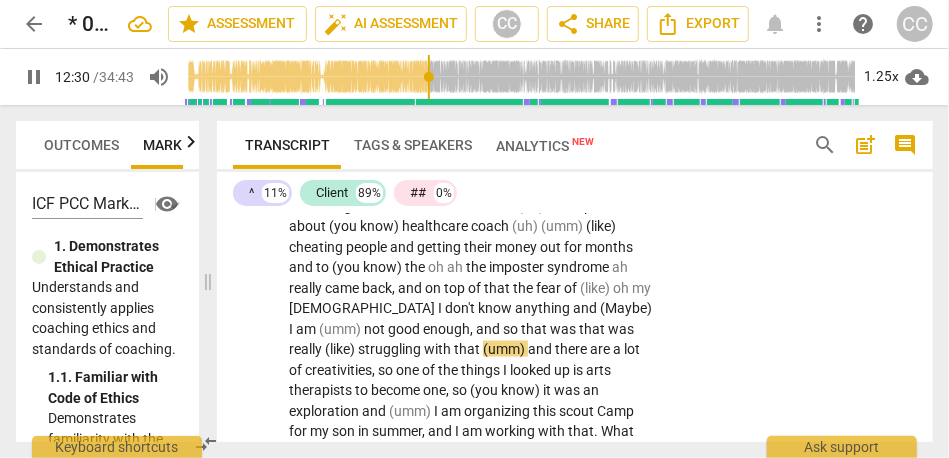 click on "there" at bounding box center [572, 349] 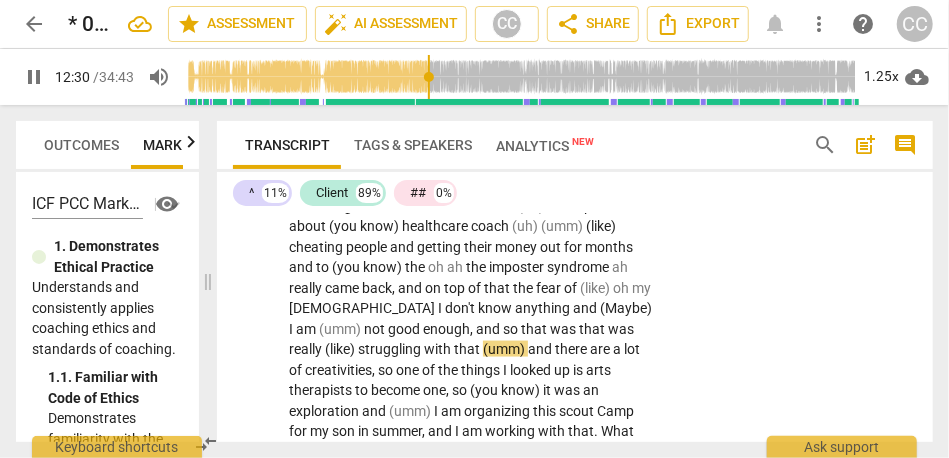 type on "751" 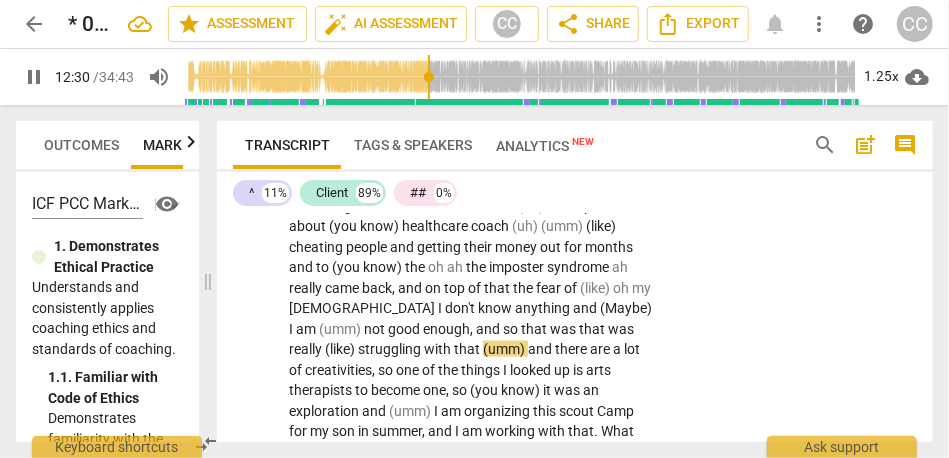type 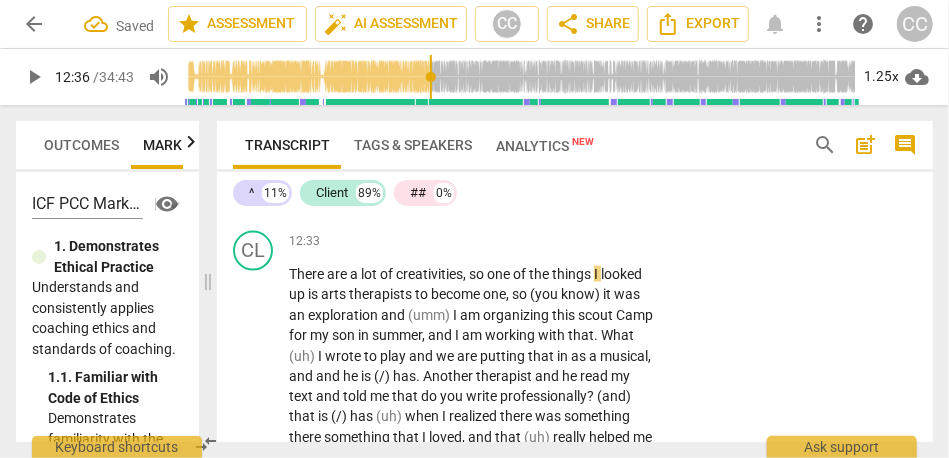 scroll, scrollTop: 4111, scrollLeft: 0, axis: vertical 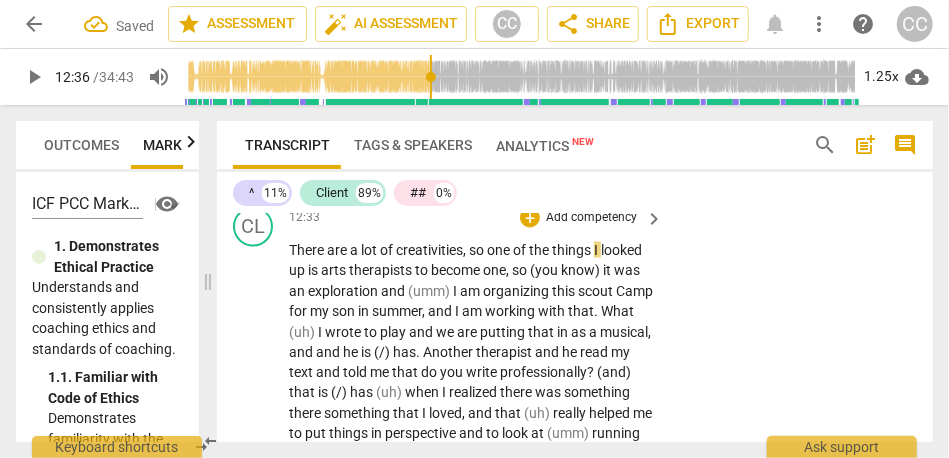 click on "so" at bounding box center [478, 250] 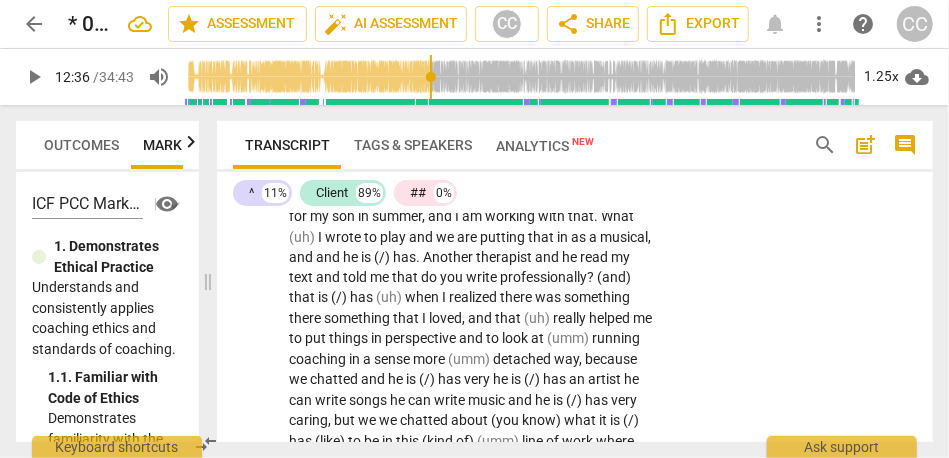 scroll, scrollTop: 4210, scrollLeft: 0, axis: vertical 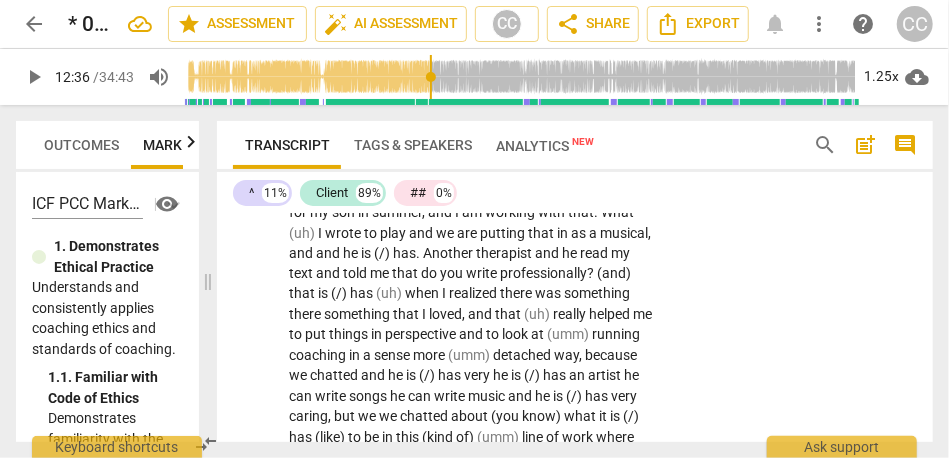 click on "a" at bounding box center (368, 356) 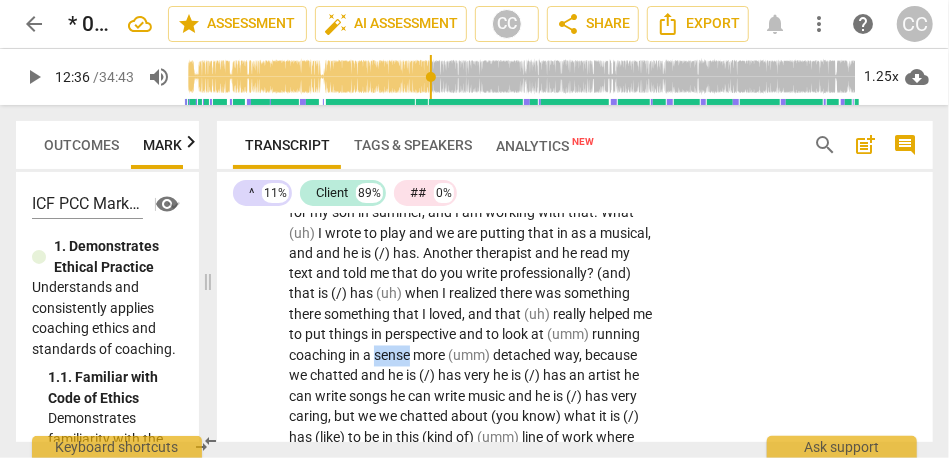 click on "a" at bounding box center [368, 356] 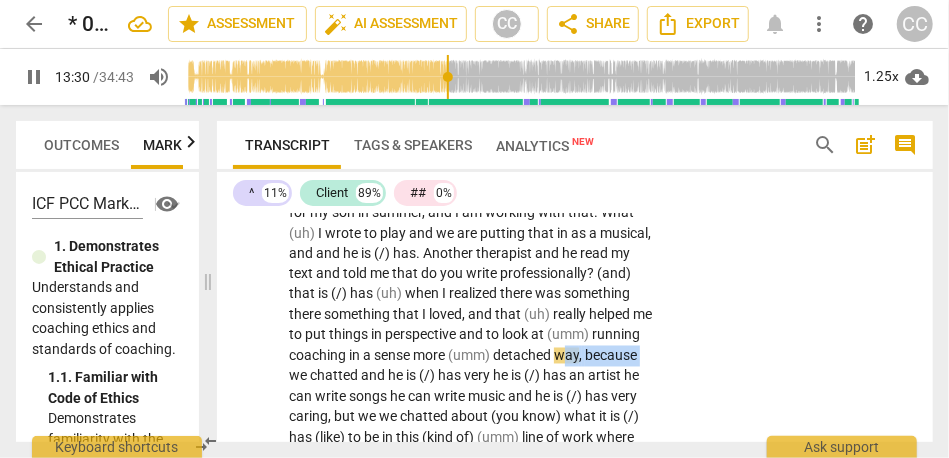 drag, startPoint x: 435, startPoint y: 377, endPoint x: 356, endPoint y: 365, distance: 79.9062 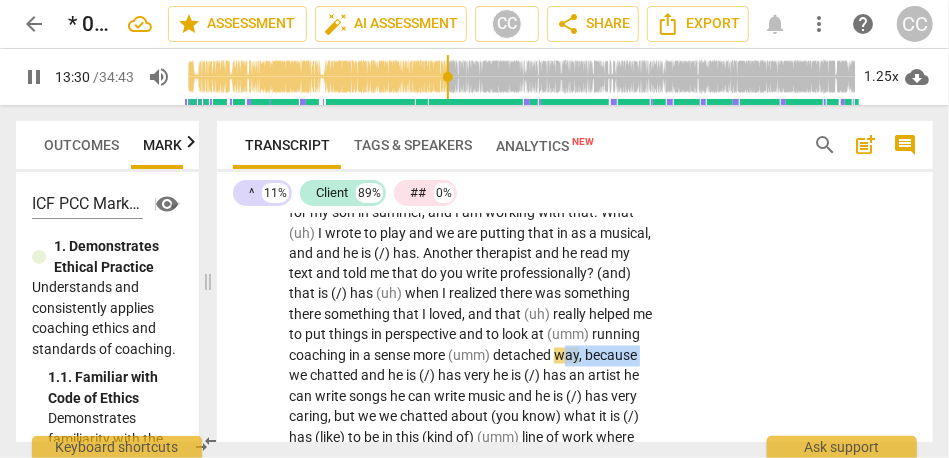 click on "There   are   a   lot   of   creativities ,   so   one   of   the   things   I   looked   up   is   arts   therapists   to   become   one ,   so   (you   know)   it   was   an   exploration   and   (umm)   I   am   organizing   this   scout   Camp   for   my   son   in   summer ,   and   I   am   working   with   that .   What   (uh)   I   wrote   to   play   and   we   are   putting   that   in   as   a   musical ,   and   and   he   is   (/)   has .   Another   therapist   and   he   read   my   text   and   told   me   that   do   you   write   professionally ?   (and)   that   is   (/)   has   (uh)   when   I   realized   there   was   something   there   something   that   I   loved ,   and   that   (uh)   really   helped   me   to   put   things   in   perspective   and   to   look   at   (umm)   running   coaching   in   a   sense   more   (umm)   detached   way ,   because   we   chatted   and   he   is   (/)   has   very   he   is   (/)   has   an   artist   he   can   write   songs   he   can" at bounding box center (471, 756) 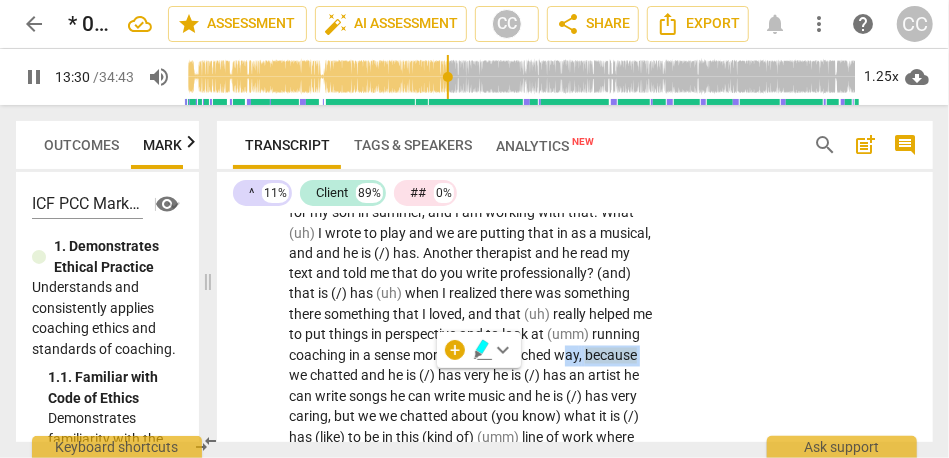type on "811" 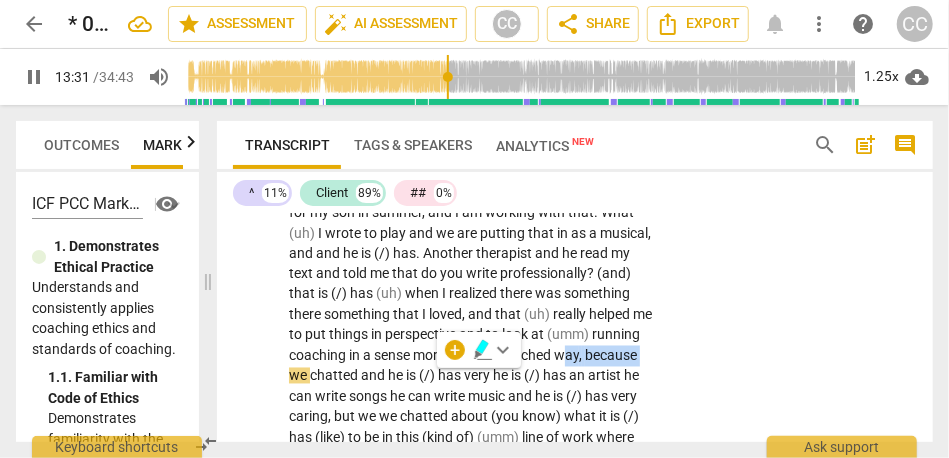 type 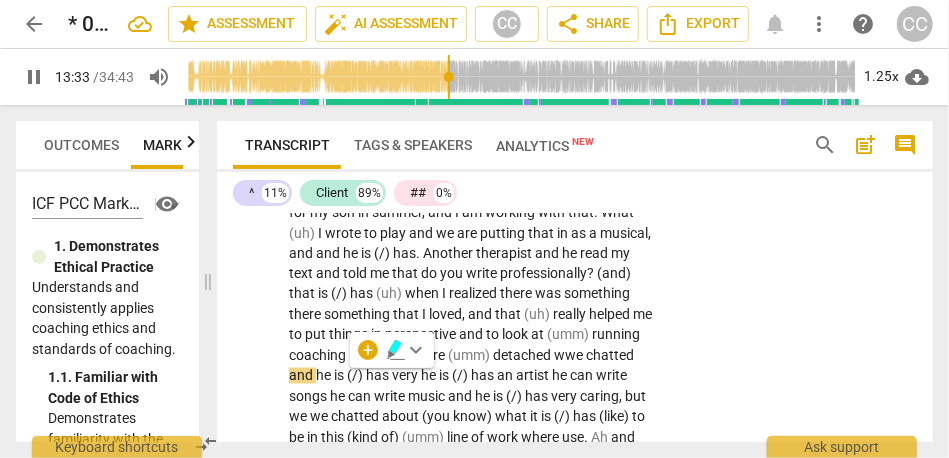 click on "write" at bounding box center (611, 376) 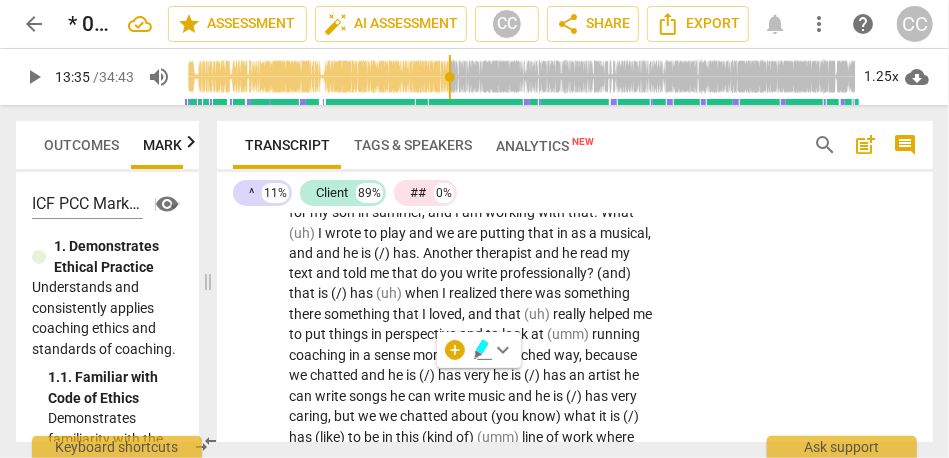 click on "There   are   a   lot   of   creativities ,   so   one   of   the   things   I   looked   up   is   arts   therapists   to   become   one ,   so   (you   know)   it   was   an   exploration   and   (umm)   I   am   organizing   this   scout   Camp   for   my   son   in   summer ,   and   I   am   working   with   that .   What   (uh)   I   wrote   to   play   and   we   are   putting   that   in   as   a   musical ,   and   and   he   is   (/)   has .   Another   therapist   and   he   read   my   text   and   told   me   that   do   you   write   professionally ?   (and)   that   is   (/)   has   (uh)   when   I   realized   there   was   something   there   something   that   I   loved ,   and   that   (uh)   really   helped   me   to   put   things   in   perspective   and   to   look   at   (umm)   running   coaching   in   a   sense   more   (umm)   detached   way ,   because   we   chatted   and   he   is   (/)   has   very   he   is   (/)   has   an   artist   he   can   write   songs   he   can" at bounding box center (471, 756) 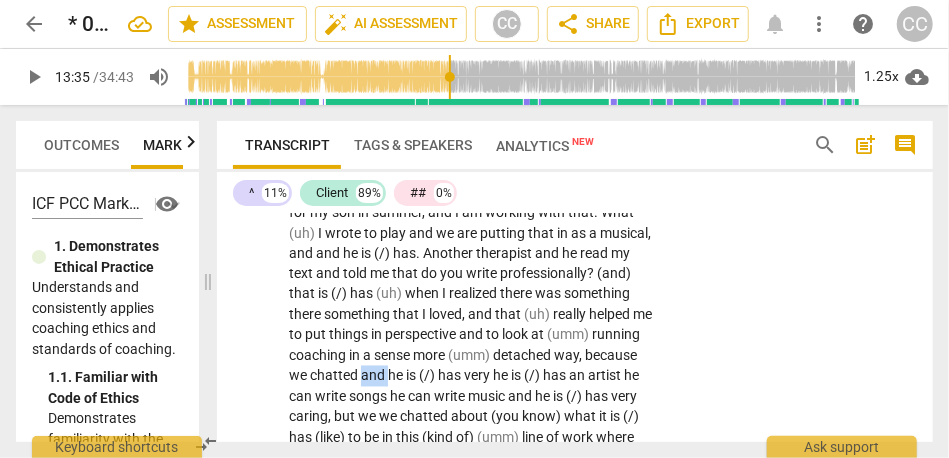 drag, startPoint x: 535, startPoint y: 376, endPoint x: 507, endPoint y: 374, distance: 28.071337 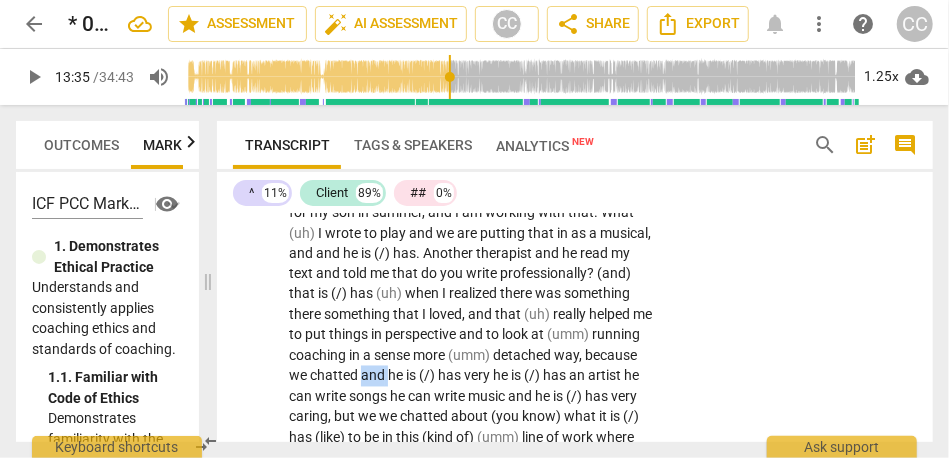 click on "There   are   a   lot   of   creativities ,   so   one   of   the   things   I   looked   up   is   arts   therapists   to   become   one ,   so   (you   know)   it   was   an   exploration   and   (umm)   I   am   organizing   this   scout   Camp   for   my   son   in   summer ,   and   I   am   working   with   that .   What   (uh)   I   wrote   to   play   and   we   are   putting   that   in   as   a   musical ,   and   and   he   is   (/)   has .   Another   therapist   and   he   read   my   text   and   told   me   that   do   you   write   professionally ?   (and)   that   is   (/)   has   (uh)   when   I   realized   there   was   something   there   something   that   I   loved ,   and   that   (uh)   really   helped   me   to   put   things   in   perspective   and   to   look   at   (umm)   running   coaching   in   a   sense   more   (umm)   detached   way ,   because   we   chatted   and   he   is   (/)   has   very   he   is   (/)   has   an   artist   he   can   write   songs   he   can" at bounding box center (471, 756) 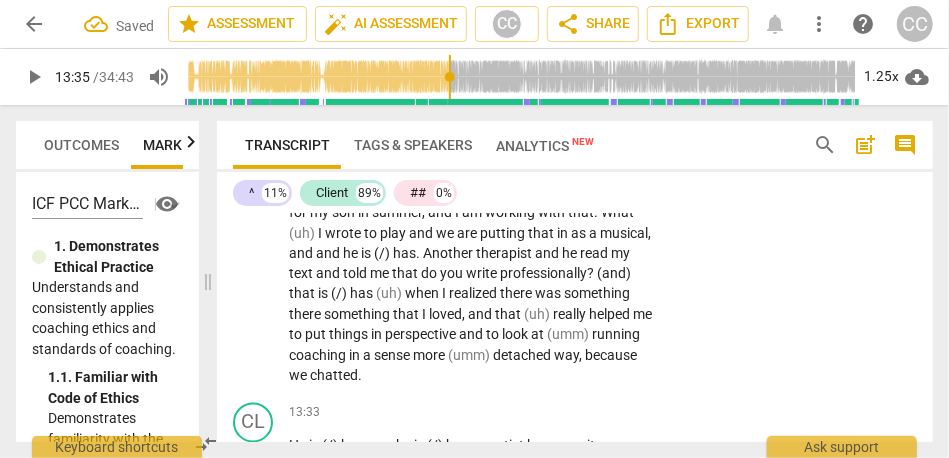 scroll, scrollTop: 4287, scrollLeft: 0, axis: vertical 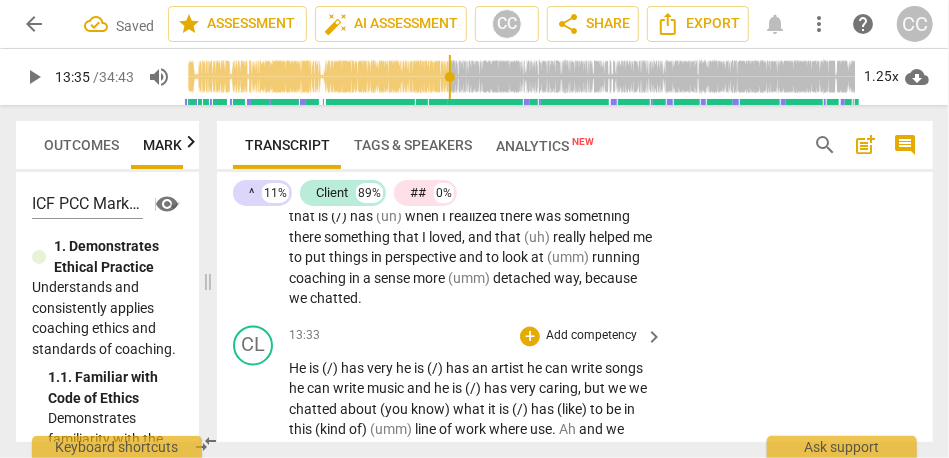 click on "He" at bounding box center (299, 369) 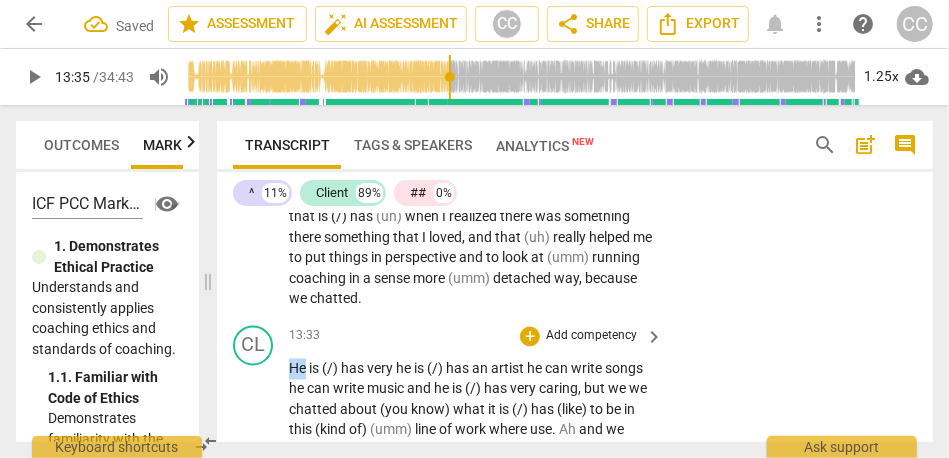 click on "He" at bounding box center (299, 369) 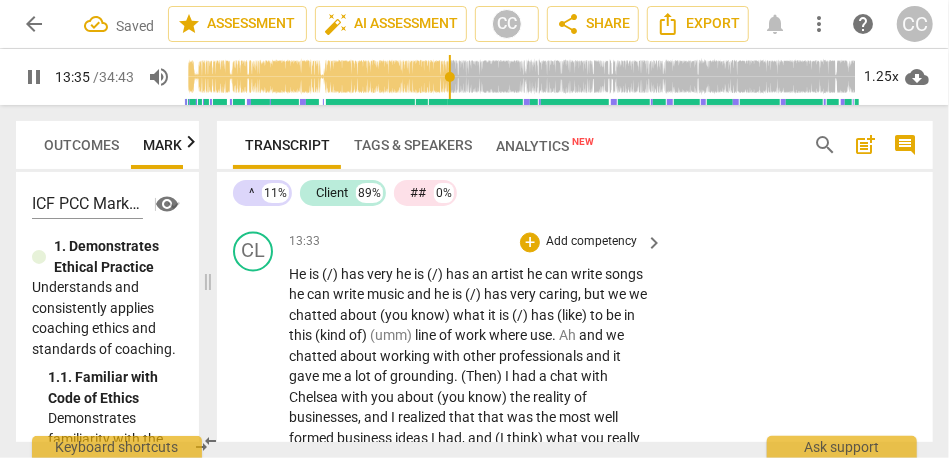 scroll, scrollTop: 4411, scrollLeft: 0, axis: vertical 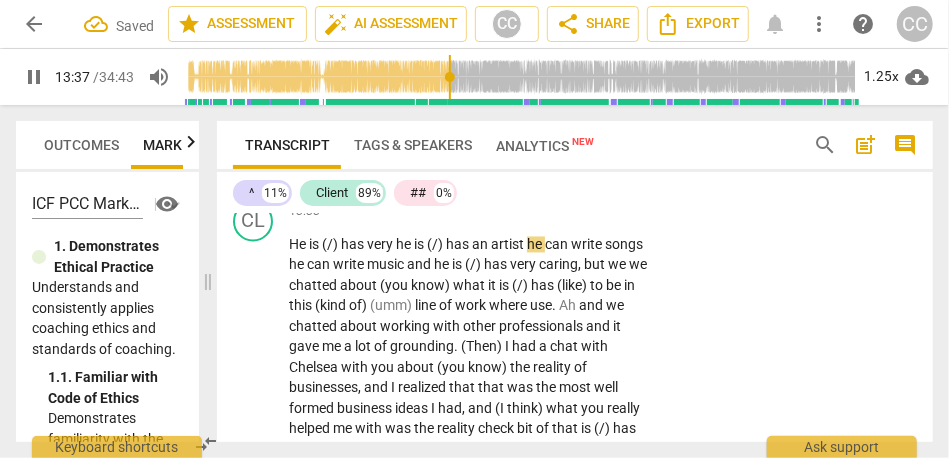 click on "pause" at bounding box center (34, 77) 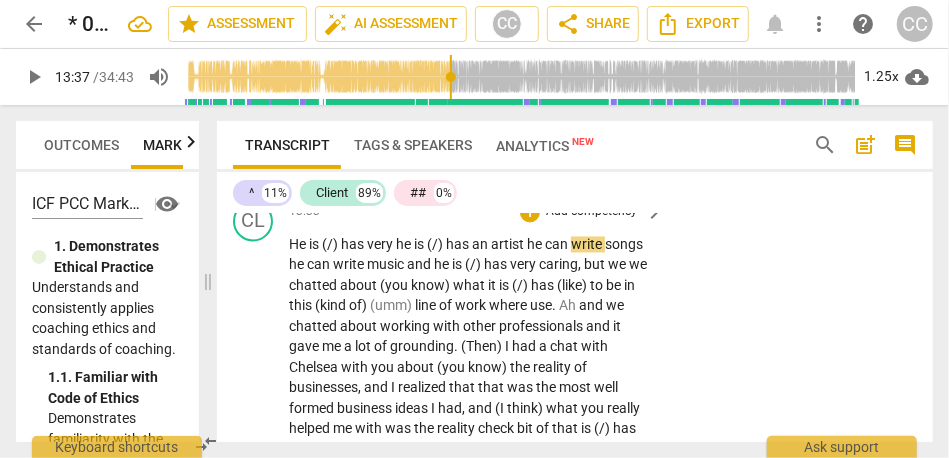 click on "very" at bounding box center (381, 245) 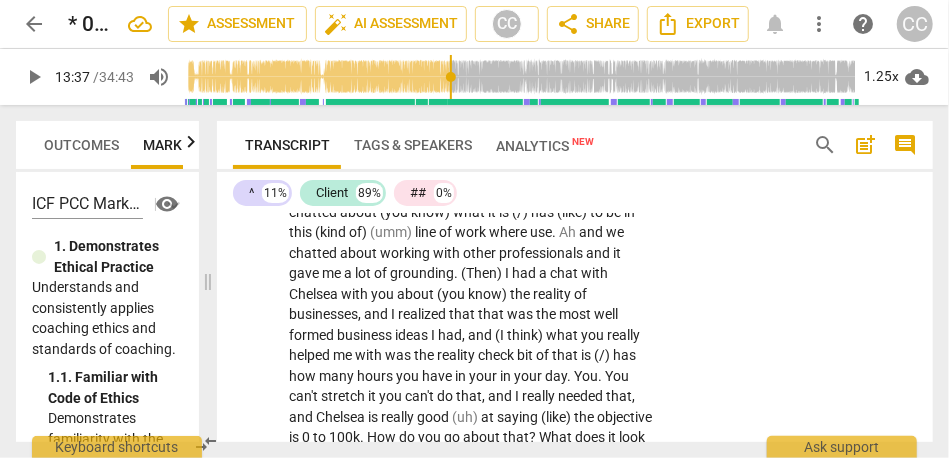 scroll, scrollTop: 4483, scrollLeft: 0, axis: vertical 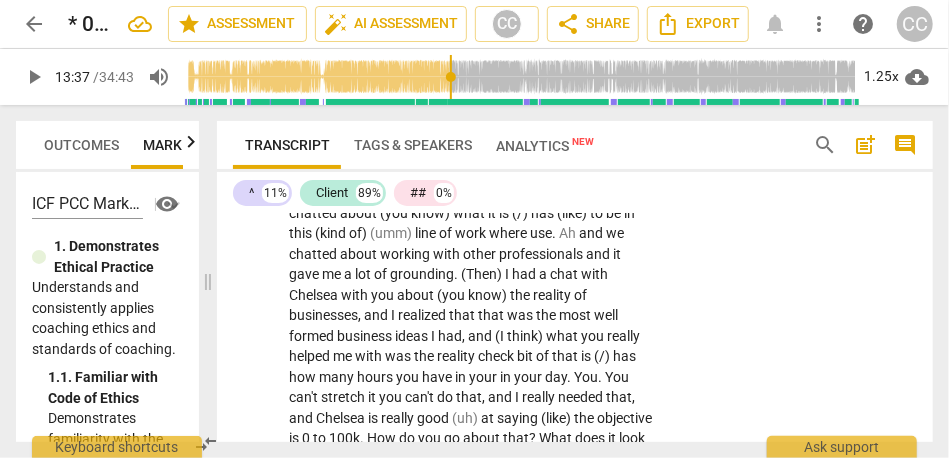 click on "can't" at bounding box center [421, 398] 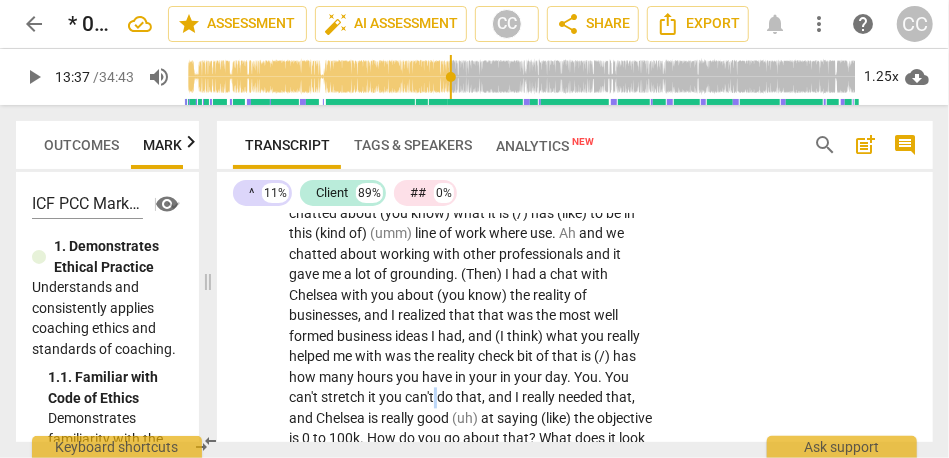 click on "can't" at bounding box center [421, 398] 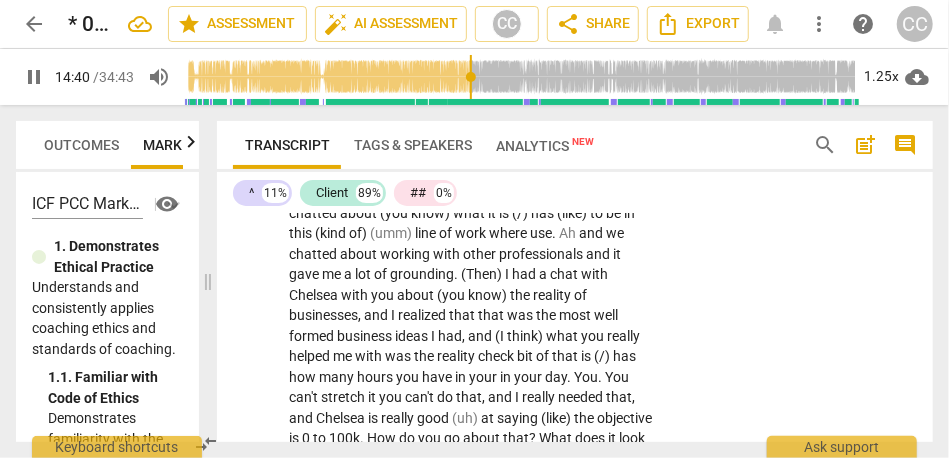 click on "I" at bounding box center [518, 398] 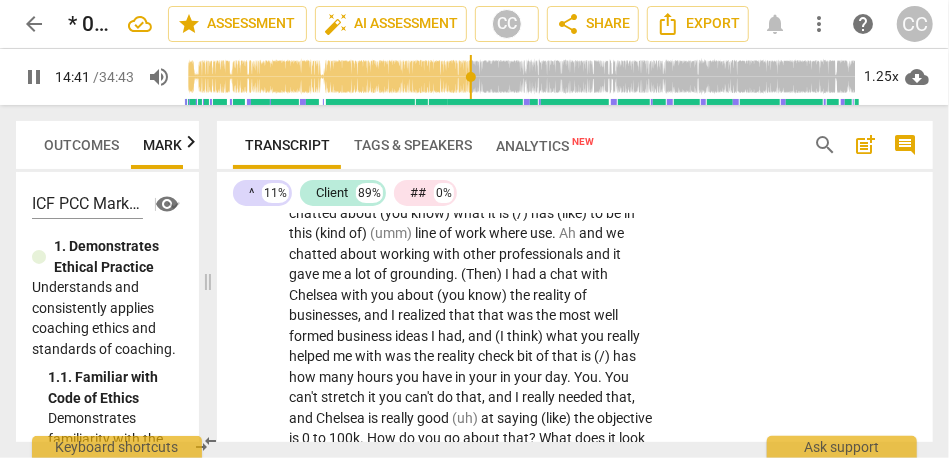 type on "881" 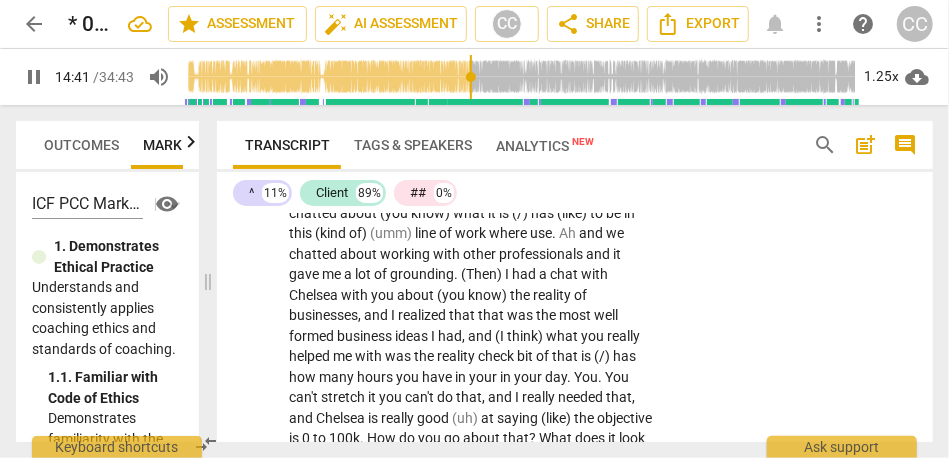 type 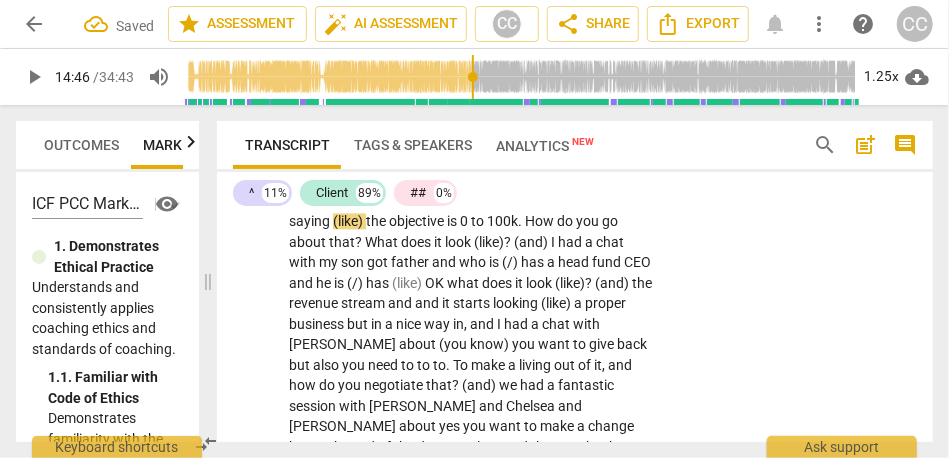 scroll, scrollTop: 4661, scrollLeft: 0, axis: vertical 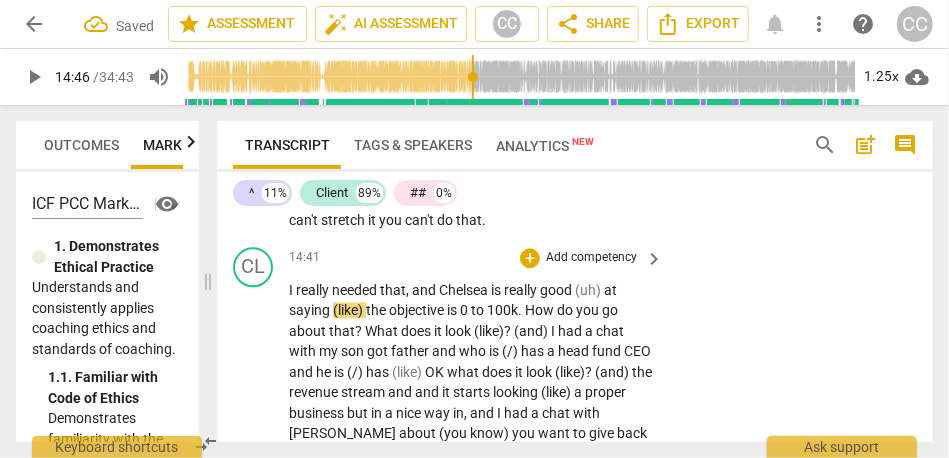 click on "is" at bounding box center [453, 310] 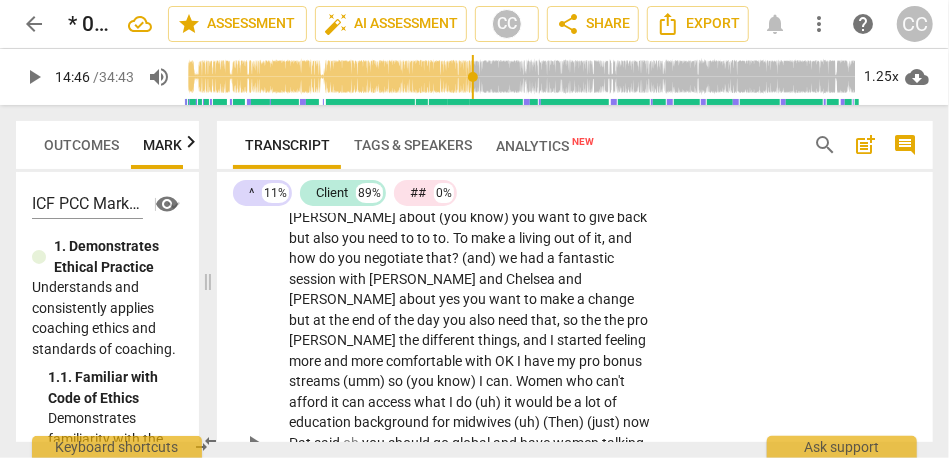 scroll, scrollTop: 4877, scrollLeft: 0, axis: vertical 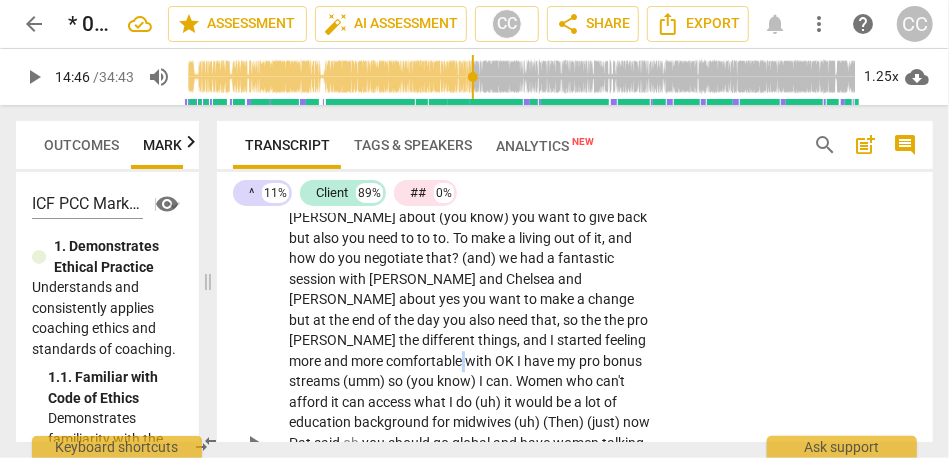 click on "comfortable" at bounding box center (425, 361) 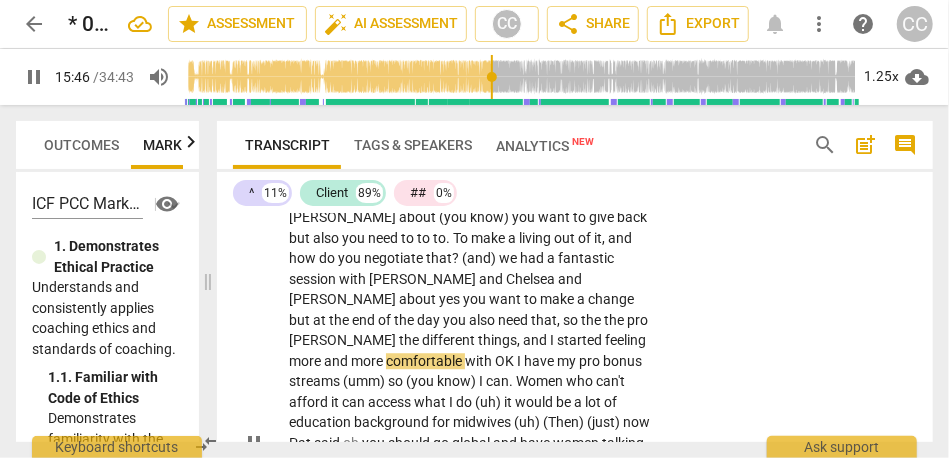 click on "things" at bounding box center (497, 340) 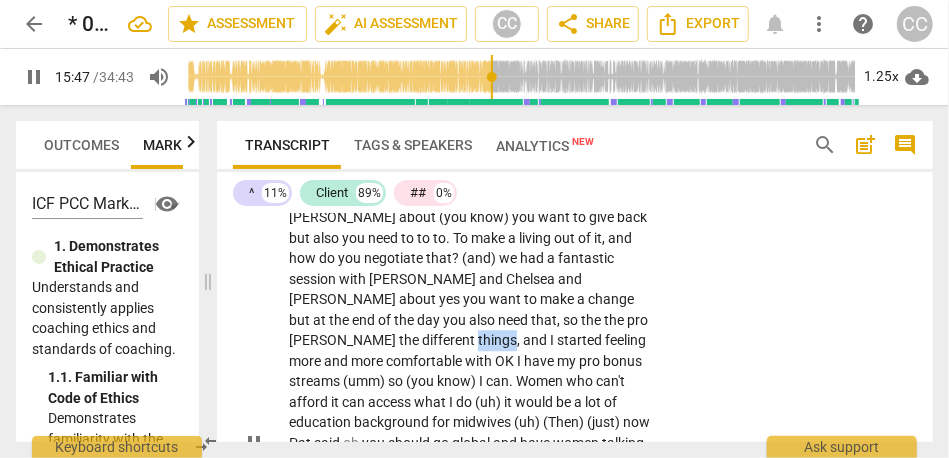 click on "things" at bounding box center (497, 340) 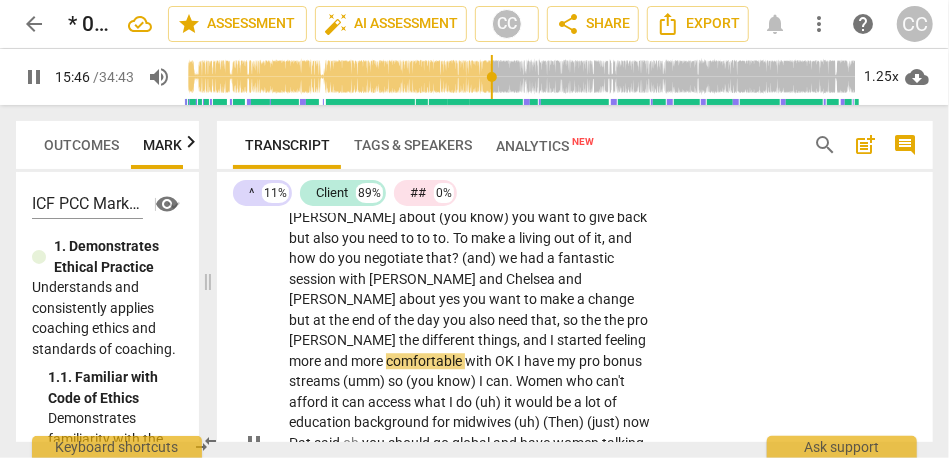 click on "and" at bounding box center [536, 340] 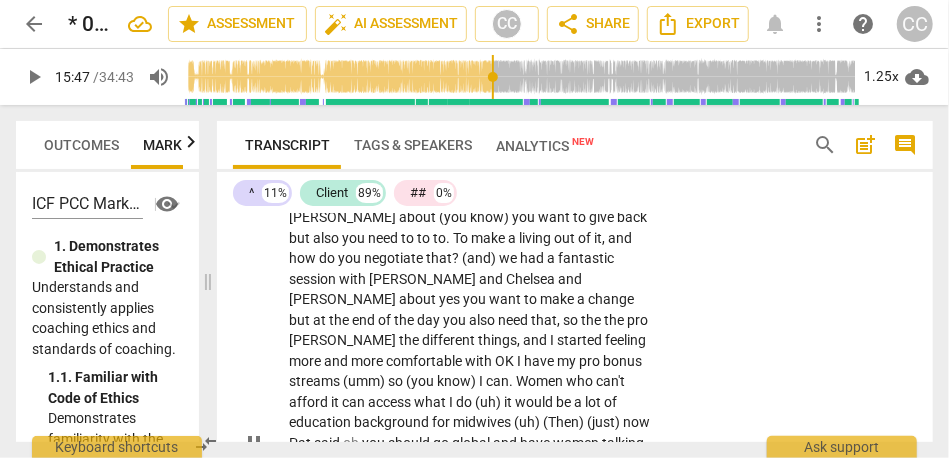 type on "948" 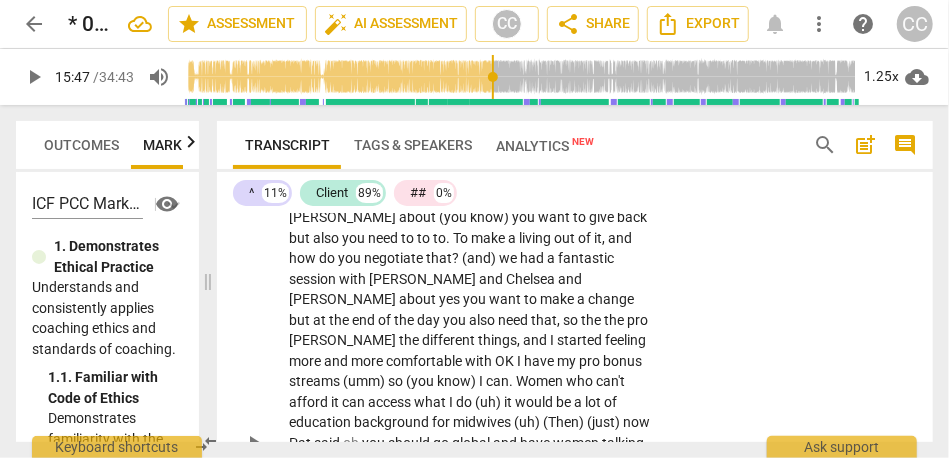 type 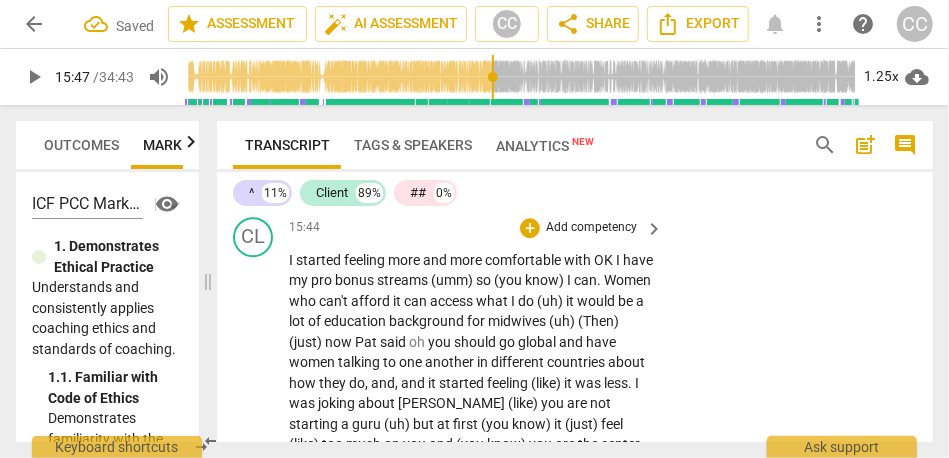 scroll, scrollTop: 5027, scrollLeft: 0, axis: vertical 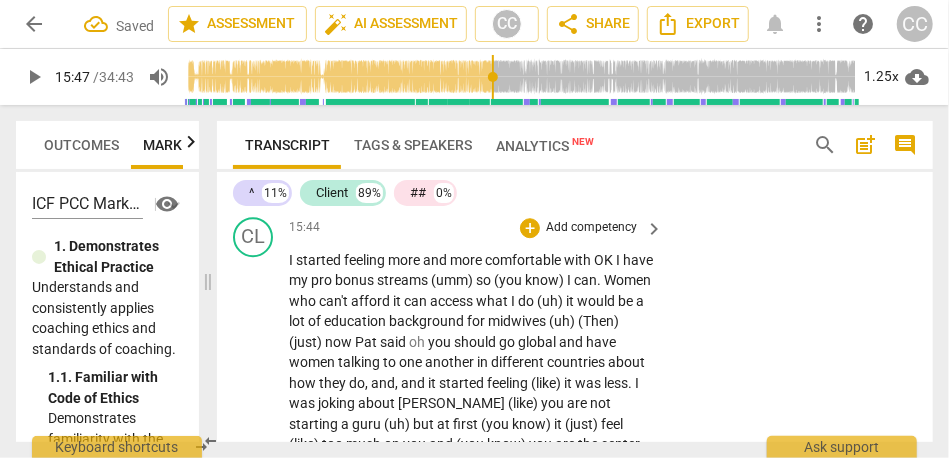 click on "and" at bounding box center [436, 260] 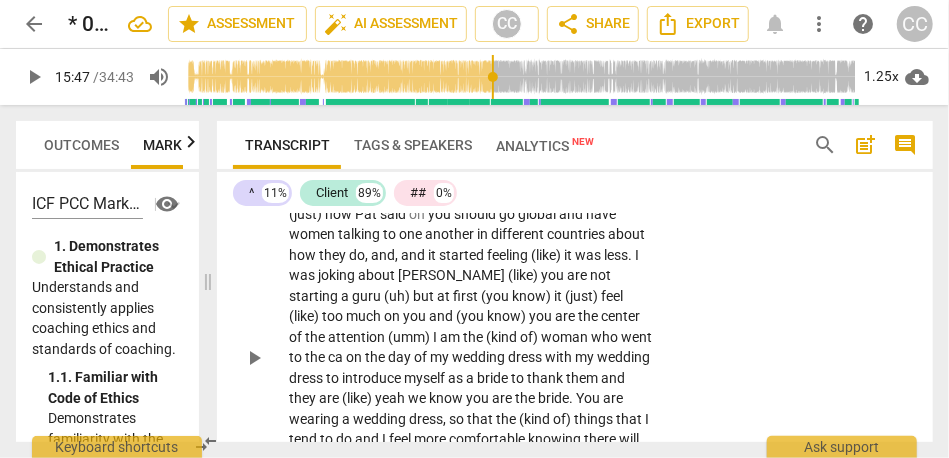 scroll, scrollTop: 5155, scrollLeft: 0, axis: vertical 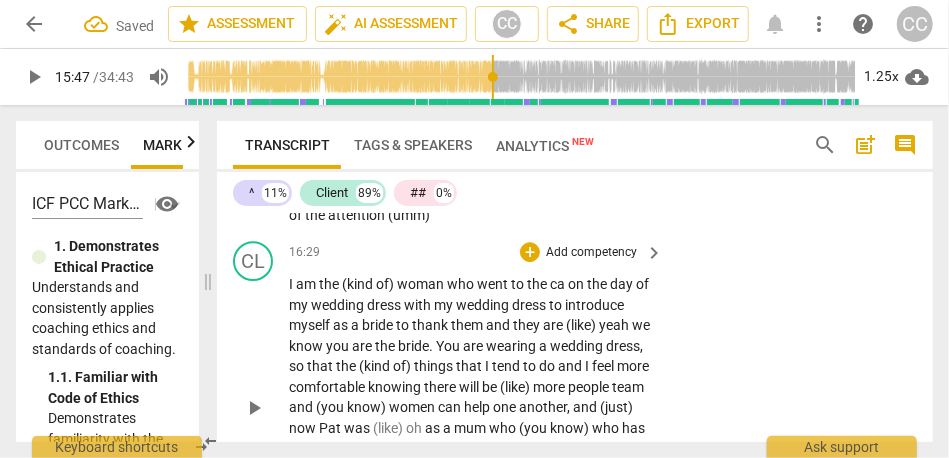 click on "woman" at bounding box center [422, 284] 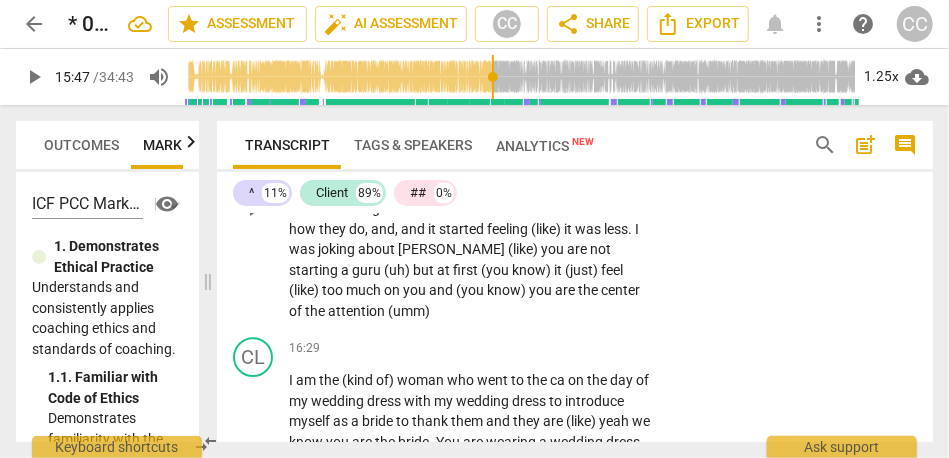 scroll, scrollTop: 5180, scrollLeft: 0, axis: vertical 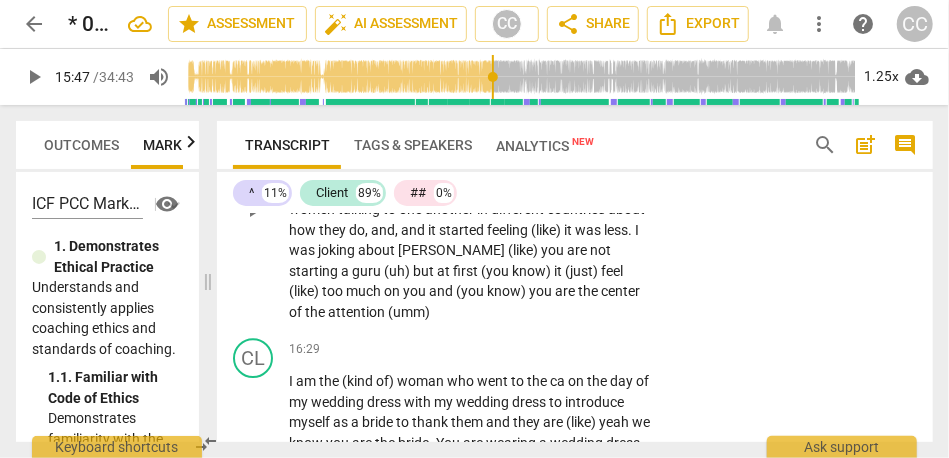click on "you" at bounding box center (542, 291) 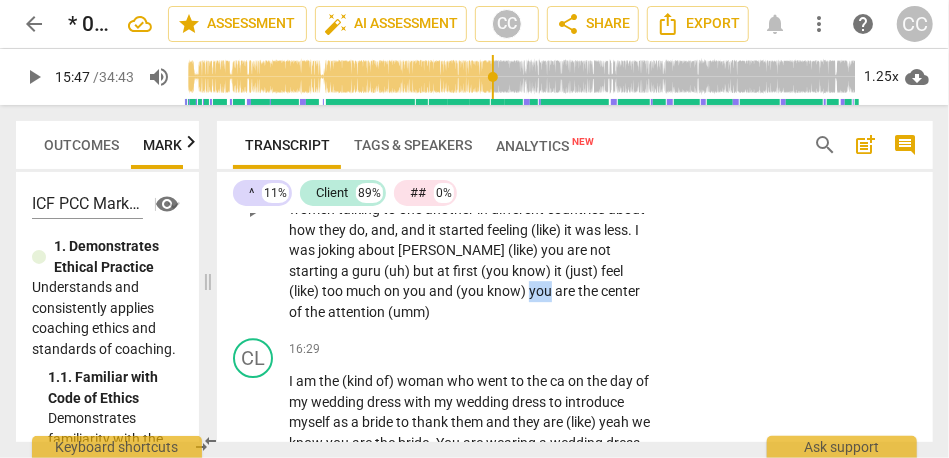 click on "you" at bounding box center [542, 291] 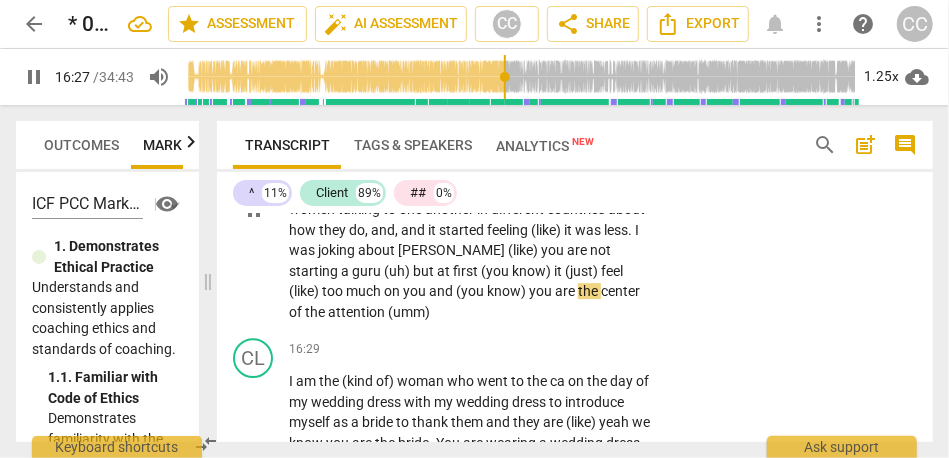 scroll, scrollTop: 5126, scrollLeft: 0, axis: vertical 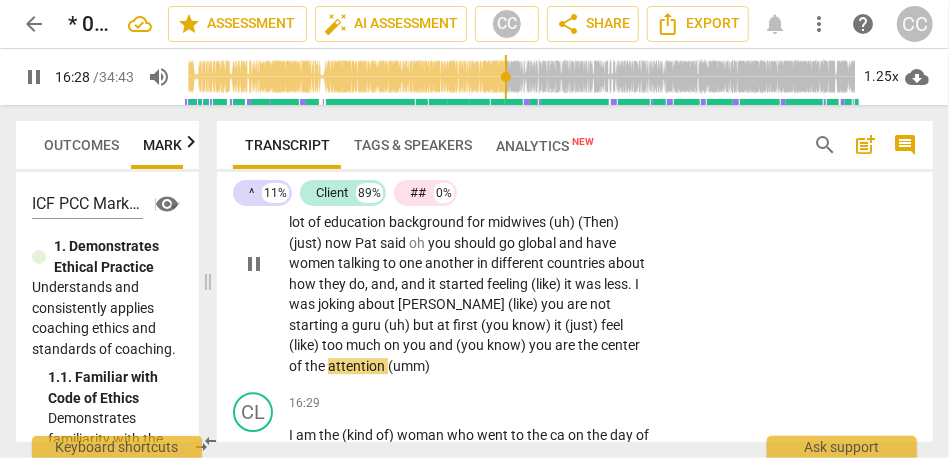 click on "was" at bounding box center [303, 304] 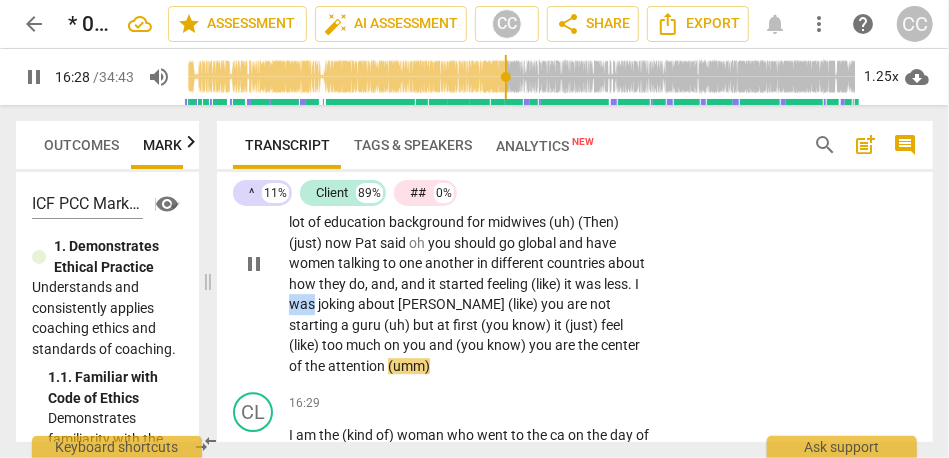 click on "was" at bounding box center (303, 304) 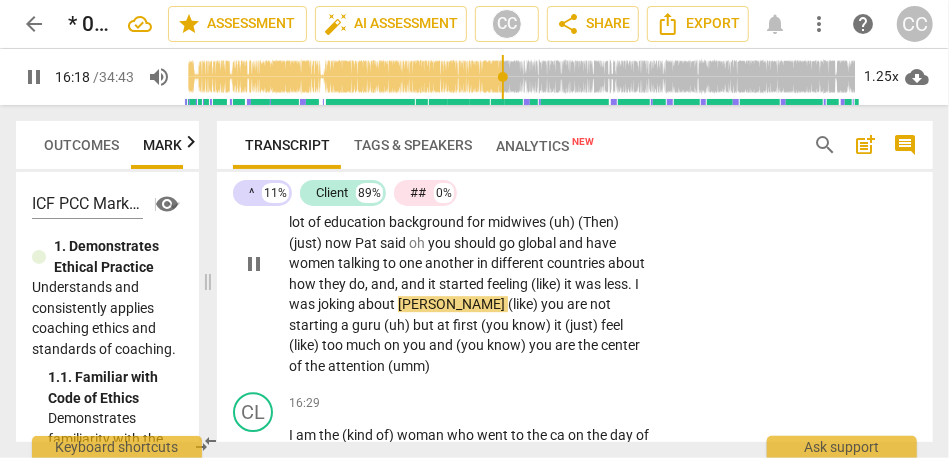 click on "you" at bounding box center (554, 304) 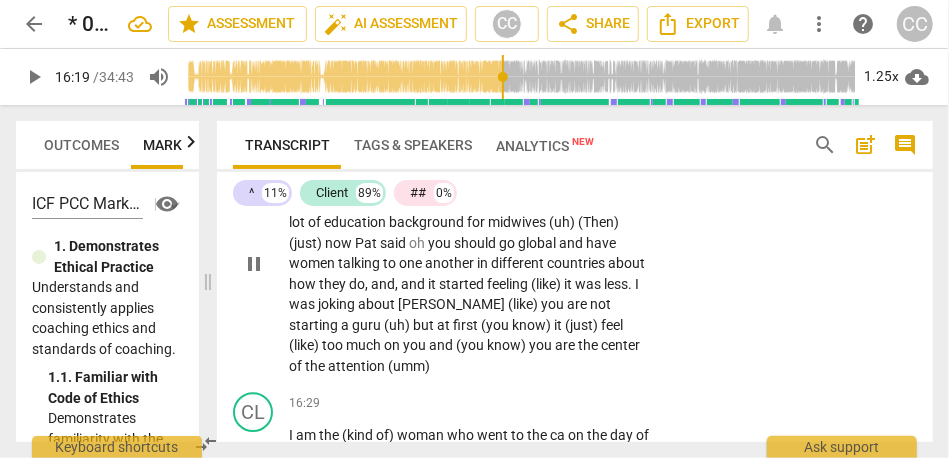 click on "was" at bounding box center (303, 304) 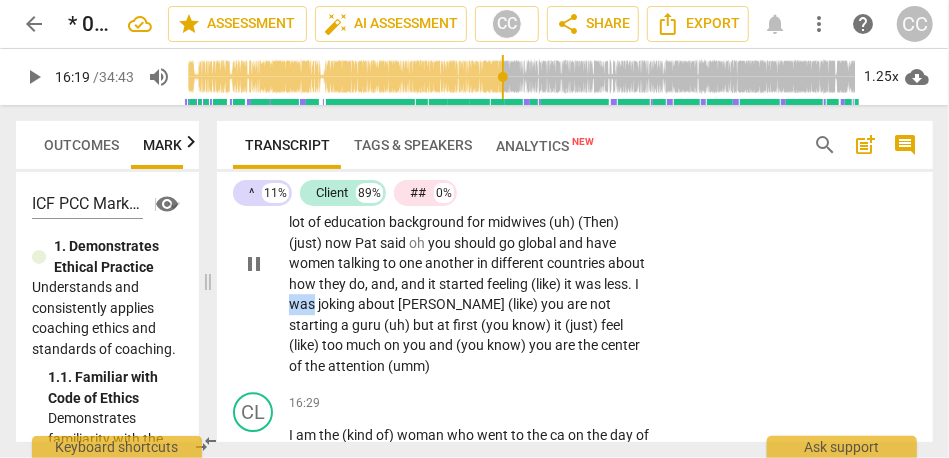 click on "was" at bounding box center (303, 304) 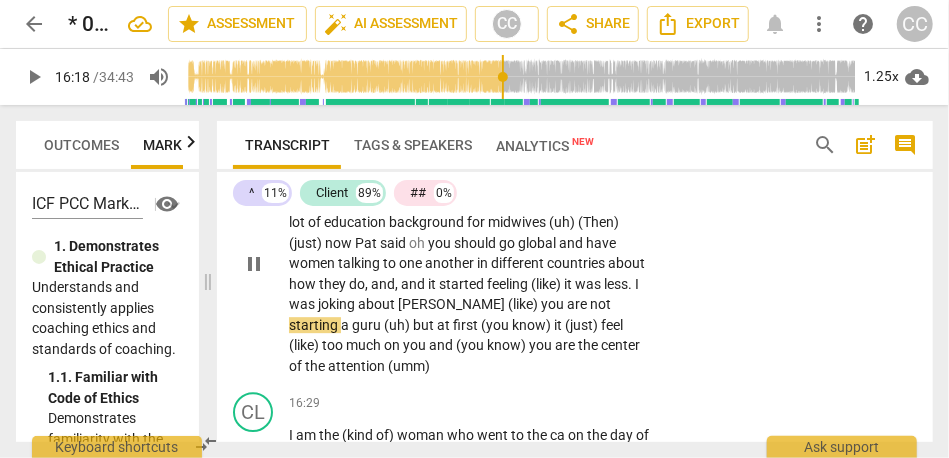 click on "(like)" at bounding box center [524, 304] 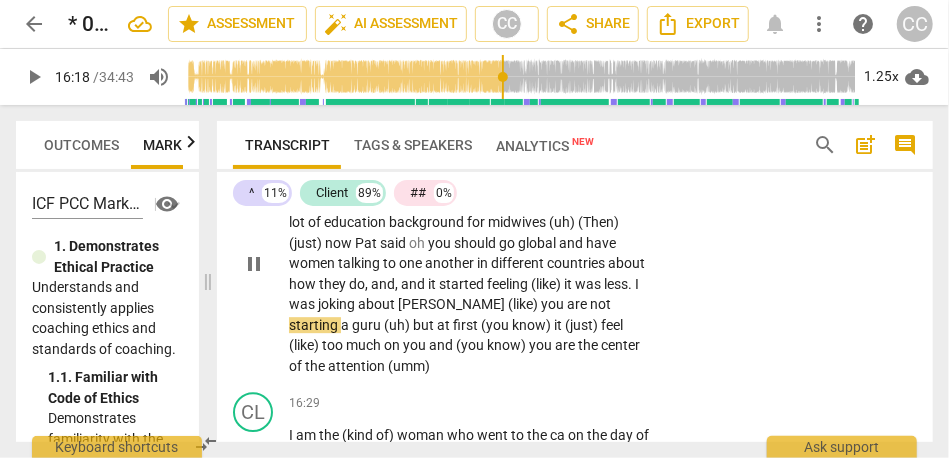 type on "979" 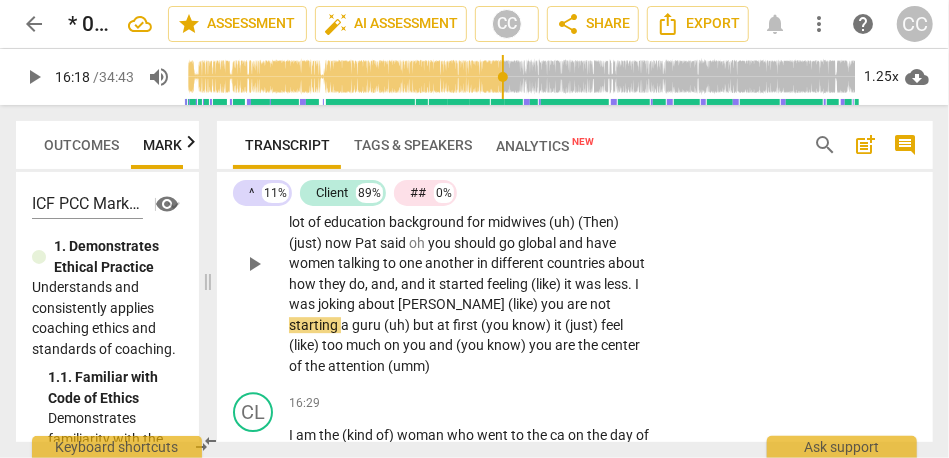 type 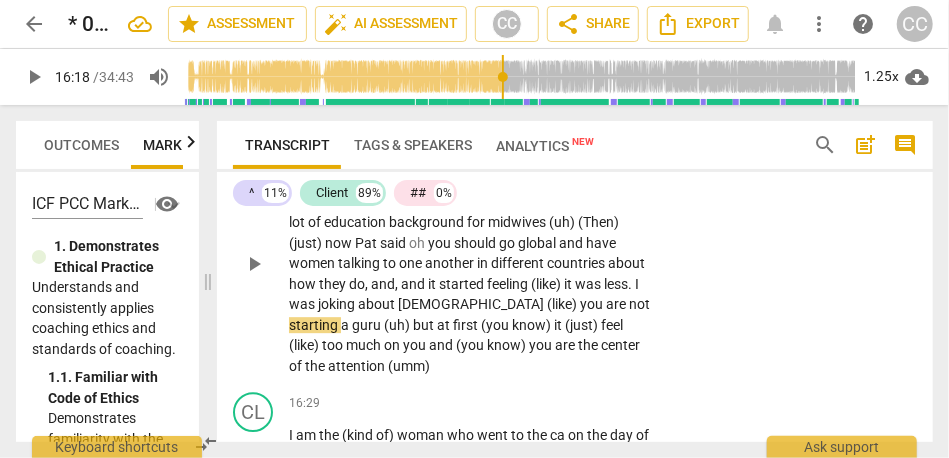click on "about" at bounding box center [378, 304] 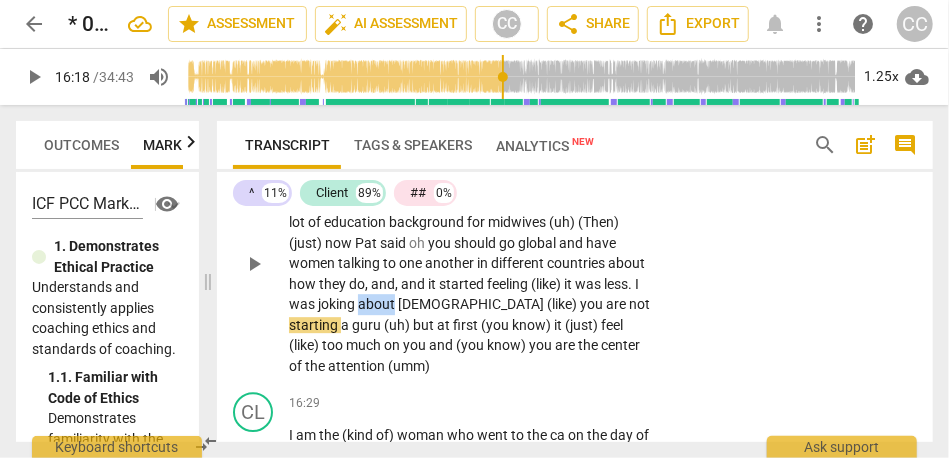 click on "about" at bounding box center (378, 304) 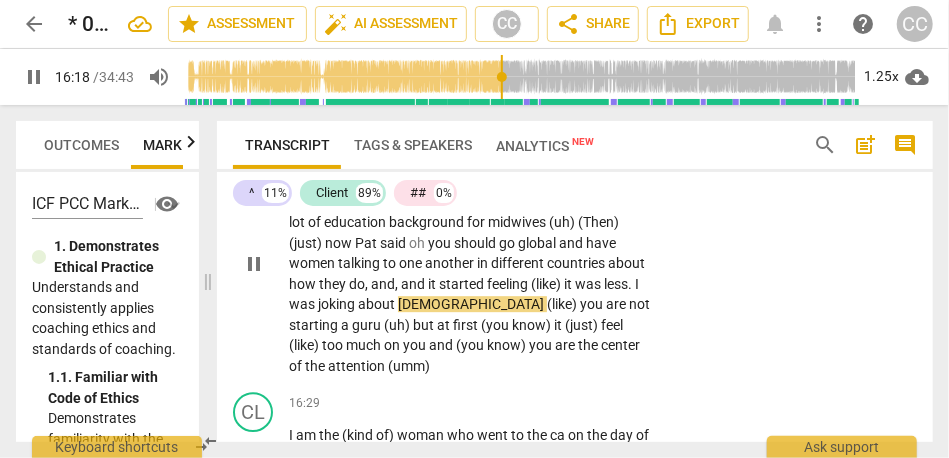 type on "978" 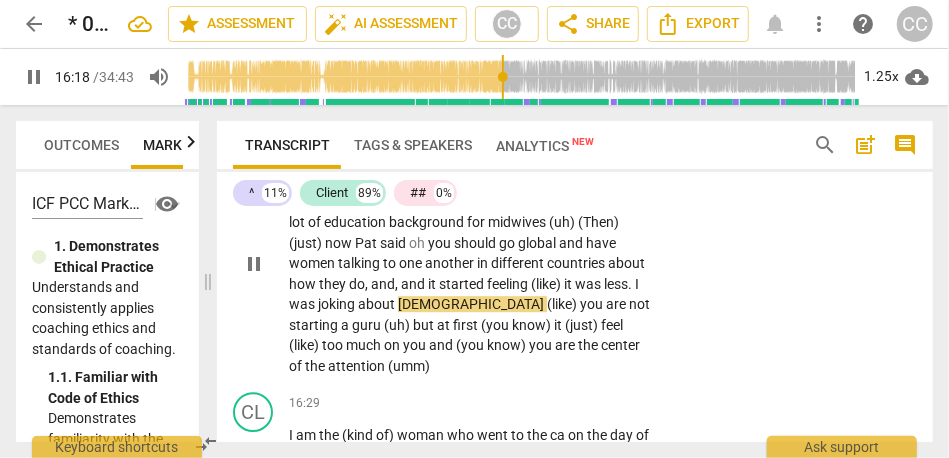 click on "you" at bounding box center (593, 304) 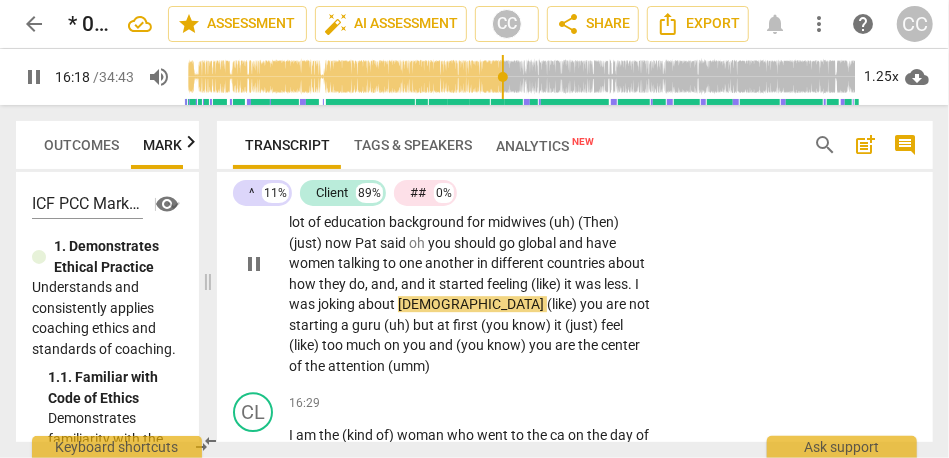 type 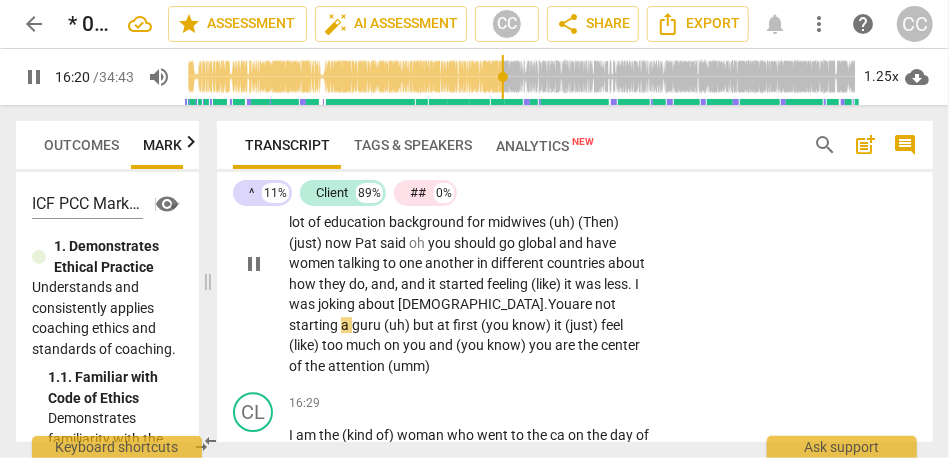 click on "You" at bounding box center [560, 304] 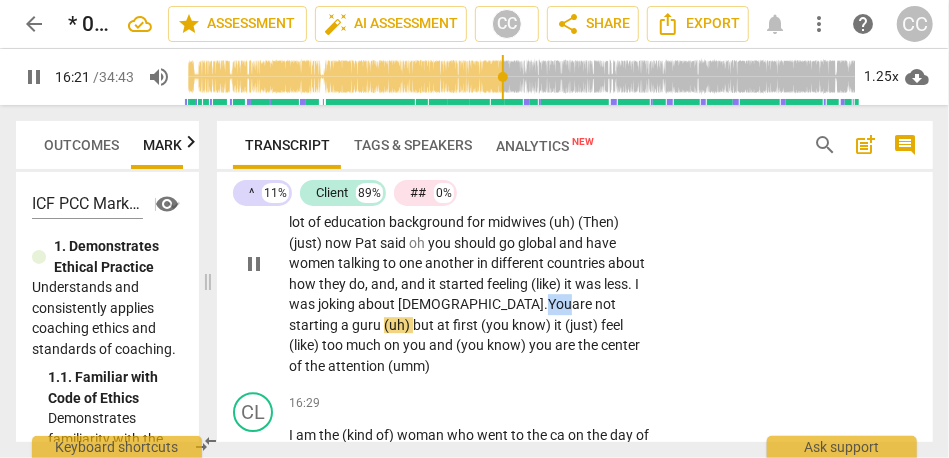 click on "You" at bounding box center [560, 304] 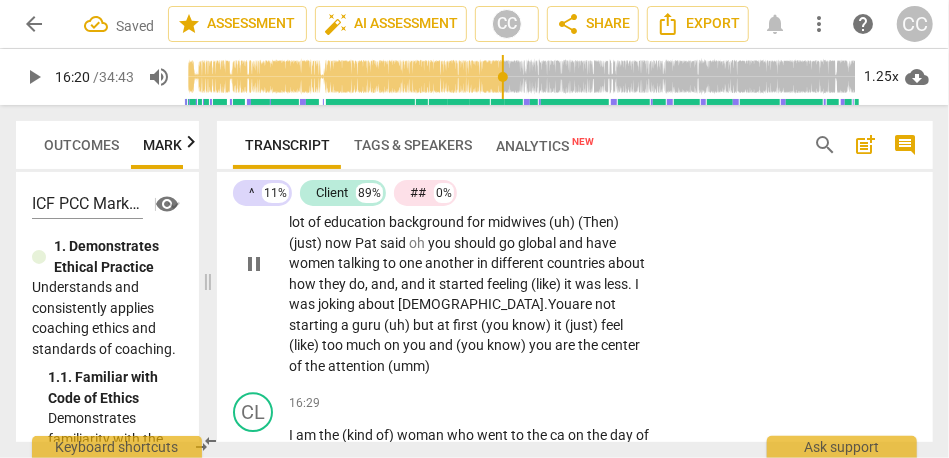 click on "starting" at bounding box center (315, 325) 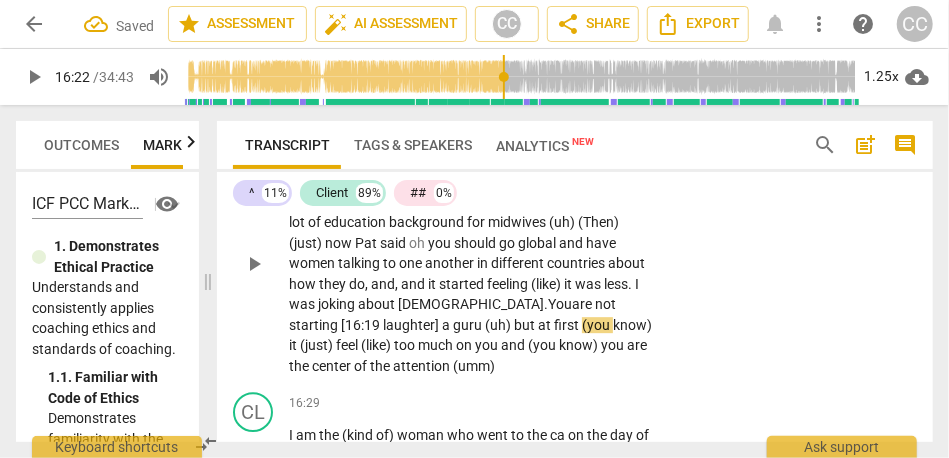 click on "are" at bounding box center [583, 304] 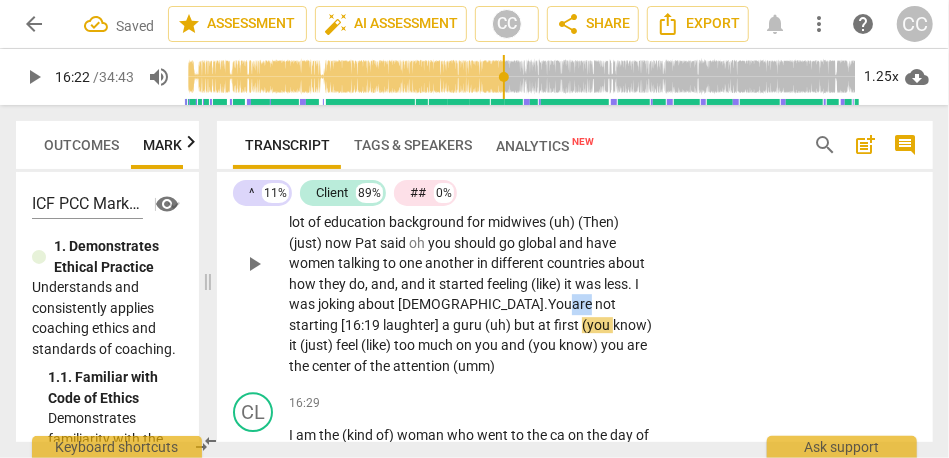 click on "are" at bounding box center (583, 304) 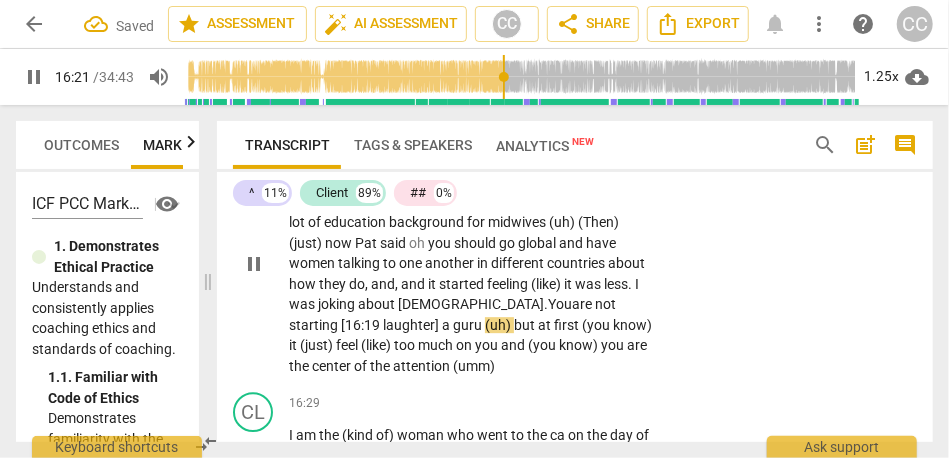 click on "but" at bounding box center (526, 325) 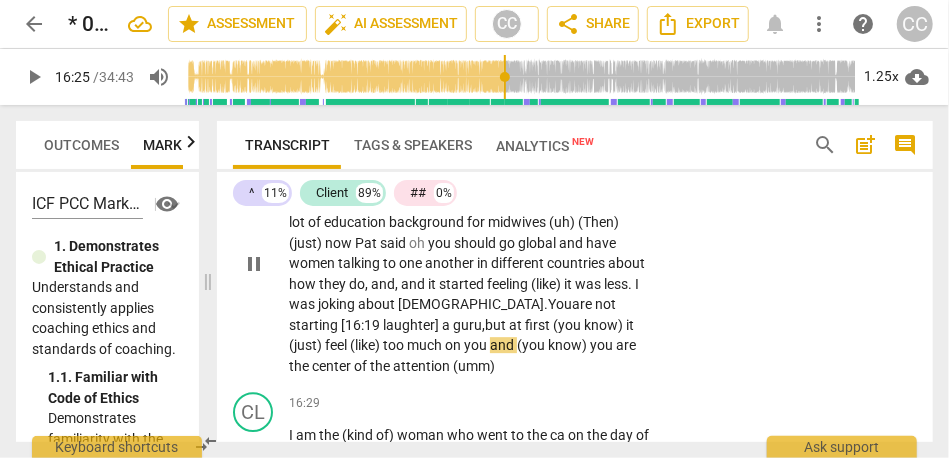 click on "first" at bounding box center (539, 325) 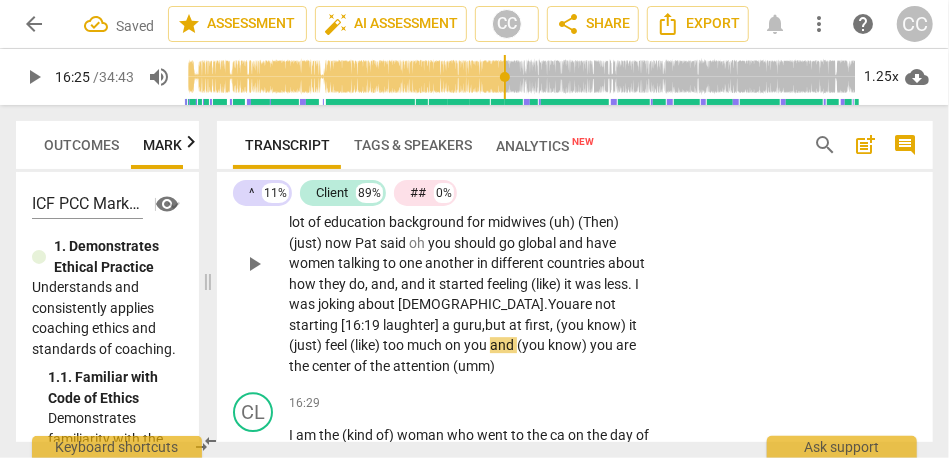 click on "first," at bounding box center [540, 325] 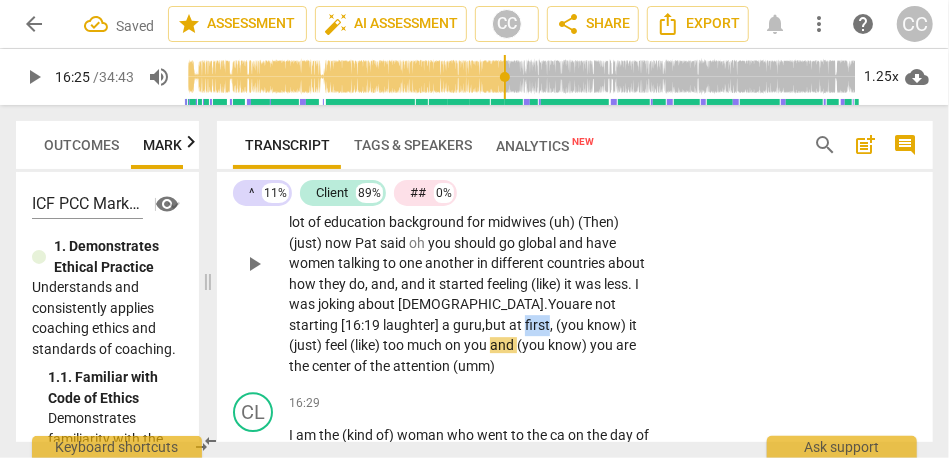 click on "first," at bounding box center [540, 325] 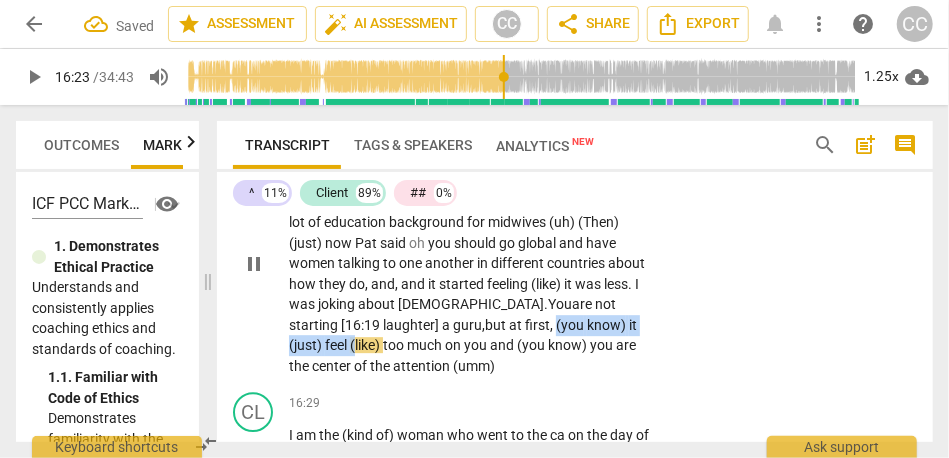 type on "984" 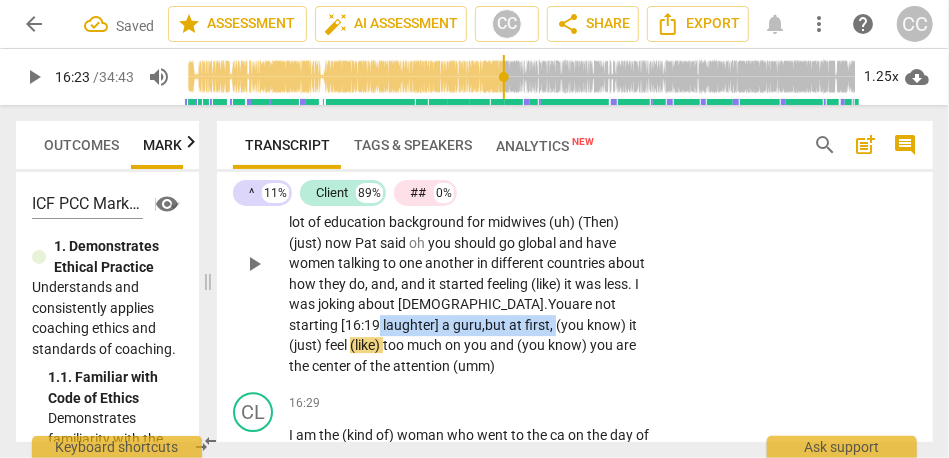 drag, startPoint x: 474, startPoint y: 305, endPoint x: 667, endPoint y: 292, distance: 193.43733 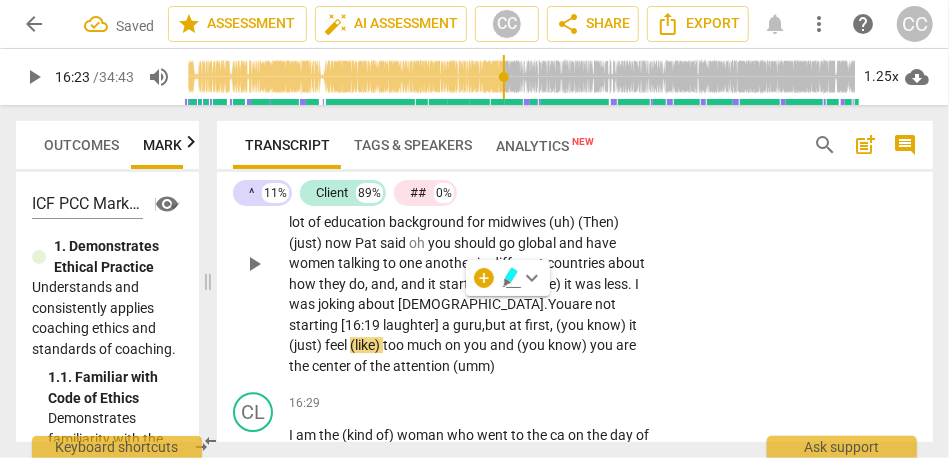 click on "CL play_arrow pause 15:44 + Add competency keyboard_arrow_right I   started   feeling   more   and   more   comfortable   with   OK   I   have   my   pro   bonus   streams   (umm)   so   (you   know)   I   can .   Women   who   can't   afford   it   can   access   what   I   do   (uh)   it   would   be   a   lot   of   education   background   for   midwives   (uh)   (Then)   (just)   now   [PERSON_NAME]   said   oh   you   should   go   global   and   have   women   talking   to   one   another   in   different   countries   about   how   they   do ,   and ,   and   it   started   feeling   (like)   it   was   less .   I   was   joking   about   [DEMOGRAPHIC_DATA].  You  are   not   starting [16:19 laughter]   a   guru,  but   at   first,    (you   know)   it   (just)   feel   (like)   too   much   on   you   and   (you   know)   you   are   the   center   of   the   attention   (umm)" at bounding box center [575, 247] 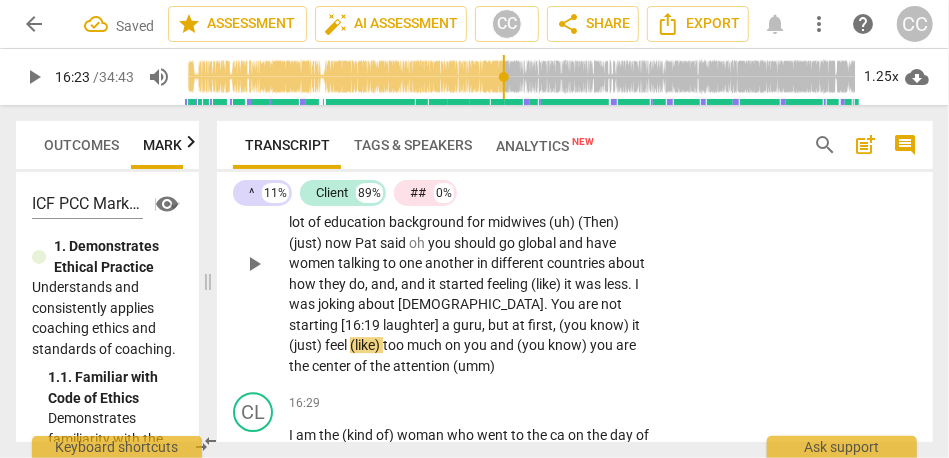 drag, startPoint x: 460, startPoint y: 305, endPoint x: 683, endPoint y: 303, distance: 223.00897 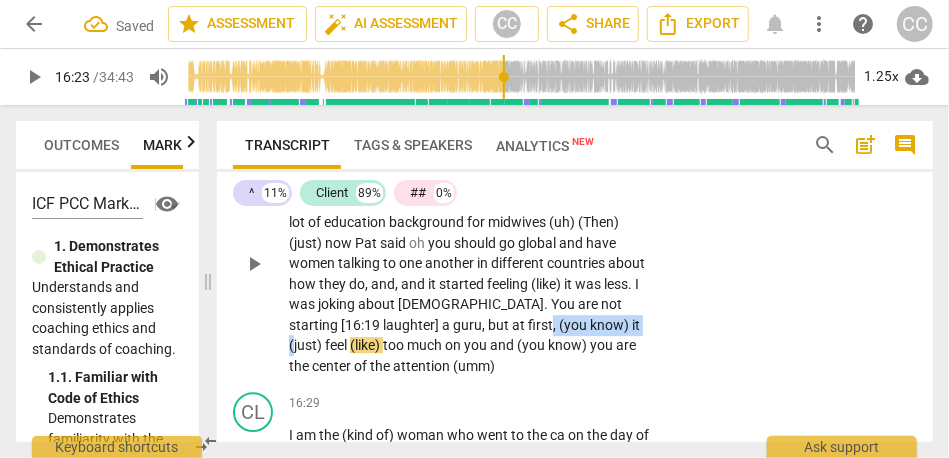 drag, startPoint x: 457, startPoint y: 300, endPoint x: 550, endPoint y: 299, distance: 93.00538 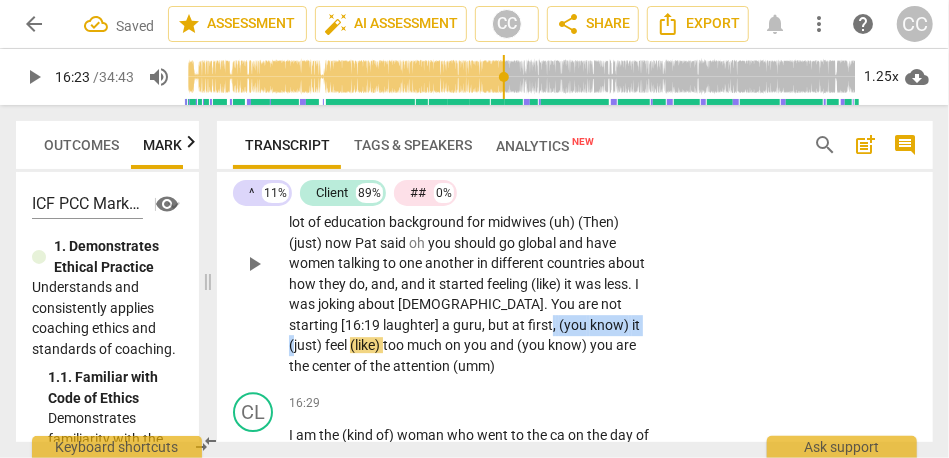 click on "I   started   feeling   more   and   more   comfortable   with   OK   I   have   my   pro   bonus   streams   (umm)   so   (you   know)   I   can .   Women   who   can't   afford   it   can   access   what   I   do   (uh)   it   would   be   a   lot   of   education   background   for   midwives   (uh)   (Then)   (just)   now   [PERSON_NAME]   said   oh   you   should   go   global   and   have   women   talking   to   one   another   in   different   countries   about   how   they   do ,   and ,   and   it   started   feeling   (like)   it   was   less .   I   was   joking   about   [DEMOGRAPHIC_DATA] .   You   are   not   starting   [16:19   laughter]   a   guru ,   but   at   first ,   (you   know)   it   (just)   feel   (like)   too   much   on   you   and   (you   know)   you   are   the   center   of   the   attention   (umm)" at bounding box center (471, 264) 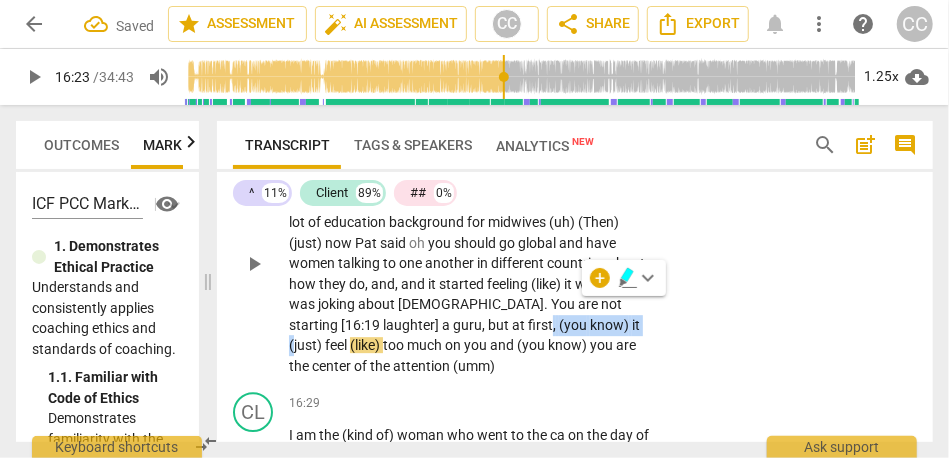 click on "know)" at bounding box center (611, 325) 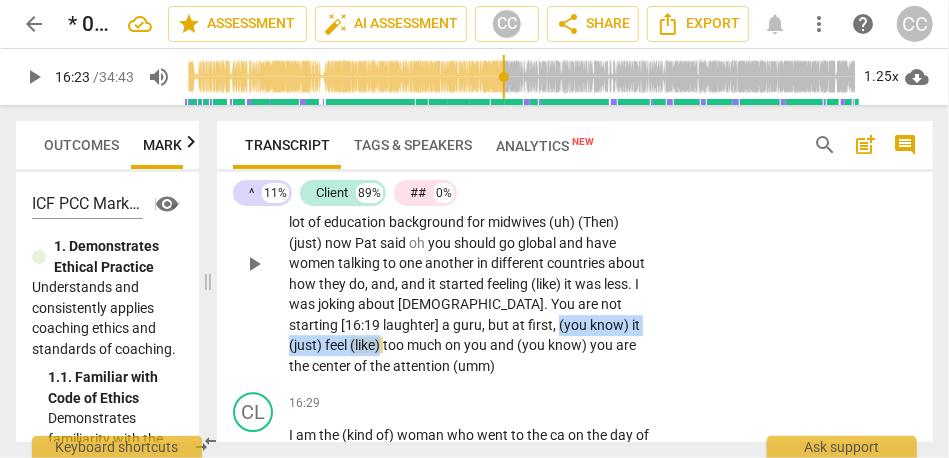 drag, startPoint x: 463, startPoint y: 304, endPoint x: 657, endPoint y: 299, distance: 194.06442 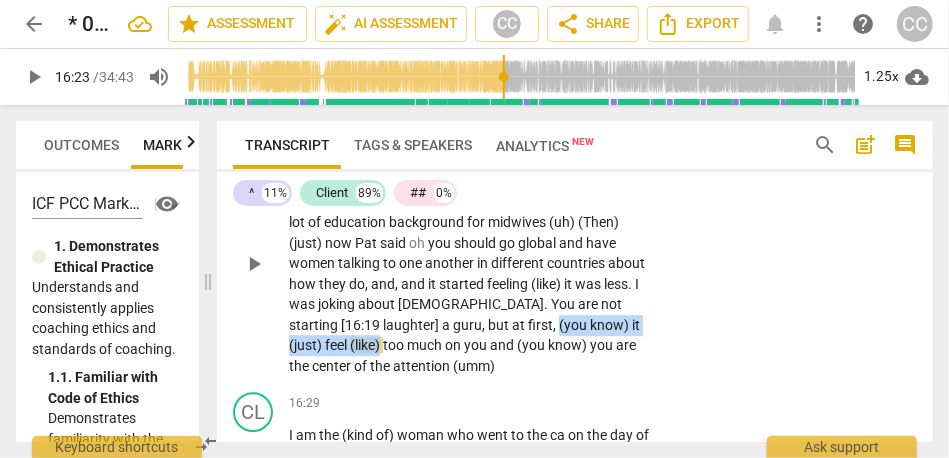 click on "I   started   feeling   more   and   more   comfortable   with   OK   I   have   my   pro   bonus   streams   (umm)   so   (you   know)   I   can .   Women   who   can't   afford   it   can   access   what   I   do   (uh)   it   would   be   a   lot   of   education   background   for   midwives   (uh)   (Then)   (just)   now   [PERSON_NAME]   said   oh   you   should   go   global   and   have   women   talking   to   one   another   in   different   countries   about   how   they   do ,   and ,   and   it   started   feeling   (like)   it   was   less .   I   was   joking   about   [DEMOGRAPHIC_DATA] .   You   are   not   starting   [16:19   laughter]   a   guru ,   but   at   first ,   (you   know)   it   (just)   feel   (like)   too   much   on   you   and   (you   know)   you   are   the   center   of   the   attention   (umm)" at bounding box center [477, 264] 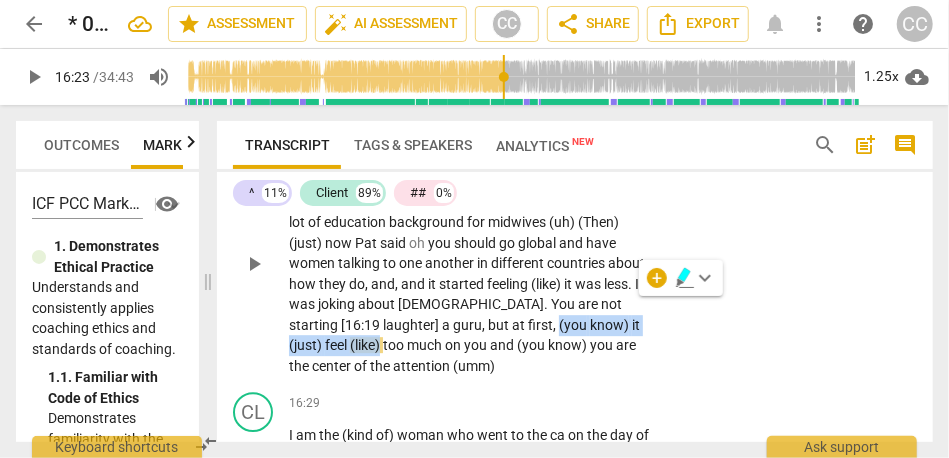 type 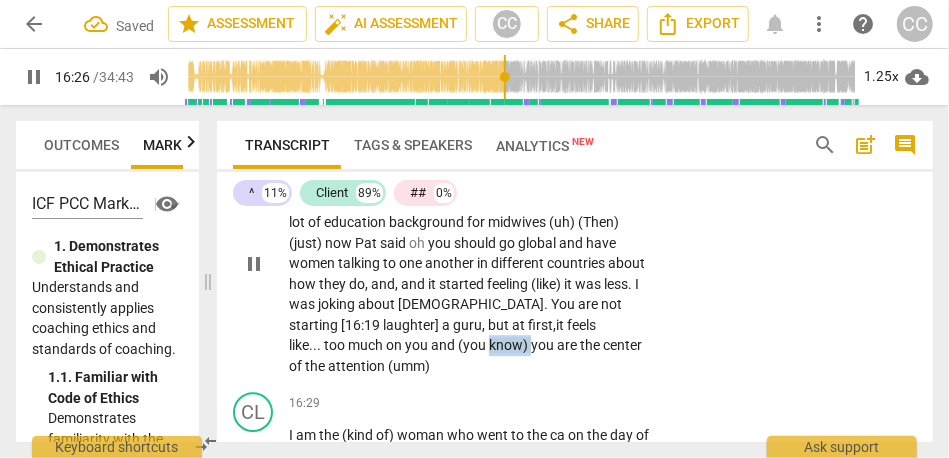 drag, startPoint x: 414, startPoint y: 325, endPoint x: 372, endPoint y: 325, distance: 42 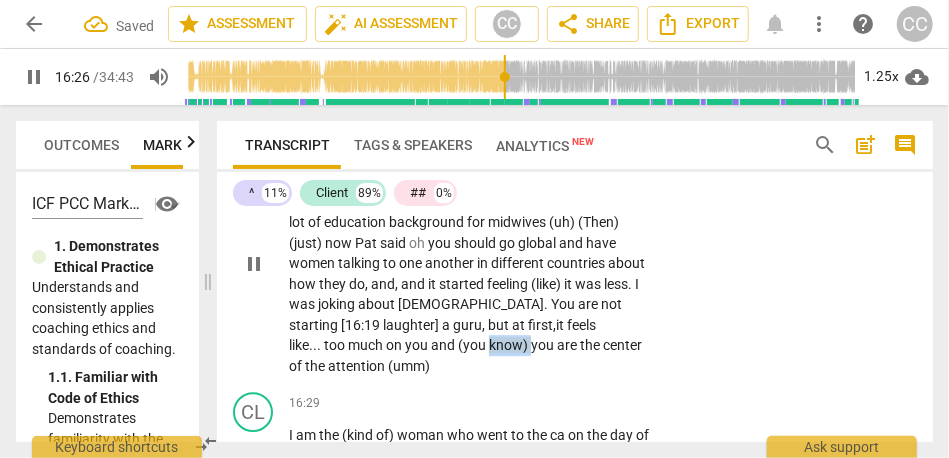 click on "I   started   feeling   more   and   more   comfortable   with   OK   I   have   my   pro   bonus   streams   (umm)   so   (you   know)   I   can .   Women   who   can't   afford   it   can   access   what   I   do   (uh)   it   would   be   a   lot   of   education   background   for   midwives   (uh)   (Then)   (just)   now   [PERSON_NAME]   said   oh   you   should   go   global   and   have   women   talking   to   one   another   in   different   countries   about   how   they   do ,   and ,   and   it   started   feeling   (like)   it   was   less .   I   was   joking   about   [DEMOGRAPHIC_DATA] .   You   are   not   starting   [16:19   laughter]   a   guru ,   but   at   first ,  it feels like...    too   much   on   you   and   (you   know)   you   are   the   center   of   the   attention   (umm)" at bounding box center (471, 264) 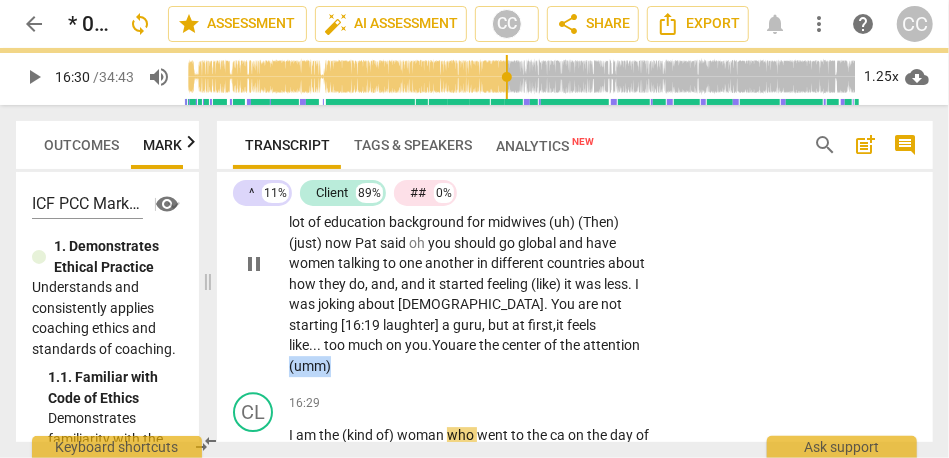 drag, startPoint x: 532, startPoint y: 321, endPoint x: 590, endPoint y: 321, distance: 58 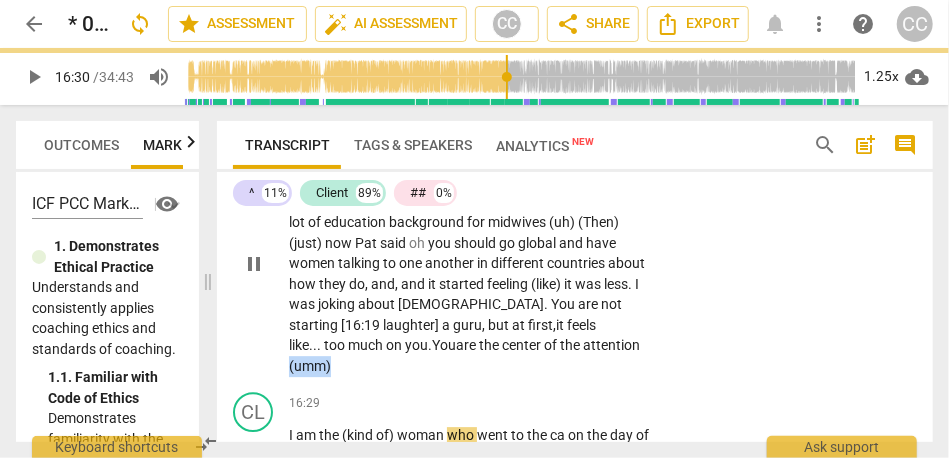 click on "I   started   feeling   more   and   more   comfortable   with   OK   I   have   my   pro   bonus   streams   (umm)   so   (you   know)   I   can .   Women   who   can't   afford   it   can   access   what   I   do   (uh)   it   would   be   a   lot   of   education   background   for   midwives   (uh)   (Then)   (just)   now   [PERSON_NAME]   said   oh   you   should   go   global   and   have   women   talking   to   one   another   in   different   countries   about   how   they   do ,   and ,   and   it   started   feeling   (like)   it   was   less .   I   was   joking   about   [DEMOGRAPHIC_DATA] .   You   are   not   starting   [16:19   laughter]   a   guru ,   but   at   first ,  it feels like...    too   much   on   you.  You  are   the   center   of   the   attention   (umm)" at bounding box center [471, 264] 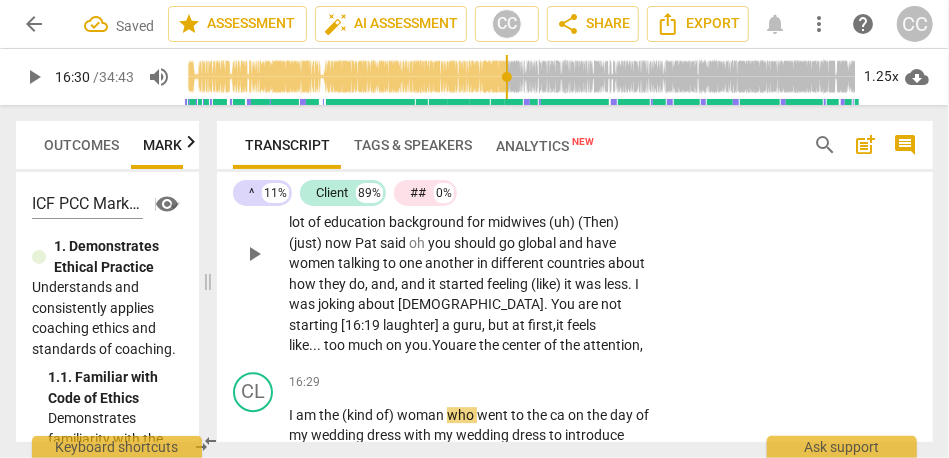 click on "I   started   feeling   more   and   more   comfortable   with   OK   I   have   my   pro   bonus   streams   (umm)   so   (you   know)   I   can .   Women   who   can't   afford   it   can   access   what   I   do   (uh)   it   would   be   a   lot   of   education   background   for   midwives   (uh)   (Then)   (just)   now   [PERSON_NAME]   said   oh   you   should   go   global   and   have   women   talking   to   one   another   in   different   countries   about   how   they   do ,   and ,   and   it   started   feeling   (like)   it   was   less .   I   was   joking   about   [DEMOGRAPHIC_DATA] .   You   are   not   starting   [16:19   laughter]   a   guru ,   but   at   first ,  it feels like...    too   much   on   you.  You  are   the   center   of   the   attention," at bounding box center (477, 253) 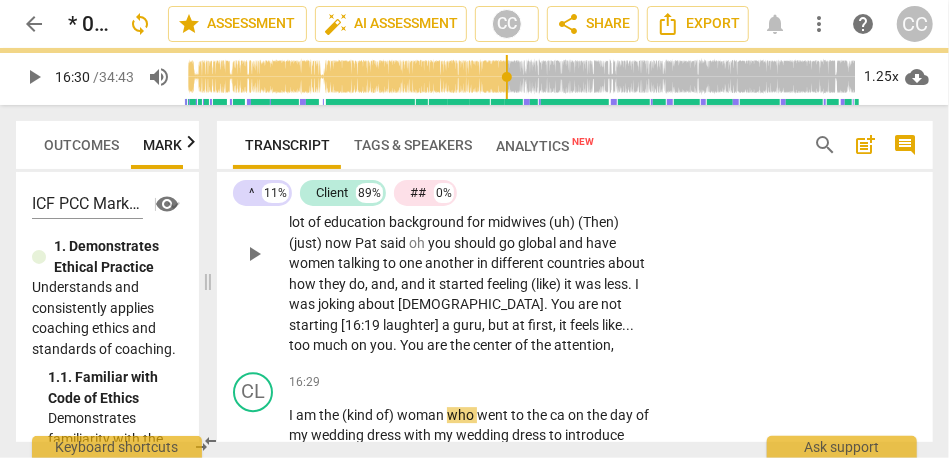 scroll, scrollTop: 5194, scrollLeft: 0, axis: vertical 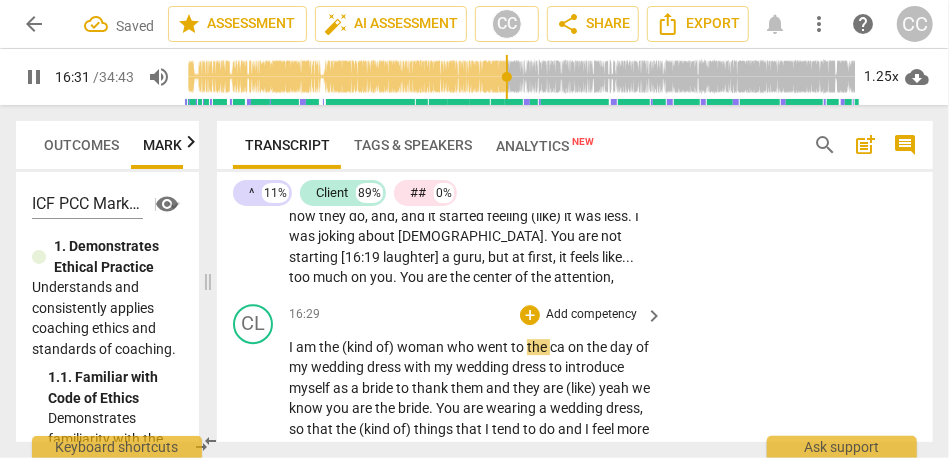 click on "am" at bounding box center (307, 347) 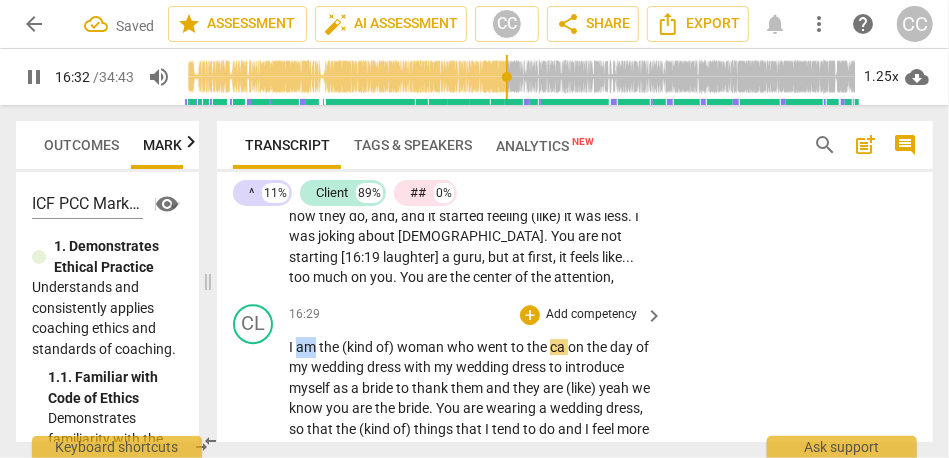 click on "am" at bounding box center (307, 347) 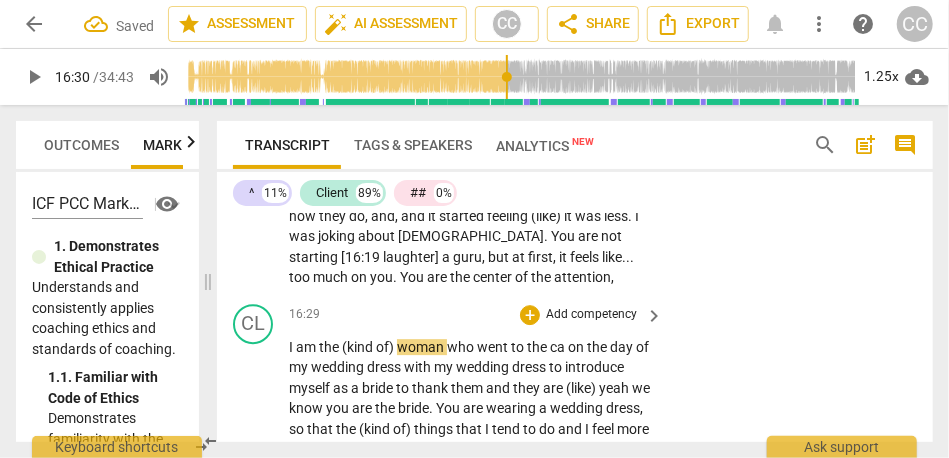 click on "woman" at bounding box center (422, 347) 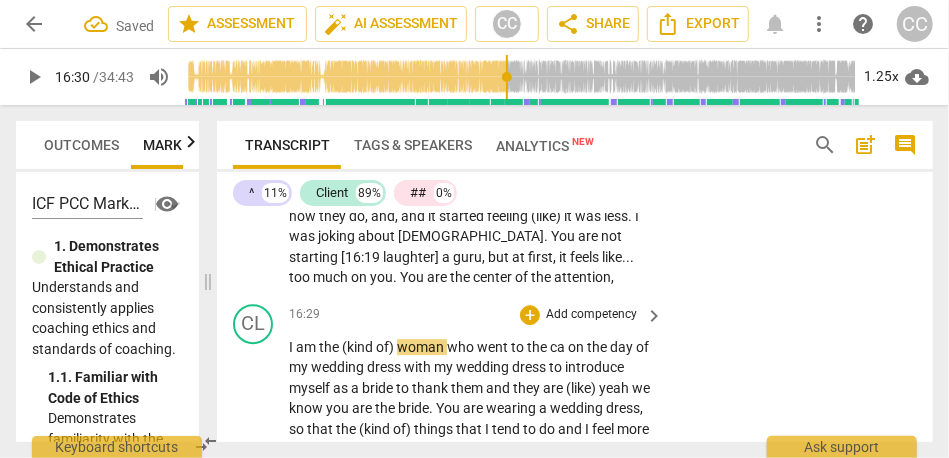 type on "991" 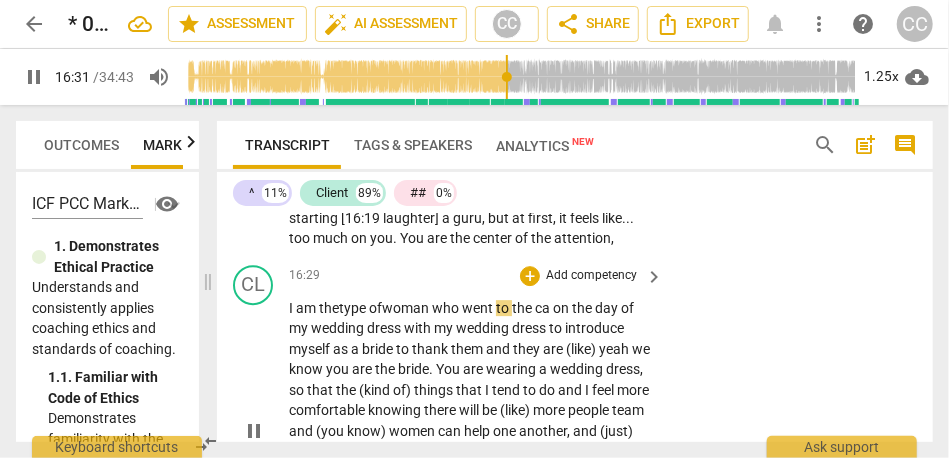 scroll, scrollTop: 5234, scrollLeft: 0, axis: vertical 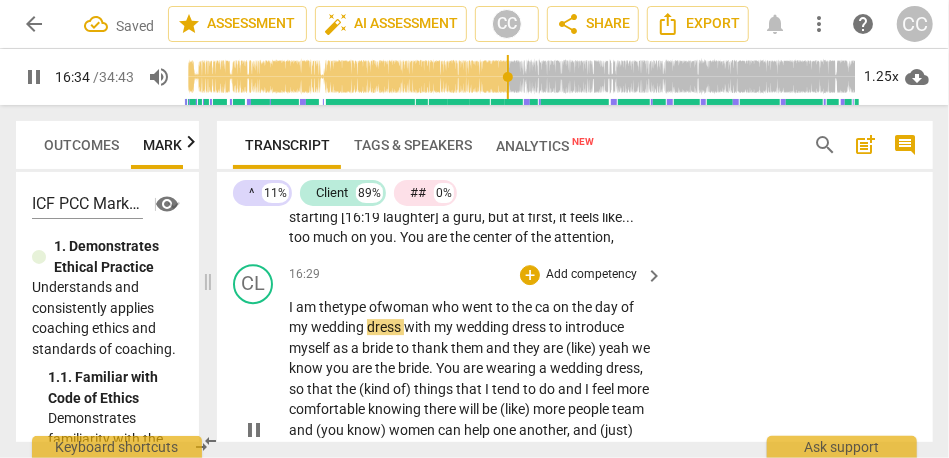 click on "who" at bounding box center [447, 307] 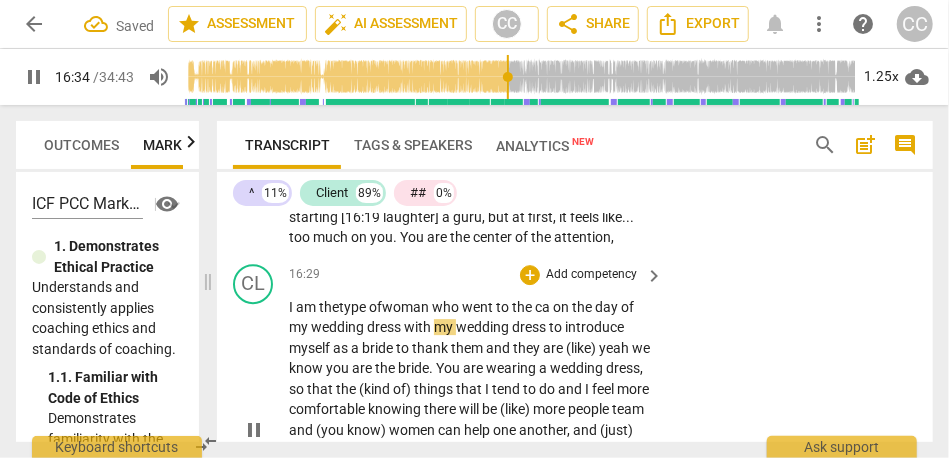 click on "who" at bounding box center (447, 307) 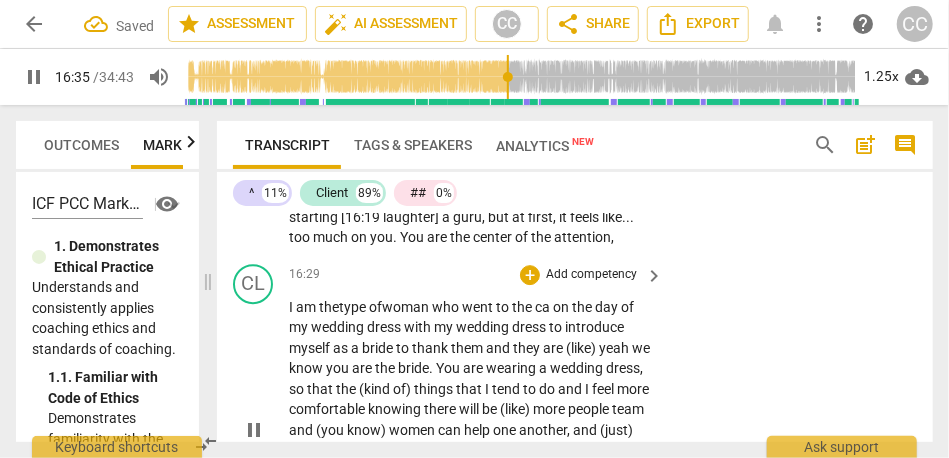click on "who" at bounding box center [447, 307] 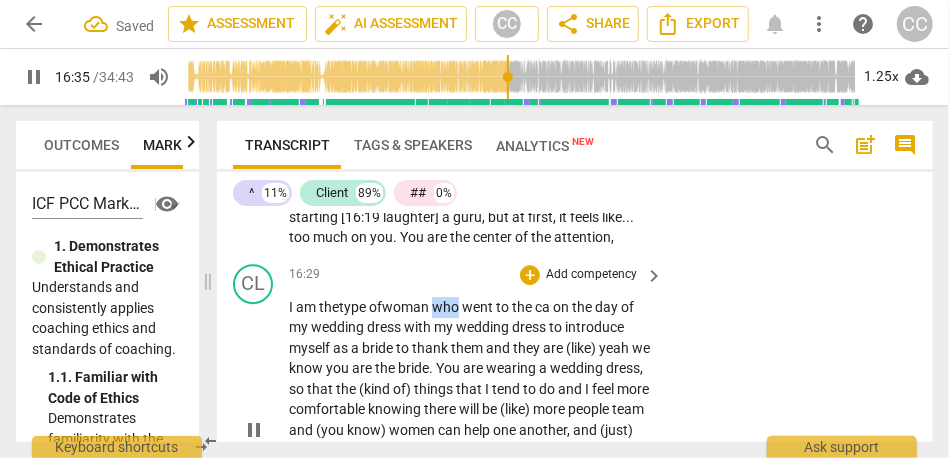 click on "who" at bounding box center (447, 307) 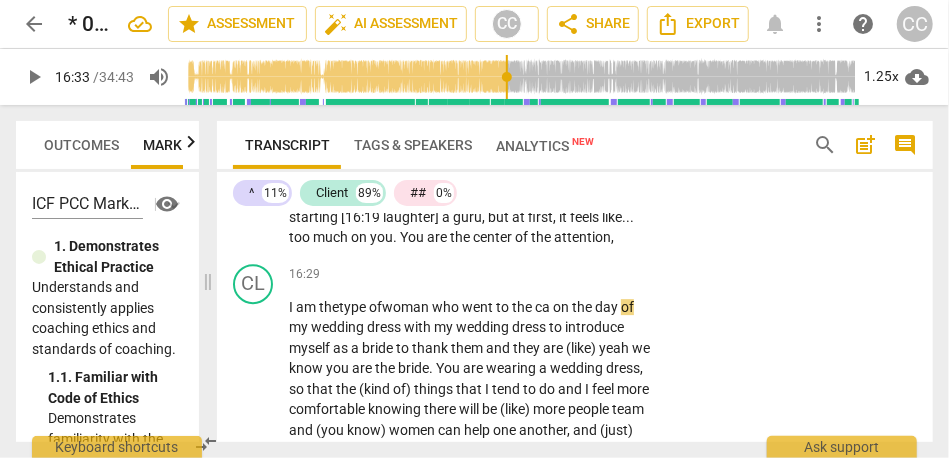 type on "993" 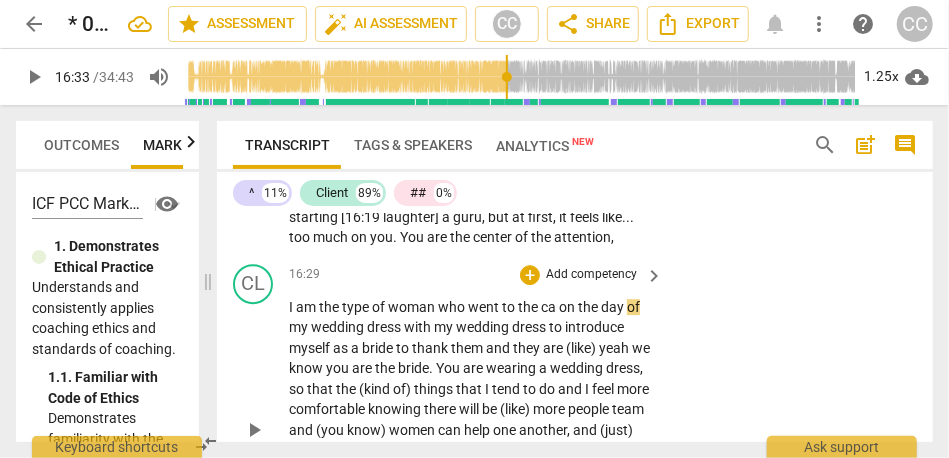 click on "ca" at bounding box center [550, 307] 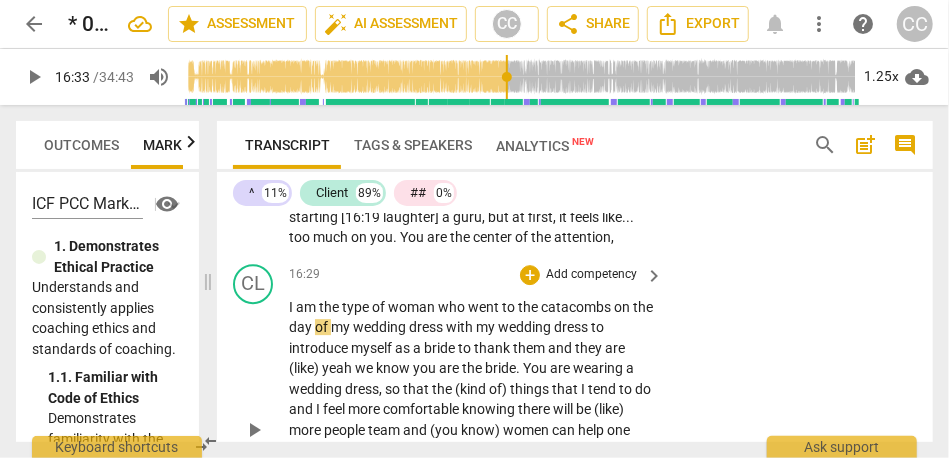 click on "CL play_arrow pause 16:29 + Add competency keyboard_arrow_right I   am   the   type   of   woman   who   went   to   the   catacombs   on   the   day   of   my   wedding   dress   with   my   wedding   dress   to   introduce   myself   as   a   bride   to   thank   them   and   they   are   (like)   yeah   we   know   you   are   the   bride .   You   are   wearing   a   wedding   dress ,   so   that   the   (kind   of)   things   that   I   tend   to   do   and   I   feel   more   comfortable   knowing   there   will   be   (like)   more   people   team   and   (you   know)   women   can   help   one   another ,   and   (just)   now   Pat   was   (like)   oh   as   a   mum   who   (you   know)   who   has   a   mum   who   has   a   daughter   has   a   dhd   I   would   love   to   know   more   about   that ,   so   it   feels   more   (like)   you   start   a   movement   by   planting   the   seeds   (Then)   it   will   grow ,   and   that   (uh)   that   is   (/)   has   when   I   started   feeling" at bounding box center (575, 414) 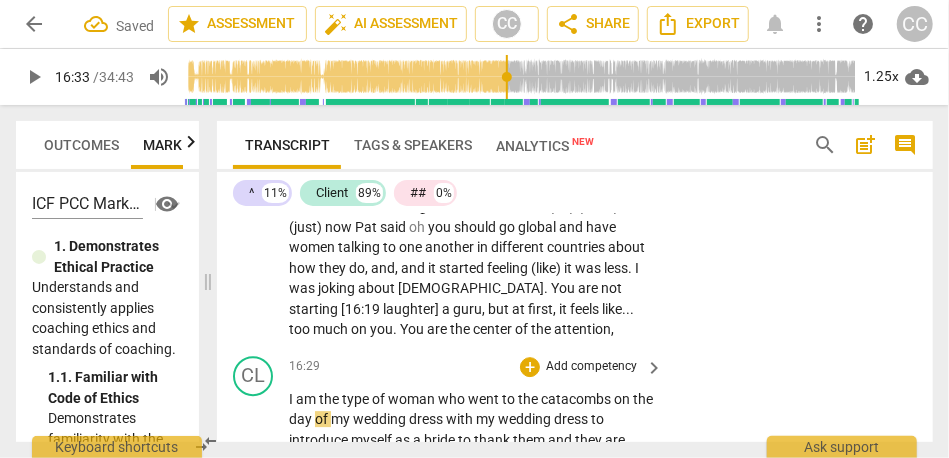scroll, scrollTop: 5141, scrollLeft: 0, axis: vertical 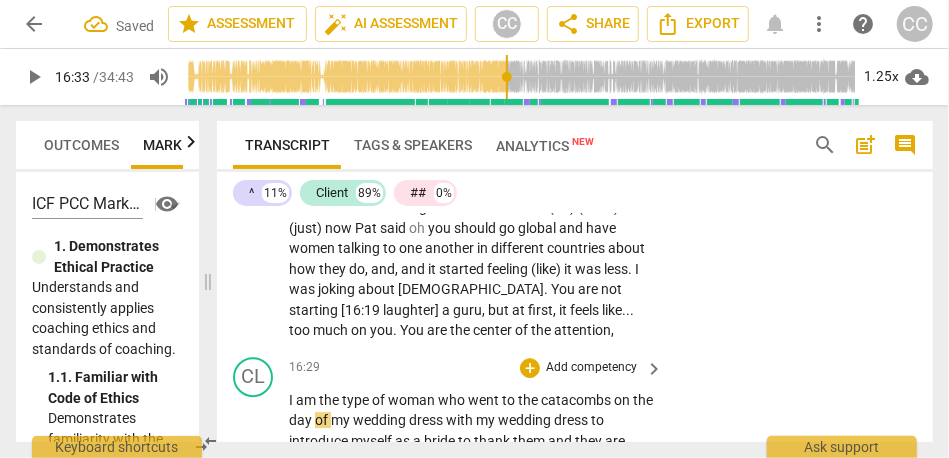 click on "I   am   the   type   of   woman   who   went   to   the   catacombs   on   the   day   of   my   wedding   dress   with   my   wedding   dress   to   introduce   myself   as   a   bride   to   thank   them   and   they   are   (like)   yeah   we   know   you   are   the   bride .   You   are   wearing   a   wedding   dress ,   so   that   the   (kind   of)   things   that   I   tend   to   do   and   I   feel   more   comfortable   knowing   there   will   be   (like)   more   people   team   and   (you   know)   women   can   help   one   another ,   and   (just)   now   Pat   was   (like)   oh   as   a   mum   who   (you   know)   who   has   a   mum   who   has   a   daughter   has   a   dhd   I   would   love   to   know   more   about   that ,   so   it   feels   more   (like)   you   start   a   movement   by   planting   the   seeds   (Then)   it   will   grow ,   and   that   (uh)   that   is   (/)   has   when   I   started   feeling   more   comfortable   now   that   I   say   it ." at bounding box center (471, 523) 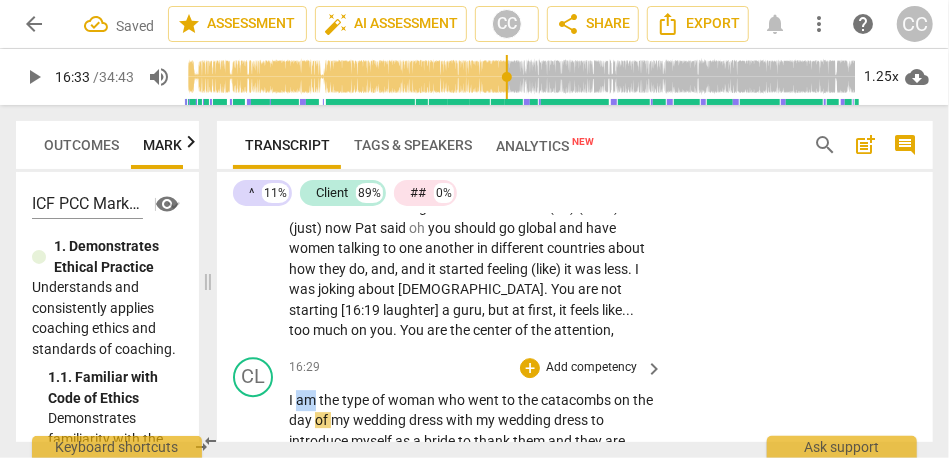 click on "am" at bounding box center [307, 400] 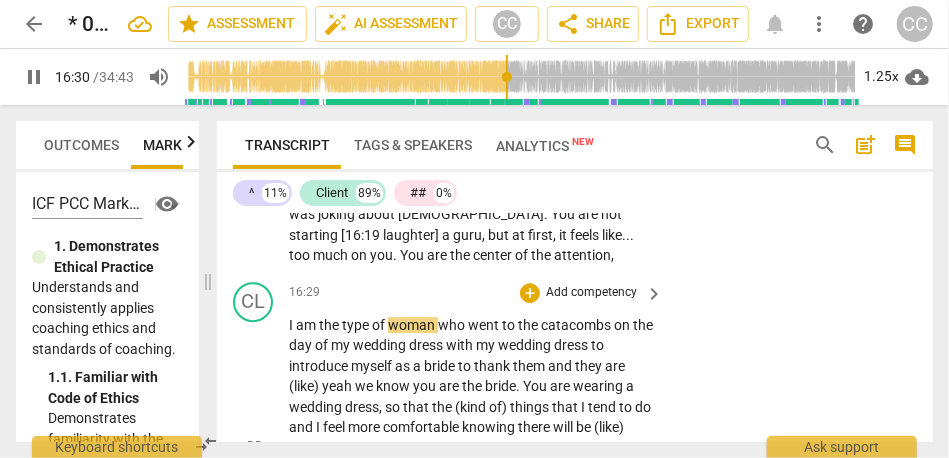 scroll, scrollTop: 5217, scrollLeft: 0, axis: vertical 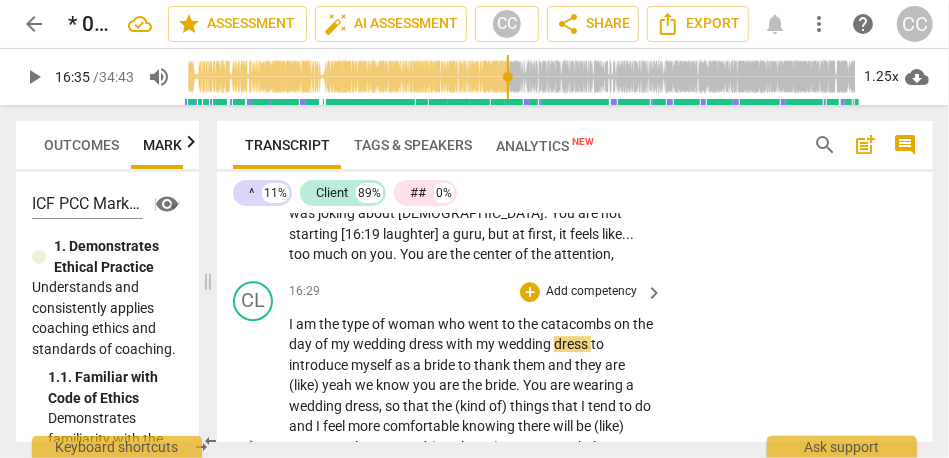 click on "my" at bounding box center (342, 344) 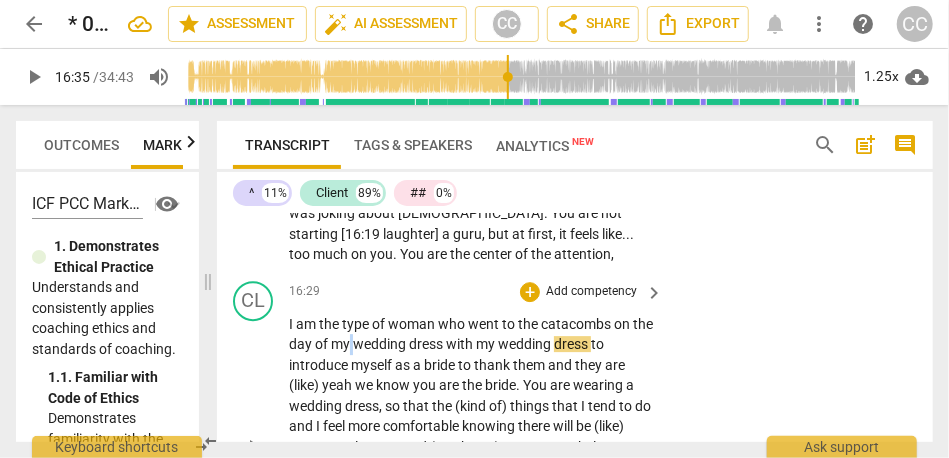 click on "my" at bounding box center (342, 344) 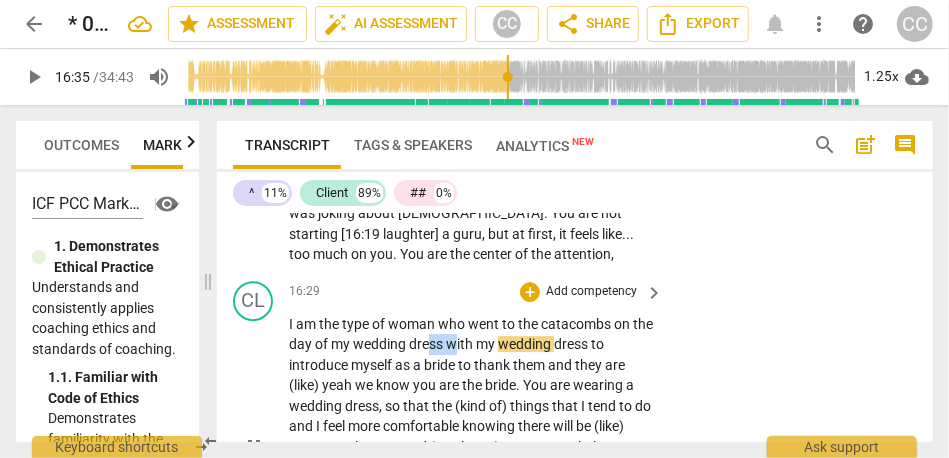 type on "995" 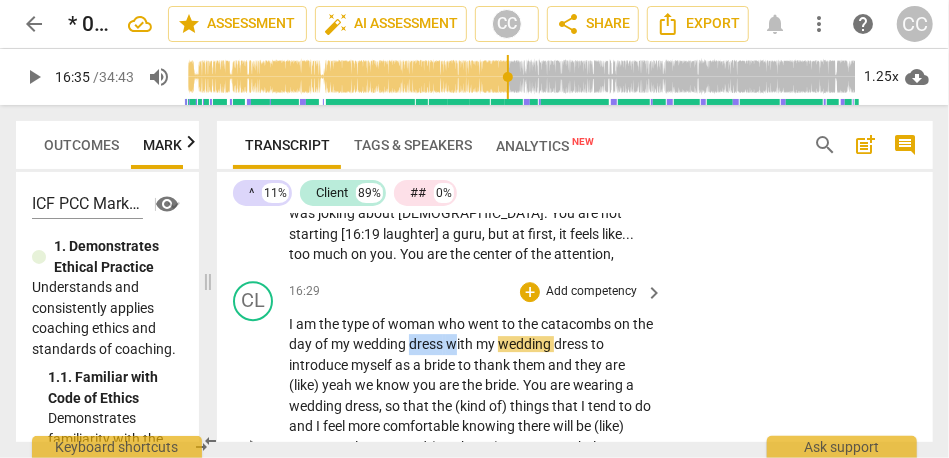 drag, startPoint x: 476, startPoint y: 327, endPoint x: 436, endPoint y: 323, distance: 40.1995 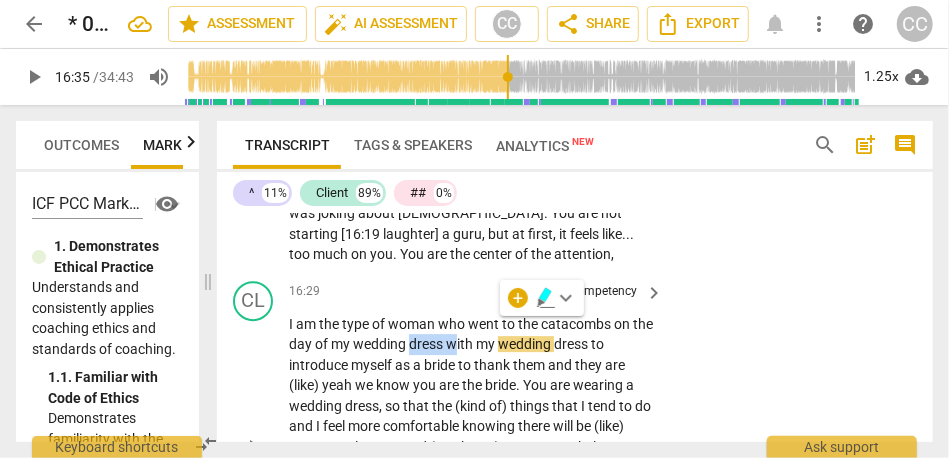 type 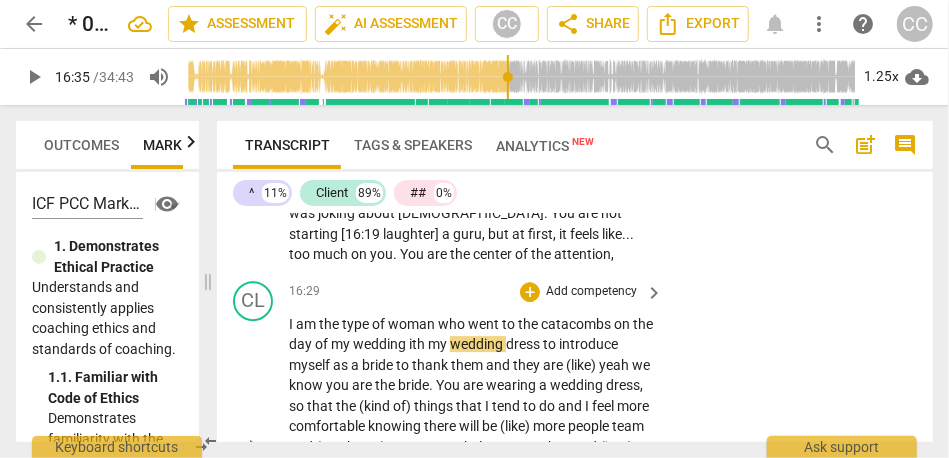 click on "ith" at bounding box center [418, 344] 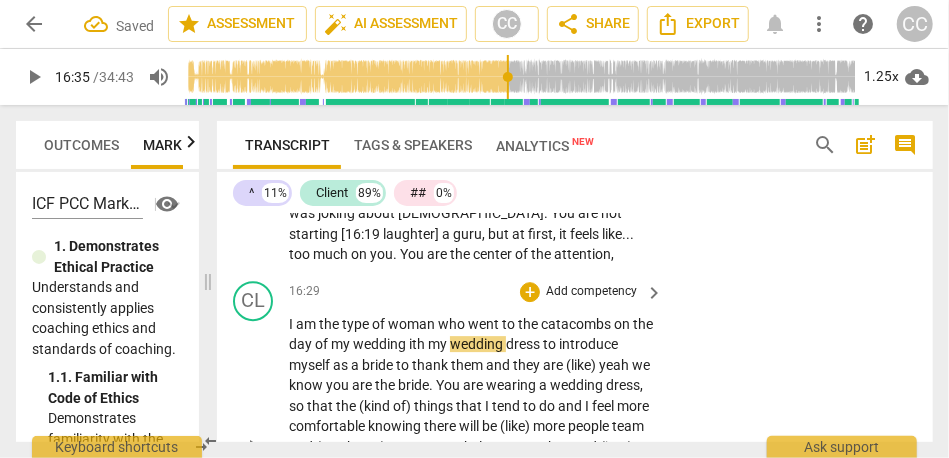 click on "ith" at bounding box center (418, 344) 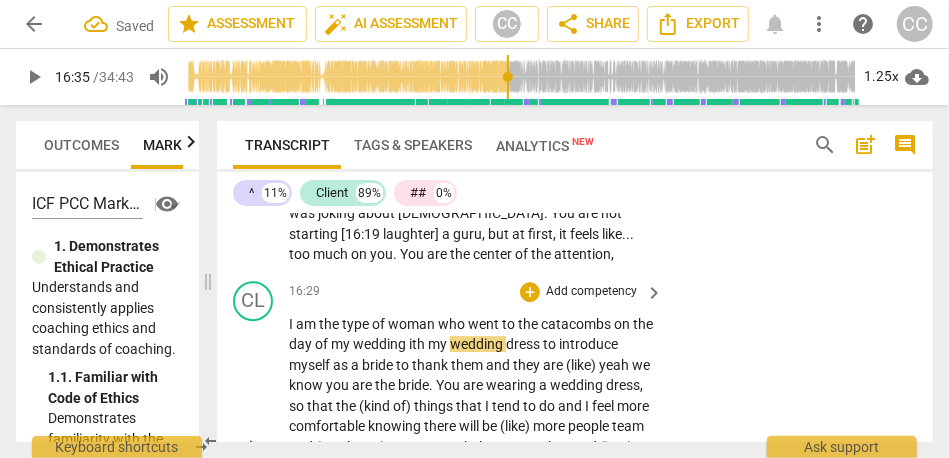 click on "wedding" at bounding box center (381, 344) 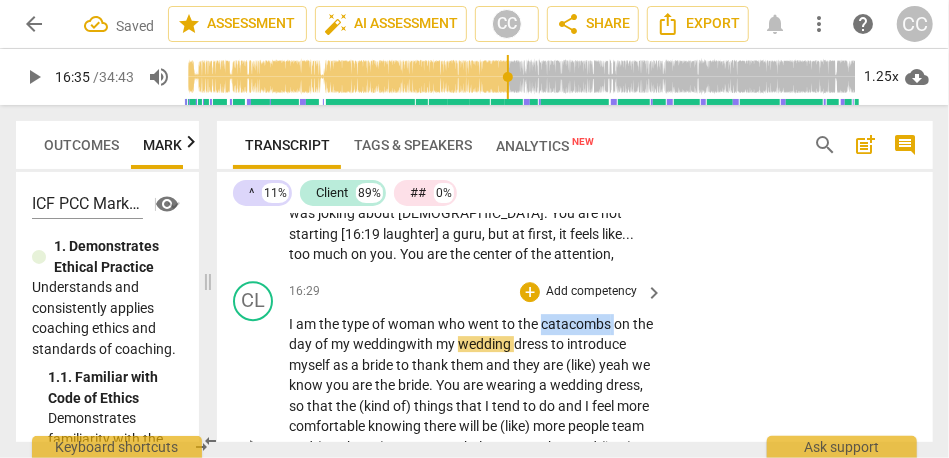 drag, startPoint x: 613, startPoint y: 302, endPoint x: 542, endPoint y: 299, distance: 71.063354 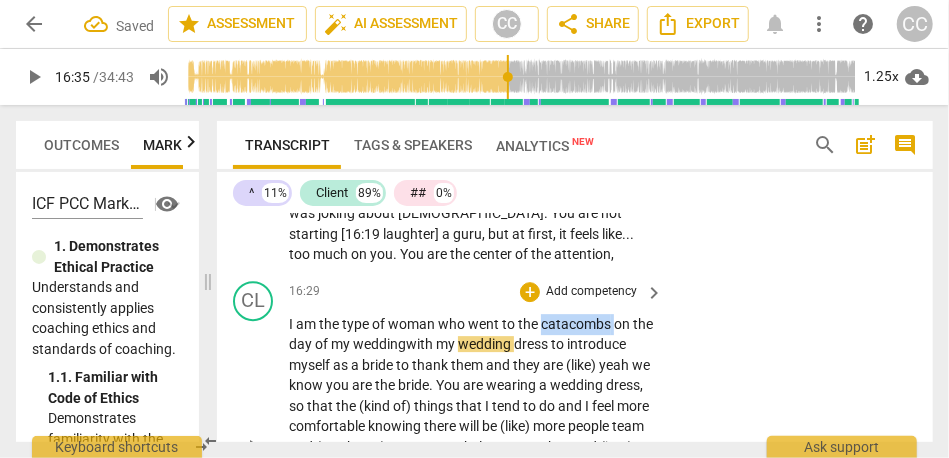 click on "catacombs" at bounding box center [577, 324] 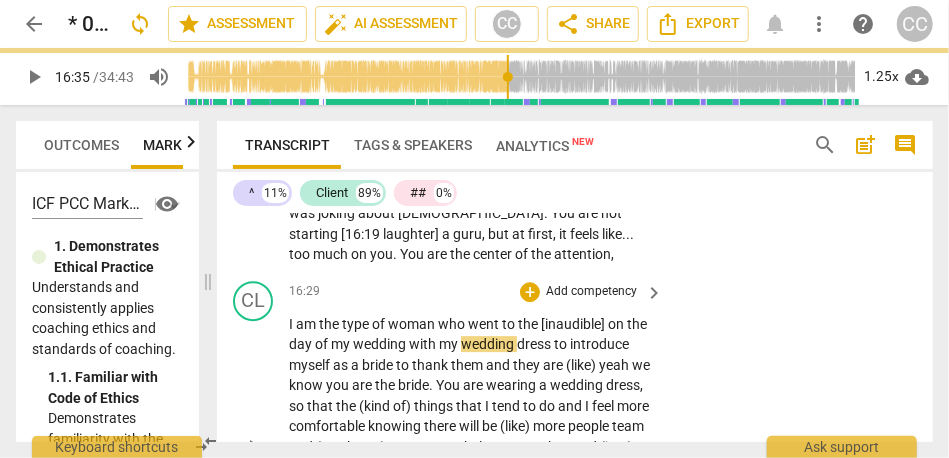 click on "CL play_arrow pause 16:29 + Add competency keyboard_arrow_right I   am   the   type   of   woman   who   went   to   the   [inaudible]   on   the   day   of   my   wedding   with   my   wedding   dress   to   introduce   myself   as   a   bride   to   thank   them   and   they   are   (like)   yeah   we   know   you   are   the   bride .   You   are   wearing   a   wedding   dress ,   so   that   the   (kind   of)   things   that   I   tend   to   do   and   I   feel   more   comfortable   knowing   there   will   be   (like)   more   people   team   and   (you   know)   women   can   help   one   another ,   and   (just)   now   Pat   was   (like)   oh   as   a   mum   who   (you   know)   who   has   a   mum   who   has   a   daughter   has   a   dhd   I   would   love   to   know   more   about   that ,   so   it   feels   more   (like)   you   start   a   movement   by   planting   the   seeds   (Then)   it   will   grow ,   and   that   (uh)   that   is   (/)   has   when   I   started   feeling   more" at bounding box center (575, 431) 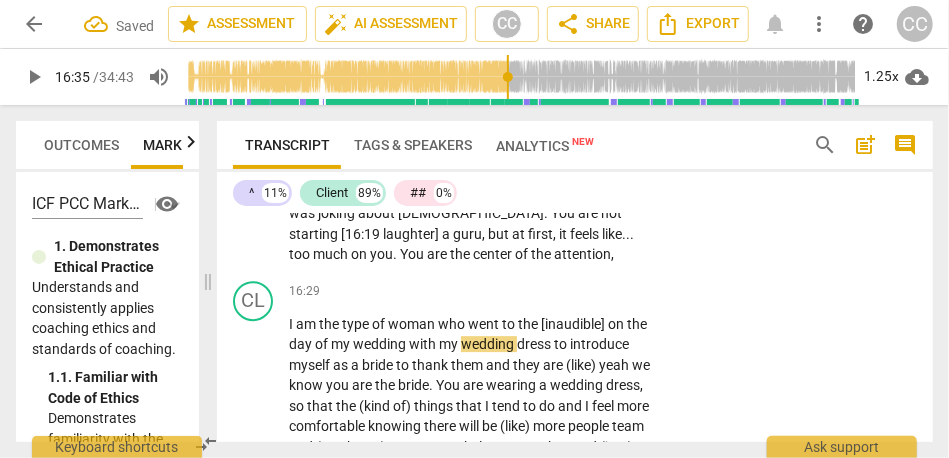 click on "woman" at bounding box center [413, 324] 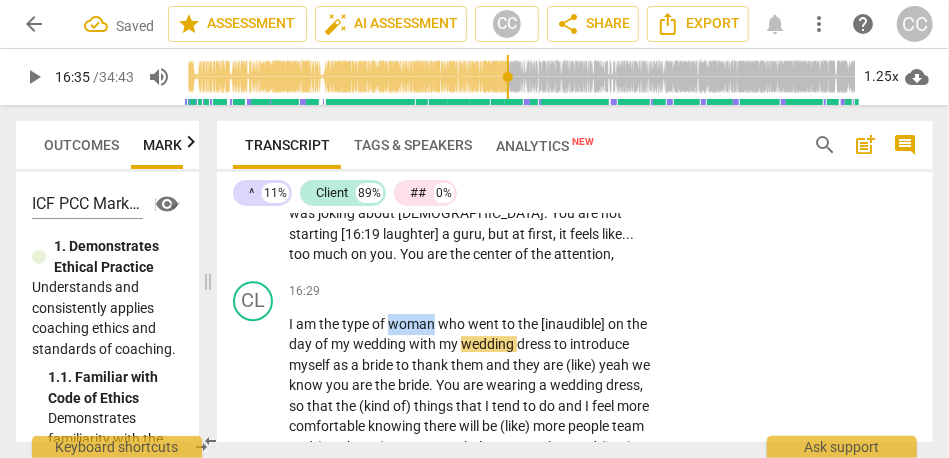 click on "woman" at bounding box center (413, 324) 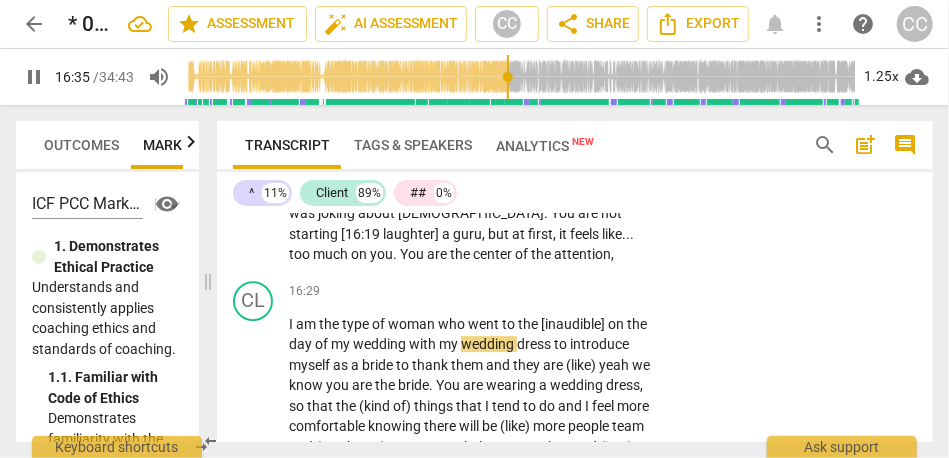 click on "of" at bounding box center (323, 344) 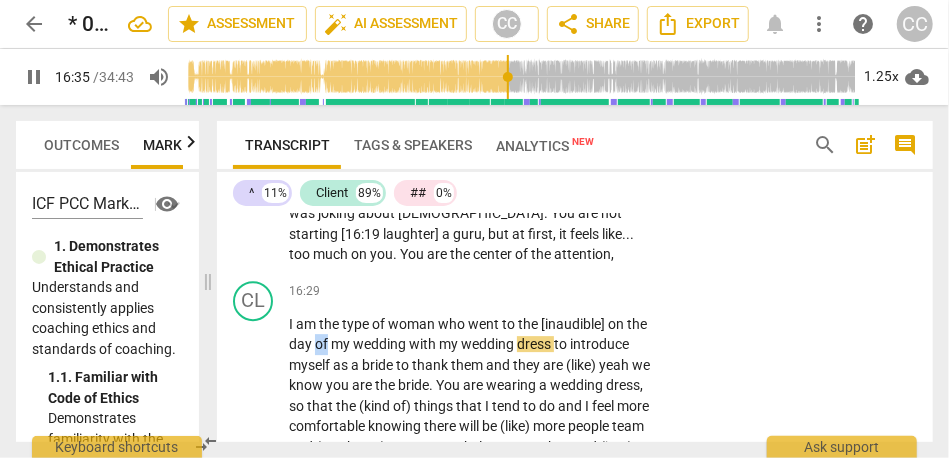 click on "of" at bounding box center [323, 344] 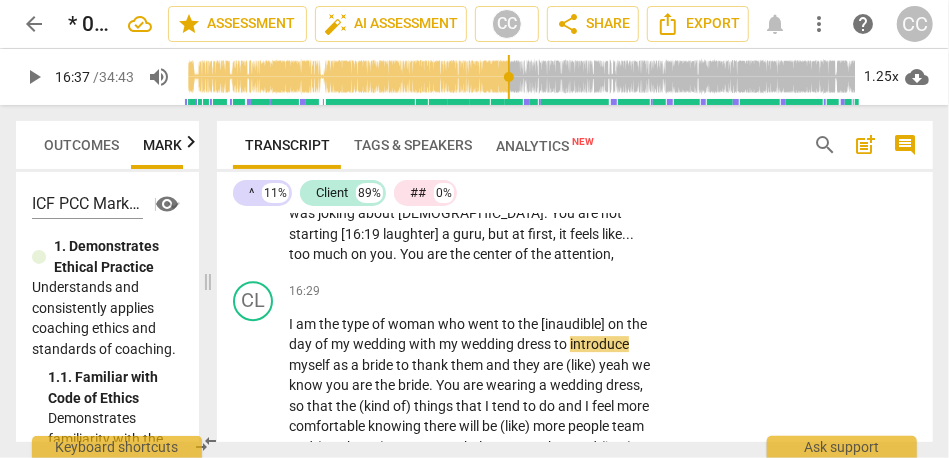 type on "997" 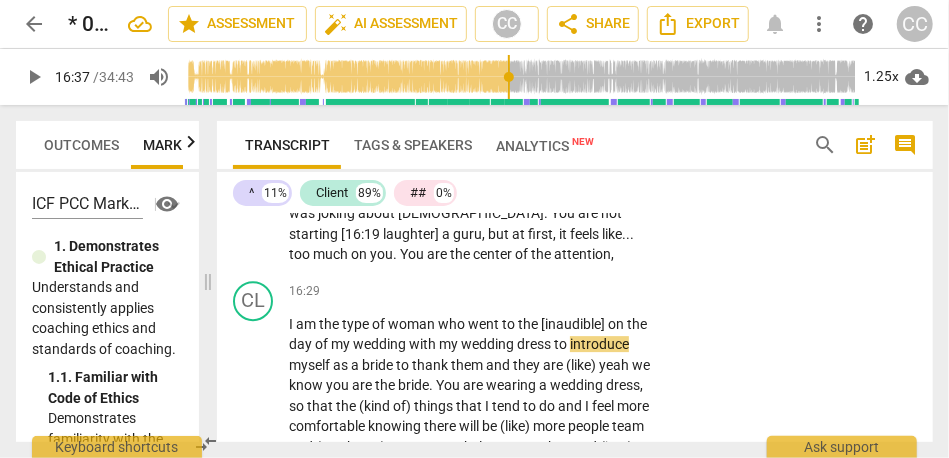 click on "with" at bounding box center (424, 344) 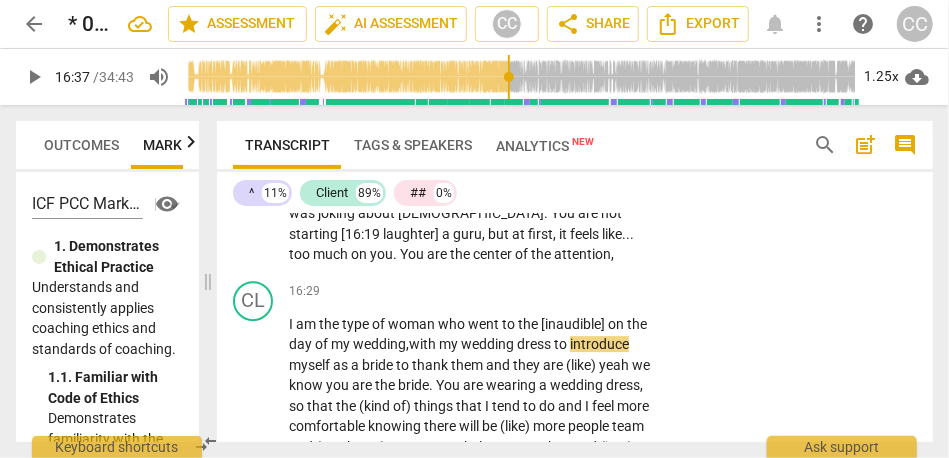 click on "dress" at bounding box center (535, 344) 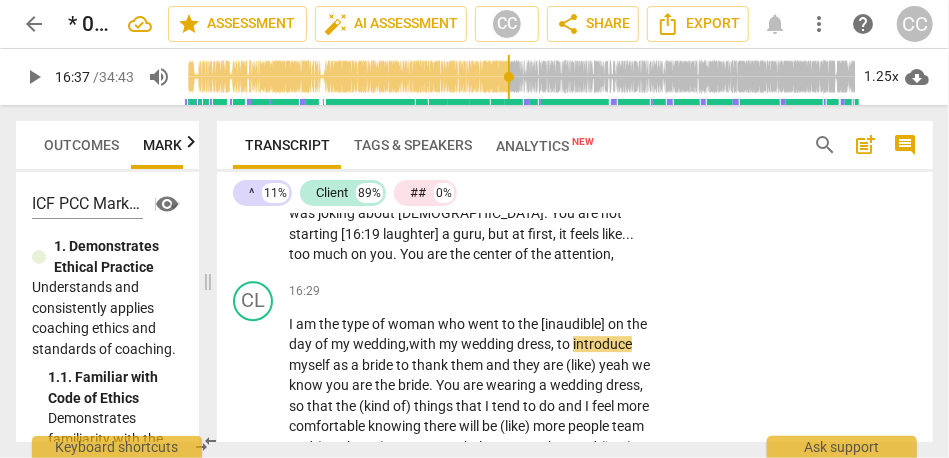 click on "dress," at bounding box center [537, 344] 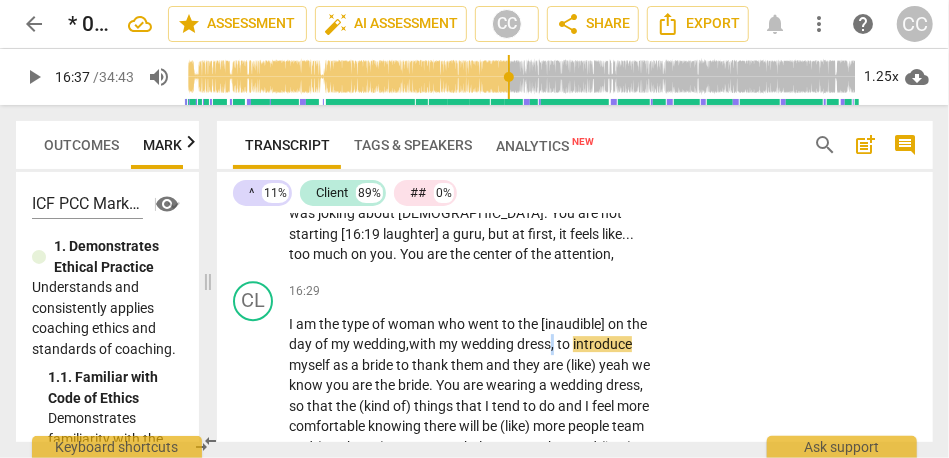 click on "dress," at bounding box center (537, 344) 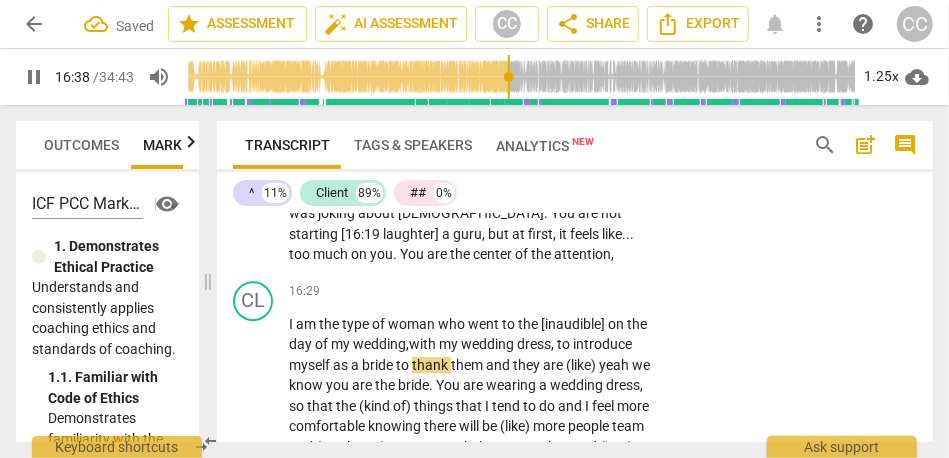 click on "thank" at bounding box center (431, 365) 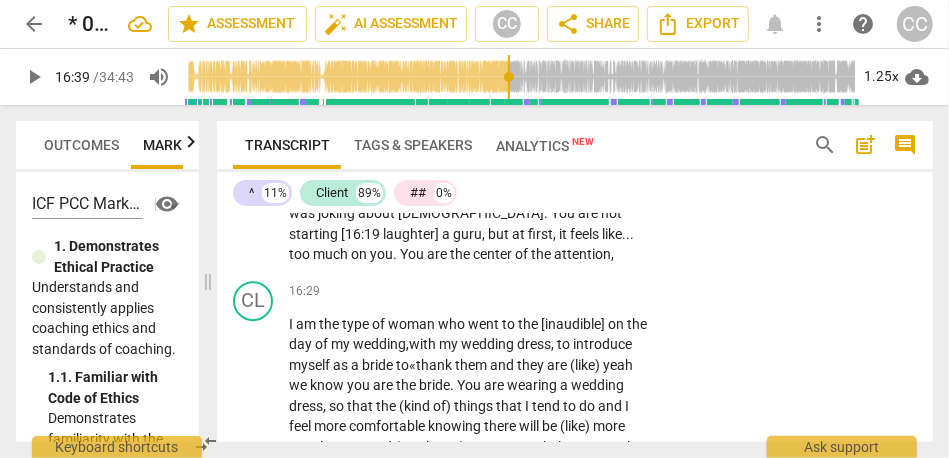 click on "them" at bounding box center (472, 365) 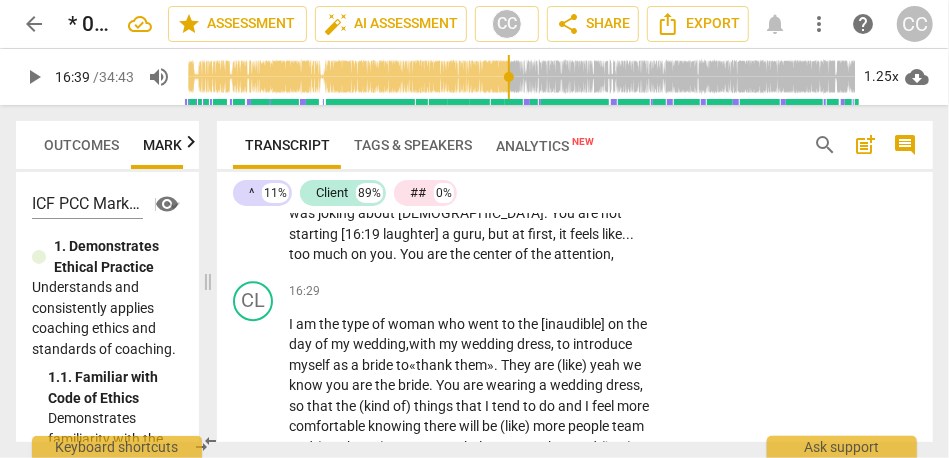click on "are" at bounding box center (545, 365) 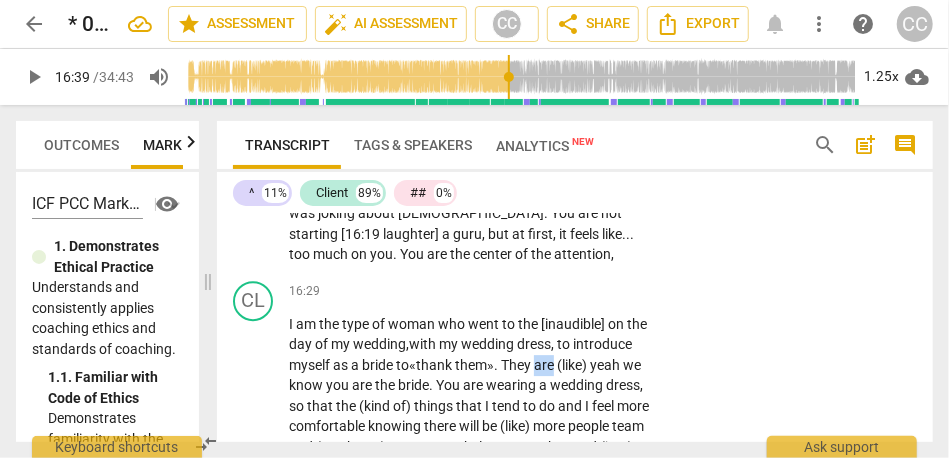 click on "are" at bounding box center [545, 365] 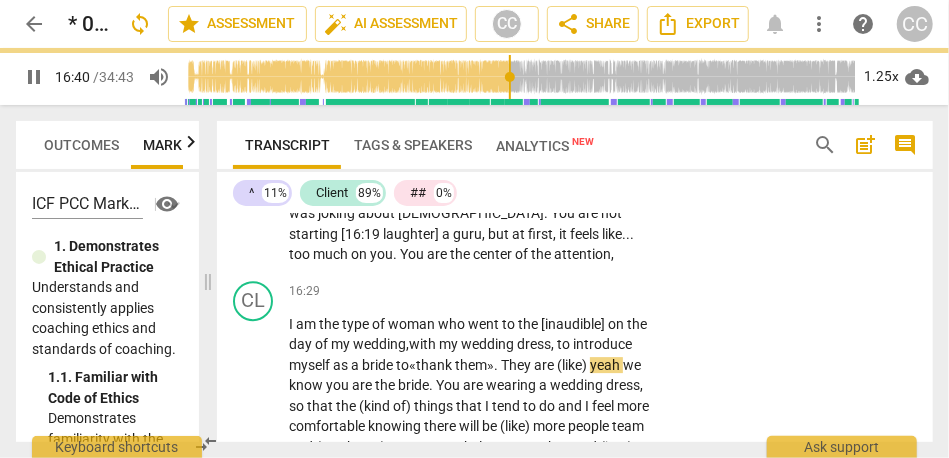 click on "them». T" at bounding box center [482, 365] 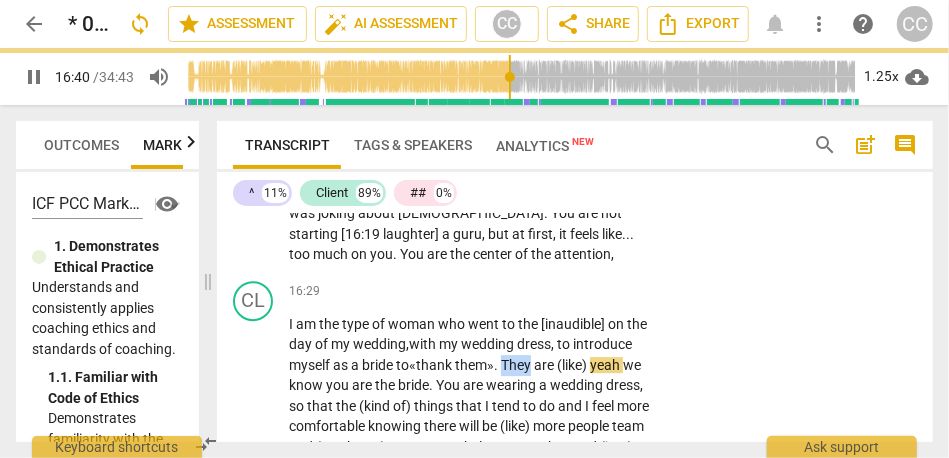 click on "them». T" at bounding box center [482, 365] 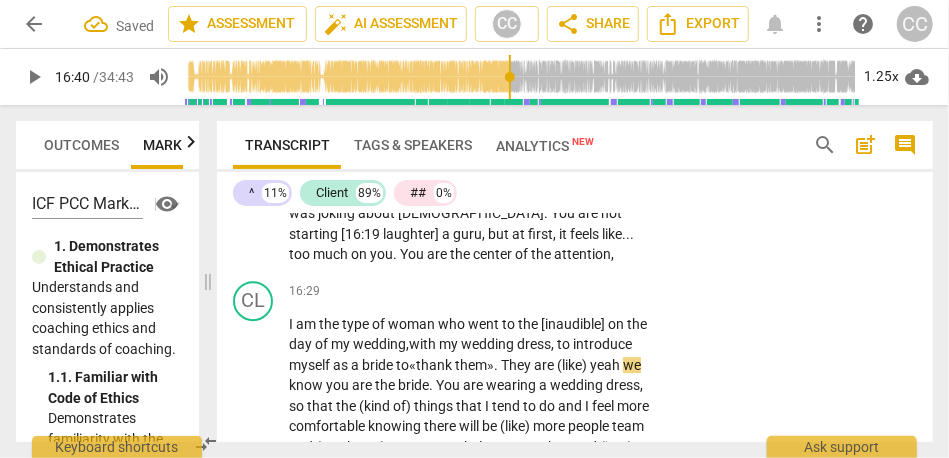 click on "are" at bounding box center (545, 365) 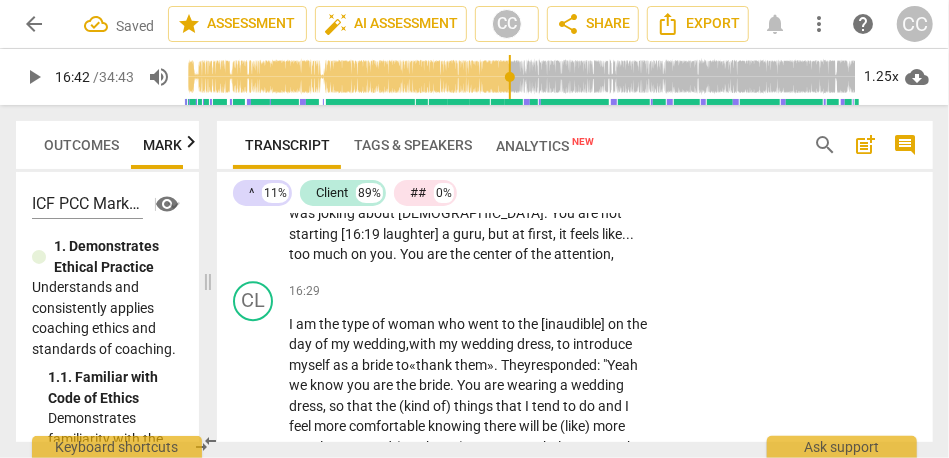 click on "we" at bounding box center [299, 385] 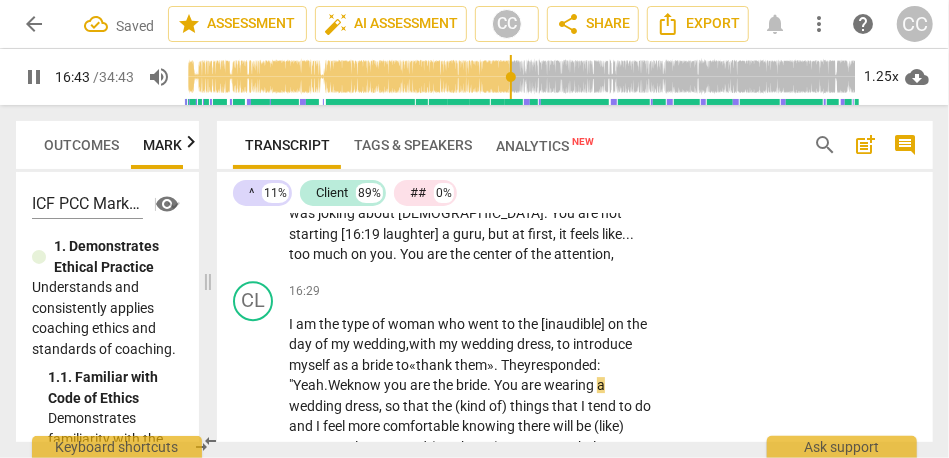 click on "so" at bounding box center (394, 406) 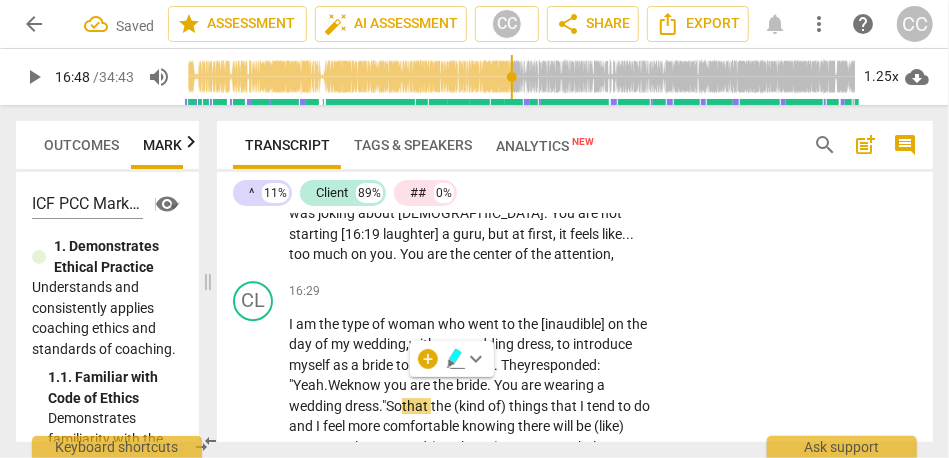 click on "wedding" at bounding box center (317, 406) 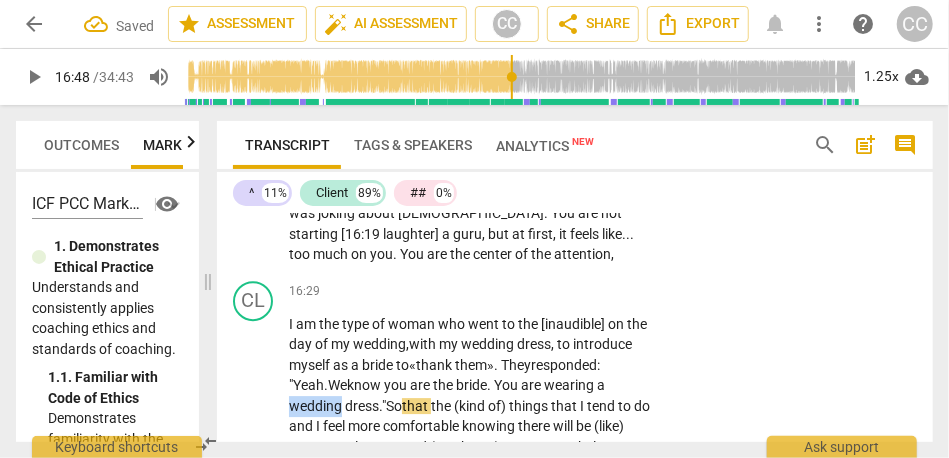 click on "wedding" at bounding box center (317, 406) 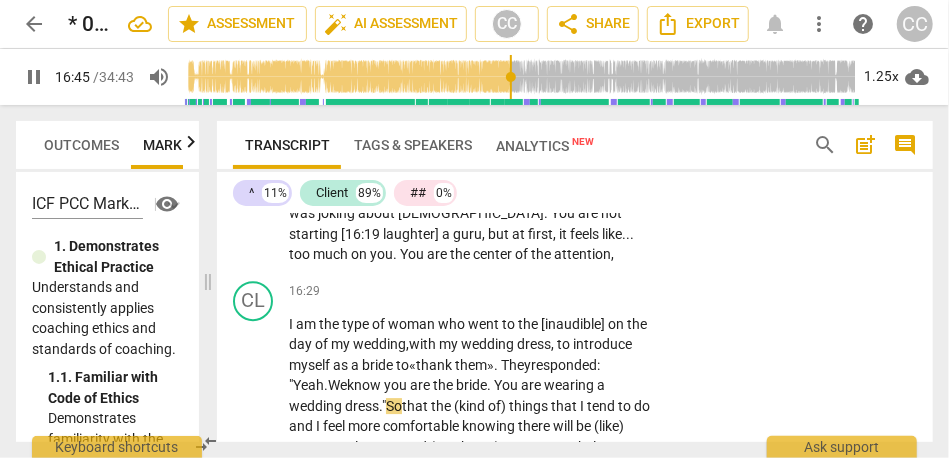 click on "dress."" at bounding box center [365, 406] 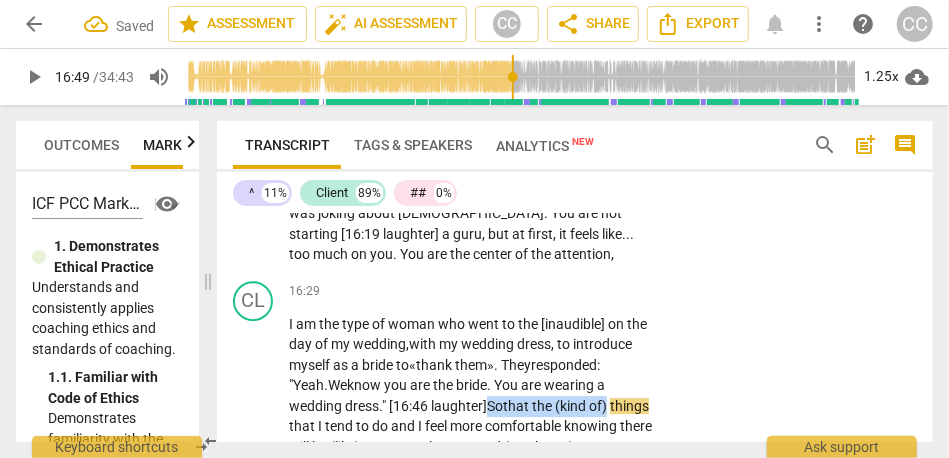 drag, startPoint x: 492, startPoint y: 386, endPoint x: 632, endPoint y: 375, distance: 140.43147 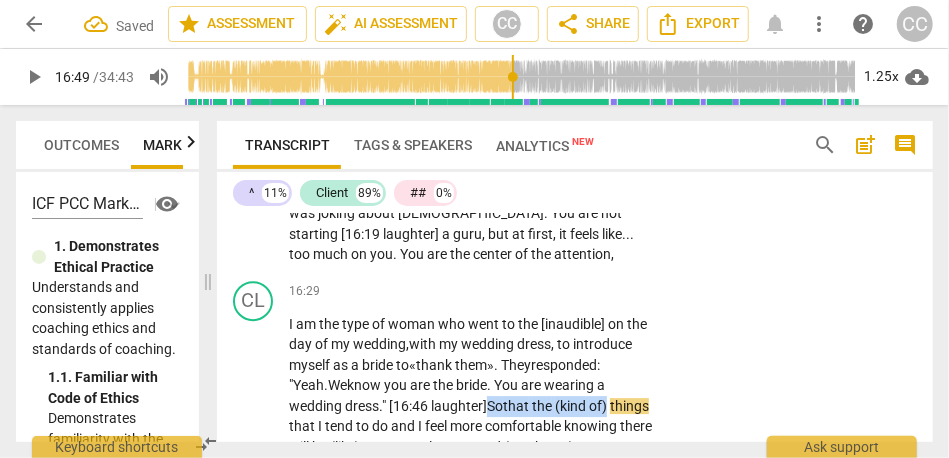 click on "I   am   the   type   of   woman   who   went   to   the   [inaudible]   on   the   day   of   my   wedding,  with   my   wedding   dress,   to   introduce   myself   as   a   bride   to  « thank   them». T hey  responded: "Y eah.  We  know   you   are   the   bride .   You   are   wearing   a   wedding   dress." [16:46 laughter]   So  that   the   (kind   of)   things   that   I   tend   to   do   and   I   feel   more   comfortable   knowing   there   will   be   (like)   more   people   team   and   (you   know)   women   can   help   one   another ,   and   (just)   now   [PERSON_NAME]   was   (like)   oh   as   a   mum   who   (you   know)   who   has   a   mum   who   has   a   daughter   has   a   dhd   I   would   love   to   know   more   about   that ,   so   it   feels   more   (like)   you   start   a   movement   by   planting   the   seeds   (Then)   it   will   grow ,   and   that   (uh)   that   is   (/)   has   when   I   started   feeling   more   comfortable   now   that   I   say   it ." at bounding box center [471, 447] 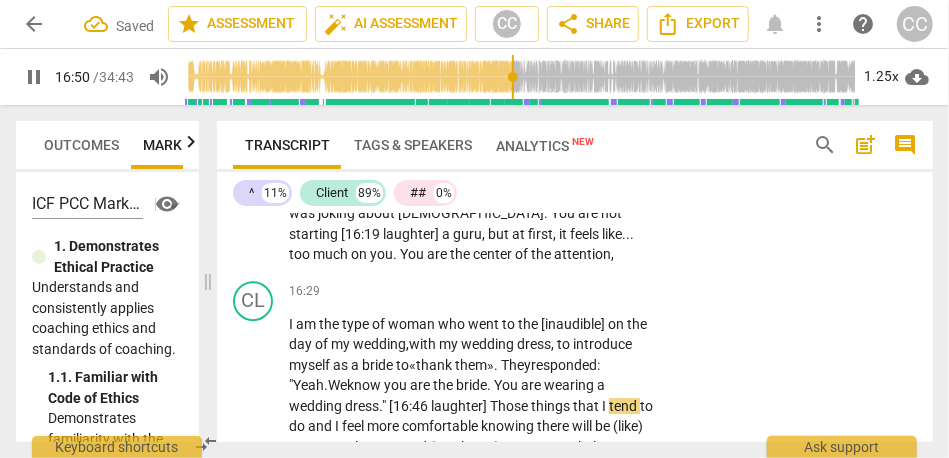click on "dress." [16:46 laughter] Those" at bounding box center [436, 406] 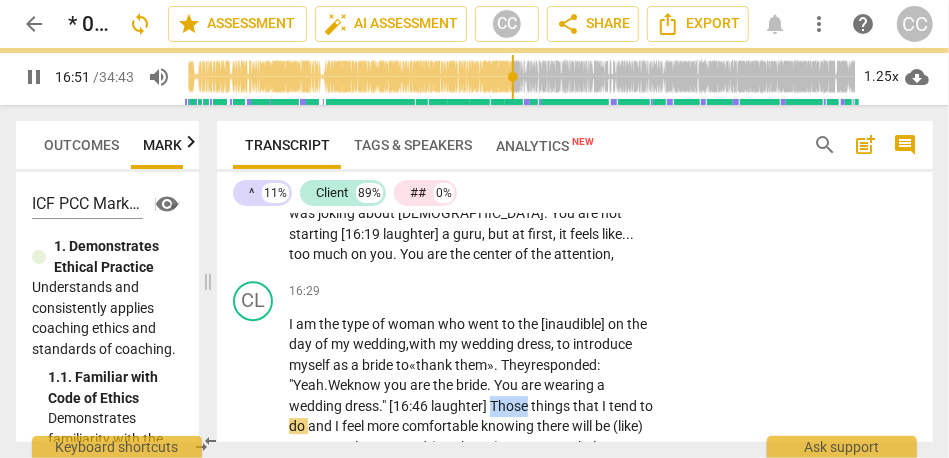 click on "dress." [16:46 laughter] Those" at bounding box center [436, 406] 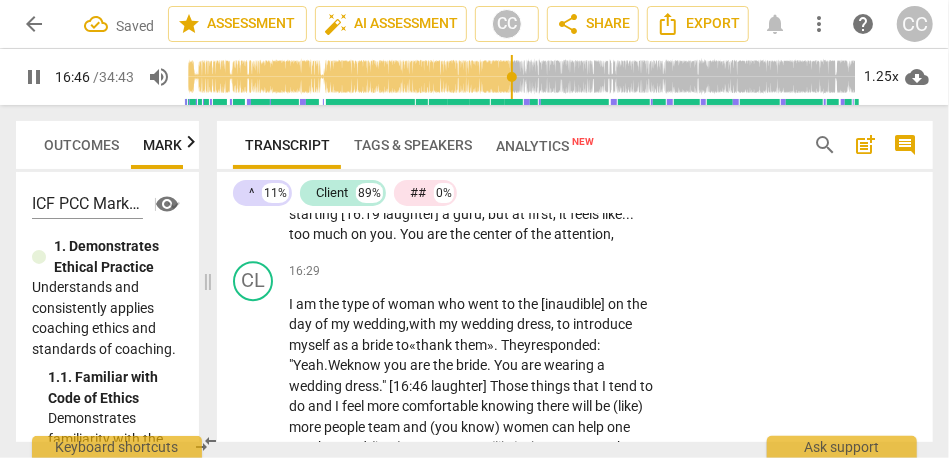 scroll, scrollTop: 5240, scrollLeft: 0, axis: vertical 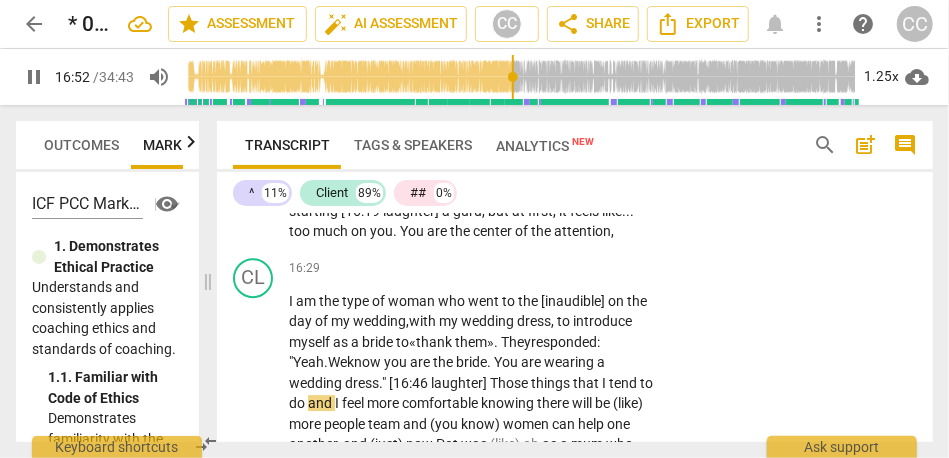 click on "dress." [16:46 laughter] Those" at bounding box center [436, 383] 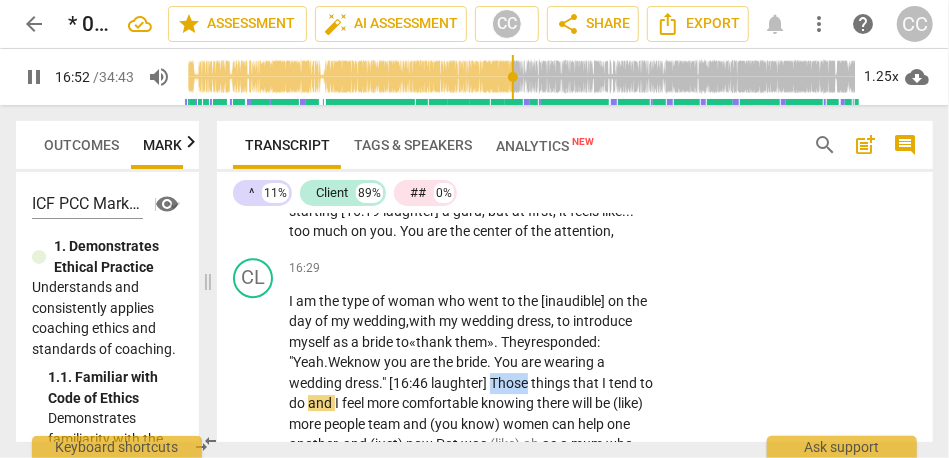 click on "dress." [16:46 laughter] Those" at bounding box center [436, 383] 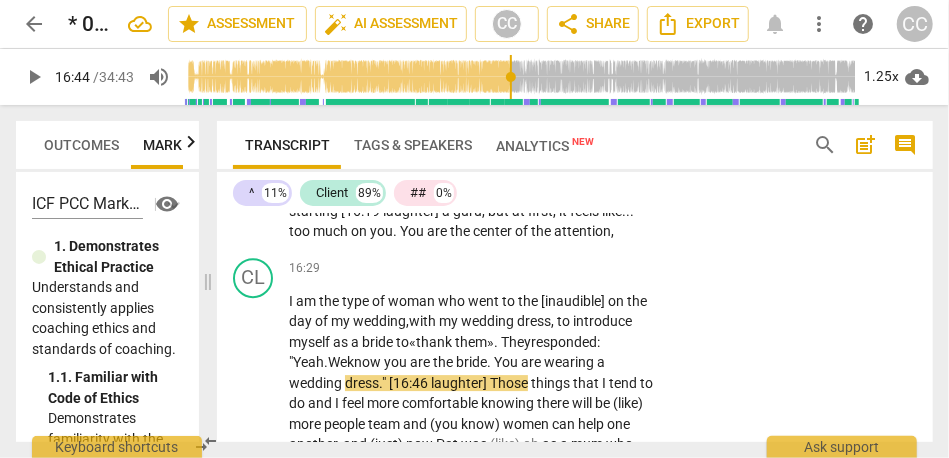 click on "things" at bounding box center (552, 383) 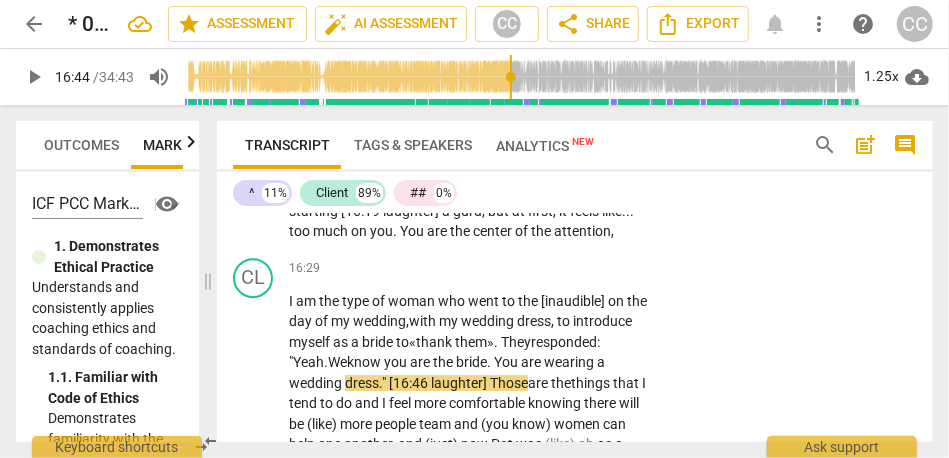 click on "are the" at bounding box center [549, 383] 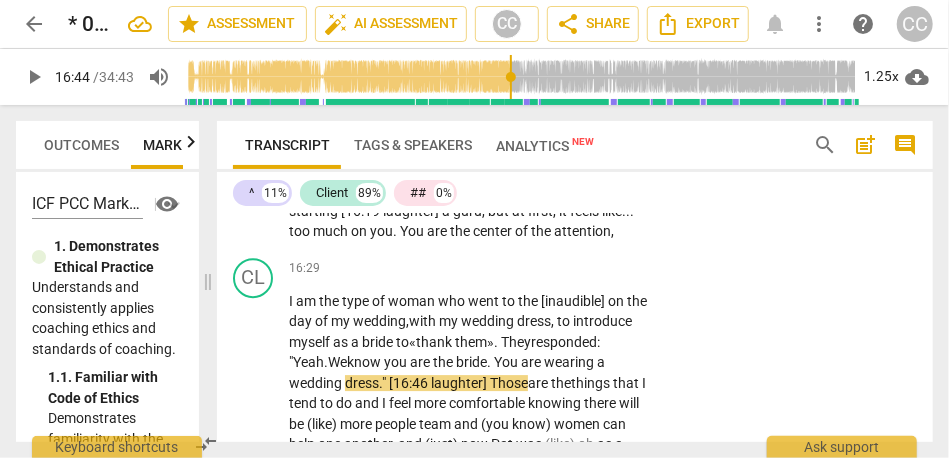 click on "are the" at bounding box center (549, 383) 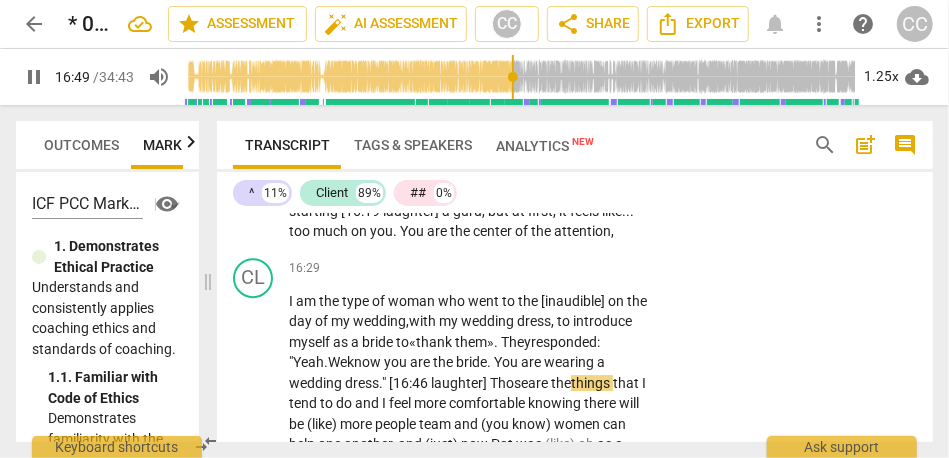click on "I" at bounding box center (385, 403) 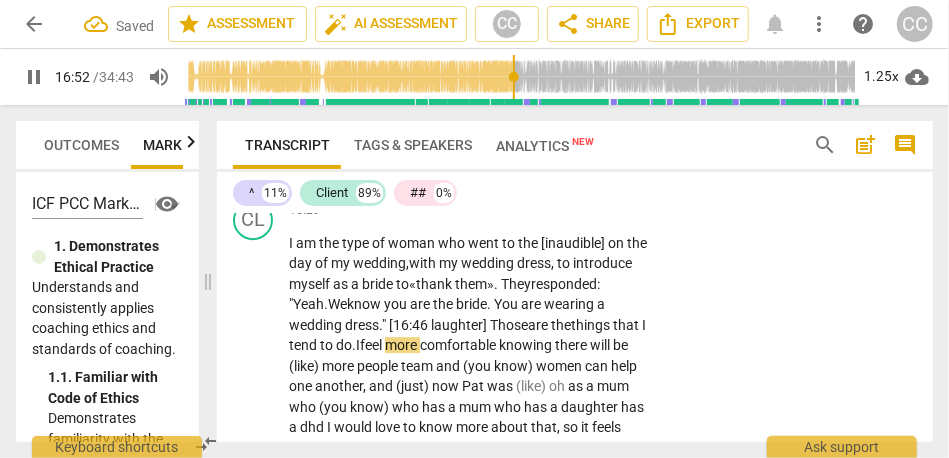 scroll, scrollTop: 5299, scrollLeft: 0, axis: vertical 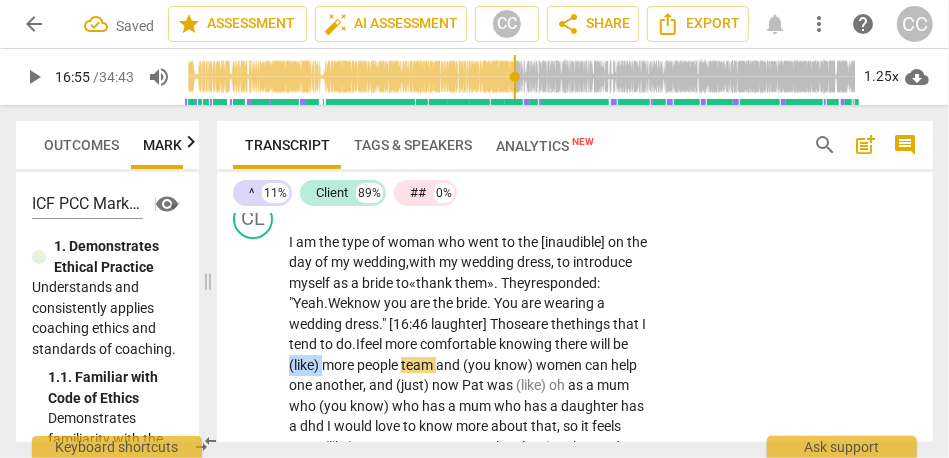 drag, startPoint x: 323, startPoint y: 343, endPoint x: 285, endPoint y: 338, distance: 38.327538 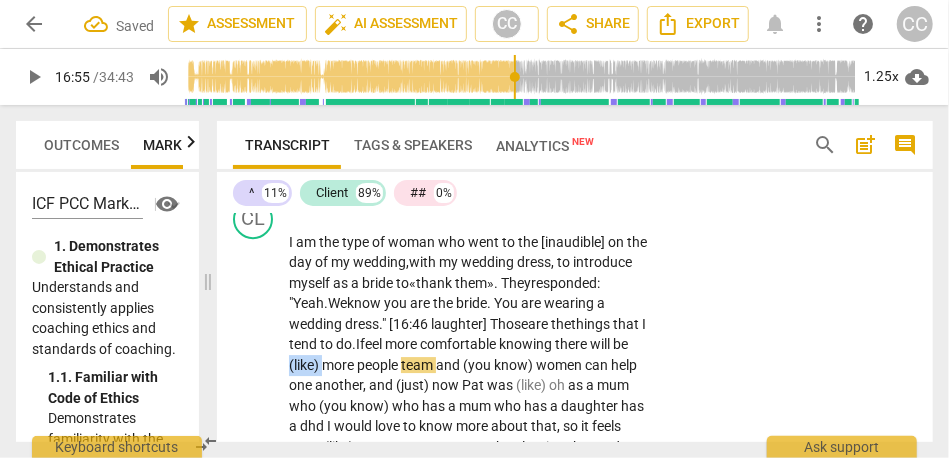 click on "CL play_arrow pause 16:29 + Add competency keyboard_arrow_right I   am   the   type   of   woman   who   went   to   the   [inaudible]   on   the   day   of   my   wedding,  with   my   wedding   dress,   to   introduce   myself   as   a   bride   to  « thank   them». T hey  responded: "Y eah.  We  know   you   are   the   bride .   You   are   wearing   a   wedding   dress." [16:46 laughter] Those  are the  things   that   I   tend   to   do.  I  feel   more   comfortable   knowing   there   will   be   (like)   more   people   team   and   (you   know)   women   can   help   one   another ,   and   (just)   now   [PERSON_NAME]   was   (like)   oh   as   a   mum   who   (you   know)   who   has   a   mum   who   has   a   daughter   has   a   dhd   I   would   love   to   know   more   about   that ,   so   it   feels   more   (like)   you   start   a   movement   by   planting   the   seeds   (Then)   it   will   grow ,   and   that   (uh)   that   is   (/)   has   when   I   started   feeling   more     now" at bounding box center [575, 349] 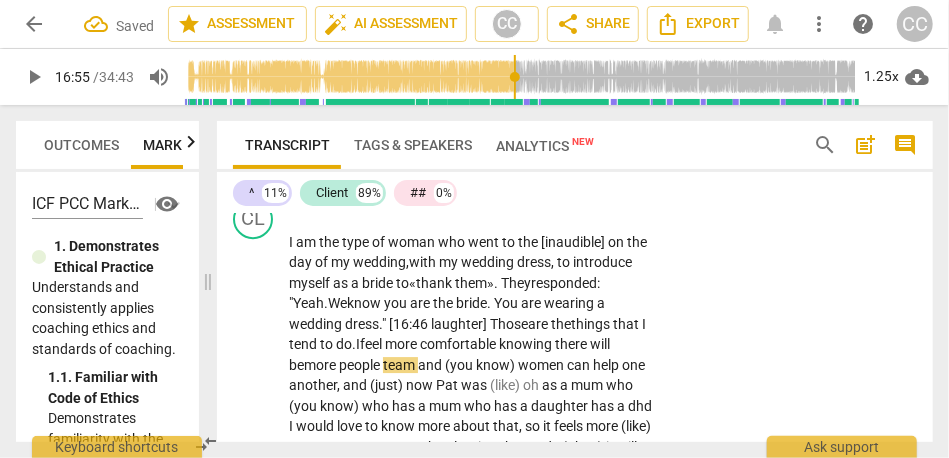click on "more" at bounding box center [402, 344] 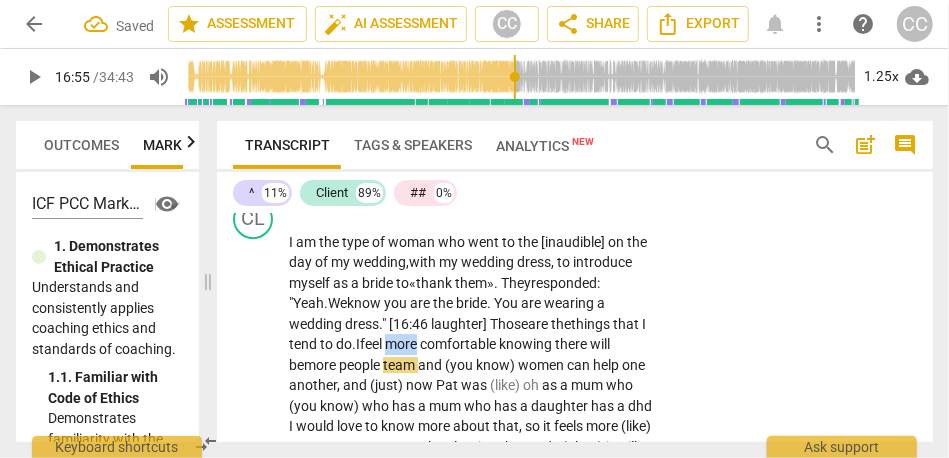click on "more" at bounding box center (402, 344) 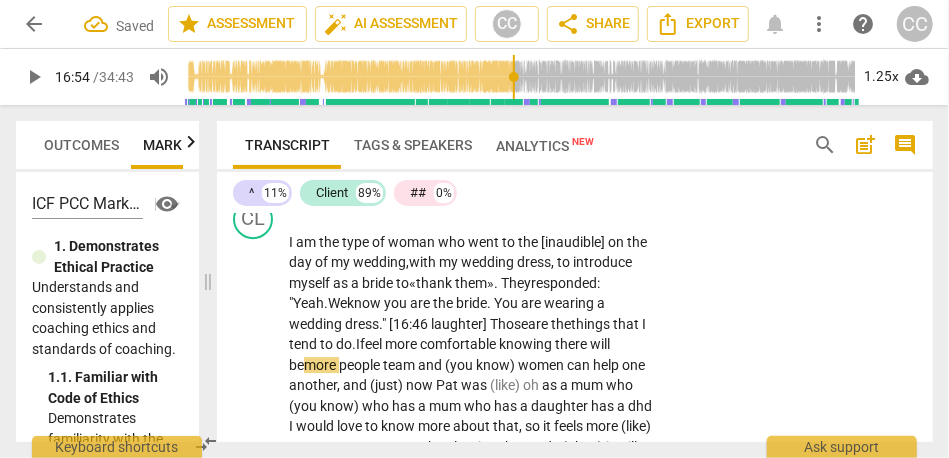 click on "knowing" at bounding box center (527, 344) 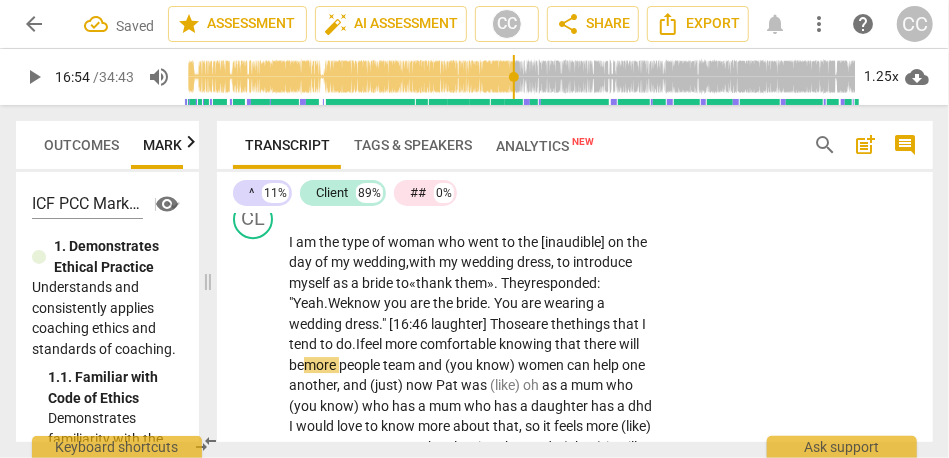 click on "knowing that" at bounding box center (541, 344) 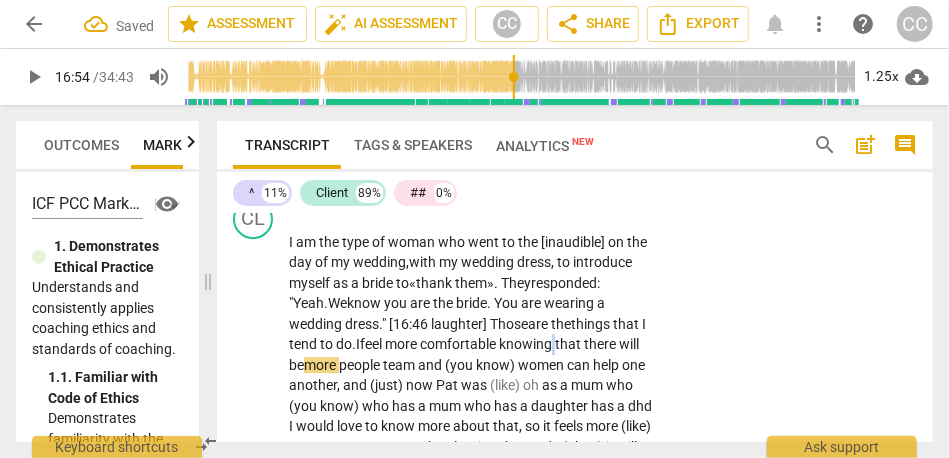 click on "knowing that" at bounding box center (541, 344) 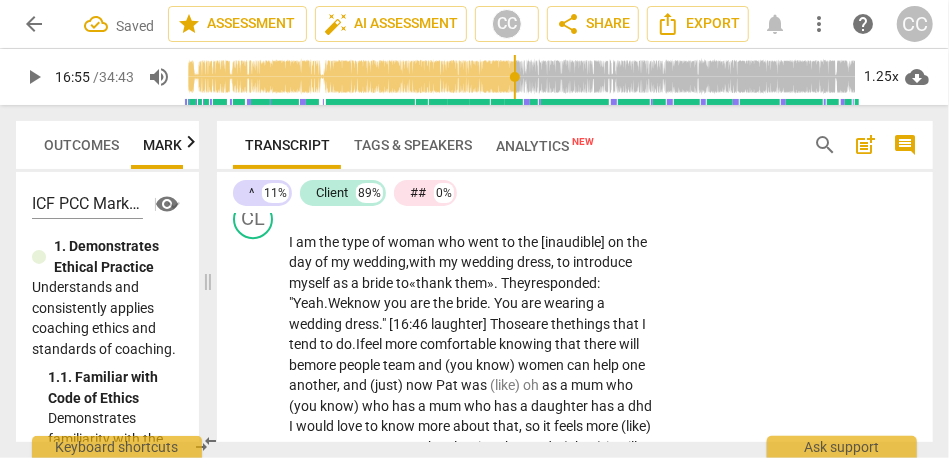 click on "knowing that" at bounding box center (541, 344) 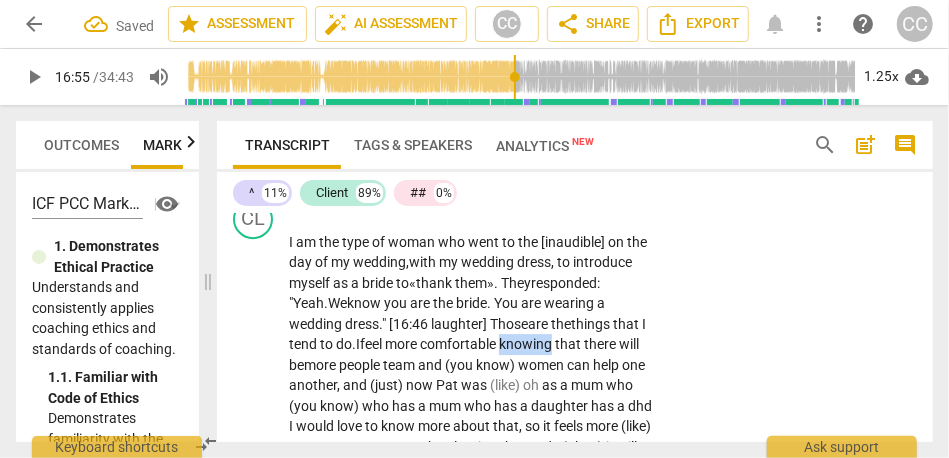 click on "knowing that" at bounding box center [541, 344] 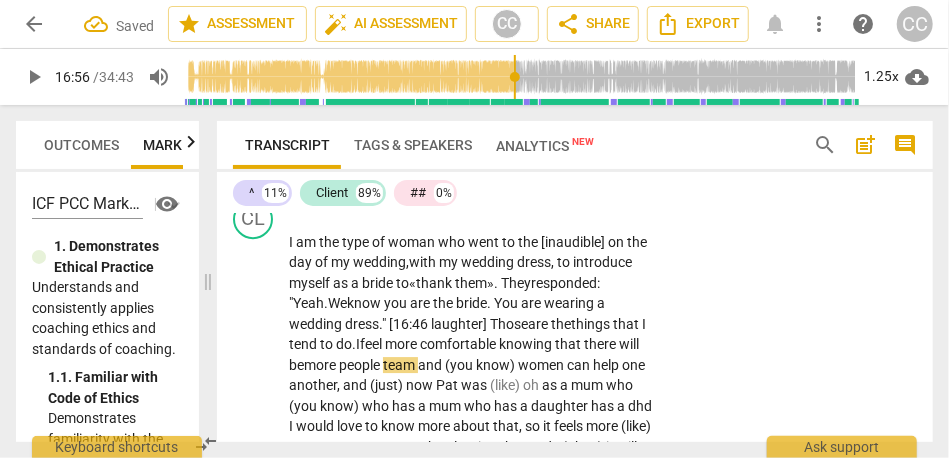 click on "knowing that" at bounding box center [541, 344] 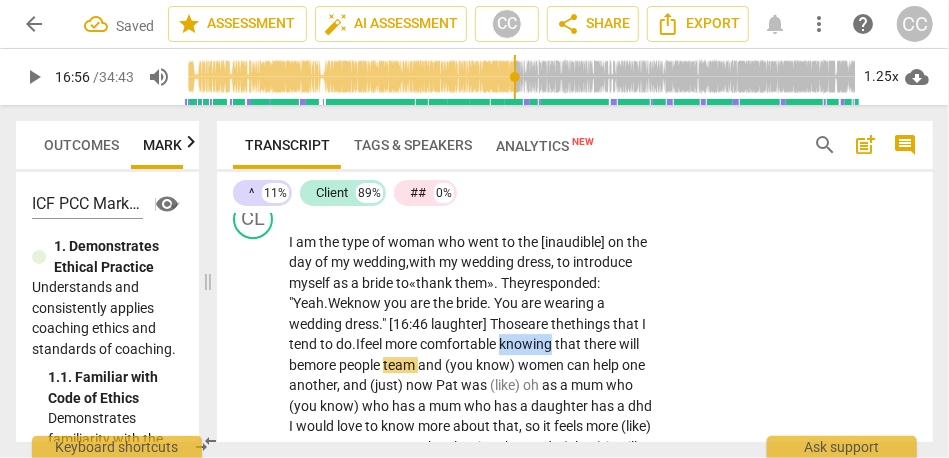 click on "knowing that" at bounding box center (541, 344) 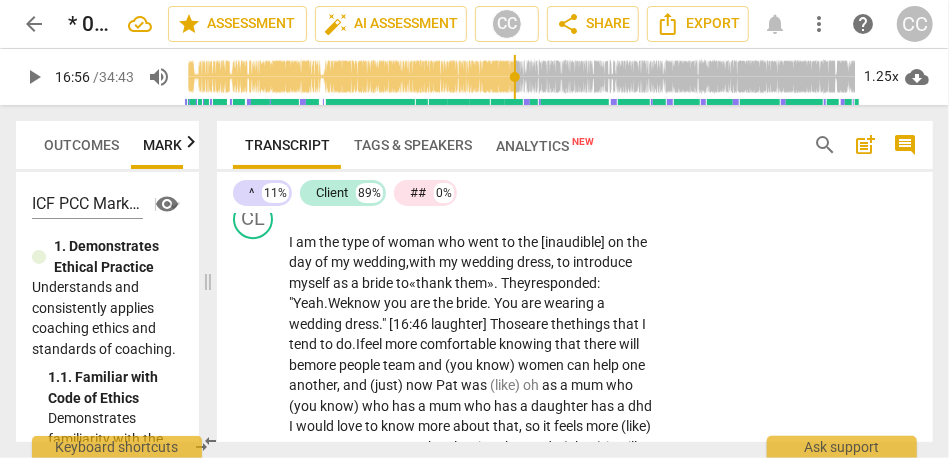 click on "team" at bounding box center [400, 365] 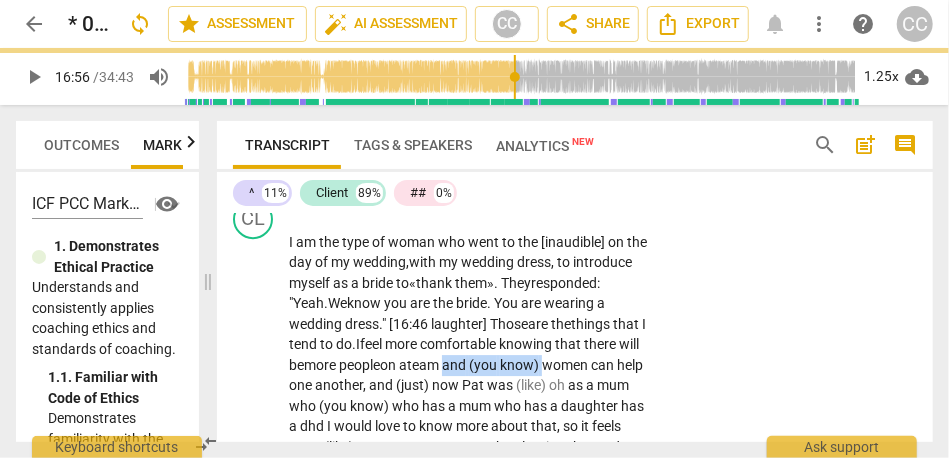 drag, startPoint x: 577, startPoint y: 342, endPoint x: 480, endPoint y: 342, distance: 97 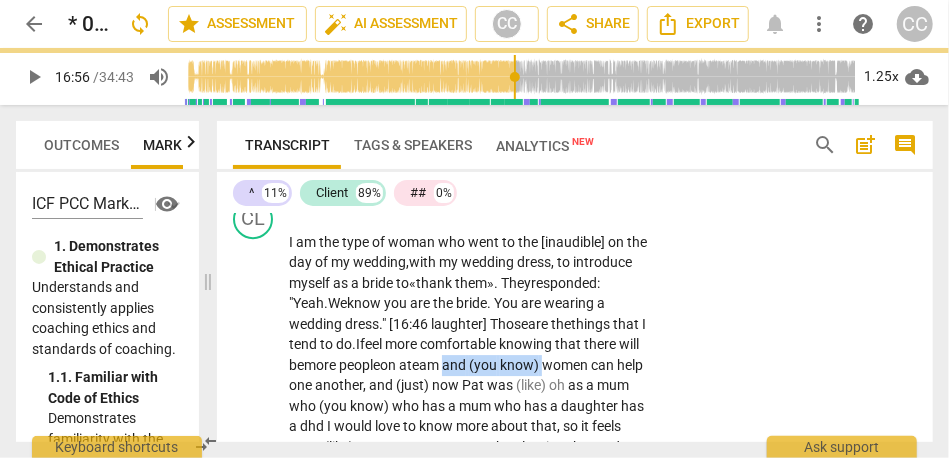 click on "I   am   the   type   of   woman   who   went   to   the   [inaudible]   on   the   day   of   my   wedding,  with   my   wedding   dress,   to   introduce   myself   as   a   bride   to  « thank   them». T hey  responded: "Y eah.  We  know   you   are   the   bride .   You   are   wearing   a   wedding   dress." [16:46 laughter] Those  are the  things   that   I   tend   to   do.  I  feel   more   comfortable   knowing that   there   will   be  more   people  on a  team   and   (you   know)   women   can   help   one   another ,   and   (just)   now   [PERSON_NAME]   was   (like)   oh   as   a   mum   who   (you   know)   who   has   a   mum   who   has   a   daughter   has   a   dhd   I   would   love   to   know   more   about   that ,   so   it   feels   more   (like)   you   start   a   movement   by   planting   the   seeds   (Then)   it   will   grow ,   and   that   (uh)   that   is   (/)   has   when   I   started   feeling   more   comfortable   now   that   I   say   it ." at bounding box center [471, 365] 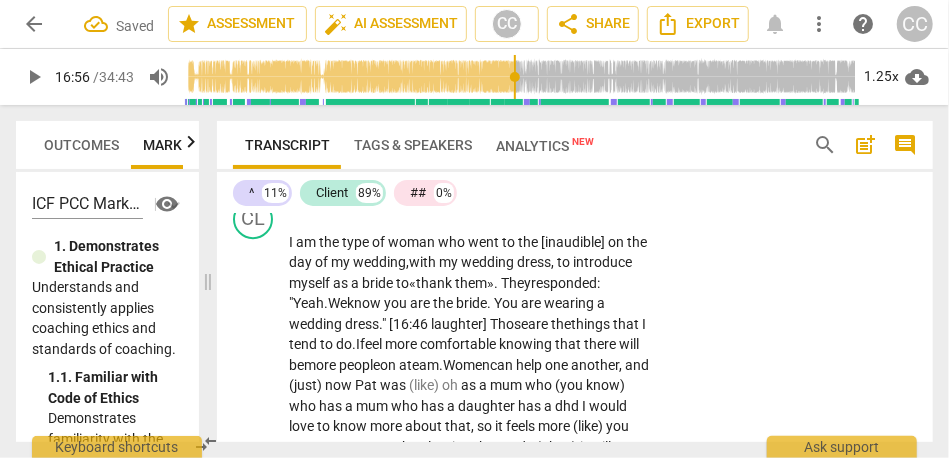 click on "Women" at bounding box center (466, 365) 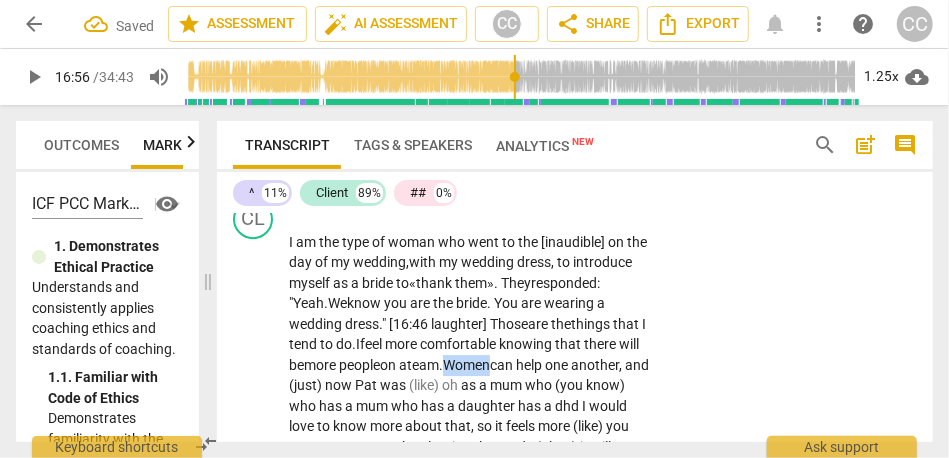 click on "Women" at bounding box center [466, 365] 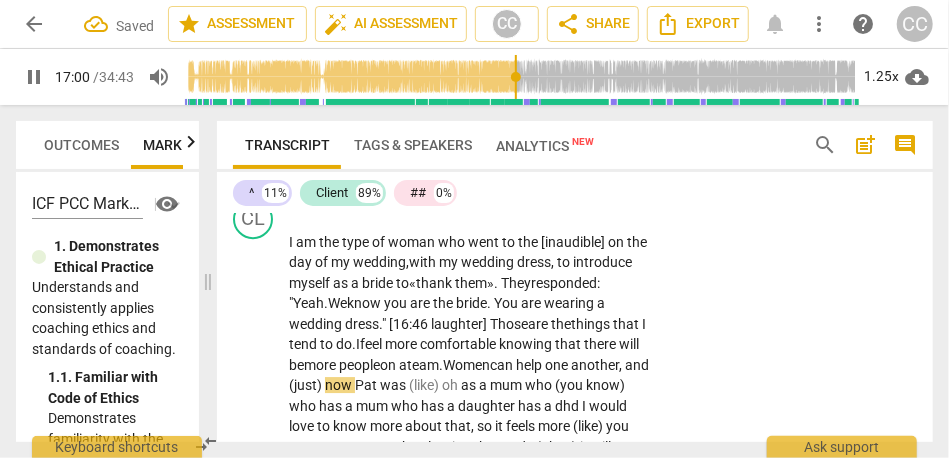 click on "and" at bounding box center (637, 365) 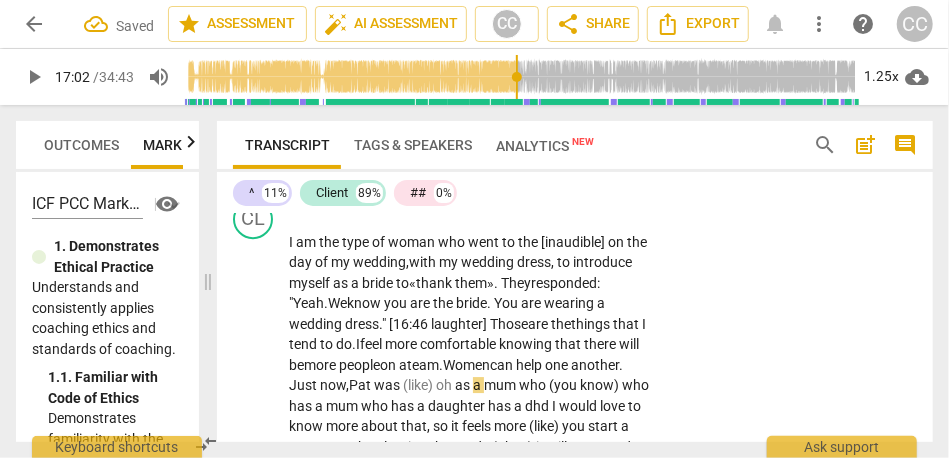 click on "another. Just now," at bounding box center [456, 375] 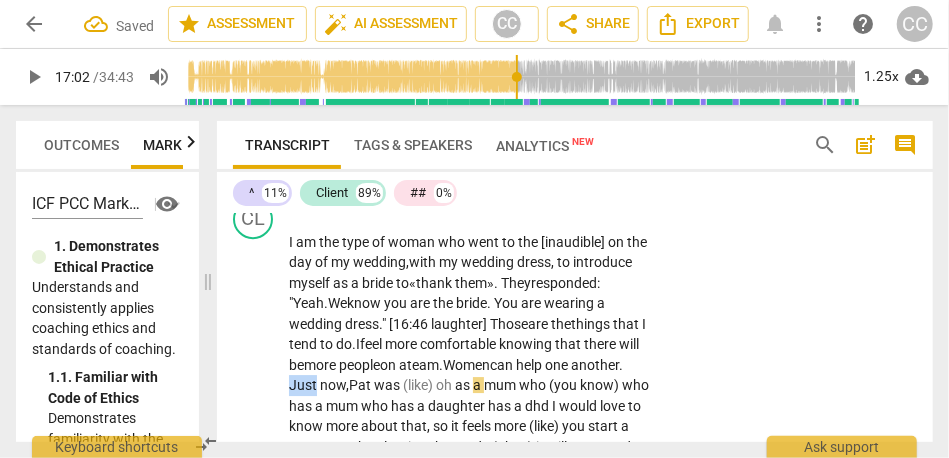 click on "another. Just now," at bounding box center (456, 375) 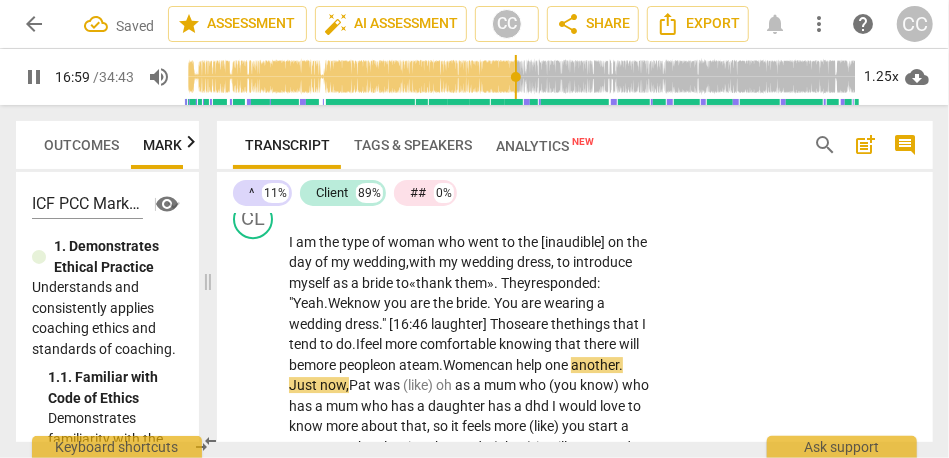 scroll, scrollTop: 5321, scrollLeft: 0, axis: vertical 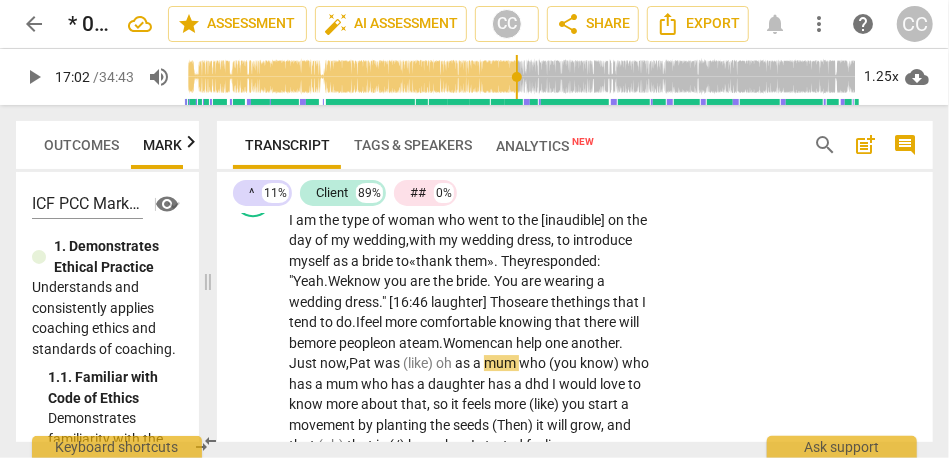 click on "Pat" at bounding box center (361, 363) 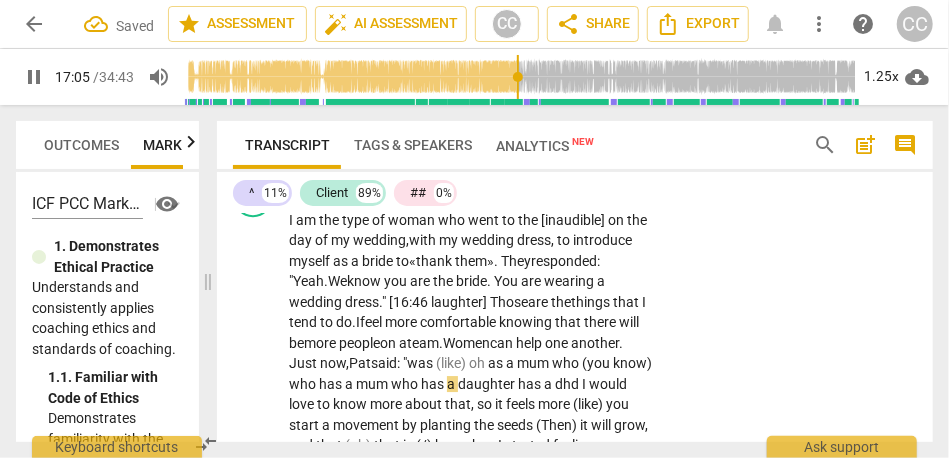 click on "[PERSON_NAME]  said: "" at bounding box center [378, 363] 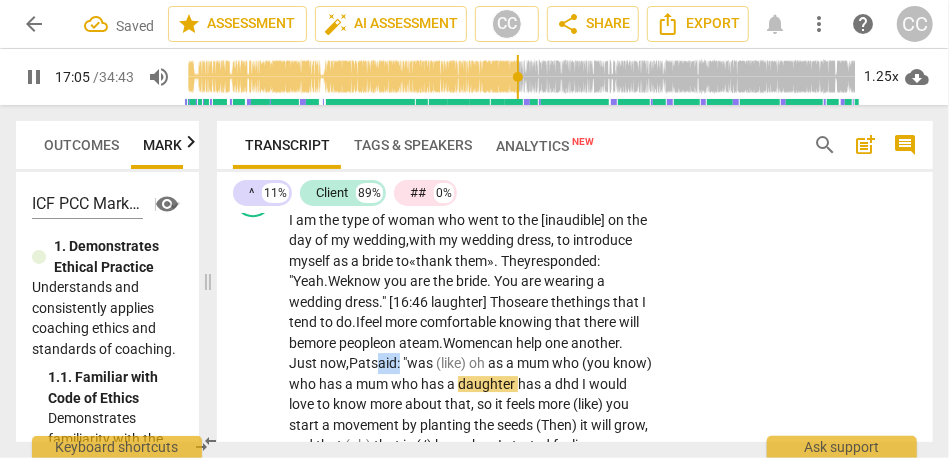 click on "[PERSON_NAME]  said: "" at bounding box center (378, 363) 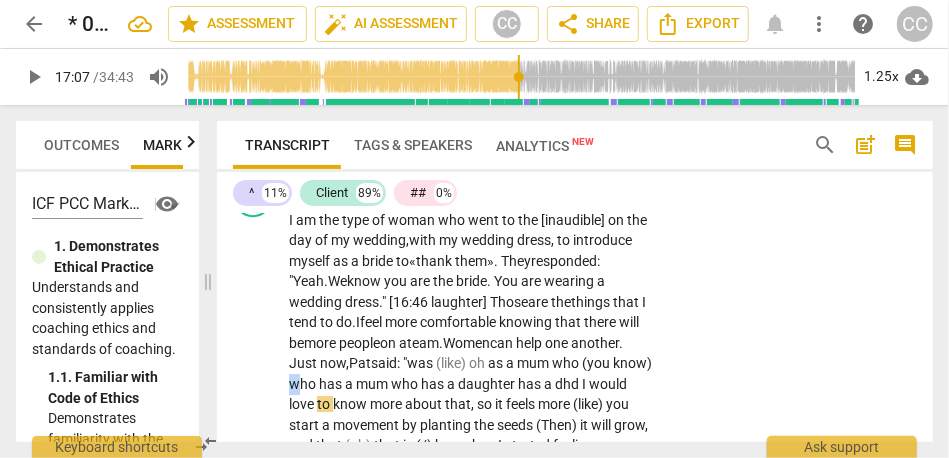 click on "who" at bounding box center [304, 384] 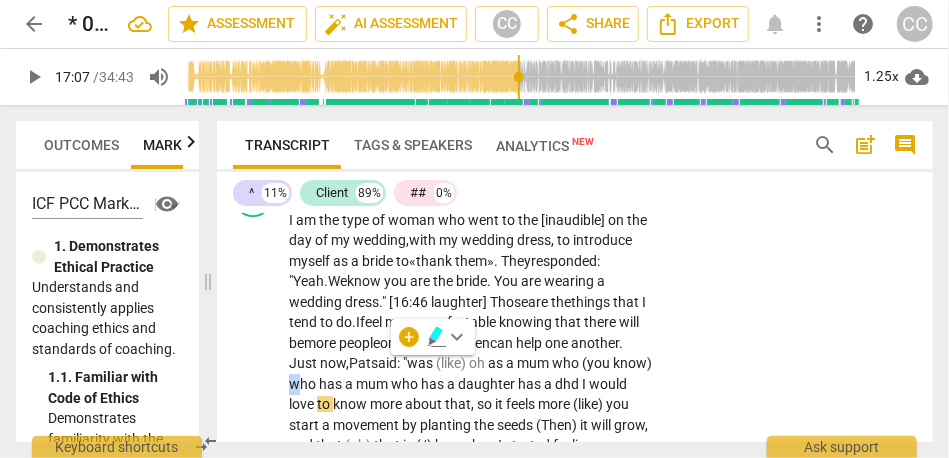 click on "who" at bounding box center [304, 384] 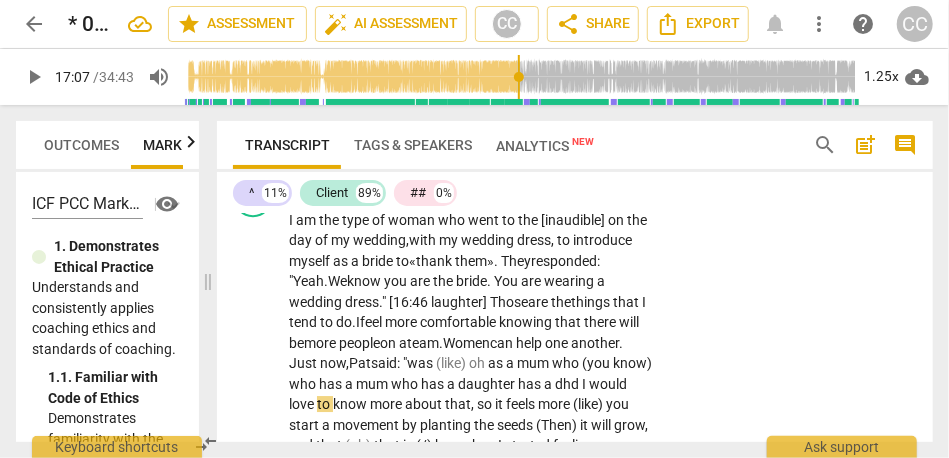click on "who" at bounding box center (304, 384) 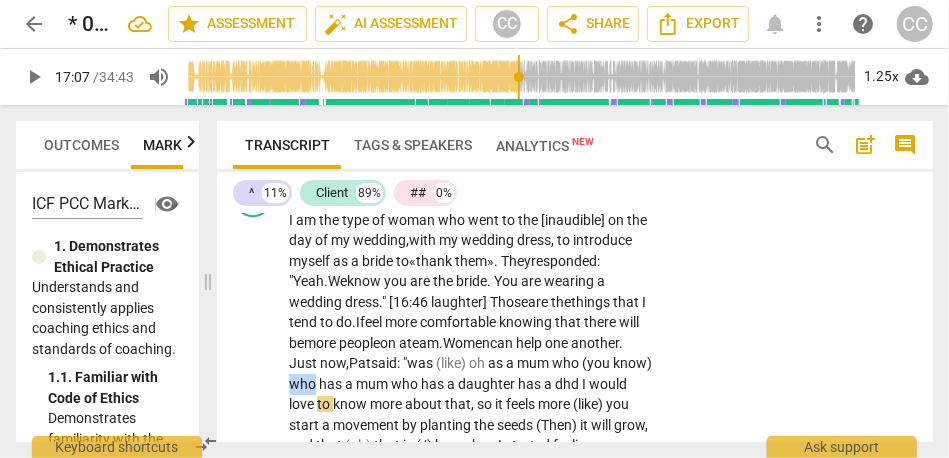 click on "who" at bounding box center (304, 384) 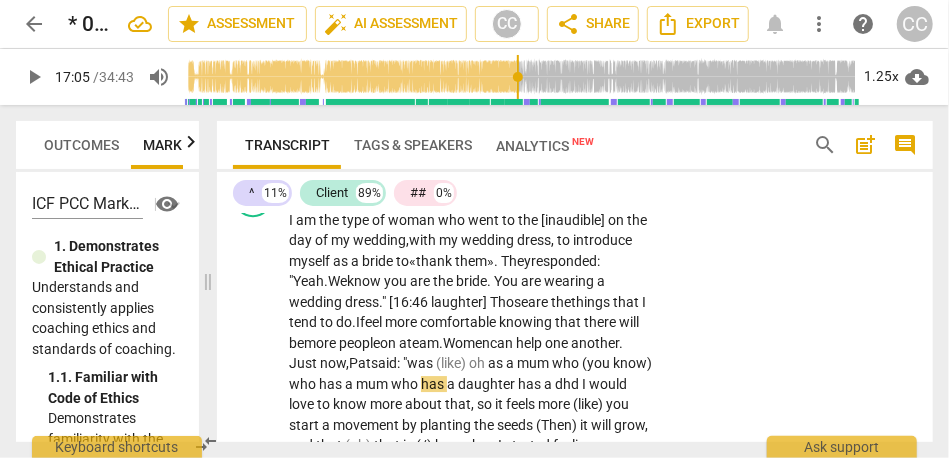 click on "[PERSON_NAME]  said: "" at bounding box center [378, 363] 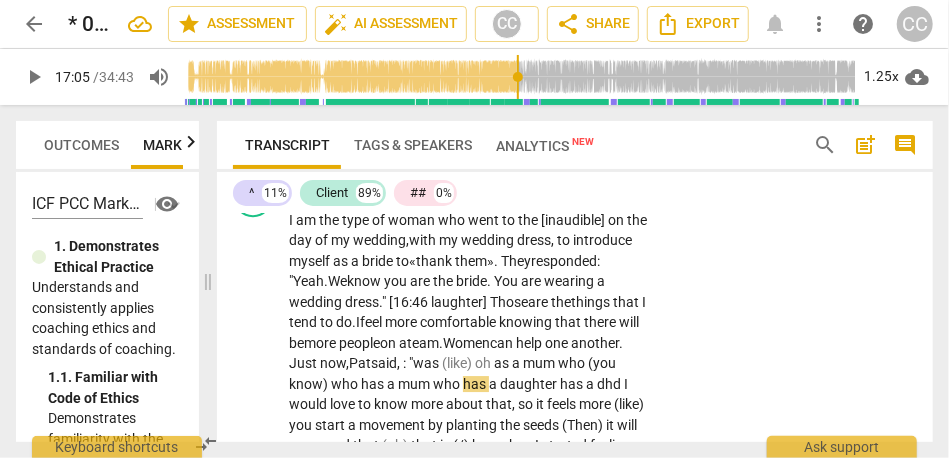 click on "who" at bounding box center (346, 384) 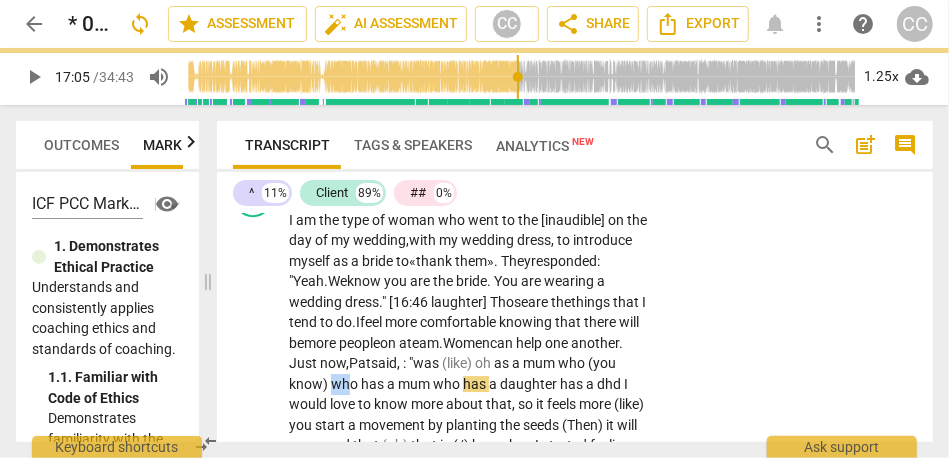 click on "who" at bounding box center (346, 384) 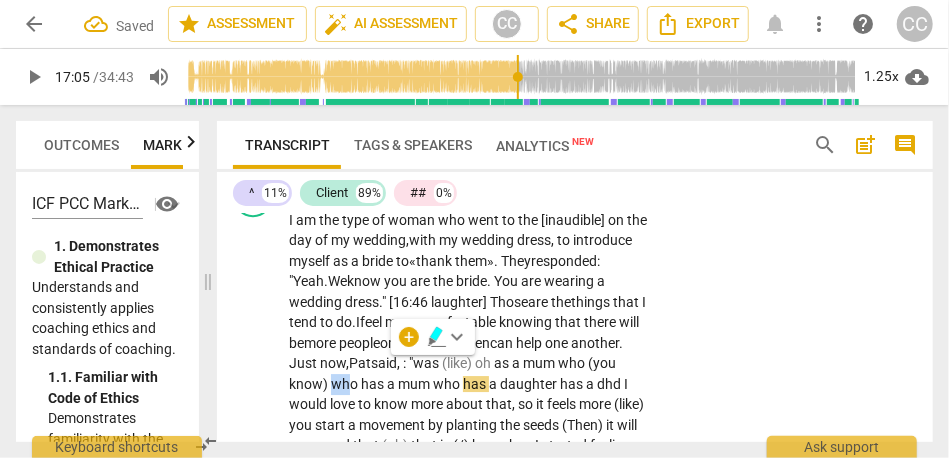 click on "who" at bounding box center (346, 384) 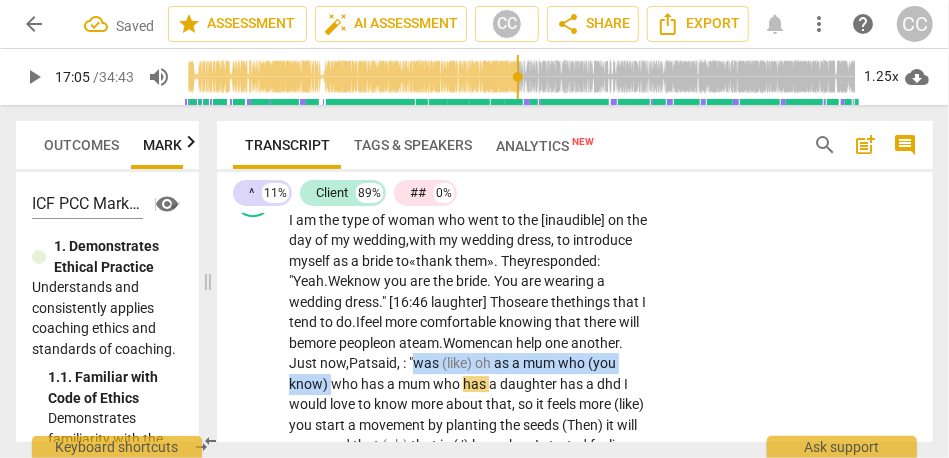 drag, startPoint x: 365, startPoint y: 365, endPoint x: 469, endPoint y: 337, distance: 107.70329 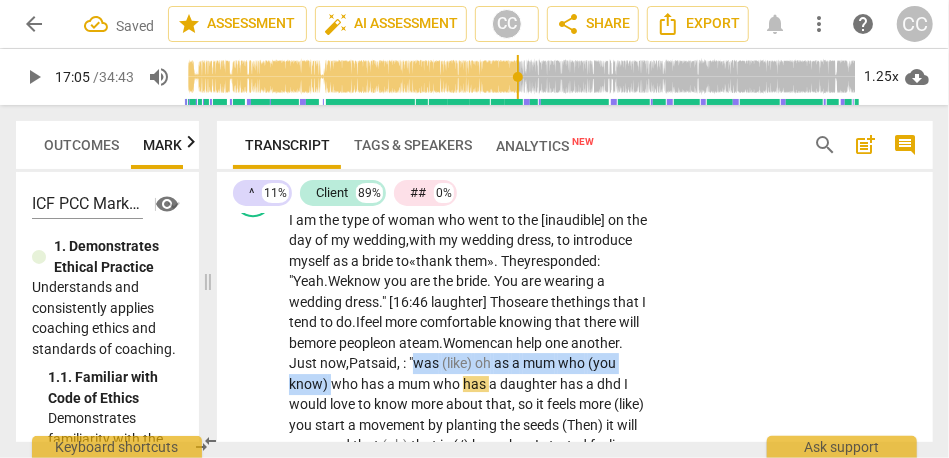 click on "I   am   the   type   of   woman   who   went   to   the   [inaudible]   on   the   day   of   my   wedding,  with   my   wedding   dress,   to   introduce   myself   as   a   bride   to  « thank   them». T hey  responded: "Y eah.  We  know   you   are   the   bride .   You   are   wearing   a   wedding   dress." [16:46 laughter] Those  are the  things   that   I   tend   to   do.  I  feel   more   comfortable   knowing that   there   will   be  more   people  on a  team.  Women  can   help   one   another. Just now,  [PERSON_NAME]  said, : " was   (like)   oh   as   a   mum   who   (you   know)   who   has   a   mum   who   has   a   daughter   has   a   dhd   I   would   love   to   know   more   about   that ,   so   it   feels   more   (like)   you   start   a   movement   by   planting   the   seeds   (Then)   it   will   grow ,   and   that   (uh)   that   is   (/)   has   when   I   started   feeling   more   comfortable   now   that   I   say   it ." at bounding box center [471, 343] 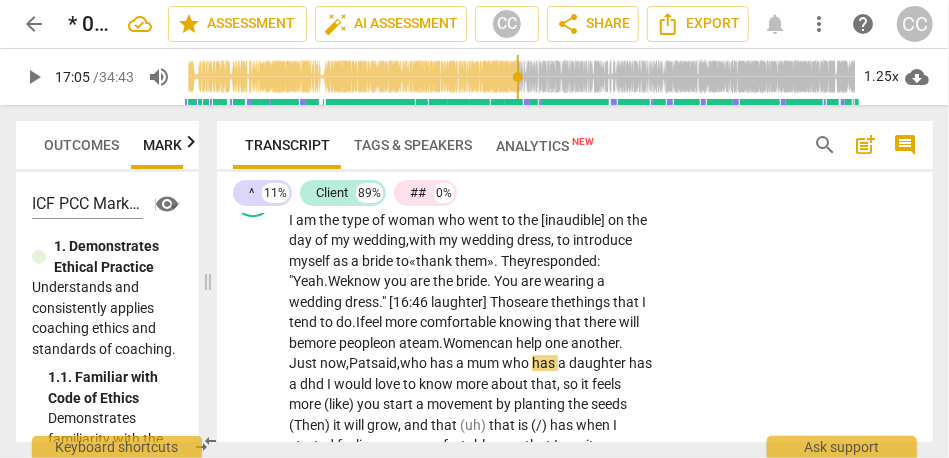 click on "another. Just now," at bounding box center (456, 353) 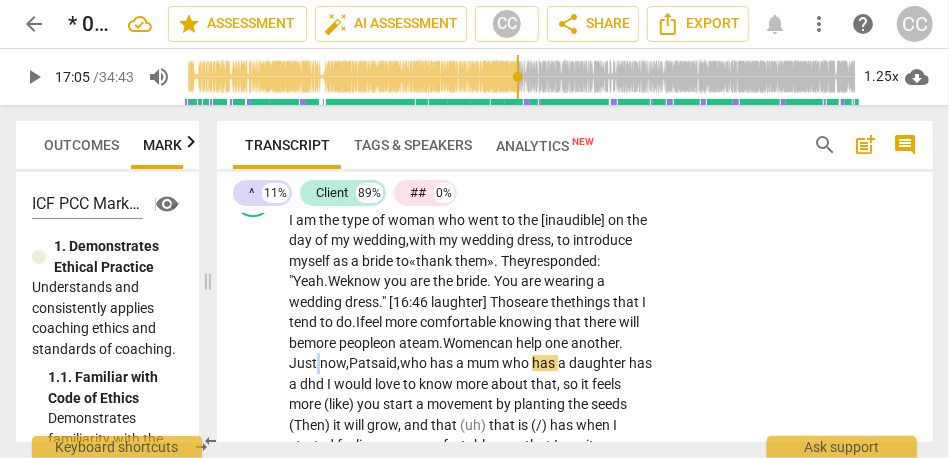 click on "another. Just now," at bounding box center [456, 353] 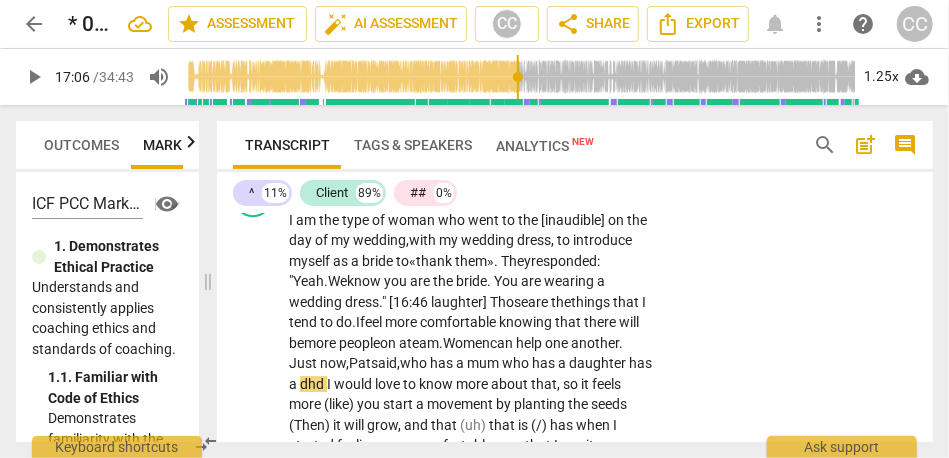 click on "who" at bounding box center [415, 363] 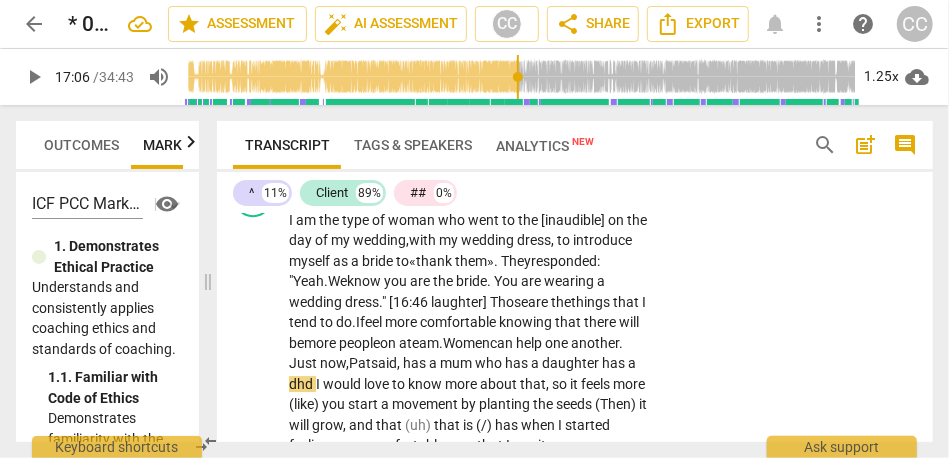 click on "another. Just now," at bounding box center (456, 353) 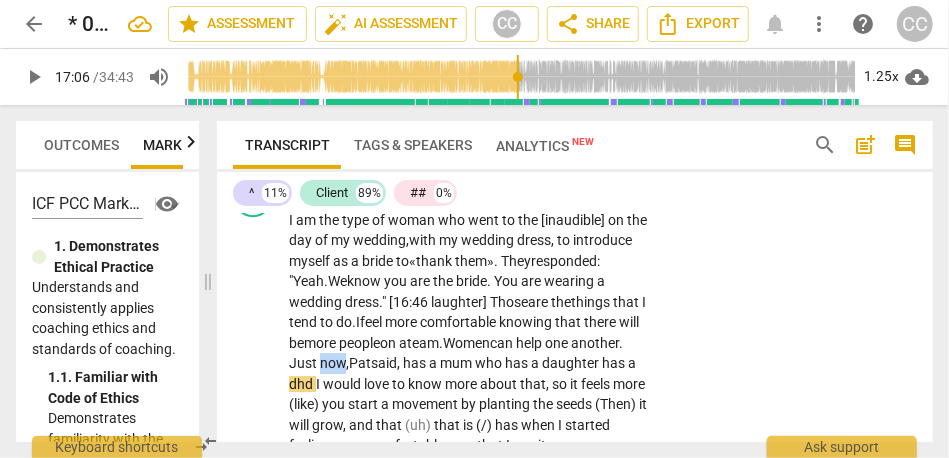 click on "another. Just now," at bounding box center (456, 353) 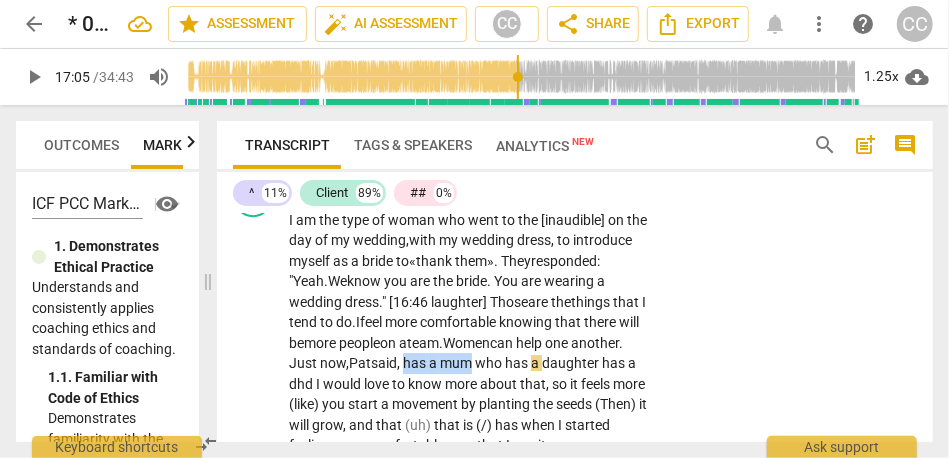 drag, startPoint x: 467, startPoint y: 345, endPoint x: 532, endPoint y: 344, distance: 65.00769 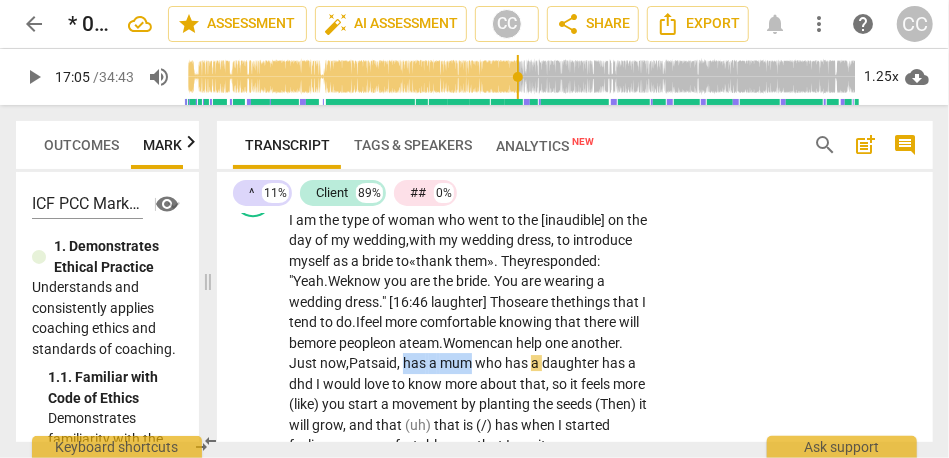 click on "I   am   the   type   of   woman   who   went   to   the   [inaudible]   on   the   day   of   my   wedding,  with   my   wedding   dress,   to   introduce   myself   as   a   bride   to  « thank   them». T hey  responded: "Y eah.  We  know   you   are   the   bride .   You   are   wearing   a   wedding   dress." [16:46 laughter] Those  are the  things   that   I   tend   to   do.  I  feel   more   comfortable   knowing that   there   will   be  more   people  on a  team.  Women  can   help   one   another. Just now,  [PERSON_NAME]  said,    has   a   mum   who   has   a   daughter   has   a   dhd   I   would   love   to   know   more   about   that ,   so   it   feels   more   (like)   you   start   a   movement   by   planting   the   seeds   (Then)   it   will   grow ,   and   that   (uh)   that   is   (/)   has   when   I   started   feeling   more   comfortable   now   that   I   say   it ." at bounding box center [471, 333] 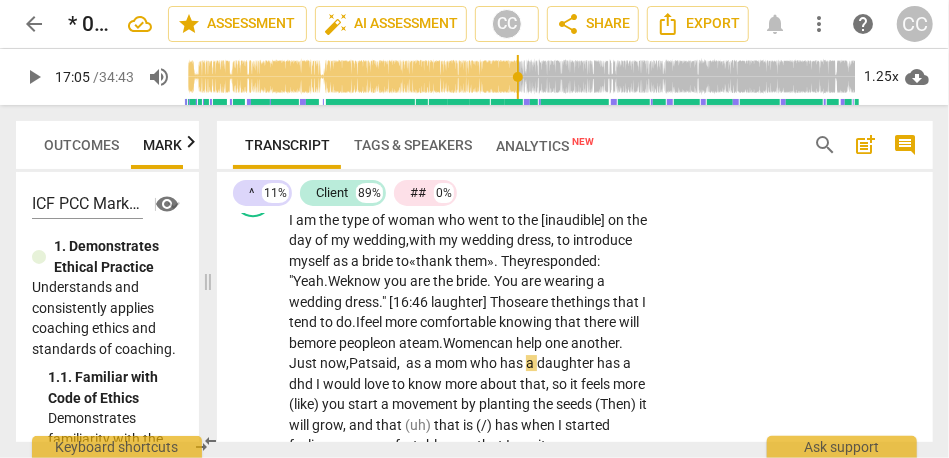 click on "[PERSON_NAME]  said,  as a mom" at bounding box center [408, 363] 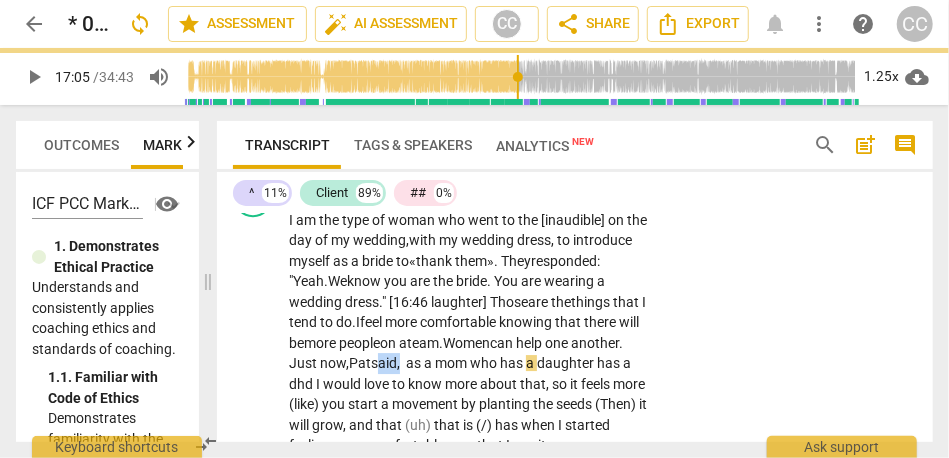 click on "[PERSON_NAME]  said,  as a mom" at bounding box center [408, 363] 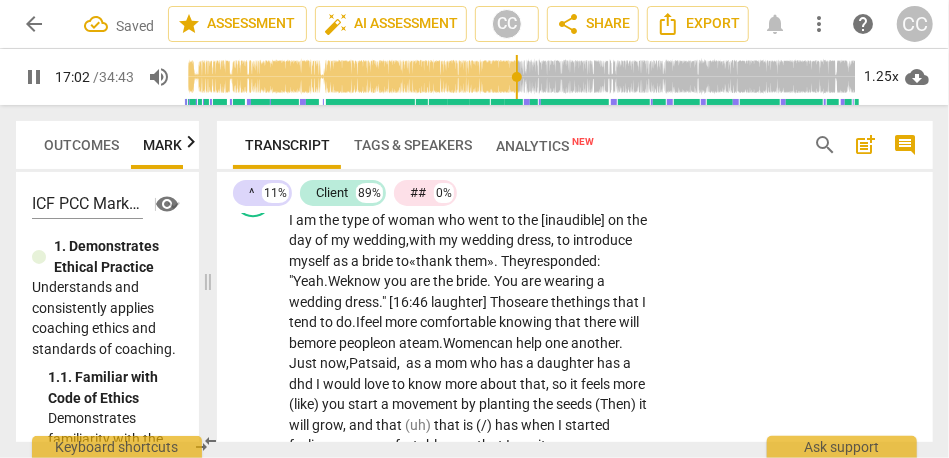 click at bounding box center [468, 363] 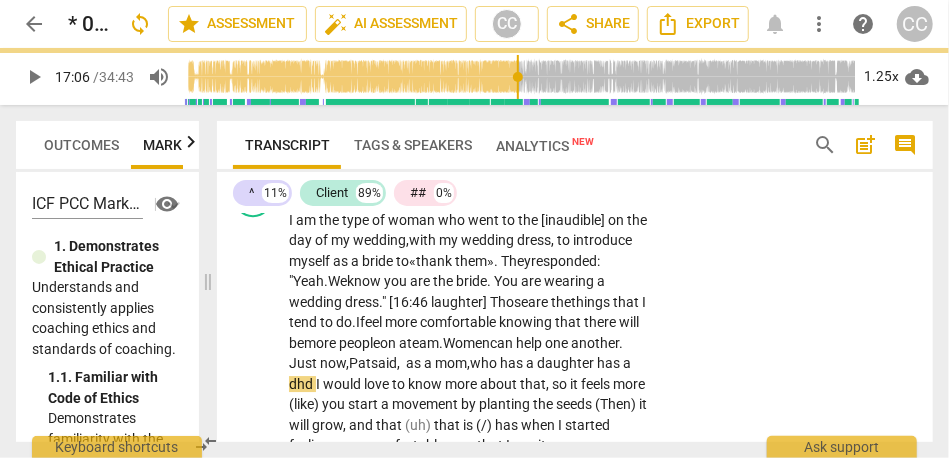 type on "1027" 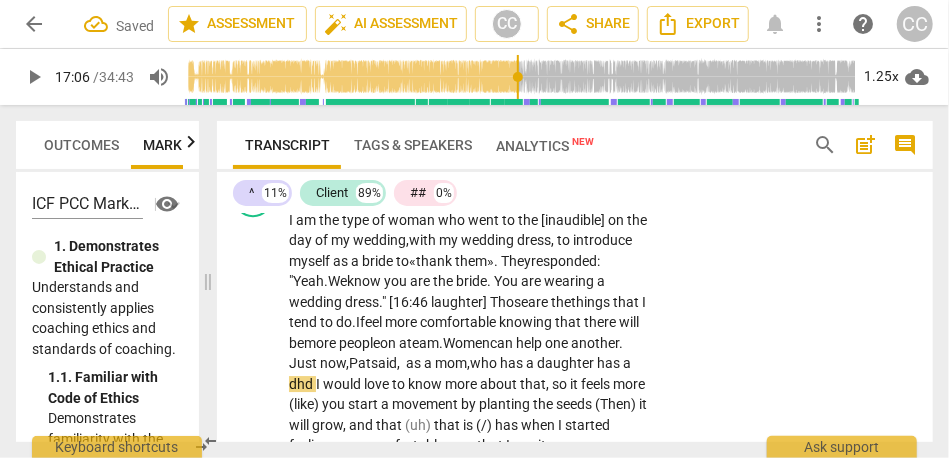 click on "daughter" at bounding box center (567, 363) 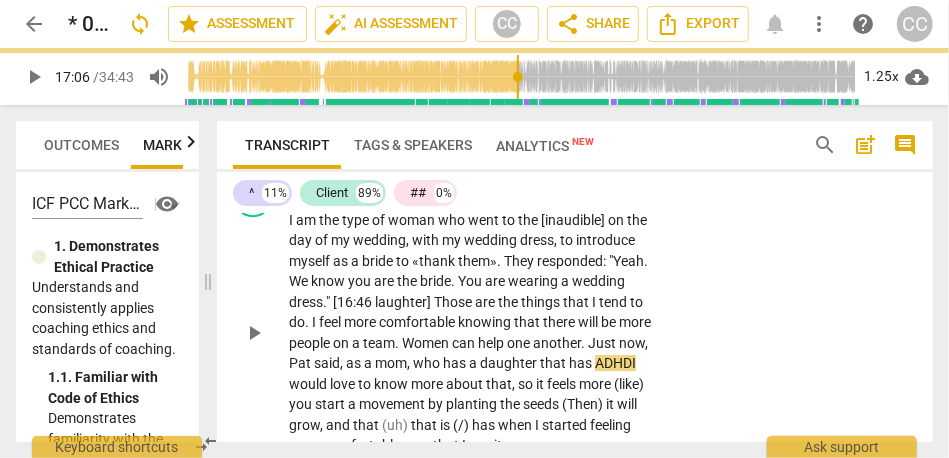 click on "CL play_arrow pause 16:29 + Add competency keyboard_arrow_right I   am   the   type   of   woman   who   went   to   the   [inaudible]   on   the   day   of   my   wedding ,   with   my   wedding   dress ,   to   introduce   myself   as   a   bride   to   «thank   them» .   They   responded :   "Yeah .   We   know   you   are   the   bride .   You   are   wearing   a   wedding   dress . "   [16:46   laughter]   Those   are   the   things   that   I   tend   to   do .   I   feel   more   comfortable   knowing   that   there   will   be   more   people   on   a   team .   Women   can   help   one   another .   Just   now ,   [PERSON_NAME]   said ,   as   a   mom ,   who   has   a   daughter   that   has   ADHDI   would   love   to   know   more   about   that ,   so   it   feels   more   (like)   you   start   a   movement   by   planting   the   seeds   (Then)   it   will   grow ,   and   that   (uh)   that   is   (/)   has   when   I   started   feeling   more   comfortable   now   that   I   say   it ." at bounding box center [575, 316] 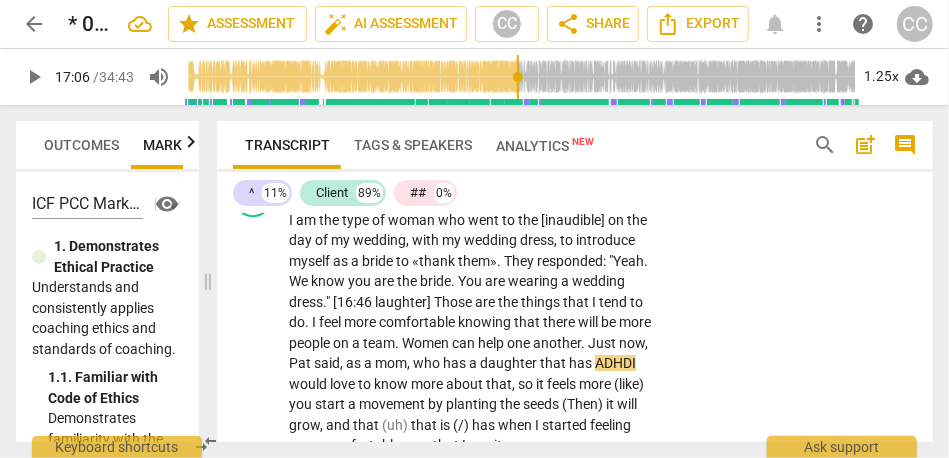 click on "ADHDI" at bounding box center (615, 363) 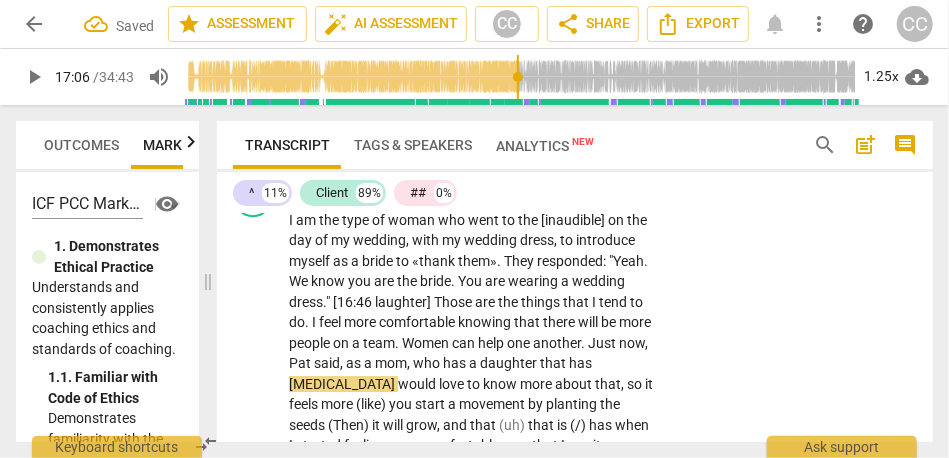 click on "Those" at bounding box center (454, 302) 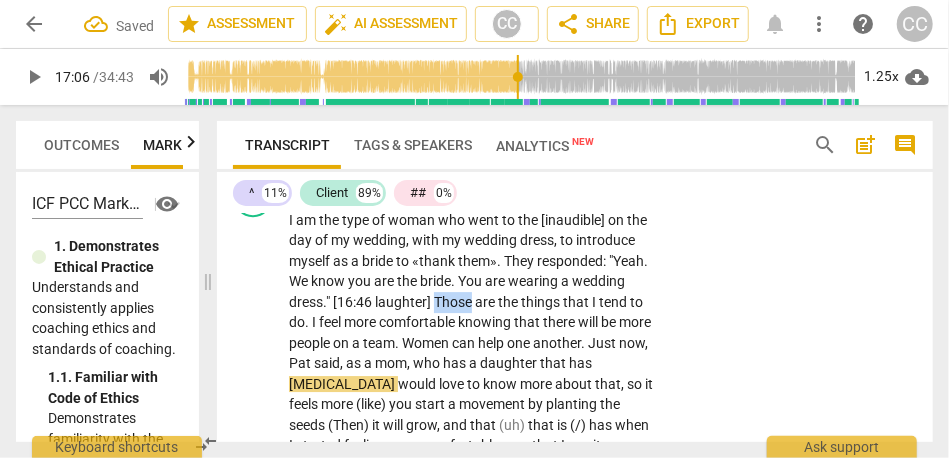 click on "Those" at bounding box center (454, 302) 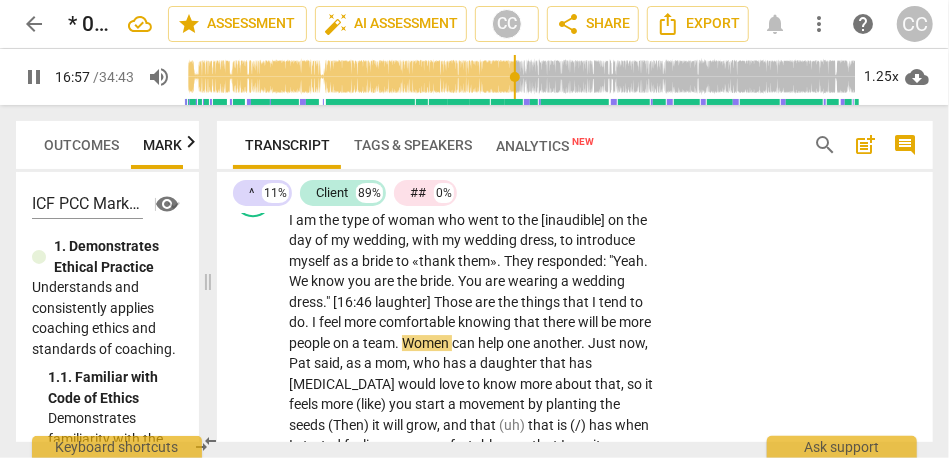 click on "comfortable" at bounding box center [418, 322] 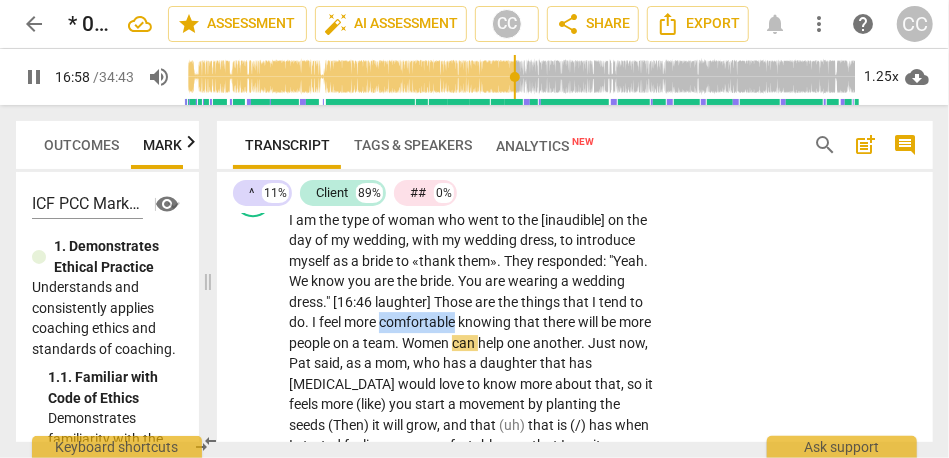click on "comfortable" at bounding box center [418, 322] 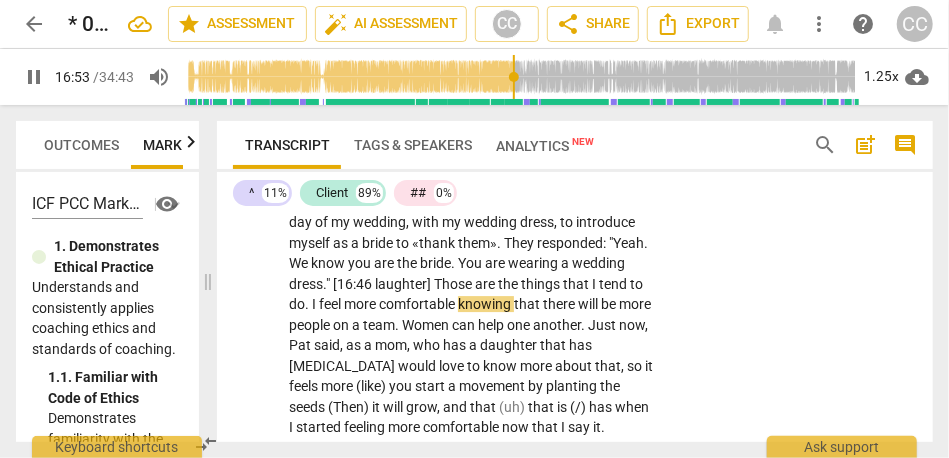 scroll, scrollTop: 5340, scrollLeft: 0, axis: vertical 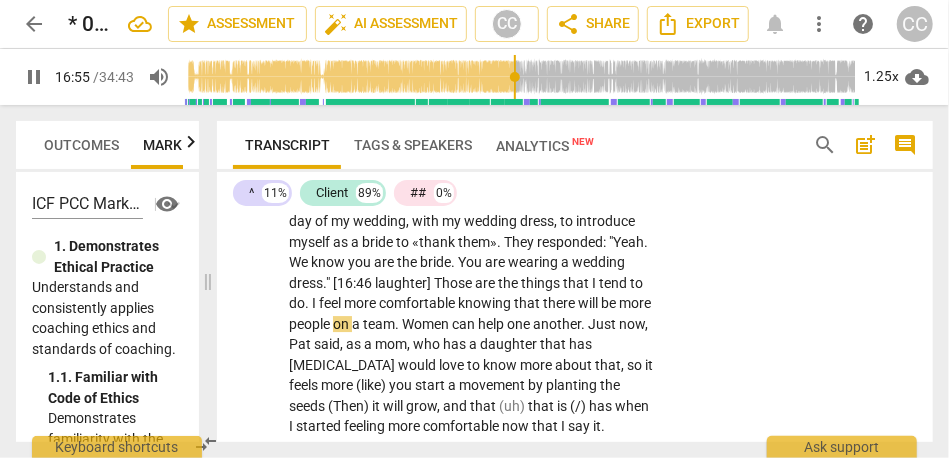 click on "Women" at bounding box center [427, 324] 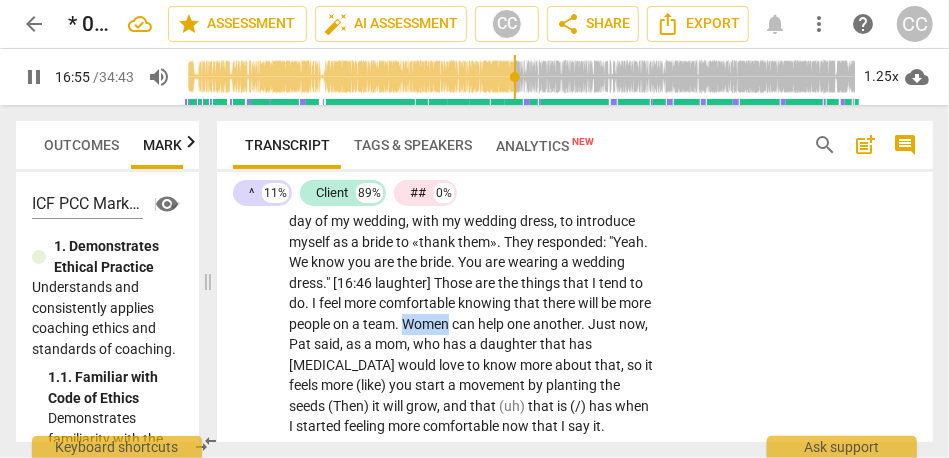 click on "Women" at bounding box center [427, 324] 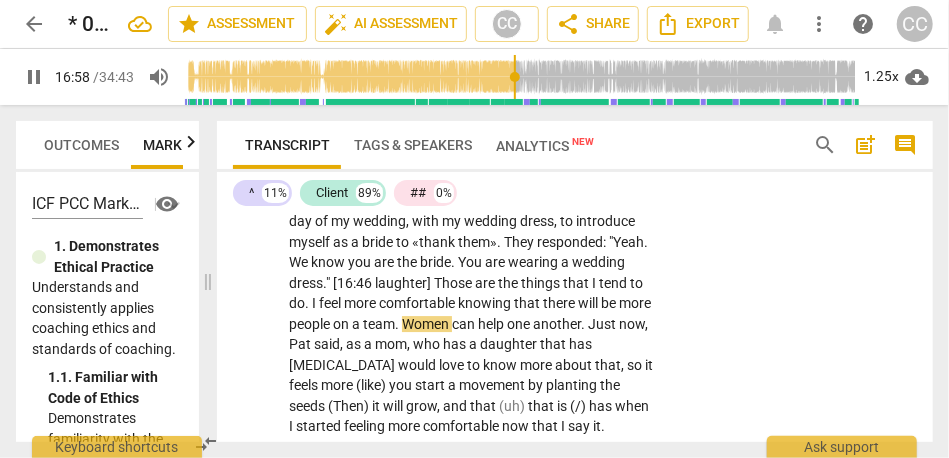 click on "comfortable" at bounding box center [418, 303] 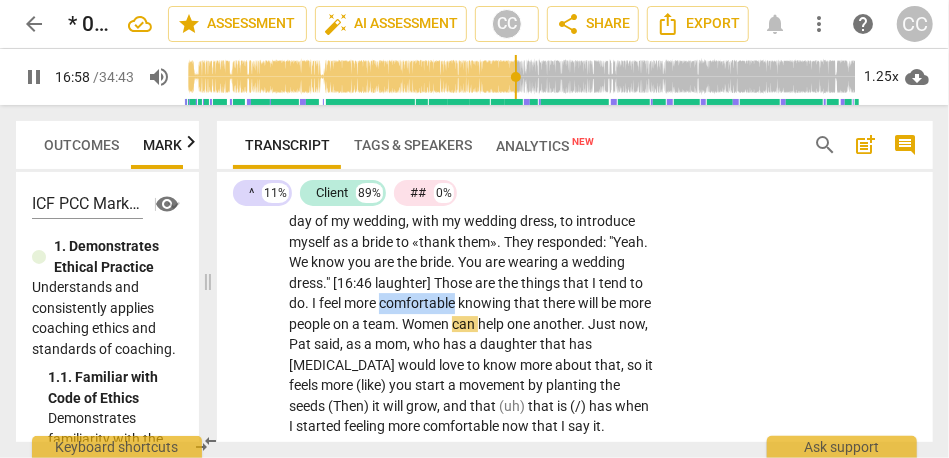 click on "comfortable" at bounding box center [418, 303] 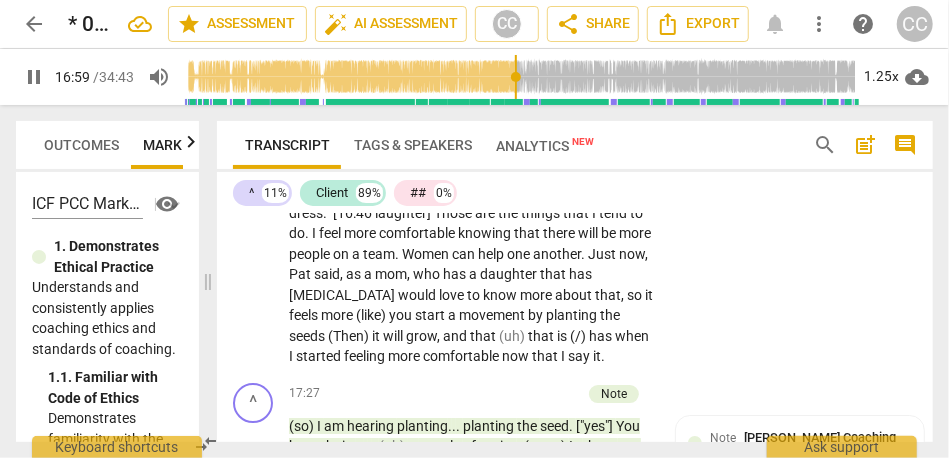 scroll, scrollTop: 5410, scrollLeft: 0, axis: vertical 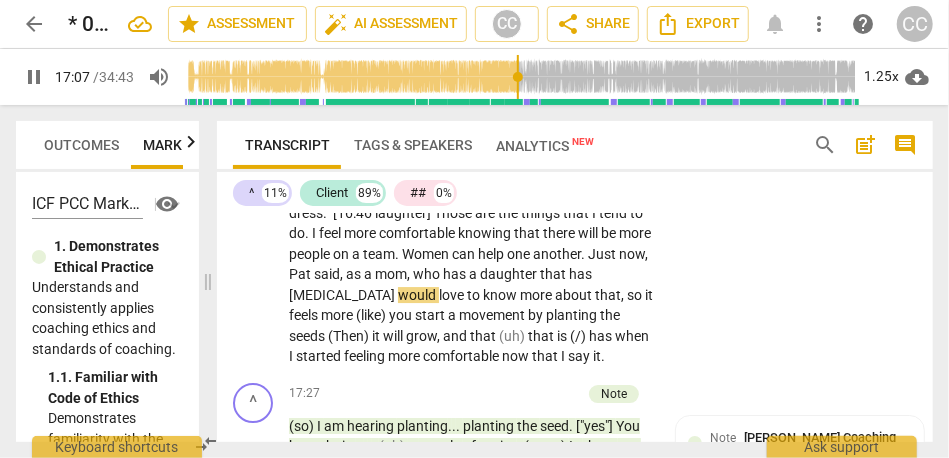 click on "would" at bounding box center (418, 295) 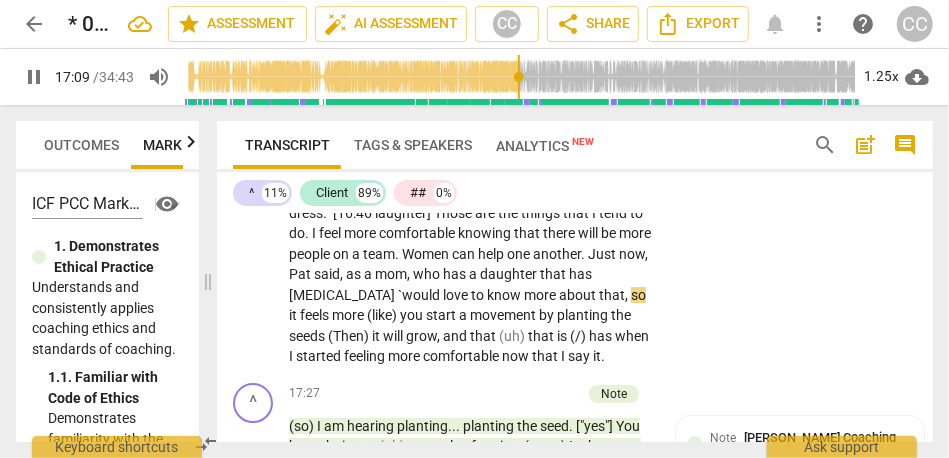 click on "as" at bounding box center (355, 274) 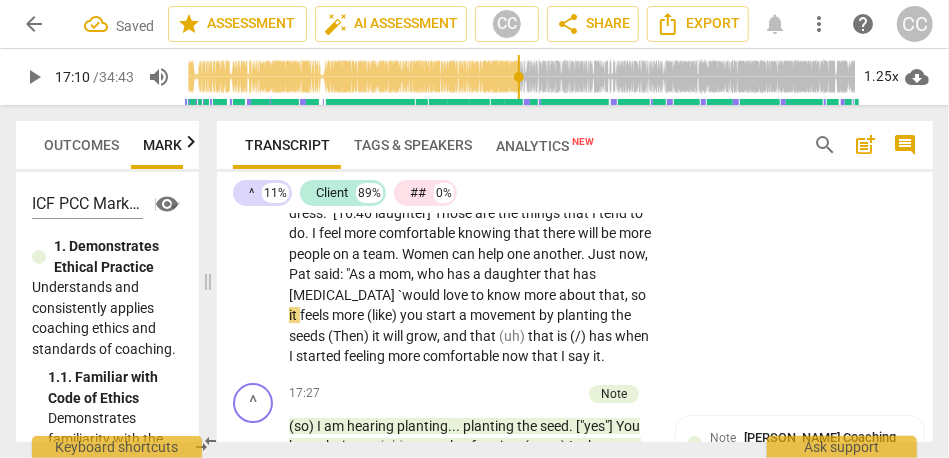click on "[MEDICAL_DATA] `" at bounding box center (345, 295) 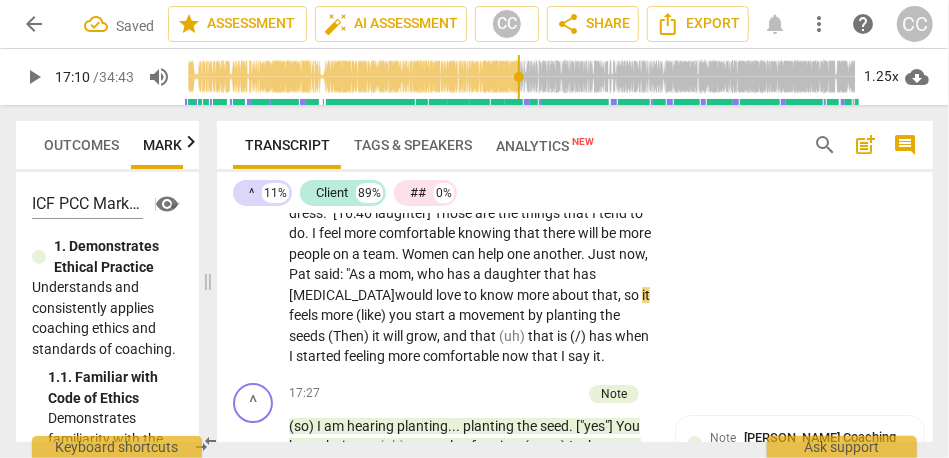click on "," at bounding box center [621, 295] 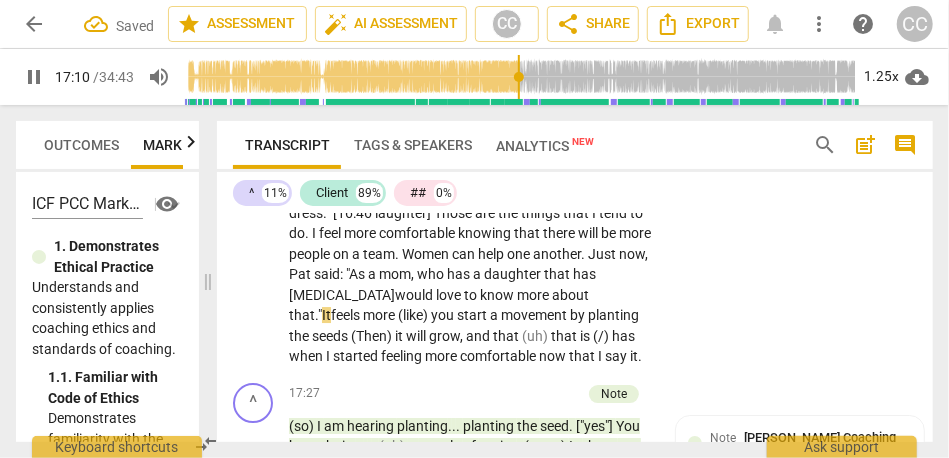 click on "planting" at bounding box center (613, 315) 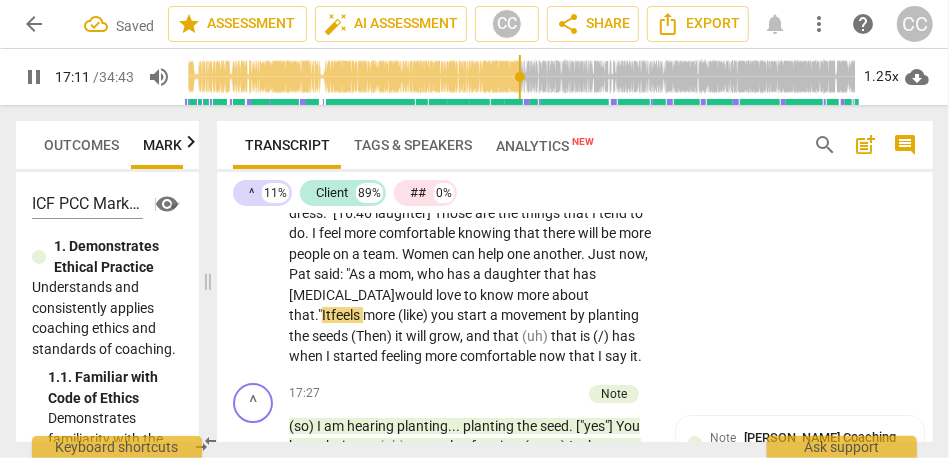 click on "CL play_arrow pause 16:29 + Add competency keyboard_arrow_right I   am   the   type   of   woman   who   went   to   the   [inaudible]   on   the   day   of   my   wedding ,   with   my   wedding   dress ,   to   introduce   myself   as   a   bride   to   «thank   them» .   They   responded :   "Yeah .   We   know   you   are   the   bride .   You   are   wearing   a   wedding   dress . "   [16:46   laughter]   Those   are   the   things   that   I   tend   to   do .   I   feel   more   comfortable   knowing   that   there   will   be   more   people   on   a   team .   Women   can   help   one   another .   Just   now ,   [PERSON_NAME]   said: "A s   a   mom ,   who   has   a   daughter   that   has   [MEDICAL_DATA]  would   love   to   know   more   about   that."  It  feels   more   (like)   you   start   a   movement   by   planting   the   seeds   (Then)   it   will   grow ,   and   that   (uh)   that   is   (/)   has   when   I   started   feeling   more   comfortable   now   that   I   say   it ." at bounding box center [575, 227] 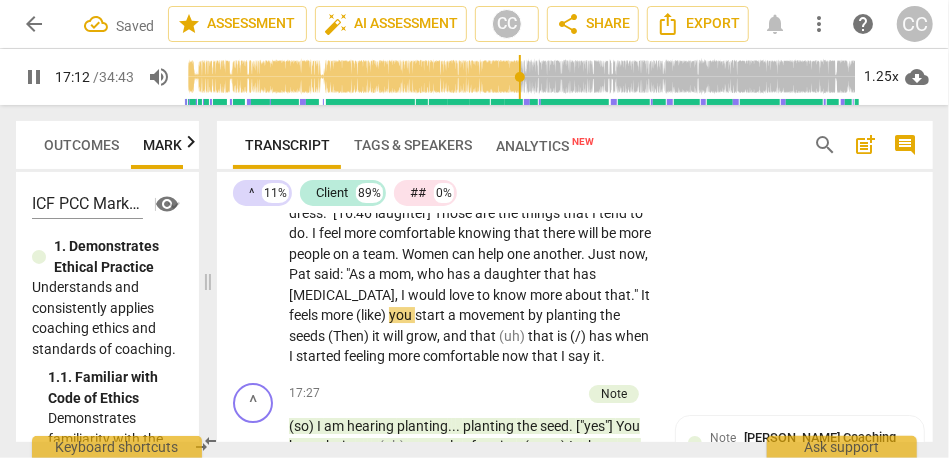 click on "love" at bounding box center [463, 295] 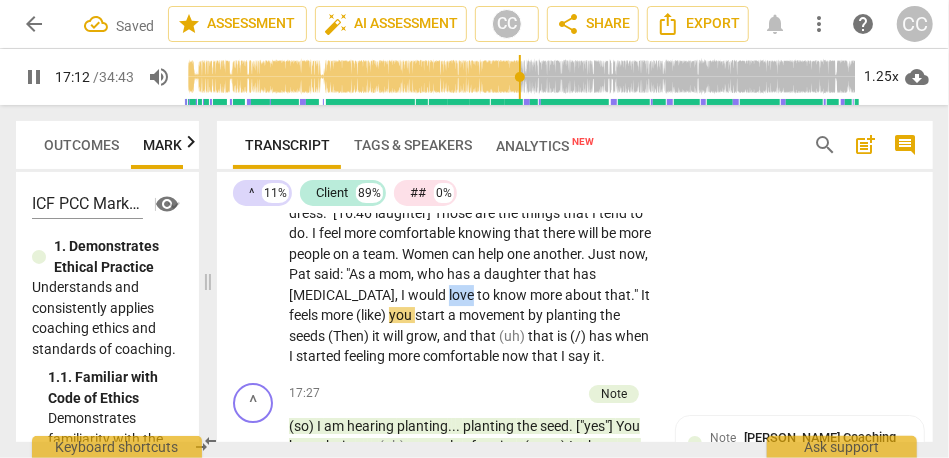 click on "love" at bounding box center (463, 295) 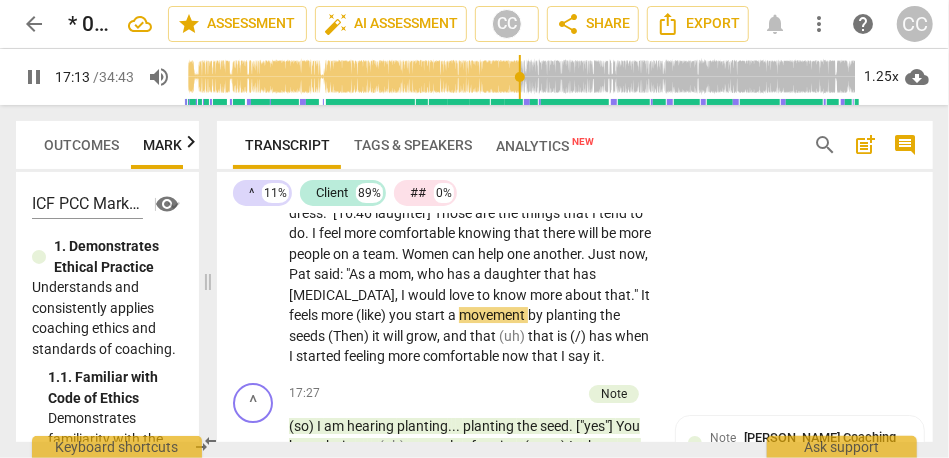 click on "feels" at bounding box center [305, 315] 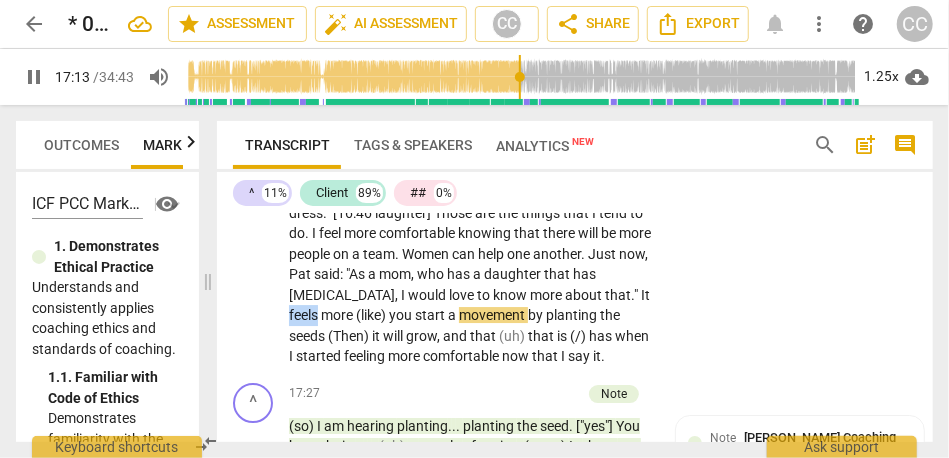 click on "feels" at bounding box center [305, 315] 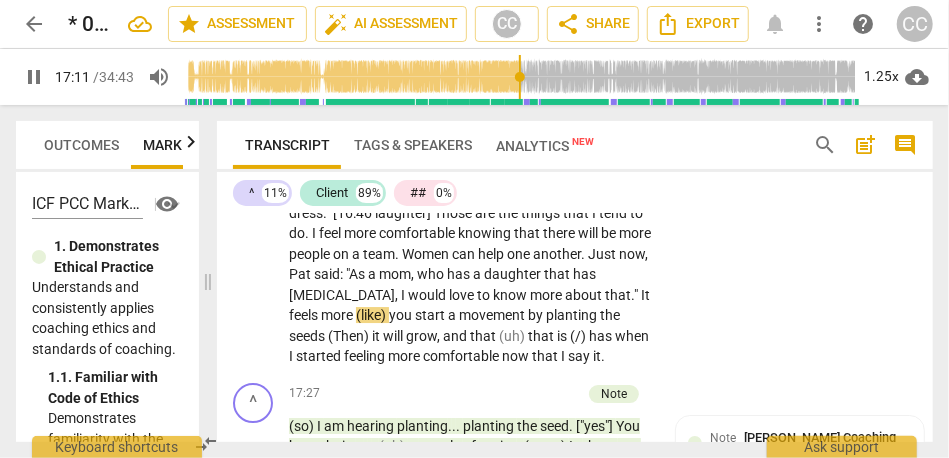 click on "you" at bounding box center (402, 315) 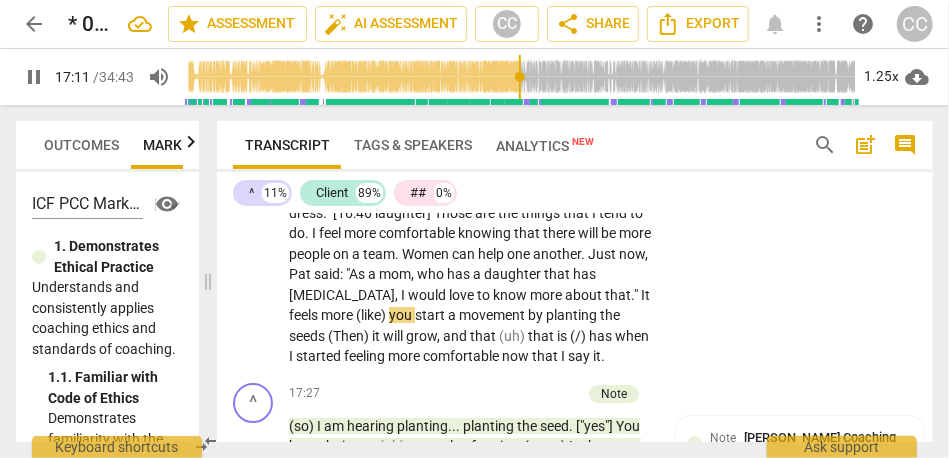 type on "1032" 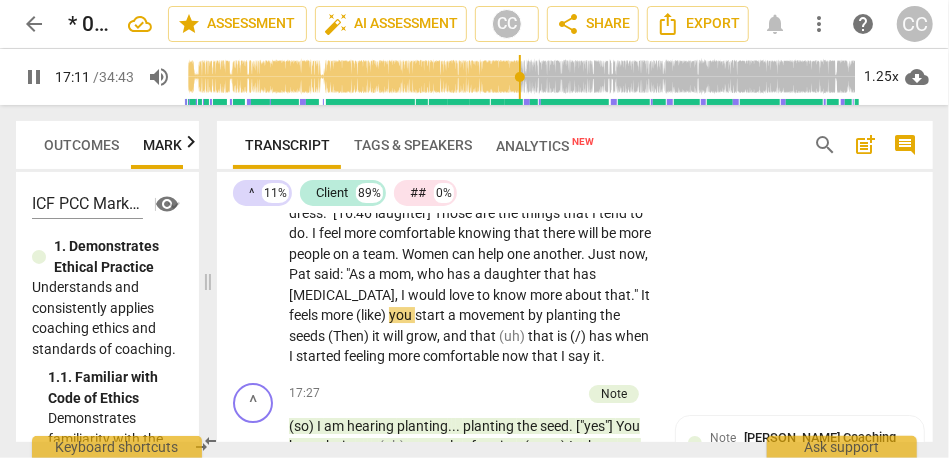 type 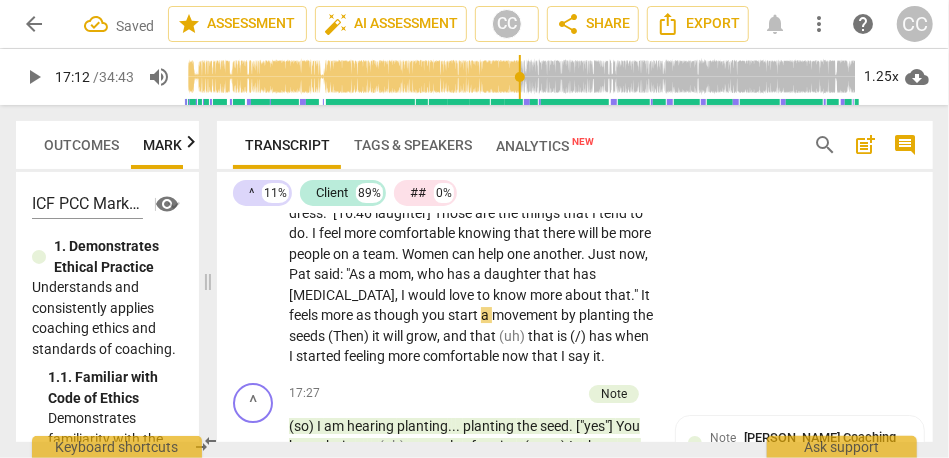 click on "feels" at bounding box center [305, 315] 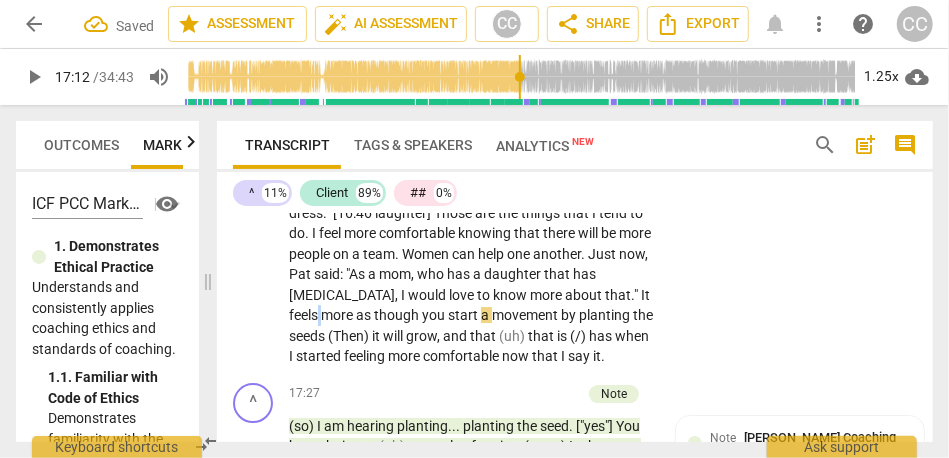 click on "feels" at bounding box center (305, 315) 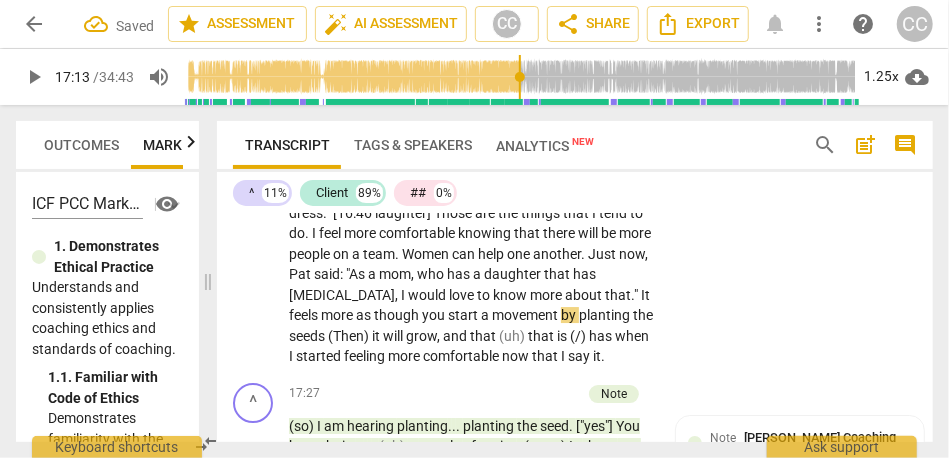 click on "more" at bounding box center [338, 315] 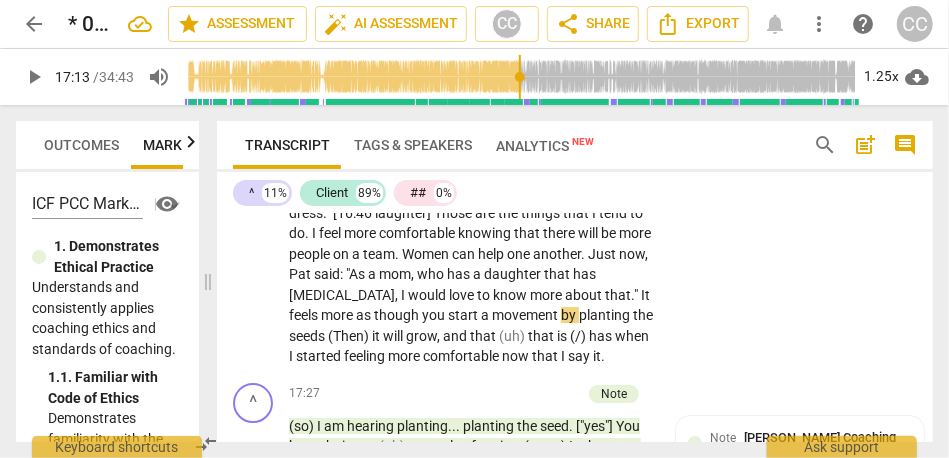 type on "1034" 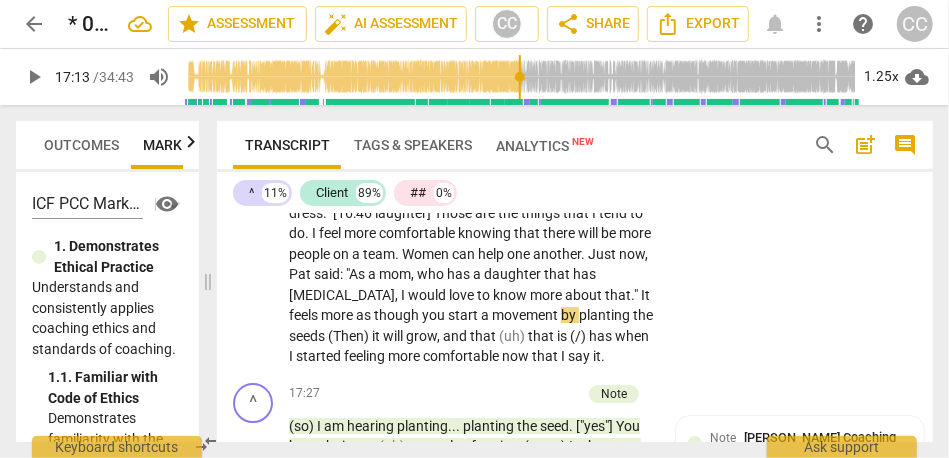 click on "though" at bounding box center (398, 315) 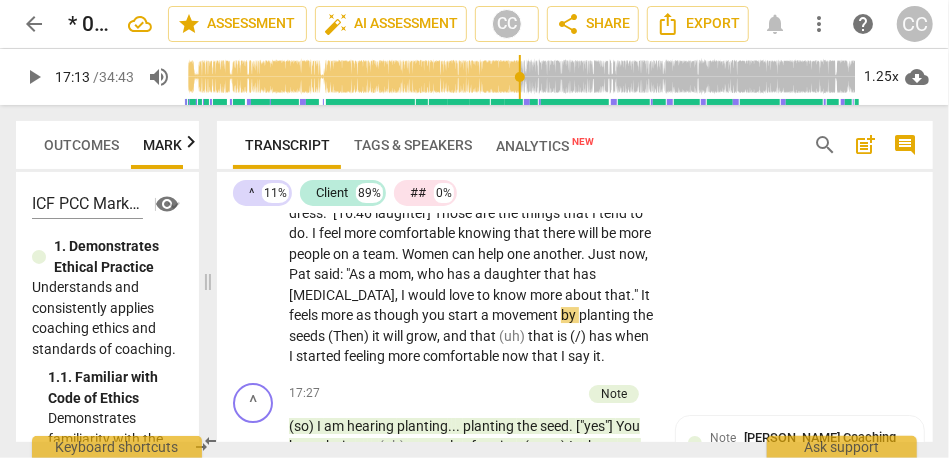 type 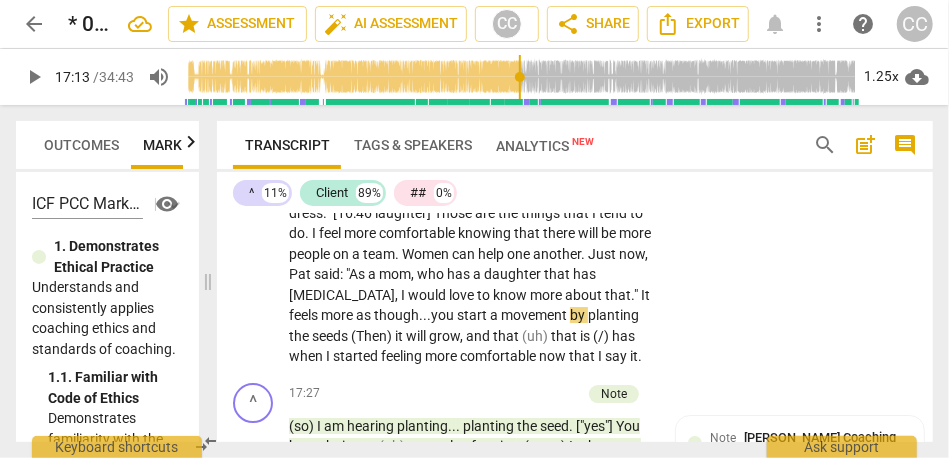 click on "you" at bounding box center [444, 315] 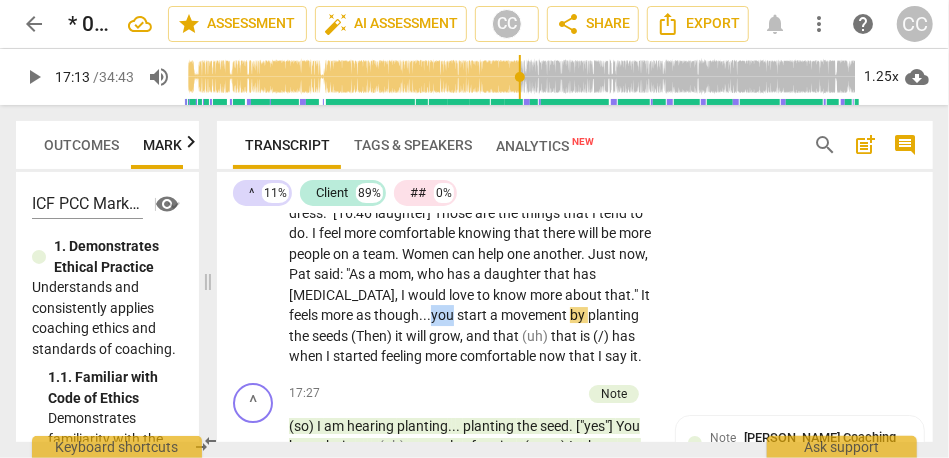click on "you" at bounding box center [444, 315] 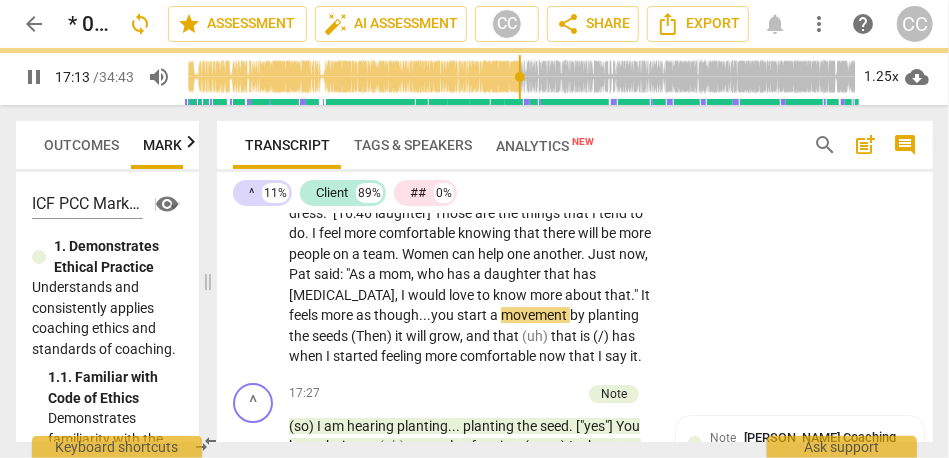 click on "(Then)" at bounding box center [373, 336] 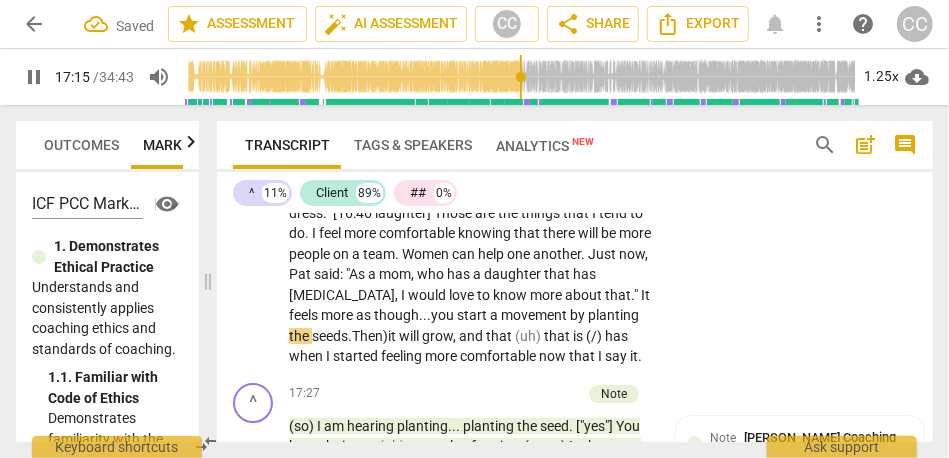 click on "Then)" at bounding box center (370, 336) 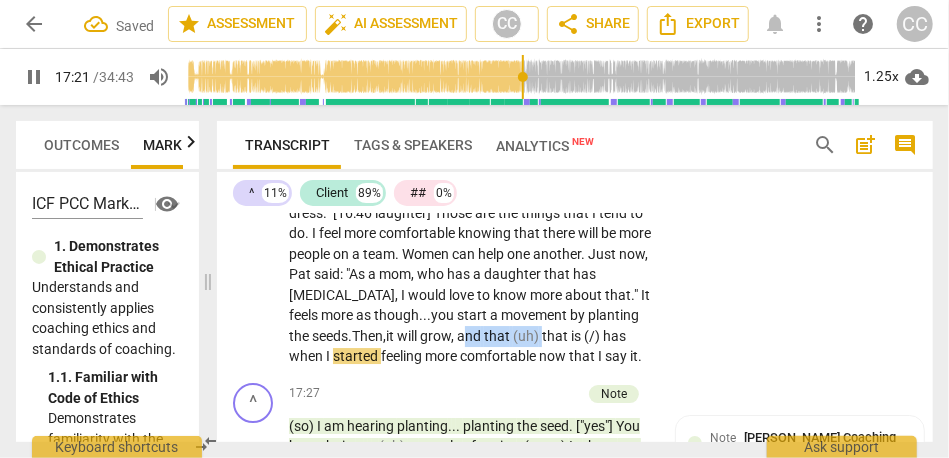 drag, startPoint x: 604, startPoint y: 316, endPoint x: 526, endPoint y: 314, distance: 78.025635 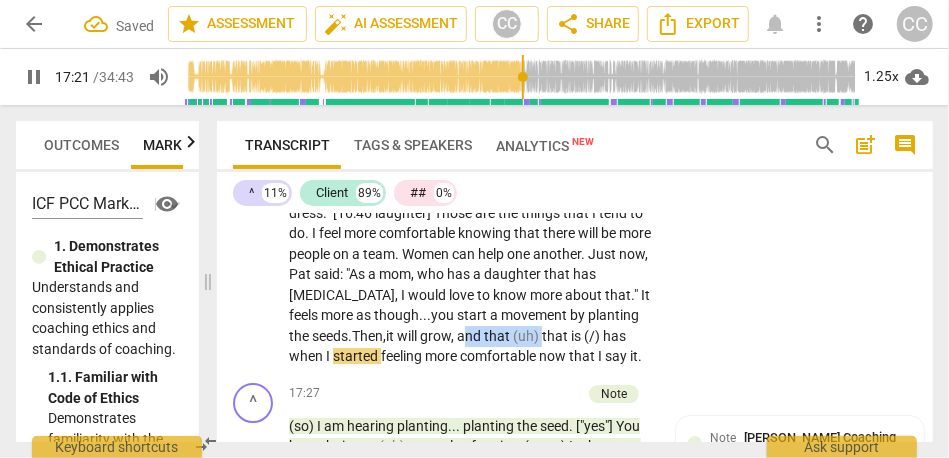 click on "I   am   the   type   of   woman   who   went   to   the   [inaudible]   on   the   day   of   my   wedding ,   with   my   wedding   dress ,   to   introduce   myself   as   a   bride   to   «thank   them» .   They   responded :   "Yeah .   We   know   you   are   the   bride .   You   are   wearing   a   wedding   dress . "   [16:46   laughter]   Those   are   the   things   that   I   tend   to   do .   I   feel   more   comfortable   knowing   that   there   will   be   more   people   on   a   team .   Women   can   help   one   another .   Just   now ,   [PERSON_NAME]   said :   "As   a   mom ,   who   has   a   daughter   that   has   [MEDICAL_DATA]   would   love   to   know   more   about   that . "   It   feels   more   as   though...  you   start   a   movement   by   planting   the   seeds.  Then,  it   will   grow ,   and   that   (uh)   that   is   (/)   has   when   I   started   feeling   more   comfortable   now   that   I   say   it ." at bounding box center (471, 244) 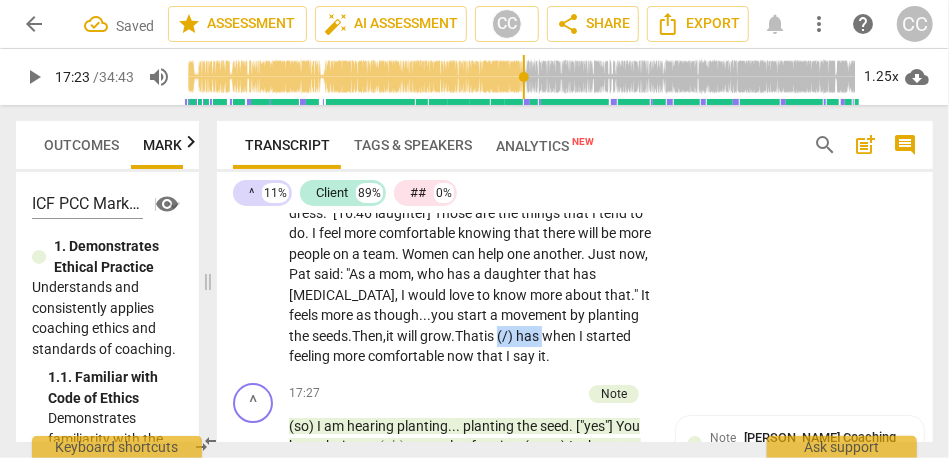 drag, startPoint x: 566, startPoint y: 316, endPoint x: 616, endPoint y: 316, distance: 50 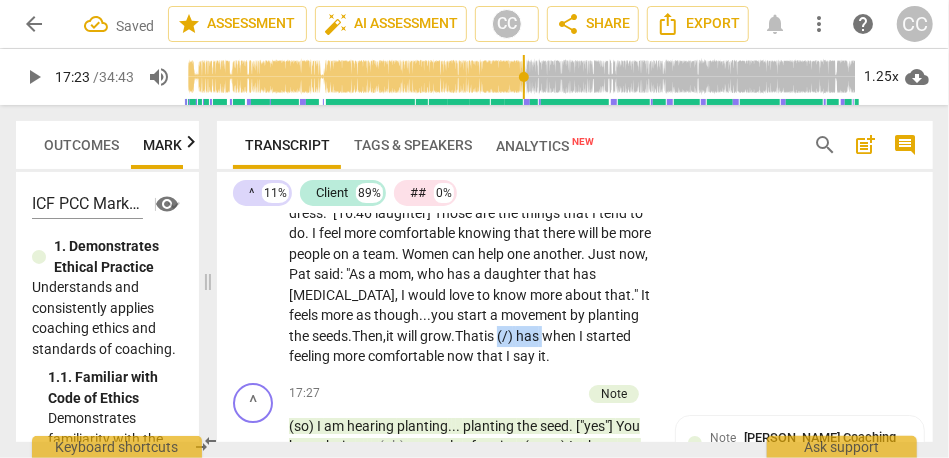 click on "I   am   the   type   of   woman   who   went   to   the   [inaudible]   on   the   day   of   my   wedding ,   with   my   wedding   dress ,   to   introduce   myself   as   a   bride   to   «thank   them» .   They   responded :   "Yeah .   We   know   you   are   the   bride .   You   are   wearing   a   wedding   dress . "   [16:46   laughter]   Those   are   the   things   that   I   tend   to   do .   I   feel   more   comfortable   knowing   that   there   will   be   more   people   on   a   team .   Women   can   help   one   another .   Just   now ,   [PERSON_NAME]   said :   "As   a   mom ,   who   has   a   daughter   that   has   [MEDICAL_DATA]   would   love   to   know   more   about   that . "   It   feels   more   as   though...  you   start   a   movement   by   planting   the   seeds.  Then,  it   will   grow.  That  is   (/)   has   when   I   started   feeling   more   comfortable   now   that   I   say   it ." at bounding box center (471, 244) 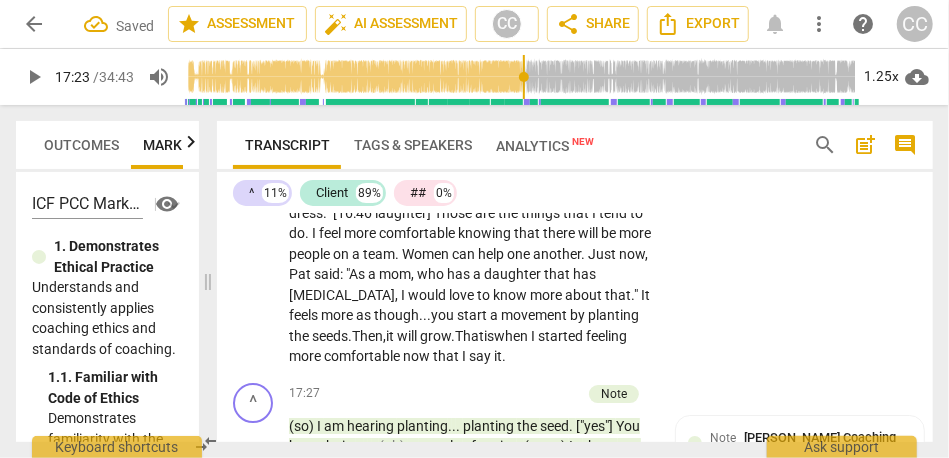 click on "hen" at bounding box center [518, 336] 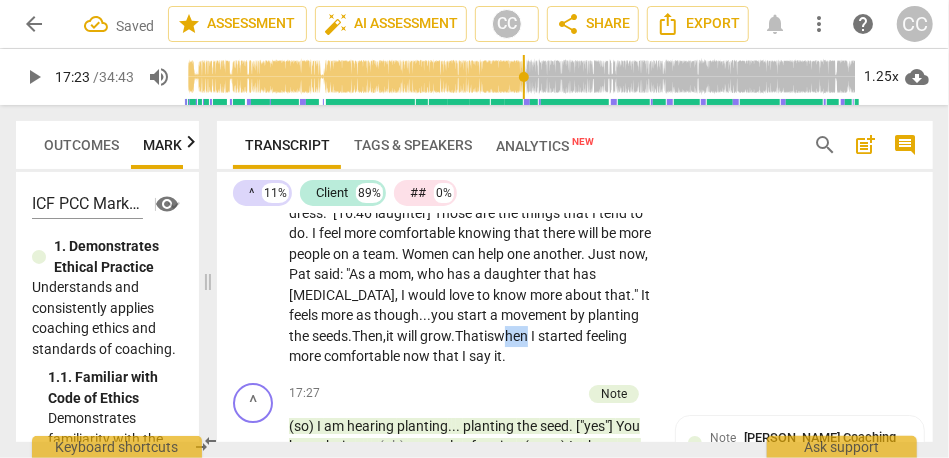 click on "hen" at bounding box center [518, 336] 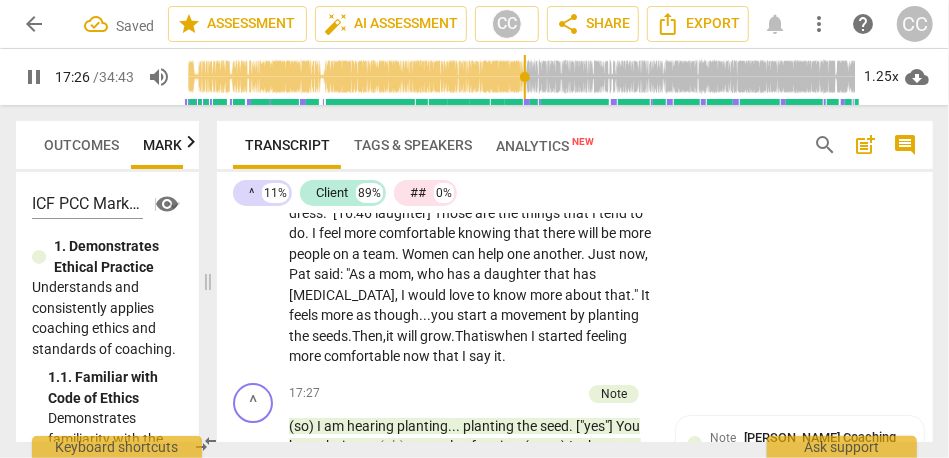 click on "now" at bounding box center (418, 356) 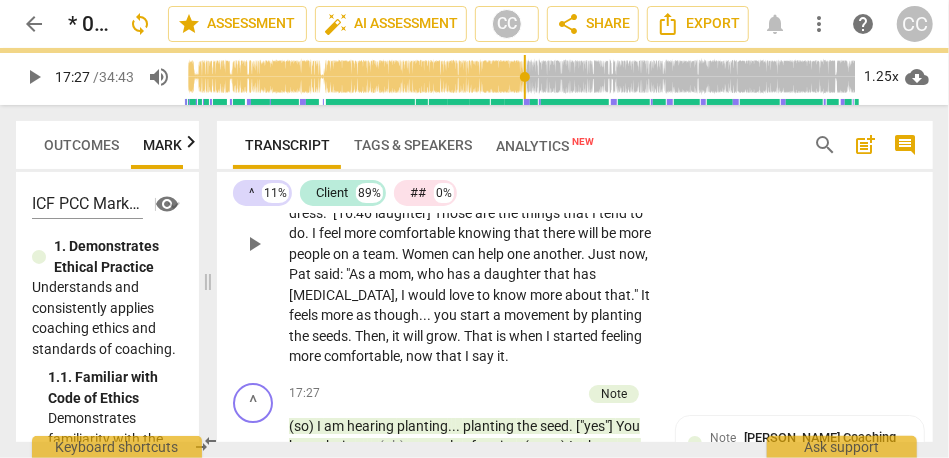 click on "CL play_arrow pause 16:29 + Add competency keyboard_arrow_right I   am   the   type   of   woman   who   went   to   the   [inaudible]   on   the   day   of   my   wedding ,   with   my   wedding   dress ,   to   introduce   myself   as   a   bride   to   «thank   them» .   They   responded :   "Yeah .   We   know   you   are   the   bride .   You   are   wearing   a   wedding   dress . "   [16:46   laughter]   Those   are   the   things   that   I   tend   to   do .   I   feel   more   comfortable   knowing   that   there   will   be   more   people   on   a   team .   Women   can   help   one   another .   Just   now ,   [PERSON_NAME]   said :   "As   a   mom ,   who   has   a   daughter   that   has   [MEDICAL_DATA]   would   love   to   know   more   about   that . "   It   feels   more   as   though . . .   you   start   a   movement   by   planting   the   seeds .   Then ,   it   will   grow .   That   is   when   I   started   feeling   more   comfortable ,   now   that   I   say   it ." at bounding box center [575, 227] 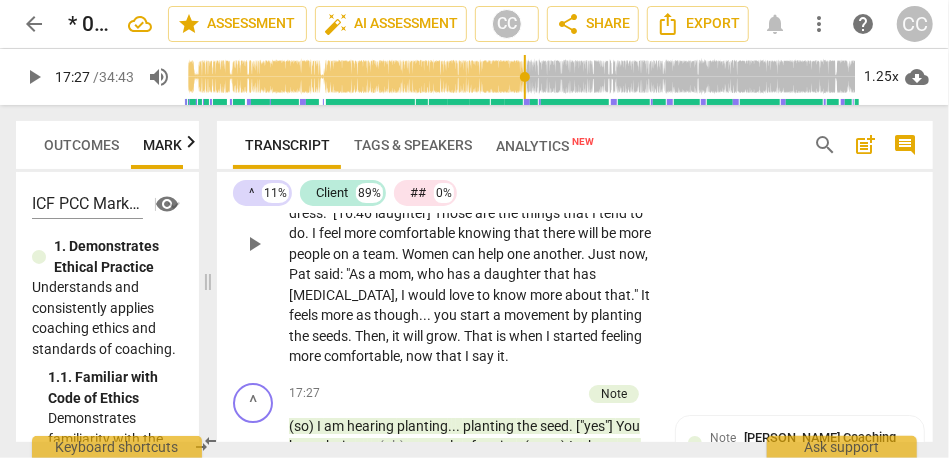 click on "CL play_arrow pause 16:29 + Add competency keyboard_arrow_right I   am   the   type   of   woman   who   went   to   the   [inaudible]   on   the   day   of   my   wedding ,   with   my   wedding   dress ,   to   introduce   myself   as   a   bride   to   «thank   them» .   They   responded :   "Yeah .   We   know   you   are   the   bride .   You   are   wearing   a   wedding   dress . "   [16:46   laughter]   Those   are   the   things   that   I   tend   to   do .   I   feel   more   comfortable   knowing   that   there   will   be   more   people   on   a   team .   Women   can   help   one   another .   Just   now ,   [PERSON_NAME]   said :   "As   a   mom ,   who   has   a   daughter   that   has   [MEDICAL_DATA]   would   love   to   know   more   about   that . "   It   feels   more   as   though . . .   you   start   a   movement   by   planting   the   seeds .   Then ,   it   will   grow .   That   is   when   I   started   feeling   more   comfortable ,   now   that   I   say   it ." at bounding box center (575, 227) 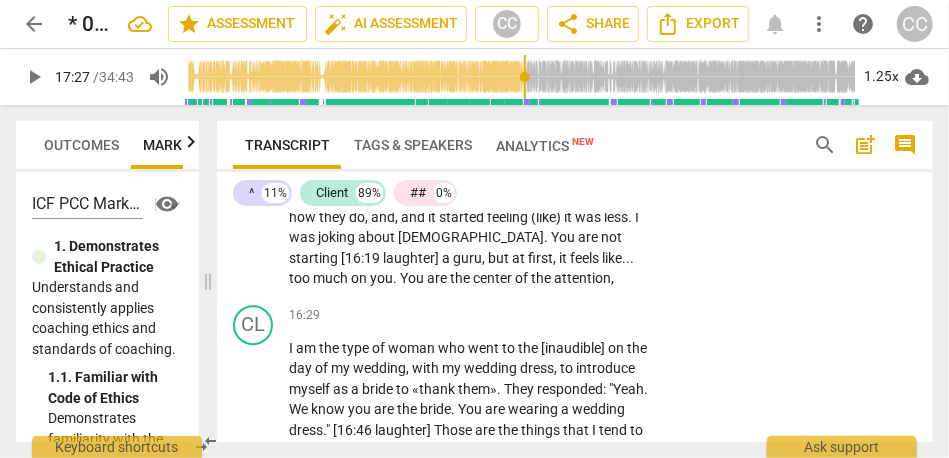 scroll, scrollTop: 5192, scrollLeft: 0, axis: vertical 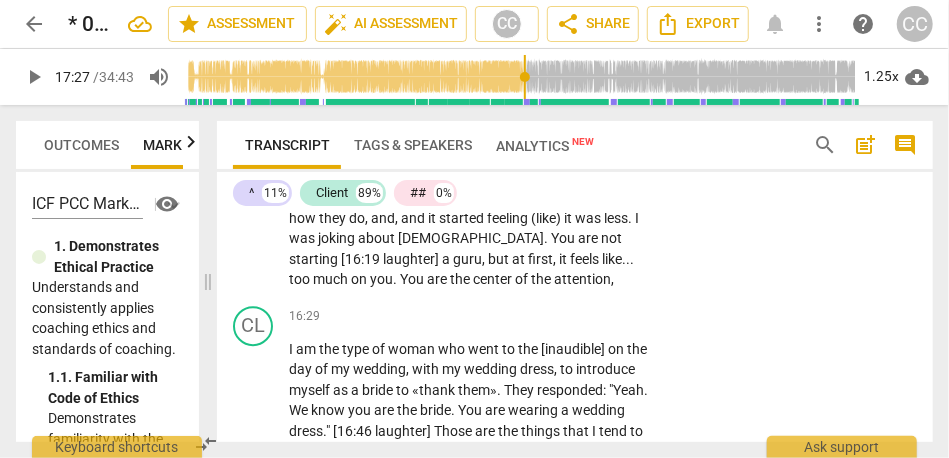 click on "Add competency" at bounding box center (591, 317) 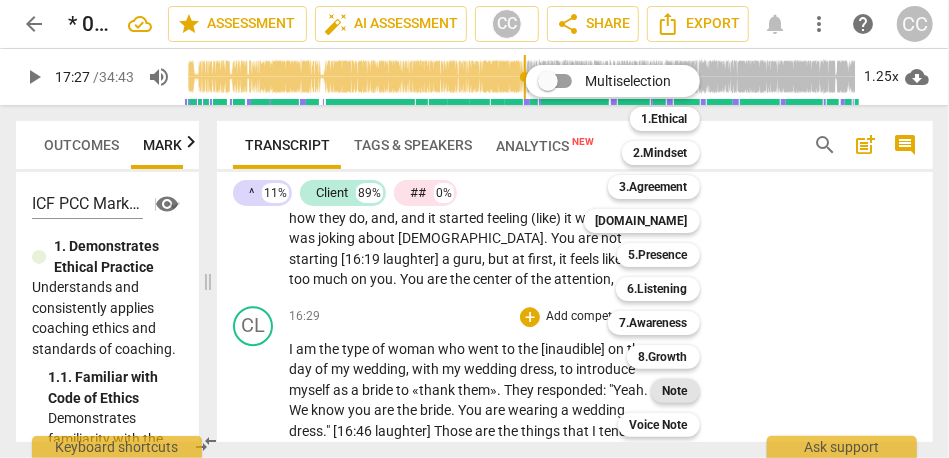click on "Note" at bounding box center [675, 391] 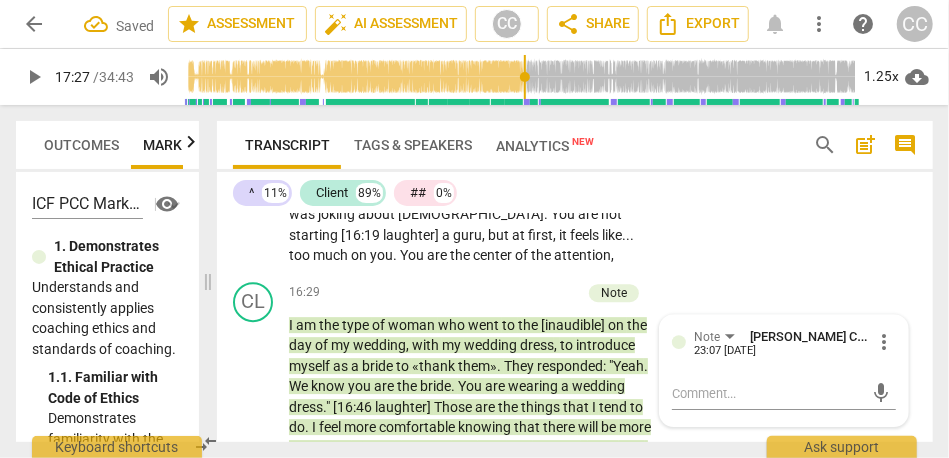 scroll, scrollTop: 5288, scrollLeft: 0, axis: vertical 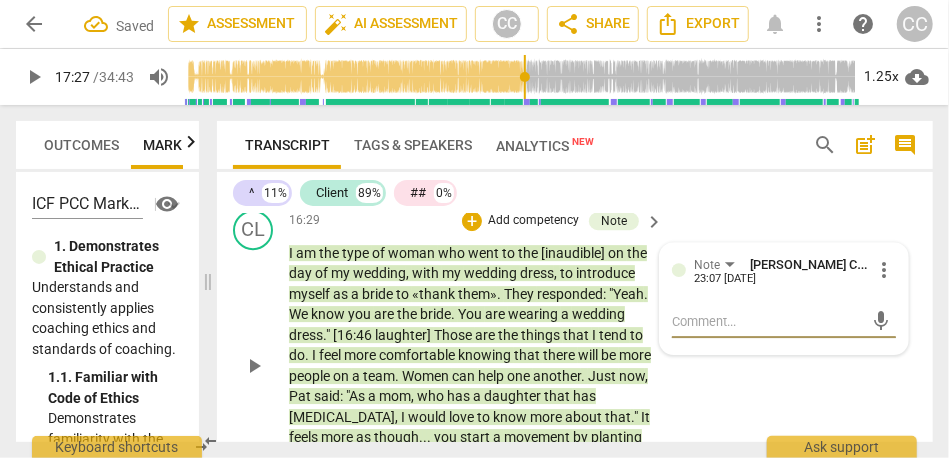 click on "CL play_arrow pause 16:29 + Add competency Note keyboard_arrow_right I   am   the   type   of   woman   who   went   to   the   [inaudible]   on   the   day   of   my   wedding ,   with   my   wedding   dress ,   to   introduce   myself   as   a   bride   to   «thank   them» .   They   responded :   "Yeah .   We   know   you   are   the   bride .   You   are   wearing   a   wedding   dress . "   [16:46   laughter]   Those   are   the   things   that   I   tend   to   do .   I   feel   more   comfortable   knowing   that   there   will   be   more   people   on   a   team .   Women   can   help   one   another .   Just   now ,   [PERSON_NAME]   said :   "As   a   mom ,   who   has   a   daughter   that   has   [MEDICAL_DATA]   would   love   to   know   more   about   that . "   It   feels   more   as   though . . .   you   start   a   movement   by   planting   the   seeds .   Then ,   it   will   grow .   That   is   when   I   started   feeling   more   comfortable ,   now   that   I   say   it . Note [PERSON_NAME] Coaching" at bounding box center [575, 349] 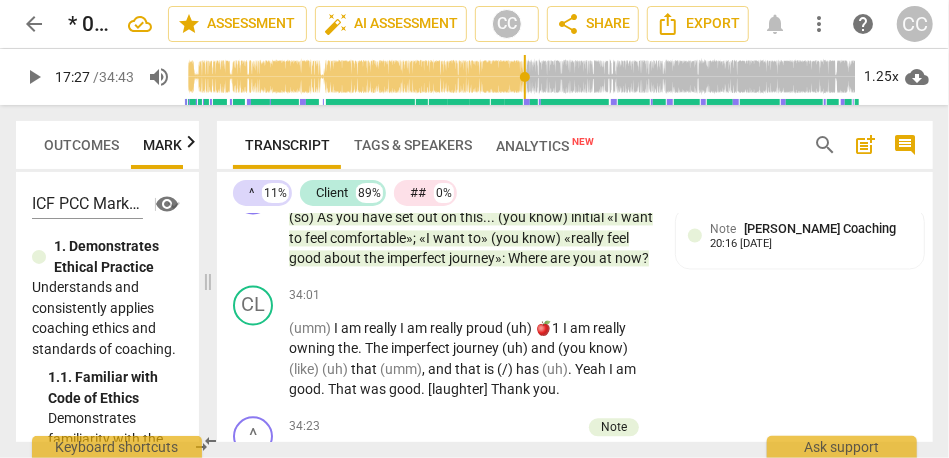 scroll, scrollTop: 10126, scrollLeft: 0, axis: vertical 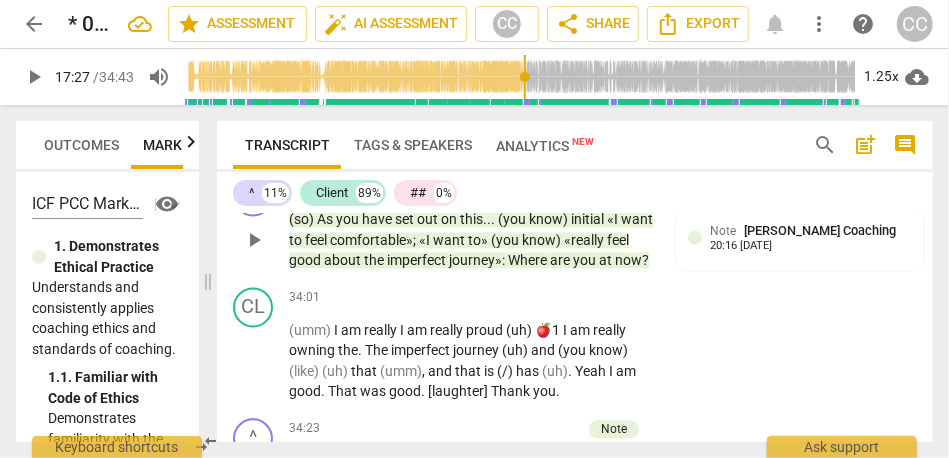 click on "now" at bounding box center [628, 261] 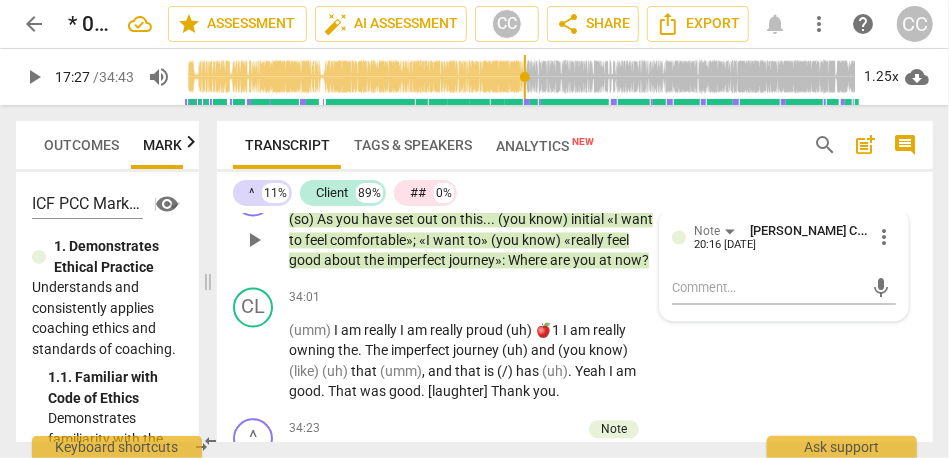 click on "now" at bounding box center [628, 261] 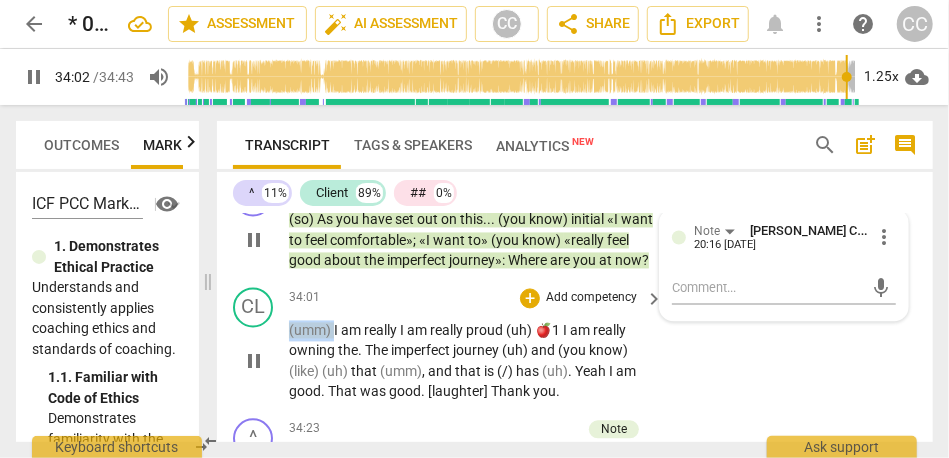 drag, startPoint x: 334, startPoint y: 387, endPoint x: 278, endPoint y: 389, distance: 56.0357 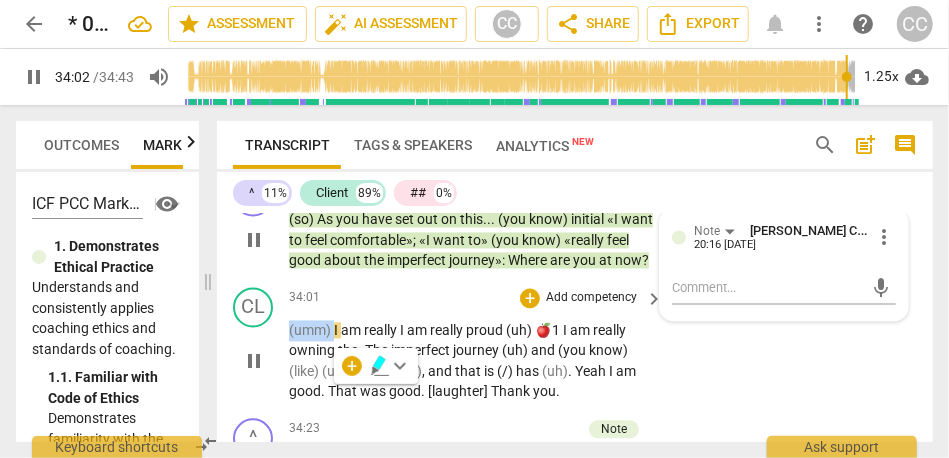 type on "2043" 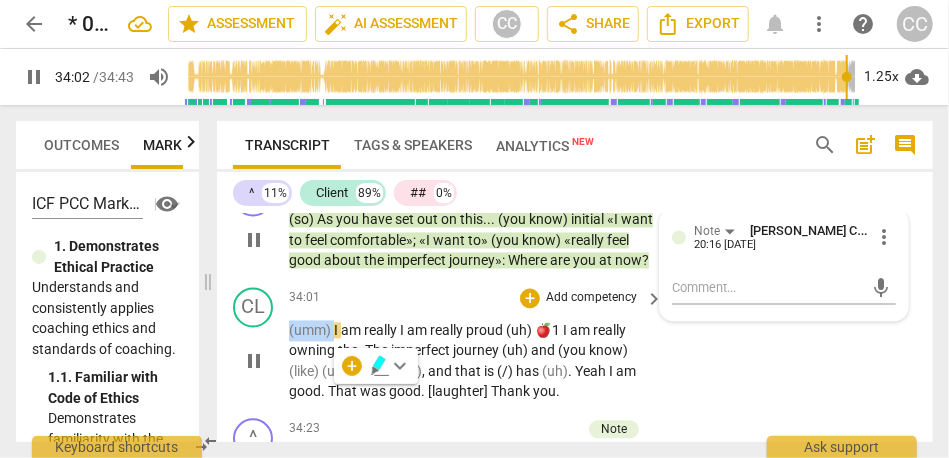 type 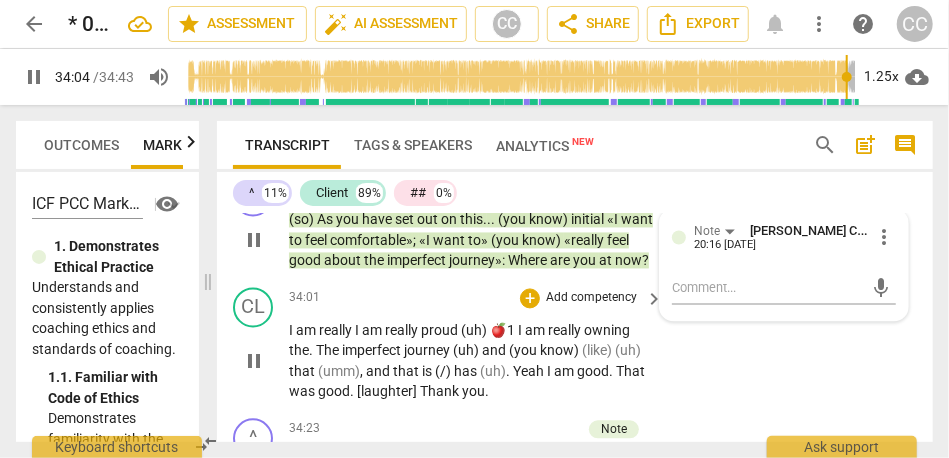 scroll, scrollTop: 10190, scrollLeft: 0, axis: vertical 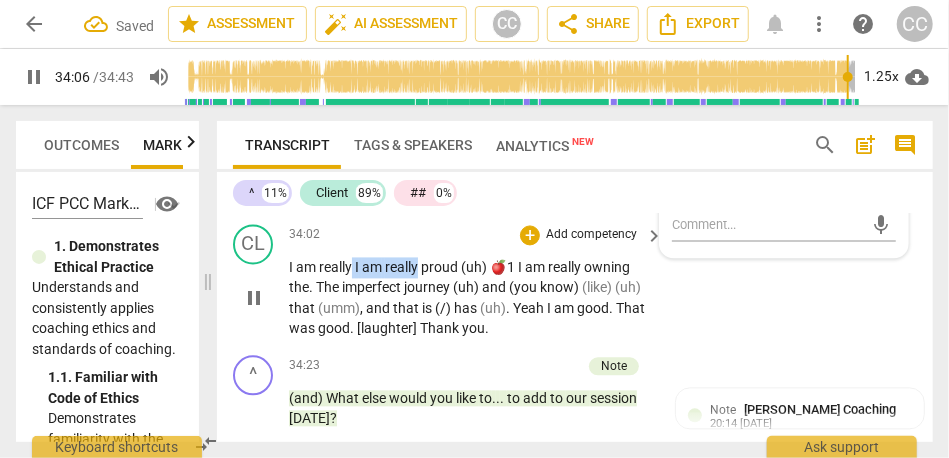 drag, startPoint x: 353, startPoint y: 324, endPoint x: 422, endPoint y: 323, distance: 69.00725 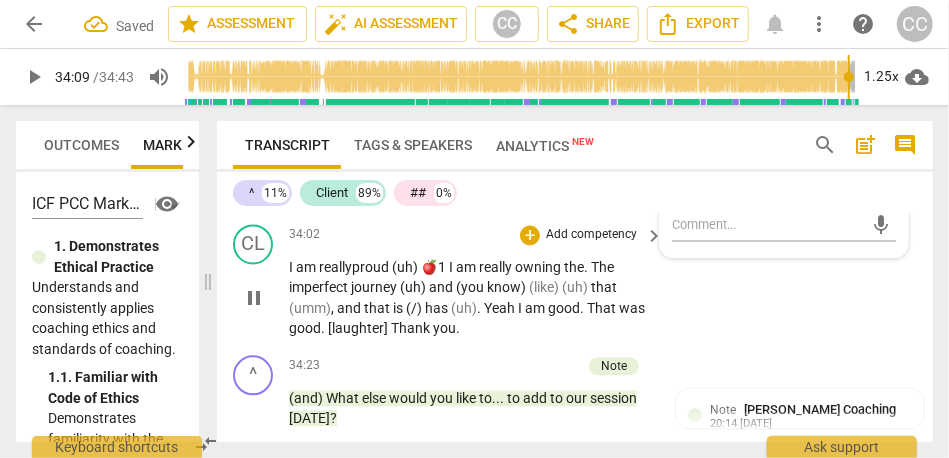 click on "I" at bounding box center (452, 267) 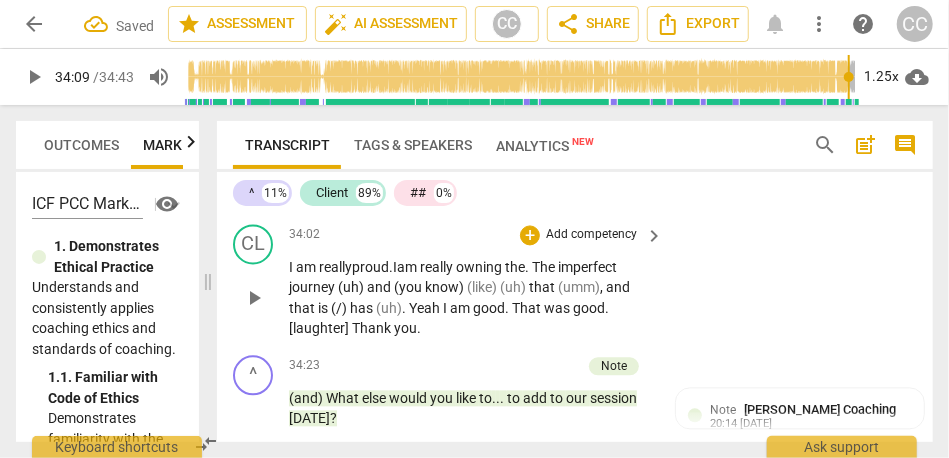 click on "am" at bounding box center (408, 267) 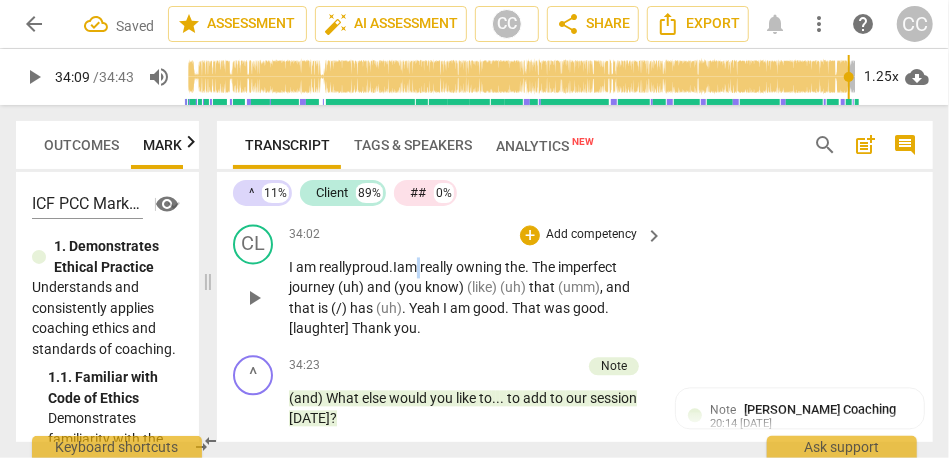 click on "am" at bounding box center [408, 267] 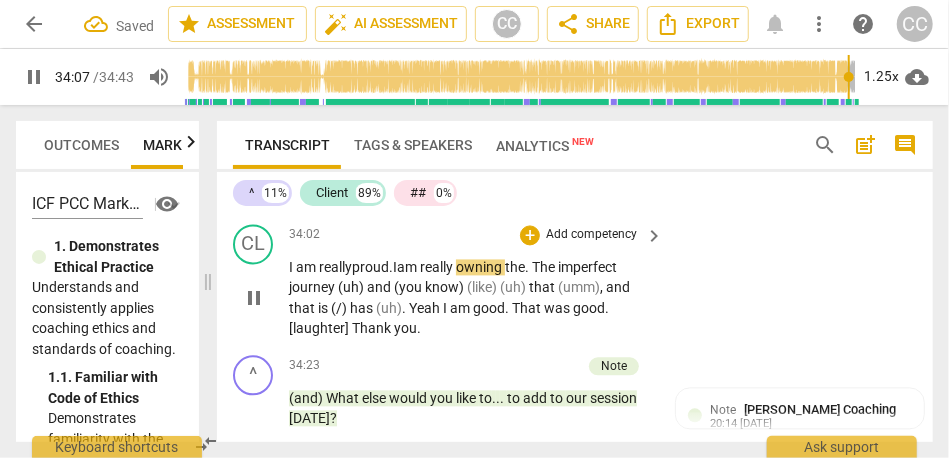 click on "." at bounding box center (528, 267) 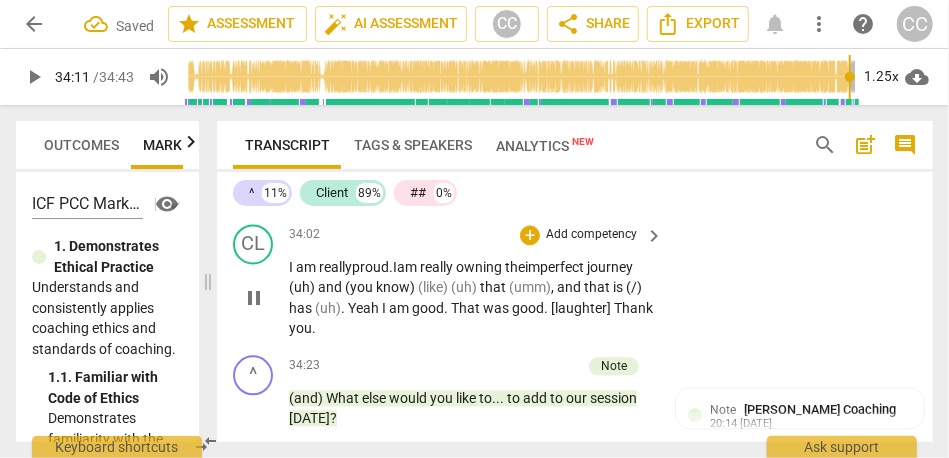 click on "the" at bounding box center [515, 267] 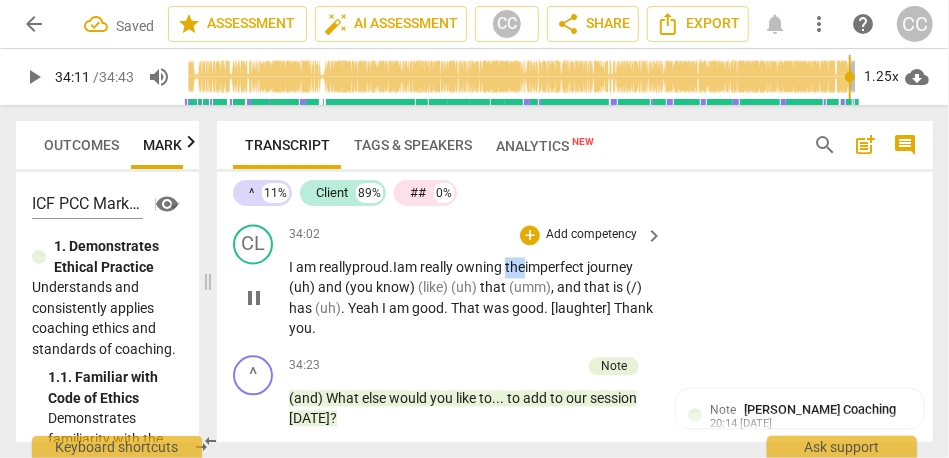 click on "the" at bounding box center [515, 267] 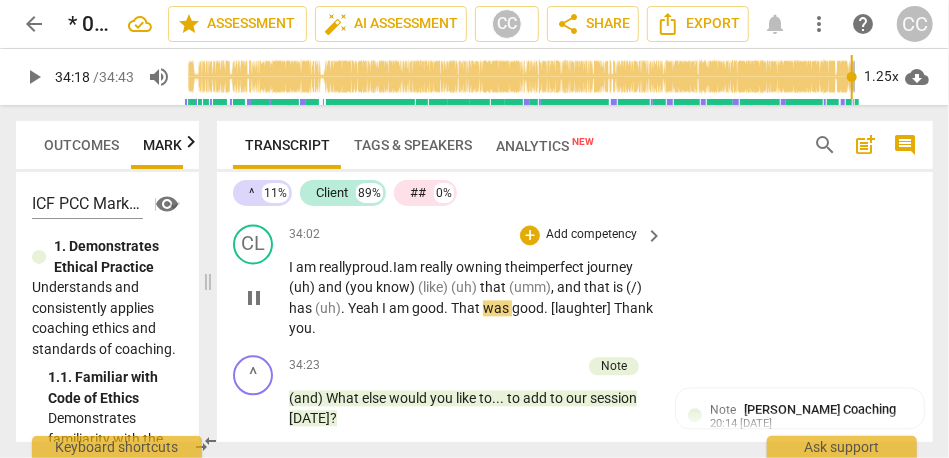 click on "journey" at bounding box center (610, 267) 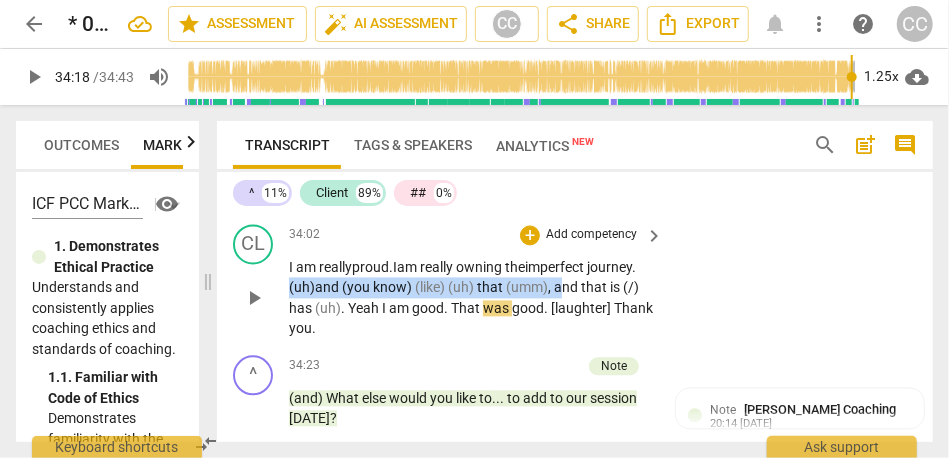 click on "and" at bounding box center (567, 287) 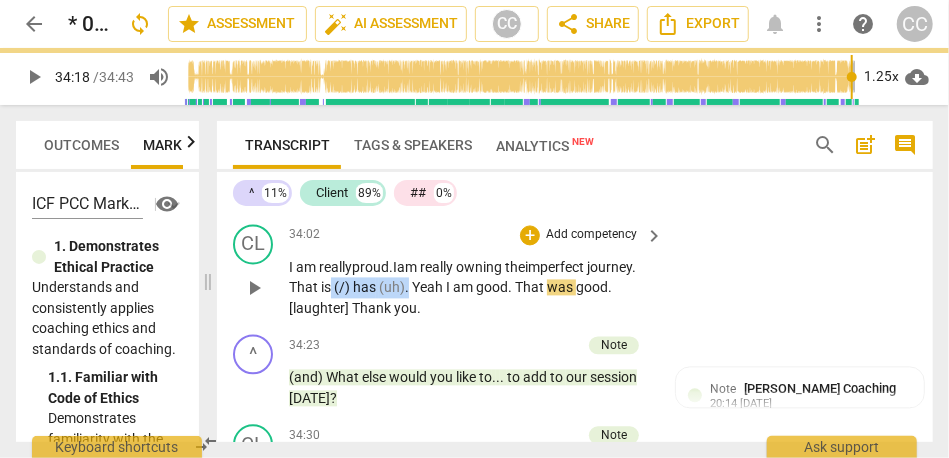 drag, startPoint x: 385, startPoint y: 347, endPoint x: 463, endPoint y: 348, distance: 78.00641 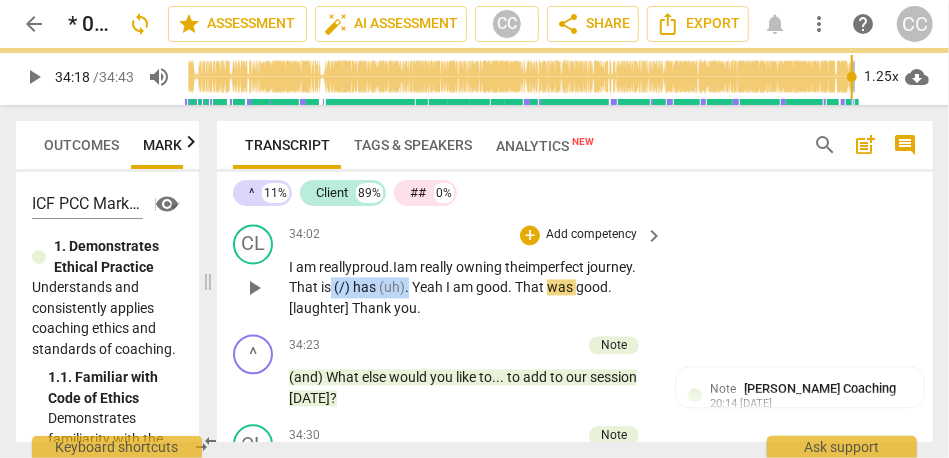 click on "I   am   really  proud.  I  am   really   owning   the  imperfect   journey.  T hat   is   (/)   has   (uh) .   Yeah   I   am   good .   That   was   good .   [laughter]   Thank   you ." at bounding box center [471, 288] 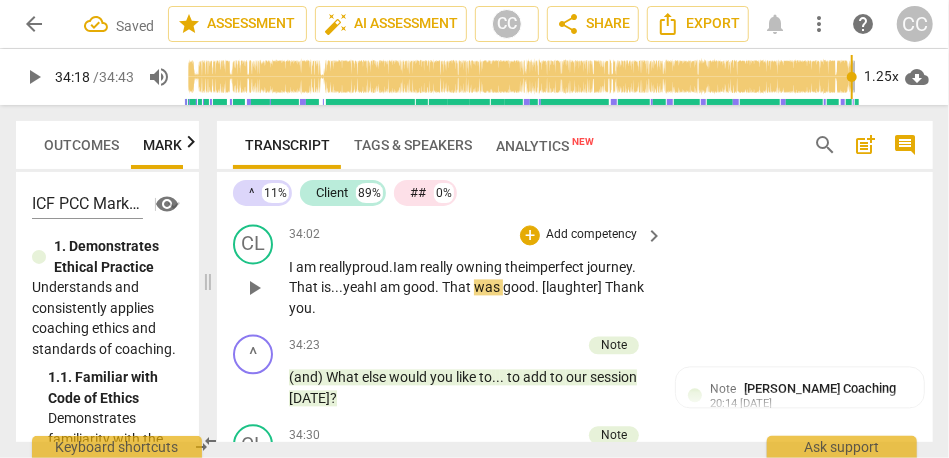click on "I" at bounding box center (376, 287) 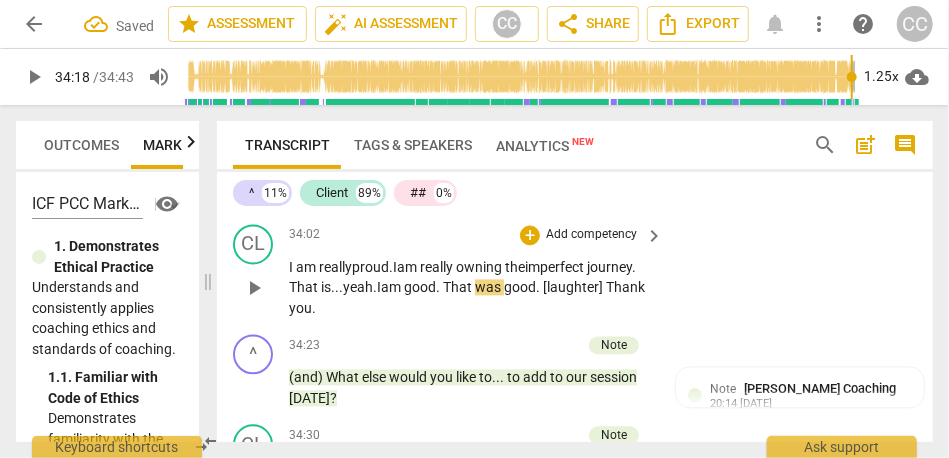 click on "am" at bounding box center [392, 287] 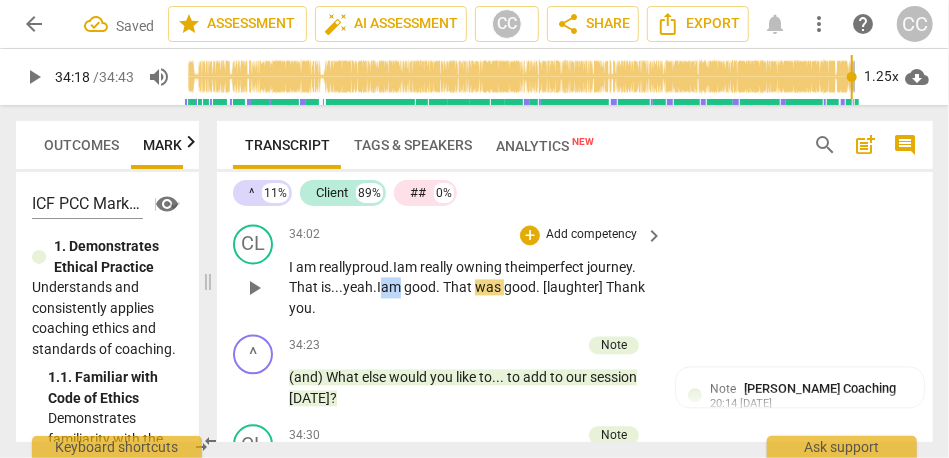 click on "am" at bounding box center (392, 287) 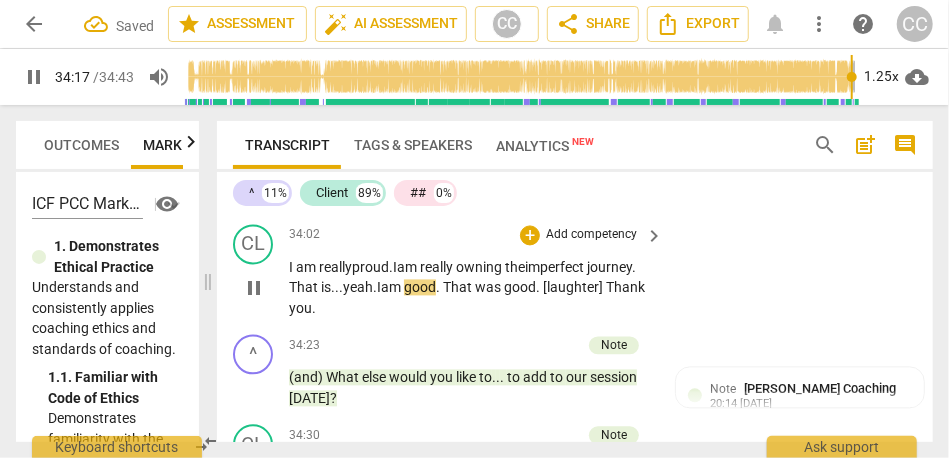 scroll, scrollTop: 10212, scrollLeft: 0, axis: vertical 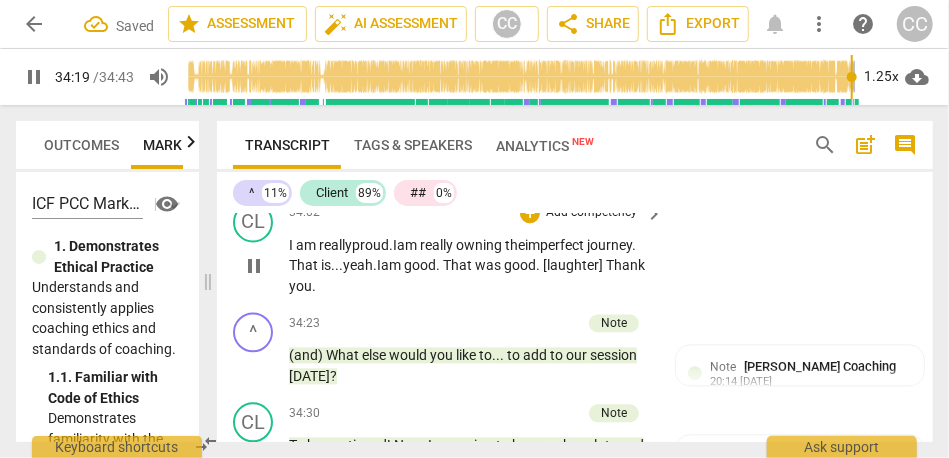 click on "CL play_arrow pause 34:02 + Add competency keyboard_arrow_right I   am   really  proud.  I  am   really   owning   the  imperfect   journey.  T hat   is...  yeah.  I  am   good .   That   was   good .   [laughter]   Thank   you ." at bounding box center (575, 249) 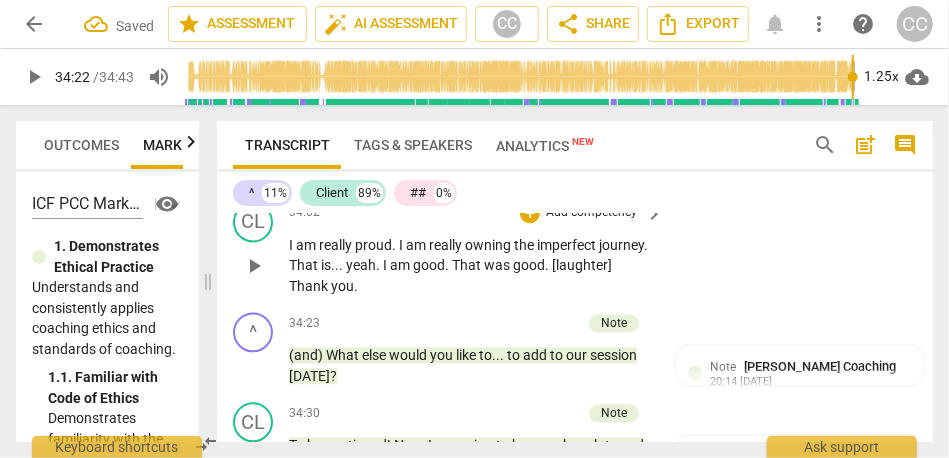 click on "was" at bounding box center (498, 265) 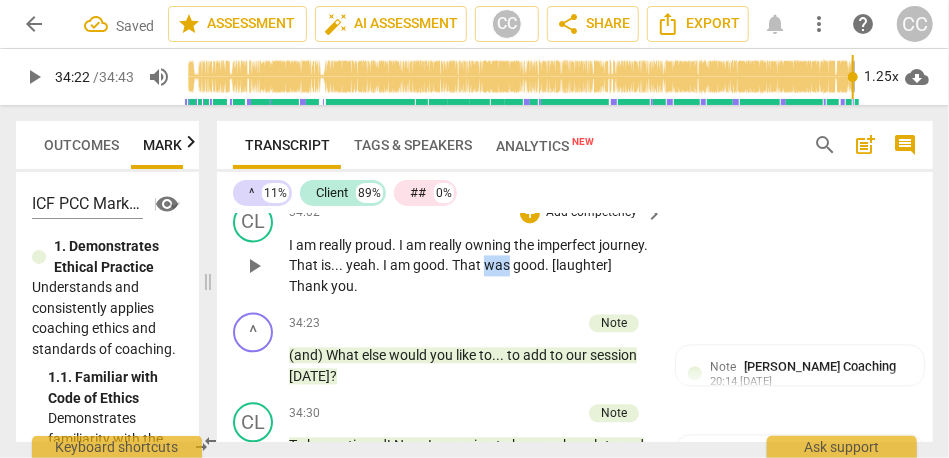 click on "was" at bounding box center (498, 265) 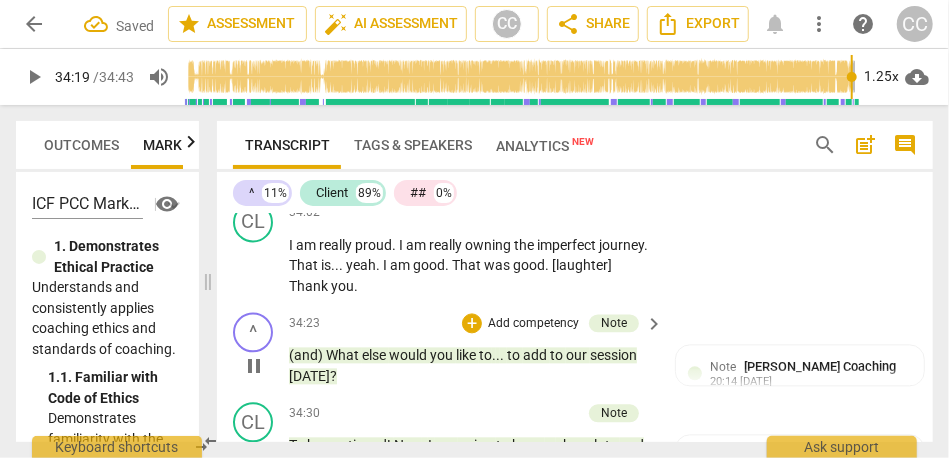 type on "2059" 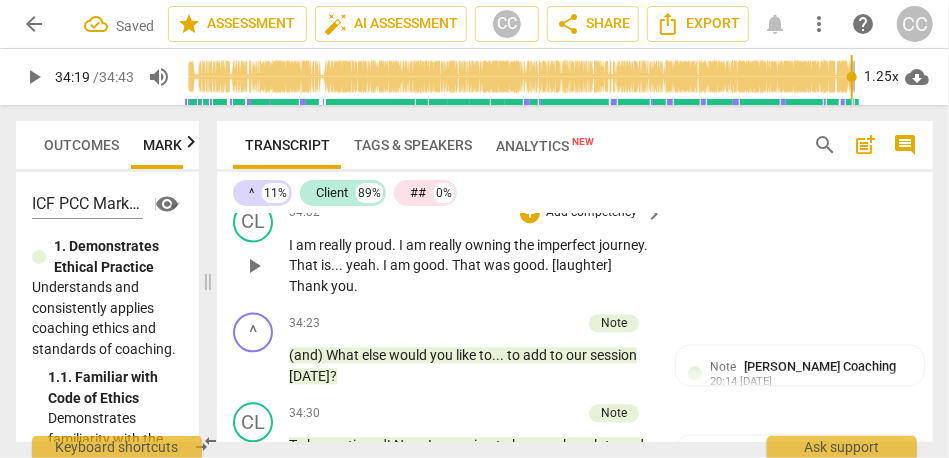 click on "[laughter]" at bounding box center (582, 265) 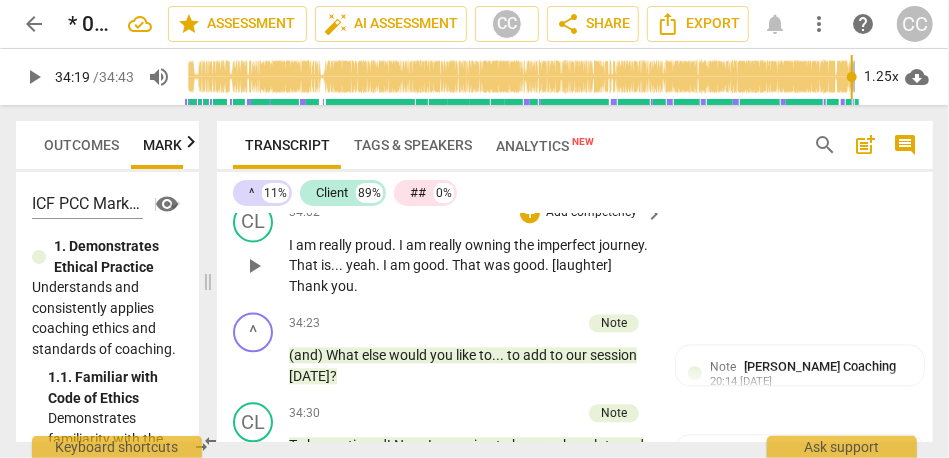 type 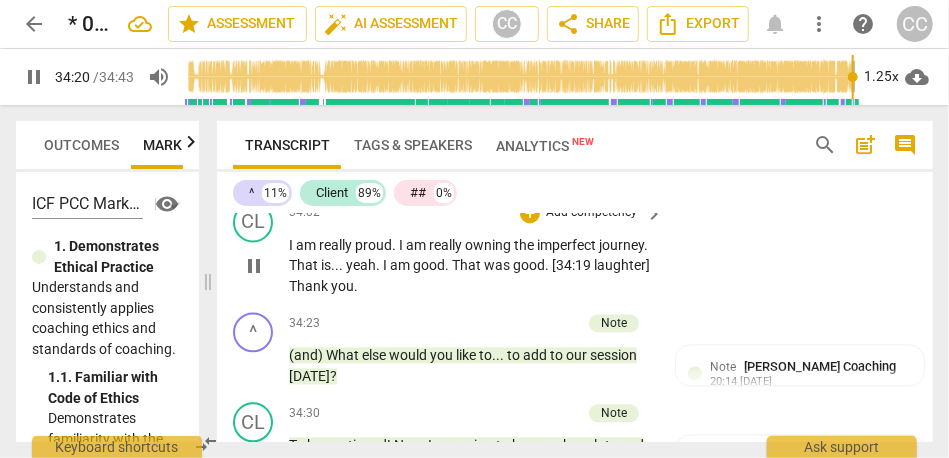 click on "I   am   really   proud .   I   am   really   owning   the   imperfect   journey .   That   is . . .   yeah .   I   am   good .   That   was   good .   [34:19 laughter]   Thank   you ." at bounding box center [471, 266] 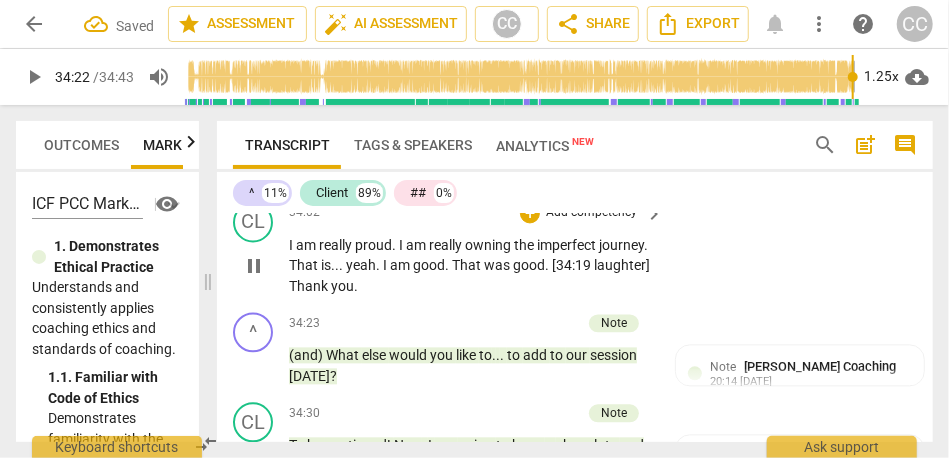 click on "Add competency" at bounding box center (591, 213) 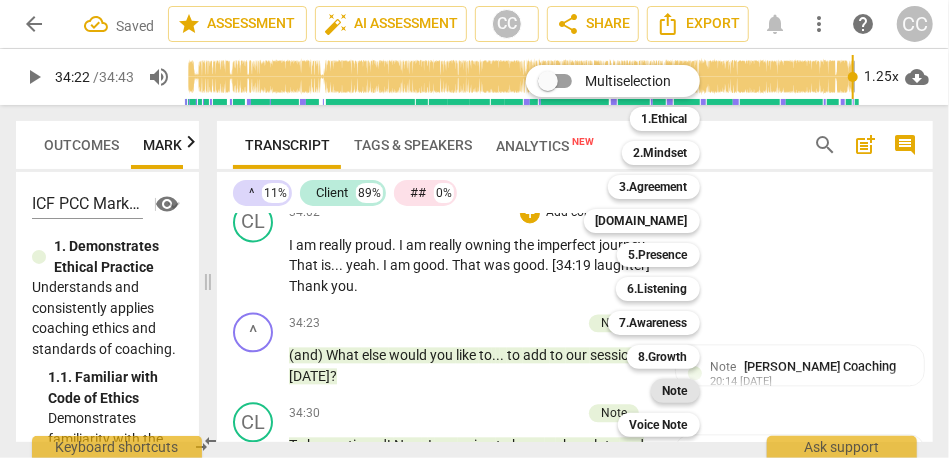 click on "Note" at bounding box center (675, 391) 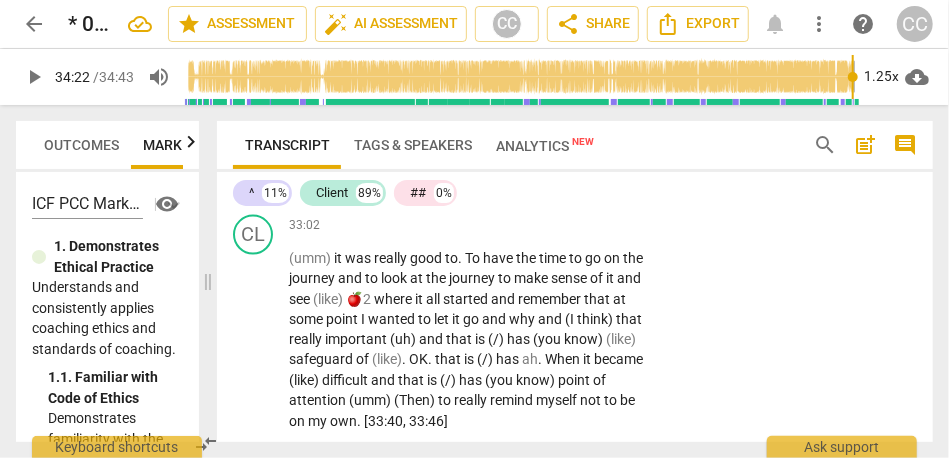 scroll, scrollTop: 9842, scrollLeft: 0, axis: vertical 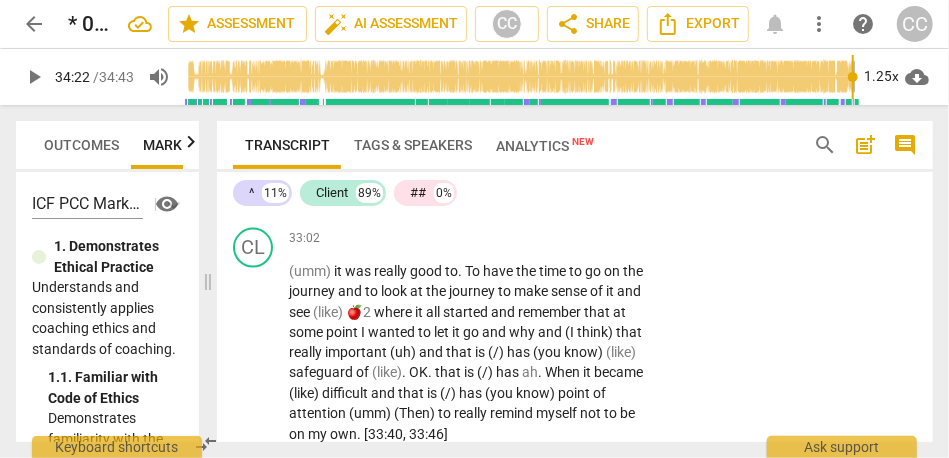 click on "stands" at bounding box center [450, 201] 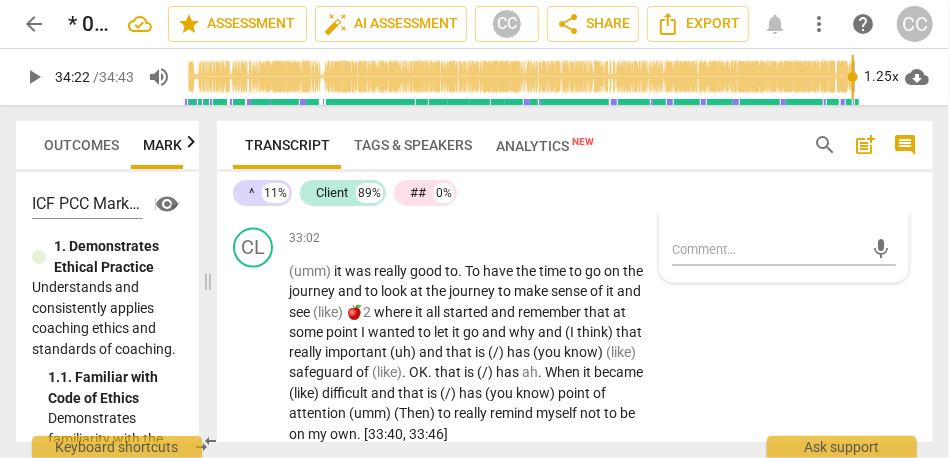 click on "stands" at bounding box center [450, 201] 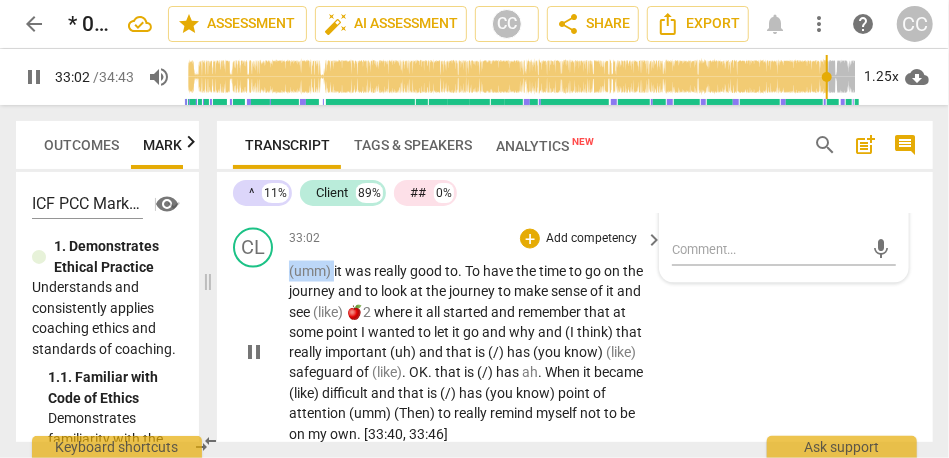 drag, startPoint x: 334, startPoint y: 316, endPoint x: 274, endPoint y: 318, distance: 60.033325 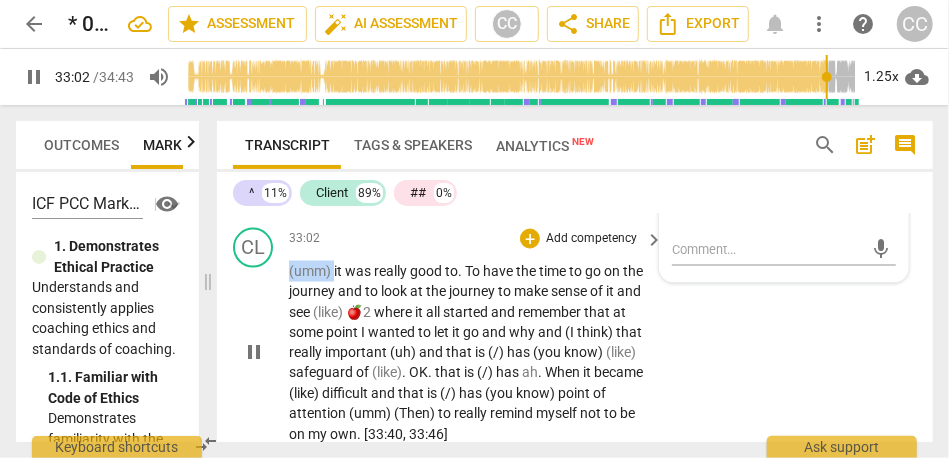 click on "CL play_arrow pause 33:02 + Add competency keyboard_arrow_right (umm)   it   was   really   good   to .   To   have   the   time   to   go   on   the   journey   and   to   look   at   the   journey   to   make   sense   of   it   and   see   (like)   🍎2   where   it   all   started   and   remember   that   at   some   point   I   wanted   to   let   it   go   and   why   and   (I   think)   that   really   important   (uh)   and   that   is   (/)   has   (you   know)   (like)   safeguard   of   (like) .   OK .   that   is   (/)   has   ah .   When   it   became   (like)   difficult   and   that   is   (/)   has   (you   know)   point   of   attention   (umm)   (Then)   to   really   remind   myself   not   to   be   on   my   own .   [33:40 ,   33:46]" at bounding box center (575, 337) 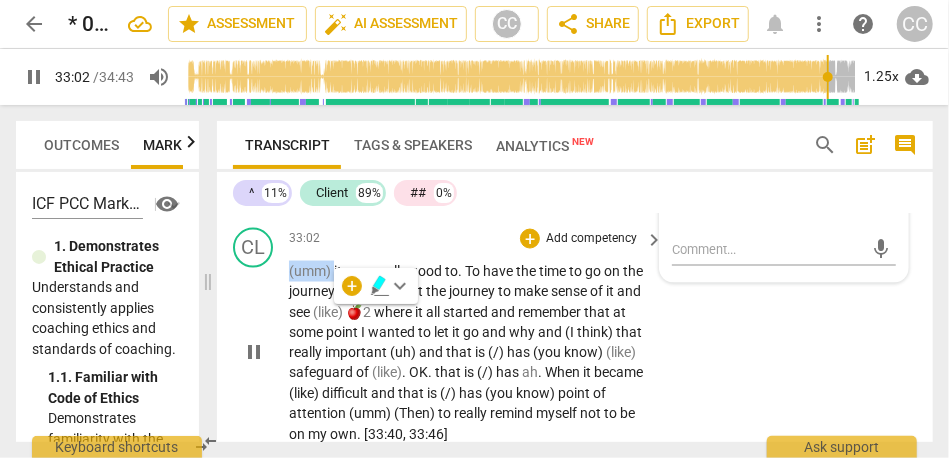 type on "1983" 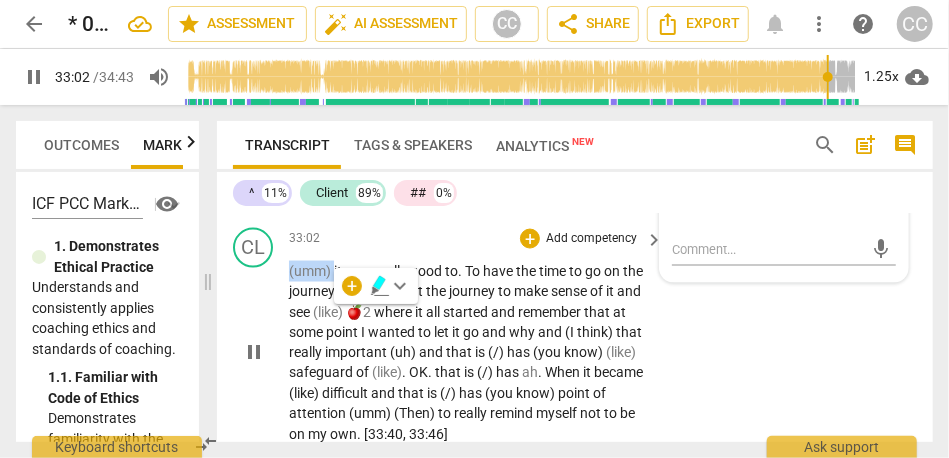 type 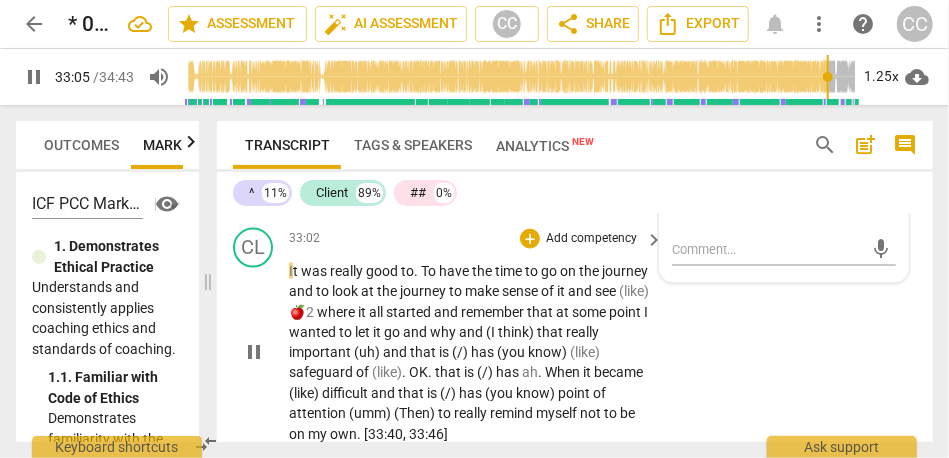 click on "CL play_arrow pause 33:02 + Add competency keyboard_arrow_right I t   was   really   good   to .   To   have   the   time   to   go   on   the   journey   and   to   look   at   the   journey   to   make   sense   of   it   and   see   (like)   🍎2   where   it   all   started   and   remember   that   at   some   point   I   wanted   to   let   it   go   and   why   and   (I   think)   that   really   important   (uh)   and   that   is   (/)   has   (you   know)   (like)   safeguard   of   (like) .   OK .   that   is   (/)   has   ah .   When   it   became   (like)   difficult   and   that   is   (/)   has   (you   know)   point   of   attention   (umm)   (Then)   to   really   remind   myself   not   to   be   on   my   own .   [33:40 ,   33:46]" at bounding box center (575, 337) 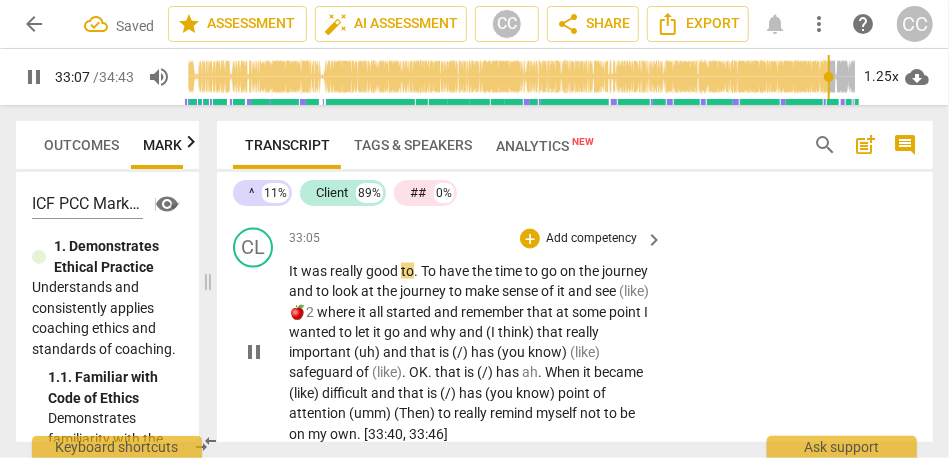 click on "To" at bounding box center [430, 271] 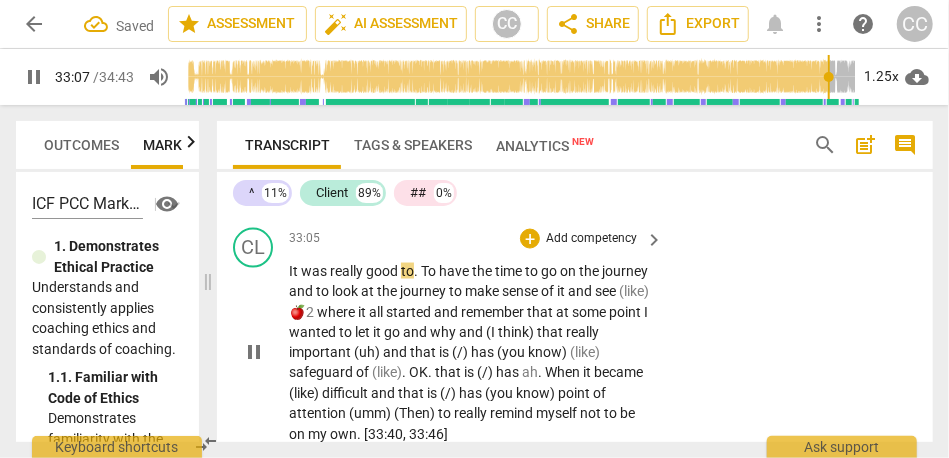type on "1987" 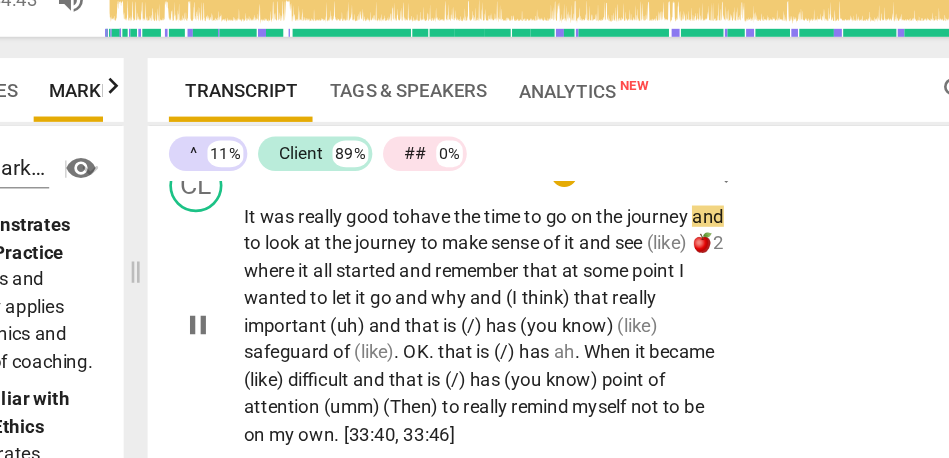 scroll, scrollTop: 9876, scrollLeft: 0, axis: vertical 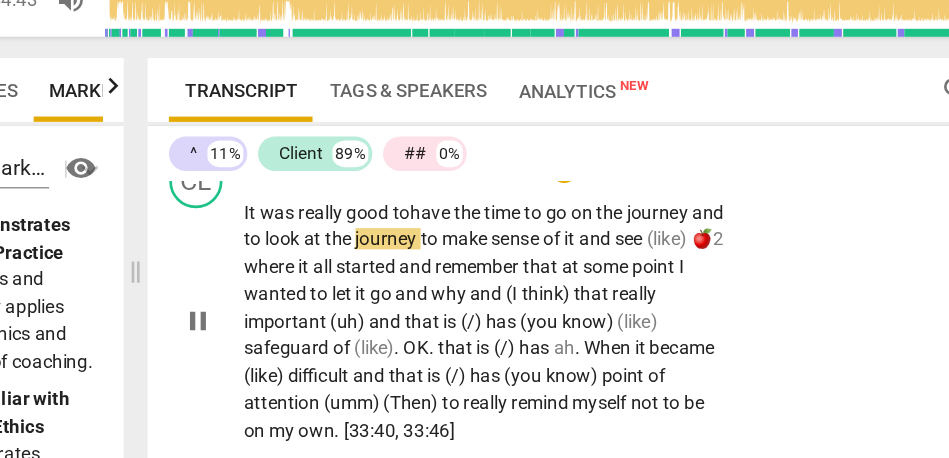 click on "go" at bounding box center (525, 237) 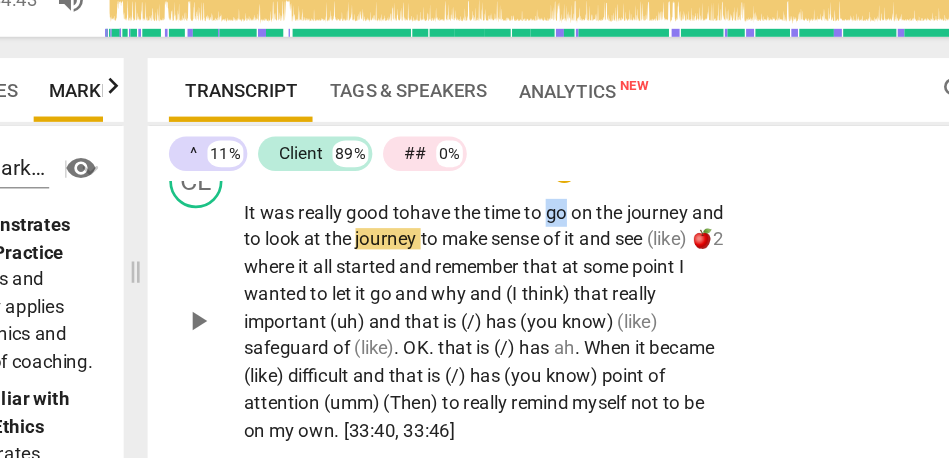 click on "go" at bounding box center [525, 237] 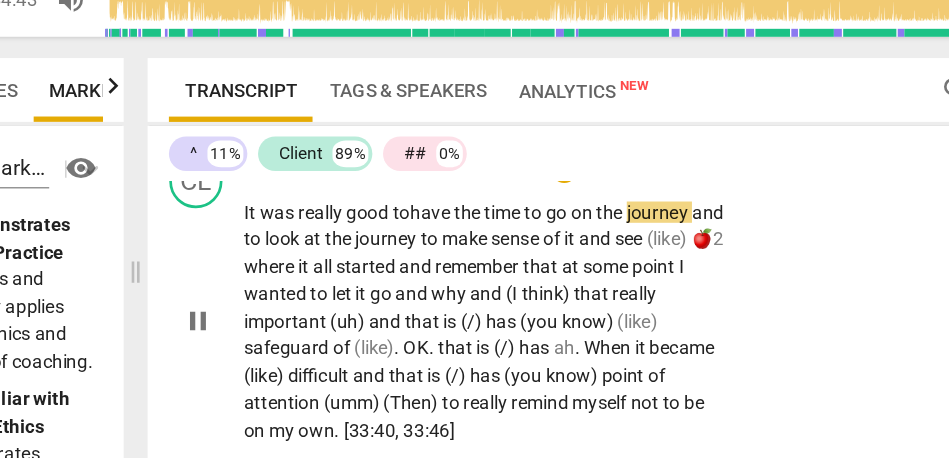 click on "journey" at bounding box center [601, 237] 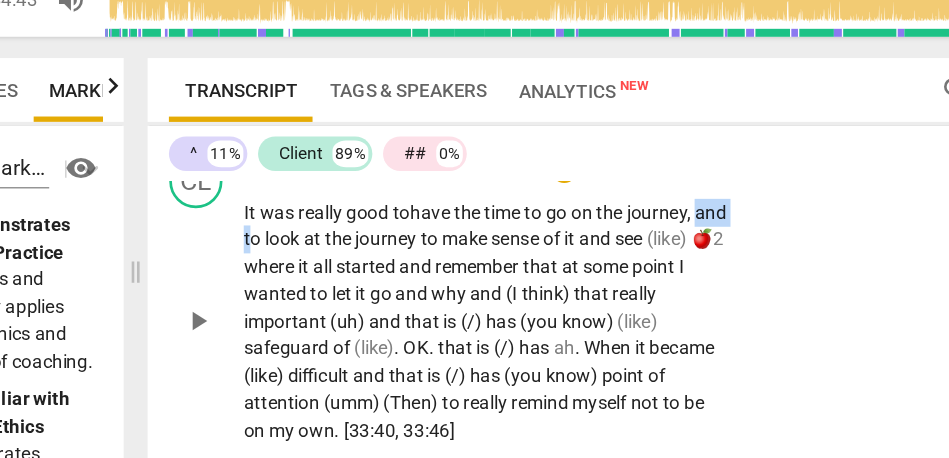 drag, startPoint x: 318, startPoint y: 302, endPoint x: 283, endPoint y: 302, distance: 35 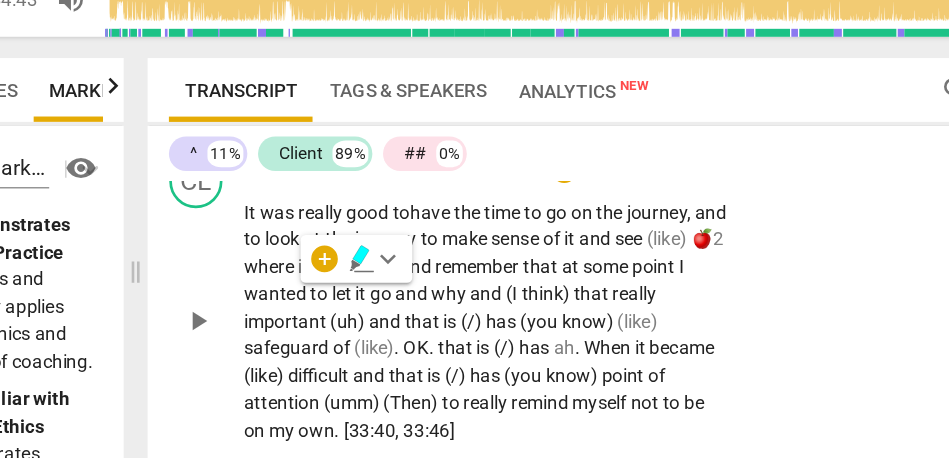 click on "and" at bounding box center [640, 237] 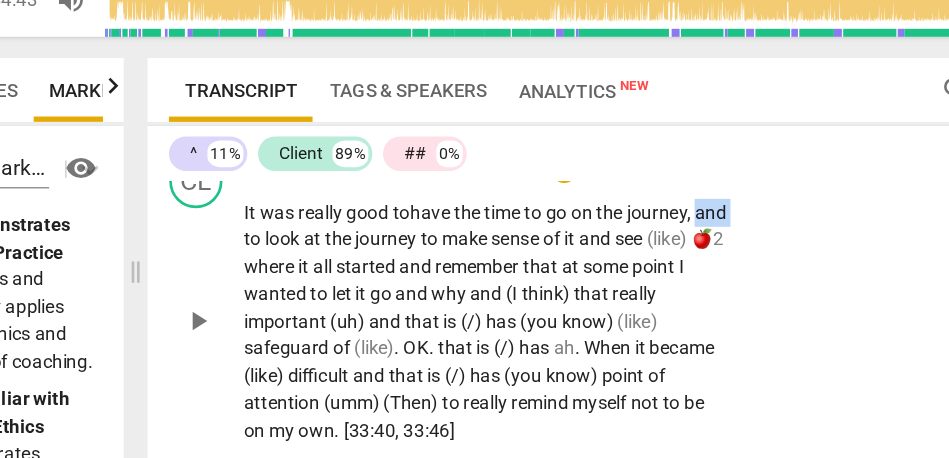 drag, startPoint x: 315, startPoint y: 296, endPoint x: 269, endPoint y: 296, distance: 46 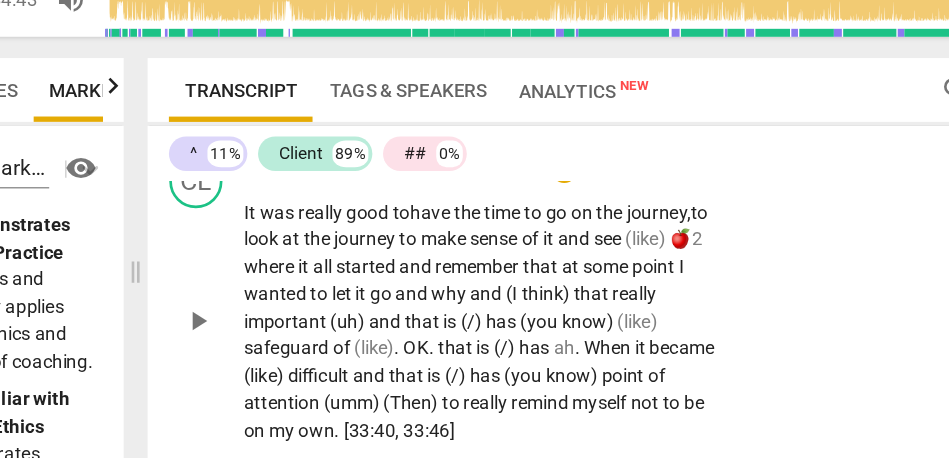 click on "look" at bounding box center (303, 257) 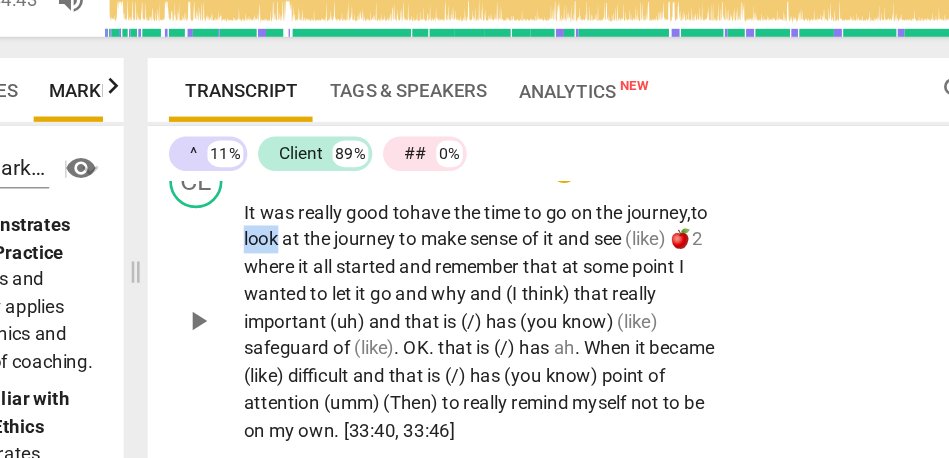 click on "look" at bounding box center (303, 257) 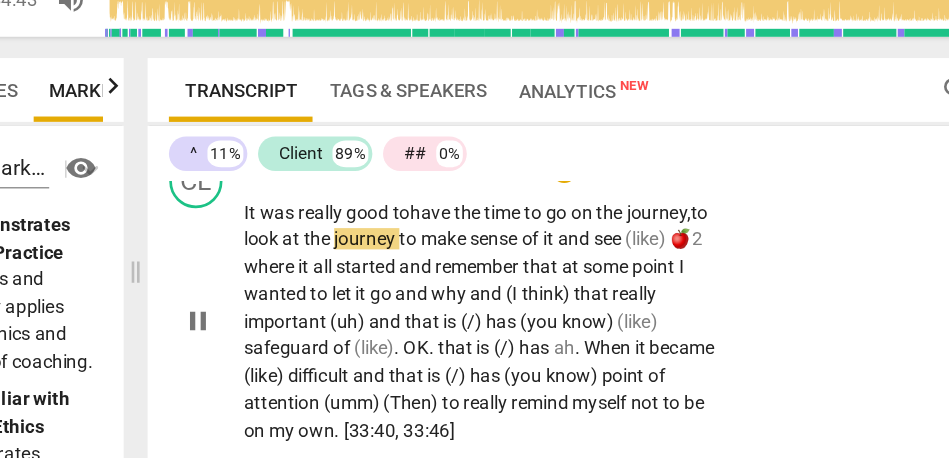 click on "journey" at bounding box center [381, 257] 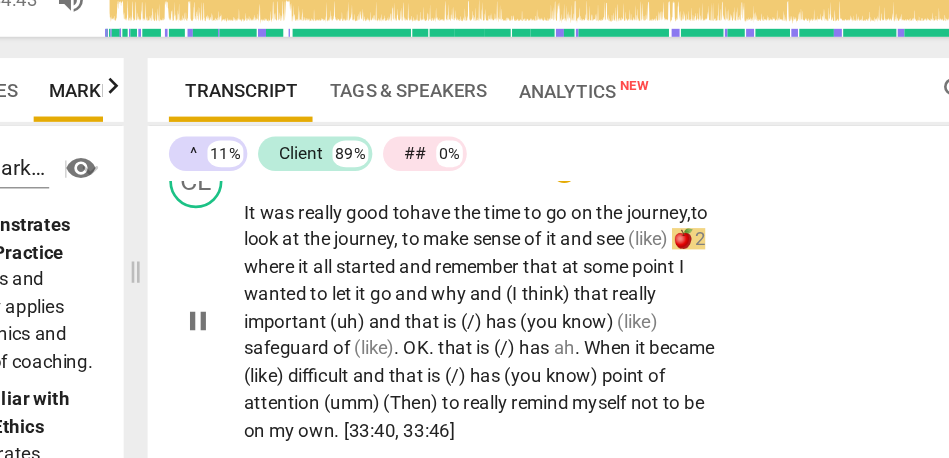 click on "and" at bounding box center (540, 257) 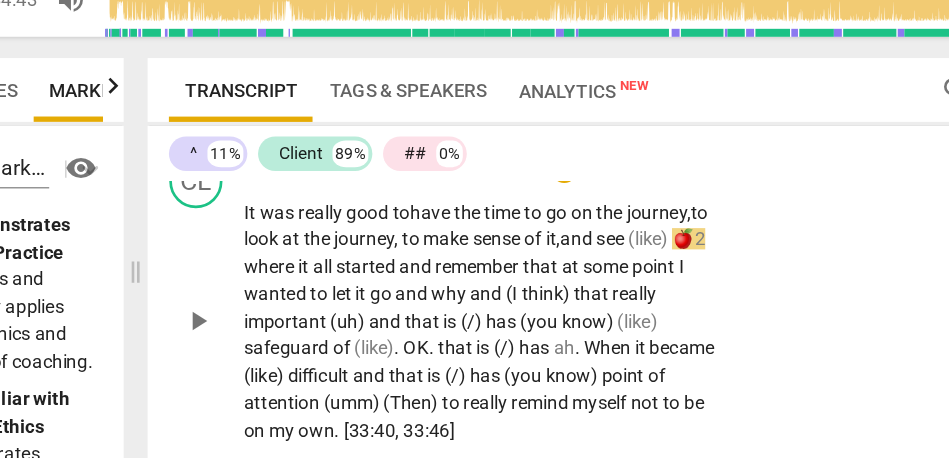 click on "see" at bounding box center (566, 257) 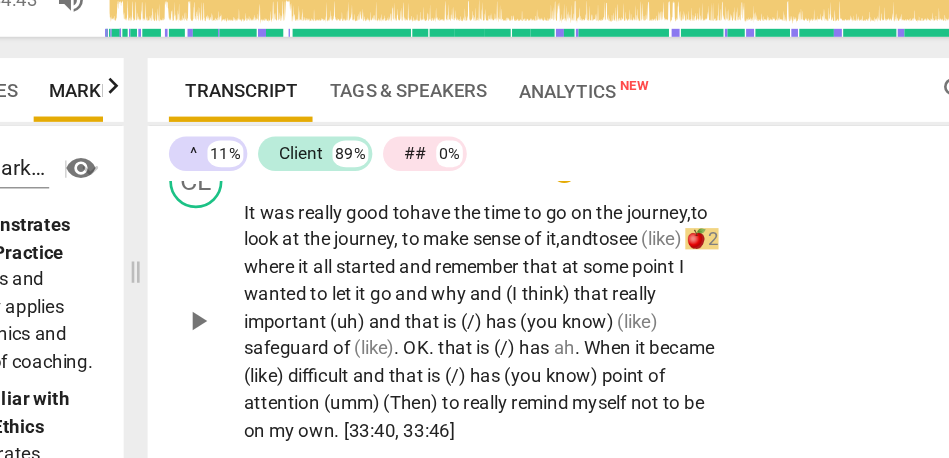 drag, startPoint x: 604, startPoint y: 298, endPoint x: 648, endPoint y: 298, distance: 44 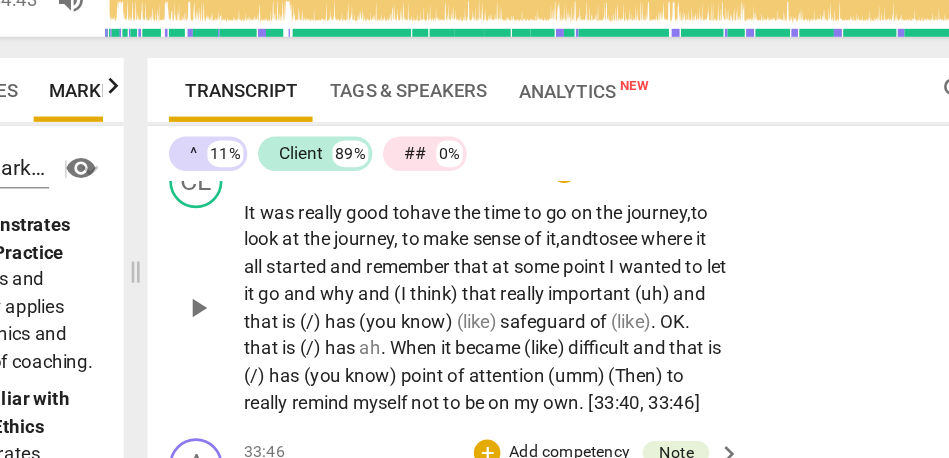 click on "and  to" at bounding box center [545, 257] 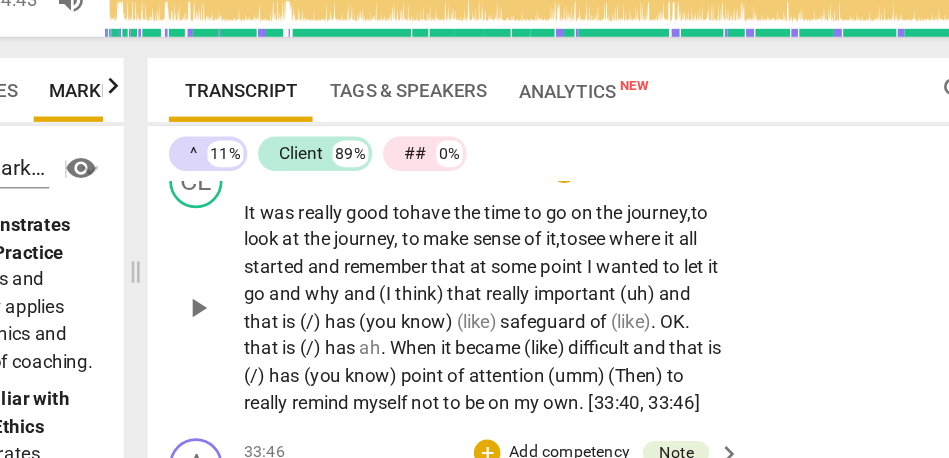 click on "and" at bounding box center [350, 278] 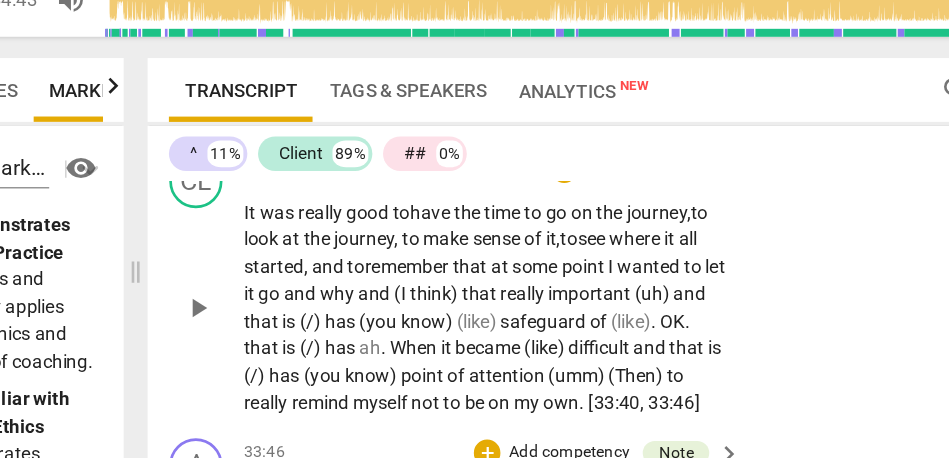 click on "at" at bounding box center [483, 278] 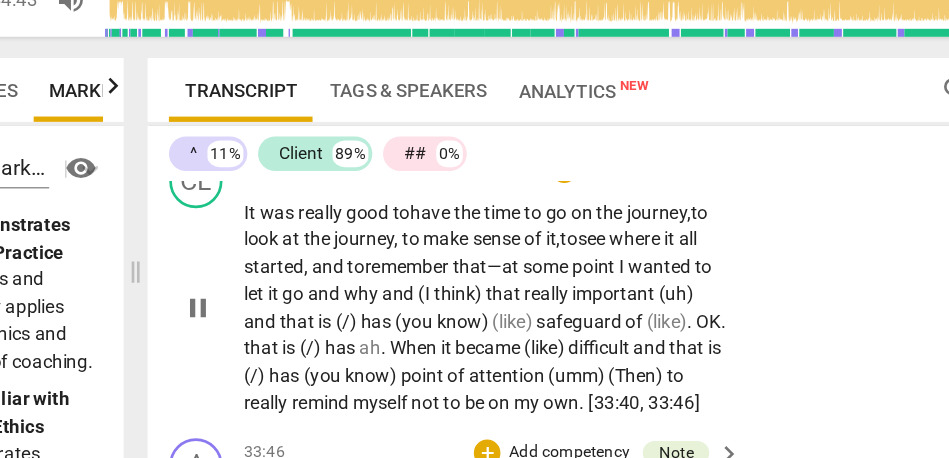click on "to" at bounding box center (533, 257) 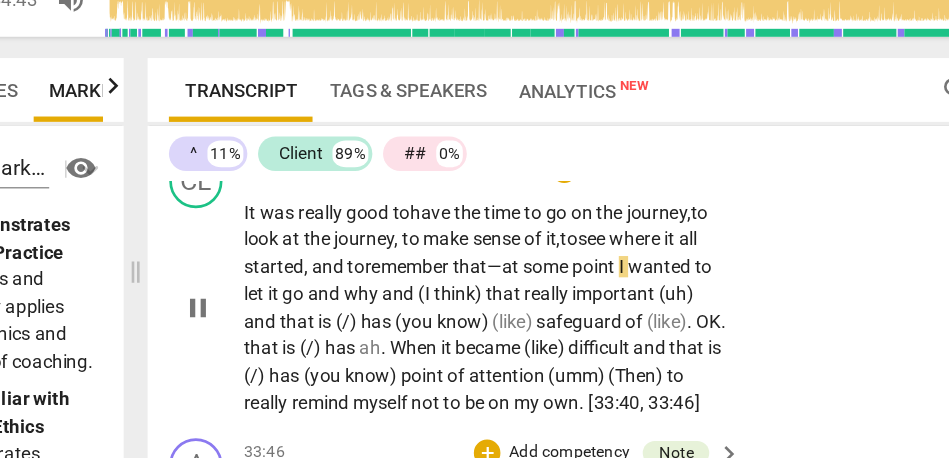 click on "started, and to" at bounding box center (334, 278) 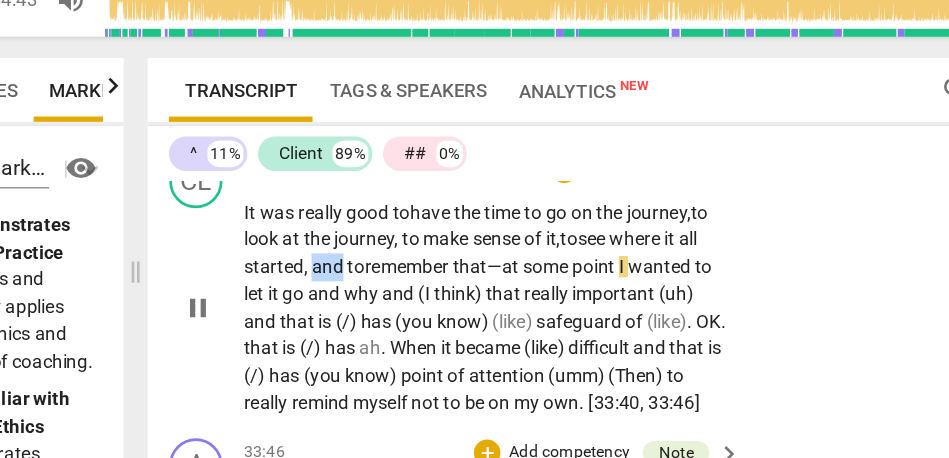 click on "started, and to" at bounding box center [334, 278] 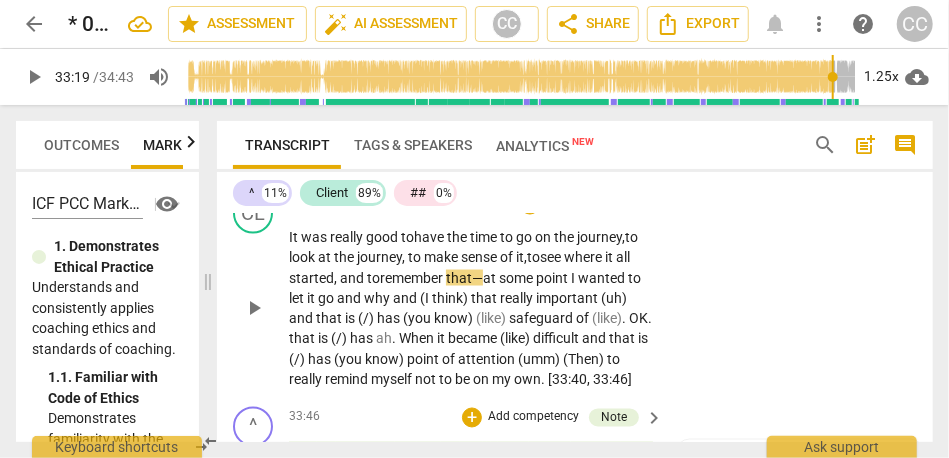 click on "remember" at bounding box center [413, 278] 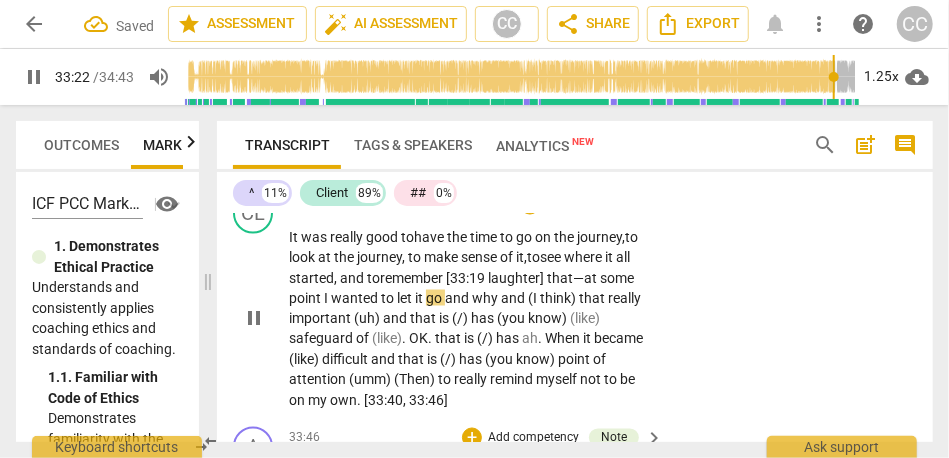 click on "I" at bounding box center (327, 298) 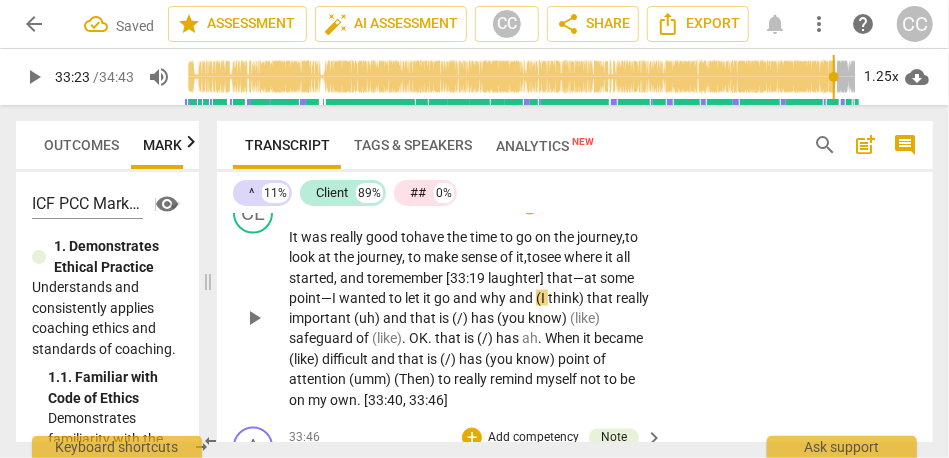 click on "wanted" at bounding box center [364, 298] 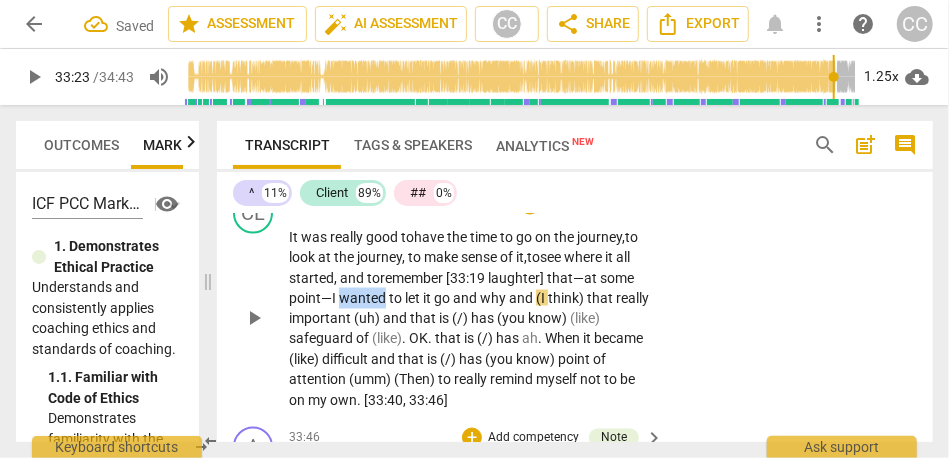 click on "wanted" at bounding box center [364, 298] 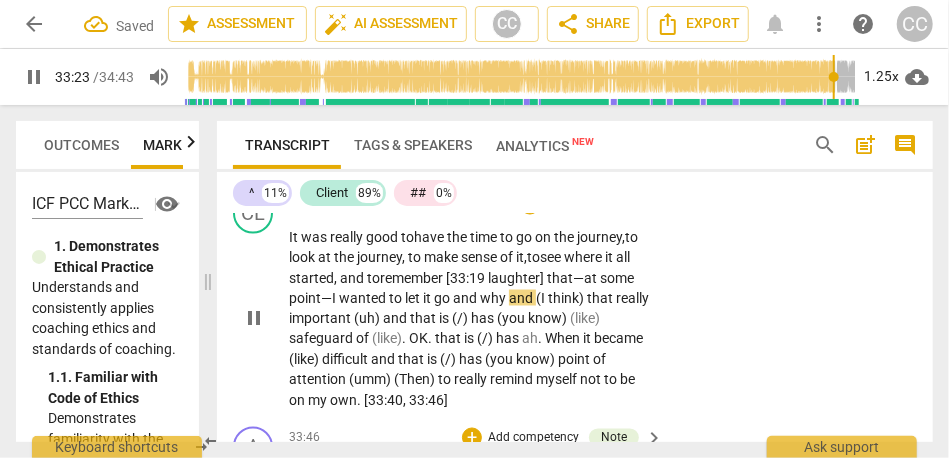 click on "and" at bounding box center [522, 298] 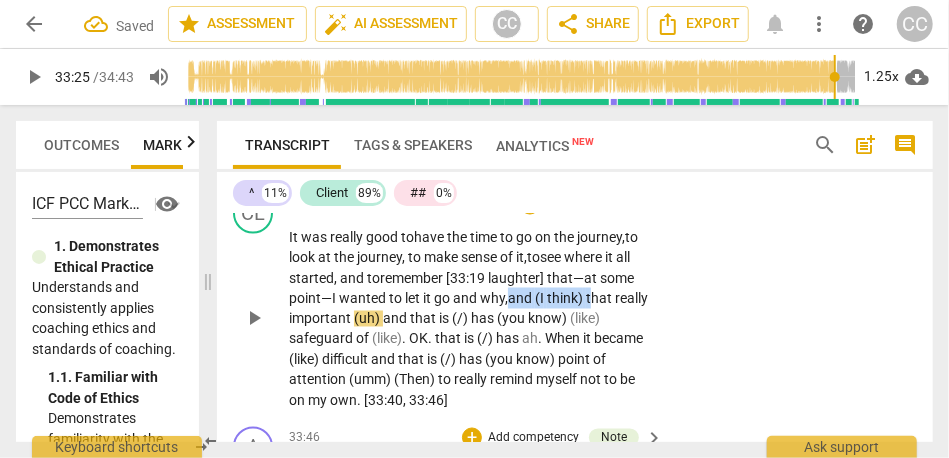 click on "that" at bounding box center (600, 298) 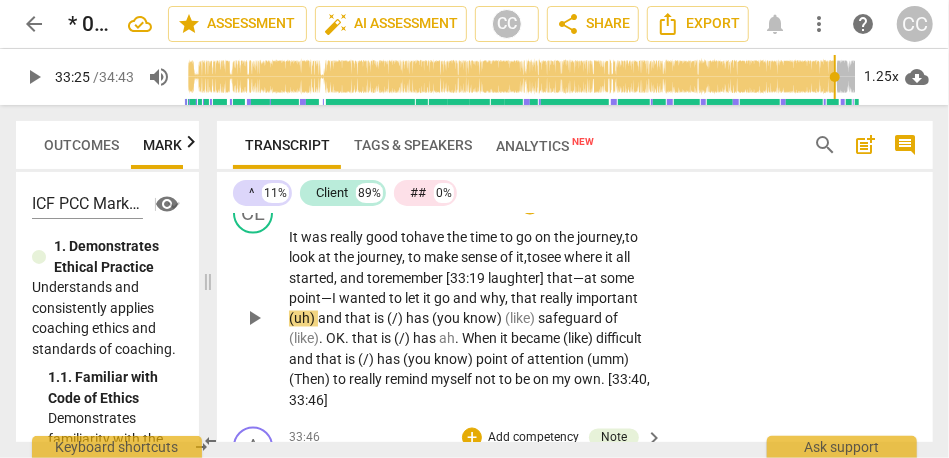 click on "hat" at bounding box center (528, 298) 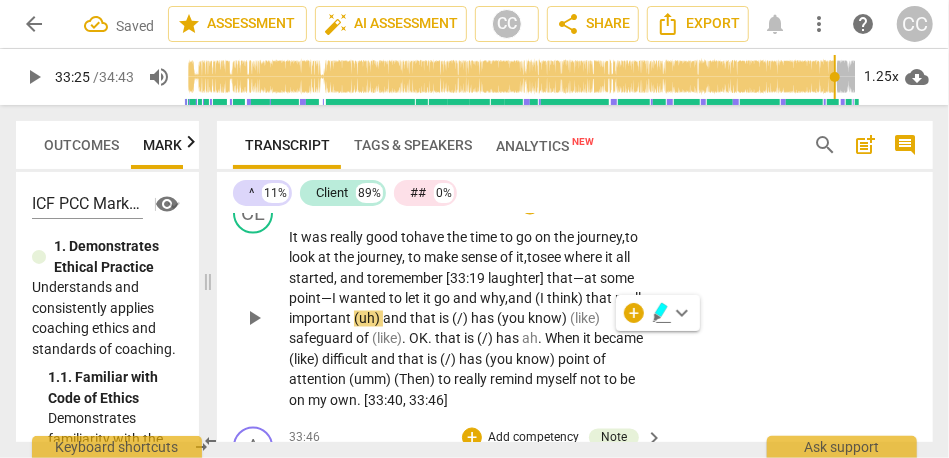 click on "and" at bounding box center [521, 298] 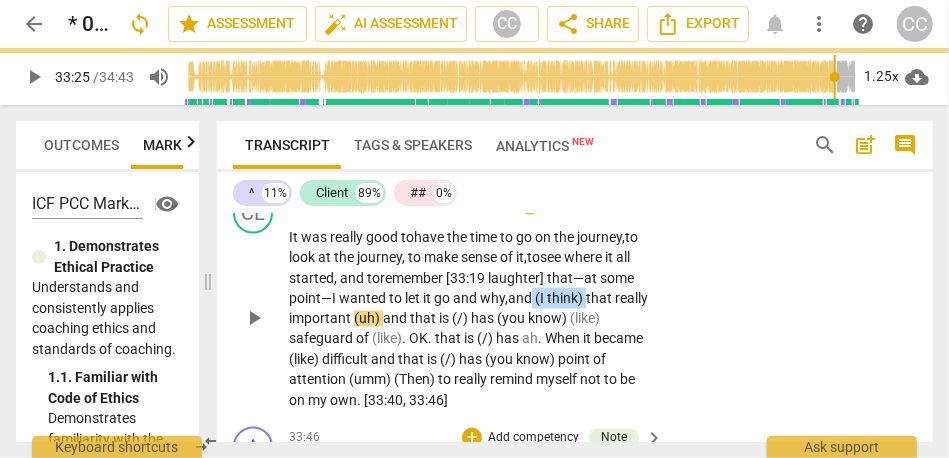 drag, startPoint x: 531, startPoint y: 342, endPoint x: 589, endPoint y: 339, distance: 58.077534 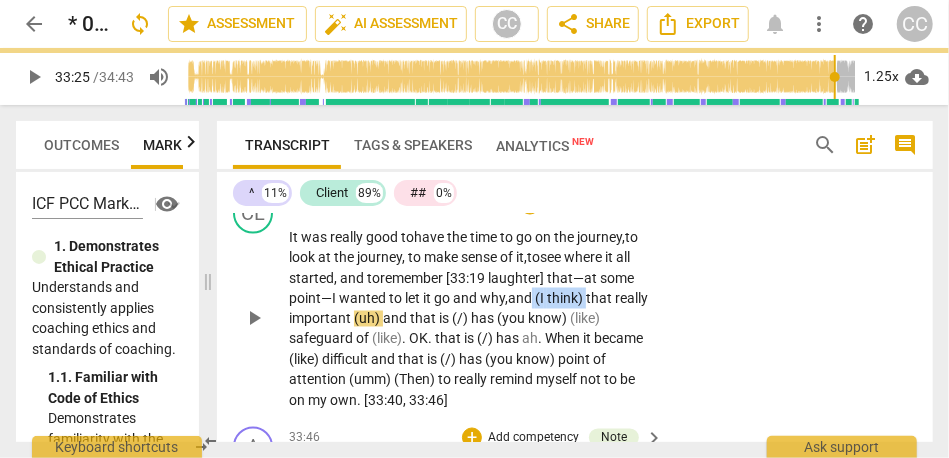 click on "It   was   really   good   to  have   the   time   to   go   on   the   journey,  to   look   at   the   journey,   to   make   sense   of   it,  to  see   where   it   all   started, and to  remember [33:19 laughter]   that— at   some   point— I   wanted   to   let   it   go   and   why,  and   (I   think)   that   really   important   (uh)   and   that   is   (/)   has   (you   know)   (like)   safeguard   of   (like) .   OK .   that   is   (/)   has   ah .   When   it   became   (like)   difficult   and   that   is   (/)   has   (you   know)   point   of   attention   (umm)   (Then)   to   really   remind   myself   not   to   be   on   my   own .   [33:40 ,   33:46]" at bounding box center [471, 319] 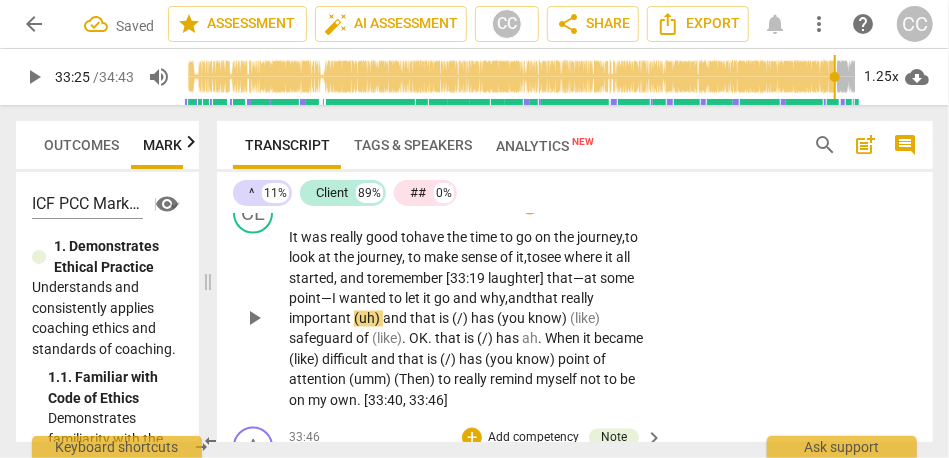 click on "really" at bounding box center (577, 298) 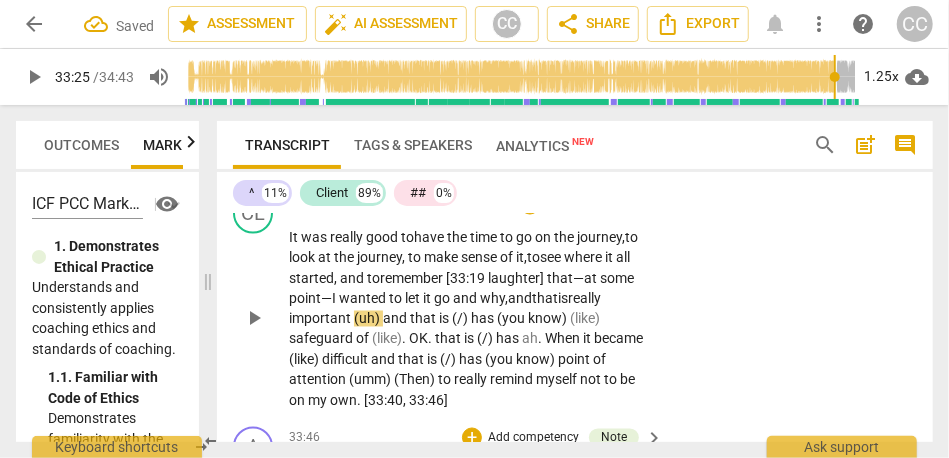 click on "and" at bounding box center [466, 298] 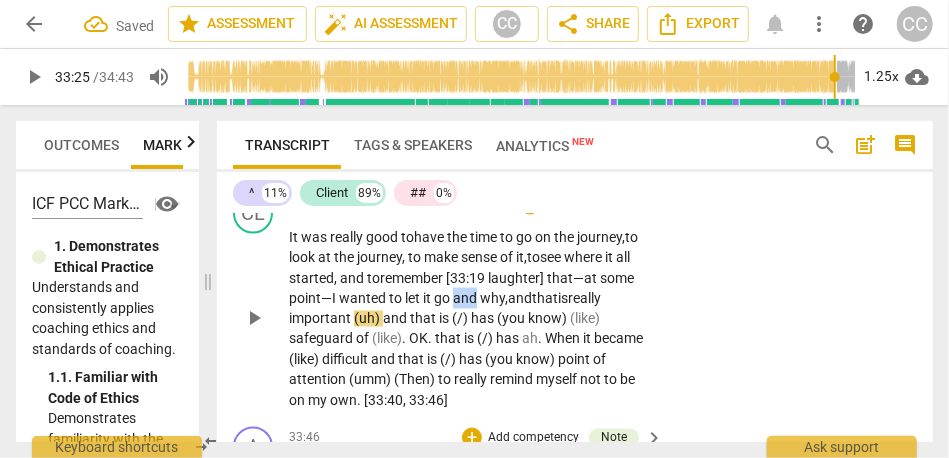 click on "and" at bounding box center (466, 298) 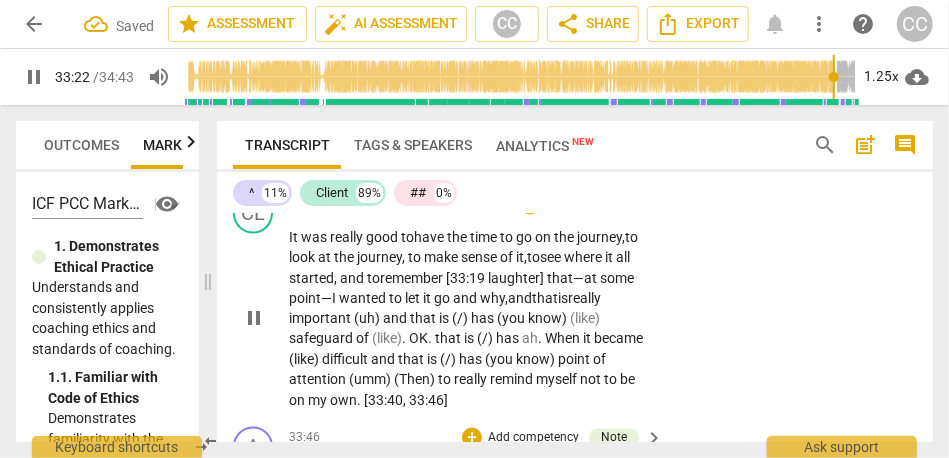 click on "that  is" at bounding box center (550, 298) 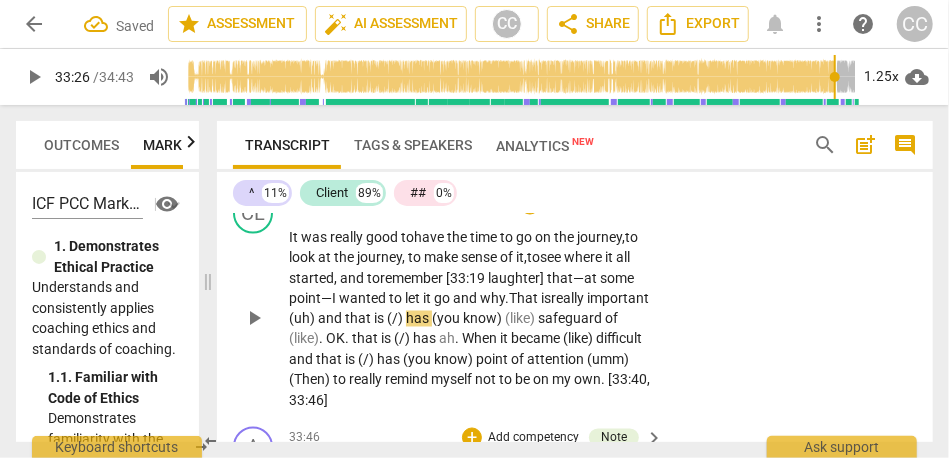 drag, startPoint x: 542, startPoint y: 334, endPoint x: 556, endPoint y: 334, distance: 14 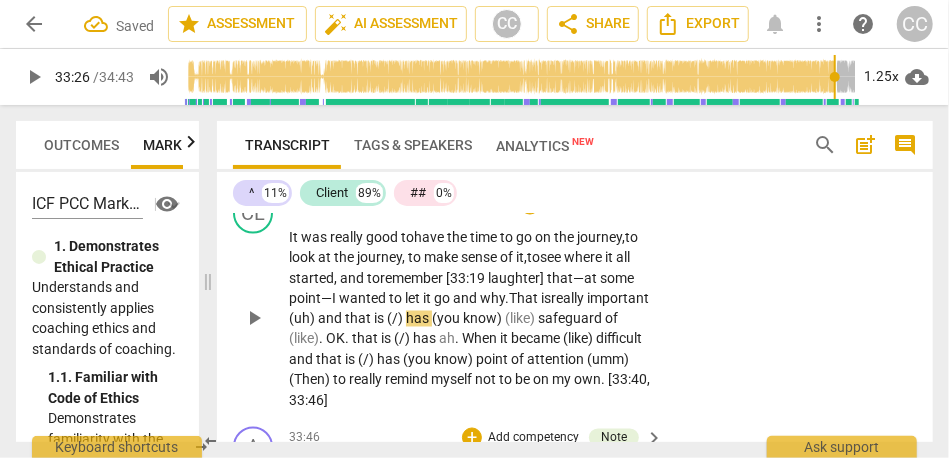 click on "That is" at bounding box center (530, 298) 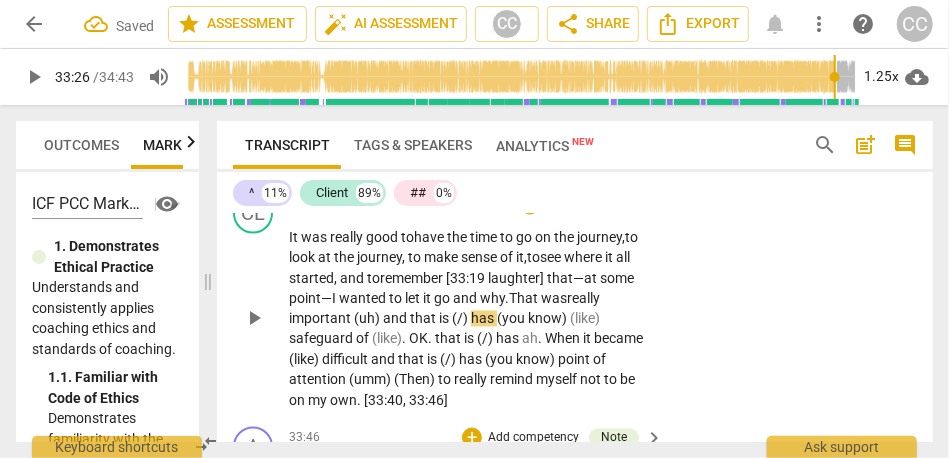 click on "That was" at bounding box center [538, 298] 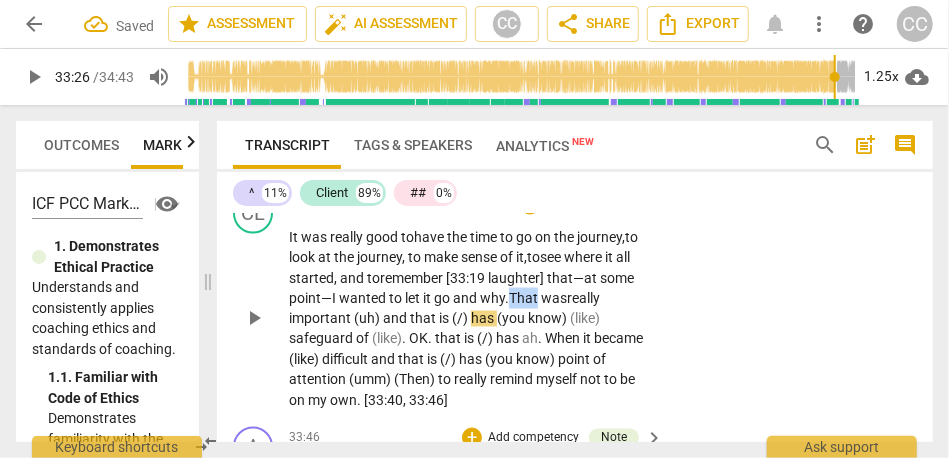 click on "That was" at bounding box center (538, 298) 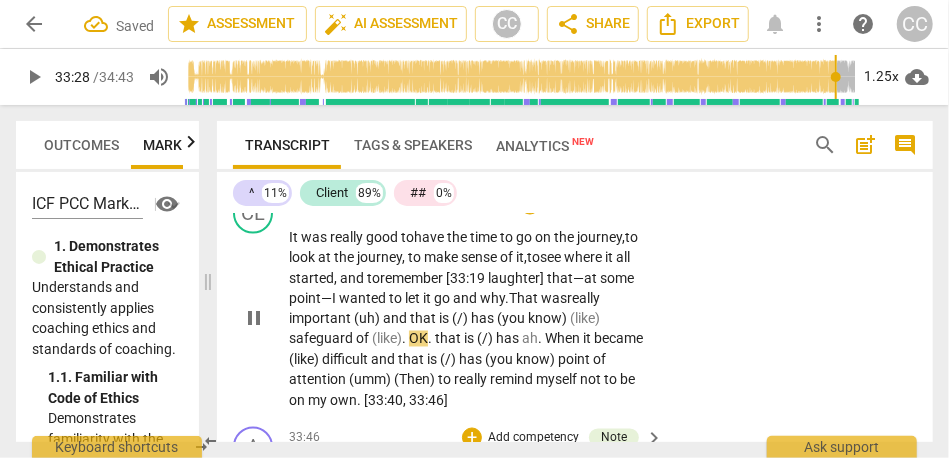 click on "(uh)" at bounding box center [368, 319] 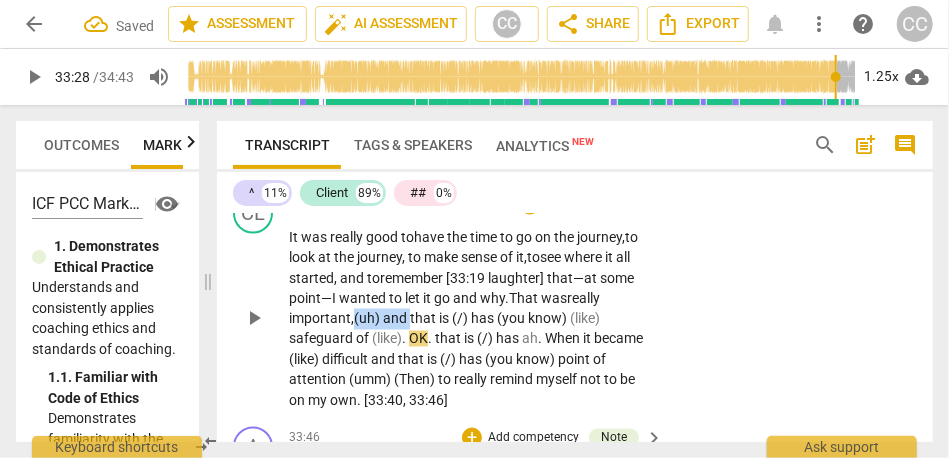 drag, startPoint x: 411, startPoint y: 359, endPoint x: 357, endPoint y: 360, distance: 54.00926 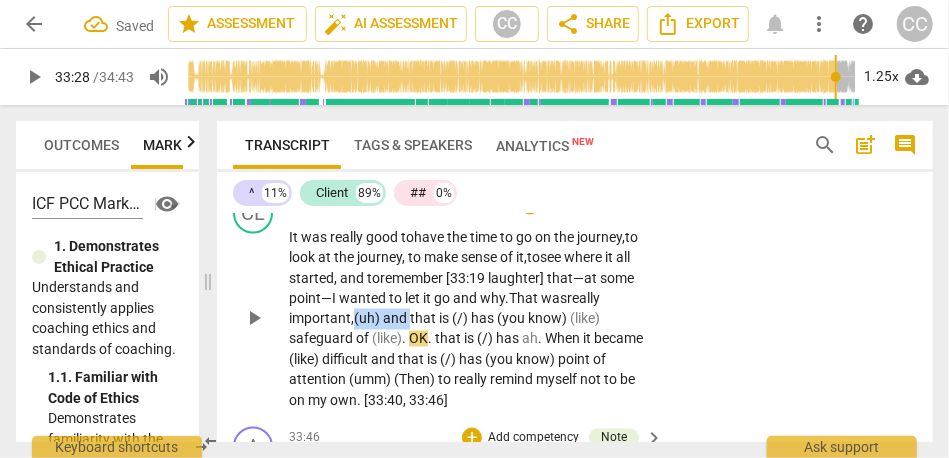 click on "It   was   really   good   to  have   the   time   to   go   on   the   journey,  to   look   at   the   journey,   to   make   sense   of   it,  to  see   where   it   all   started, and to  remember [33:19 laughter]   that— at   some   point— I   wanted   to   let   it   go   and   why.  That was  really   important,  (uh)   and   that   is   (/)   has   (you   know)   (like)   safeguard   of   (like) .   OK .   that   is   (/)   has   ah .   When   it   became   (like)   difficult   and   that   is   (/)   has   (you   know)   point   of   attention   (umm)   (Then)   to   really   remind   myself   not   to   be   on   my   own .   [33:40 ,   33:46]" at bounding box center (471, 319) 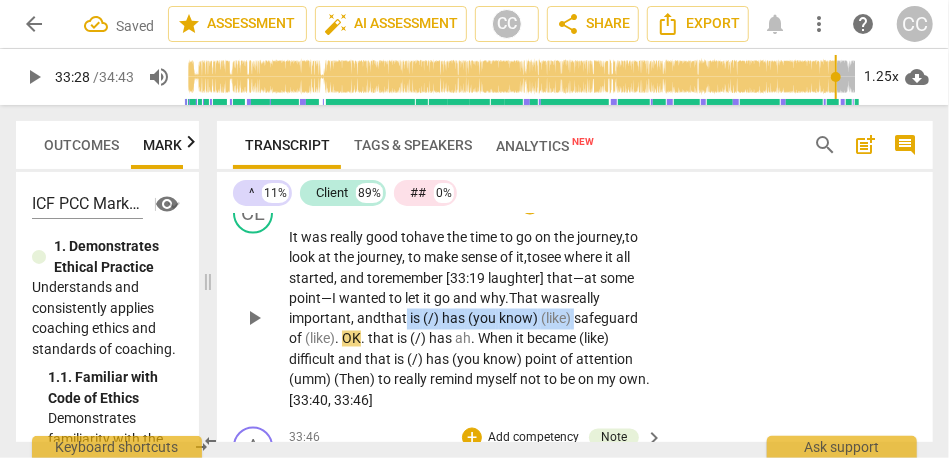 drag, startPoint x: 408, startPoint y: 366, endPoint x: 576, endPoint y: 353, distance: 168.50223 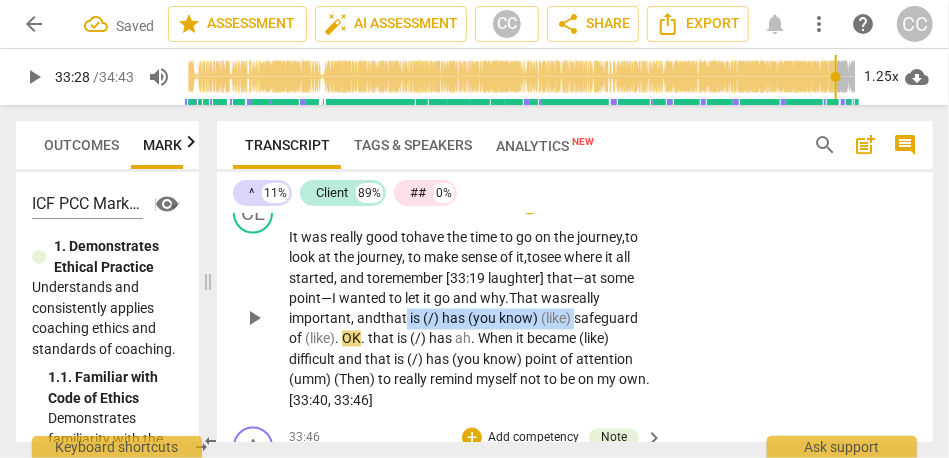 click on "It   was   really   good   to  have   the   time   to   go   on   the   journey,  to   look   at   the   journey,   to   make   sense   of   it,  to  see   where   it   all   started, and to  remember [33:19 laughter]   that— at   some   point— I   wanted   to   let   it   go   and   why.  That was  really   important, and  that   is   (/)   has   (you   know)   (like)   safeguard   of   (like) .   OK .   that   is   (/)   has   ah .   When   it   became   (like)   difficult   and   that   is   (/)   has   (you   know)   point   of   attention   (umm)   (Then)   to   really   remind   myself   not   to   be   on   my   own .   [33:40 ,   33:46]" at bounding box center (471, 319) 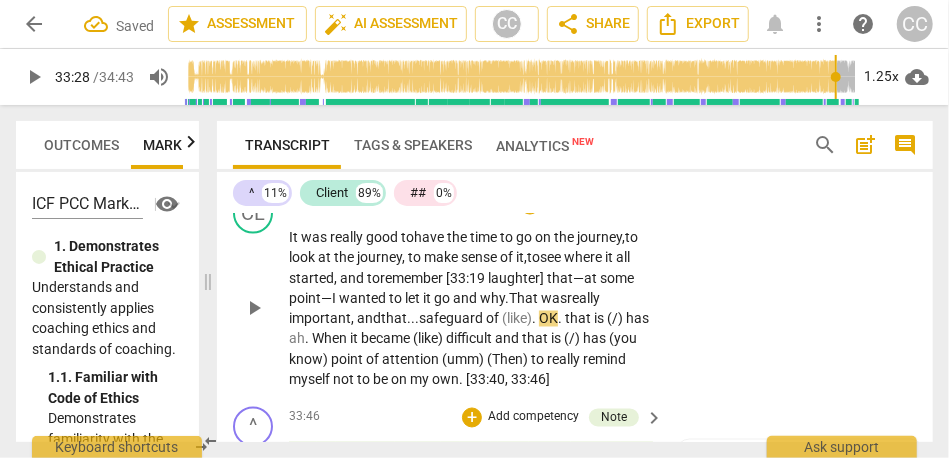 click on "CL play_arrow pause 33:05 + Add competency keyboard_arrow_right It   was   really   good   to  have   the   time   to   go   on   the   journey,  to   look   at   the   journey,   to   make   sense   of   it,  to  see   where   it   all   started, and to  remember [33:19 laughter]   that— at   some   point— I   wanted   to   let   it   go   and   why.  That was  really   important, and  that...  safeguard   of   (like) .   OK .   that   is   (/)   has   ah .   When   it   became   (like)   difficult   and   that   is   (/)   has   (you   know)   point   of   attention   (umm)   (Then)   to   really   remind   myself   not   to   be   on   my   own .   [33:40 ,   33:46]" at bounding box center (575, 292) 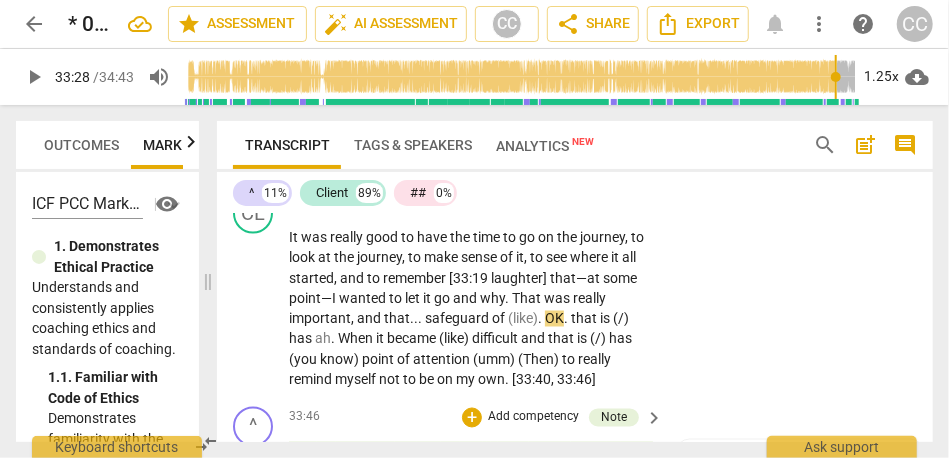 click on "and" at bounding box center [466, 298] 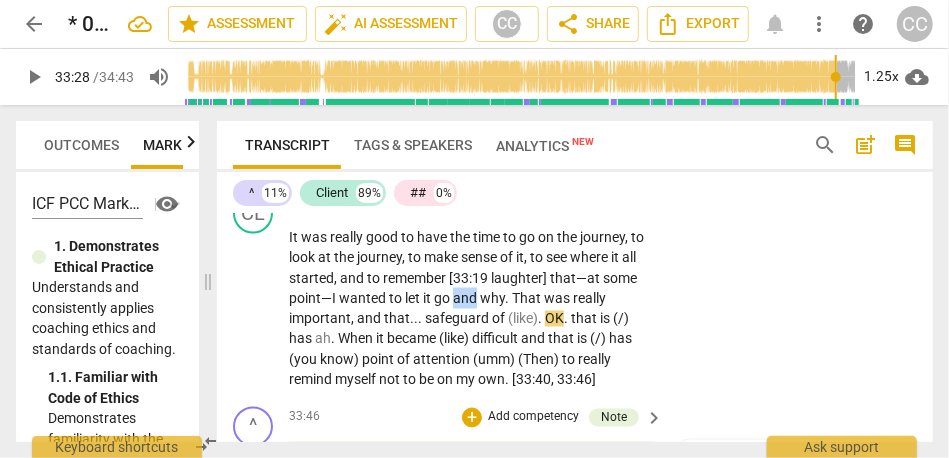 click on "and" at bounding box center [466, 298] 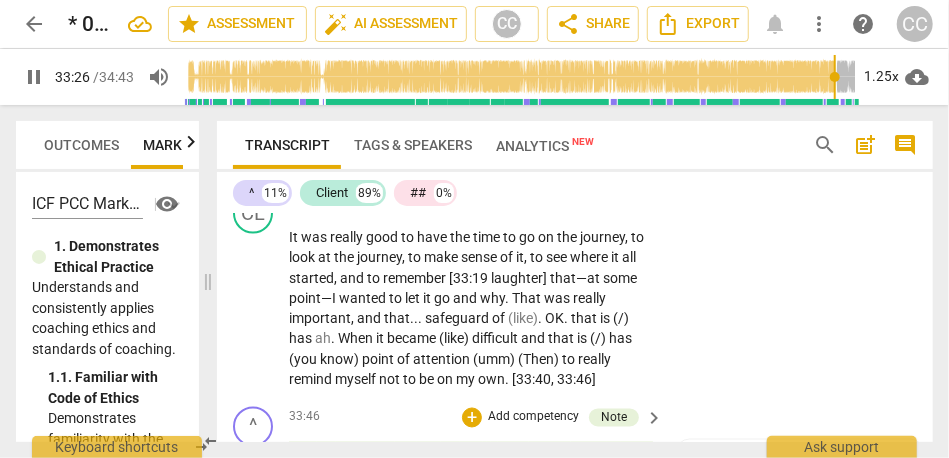 click on "of" at bounding box center [500, 319] 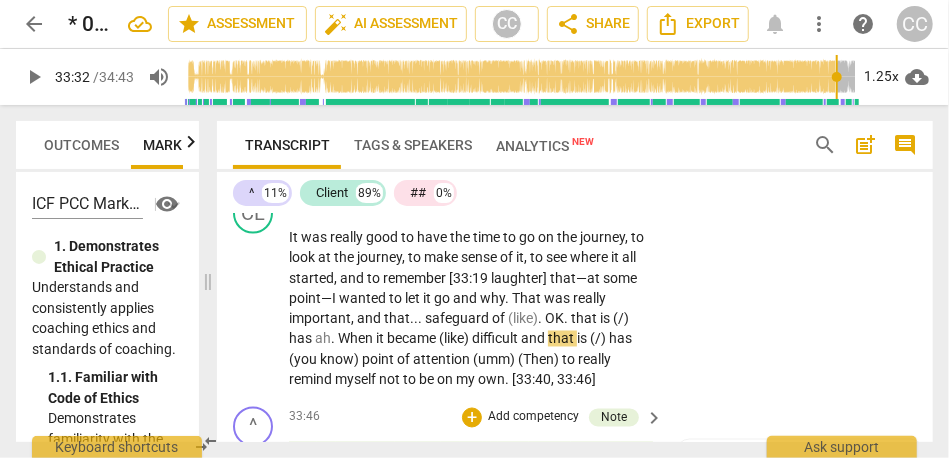type on "2013" 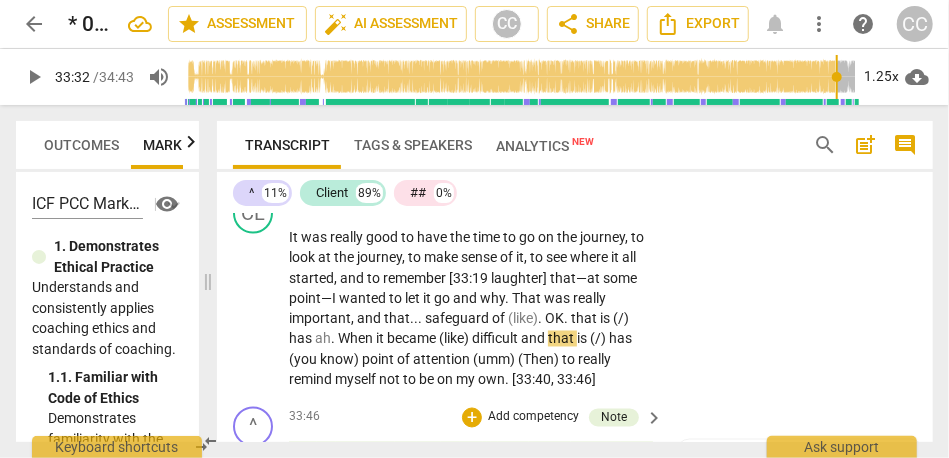 click on "of" at bounding box center [500, 319] 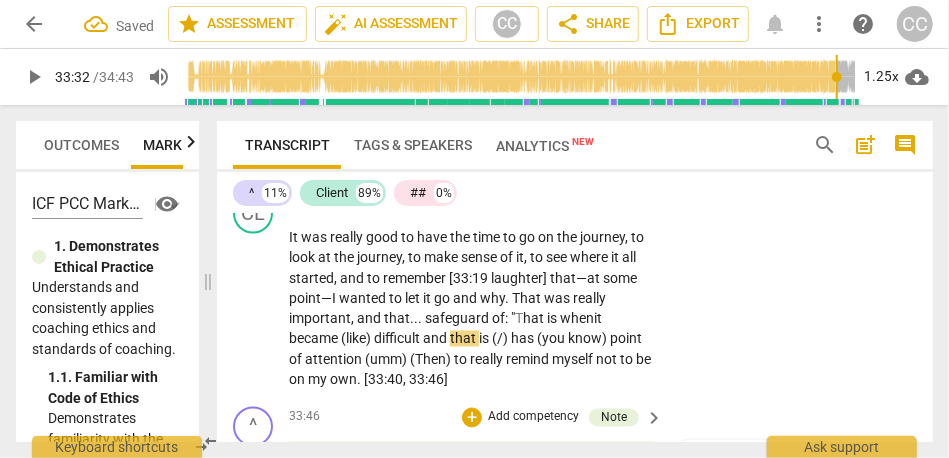 click on "is" at bounding box center (552, 319) 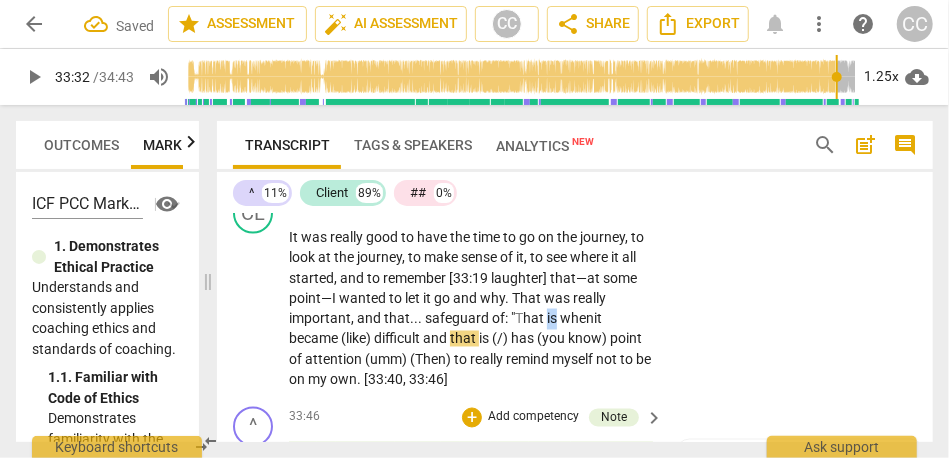 click on "is" at bounding box center [552, 319] 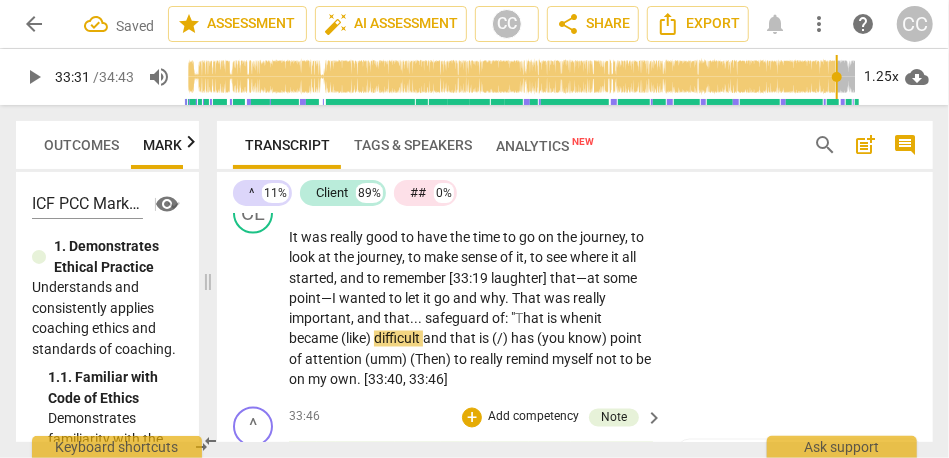 click on "difficult" at bounding box center [398, 339] 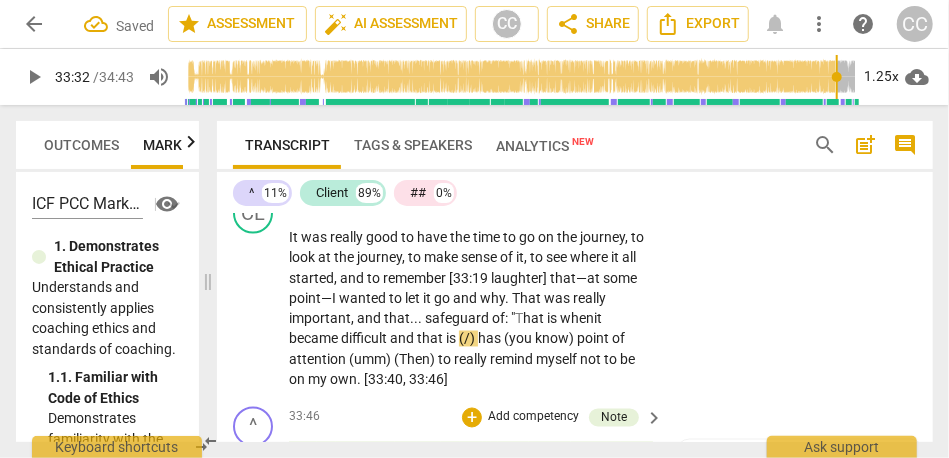 click on "hat" at bounding box center [535, 319] 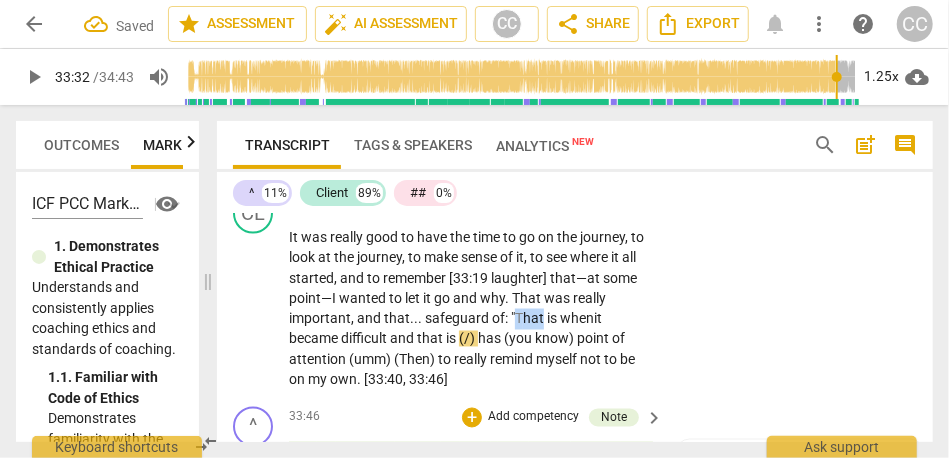 click on "hat" at bounding box center (535, 319) 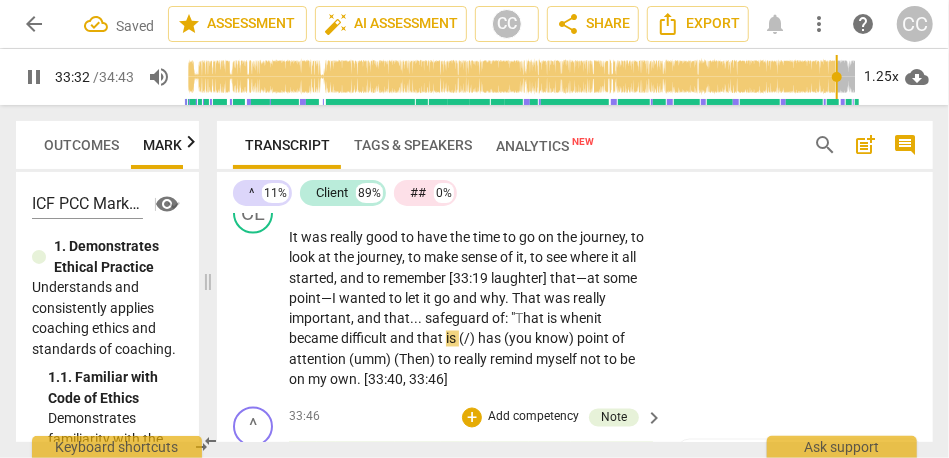 click on "and" at bounding box center [403, 339] 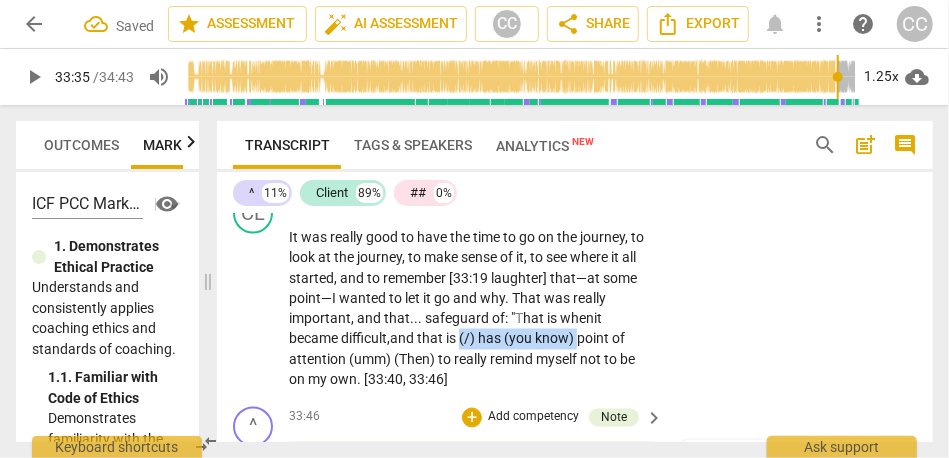 drag, startPoint x: 462, startPoint y: 379, endPoint x: 581, endPoint y: 377, distance: 119.01681 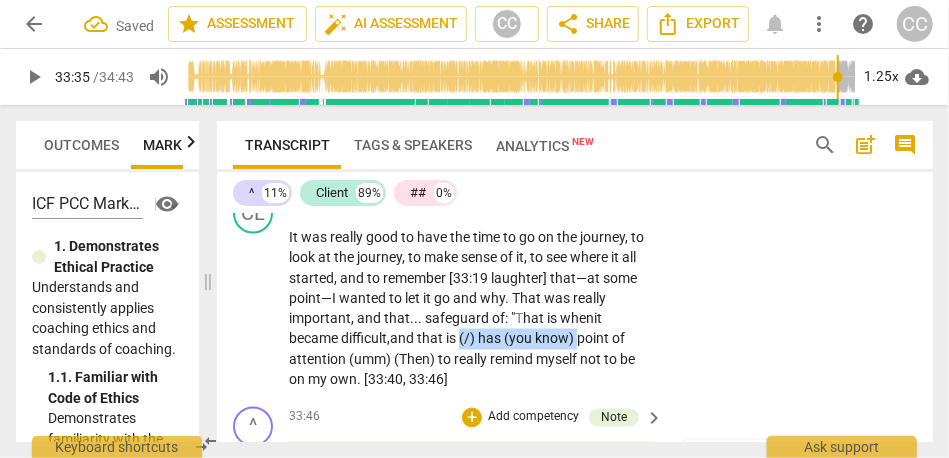click on "It   was   really   good   to   have   the   time   to   go   on   the   journey ,   to   look   at   the   journey ,   to   make   sense   of   it ,   to   see   where   it   all   started ,   and   to   remember   [33:19   laughter]   that—at   some   point—I   wanted   to   let   it   go   and   why .   That   was   really   important ,   and   that . . .   safeguard   of: " T hat   is   when  it   became   difficult,  and   that   is   (/)   has   (you   know)   point   of   attention   (umm)   (Then)   to   really   remind   myself   not   to   be   on   my   own .   [33:40 ,   33:46]" at bounding box center [471, 309] 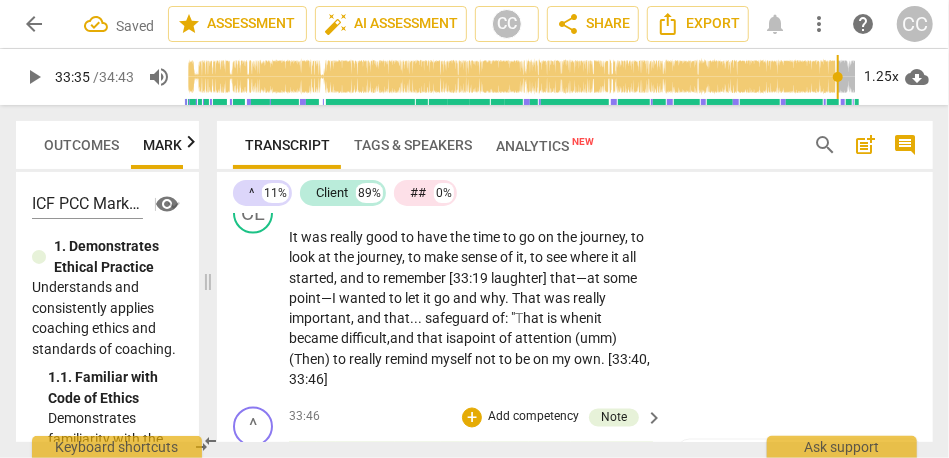 click on "point" at bounding box center (481, 339) 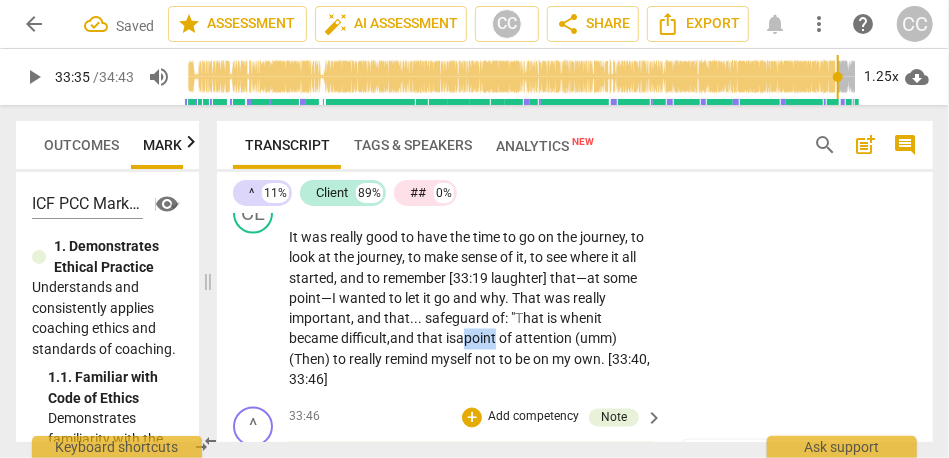 click on "point" at bounding box center (481, 339) 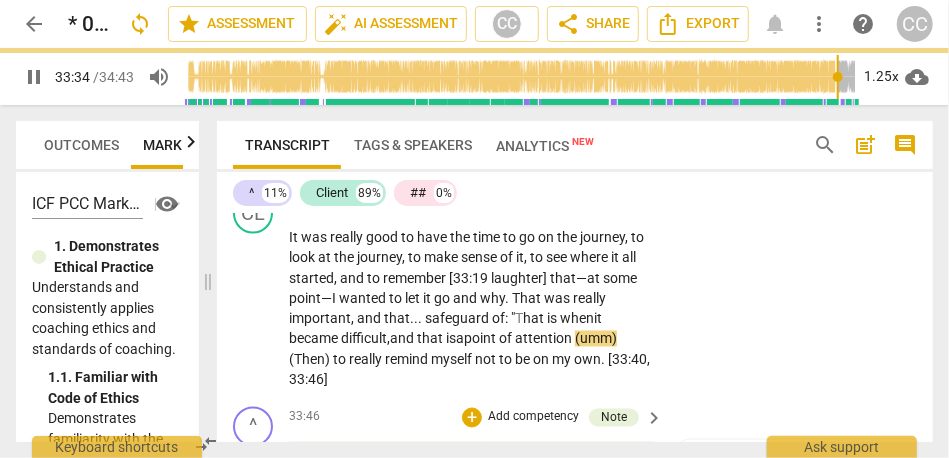 click on "It   was   really   good   to   have   the   time   to   go   on   the   journey ,   to   look   at   the   journey ,   to   make   sense   of   it ,   to   see   where   it   all   started ,   and   to   remember   [33:19   laughter]   that—at   some   point—I   wanted   to   let   it   go   and   why .   That   was   really   important ,   and   that . . .   safeguard   of: " T hat   is   when  it   became   difficult,  and   that   is  a  point   of   attention   (umm)   (Then)   to   really   remind   myself   not   to   be   on   my   own .   [33:40 ,   33:46]" at bounding box center (471, 309) 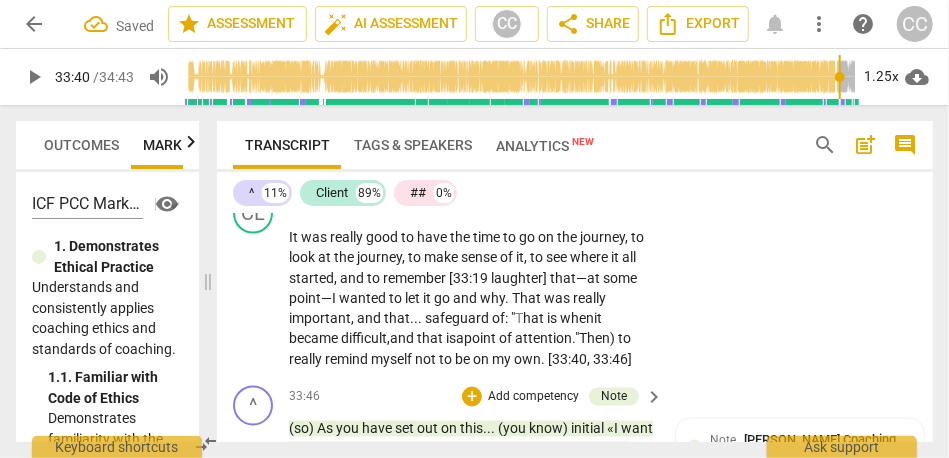 click on "to" at bounding box center [624, 339] 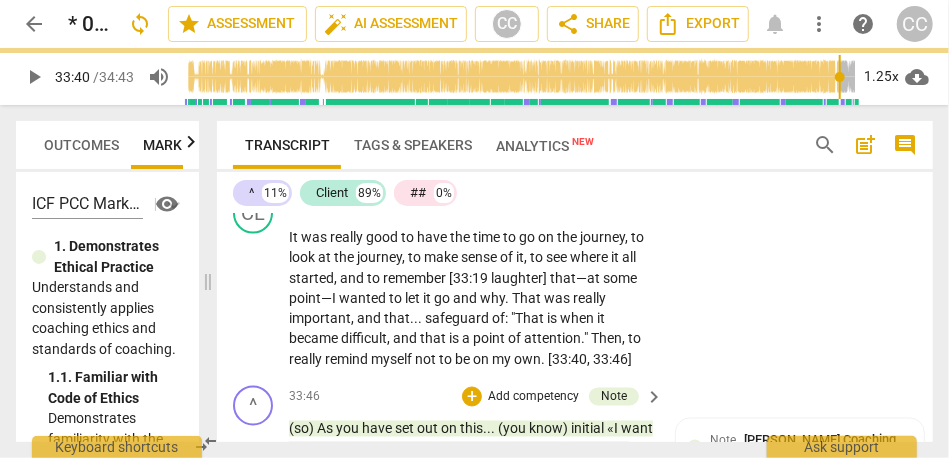click on "Add competency" at bounding box center (591, 205) 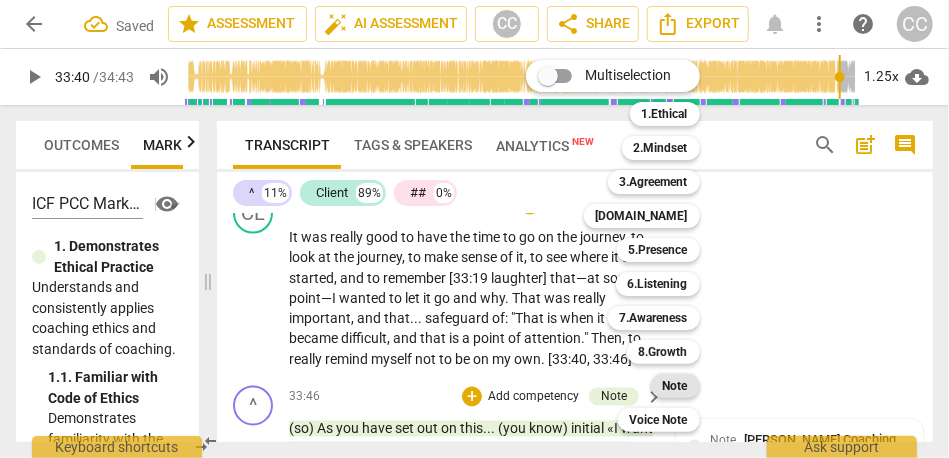 click on "Note" at bounding box center (675, 386) 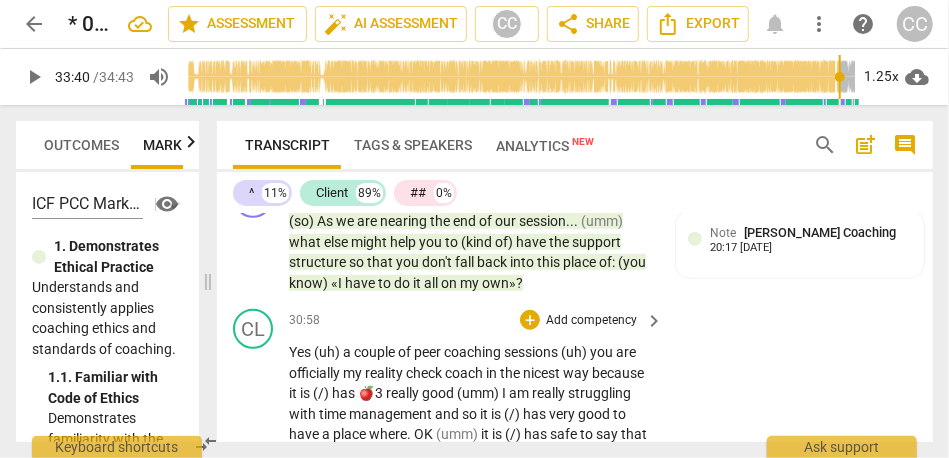 scroll, scrollTop: 9144, scrollLeft: 0, axis: vertical 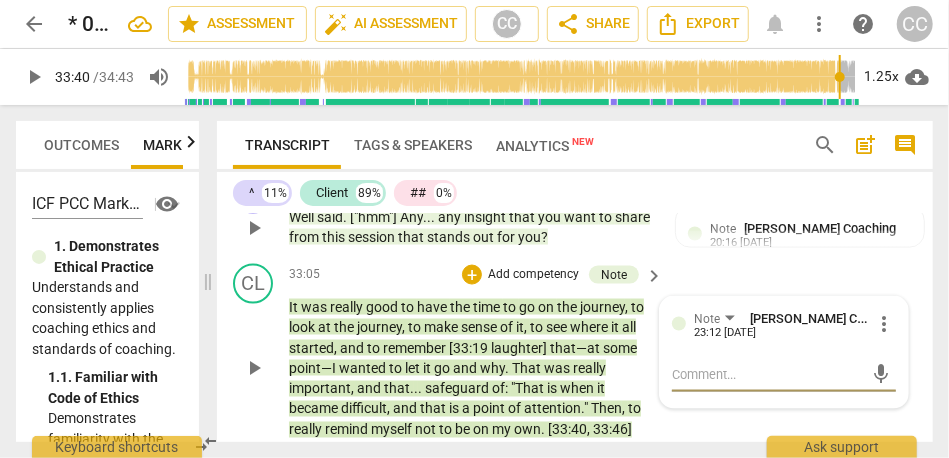 type on "1" 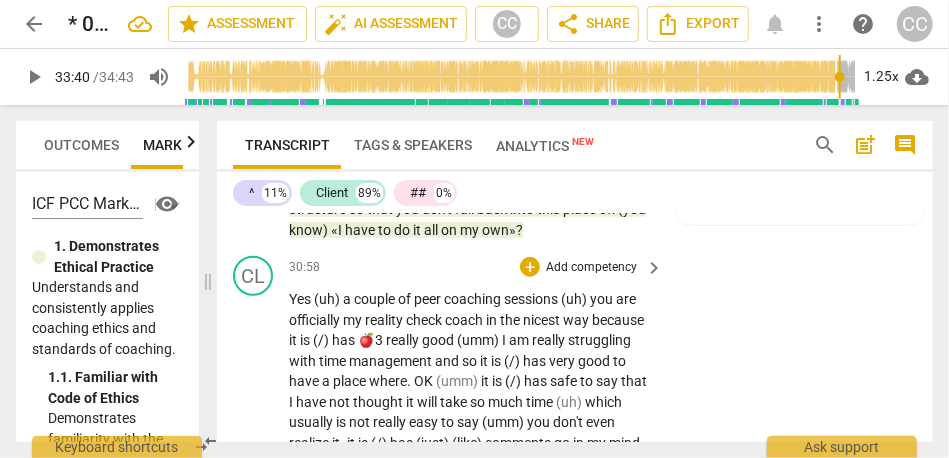 scroll, scrollTop: 9201, scrollLeft: 0, axis: vertical 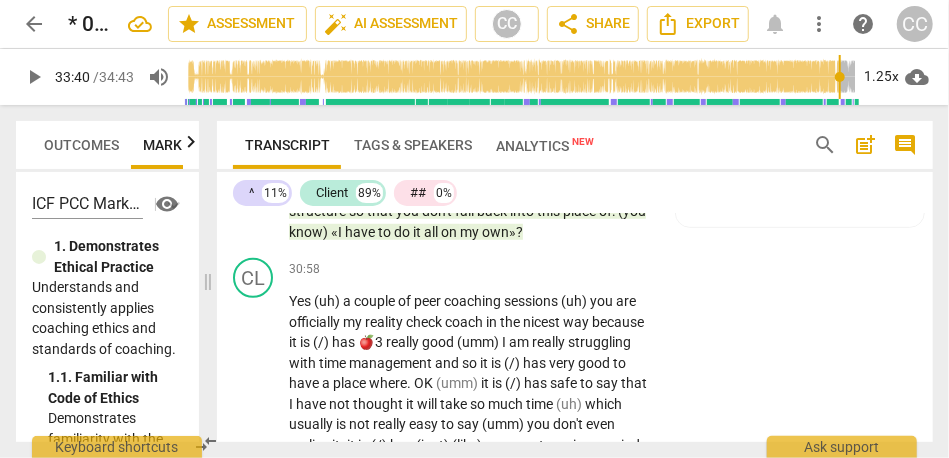 type on "1" 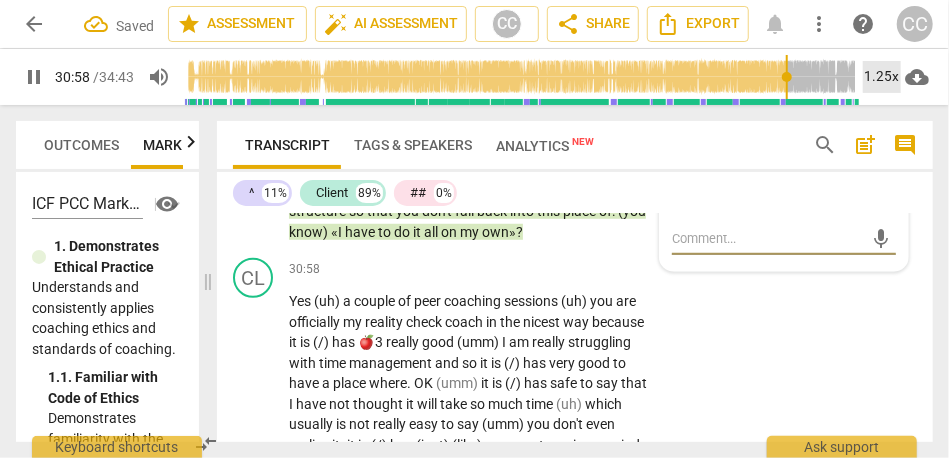 click on "1.25x" at bounding box center [882, 77] 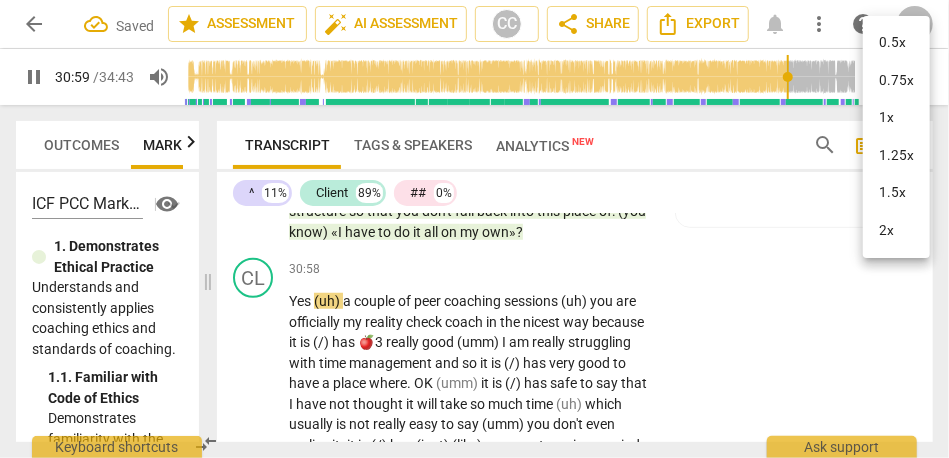 click on "1.25x" at bounding box center [896, 156] 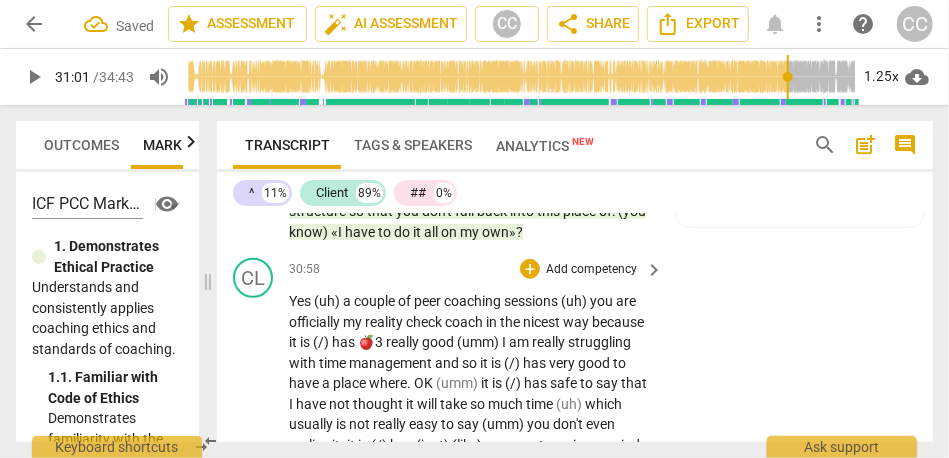 type on "1861" 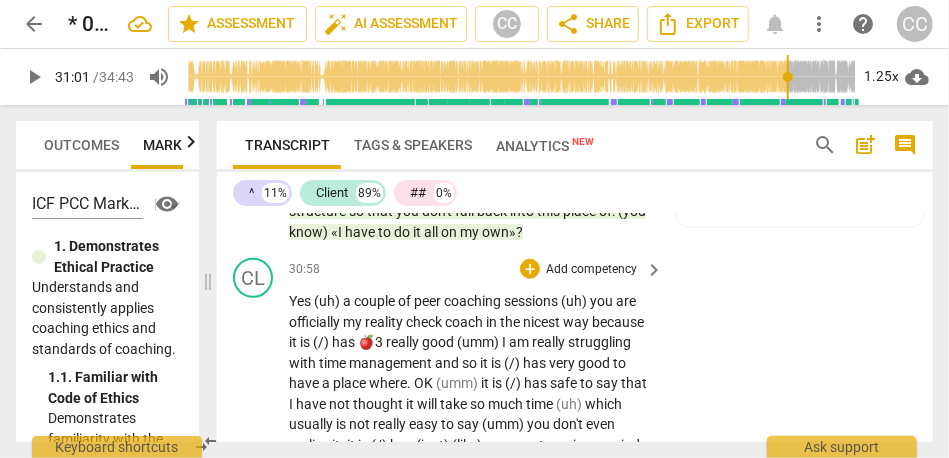click on "a" at bounding box center [348, 301] 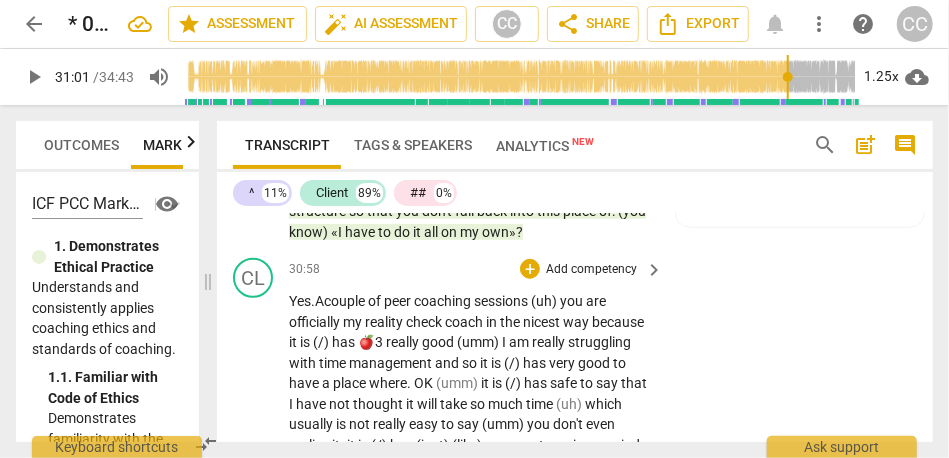 click on "Yes." at bounding box center (302, 301) 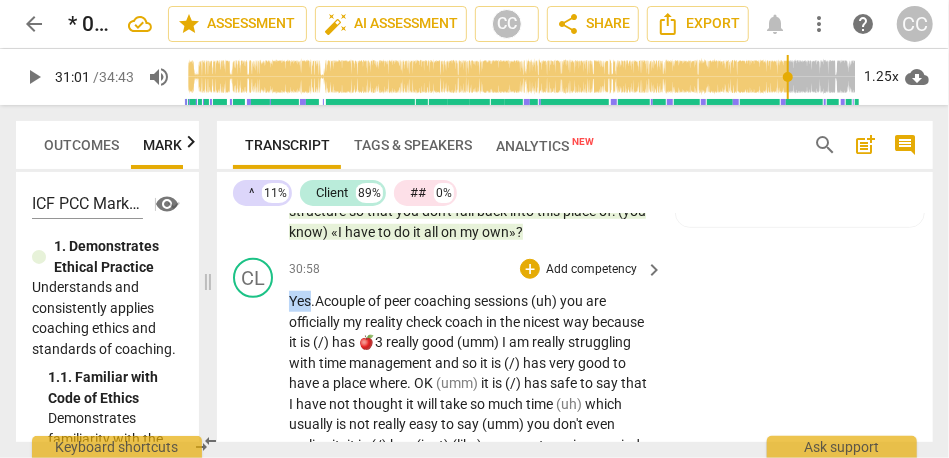 click on "Yes." at bounding box center (302, 301) 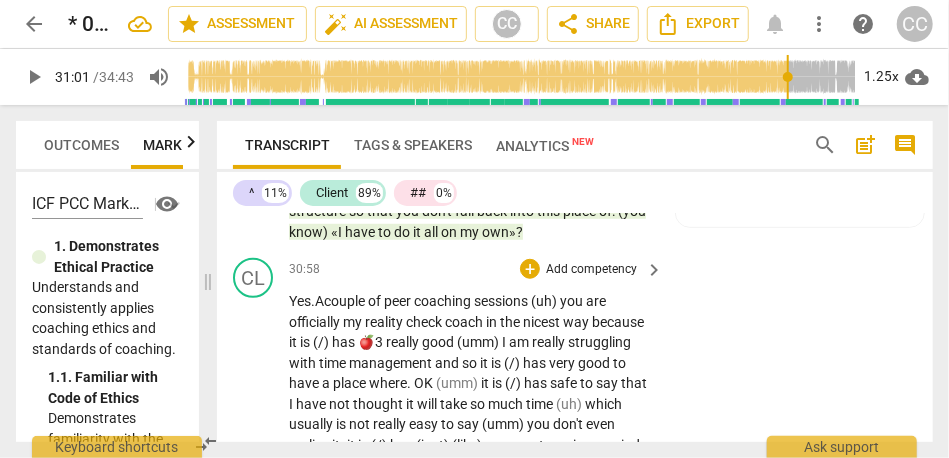click on "of" at bounding box center [376, 301] 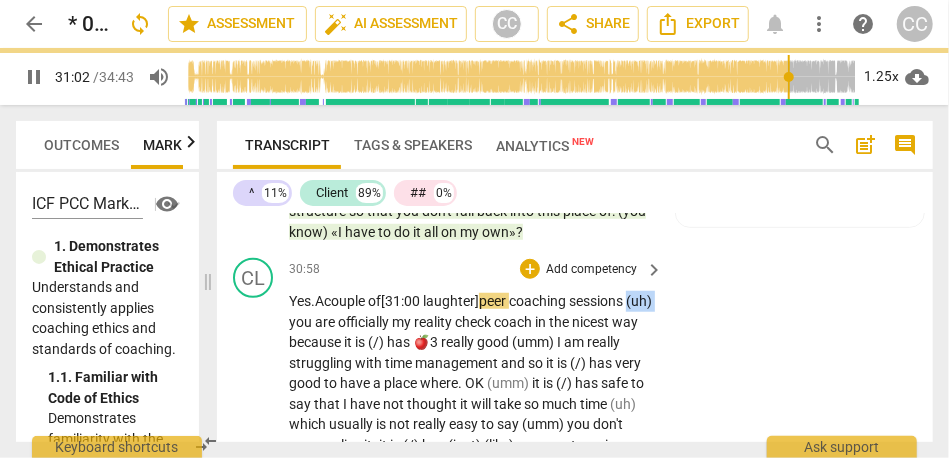 drag, startPoint x: 316, startPoint y: 363, endPoint x: 272, endPoint y: 363, distance: 44 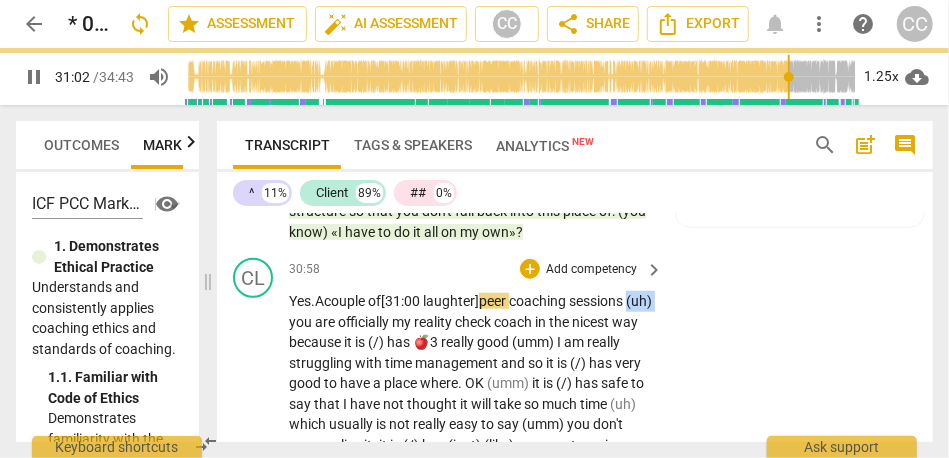 click on "CL play_arrow pause 30:58 + Add competency keyboard_arrow_right Yes.  A  couple   of  [31:00 laughter]  peer   coaching   sessions   (uh)   you   are   officially   my   reality   check   coach   in   the   nicest   way   because   it   is   (/)   has   🍎3   really   good   (umm)   I   am   really   struggling   with   time   management   and   so   it   is   (/)   has   very   good   to   have   a   place   where .   OK   (umm)   it   is   (/)   has   safe   to   say   that   I   have   not   thought   it   will   take   so   much   time   (uh)   which   usually   is   not   really   easy   to   say   (umm)   you   don't   even   realize   it .   it   is   (/)   has   (just)   (like)   comments   go   in   my   mind   (Then)   (you   know)   it   is   (/)   has   really   good   to   have   someone   (like)   OK   practically   what   will   it   look   (like)   and   how   will   you   do   that ?   (umm)   and   so   it   is   (/)   has   also   because   coaching   is   not   (like)   someone   is" at bounding box center (575, 510) 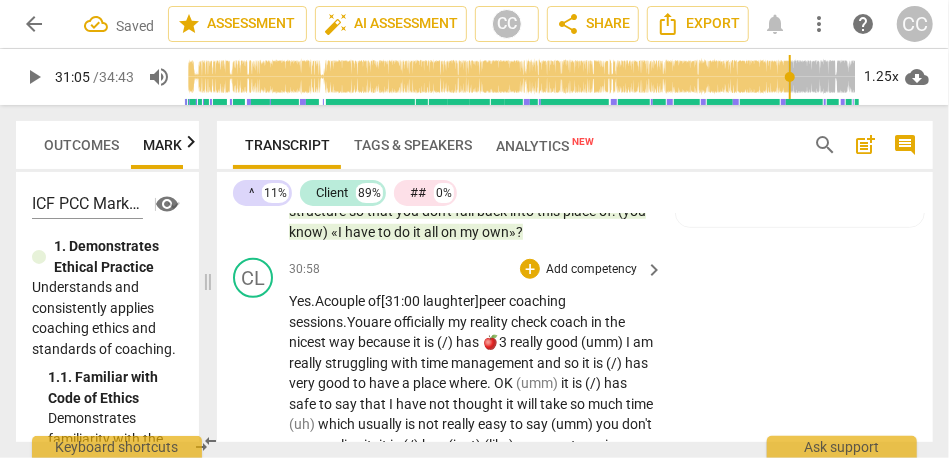 click on "sessions." at bounding box center (318, 322) 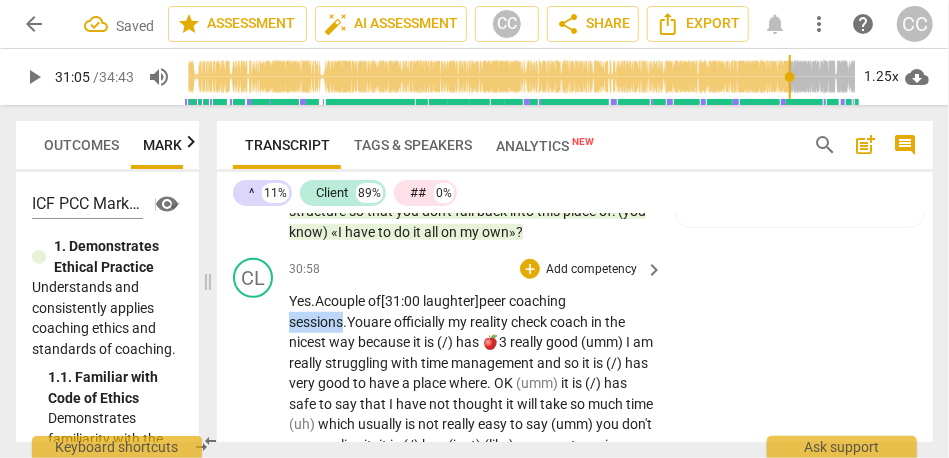 click on "sessions." at bounding box center [318, 322] 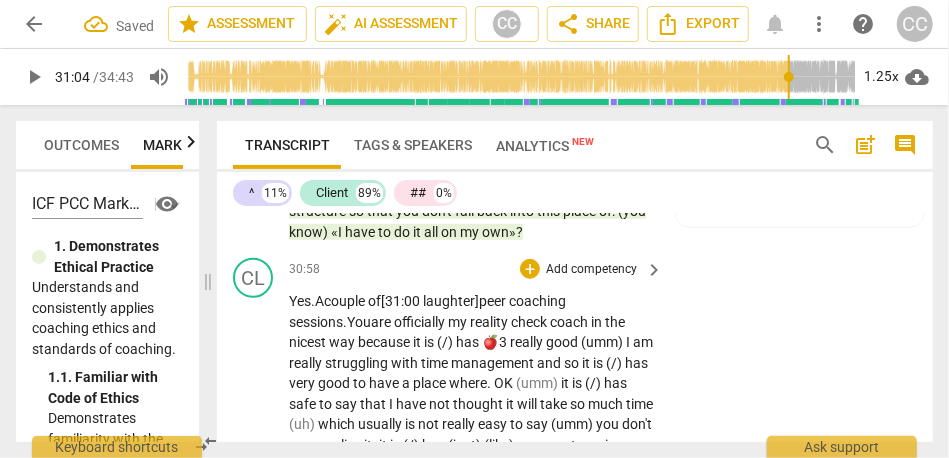 click on "sessions." at bounding box center [318, 322] 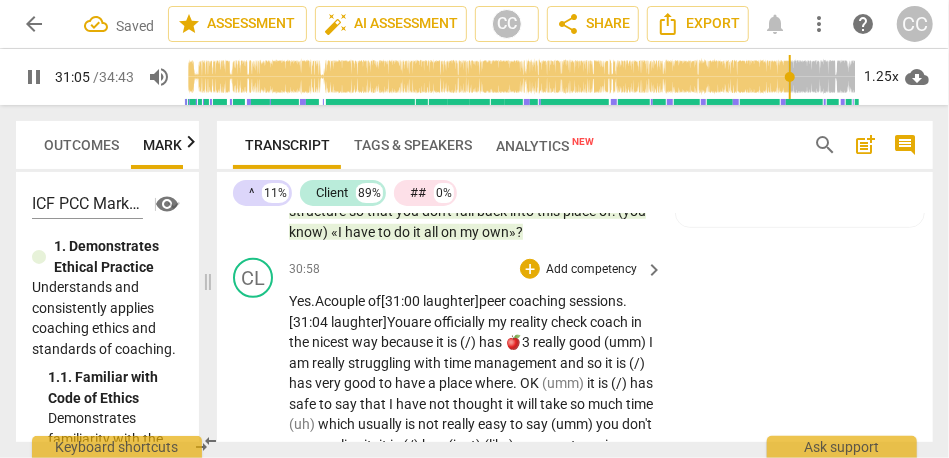 scroll, scrollTop: 9255, scrollLeft: 0, axis: vertical 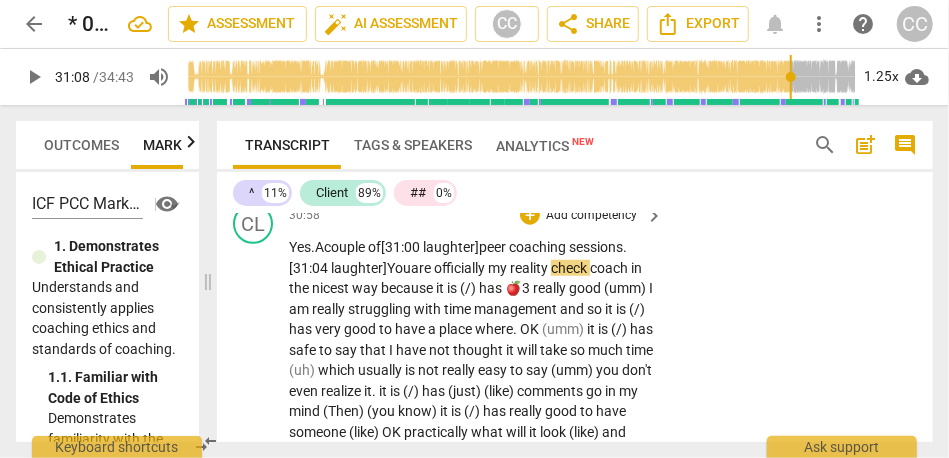 click on "officially" at bounding box center [461, 268] 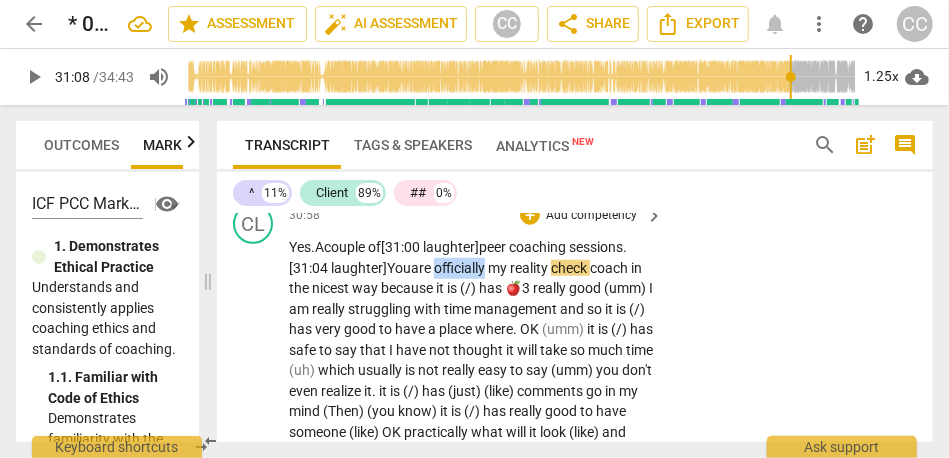 click on "officially" at bounding box center (461, 268) 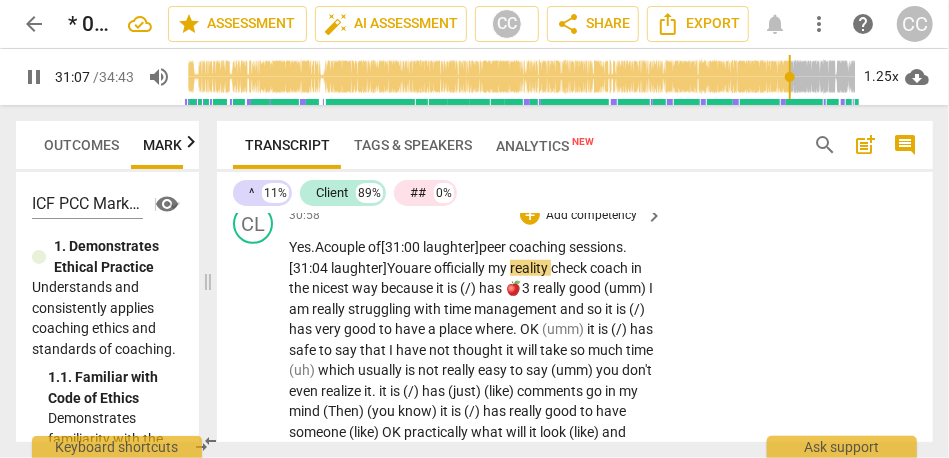 click on "check" at bounding box center [570, 268] 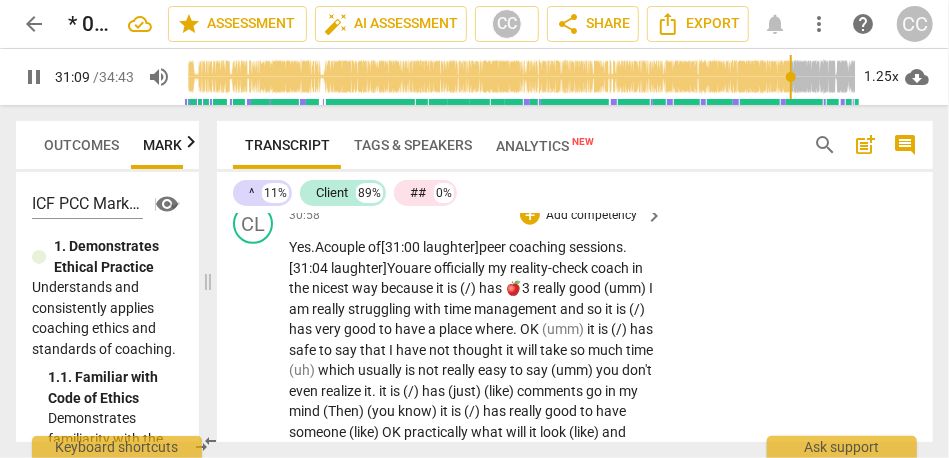 click on "in" at bounding box center [637, 268] 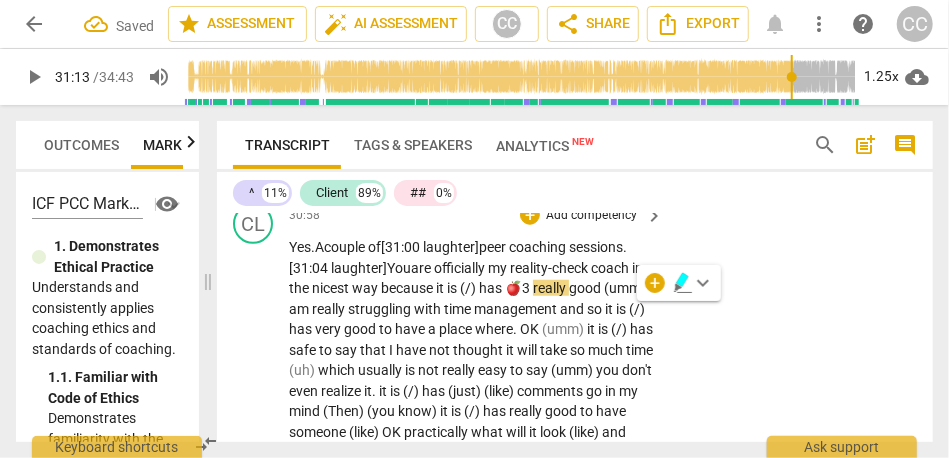 click on "check" at bounding box center [571, 268] 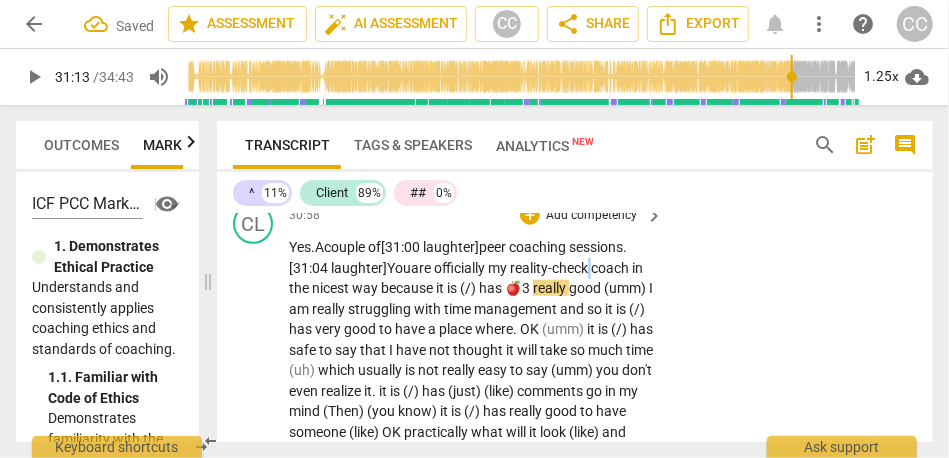 click on "check" at bounding box center [571, 268] 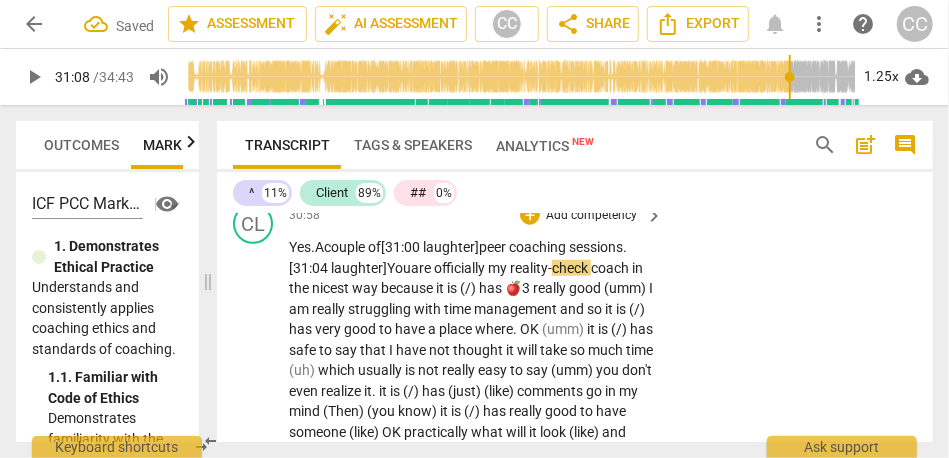 click on "coach" at bounding box center (611, 268) 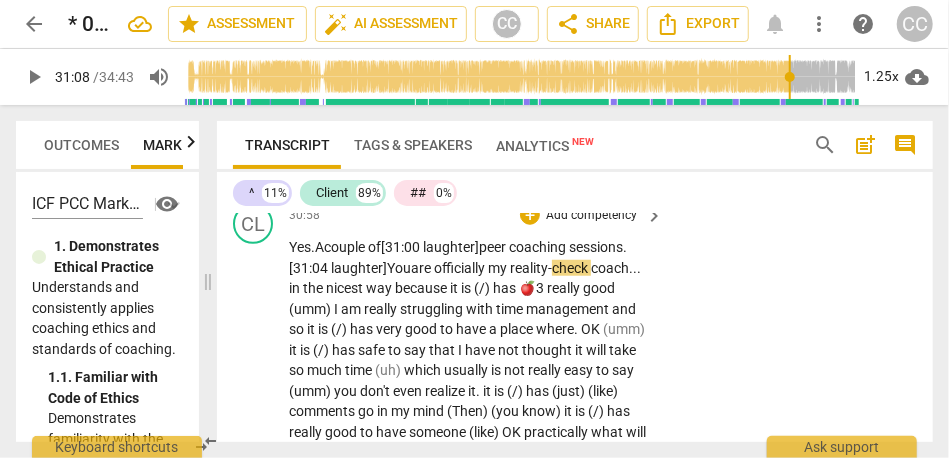 click on "reality-" at bounding box center (531, 268) 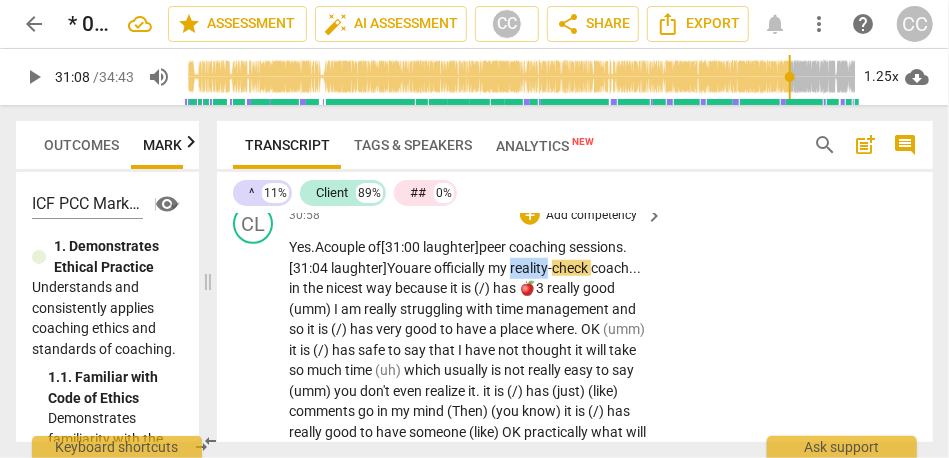 click on "reality-" at bounding box center (531, 268) 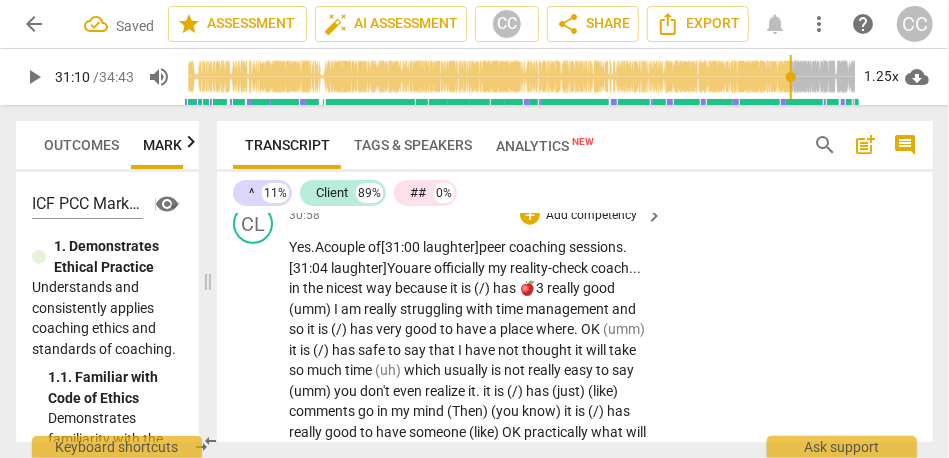 click at bounding box center (641, 268) 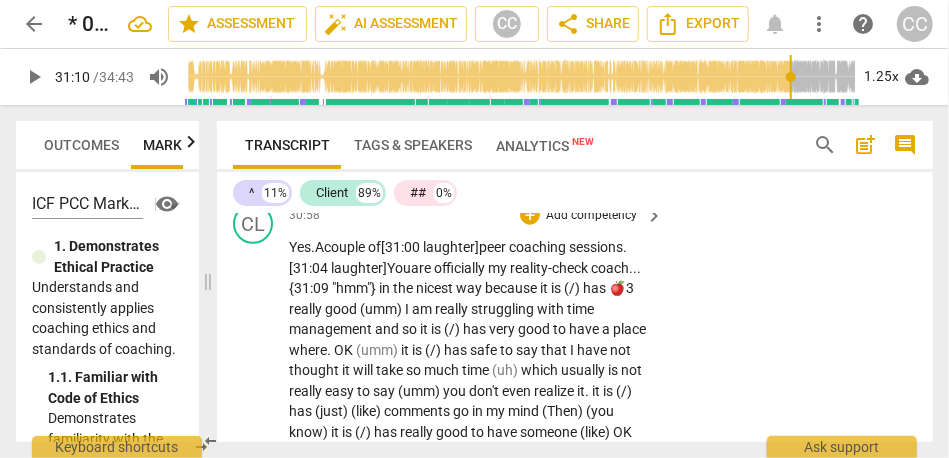 click on "officially" at bounding box center [461, 268] 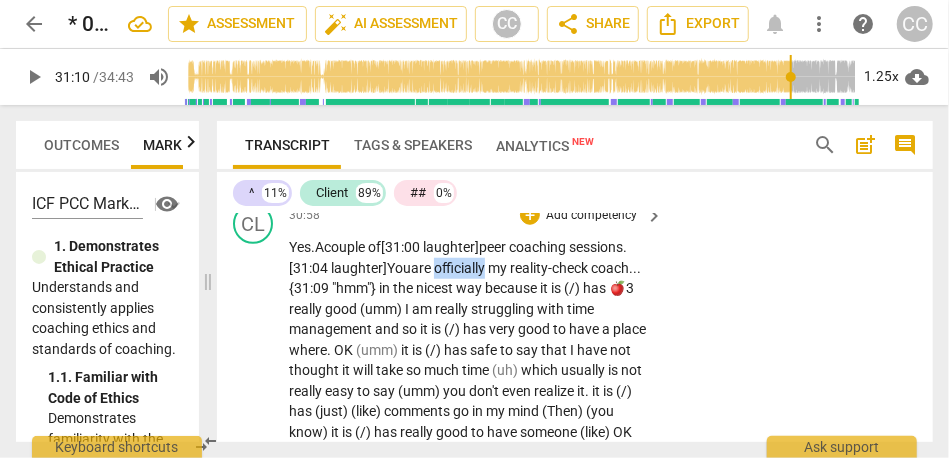 click on "officially" at bounding box center [461, 268] 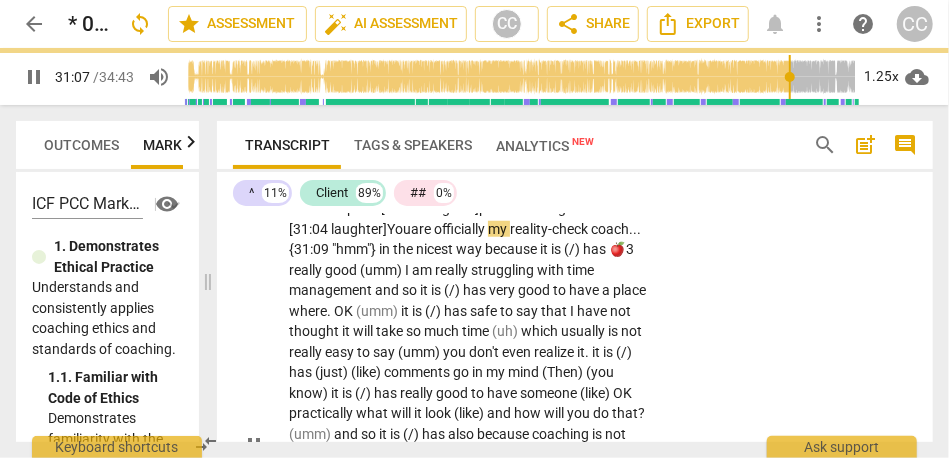 scroll, scrollTop: 9295, scrollLeft: 0, axis: vertical 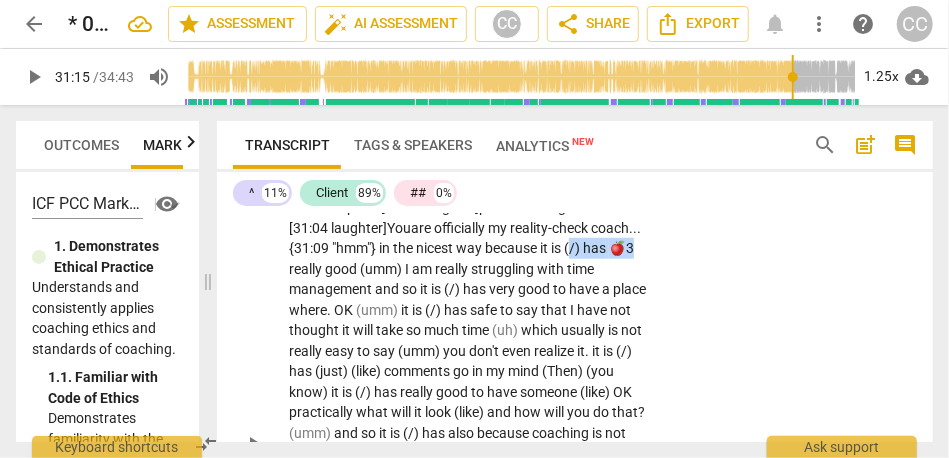 drag, startPoint x: 573, startPoint y: 293, endPoint x: 650, endPoint y: 291, distance: 77.02597 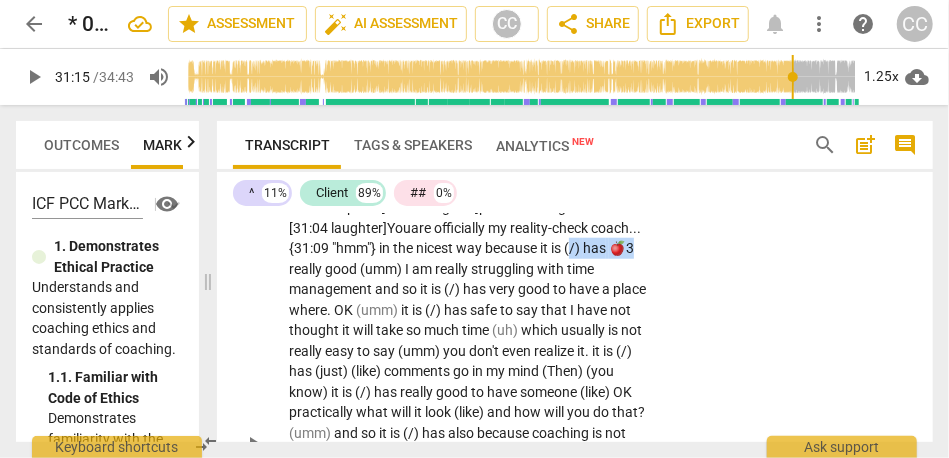 click on "Yes.  A  couple   of  [31:00 laughter]  peer   coaching   sessions. [31:04 laughter]  You  are   officially   my   reality- check   coach... {31:09 "hmm"}   in   the   nicest   way   because   it   is   (/)   has   🍎3   really   good   (umm)   I   am   really   struggling   with   time   management   and   so   it   is   (/)   has   very   good   to   have   a   place   where .   OK   (umm)   it   is   (/)   has   safe   to   say   that   I   have   not   thought   it   will   take   so   much   time   (uh)   which   usually   is   not   really   easy   to   say   (umm)   you   don't   even   realize   it .   it   is   (/)   has   (just)   (like)   comments   go   in   my   mind   (Then)   (you   know)   it   is   (/)   has   really   good   to   have   someone   (like)   OK   practically   what   will   it   look   (like)   and   how   will   you   do   that ?   (umm)   and   so   it   is   (/)   has   also   because   coaching   is   not   (like)   someone   is   telling   me   how   to   do   it" at bounding box center [477, 443] 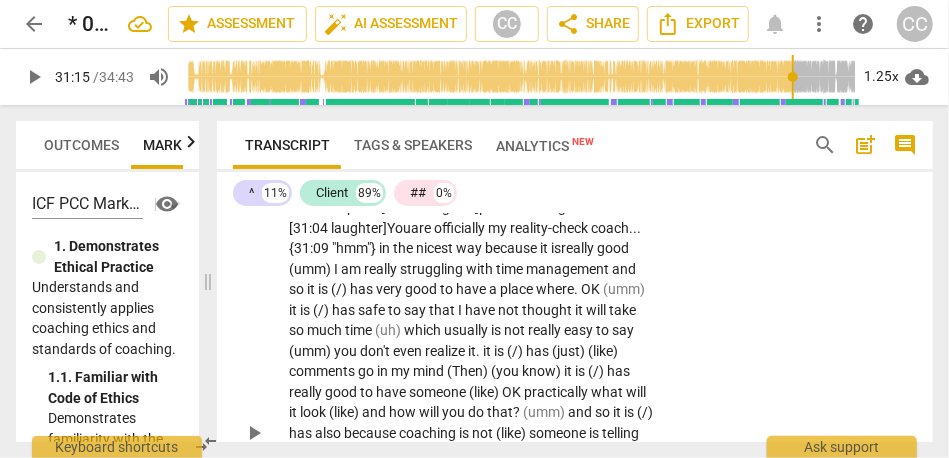 click on "good" at bounding box center (613, 248) 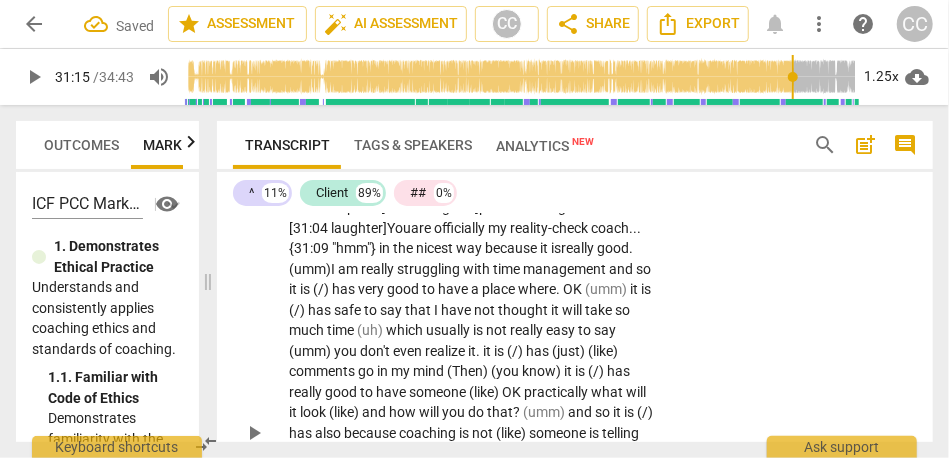 click on "CL play_arrow pause 30:58 + Add competency keyboard_arrow_right Yes.  A  couple   of  [31:00 laughter]  peer   coaching   sessions. [31:04 laughter]  You  are   officially   my   reality- check   coach... {31:09 "hmm"}   in   the   nicest   way   because   it   is  really   good.   (umm)  I   am   really   struggling   with   time   management   and   so   it   is   (/)   has   very   good   to   have   a   place   where .   OK   (umm)   it   is   (/)   has   safe   to   say   that   I   have   not   thought   it   will   take   so   much   time   (uh)   which   usually   is   not   really   easy   to   say   (umm)   you   don't   even   realize   it .   it   is   (/)   has   (just)   (like)   comments   go   in   my   mind   (Then)   (you   know)   it   is   (/)   has   really   good   to   have   someone   (like)   OK   practically   what   will   it   look   (like)   and   how   will   you   do   that ?   (umm)   and   so   it   is   (/)   has   also   because   coaching   is   not   (like)   someone" at bounding box center (575, 416) 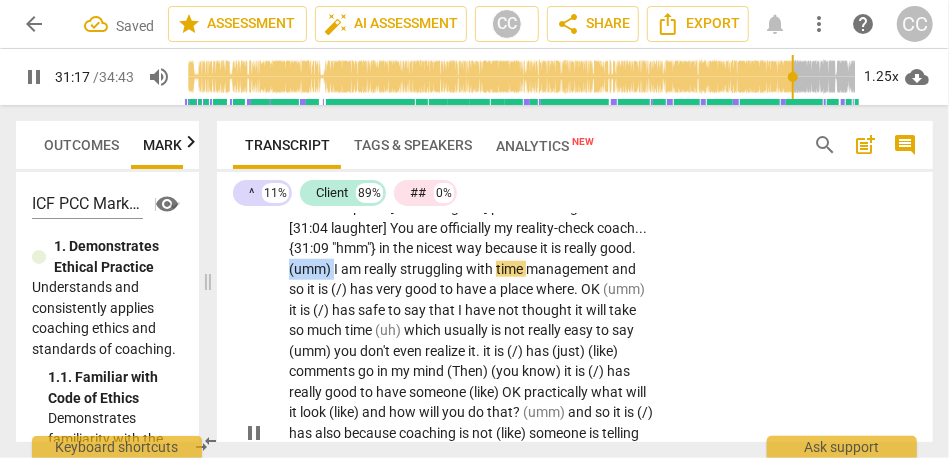 drag, startPoint x: 333, startPoint y: 309, endPoint x: 265, endPoint y: 305, distance: 68.117546 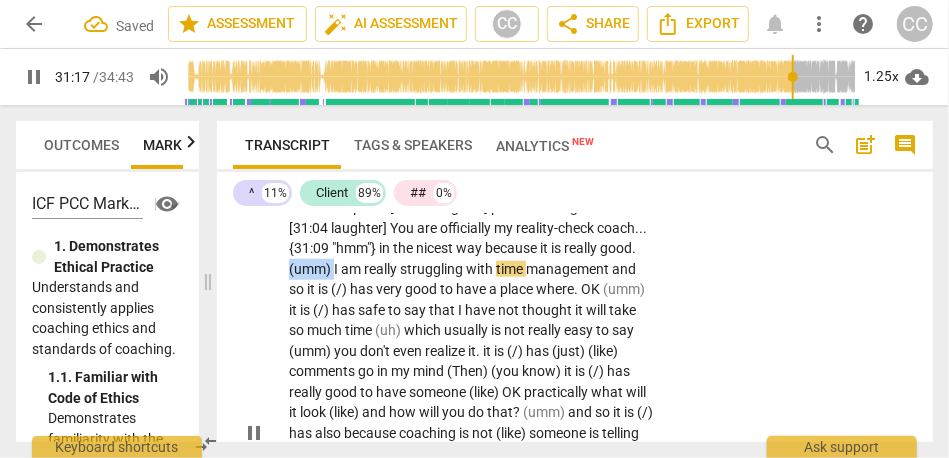 click on "CL play_arrow pause 30:58 + Add competency keyboard_arrow_right Yes .   A   couple   of   [31:00   laughter]   peer   coaching   sessions .   [31:04   laughter]   You   are   officially   my   reality-check   coach . . .   {31:09   "hmm"}   in   the   nicest   way   because   it   is   really   good .   (umm)   I   am   really   struggling   with   time   management   and   so   it   is   (/)   has   very   good   to   have   a   place   where .   OK   (umm)   it   is   (/)   has   safe   to   say   that   I   have   not   thought   it   will   take   so   much   time   (uh)   which   usually   is   not   really   easy   to   say   (umm)   you   don't   even   realize   it .   it   is   (/)   has   (just)   (like)   comments   go   in   my   mind   (Then)   (you   know)   it   is   (/)   has   really   good   to   have   someone   (like)   OK   practically   what   will   it   look   (like)   and   how   will   you   do   that ?   (umm)   and   so   it   is   (/)   has   also   because   coaching   is   not" at bounding box center [575, 416] 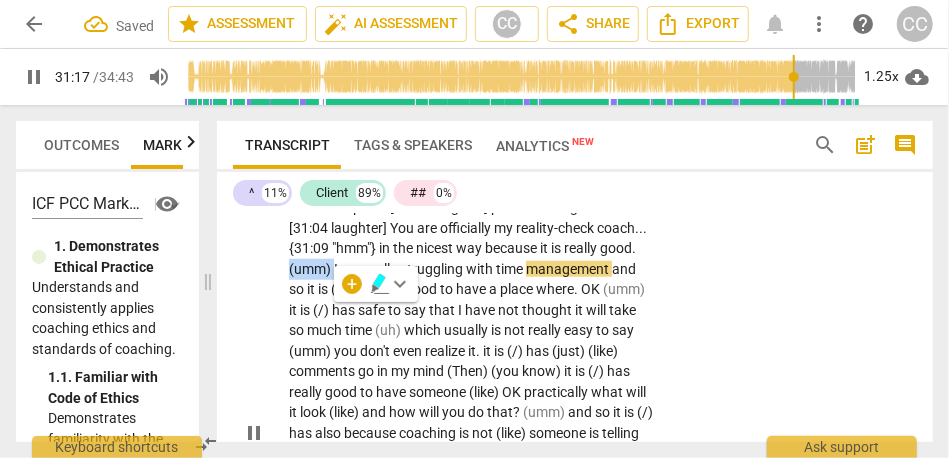 type 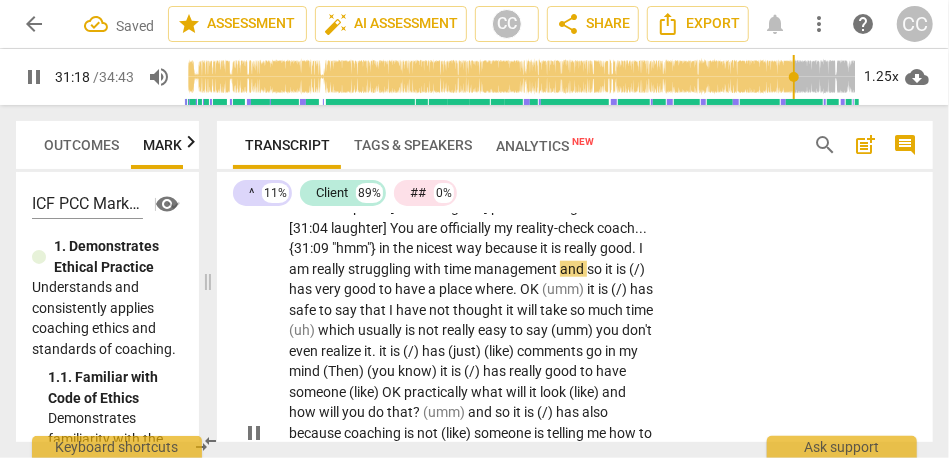 click on "CL play_arrow pause 30:58 + Add competency keyboard_arrow_right Yes .   A   couple   of   [31:00   laughter]   peer   coaching   sessions .   [31:04   laughter]   You   are   officially   my   reality-check   coach . . .   {31:09   "hmm"}   in   the   nicest   way   because   it   is   really   good .   I   am   really   struggling   with   time   management   and   so   it   is   (/)   has   very   good   to   have   a   place   where .   OK   (umm)   it   is   (/)   has   safe   to   say   that   I   have   not   thought   it   will   take   so   much   time   (uh)   which   usually   is   not   really   easy   to   say   (umm)   you   don't   even   realize   it .   it   is   (/)   has   (just)   (like)   comments   go   in   my   mind   (Then)   (you   know)   it   is   (/)   has   really   good   to   have   someone   (like)   OK   practically   what   will   it   look   (like)   and   how   will   you   do   that ?   (umm)   and   so   it   is   (/)   has   also   because   coaching   is   not   (like)" at bounding box center (575, 416) 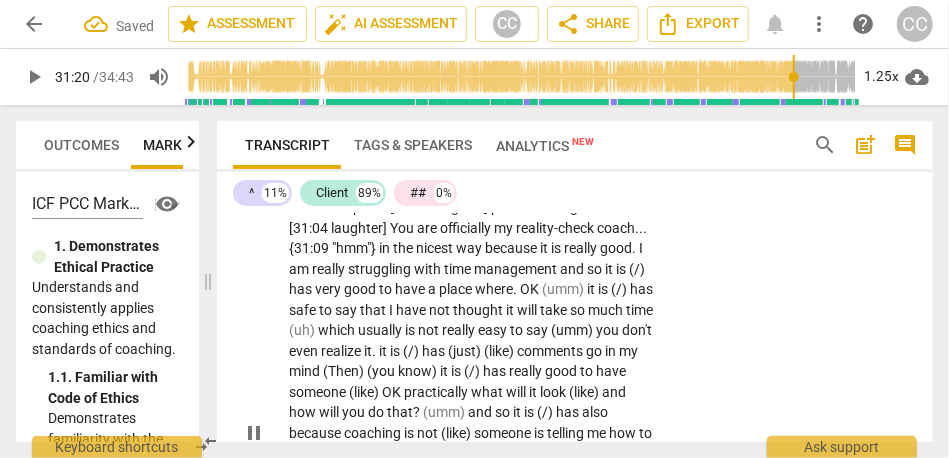 click on "management" at bounding box center [517, 269] 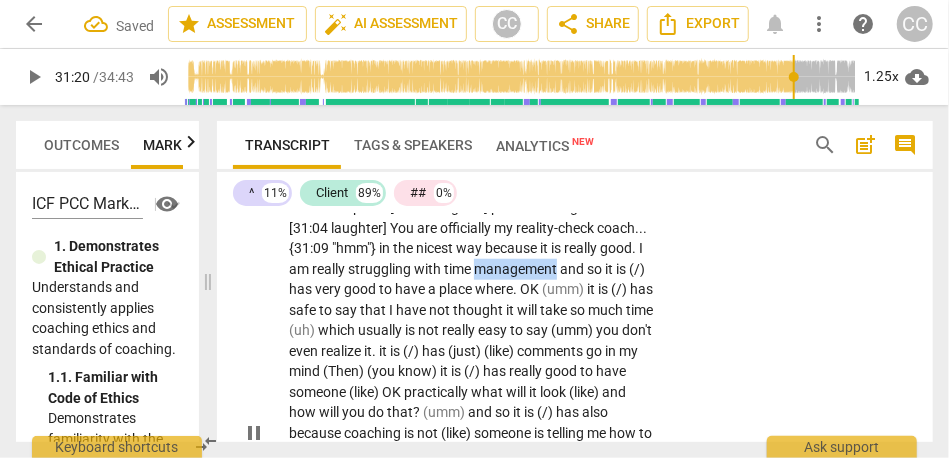 click on "management" at bounding box center (517, 269) 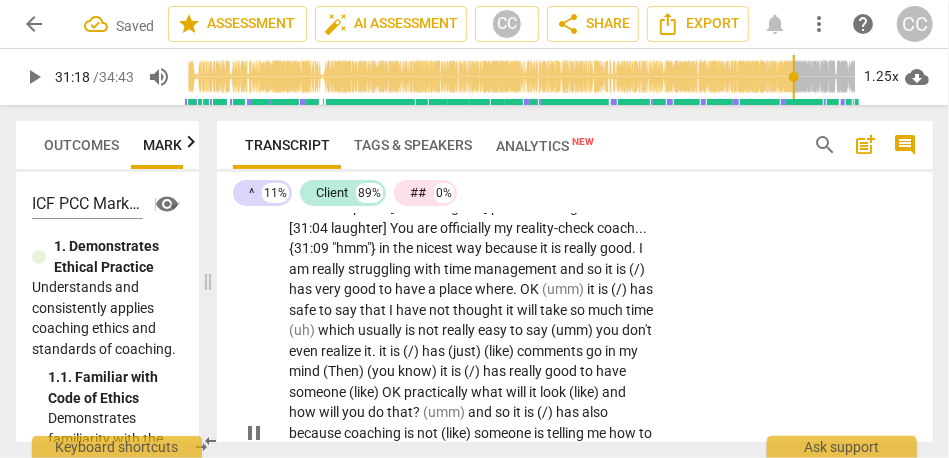 click on "and" at bounding box center (573, 269) 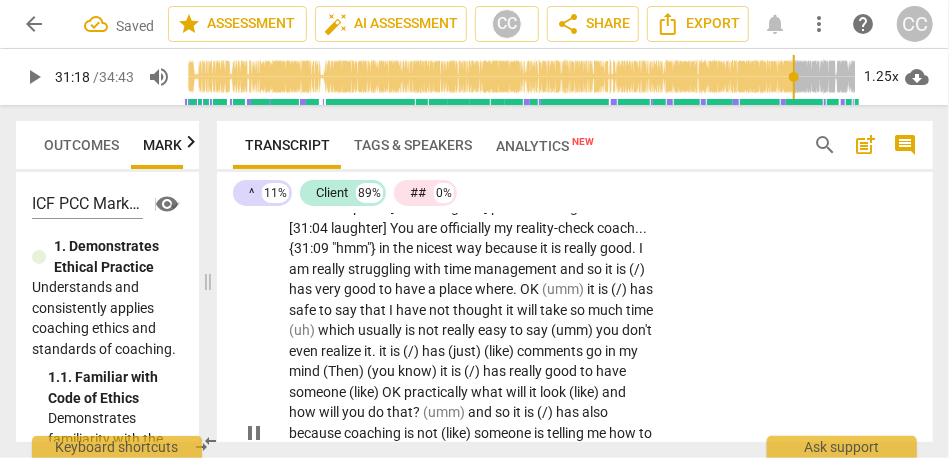 type on "1878" 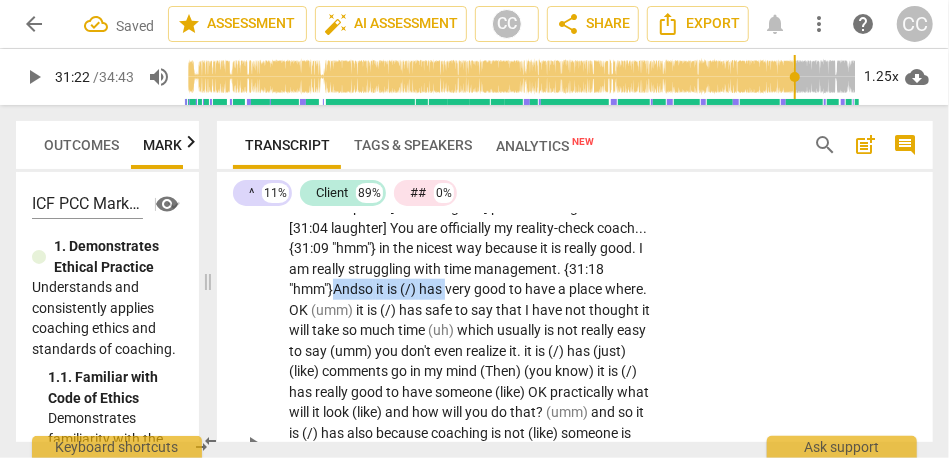 drag, startPoint x: 454, startPoint y: 332, endPoint x: 342, endPoint y: 324, distance: 112.28535 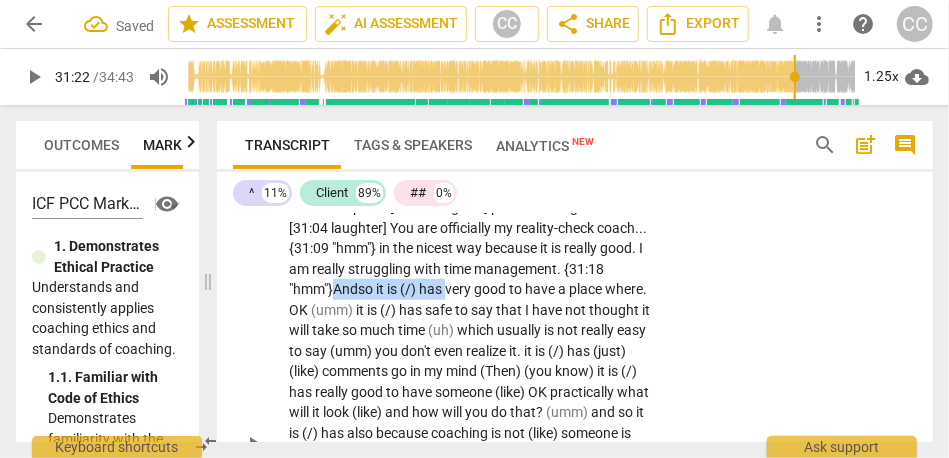 click on "Yes .   A   couple   of   [31:00   laughter]   peer   coaching   sessions .   [31:04   laughter]   You   are   officially   my   reality-check   coach . . .   {31:09   "hmm"}   in   the   nicest   way   because   it   is   really   good .   I   am   really   struggling   with   time   management. {31:18 "hmm"}  And  so   it   is   (/)   has   very   good   to   have   a   place   where .   OK   (umm)   it   is   (/)   has   safe   to   say   that   I   have   not   thought   it   will   take   so   much   time   (uh)   which   usually   is   not   really   easy   to   say   (umm)   you   don't   even   realize   it .   it   is   (/)   has   (just)   (like)   comments   go   in   my   mind   (Then)   (you   know)   it   is   (/)   has   really   good   to   have   someone   (like)   OK   practically   what   will   it   look   (like)   and   how   will   you   do   that ?   (umm)   and   so   it   is   (/)   has   also   because   coaching   is   not   (like)   someone   is   telling   me   how   to   do   it" at bounding box center (471, 443) 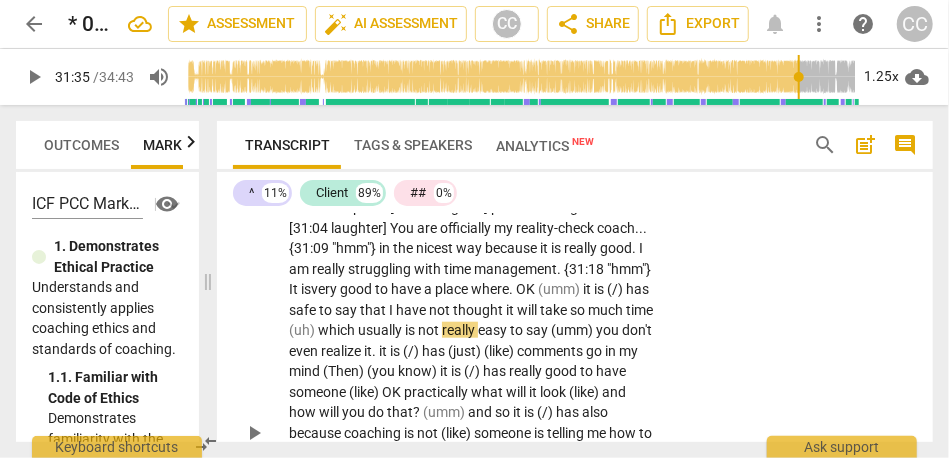 click on "management. {31:18 "hmm"} It is" at bounding box center [470, 279] 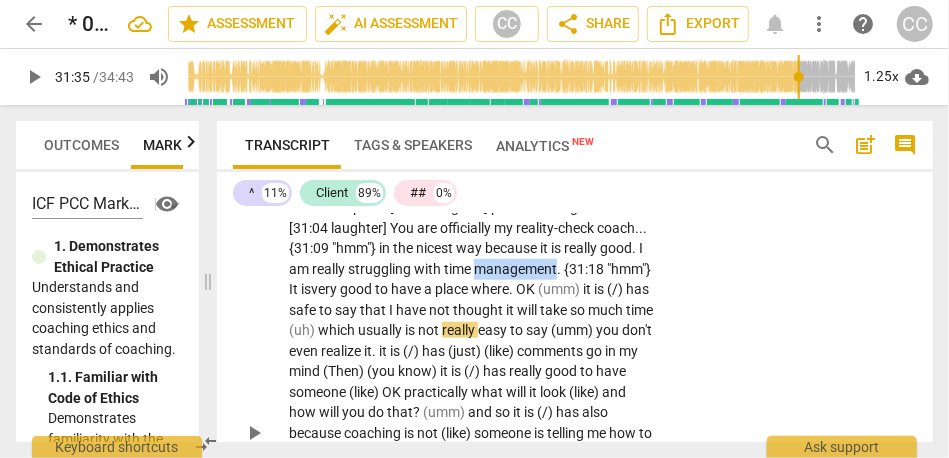 click on "management. {31:18 "hmm"} It is" at bounding box center (470, 279) 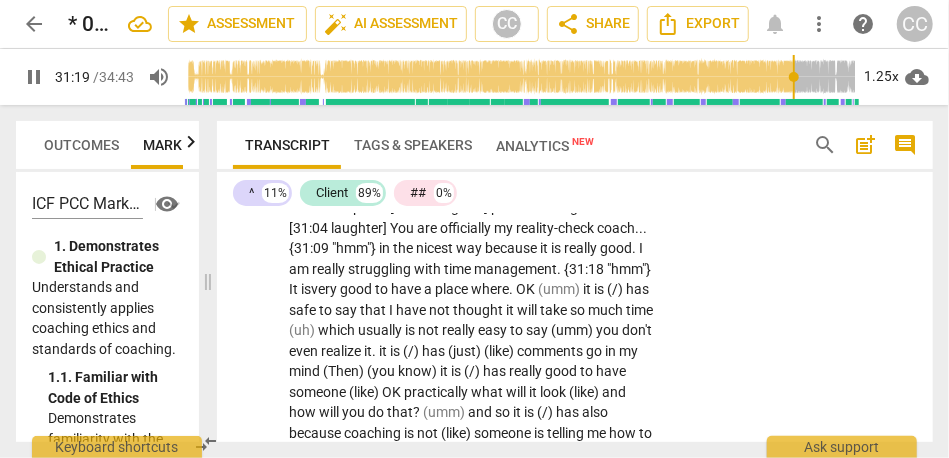 click on "pause" at bounding box center [34, 77] 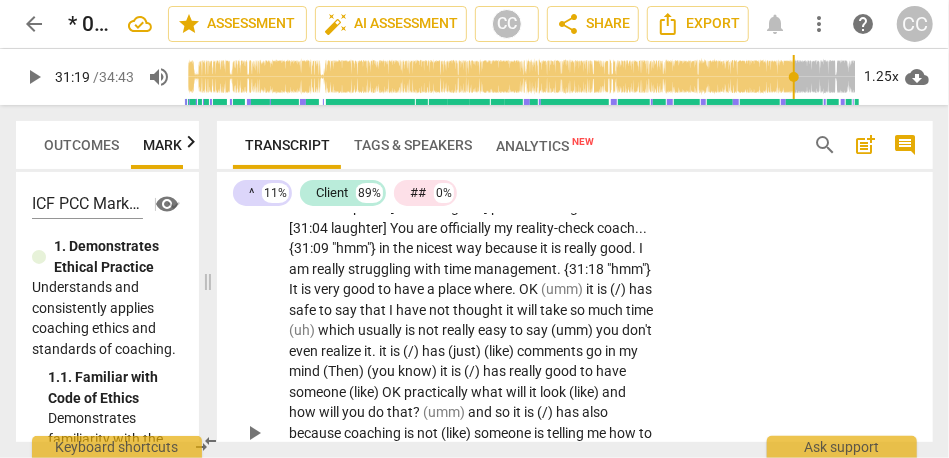 click on "management" at bounding box center (515, 269) 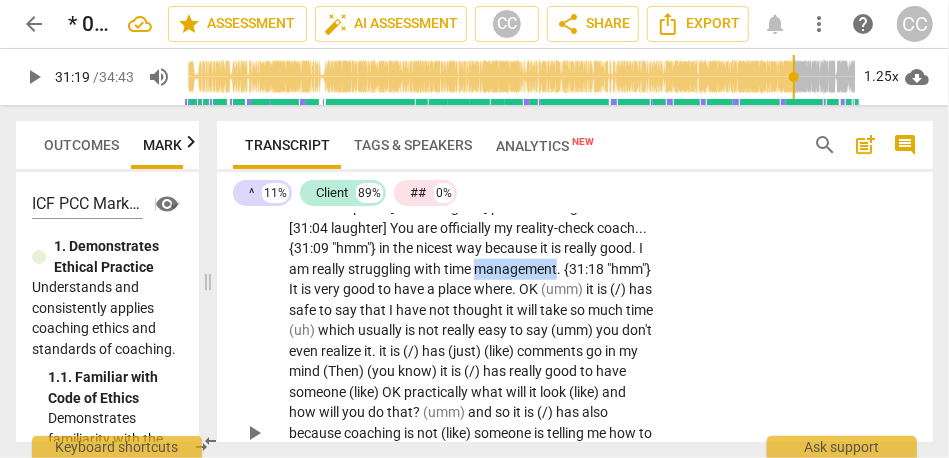 click on "management" at bounding box center [515, 269] 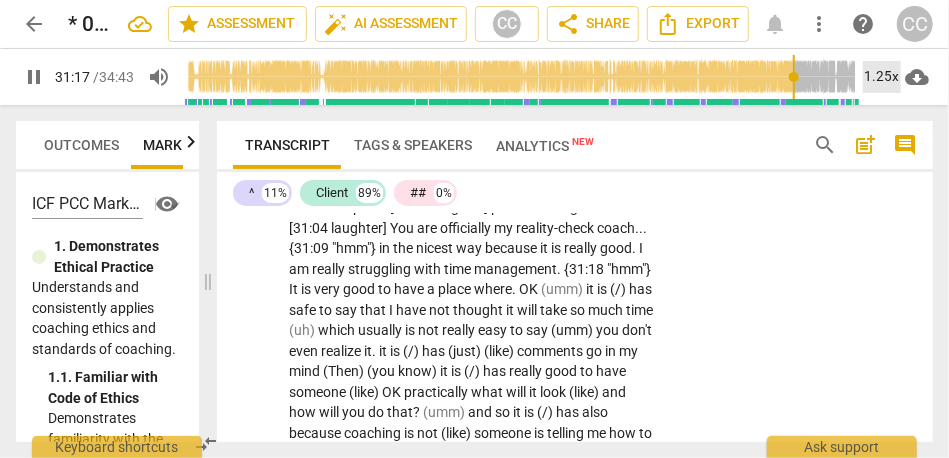 click on "1.25x" at bounding box center (882, 77) 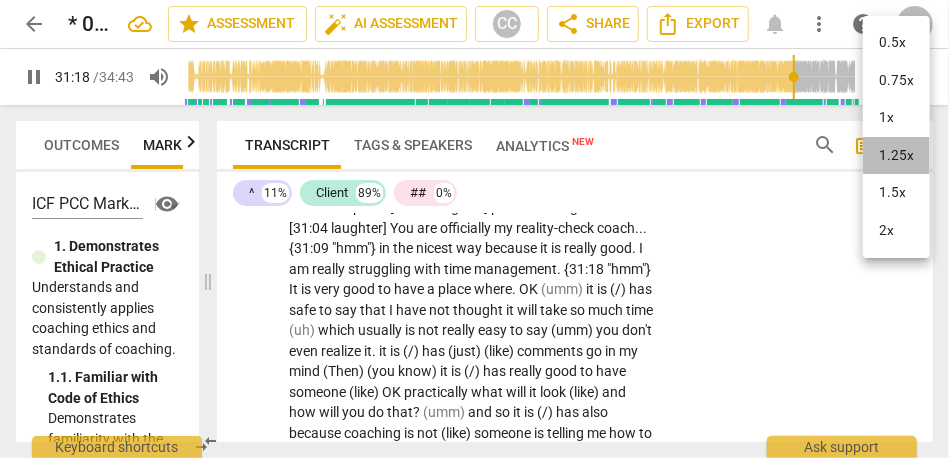 click on "1.25x" at bounding box center (896, 156) 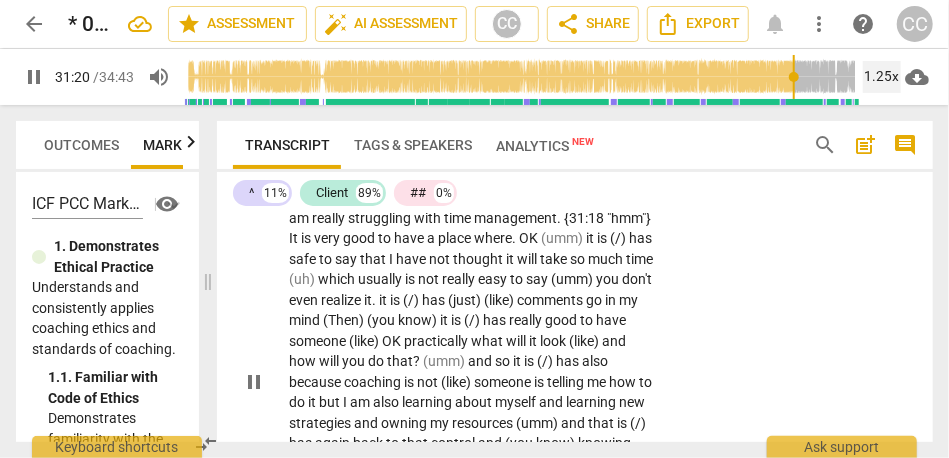 scroll, scrollTop: 9364, scrollLeft: 0, axis: vertical 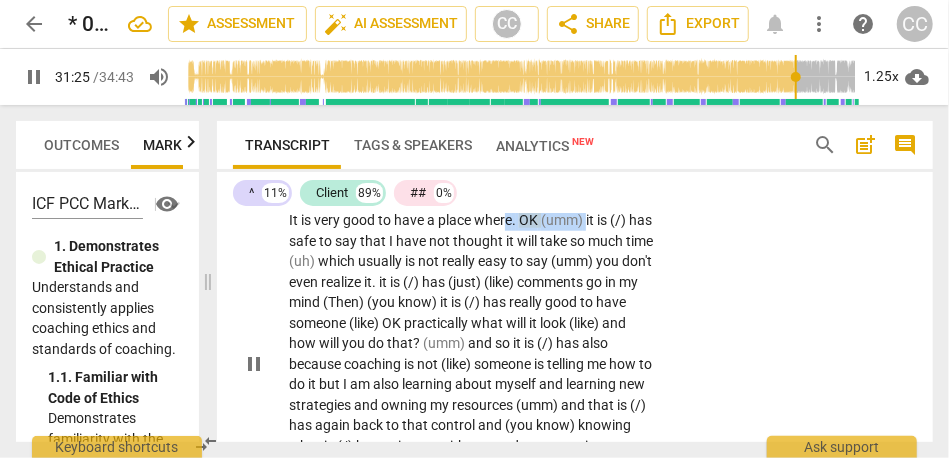drag, startPoint x: 638, startPoint y: 263, endPoint x: 558, endPoint y: 264, distance: 80.00625 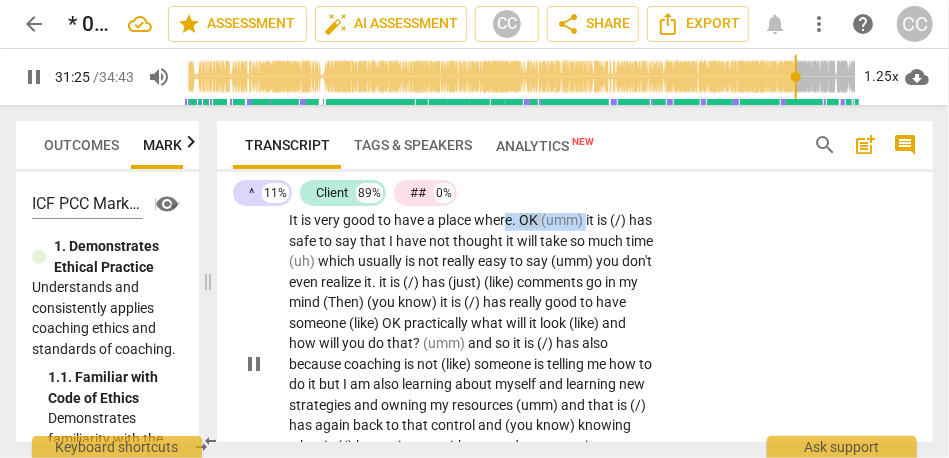 click on "Yes .   A   couple   of   [31:00   laughter]   peer   coaching   sessions .   [31:04   laughter]   You   are   officially   my   reality-check   coach . . .   {31:09   "hmm"}   in   the   nicest   way   because   it   is   really   good .   I   am   really   struggling   with   time   management .   {31:18   "hmm"}   It   is   very   good   to   have   a   place   where .   OK   (umm)   it   is   (/)   has   safe   to   say   that   I   have   not   thought   it   will   take   so   much   time   (uh)   which   usually   is   not   really   easy   to   say   (umm)   you   don't   even   realize   it .   it   is   (/)   has   (just)   (like)   comments   go   in   my   mind   (Then)   (you   know)   it   is   (/)   has   really   good   to   have   someone   (like)   OK   practically   what   will   it   look   (like)   and   how   will   you   do   that ?   (umm)   and   so   it   is   (/)   has   also   because   coaching   is   not   (like)   someone   is   telling   me   how   to   do   it   but   I   am" at bounding box center (471, 364) 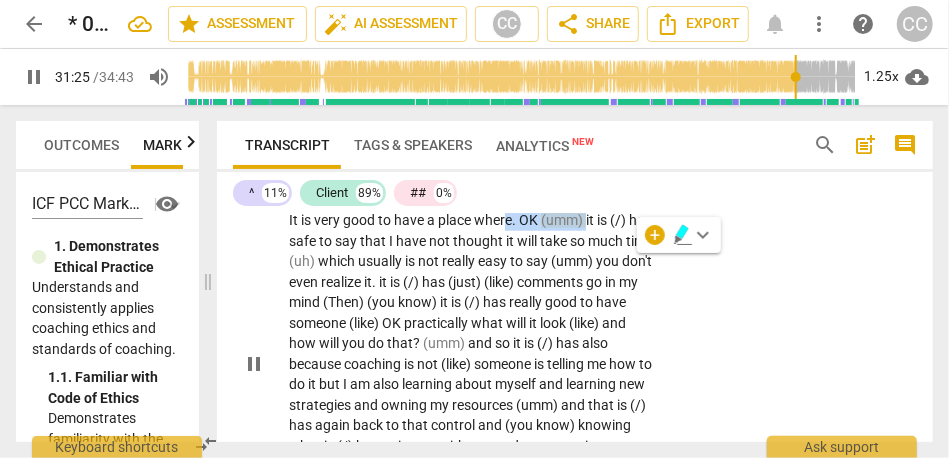 type on "1886" 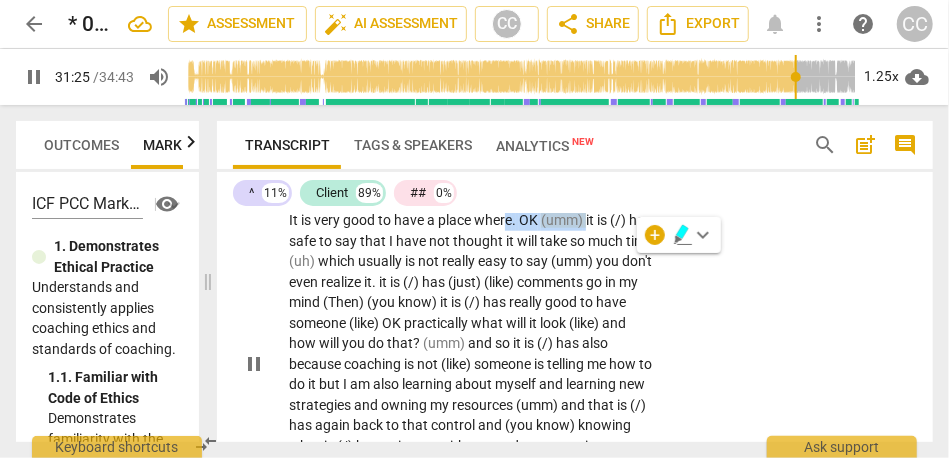type 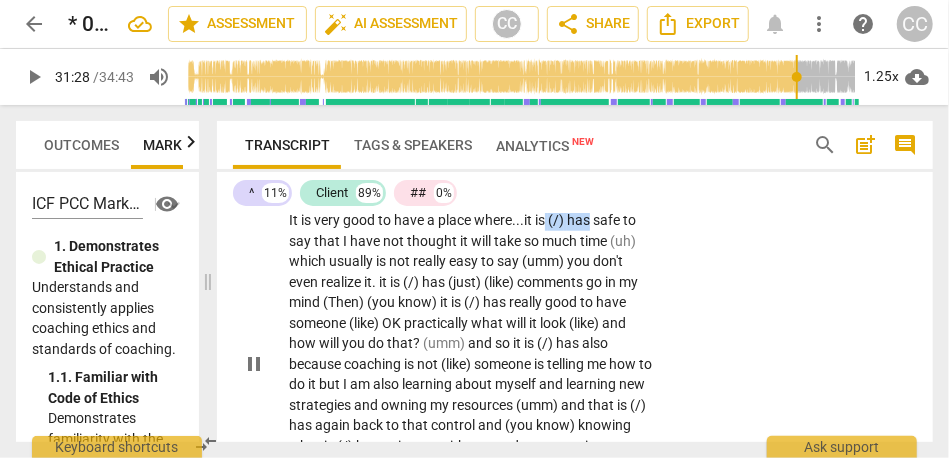 drag, startPoint x: 600, startPoint y: 264, endPoint x: 714, endPoint y: 264, distance: 114 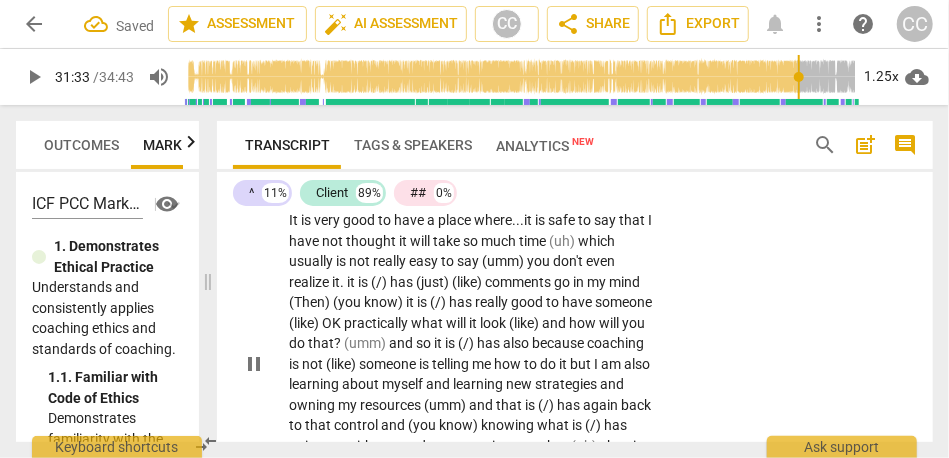 click on "time" at bounding box center [534, 241] 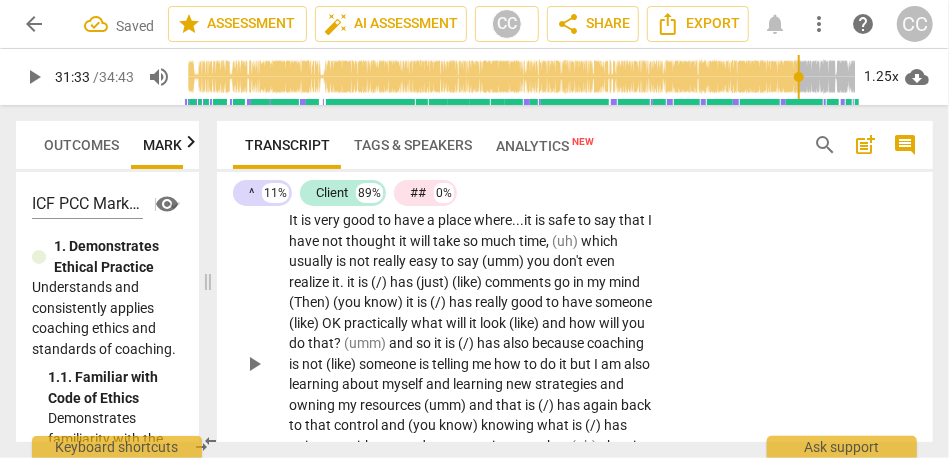 click on "say" at bounding box center (606, 220) 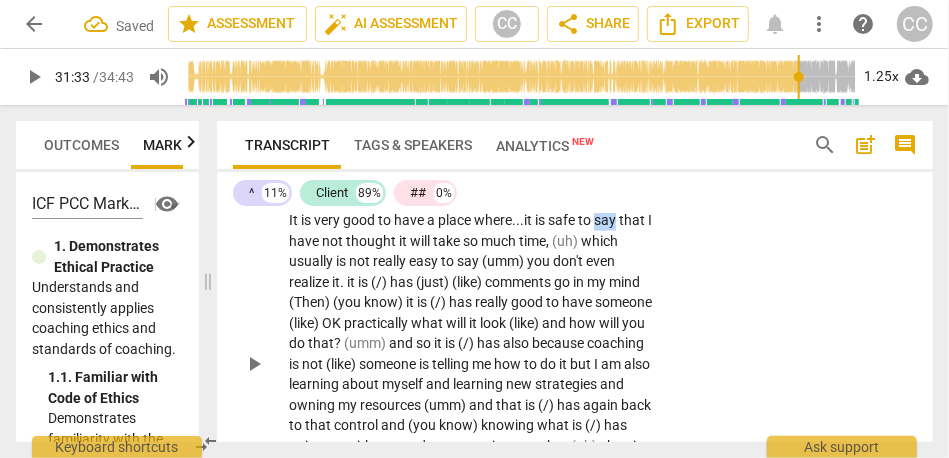 click on "say" at bounding box center (606, 220) 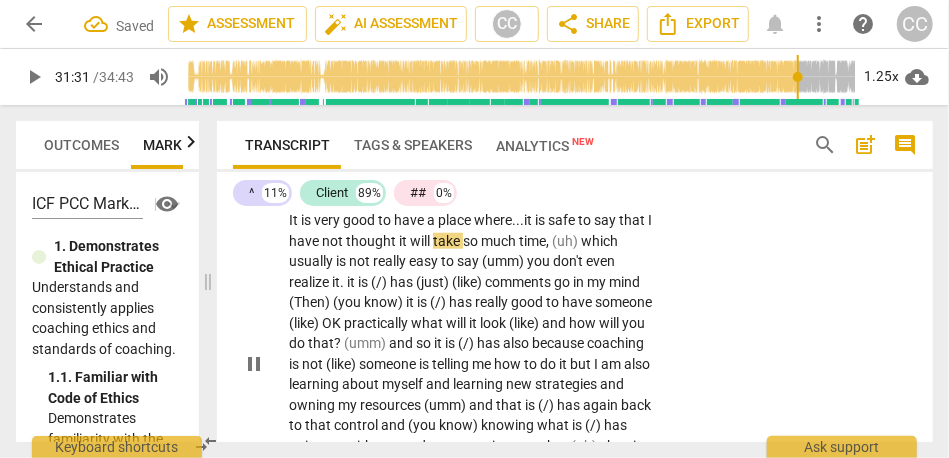 click on "so" at bounding box center [472, 241] 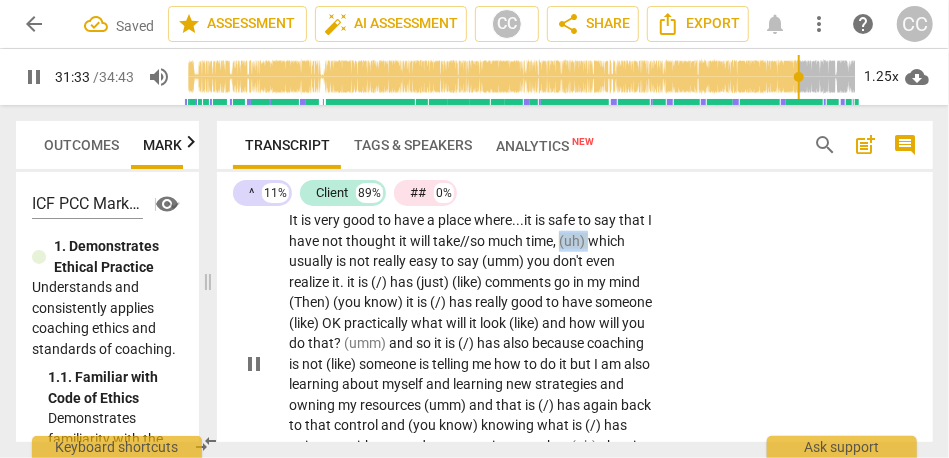 drag, startPoint x: 317, startPoint y: 301, endPoint x: 258, endPoint y: 301, distance: 59 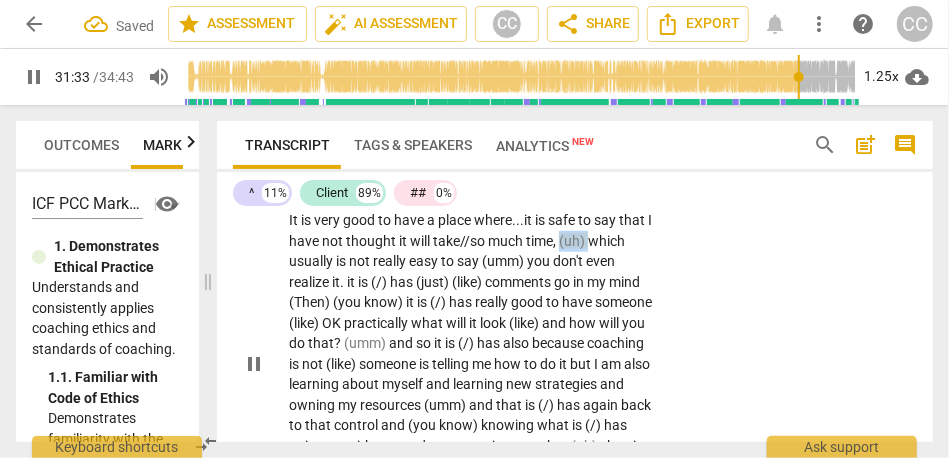 click on "CL play_arrow pause 30:58 + Add competency keyboard_arrow_right Yes .   A   couple   of   [31:00   laughter]   peer   coaching   sessions .   [31:04   laughter]   You   are   officially   my   reality-check   coach . . .   {31:09   "hmm"}   in   the   nicest   way   because   it   is   really   good .   I   am   really   struggling   with   time   management .   {31:18   "hmm"}   It   is   very   good   to   have   a   place   where...  it   is   safe   to   say   that   I   have   not   thought   it   will   take  //  so   much   time,   (uh)   which   usually   is   not   really   easy   to   say   (umm)   you   don't   even   realize   it .   it   is   (/)   has   (just)   (like)   comments   go   in   my   mind   (Then)   (you   know)   it   is   (/)   has   really   good   to   have   someone   (like)   OK   practically   what   will   it   look   (like)   and   how   will   you   do   that ?   (umm)   and   so   it   is   (/)   has   also   because   coaching   is   not   (like)   someone   is" at bounding box center (575, 347) 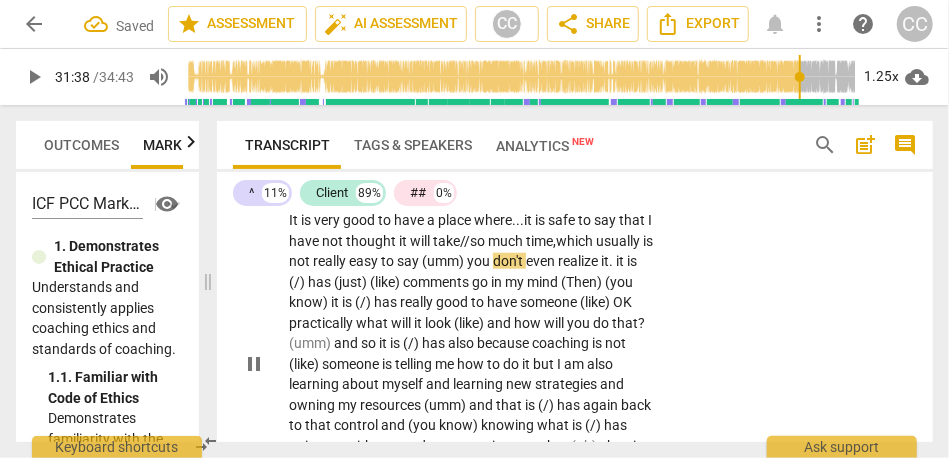 click on "you" at bounding box center (480, 261) 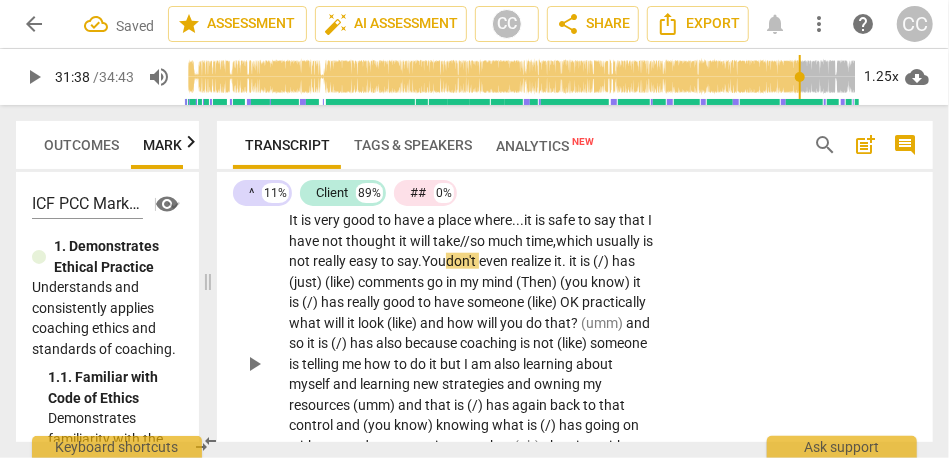 click on "easy" at bounding box center (365, 261) 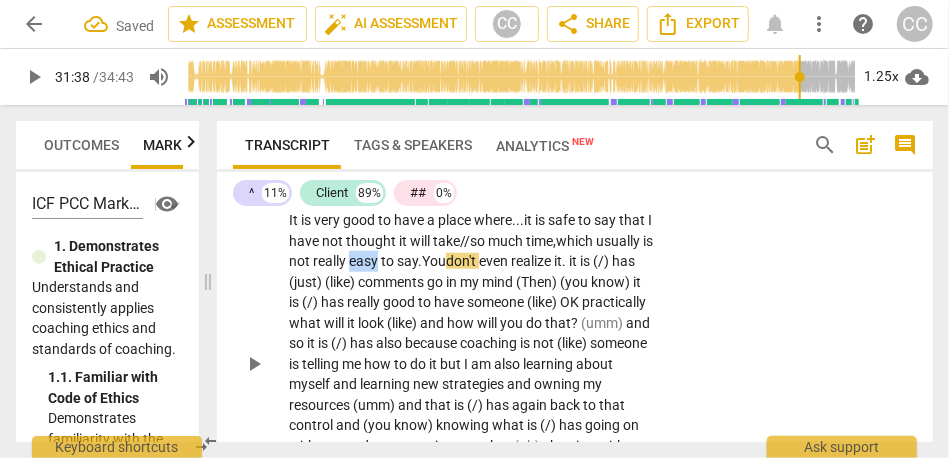 click on "easy" at bounding box center [365, 261] 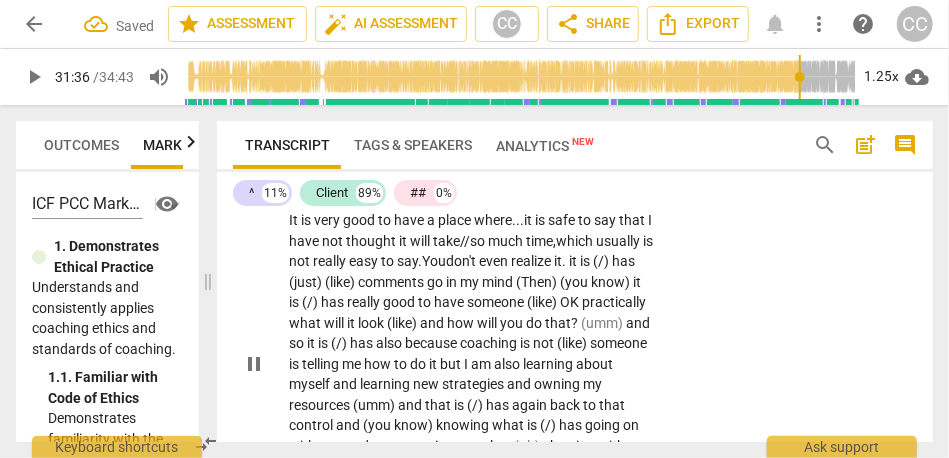 click on "You" at bounding box center (434, 261) 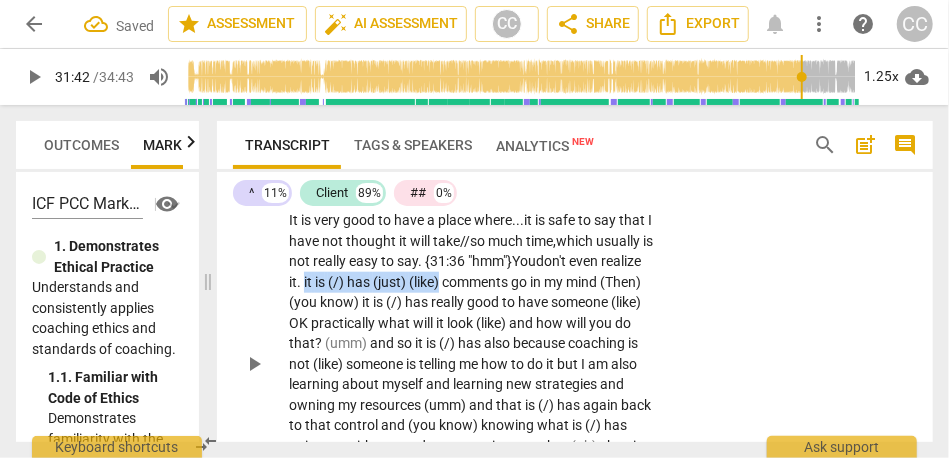drag, startPoint x: 490, startPoint y: 323, endPoint x: 647, endPoint y: 321, distance: 157.01274 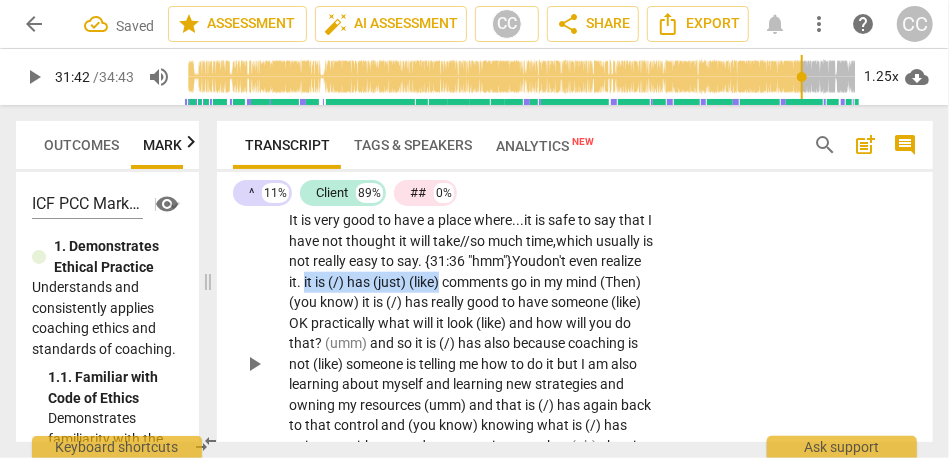 click on "Yes .   A   couple   of   [31:00   laughter]   peer   coaching   sessions .   [31:04   laughter]   You   are   officially   my   reality-check   coach . . .   {31:09   "hmm"}   in   the   nicest   way   because   it   is   really   good .   I   am   really   struggling   with   time   management .   {31:18   "hmm"}   It   is   very   good   to   have   a   place   where...  it   is   safe   to   say   that   I   have   not   thought   it   will   take  //  so   much   time,  which   usually   is   not   really   easy   to   say. {31:36 "hmm"}  You  don't   even   realize   it .   it   is   (/)   has   (just)   (like)   comments   go   in   my   mind   (Then)   (you   know)   it   is   (/)   has   really   good   to   have   someone   (like)   OK   practically   what   will   it   look   (like)   and   how   will   you   do   that ?   (umm)   and   so   it   is   (/)   has   also   because   coaching   is   not   (like)   someone   is   telling   me   how   to   do   it   but   I   am   also   learning" at bounding box center (471, 364) 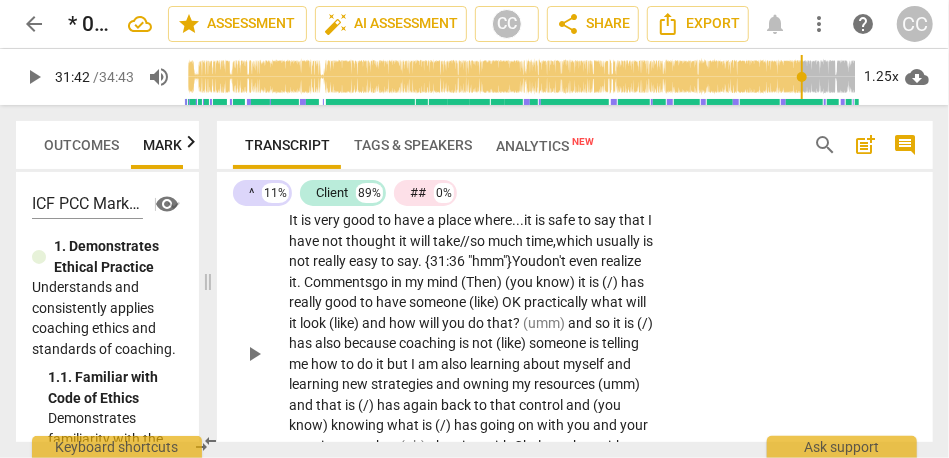 click on "Comments" at bounding box center (338, 282) 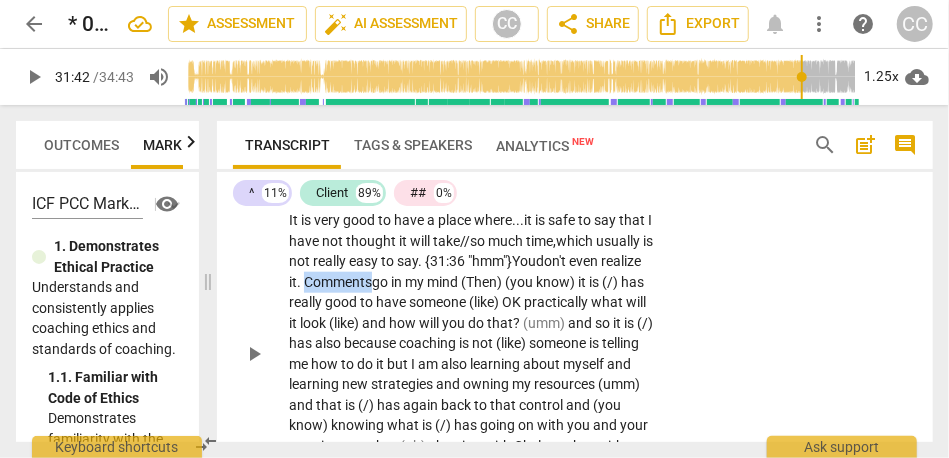 click on "Comments" at bounding box center [338, 282] 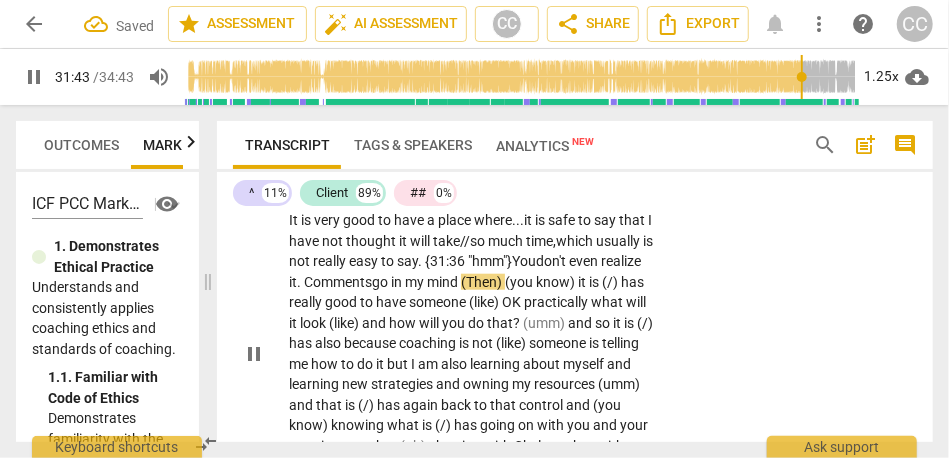 click on "mind" at bounding box center [444, 282] 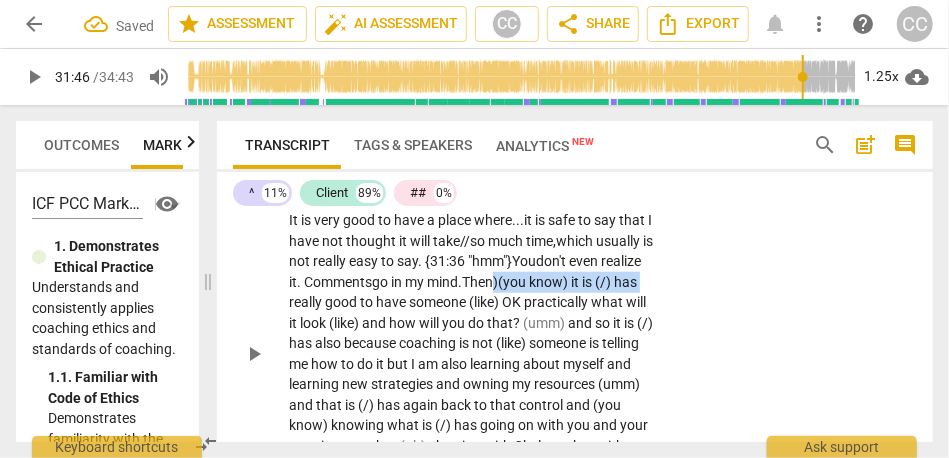 drag, startPoint x: 508, startPoint y: 345, endPoint x: 358, endPoint y: 344, distance: 150.00333 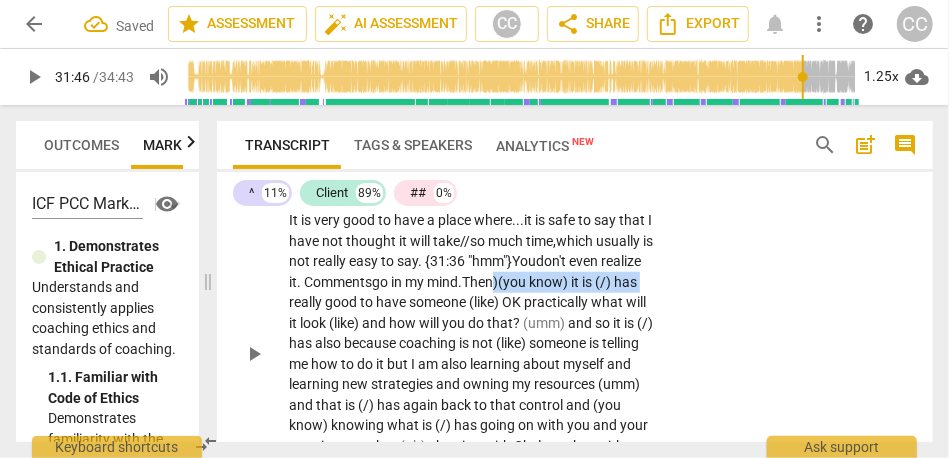 click on "Yes .   A   couple   of   [31:00   laughter]   peer   coaching   sessions .   [31:04   laughter]   You   are   officially   my   reality-check   coach . . .   {31:09   "hmm"}   in   the   nicest   way   because   it   is   really   good .   I   am   really   struggling   with   time   management .   {31:18   "hmm"}   It   is   very   good   to   have   a   place   where...  it   is   safe   to   say   that   I   have   not   thought   it   will   take  //  so   much   time,  which   usually   is   not   really   easy   to   say. {31:36 "hmm"}  You  don't   even   realize   it.   Comments  go   in   my   mind.  Then)  (you   know)   it   is   (/)   has   really   good   to   have   someone   (like)   OK   practically   what   will   it   look   (like)   and   how   will   you   do   that ?   (umm)   and   so   it   is   (/)   has   also   because   coaching   is   not   (like)   someone   is   telling   me   how   to   do   it   but   I   am   also   learning   about   myself   and   learning   new" at bounding box center (471, 353) 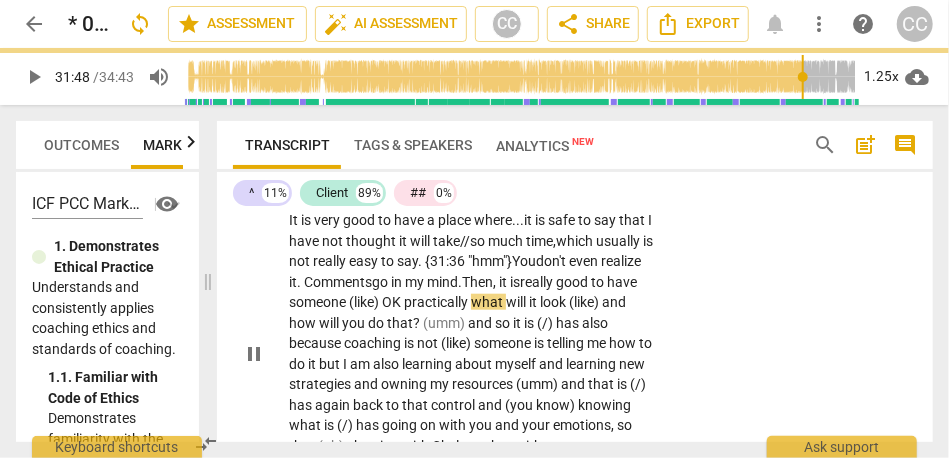 click on "Then, it is" at bounding box center (491, 282) 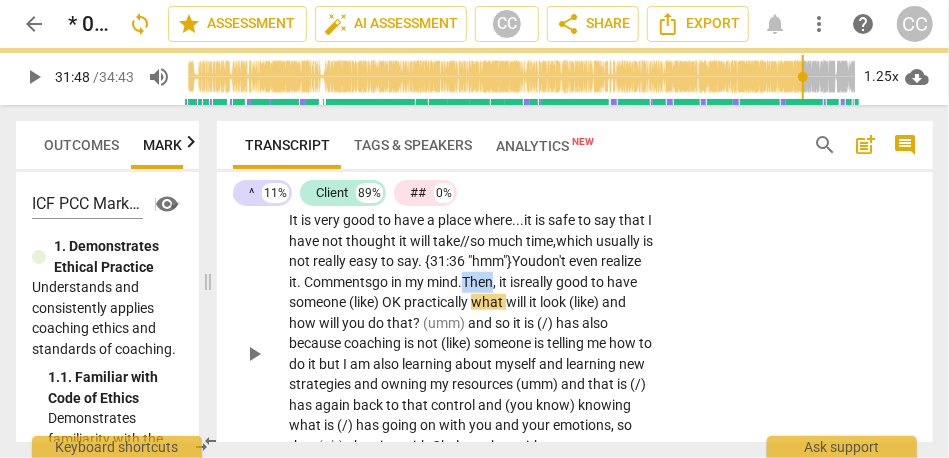 click on "Then, it is" at bounding box center [491, 282] 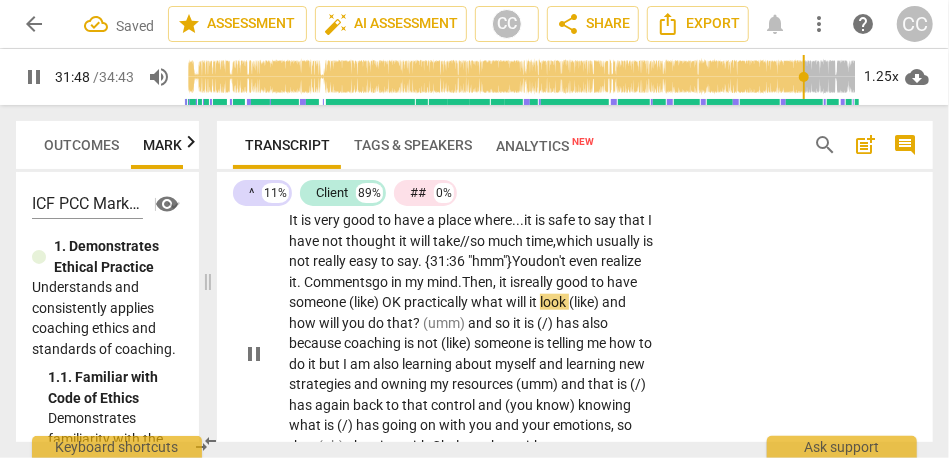 click on "someone" at bounding box center [319, 302] 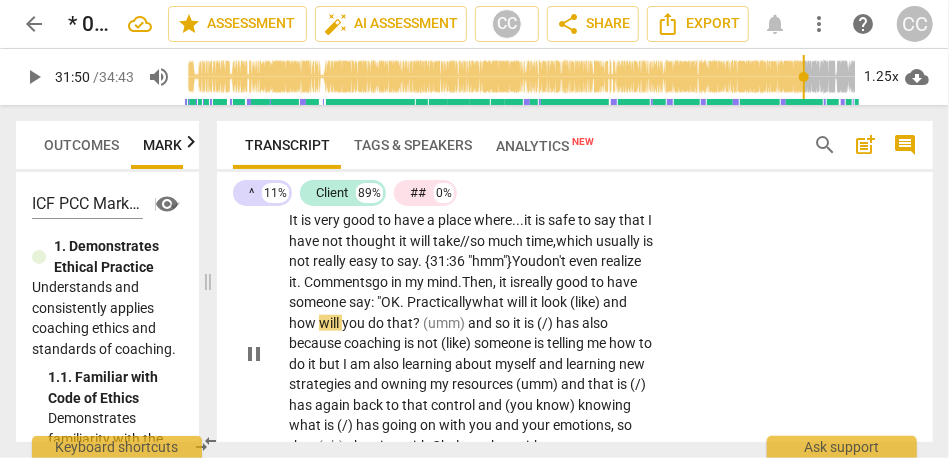 click on "what" at bounding box center (489, 302) 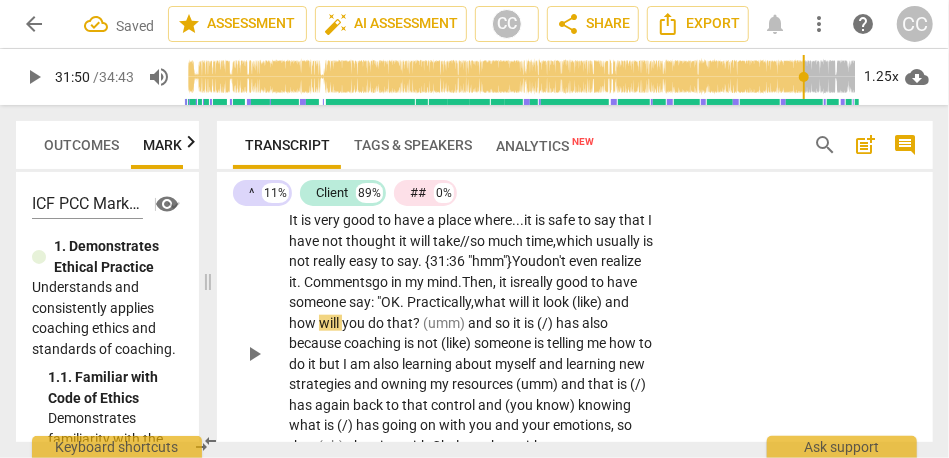 click on "what" at bounding box center (491, 302) 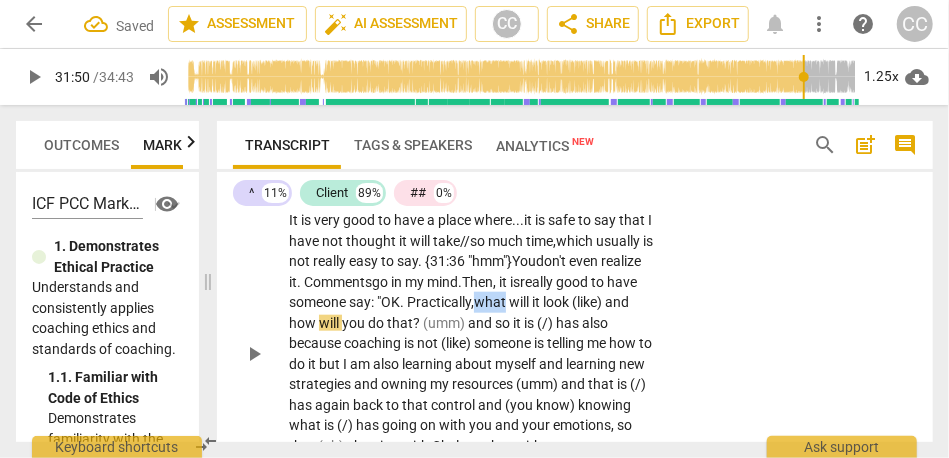 click on "what" at bounding box center (491, 302) 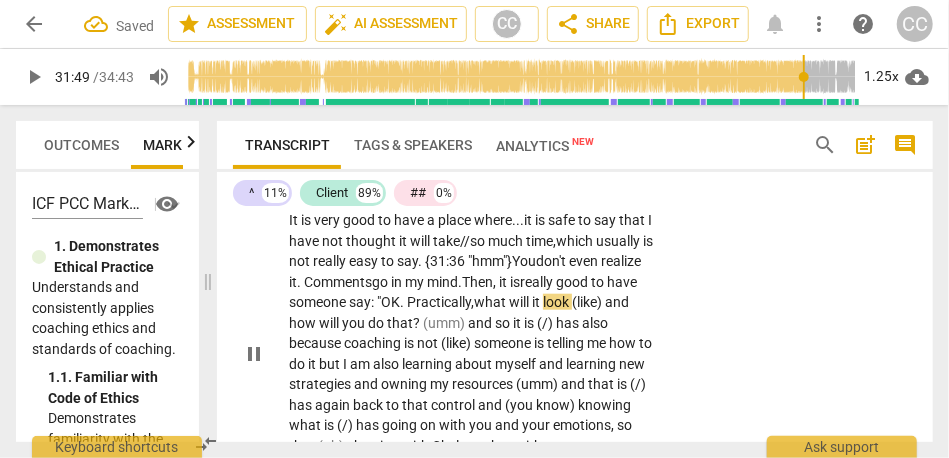 click on "look" at bounding box center [557, 302] 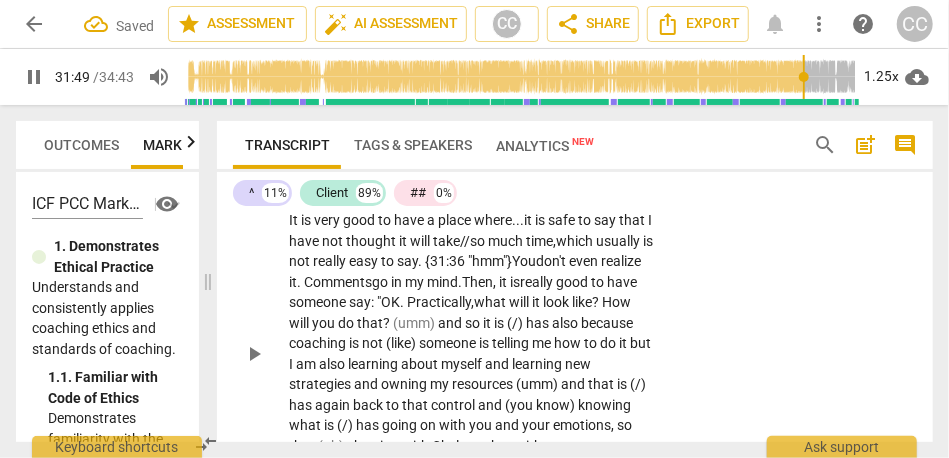 click on "Yes .   A   couple   of   [31:00   laughter]   peer   coaching   sessions .   [31:04   laughter]   You   are   officially   my   reality-check   coach . . .   {31:09   "hmm"}   in   the   nicest   way   because   it   is   really   good .   I   am   really   struggling   with   time   management .   {31:18   "hmm"}   It   is   very   good   to   have   a   place   where...  it   is   safe   to   say   that   I   have   not   thought   it   will   take  //  so   much   time,  which   usually   is   not   really   easy   to   say. {31:36 "hmm"}  You  don't   even   realize   it.   Comments  go   in   my   mind.  Then, it is  really   good   to   have   someone say: " OK.   Practically,  what   will   it   look like? H ow   will   you   do   that ?   (umm)   and   so   it   is   (/)   has   also   because   coaching   is   not   (like)   someone   is   telling   me   how   to   do   it   but   I   am   also   learning   about   myself   and   learning   new   strategies   and   owning   my   resources" at bounding box center [471, 353] 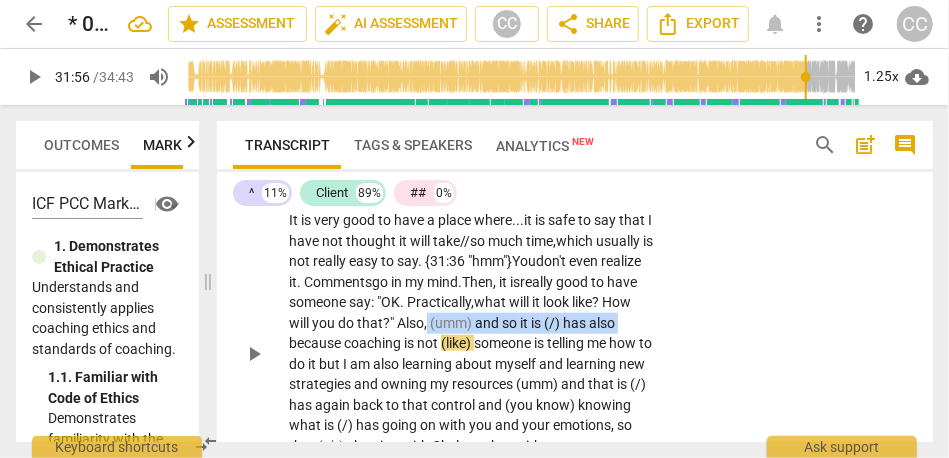 click on "because" at bounding box center [316, 343] 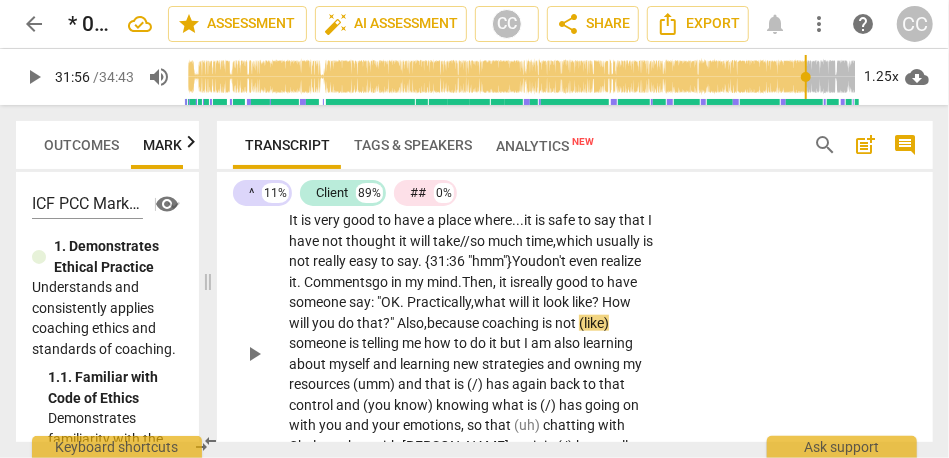 click on "because" at bounding box center (454, 323) 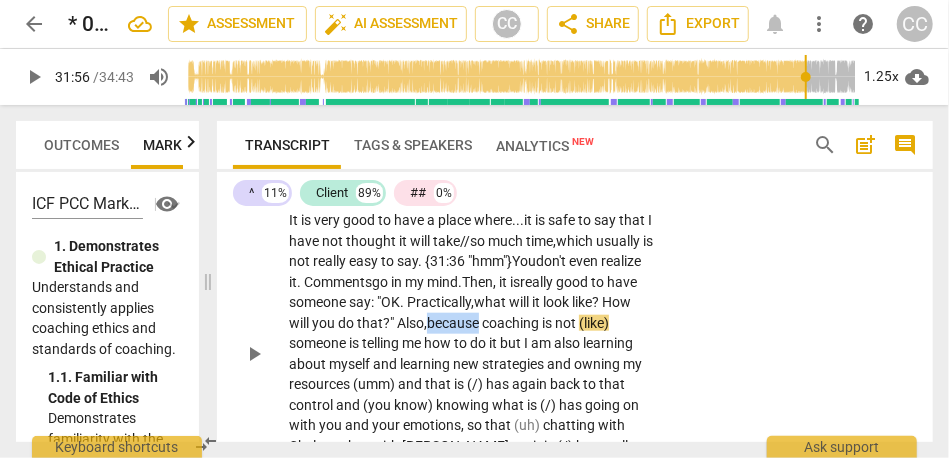 click on "because" at bounding box center [454, 323] 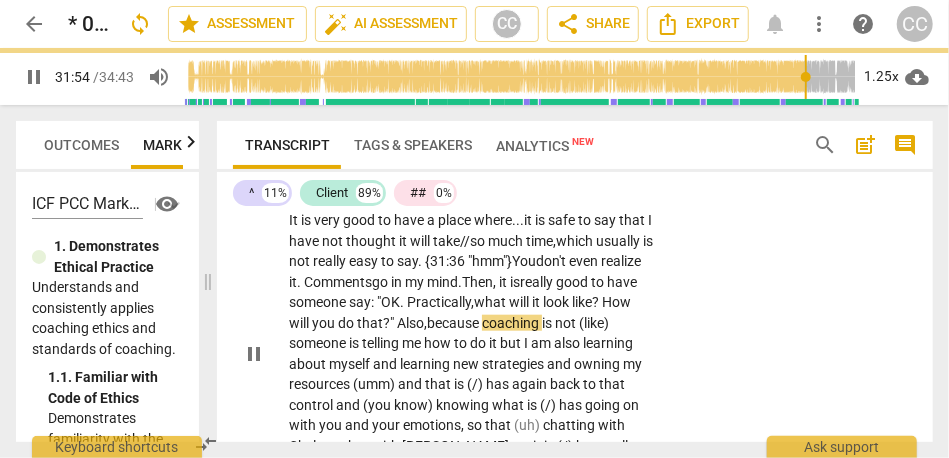 click on "someone" at bounding box center [319, 343] 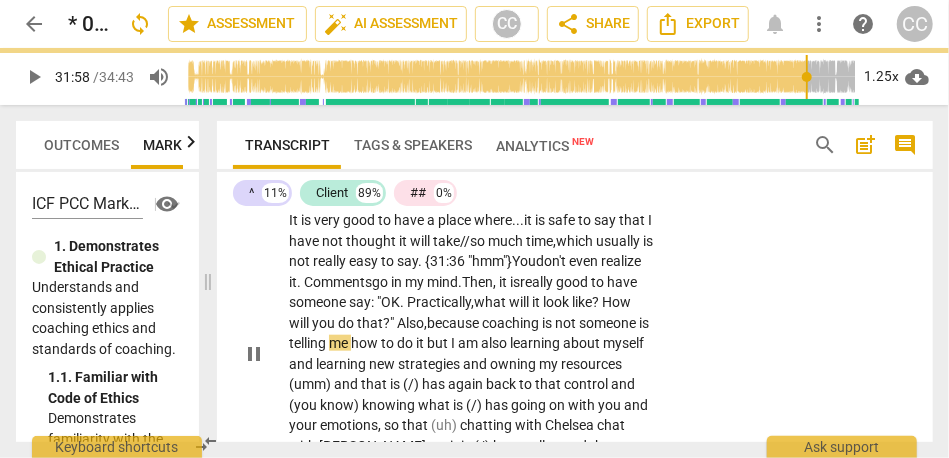 click on "coaching" at bounding box center (512, 323) 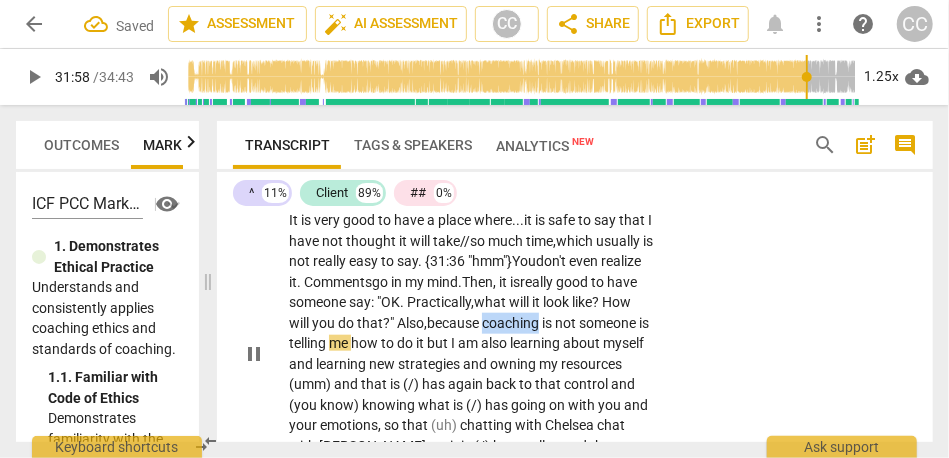 click on "coaching" at bounding box center [512, 323] 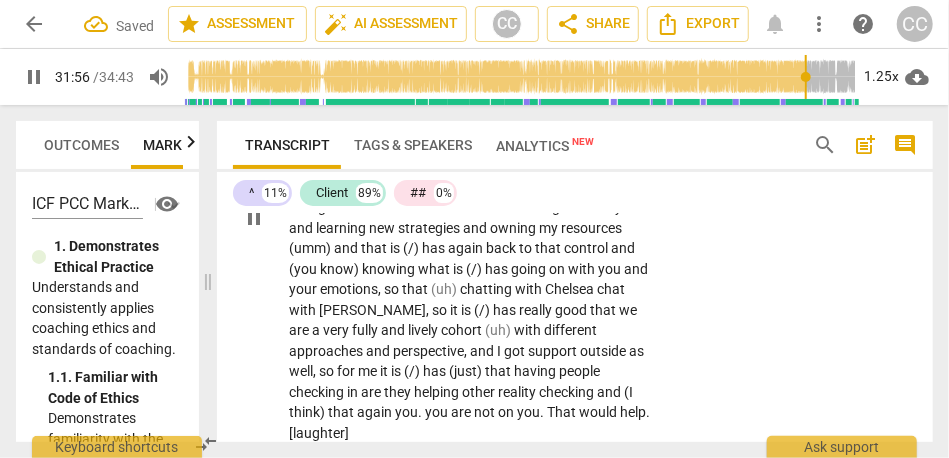 scroll, scrollTop: 9503, scrollLeft: 0, axis: vertical 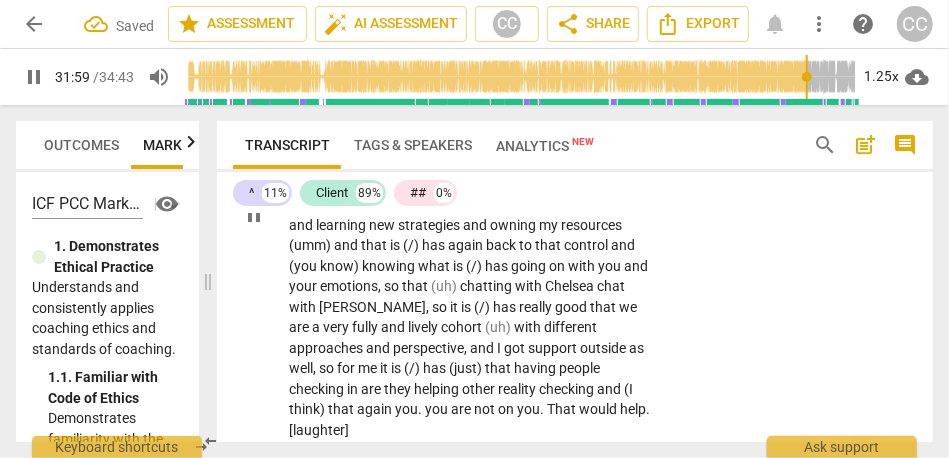 click on "but" at bounding box center [439, 204] 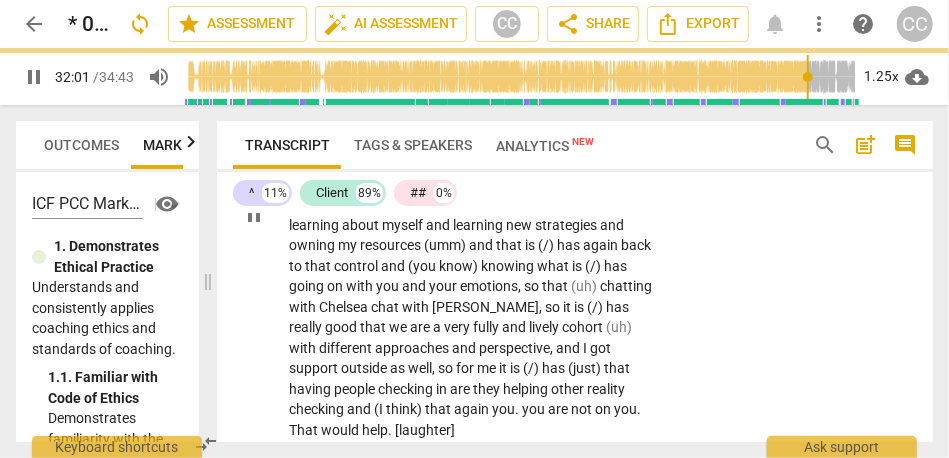 click on "CL play_arrow pause 30:58 + Add competency keyboard_arrow_right Yes .   A   couple   of   [31:00   laughter]   peer   coaching   sessions .   [31:04   laughter]   You   are   officially   my   reality-check   coach . . .   {31:09   "hmm"}   in   the   nicest   way   because   it   is   really   good .   I   am   really   struggling   with   time   management .   {31:18   "hmm"}   It   is   very   good   to   have   a   place   where . . .   it   is   safe   to   say   that   I   have   not   thought   it   will   take   //   so   much   time ,   which   usually   is   not   really   easy   to   say .   {31:36   "hmm"}   You   don't   even   realize   it .   Comments   go   in   my   mind .   Then ,   it   is   really   good   to   have   someone   say :   "OK .   Practically ,   what   will   it   look   like ?   How   will   you   do   that ? "   Also ,   because   coaching   is   not   someone   is   telling   me   how   to   do   it ,   but   also ,   I   am   learning   about   myself   and   learning" at bounding box center [575, 198] 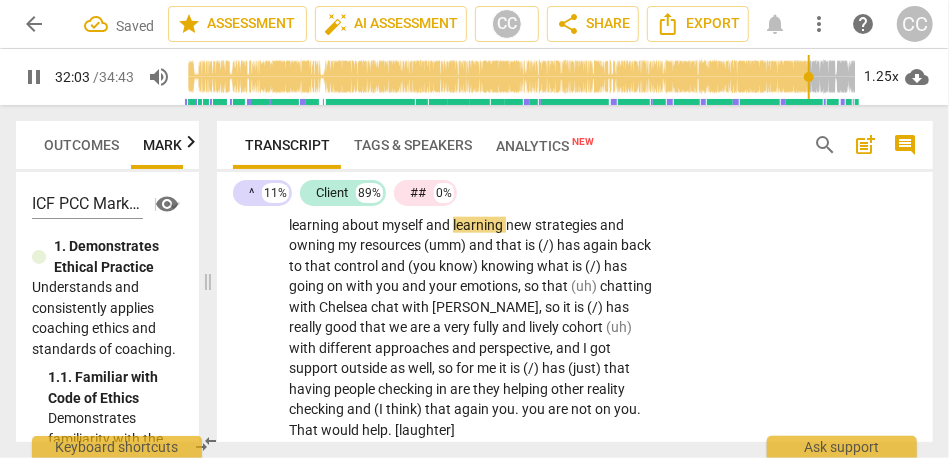 click on "and" at bounding box center [439, 225] 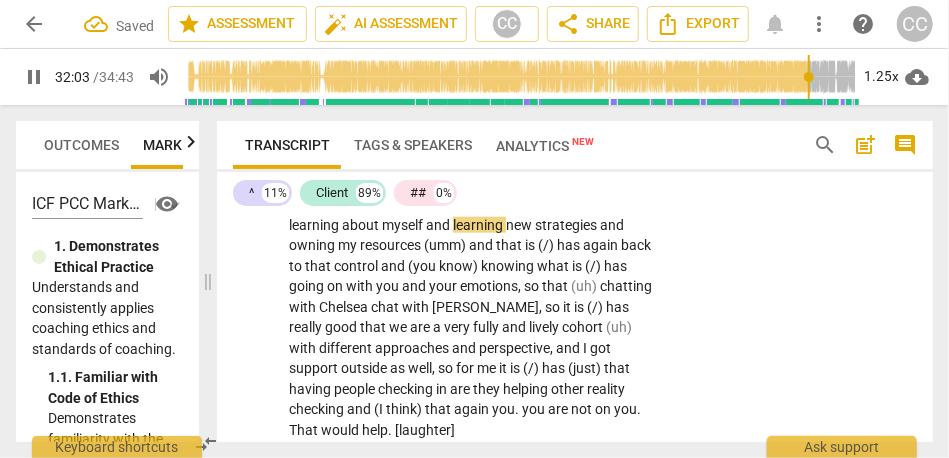 type on "1924" 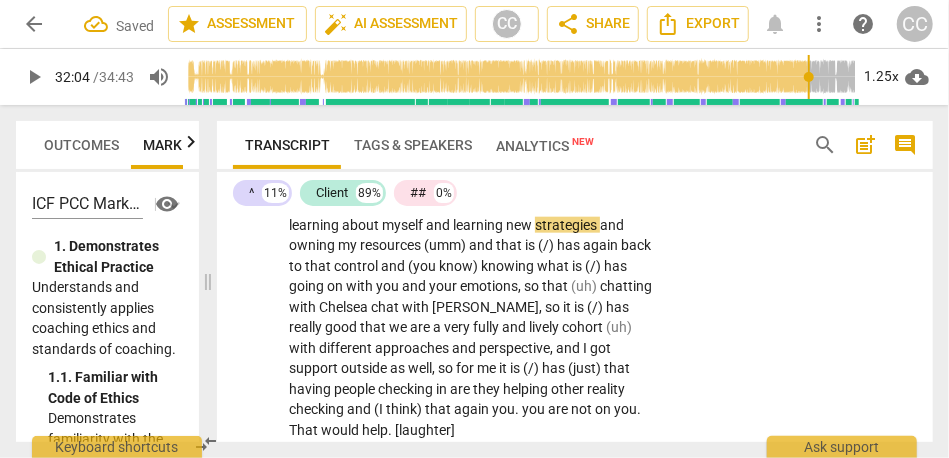 type 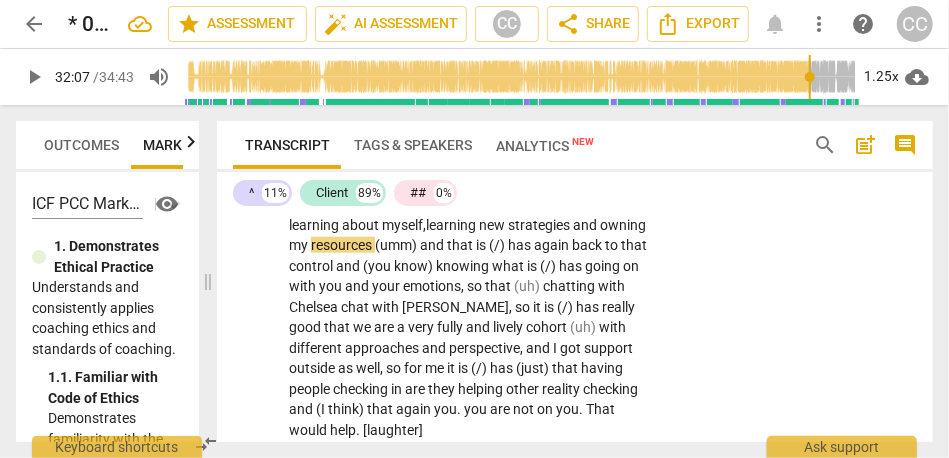 click on "and" at bounding box center [586, 225] 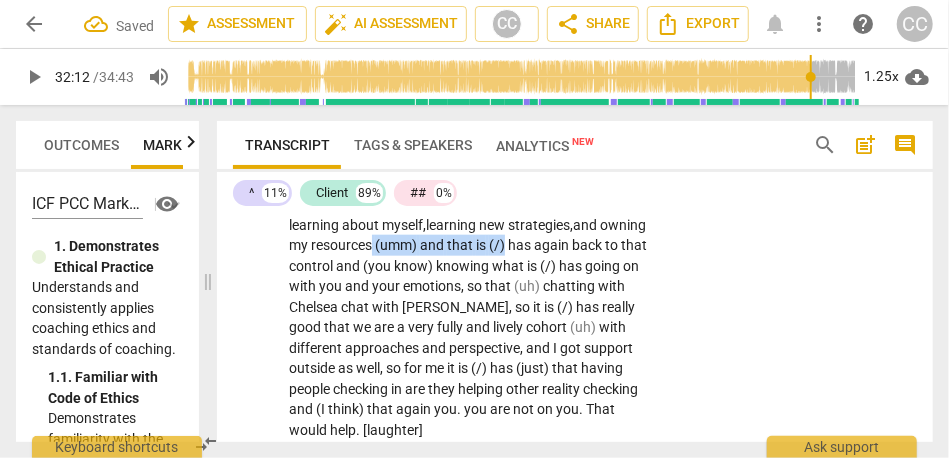 drag, startPoint x: 516, startPoint y: 284, endPoint x: 696, endPoint y: 285, distance: 180.00278 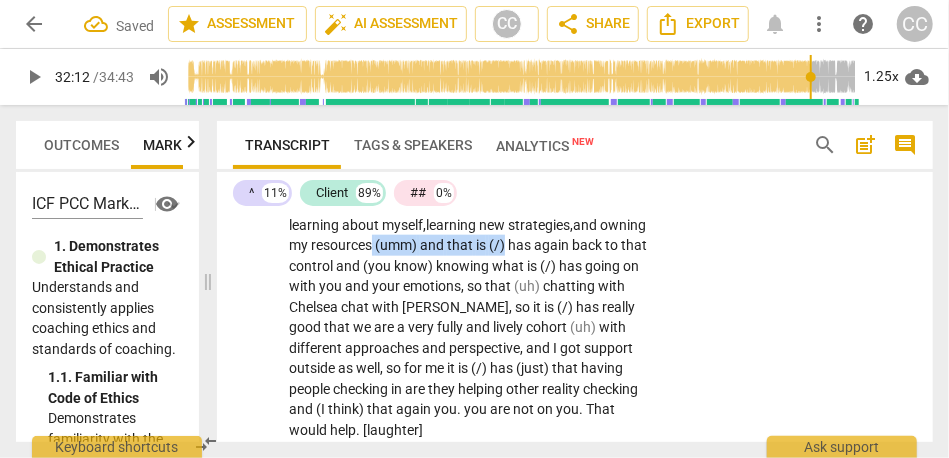 click on "CL play_arrow pause 30:58 + Add competency keyboard_arrow_right Yes .   A   couple   of   [31:00   laughter]   peer   coaching   sessions .   [31:04   laughter]   You   are   officially   my   reality-check   coach . . .   {31:09   "hmm"}   in   the   nicest   way   because   it   is   really   good .   I   am   really   struggling   with   time   management .   {31:18   "hmm"}   It   is   very   good   to   have   a   place   where . . .   it   is   safe   to   say   that   I   have   not   thought   it   will   take   //   so   much   time ,   which   usually   is   not   really   easy   to   say .   {31:36   "hmm"}   You   don't   even   realize   it .   Comments   go   in   my   mind .   Then ,   it   is   really   good   to   have   someone   say :   "OK .   Practically ,   what   will   it   look   like ?   How   will   you   do   that ? "   Also ,   because   coaching   is   not   someone   is   telling   me   how   to   do   it ,   but   also ,   I   am   learning   about   myself,  learning   new" at bounding box center [575, 198] 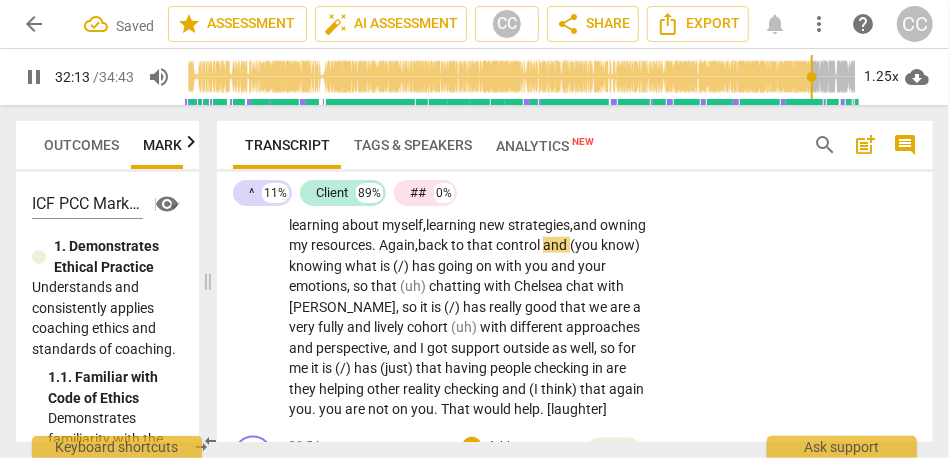 click on "back" at bounding box center (434, 245) 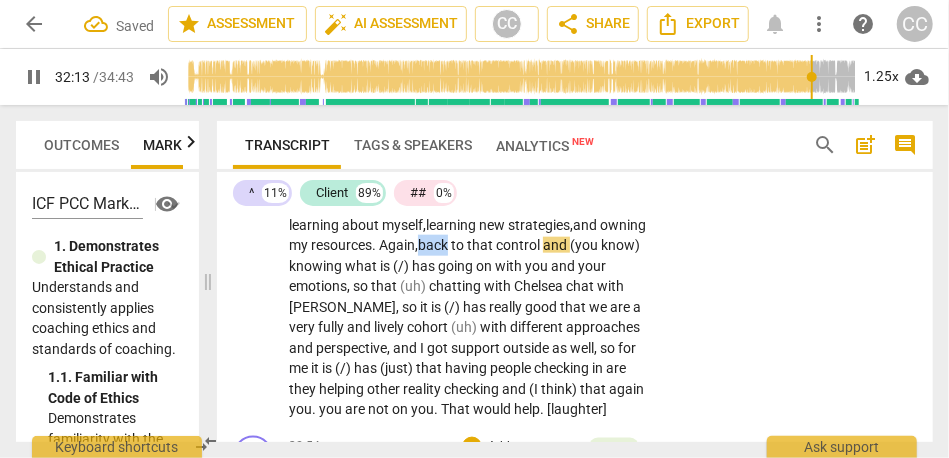 click on "back" at bounding box center (434, 245) 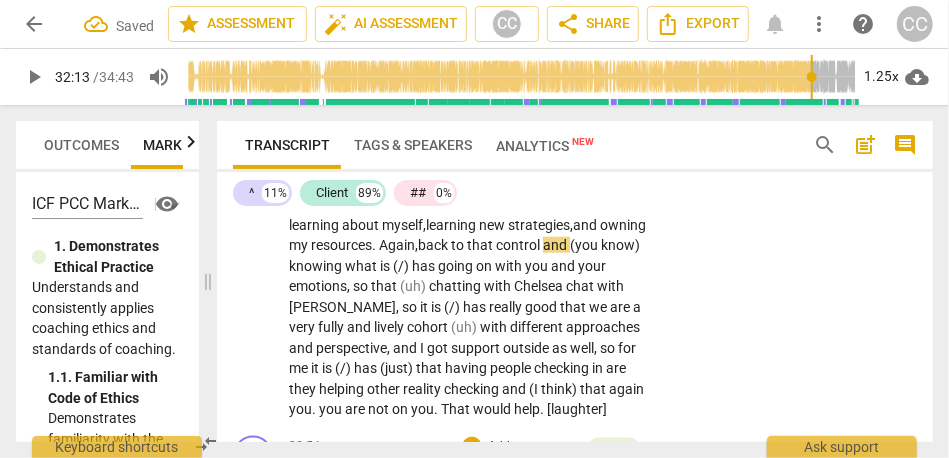 click on "owning" at bounding box center (623, 225) 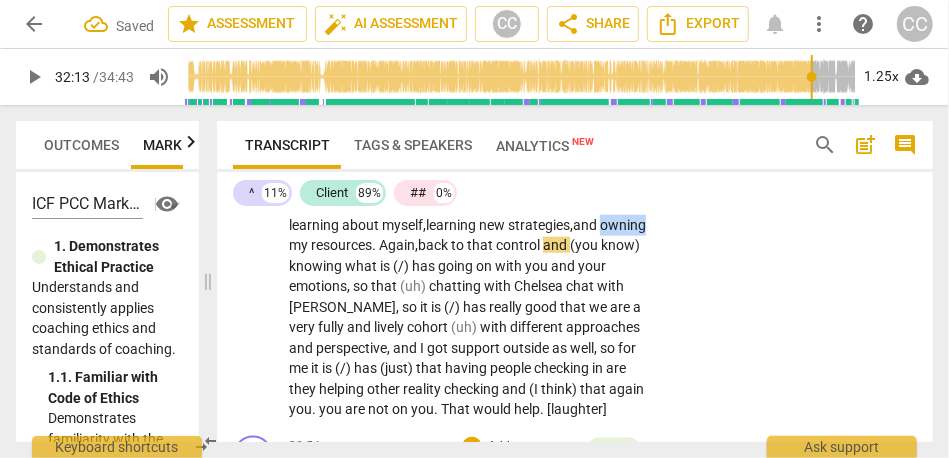 click on "owning" at bounding box center [623, 225] 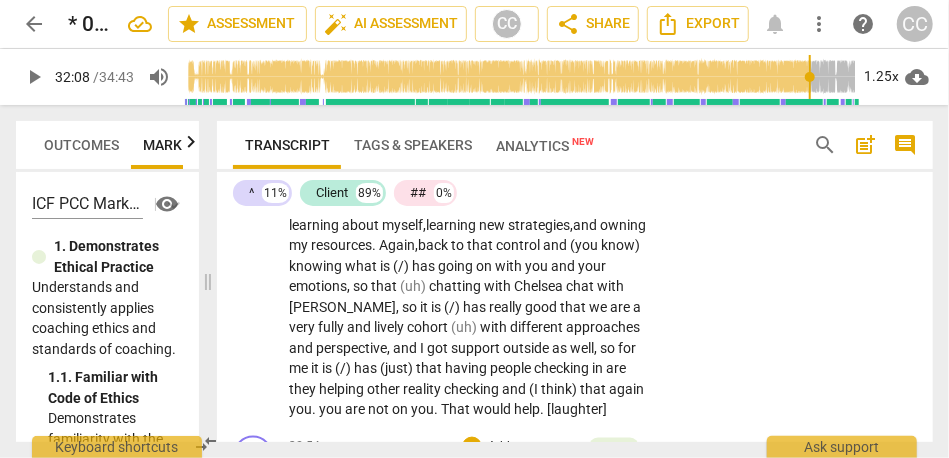 click on "resources. Again," at bounding box center [364, 245] 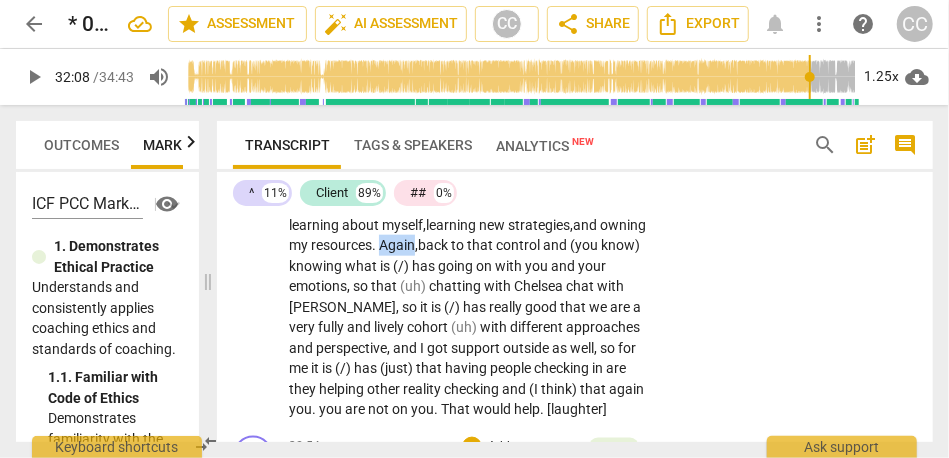 click on "resources. Again," at bounding box center (364, 245) 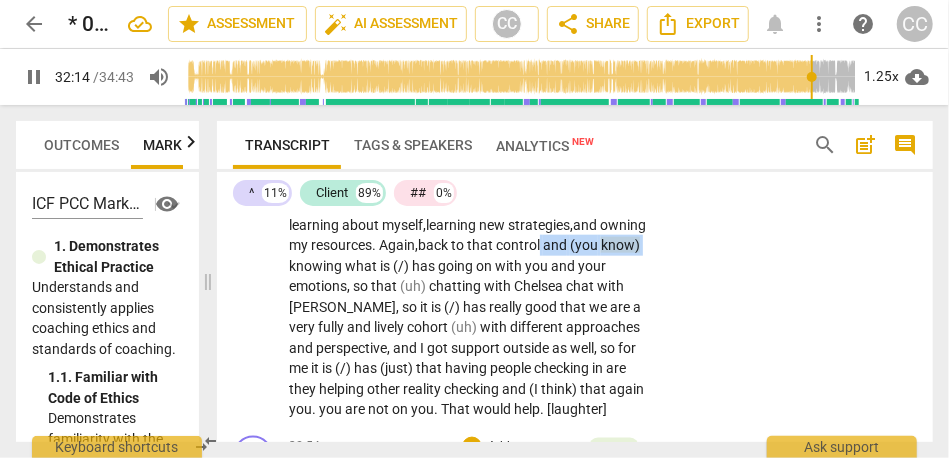 drag, startPoint x: 436, startPoint y: 307, endPoint x: 332, endPoint y: 301, distance: 104.172935 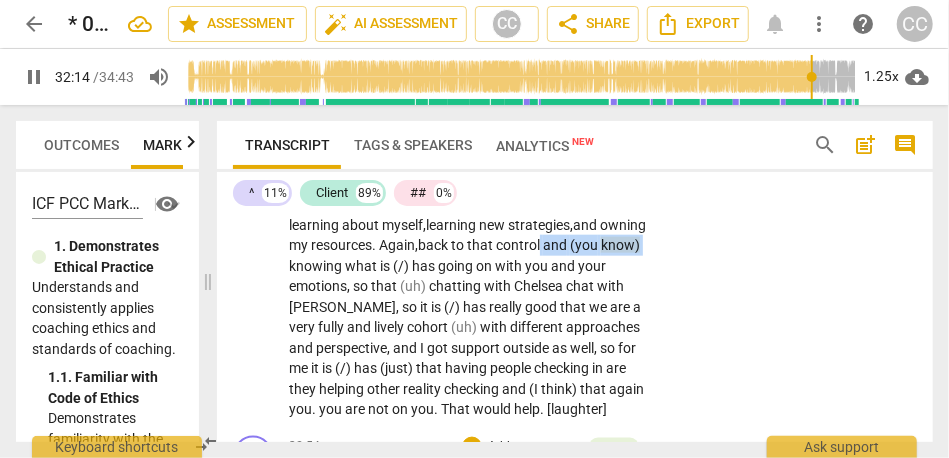 click on "Yes .   A   couple   of   [31:00   laughter]   peer   coaching   sessions .   [31:04   laughter]   You   are   officially   my   reality-check   coach . . .   {31:09   "hmm"}   in   the   nicest   way   because   it   is   really   good .   I   am   really   struggling   with   time   management .   {31:18   "hmm"}   It   is   very   good   to   have   a   place   where . . .   it   is   safe   to   say   that   I   have   not   thought   it   will   take   //   so   much   time ,   which   usually   is   not   really   easy   to   say .   {31:36   "hmm"}   You   don't   even   realize   it .   Comments   go   in   my   mind .   Then ,   it   is   really   good   to   have   someone   say :   "OK .   Practically ,   what   will   it   look   like ?   How   will   you   do   that ? "   Also ,   because   coaching   is   not   someone   is   telling   me   how   to   do   it ,   but   also ,   I   am   learning   about   myself,  learning   new   strategies,  and   owning   my   resources. Again,  back   to" at bounding box center [471, 204] 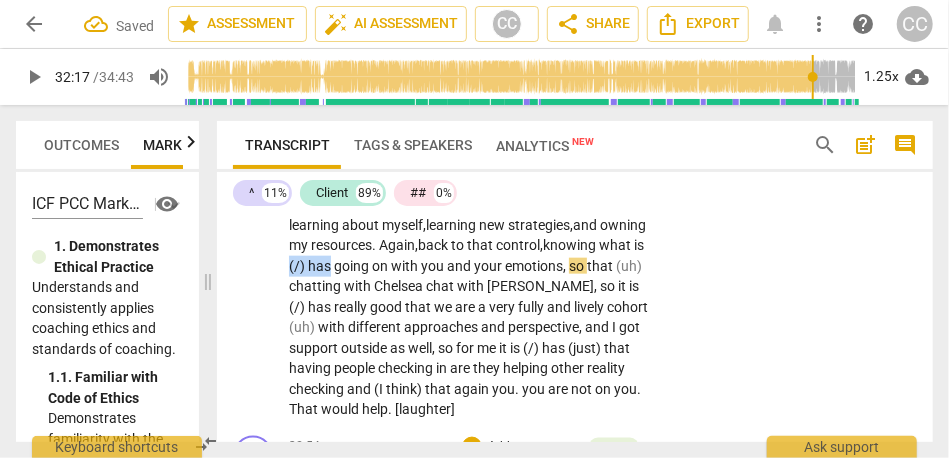 drag, startPoint x: 440, startPoint y: 307, endPoint x: 484, endPoint y: 305, distance: 44.04543 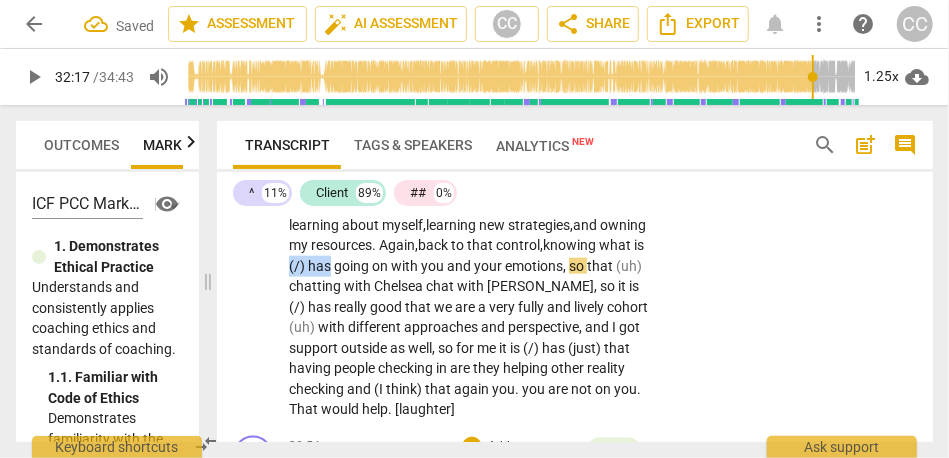 click on "Yes .   A   couple   of   [31:00   laughter]   peer   coaching   sessions .   [31:04   laughter]   You   are   officially   my   reality-check   coach . . .   {31:09   "hmm"}   in   the   nicest   way   because   it   is   really   good .   I   am   really   struggling   with   time   management .   {31:18   "hmm"}   It   is   very   good   to   have   a   place   where . . .   it   is   safe   to   say   that   I   have   not   thought   it   will   take   //   so   much   time ,   which   usually   is   not   really   easy   to   say .   {31:36   "hmm"}   You   don't   even   realize   it .   Comments   go   in   my   mind .   Then ,   it   is   really   good   to   have   someone   say :   "OK .   Practically ,   what   will   it   look   like ?   How   will   you   do   that ? "   Also ,   because   coaching   is   not   someone   is   telling   me   how   to   do   it ,   but   also ,   I   am   learning   about   myself,  learning   new   strategies,  and   owning   my   resources. Again,  back   to" at bounding box center [471, 204] 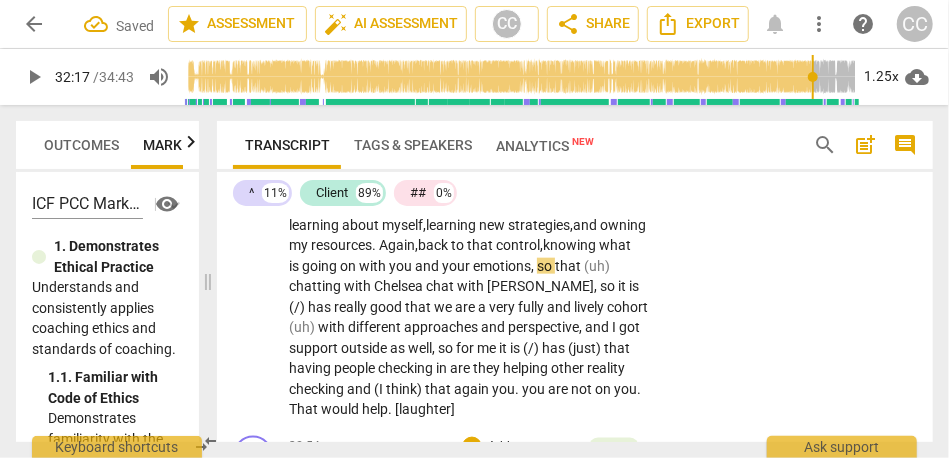 click on "CL play_arrow pause 30:58 + Add competency keyboard_arrow_right Yes .   A   couple   of   [31:00   laughter]   peer   coaching   sessions .   [31:04   laughter]   You   are   officially   my   reality-check   coach . . .   {31:09   "hmm"}   in   the   nicest   way   because   it   is   really   good .   I   am   really   struggling   with   time   management .   {31:18   "hmm"}   It   is   very   good   to   have   a   place   where . . .   it   is   safe   to   say   that   I   have   not   thought   it   will   take   //   so   much   time ,   which   usually   is   not   really   easy   to   say .   {31:36   "hmm"}   You   don't   even   realize   it .   Comments   go   in   my   mind .   Then ,   it   is   really   good   to   have   someone   say :   "OK .   Practically ,   what   will   it   look   like ?   How   will   you   do   that ? "   Also ,   because   coaching   is   not   someone   is   telling   me   how   to   do   it ,   but   also ,   I   am   learning   about   myself,  learning   new" at bounding box center [575, 188] 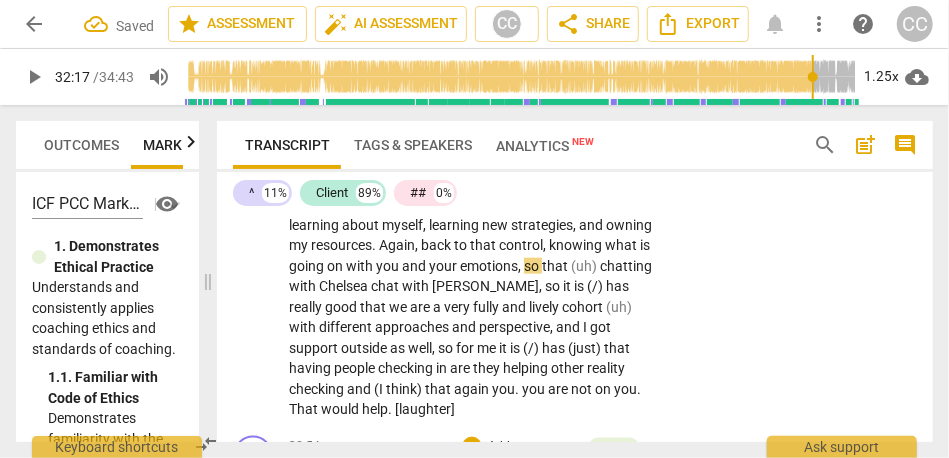click on "back" at bounding box center (437, 245) 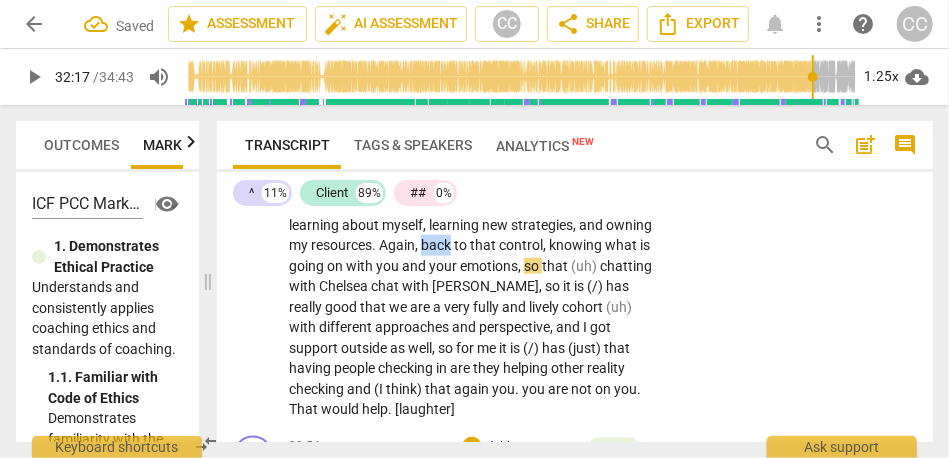 click on "back" at bounding box center (437, 245) 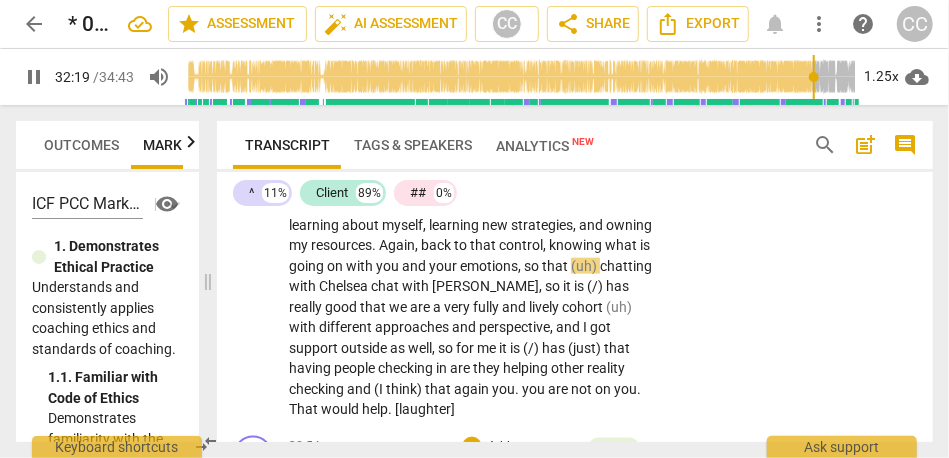 click on "you" at bounding box center [389, 266] 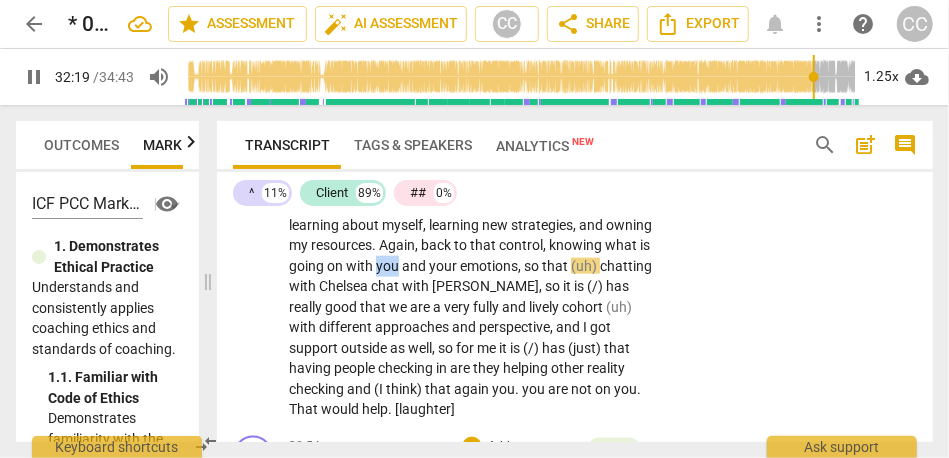 click on "you" at bounding box center (389, 266) 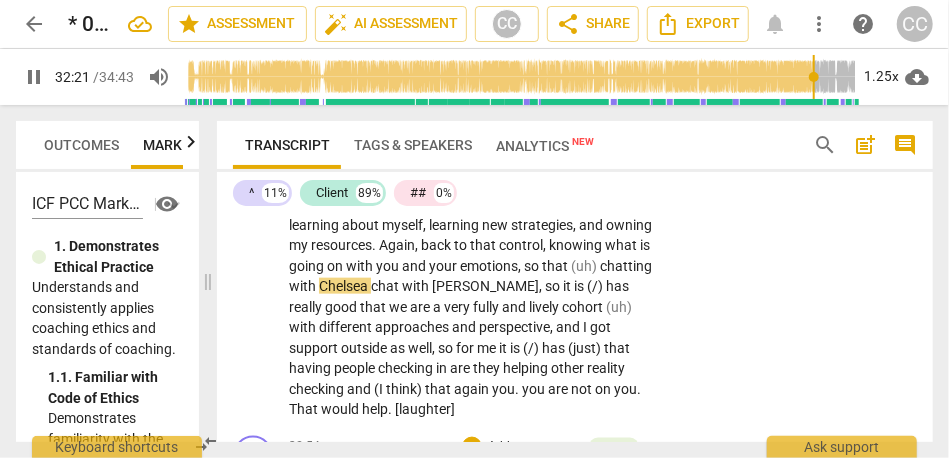 click on "going" at bounding box center (308, 266) 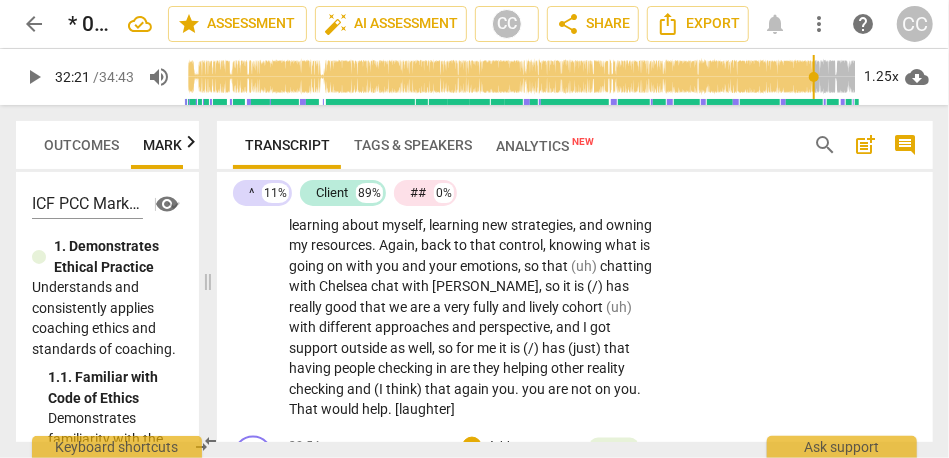 type on "1942" 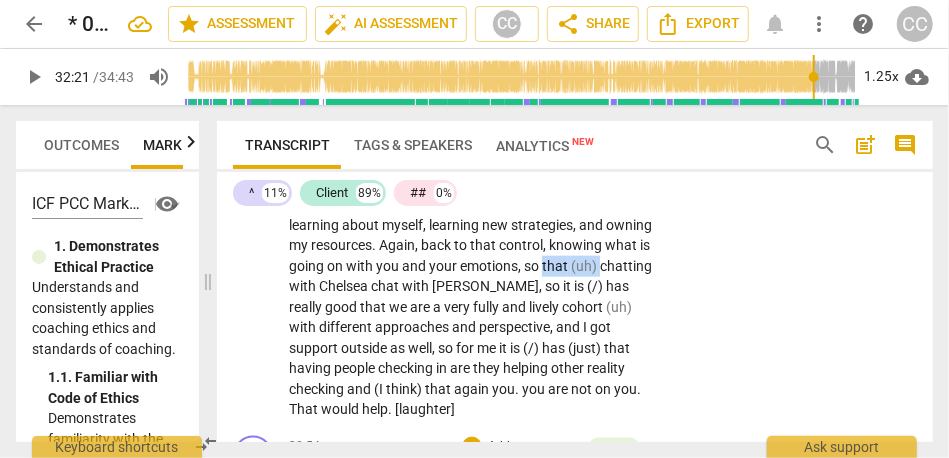 drag, startPoint x: 349, startPoint y: 327, endPoint x: 258, endPoint y: 326, distance: 91.00549 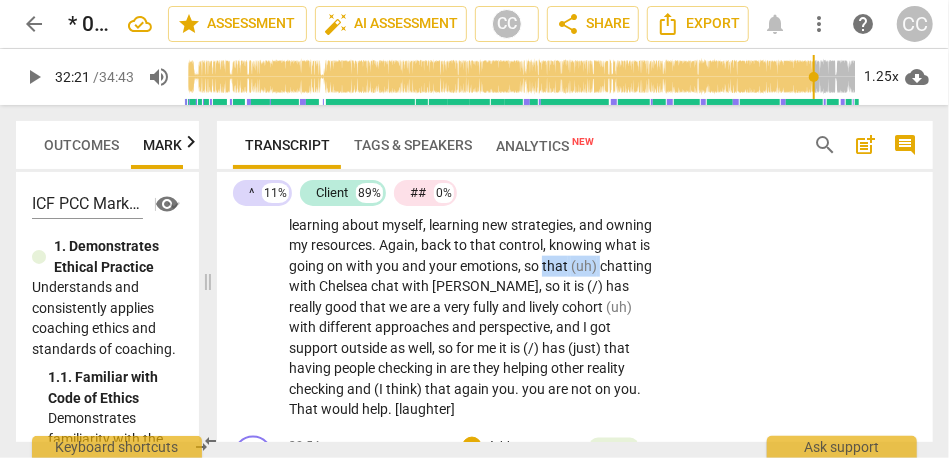 click on "CL play_arrow pause 30:58 + Add competency keyboard_arrow_right Yes .   A   couple   of   [31:00   laughter]   peer   coaching   sessions .   [31:04   laughter]   You   are   officially   my   reality-check   coach . . .   {31:09   "hmm"}   in   the   nicest   way   because   it   is   really   good .   I   am   really   struggling   with   time   management .   {31:18   "hmm"}   It   is   very   good   to   have   a   place   where . . .   it   is   safe   to   say   that   I   have   not   thought   it   will   take   //   so   much   time ,   which   usually   is   not   really   easy   to   say .   {31:36   "hmm"}   You   don't   even   realize   it .   Comments   go   in   my   mind .   Then ,   it   is   really   good   to   have   someone   say :   "OK .   Practically ,   what   will   it   look   like ?   How   will   you   do   that ? "   Also ,   because   coaching   is   not   someone   is   telling   me   how   to   do   it ,   but   also ,   I   am   learning   about   myself ,   learning   new" at bounding box center [575, 188] 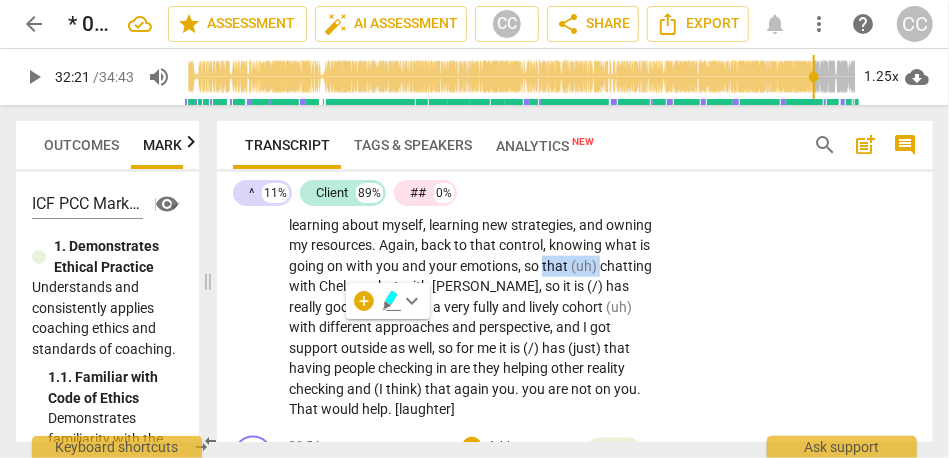 type 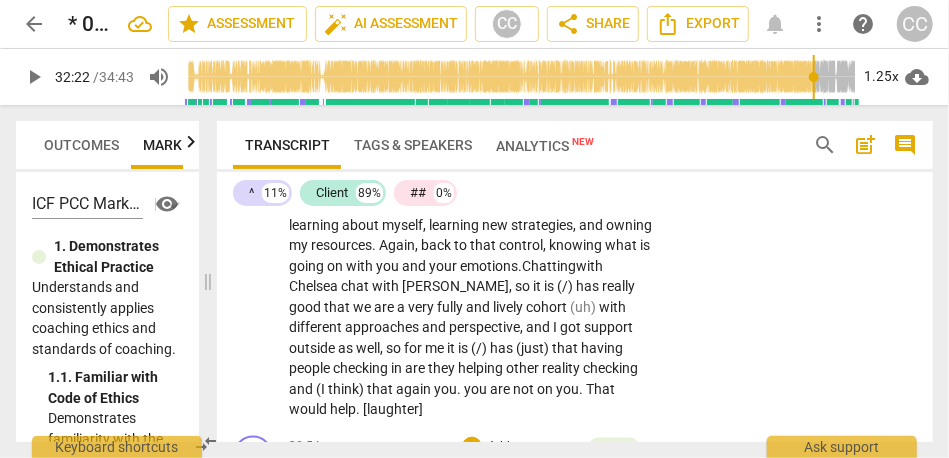 click on "Chelsea" at bounding box center [315, 286] 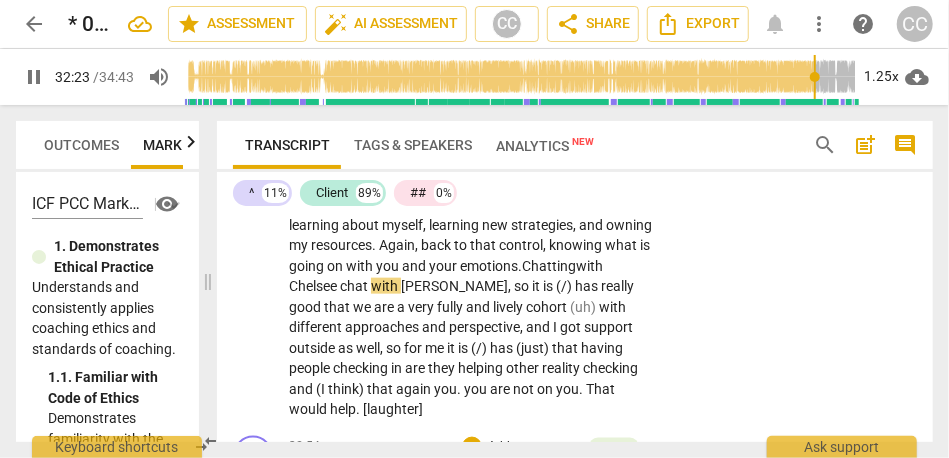 click on "emotions." at bounding box center [491, 266] 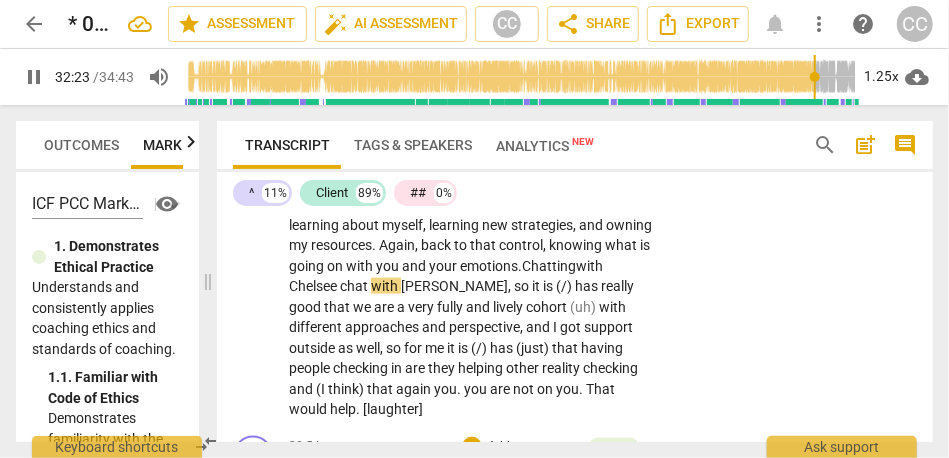 click on "emotions." at bounding box center [491, 266] 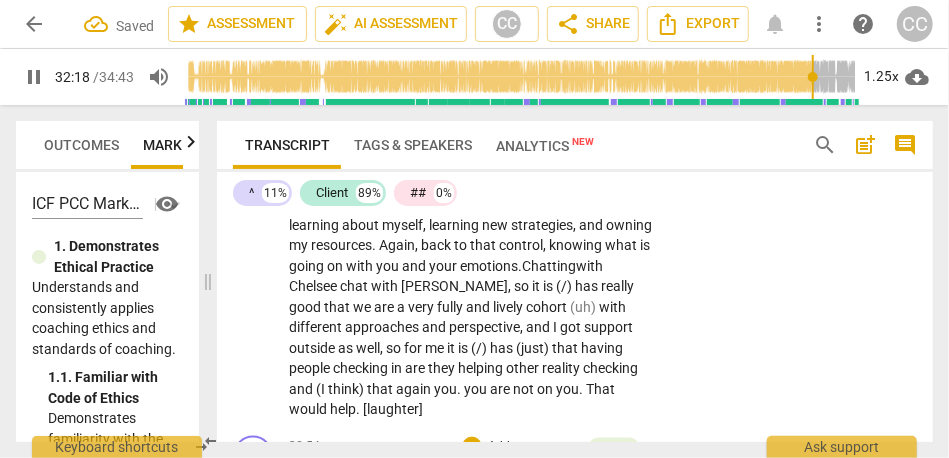 click on "chat" at bounding box center (355, 286) 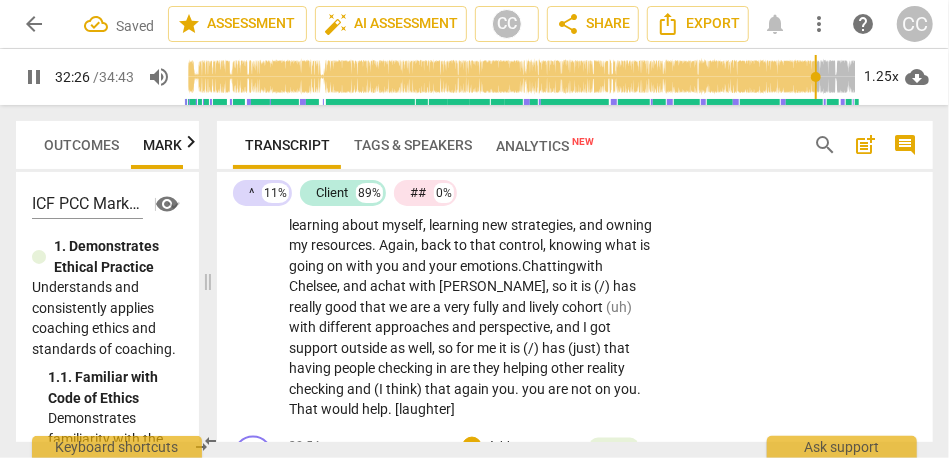 click on "Chelsee, and a" at bounding box center [333, 286] 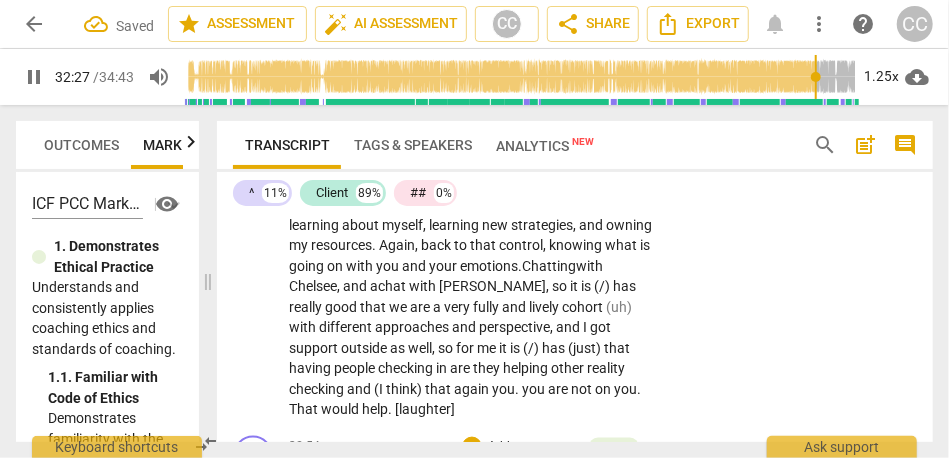 click on "chat" at bounding box center [393, 286] 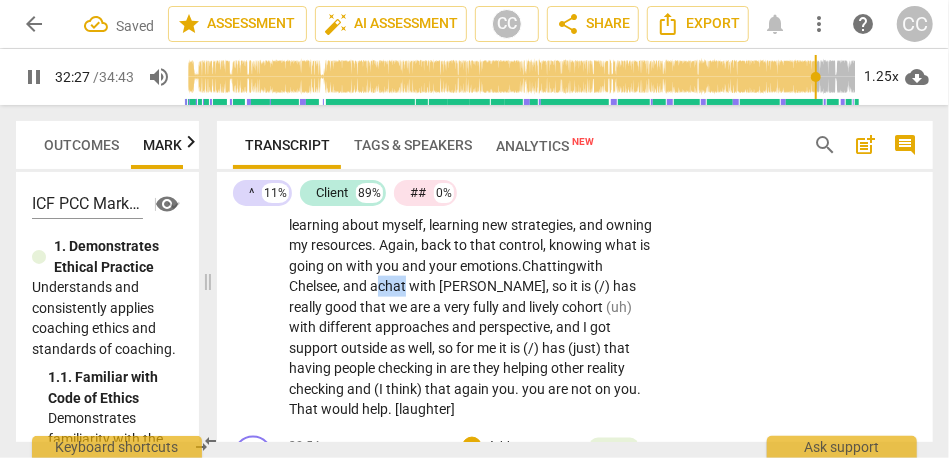 click on "chat" at bounding box center [393, 286] 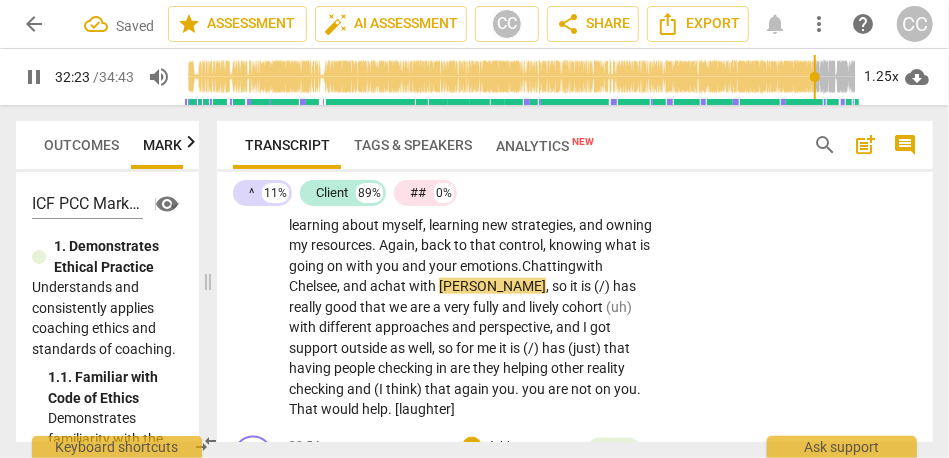 click on "it" at bounding box center (575, 286) 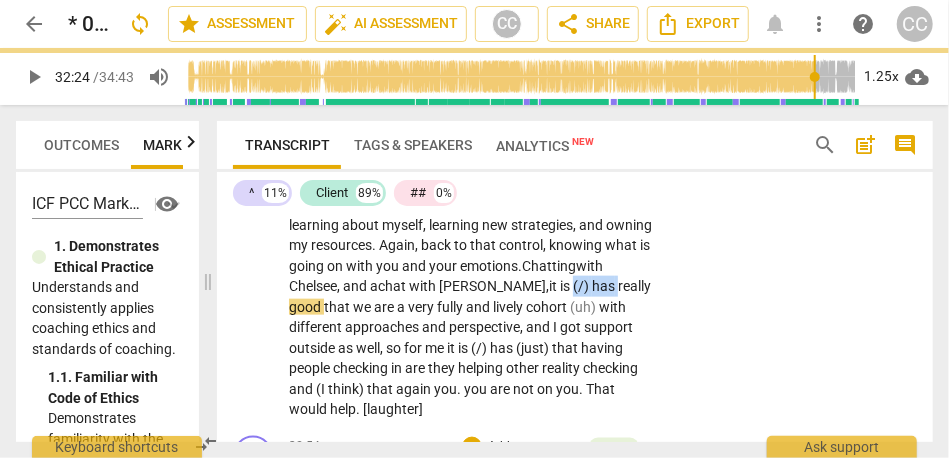 drag, startPoint x: 333, startPoint y: 347, endPoint x: 276, endPoint y: 347, distance: 57 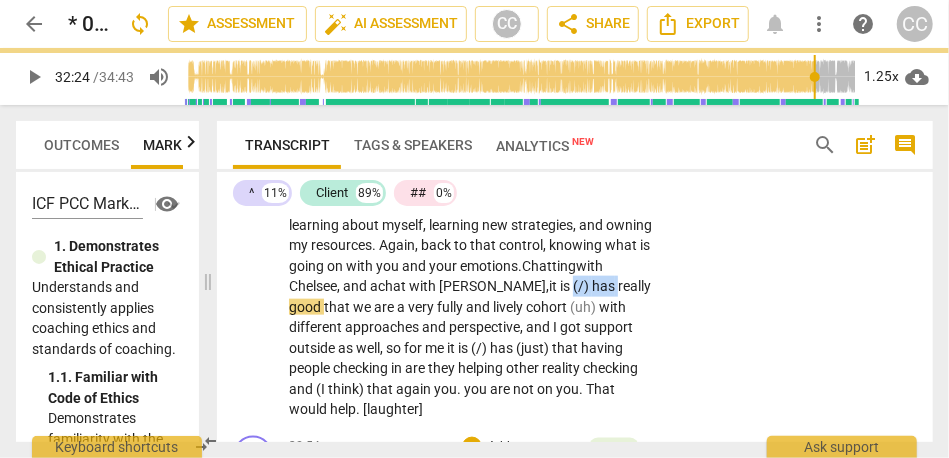 click on "CL play_arrow pause 30:58 + Add competency keyboard_arrow_right Yes .   A   couple   of   [31:00   laughter]   peer   coaching   sessions .   [31:04   laughter]   You   are   officially   my   reality-check   coach . . .   {31:09   "hmm"}   in   the   nicest   way   because   it   is   really   good .   I   am   really   struggling   with   time   management .   {31:18   "hmm"}   It   is   very   good   to   have   a   place   where . . .   it   is   safe   to   say   that   I   have   not   thought   it   will   take   //   so   much   time ,   which   usually   is   not   really   easy   to   say .   {31:36   "hmm"}   You   don't   even   realize   it .   Comments   go   in   my   mind .   Then ,   it   is   really   good   to   have   someone   say :   "OK .   Practically ,   what   will   it   look   like ?   How   will   you   do   that ? "   Also ,   because   coaching   is   not   someone   is   telling   me   how   to   do   it ,   but   also ,   I   am   learning   about   myself ,   learning   new" at bounding box center (575, 188) 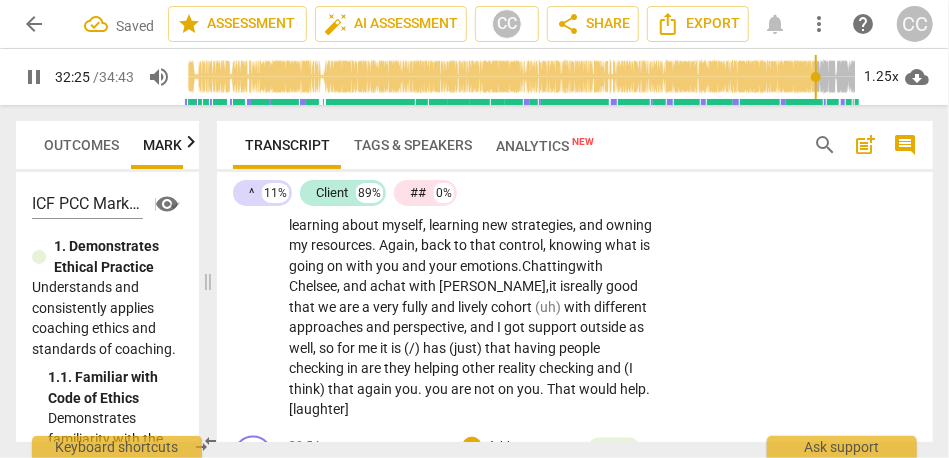 scroll, scrollTop: 9552, scrollLeft: 0, axis: vertical 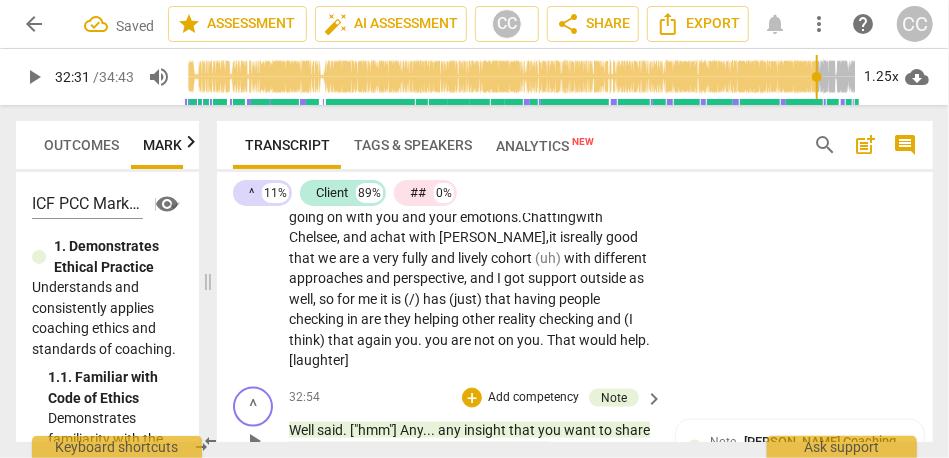 click on "really" at bounding box center (588, 237) 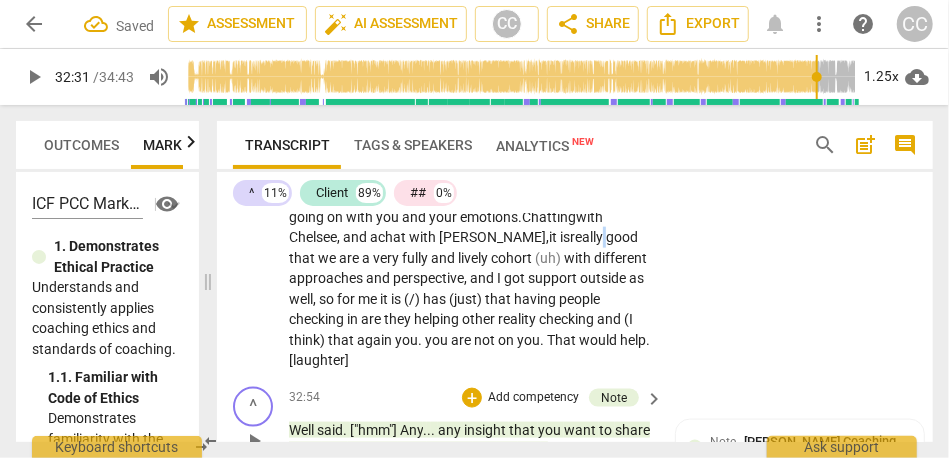 click on "really" at bounding box center (588, 237) 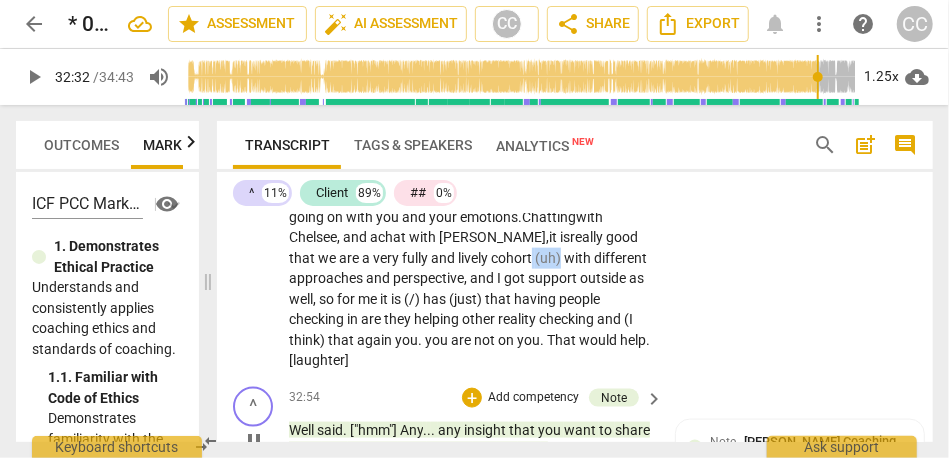 drag, startPoint x: 619, startPoint y: 296, endPoint x: 677, endPoint y: 295, distance: 58.00862 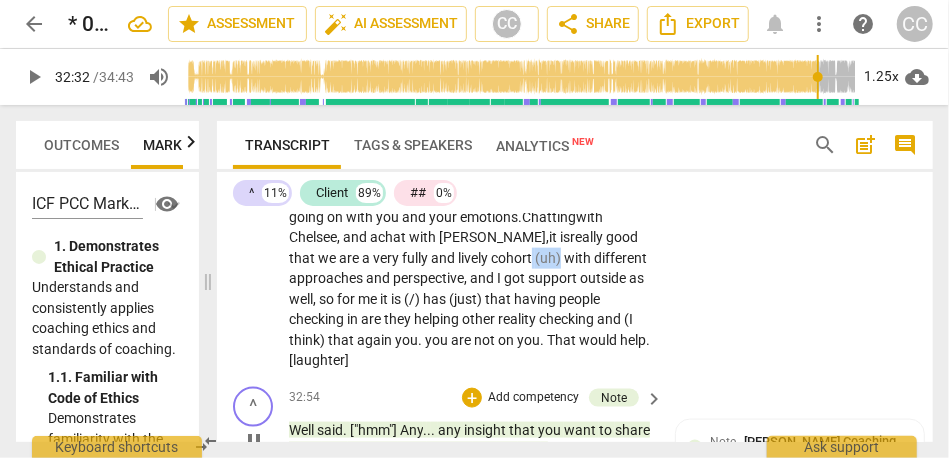 click on "CL play_arrow pause 30:58 + Add competency keyboard_arrow_right Yes .   A   couple   of   [31:00   laughter]   peer   coaching   sessions .   [31:04   laughter]   You   are   officially   my   reality-check   coach . . .   {31:09   "hmm"}   in   the   nicest   way   because   it   is   really   good .   I   am   really   struggling   with   time   management .   {31:18   "hmm"}   It   is   very   good   to   have   a   place   where . . .   it   is   safe   to   say   that   I   have   not   thought   it   will   take   //   so   much   time ,   which   usually   is   not   really   easy   to   say .   {31:36   "hmm"}   You   don't   even   realize   it .   Comments   go   in   my   mind .   Then ,   it   is   really   good   to   have   someone   say :   "OK .   Practically ,   what   will   it   look   like ?   How   will   you   do   that ? "   Also ,   because   coaching   is   not   someone   is   telling   me   how   to   do   it ,   but   also ,   I   am   learning   about   myself ,   learning   new" at bounding box center (575, 139) 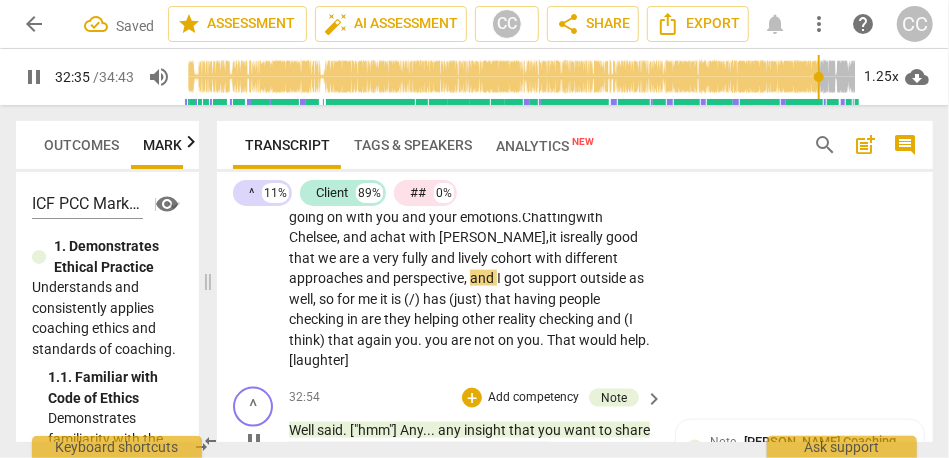 click on "and" at bounding box center [483, 278] 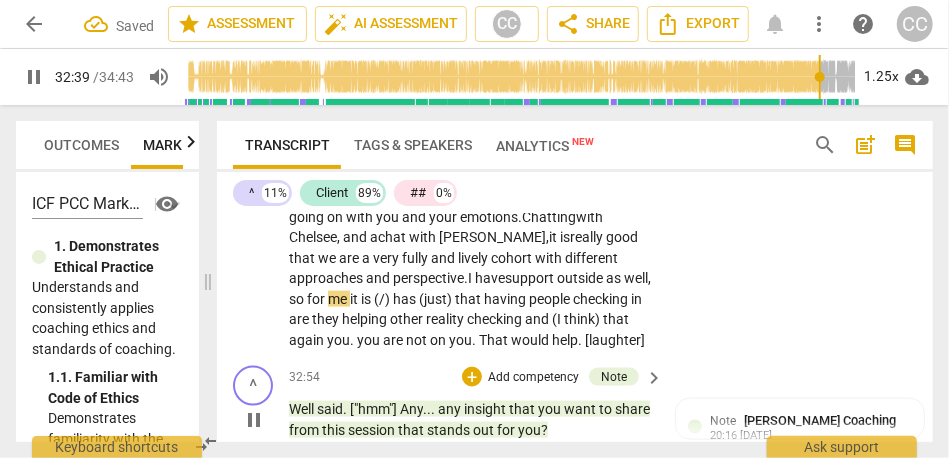 click on "so" at bounding box center (298, 299) 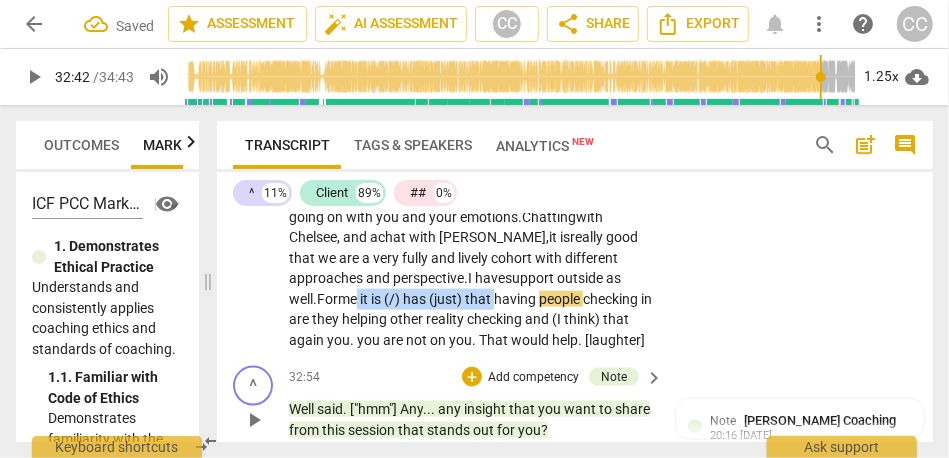 drag, startPoint x: 570, startPoint y: 338, endPoint x: 430, endPoint y: 346, distance: 140.22838 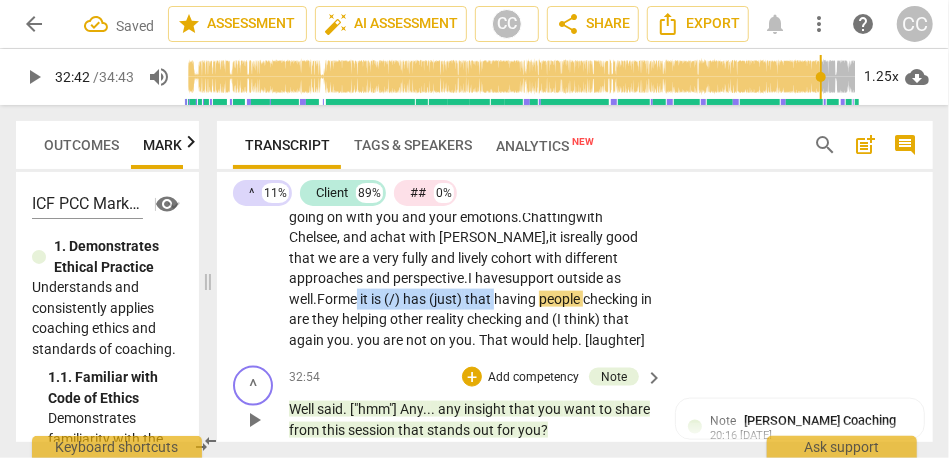 click on "Yes .   A   couple   of   [31:00   laughter]   peer   coaching   sessions .   [31:04   laughter]   You   are   officially   my   reality-check   coach . . .   {31:09   "hmm"}   in   the   nicest   way   because   it   is   really   good .   I   am   really   struggling   with   time   management .   {31:18   "hmm"}   It   is   very   good   to   have   a   place   where . . .   it   is   safe   to   say   that   I   have   not   thought   it   will   take   //   so   much   time ,   which   usually   is   not   really   easy   to   say .   {31:36   "hmm"}   You   don't   even   realize   it .   Comments   go   in   my   mind .   Then ,   it   is   really   good   to   have   someone   say :   "OK .   Practically ,   what   will   it   look   like ?   How   will   you   do   that ? "   Also ,   because   coaching   is   not   someone   is   telling   me   how   to   do   it ,   but   also ,   I   am   learning   about   myself ,   learning   new   strategies ,   and   owning   my   resources .   Again ,   back" at bounding box center [471, 145] 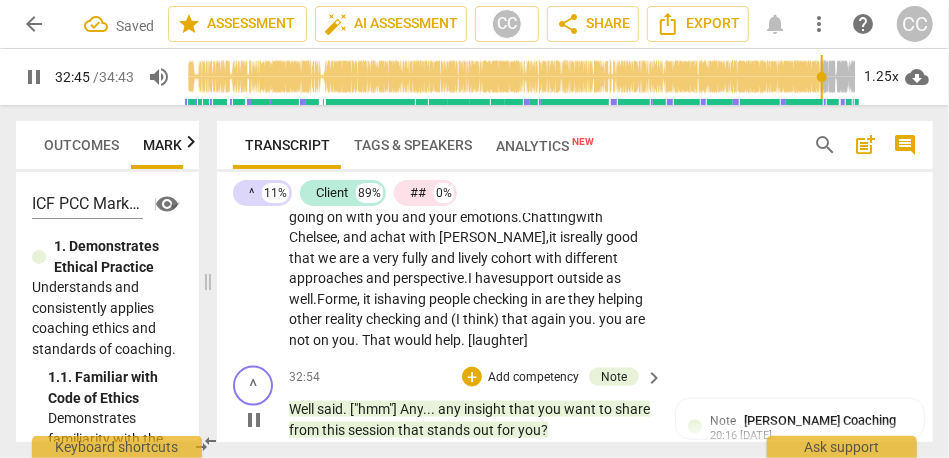 click on "having" at bounding box center (406, 299) 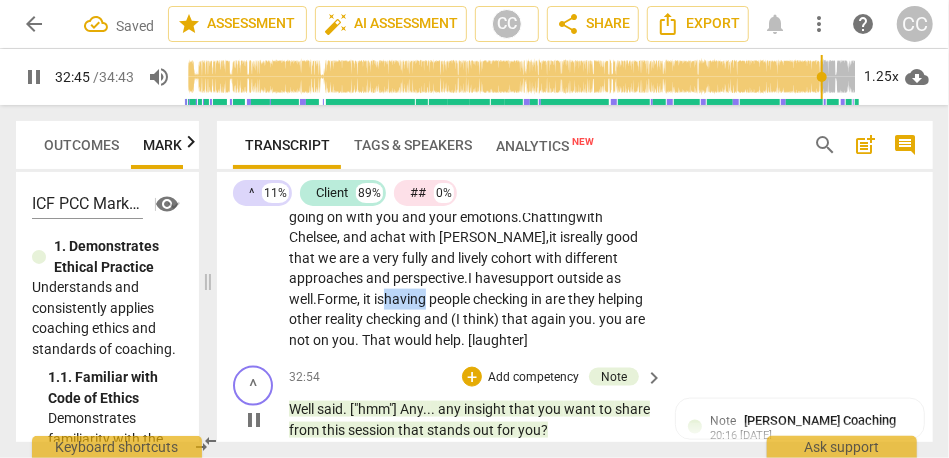 click on "having" at bounding box center [406, 299] 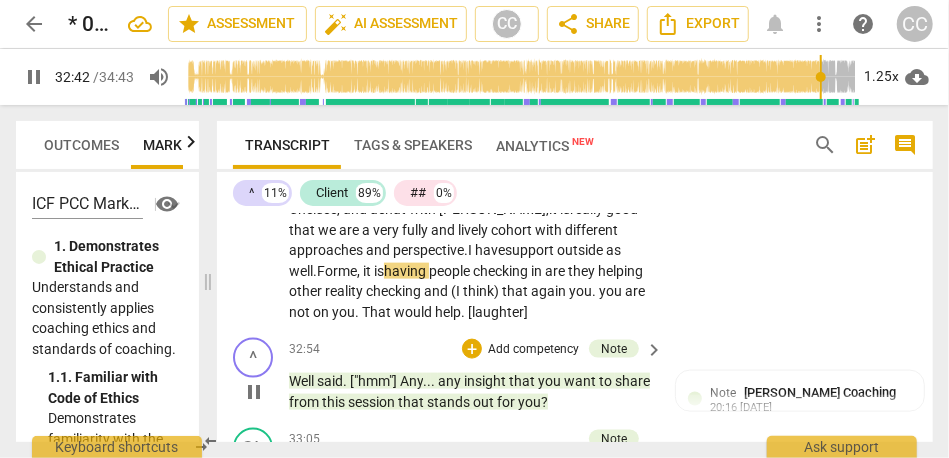 scroll, scrollTop: 9588, scrollLeft: 0, axis: vertical 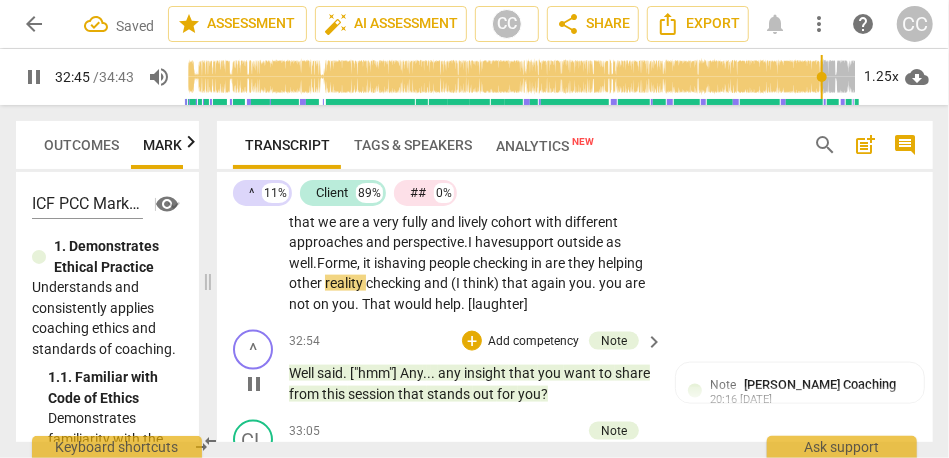 click on "having" at bounding box center [406, 263] 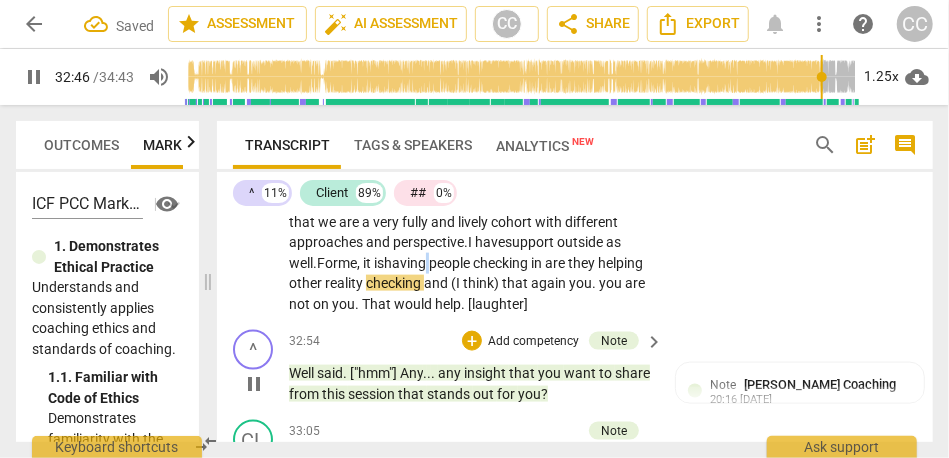 click on "having" at bounding box center [406, 263] 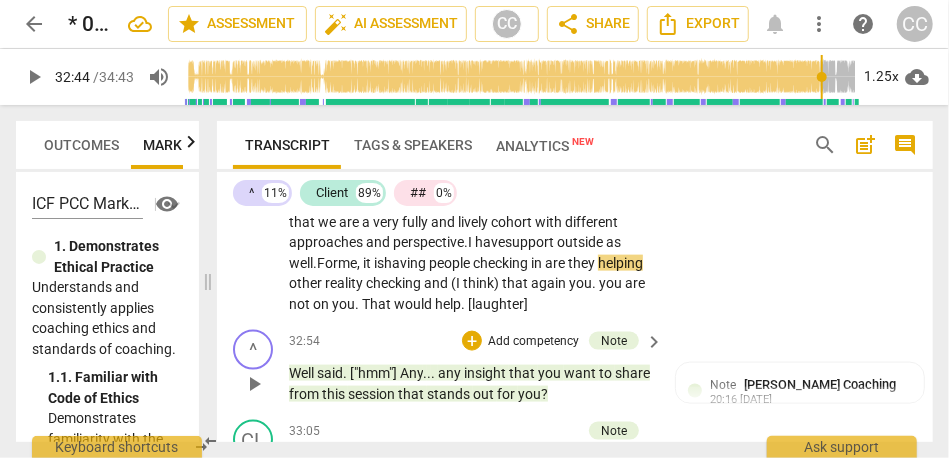 click on "are" at bounding box center [556, 263] 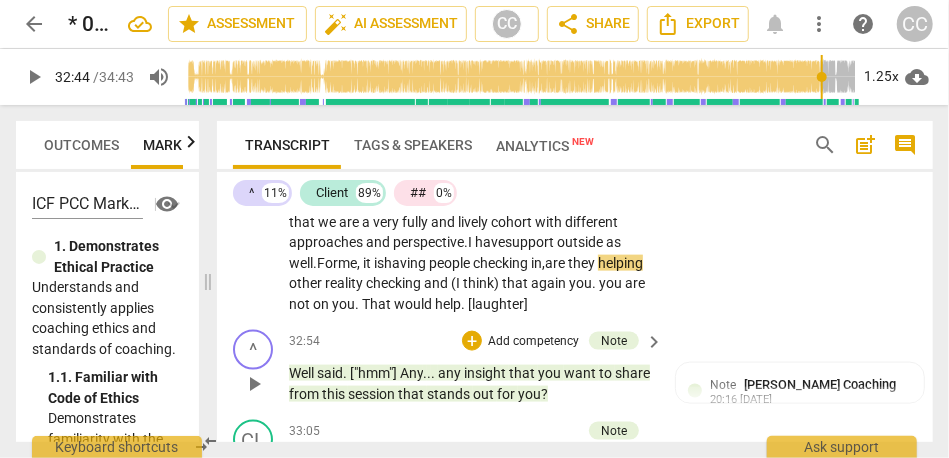 click on "they" at bounding box center [583, 263] 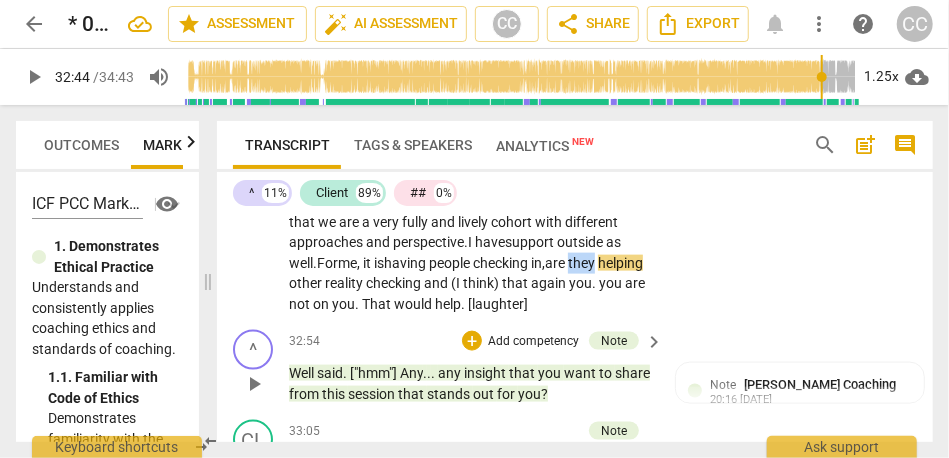 click on "they" at bounding box center (583, 263) 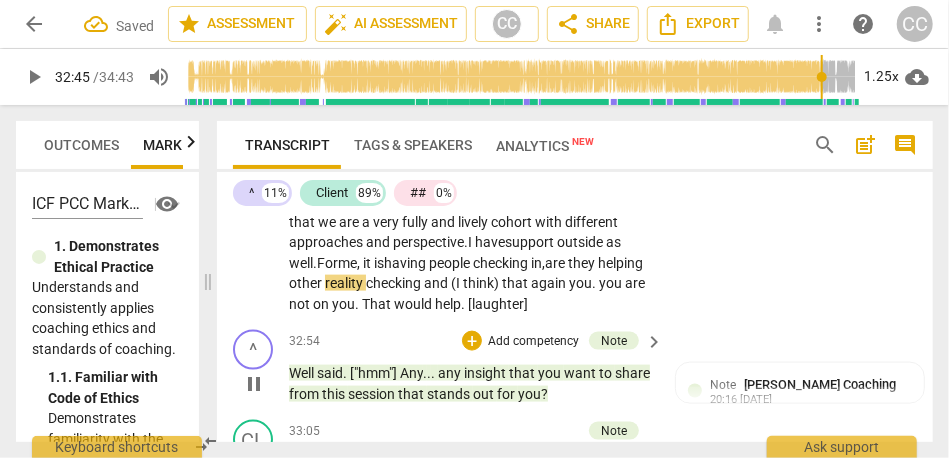 click on "other" at bounding box center [307, 283] 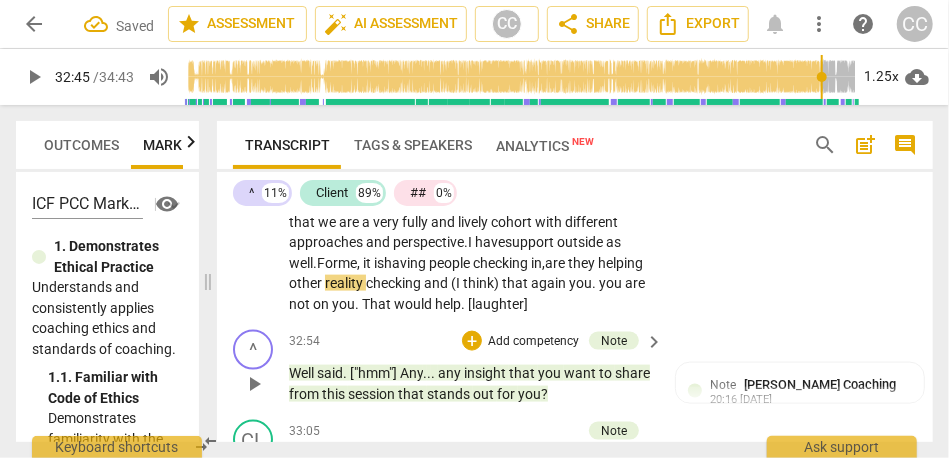click on "checking" at bounding box center [502, 263] 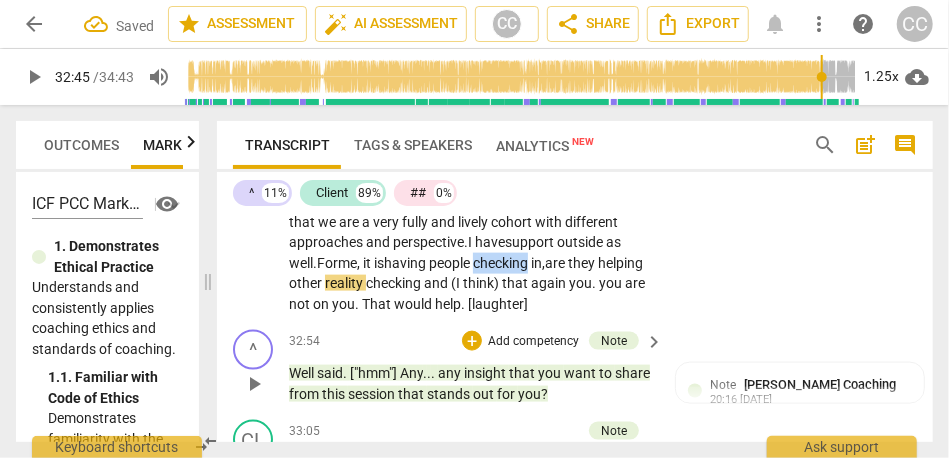 click on "checking" at bounding box center (502, 263) 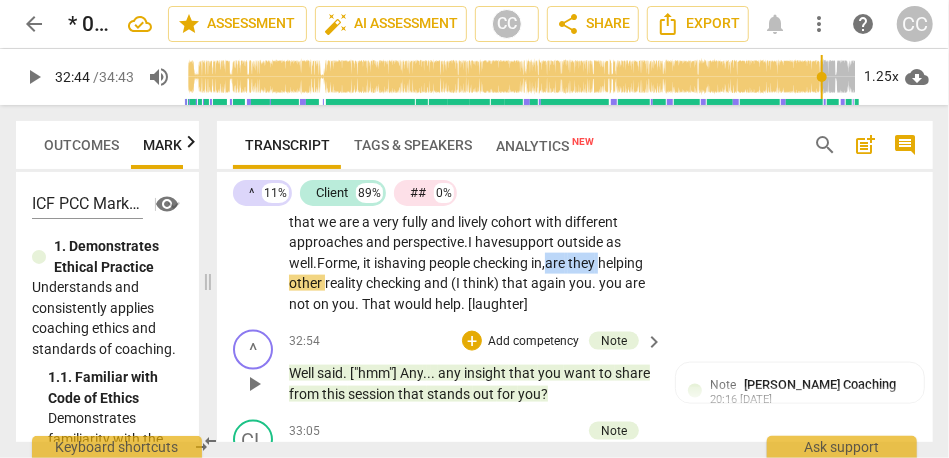 drag, startPoint x: 306, startPoint y: 323, endPoint x: 360, endPoint y: 321, distance: 54.037025 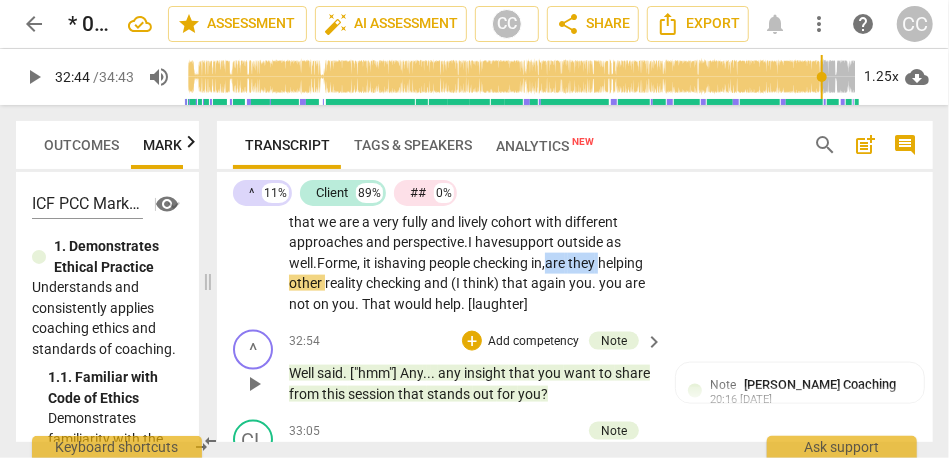 click on "Yes .   A   couple   of   [31:00   laughter]   peer   coaching   sessions .   [31:04   laughter]   You   are   officially   my   reality-check   coach . . .   {31:09   "hmm"}   in   the   nicest   way   because   it   is   really   good .   I   am   really   struggling   with   time   management .   {31:18   "hmm"}   It   is   very   good   to   have   a   place   where . . .   it   is   safe   to   say   that   I   have   not   thought   it   will   take   //   so   much   time ,   which   usually   is   not   really   easy   to   say .   {31:36   "hmm"}   You   don't   even   realize   it .   Comments   go   in   my   mind .   Then ,   it   is   really   good   to   have   someone   say :   "OK .   Practically ,   what   will   it   look   like ?   How   will   you   do   that ? "   Also ,   because   coaching   is   not   someone   is   telling   me   how   to   do   it ,   but   also ,   I   am   learning   about   myself ,   learning   new   strategies ,   and   owning   my   resources .   Again ,   back" at bounding box center [471, 109] 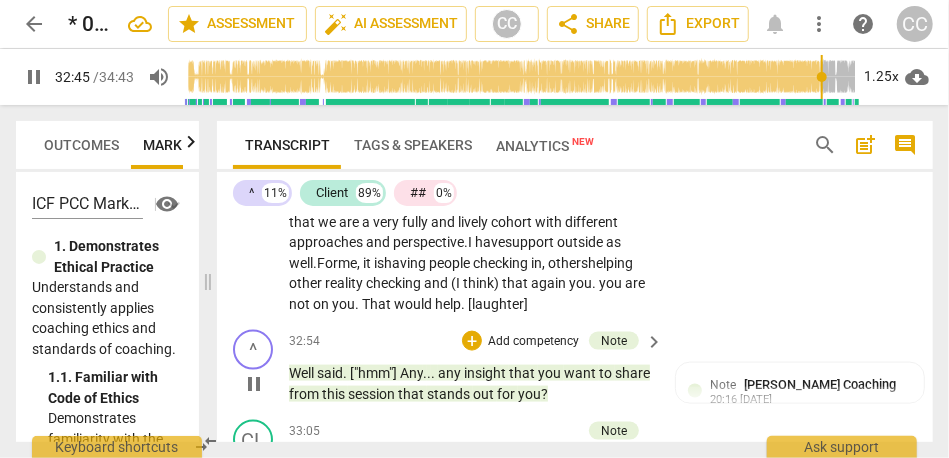 click on "other" at bounding box center [307, 283] 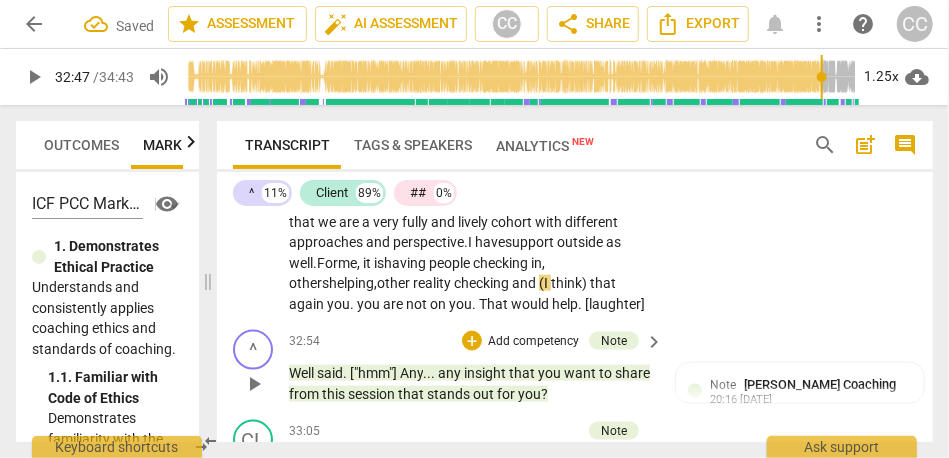 click on "other" at bounding box center (395, 283) 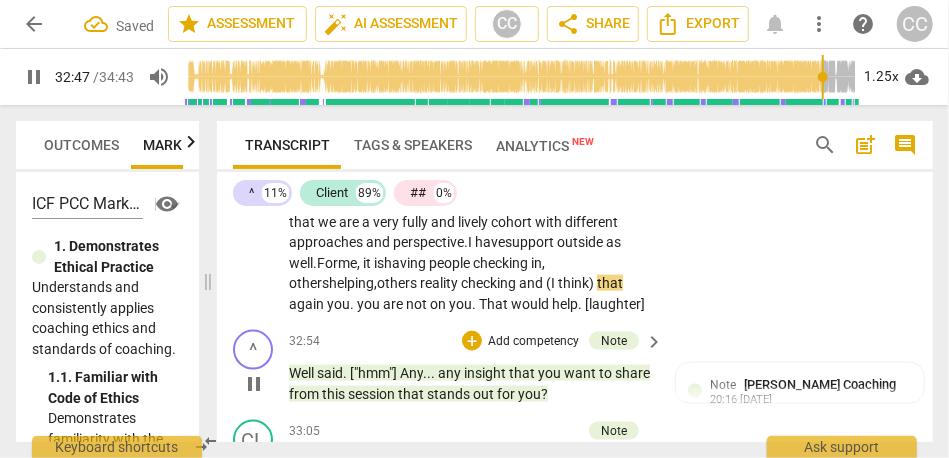 click on "CL play_arrow pause 30:58 + Add competency keyboard_arrow_right Yes .   A   couple   of   [31:00   laughter]   peer   coaching   sessions .   [31:04   laughter]   You   are   officially   my   reality-check   coach . . .   {31:09   "hmm"}   in   the   nicest   way   because   it   is   really   good .   I   am   really   struggling   with   time   management .   {31:18   "hmm"}   It   is   very   good   to   have   a   place   where . . .   it   is   safe   to   say   that   I   have   not   thought   it   will   take   //   so   much   time ,   which   usually   is   not   really   easy   to   say .   {31:36   "hmm"}   You   don't   even   realize   it .   Comments   go   in   my   mind .   Then ,   it   is   really   good   to   have   someone   say :   "OK .   Practically ,   what   will   it   look   like ?   How   will   you   do   that ? "   Also ,   because   coaching   is   not   someone   is   telling   me   how   to   do   it ,   but   also ,   I   am   learning   about   myself ,   learning   new" at bounding box center [575, 92] 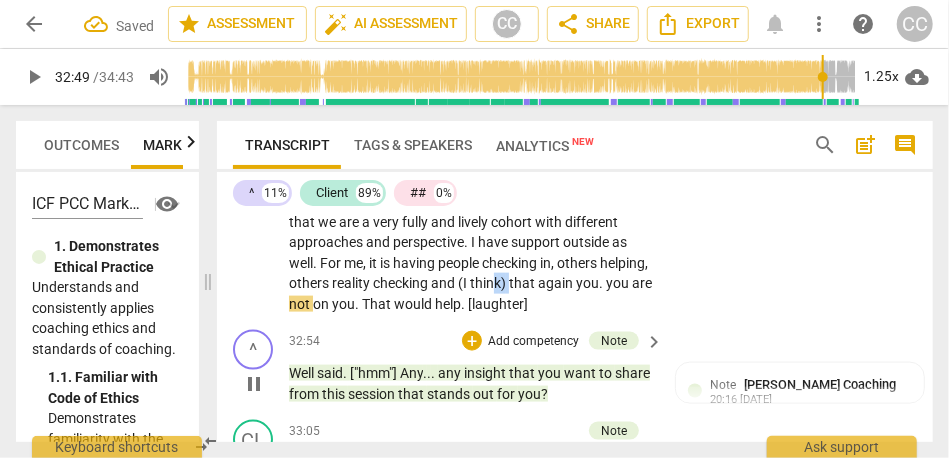 type on "1970" 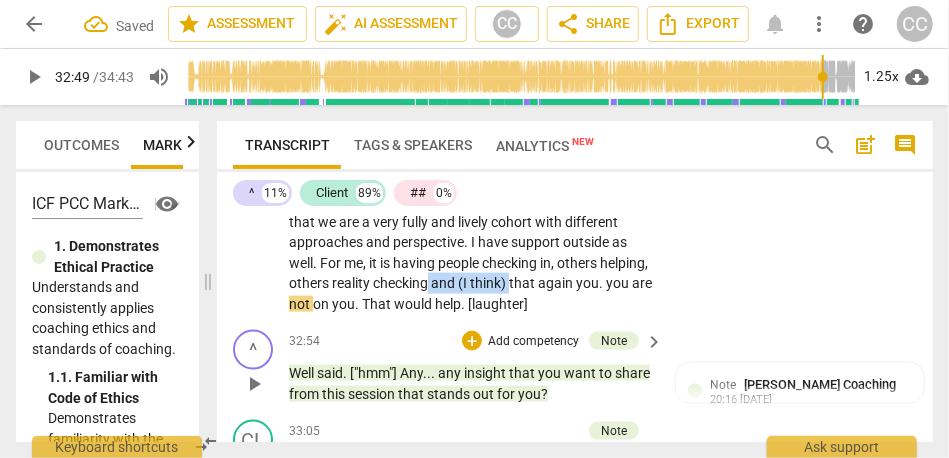 drag, startPoint x: 605, startPoint y: 326, endPoint x: 525, endPoint y: 319, distance: 80.305664 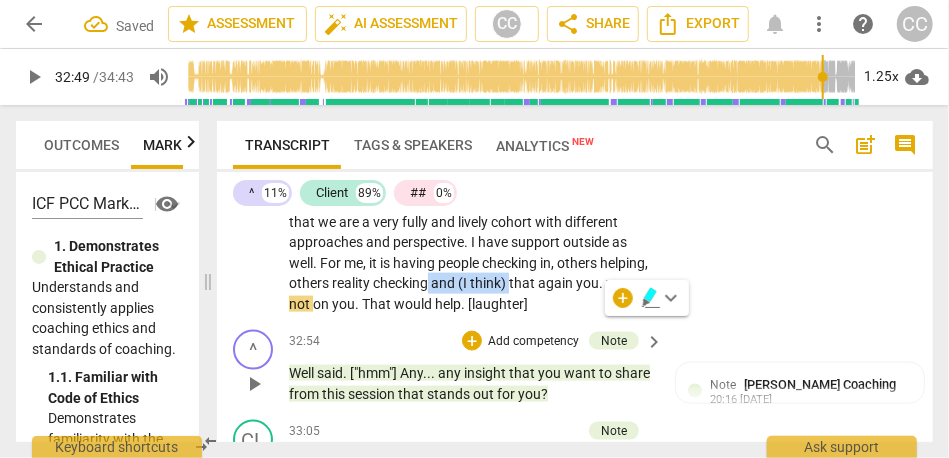 type 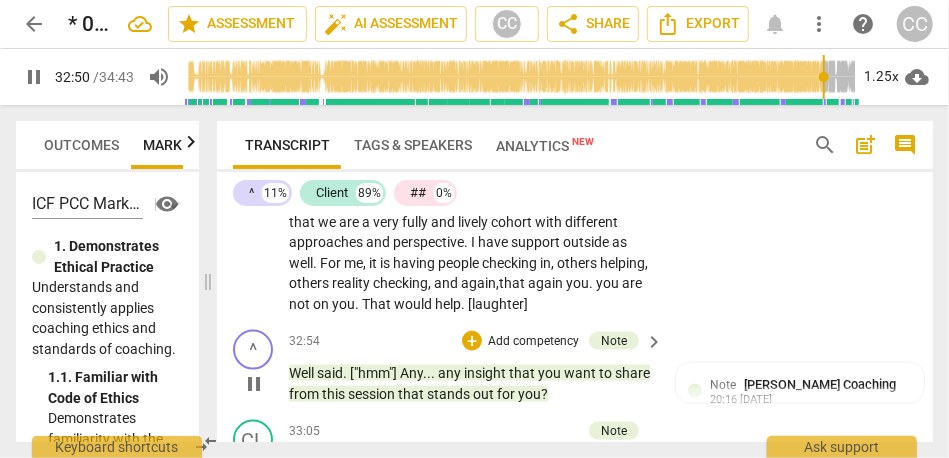 click on "that" at bounding box center [513, 283] 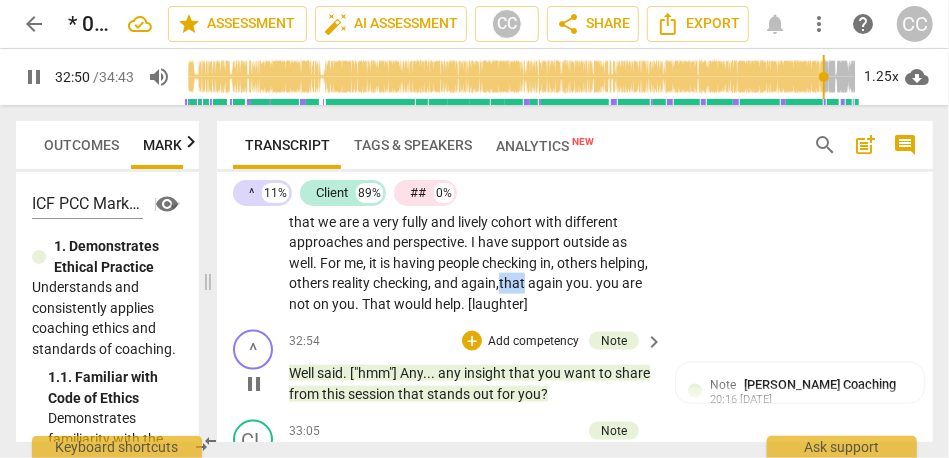 click on "that" at bounding box center (513, 283) 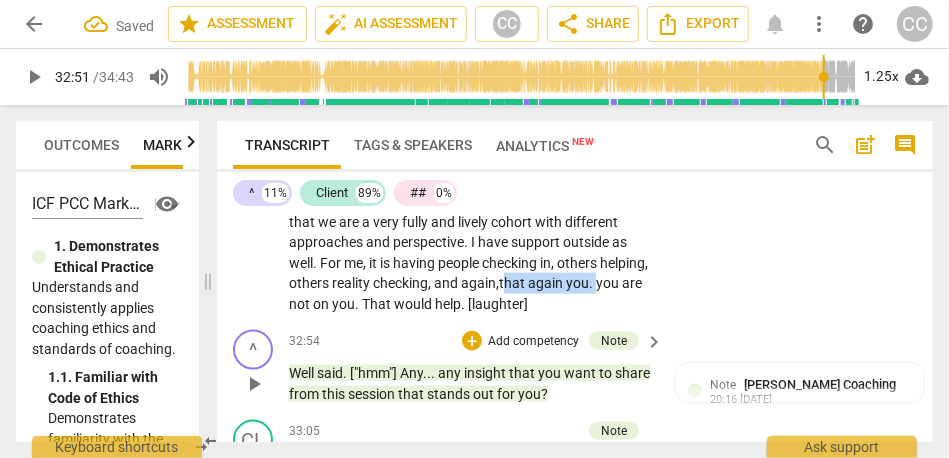 drag, startPoint x: 356, startPoint y: 347, endPoint x: 599, endPoint y: 319, distance: 244.60785 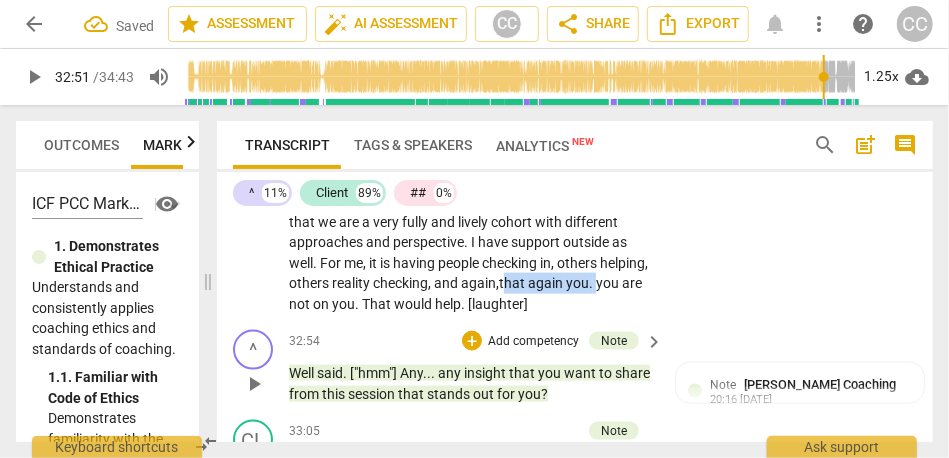 click on "Yes .   A   couple   of   [31:00   laughter]   peer   coaching   sessions .   [31:04   laughter]   You   are   officially   my   reality-check   coach . . .   {31:09   "hmm"}   in   the   nicest   way   because   it   is   really   good .   I   am   really   struggling   with   time   management .   {31:18   "hmm"}   It   is   very   good   to   have   a   place   where . . .   it   is   safe   to   say   that   I   have   not   thought   it   will   take   //   so   much   time ,   which   usually   is   not   really   easy   to   say .   {31:36   "hmm"}   You   don't   even   realize   it .   Comments   go   in   my   mind .   Then ,   it   is   really   good   to   have   someone   say :   "OK .   Practically ,   what   will   it   look   like ?   How   will   you   do   that ? "   Also ,   because   coaching   is   not   someone   is   telling   me   how   to   do   it ,   but   also ,   I   am   learning   about   myself ,   learning   new   strategies ,   and   owning   my   resources .   Again ,   back" at bounding box center [471, 109] 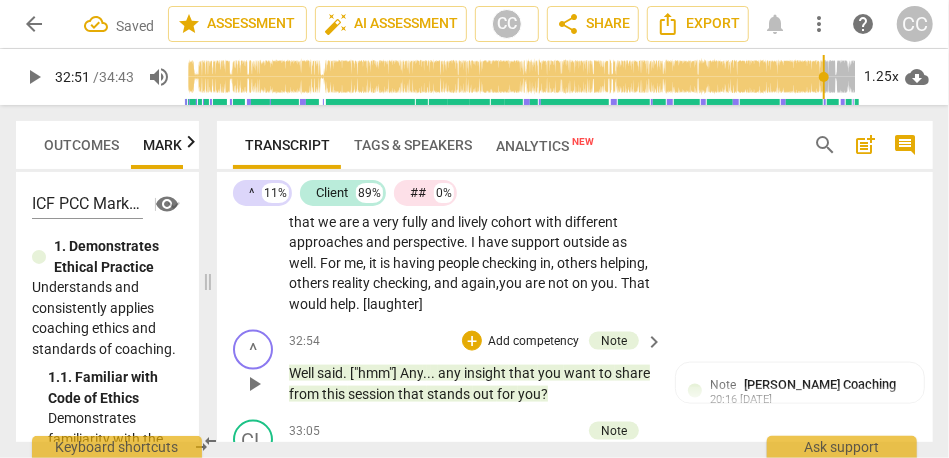 click on "not" at bounding box center [560, 283] 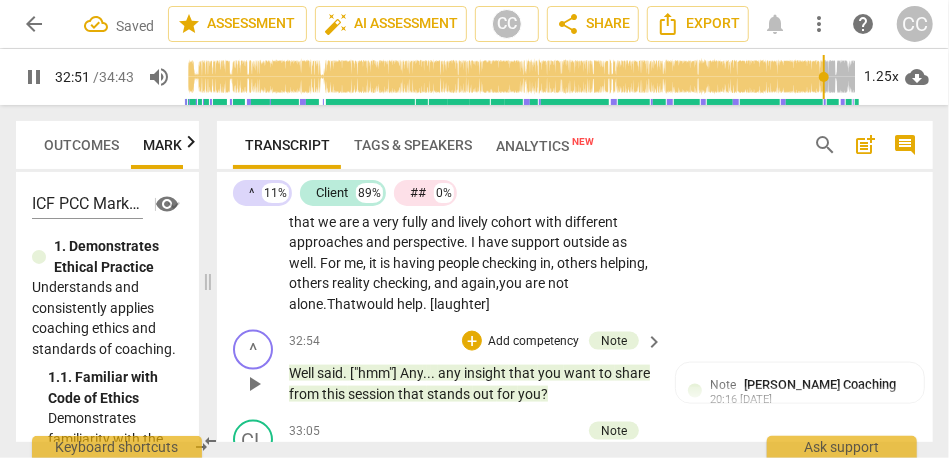 click on "in" at bounding box center [545, 263] 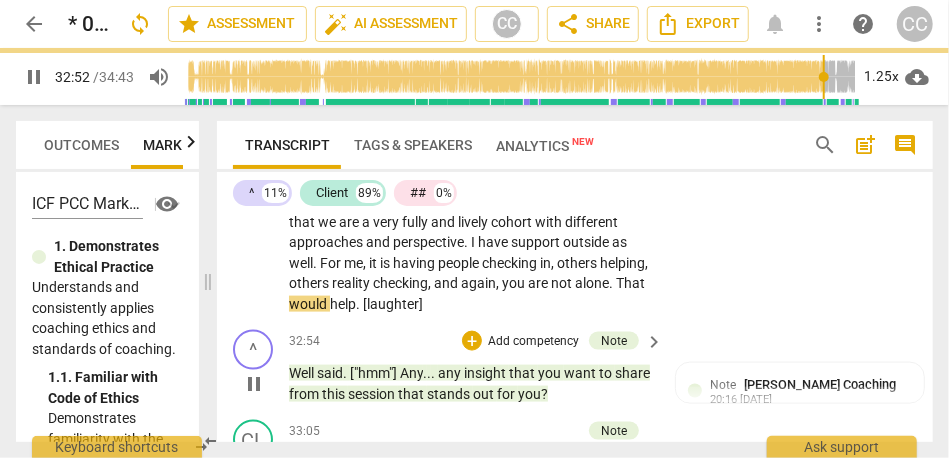 click on "CL play_arrow pause 30:58 + Add competency keyboard_arrow_right Yes .   A   couple   of   [31:00   laughter]   peer   coaching   sessions .   [31:04   laughter]   You   are   officially   my   reality-check   coach . . .   {31:09   "hmm"}   in   the   nicest   way   because   it   is   really   good .   I   am   really   struggling   with   time   management .   {31:18   "hmm"}   It   is   very   good   to   have   a   place   where . . .   it   is   safe   to   say   that   I   have   not   thought   it   will   take   //   so   much   time ,   which   usually   is   not   really   easy   to   say .   {31:36   "hmm"}   You   don't   even   realize   it .   Comments   go   in   my   mind .   Then ,   it   is   really   good   to   have   someone   say :   "OK .   Practically ,   what   will   it   look   like ?   How   will   you   do   that ? "   Also ,   because   coaching   is   not   someone   is   telling   me   how   to   do   it ,   but   also ,   I   am   learning   about   myself ,   learning   new" at bounding box center [575, 92] 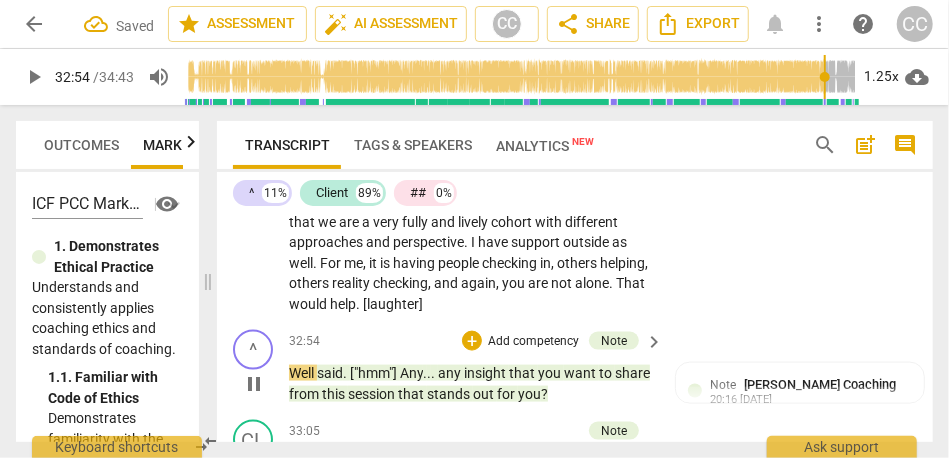 click on "[laughter]" at bounding box center (393, 304) 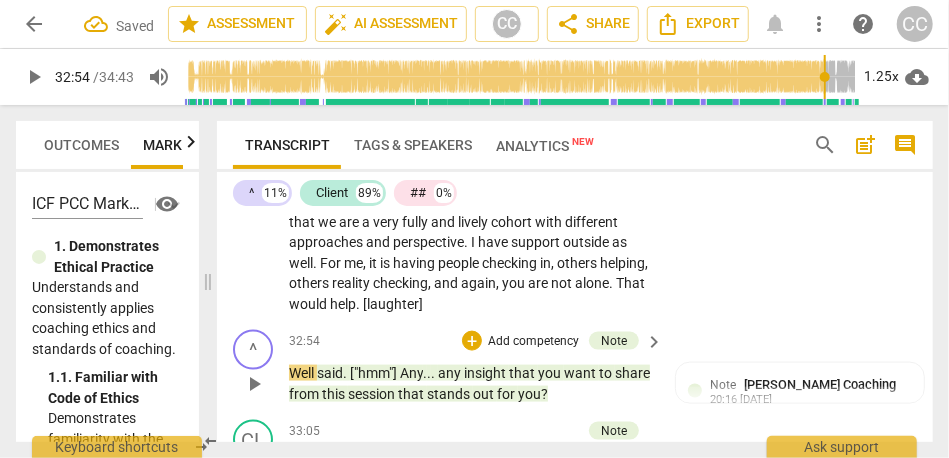 type 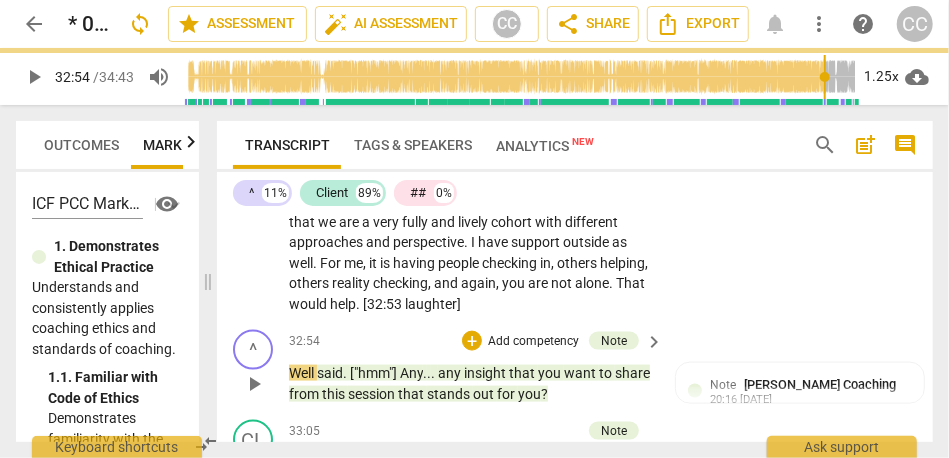 click on "CL play_arrow pause 30:58 + Add competency keyboard_arrow_right Yes .   A   couple   of   [31:00   laughter]   peer   coaching   sessions .   [31:04   laughter]   You   are   officially   my   reality-check   coach . . .   {31:09   "hmm"}   in   the   nicest   way   because   it   is   really   good .   I   am   really   struggling   with   time   management .   {31:18   "hmm"}   It   is   very   good   to   have   a   place   where . . .   it   is   safe   to   say   that   I   have   not   thought   it   will   take   //   so   much   time ,   which   usually   is   not   really   easy   to   say .   {31:36   "hmm"}   You   don't   even   realize   it .   Comments   go   in   my   mind .   Then ,   it   is   really   good   to   have   someone   say :   "OK .   Practically ,   what   will   it   look   like ?   How   will   you   do   that ? "   Also ,   because   coaching   is   not   someone   is   telling   me   how   to   do   it ,   but   also ,   I   am   learning   about   myself ,   learning   new" at bounding box center [575, 92] 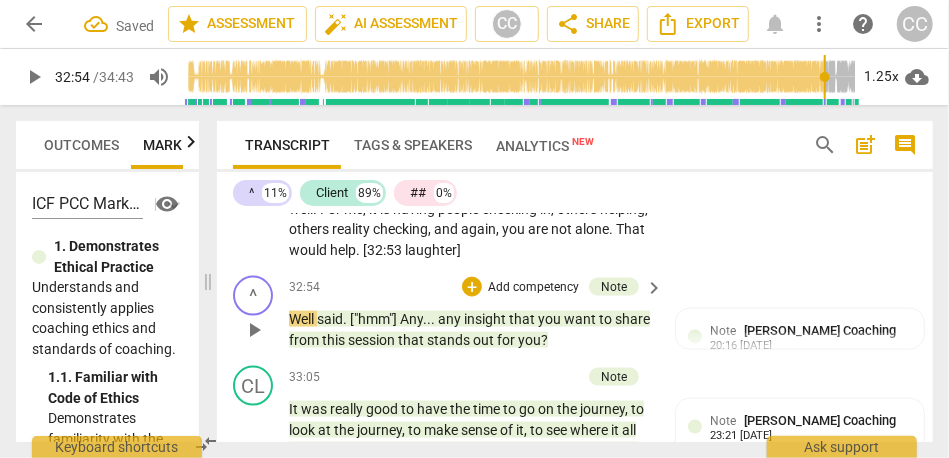 scroll, scrollTop: 9666, scrollLeft: 0, axis: vertical 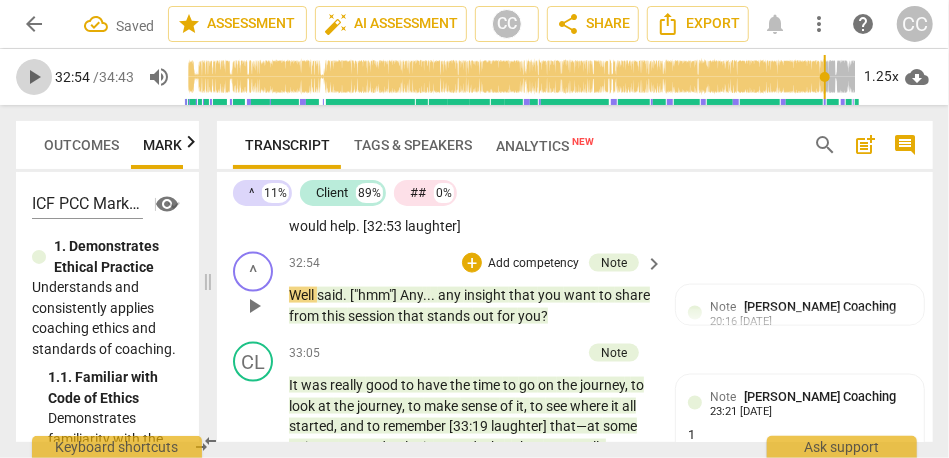 click on "play_arrow" at bounding box center (34, 77) 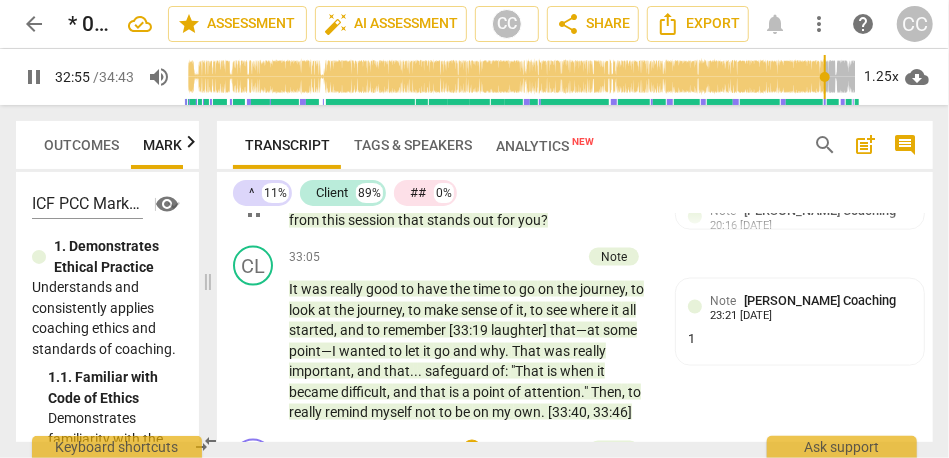 scroll, scrollTop: 9762, scrollLeft: 0, axis: vertical 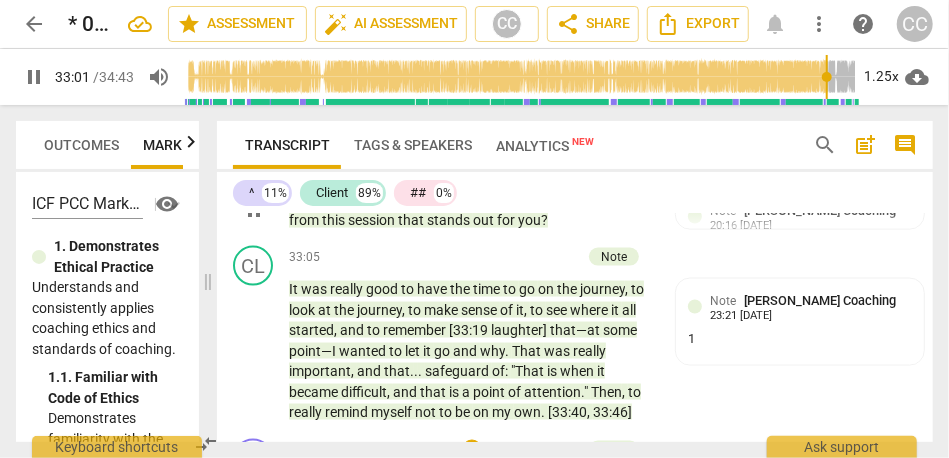 click on "pause" at bounding box center [254, 210] 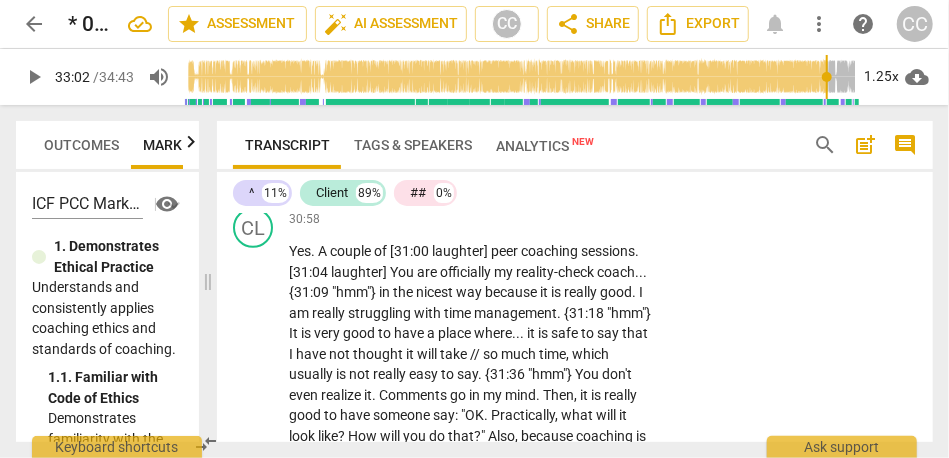 scroll, scrollTop: 9246, scrollLeft: 0, axis: vertical 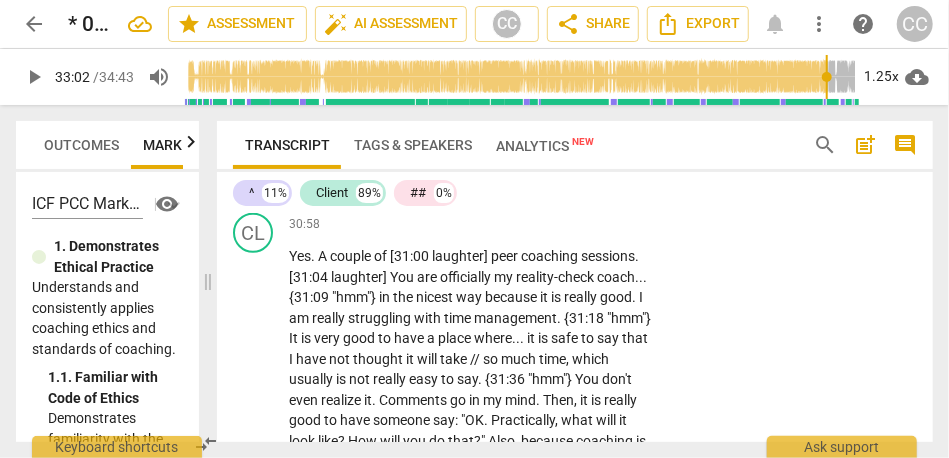 click on "Add competency" at bounding box center [591, 225] 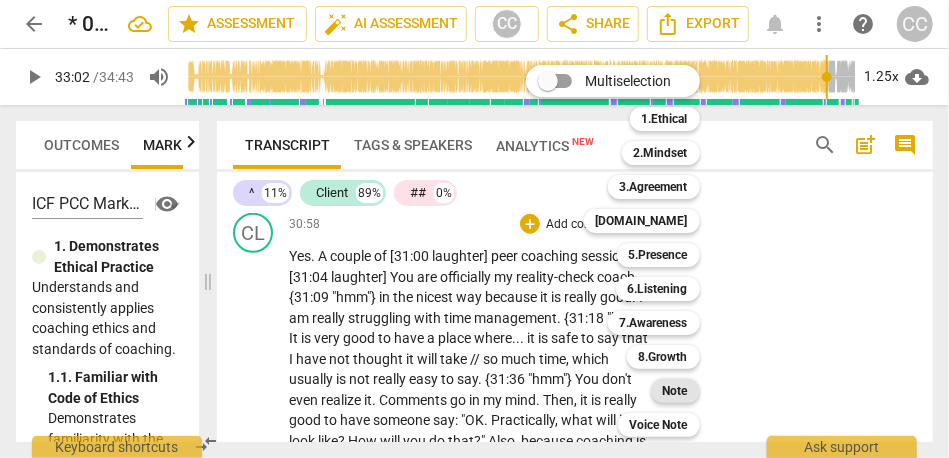 click on "Note" at bounding box center (675, 391) 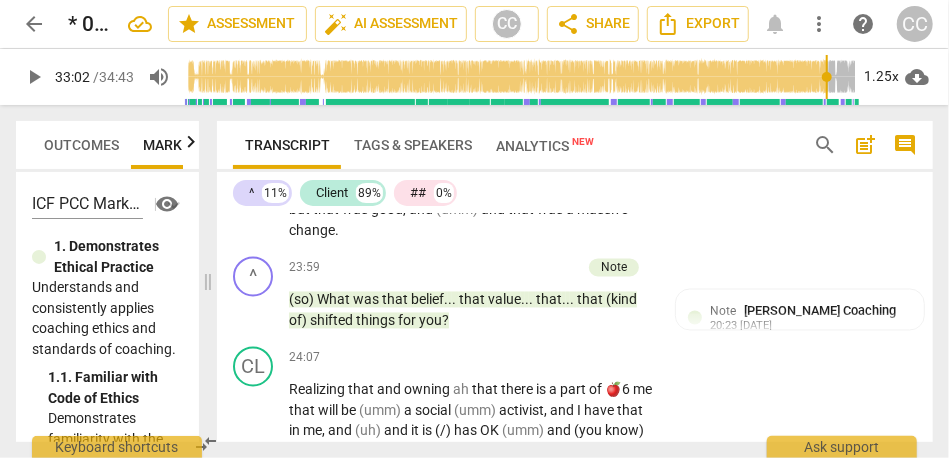 scroll, scrollTop: 7202, scrollLeft: 0, axis: vertical 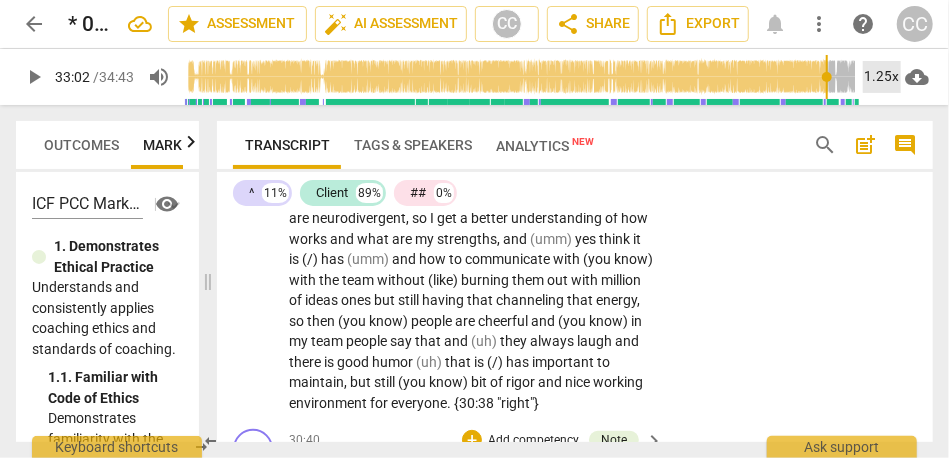 click on "1.25x" at bounding box center (882, 77) 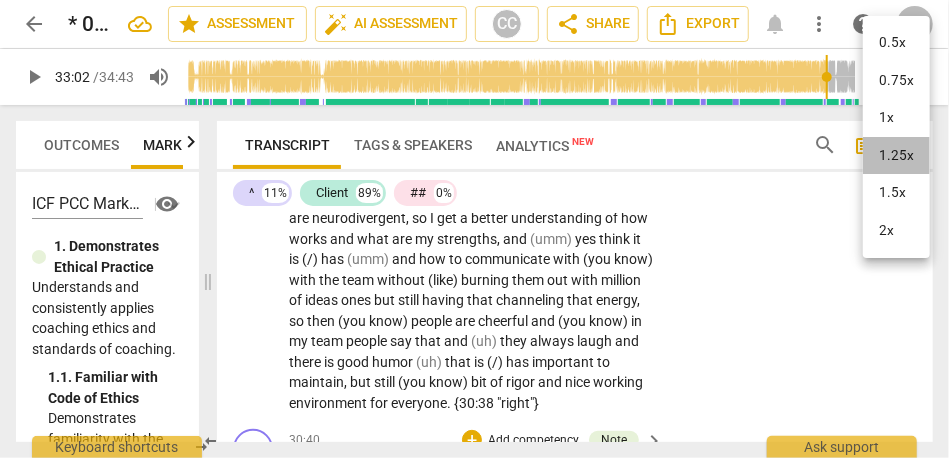 click on "1.25x" at bounding box center [896, 156] 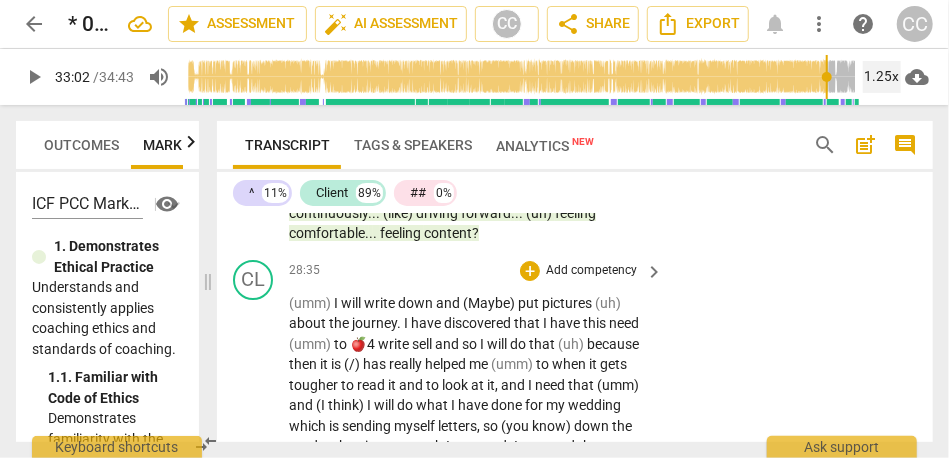 scroll, scrollTop: 8499, scrollLeft: 0, axis: vertical 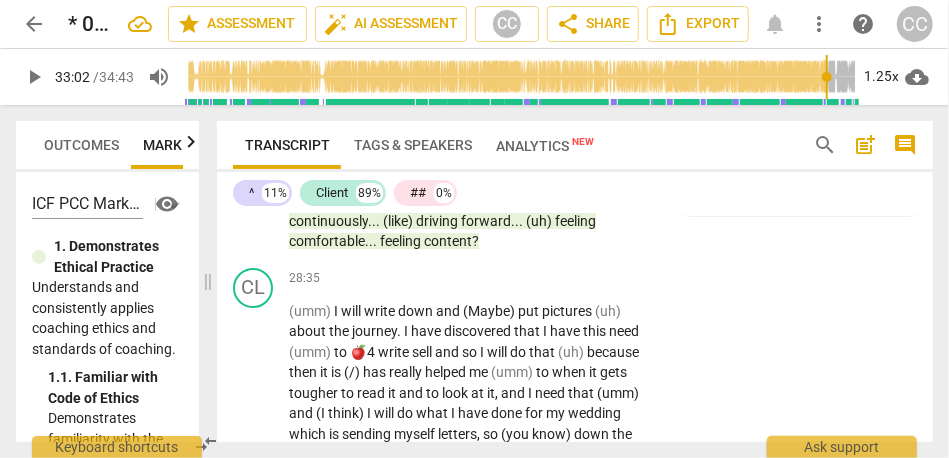 click on "content" at bounding box center [448, 241] 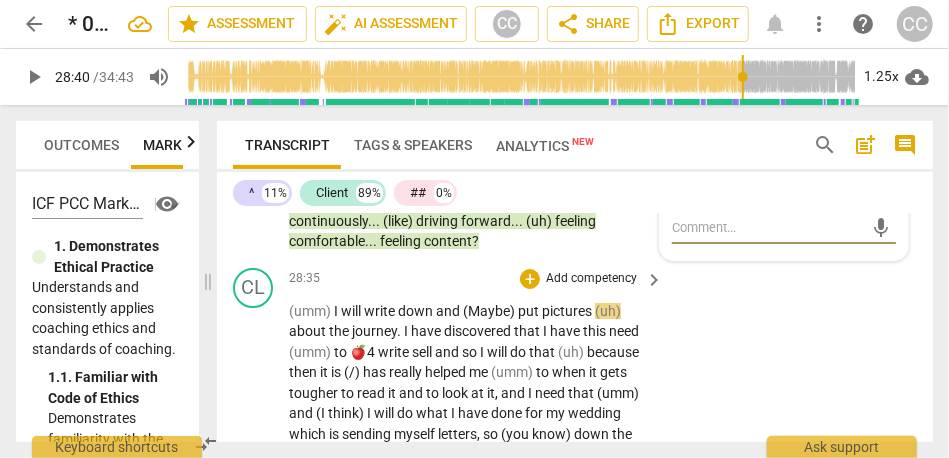 type on "1721" 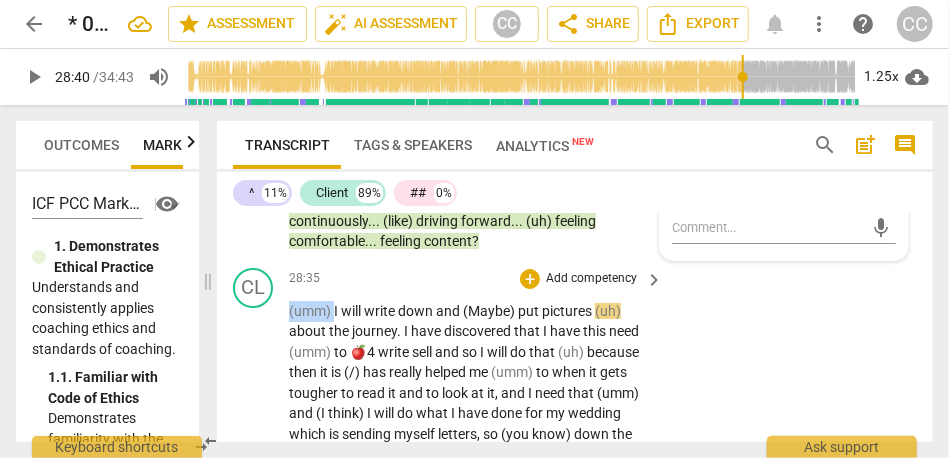 drag, startPoint x: 334, startPoint y: 352, endPoint x: 253, endPoint y: 353, distance: 81.00617 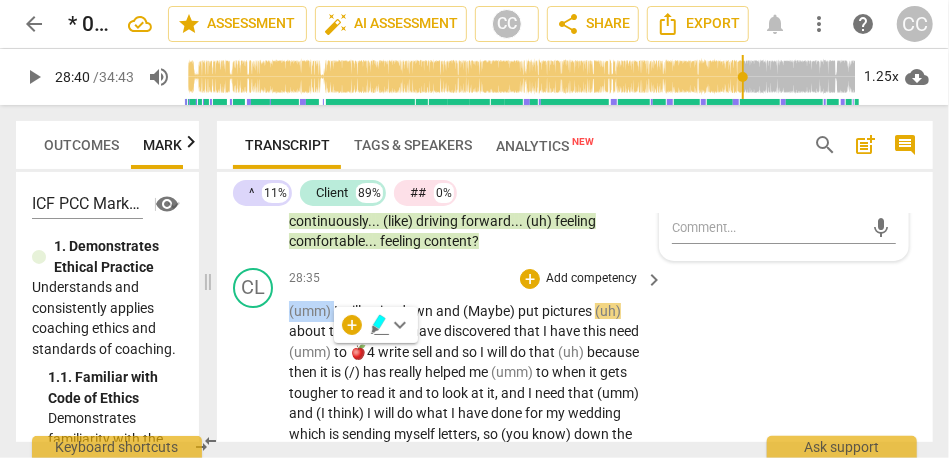type 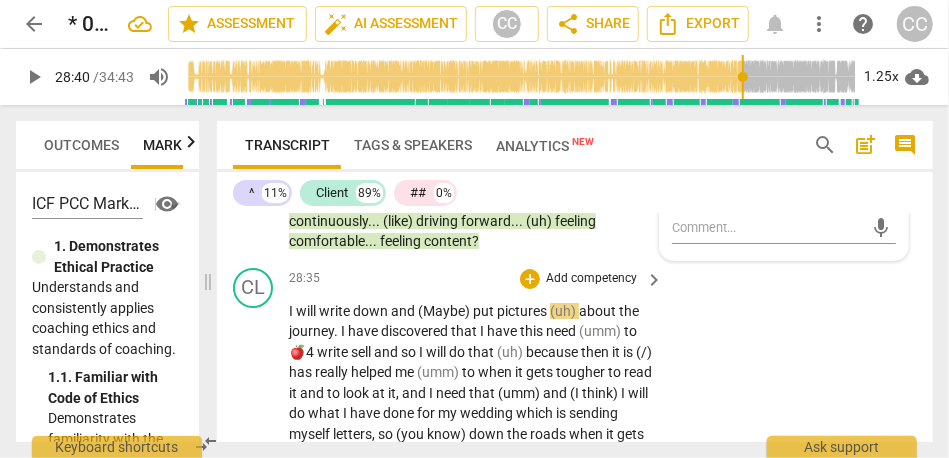 click on "will" at bounding box center [307, 311] 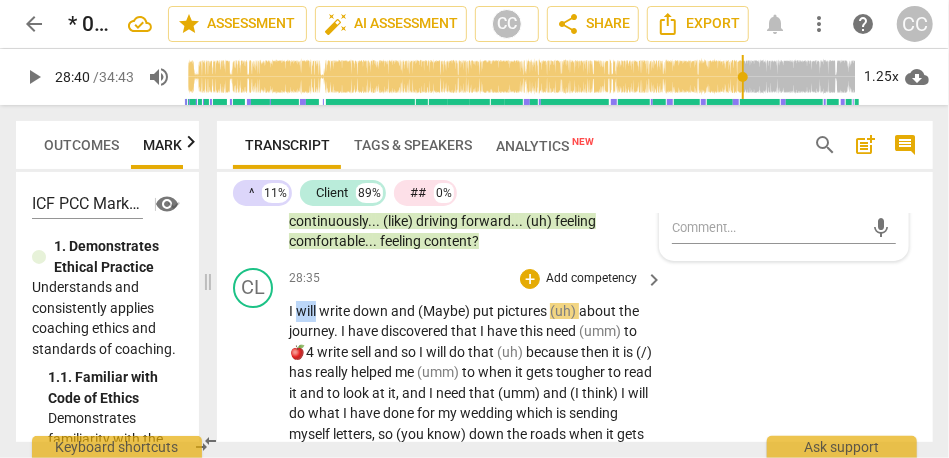 click on "will" at bounding box center [307, 311] 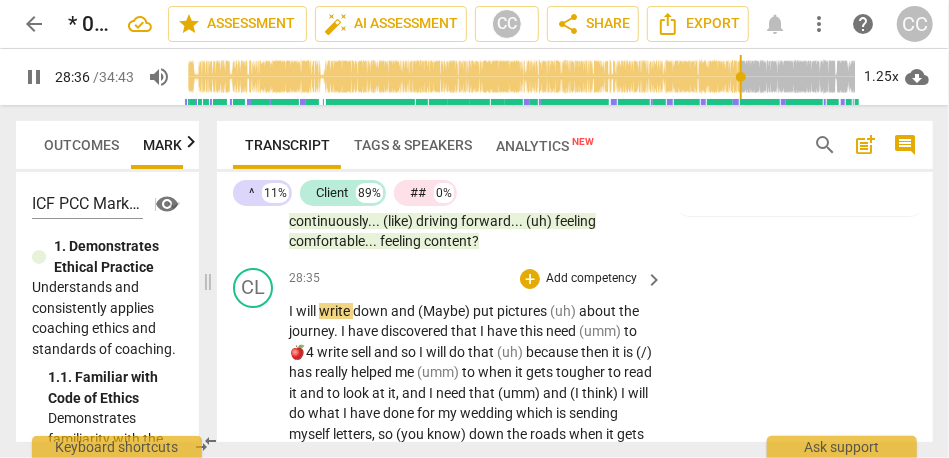 click on "write" at bounding box center (336, 311) 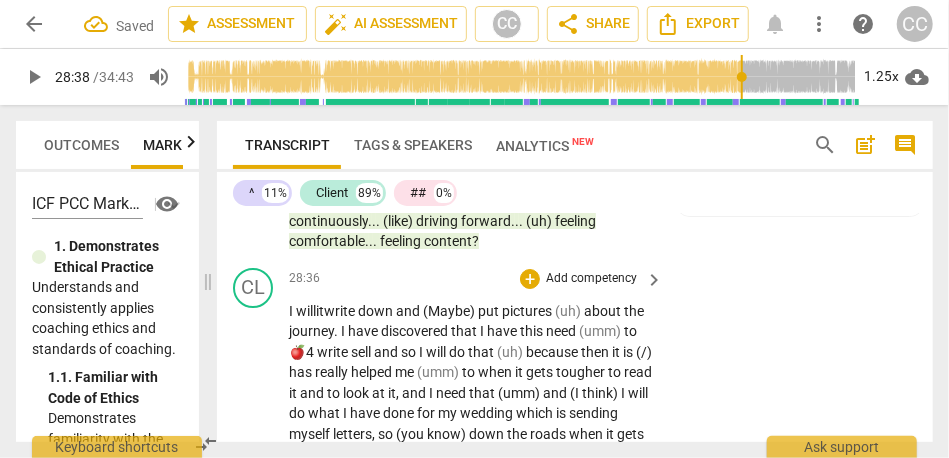 click on "and" at bounding box center [409, 311] 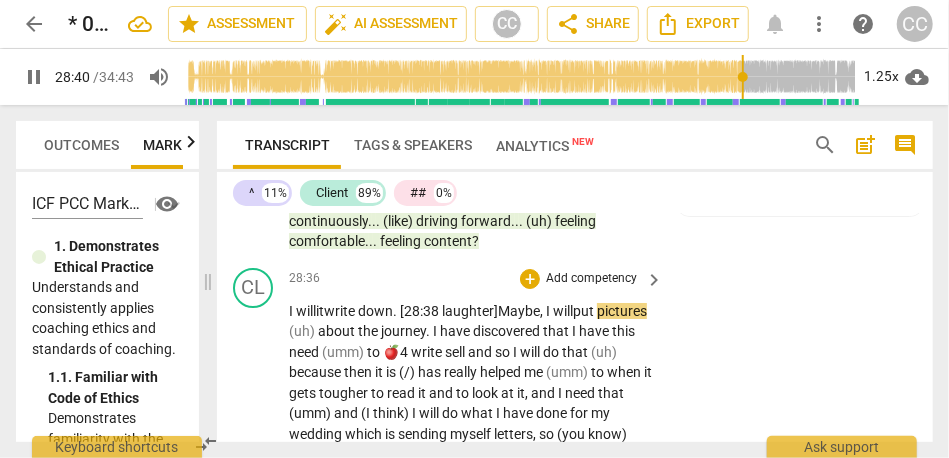 click on "about" at bounding box center [338, 331] 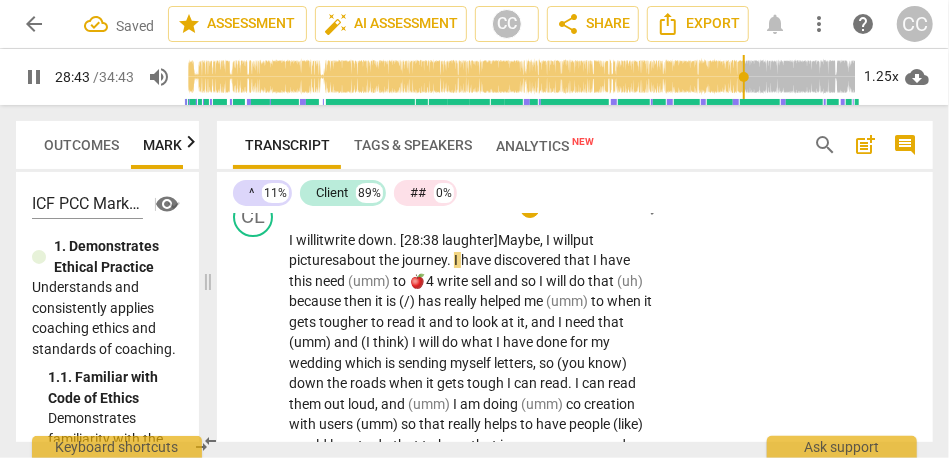 scroll, scrollTop: 8575, scrollLeft: 0, axis: vertical 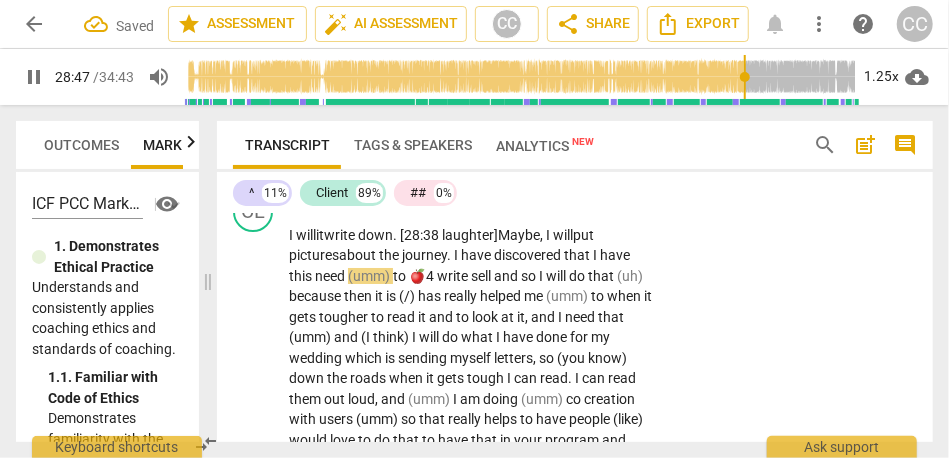 click on "write" at bounding box center [454, 276] 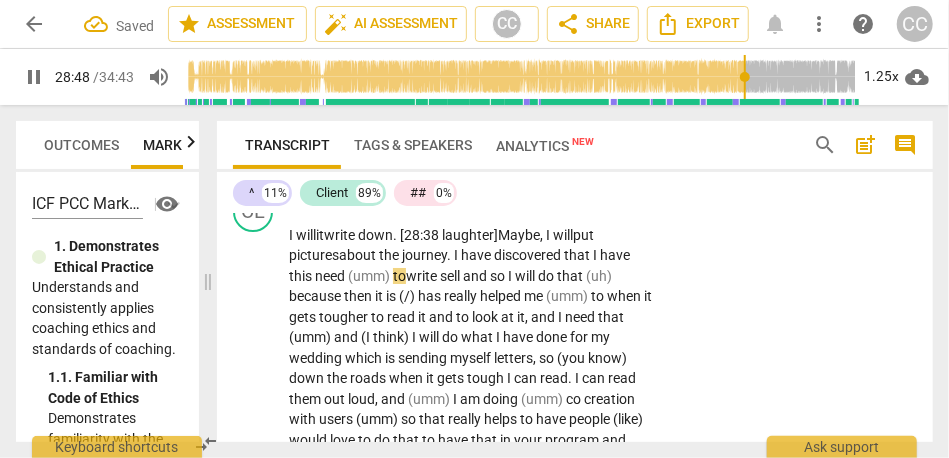 click on "(umm)" at bounding box center [370, 276] 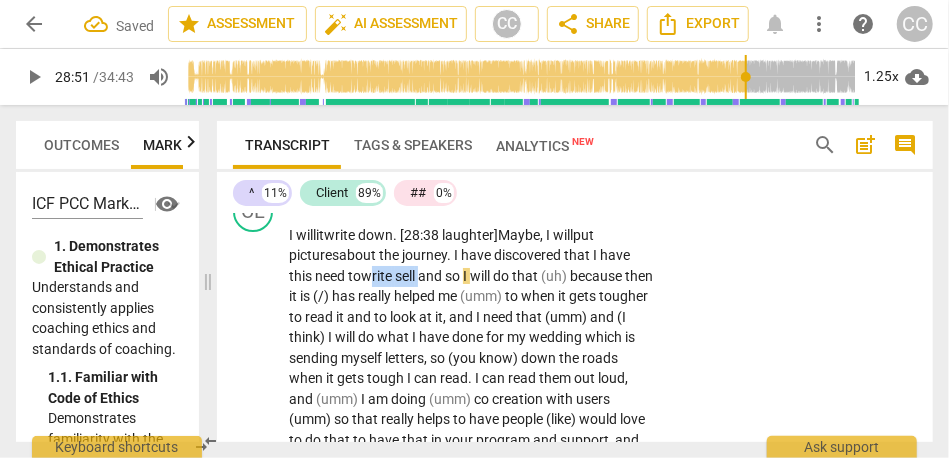 drag, startPoint x: 425, startPoint y: 317, endPoint x: 378, endPoint y: 317, distance: 47 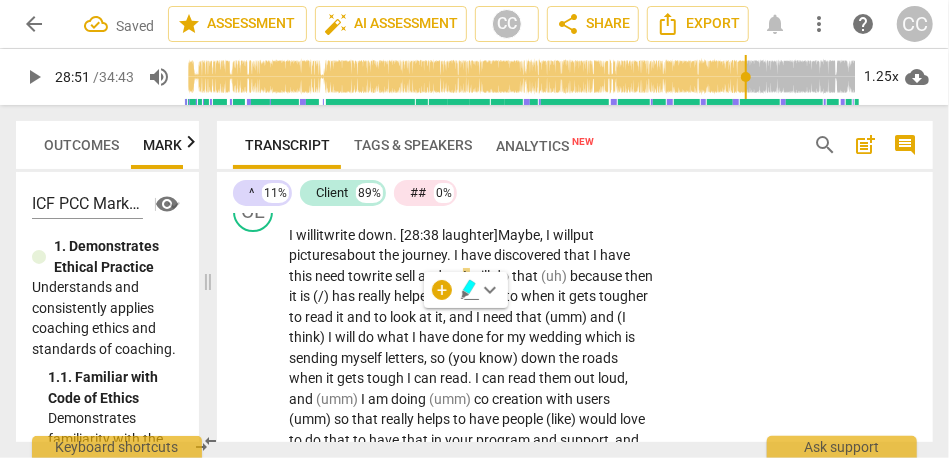 click on "write" at bounding box center [378, 276] 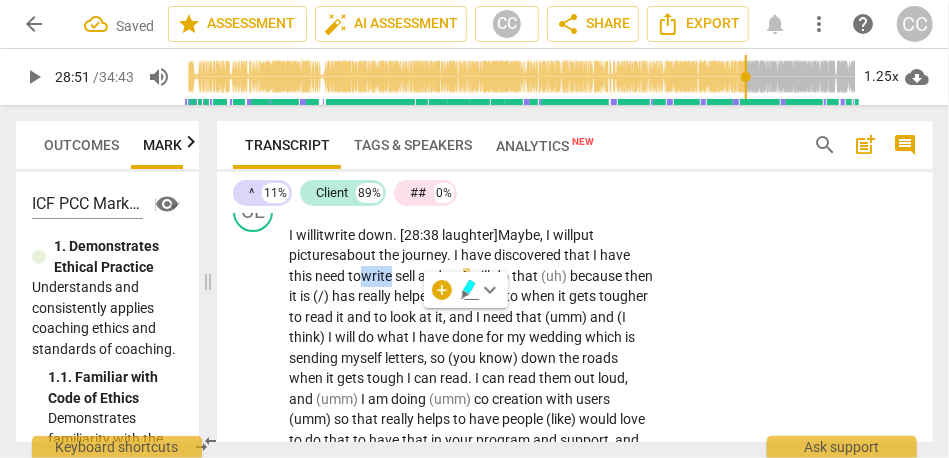 click on "write" at bounding box center (378, 276) 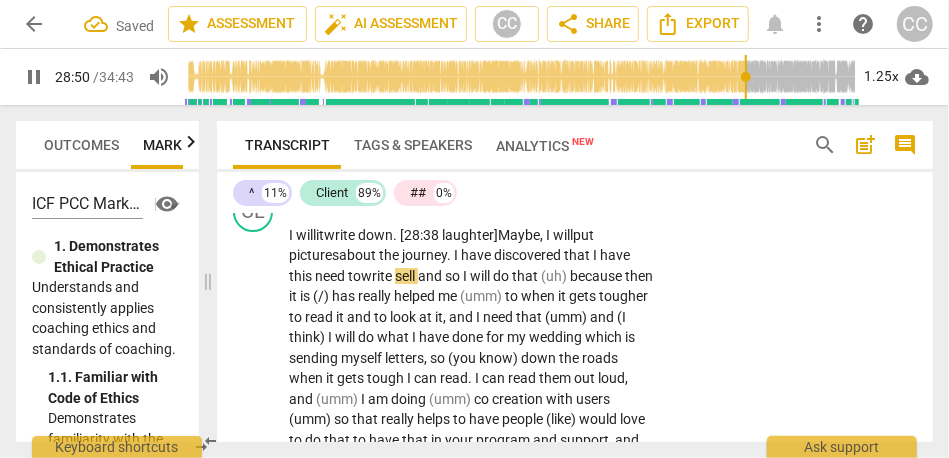 click on "sell" at bounding box center (406, 276) 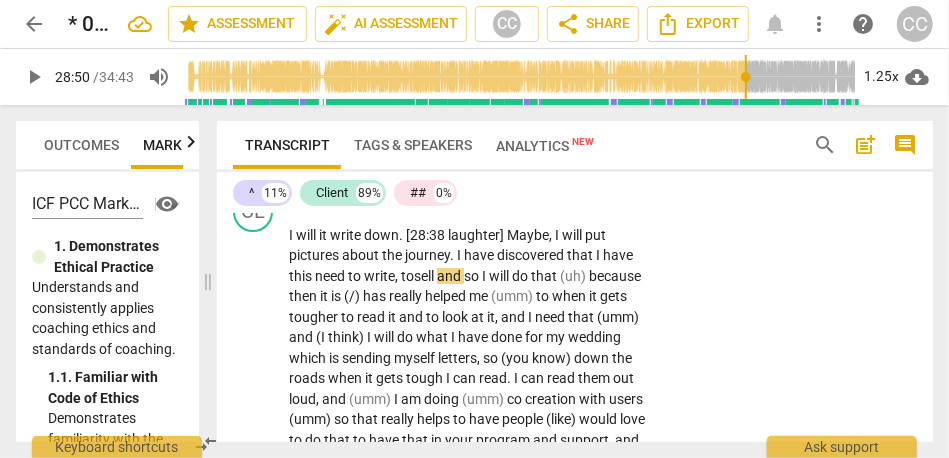 click on "," at bounding box center [398, 276] 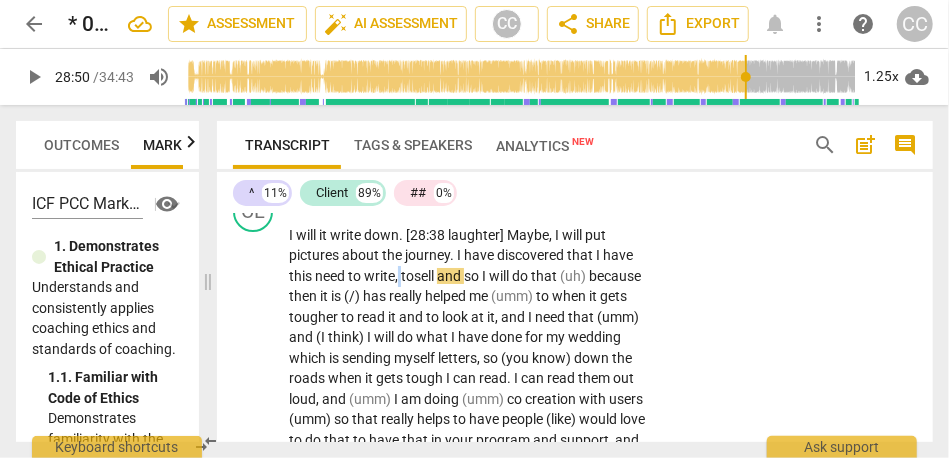 click on "," at bounding box center (398, 276) 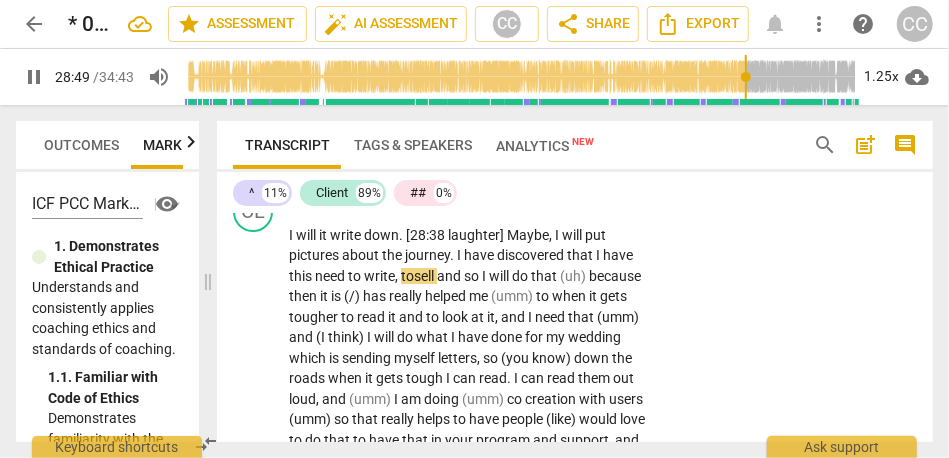 click on "tosell" at bounding box center [419, 276] 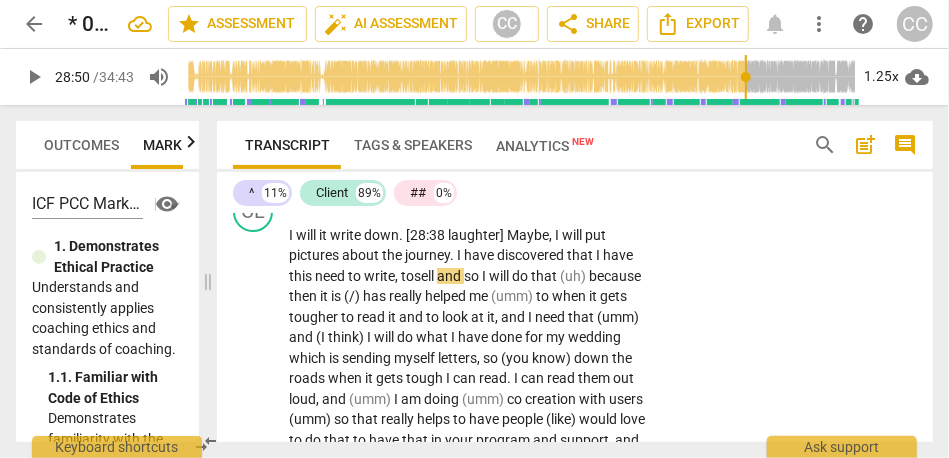 type on "1730" 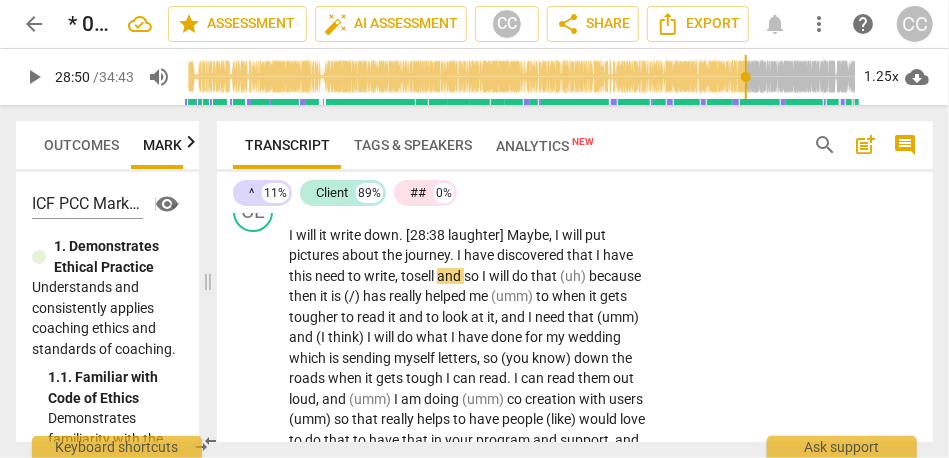 type 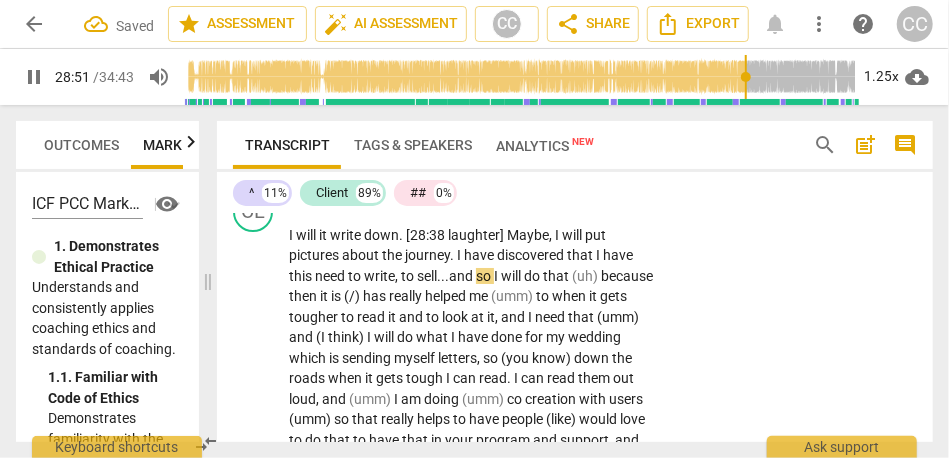click on "I" at bounding box center [497, 276] 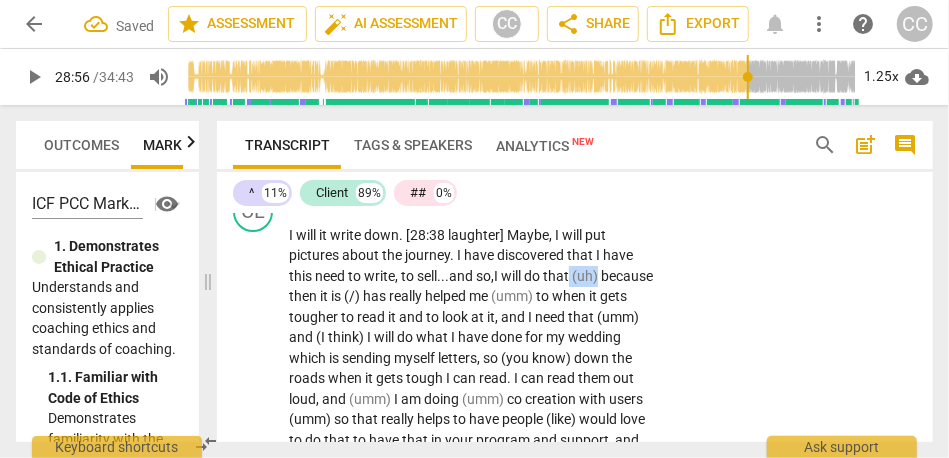 drag, startPoint x: 576, startPoint y: 318, endPoint x: 622, endPoint y: 318, distance: 46 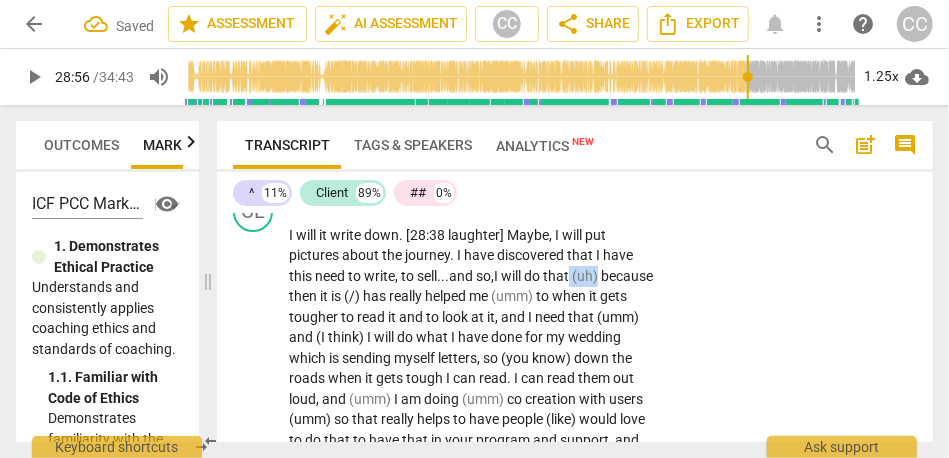 click on "I   will   it   write   down .   [28:38   laughter]   [PERSON_NAME] ,   I   will   put   pictures   about   the   journey .   I   have   discovered   that   I   have   this   need   to   write ,   to sell...  and   so,  I   will   do   that   (uh)   because   then   it   is   (/)   has   really   helped   me   (umm)   to   when   it   gets   tougher   to   read   it   and   to   look   at   it ,   and   I   need   that   (umm)   and   (I   think)   I   will   do   what   I   have   done   for   my   wedding   which   is   sending   myself   letters ,   so   (you   know)   down   the   roads   when   it   gets   tough   I   can   read .   I   can   read   them   out   loud ,   and   (umm)   I   am   doing   (umm)   co   creation   with   users   (umm)   so   that   really   helps   to   have   people   (like)   would   love   to   do   that   to   have   that   in   your   program   and   support ,   and   so   that   will   be   good ,   and   also   to   have   clear   idea   of   business   model   that   I   can" at bounding box center (471, 481) 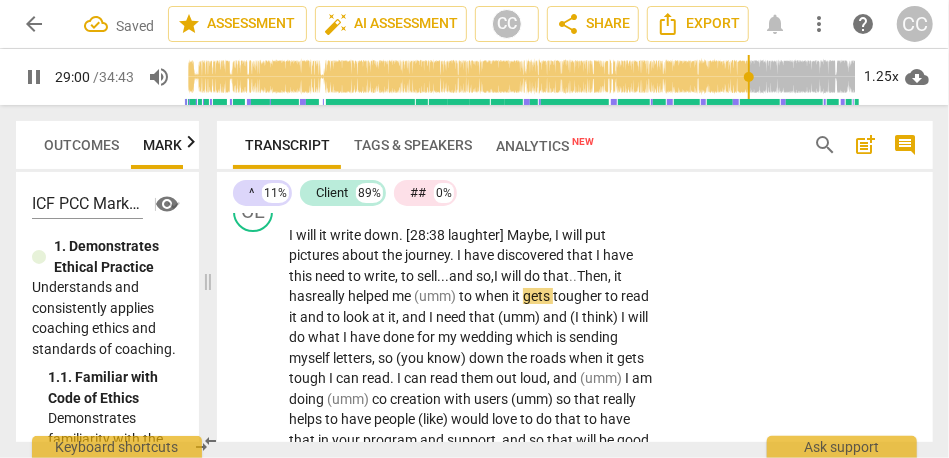 click on "to" at bounding box center [467, 296] 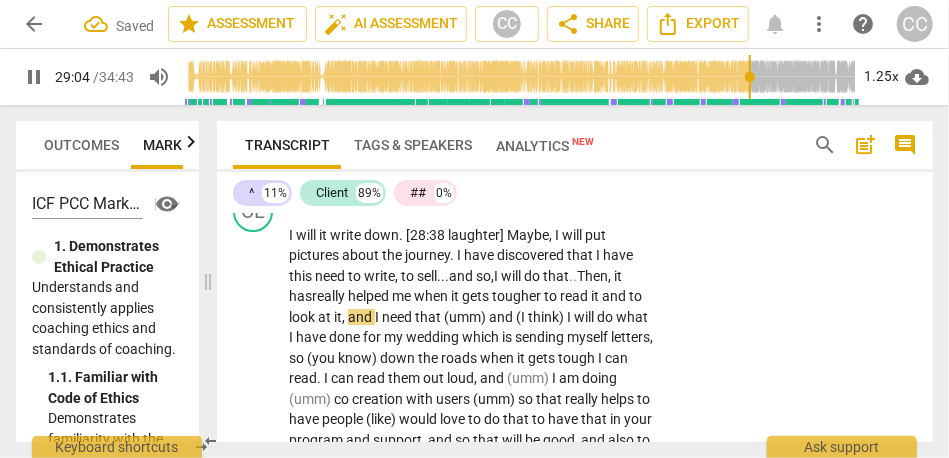 click on "and" at bounding box center (361, 317) 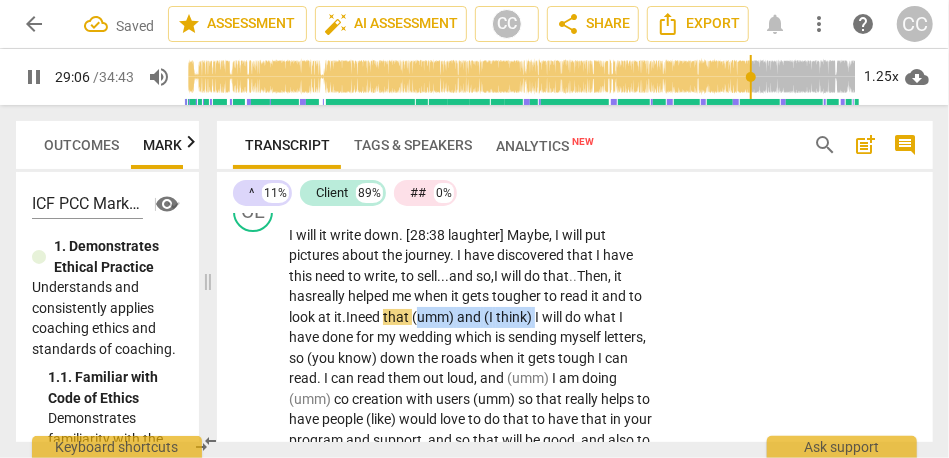 drag, startPoint x: 541, startPoint y: 356, endPoint x: 420, endPoint y: 356, distance: 121 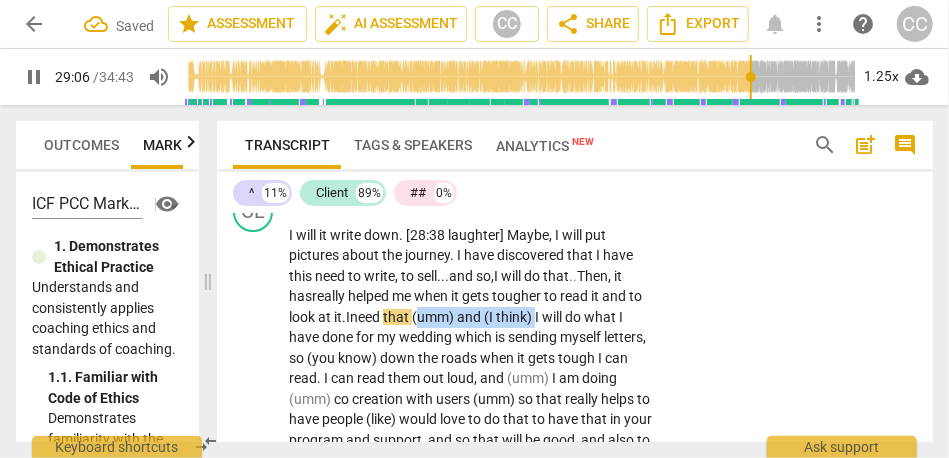 click on "I   will   it   write   down .   [28:38   laughter]   [PERSON_NAME] ,   I   will   put   pictures   about   the   journey .   I   have   discovered   that   I   have   this   need   to   write ,   to sell...  and   so,  I   will   do   that ..  Then, it has  really   helped   me   when   it   gets   tougher   to   read   it   and   to   look   at   it.  I  need   that   (umm)   and   (I   think)   I   will   do   what   I   have   done   for   my   wedding   which   is   sending   myself   letters ,   so   (you   know)   down   the   roads   when   it   gets   tough   I   can   read .   I   can   read   them   out   loud ,   and   (umm)   I   am   doing   (umm)   co   creation   with   users   (umm)   so   that   really   helps   to   have   people   (like)   would   love   to   do   that   to   have   that   in   your   program   and   support ,   and   so   that   will   be   good ,   and   also   to   have   clear   idea   of   business   model   that   I   can   communicate   (umm)   and   I   am   sure" at bounding box center (471, 481) 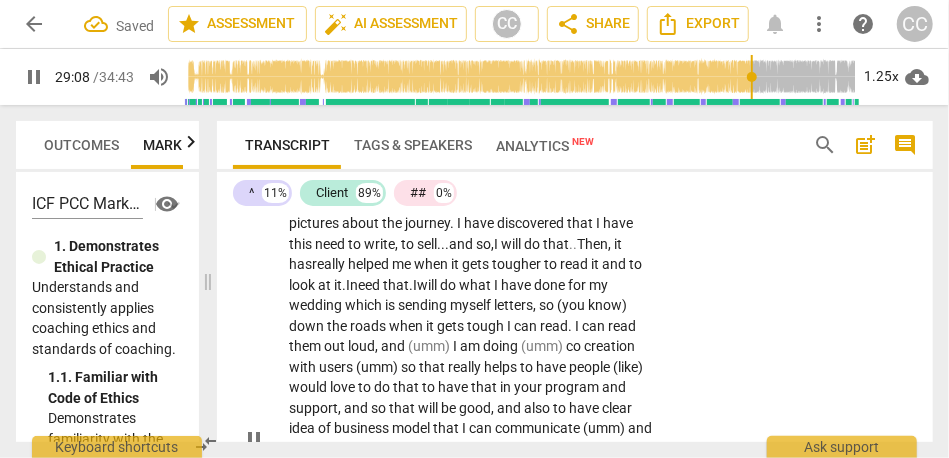 scroll, scrollTop: 8631, scrollLeft: 0, axis: vertical 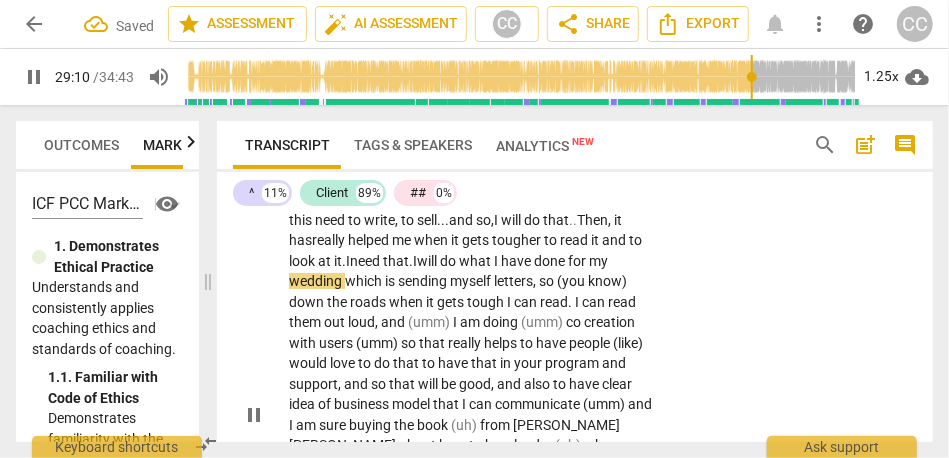 click on "I   will   it   write   down .   [28:38   laughter]   [PERSON_NAME] ,   I   will   put   pictures   about   the   journey .   I   have   discovered   that   I   have   this   need   to   write ,   to sell...  and   so,  I   will   do   that ..  Then, it has  really   helped   me   when   it   gets   tougher   to   read   it   and   to   look   at   it.  I  need   that.  I  will   do   what   I   have   done   for   my   wedding   which   is   sending   myself   letters ,   so   (you   know)   down   the   roads   when   it   gets   tough   I   can   read .   I   can   read   them   out   loud ,   and   (umm)   I   am   doing   (umm)   co   creation   with   users   (umm)   so   that   really   helps   to   have   people   (like)   would   love   to   do   that   to   have   that   in   your   program   and   support ,   and   so   that   will   be   good ,   and   also   to   have   clear   idea   of   business   model   that   I   can   communicate   (umm)   and   I   am   sure   buying   the   book   (uh)" at bounding box center (471, 415) 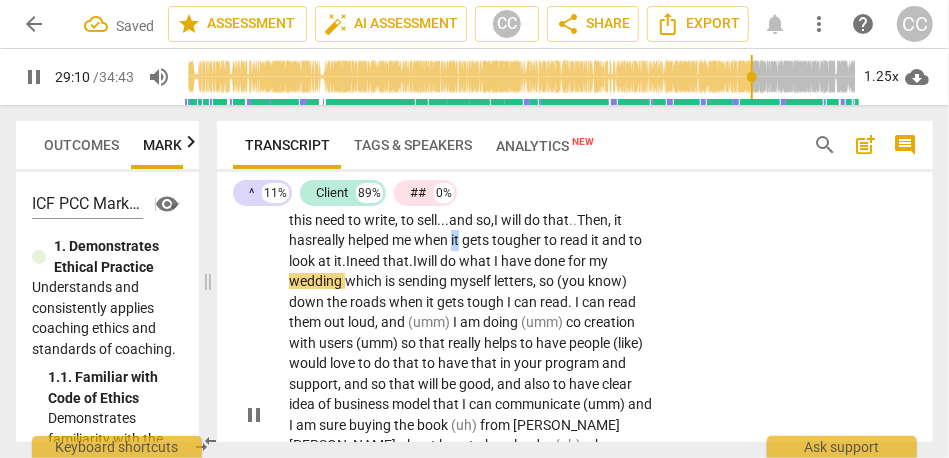click on "I   will   it   write   down .   [28:38   laughter]   [PERSON_NAME] ,   I   will   put   pictures   about   the   journey .   I   have   discovered   that   I   have   this   need   to   write ,   to sell...  and   so,  I   will   do   that ..  Then, it has  really   helped   me   when   it   gets   tougher   to   read   it   and   to   look   at   it.  I  need   that.  I  will   do   what   I   have   done   for   my   wedding   which   is   sending   myself   letters ,   so   (you   know)   down   the   roads   when   it   gets   tough   I   can   read .   I   can   read   them   out   loud ,   and   (umm)   I   am   doing   (umm)   co   creation   with   users   (umm)   so   that   really   helps   to   have   people   (like)   would   love   to   do   that   to   have   that   in   your   program   and   support ,   and   so   that   will   be   good ,   and   also   to   have   clear   idea   of   business   model   that   I   can   communicate   (umm)   and   I   am   sure   buying   the   book   (uh)" at bounding box center (471, 415) 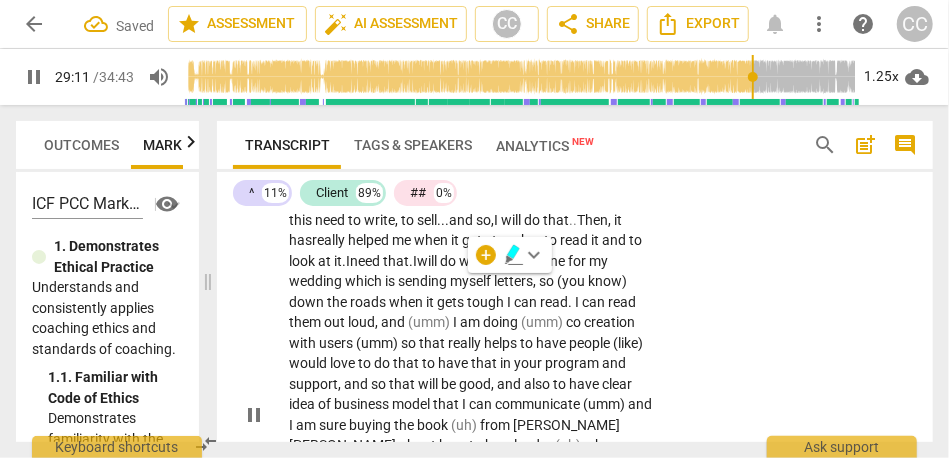 click on "do" at bounding box center [449, 261] 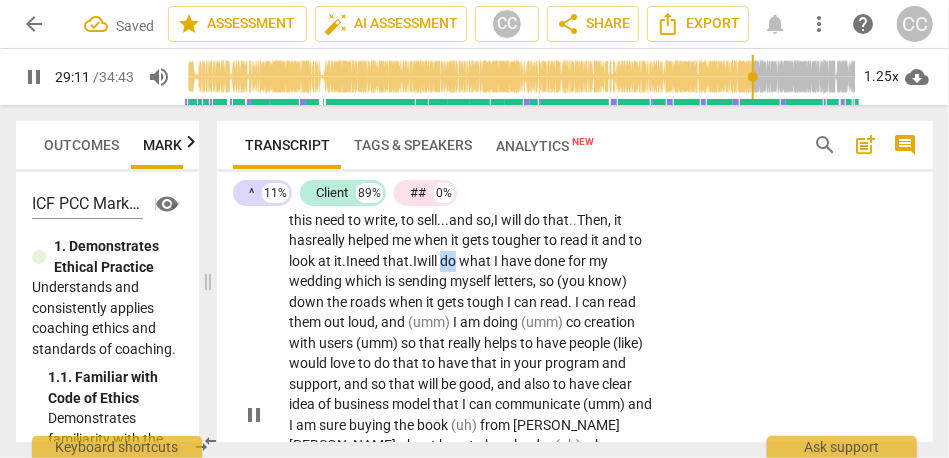 click on "do" at bounding box center [449, 261] 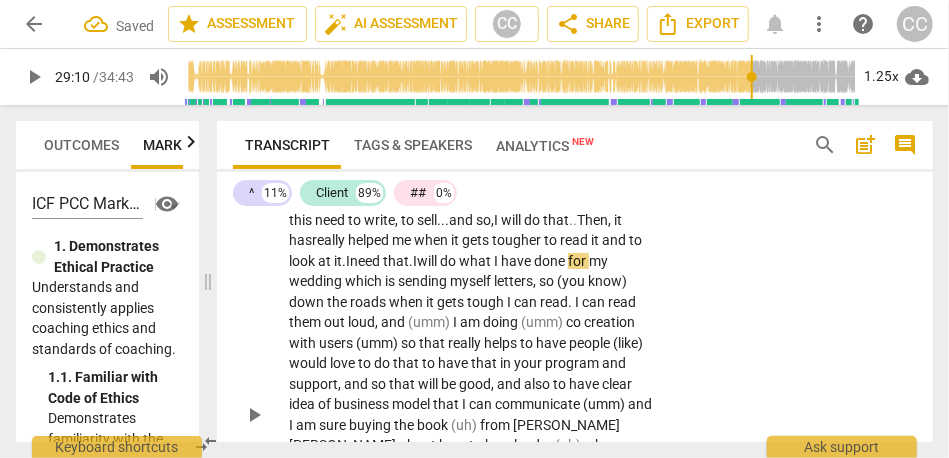 click on "done" at bounding box center (551, 261) 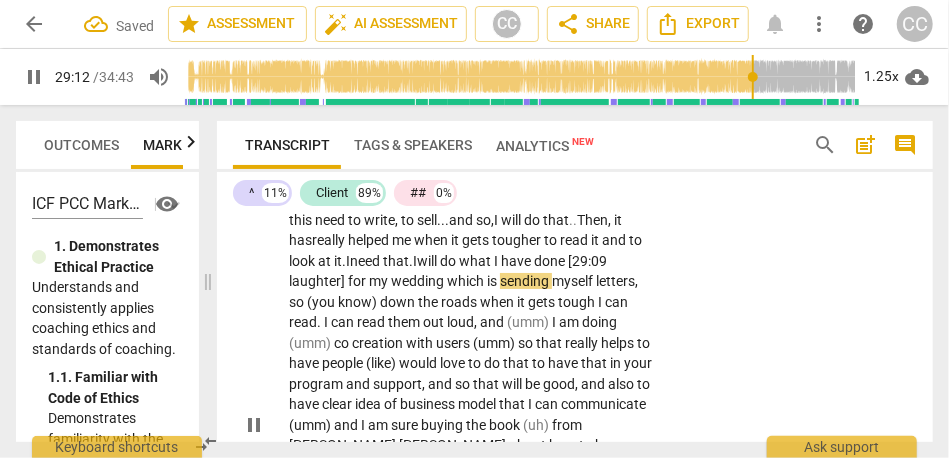 scroll, scrollTop: 8638, scrollLeft: 0, axis: vertical 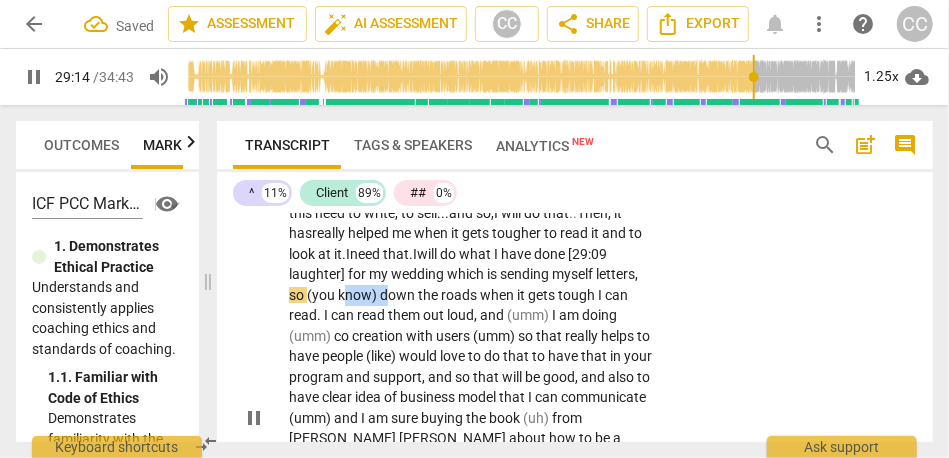 type on "1755" 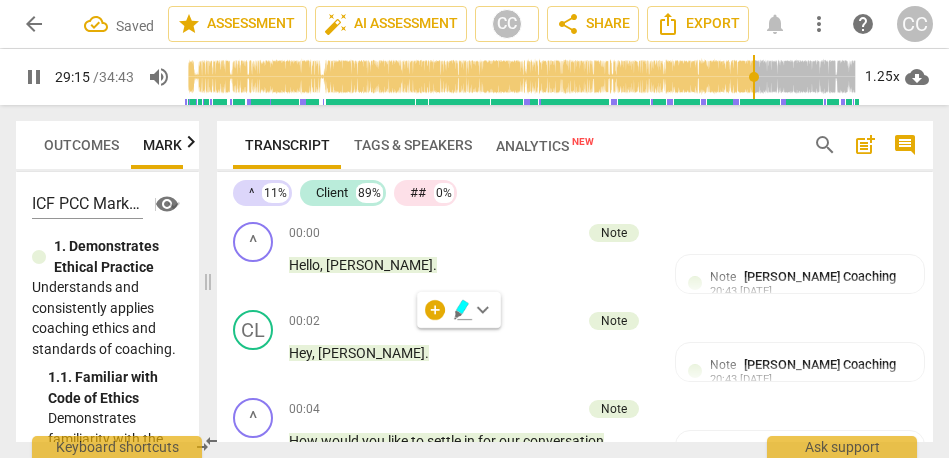 type on "1756" 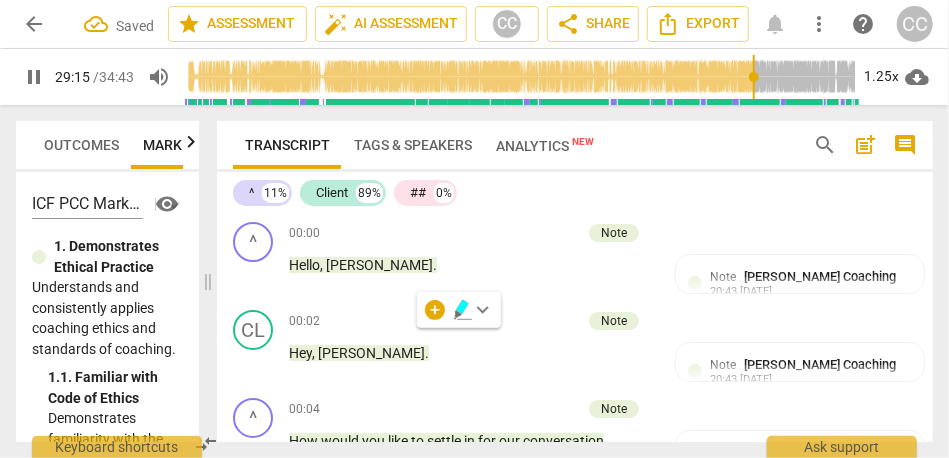 type 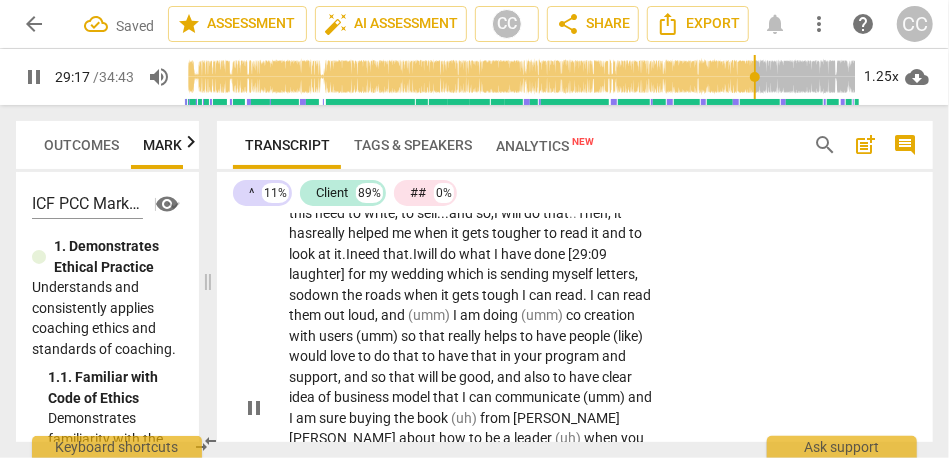 click on "when" at bounding box center [422, 295] 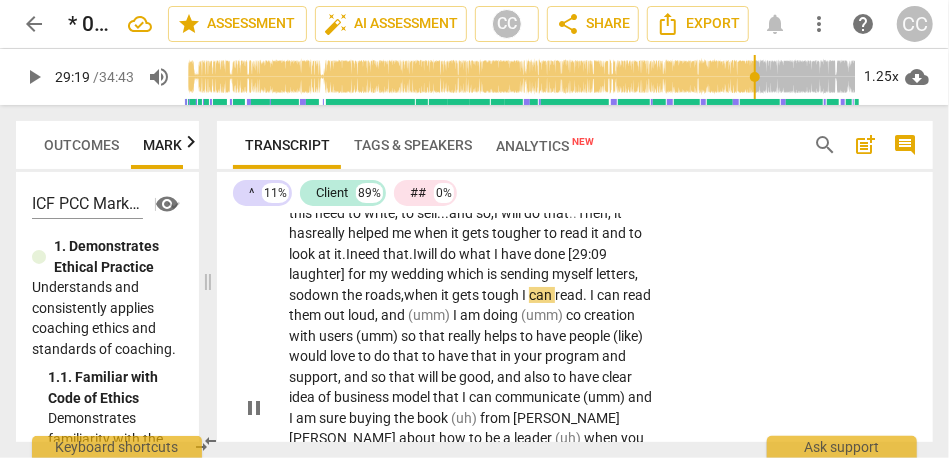 click on "I" at bounding box center [525, 295] 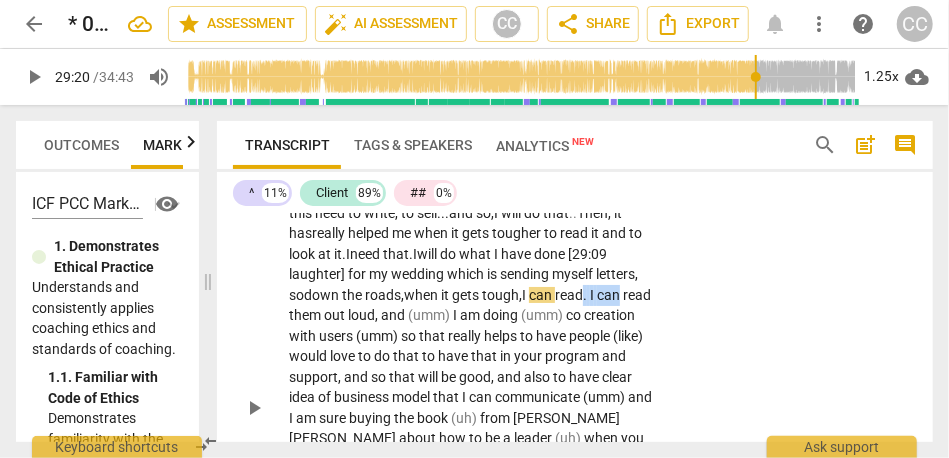 drag, startPoint x: 590, startPoint y: 336, endPoint x: 671, endPoint y: 336, distance: 81 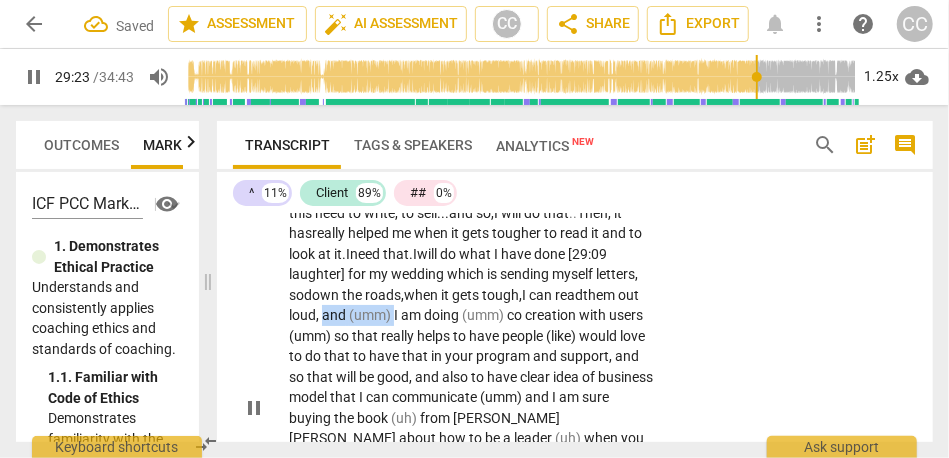 drag, startPoint x: 418, startPoint y: 356, endPoint x: 349, endPoint y: 358, distance: 69.02898 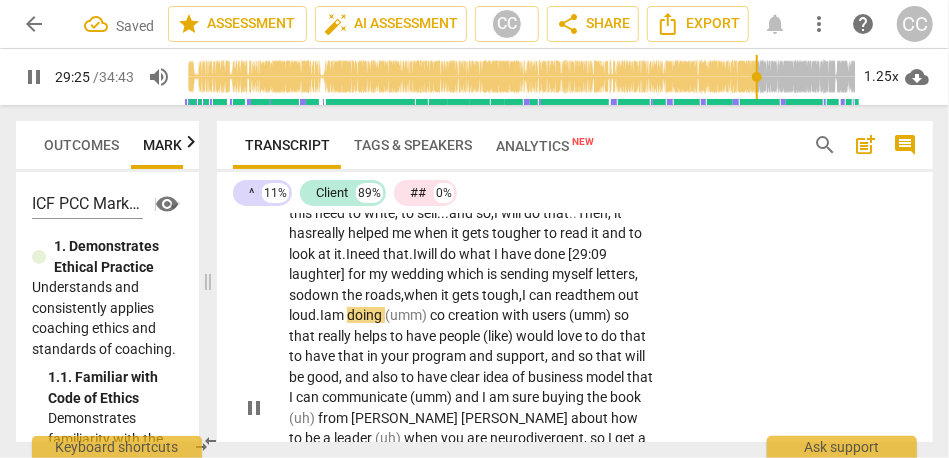 click on "creation" at bounding box center (475, 315) 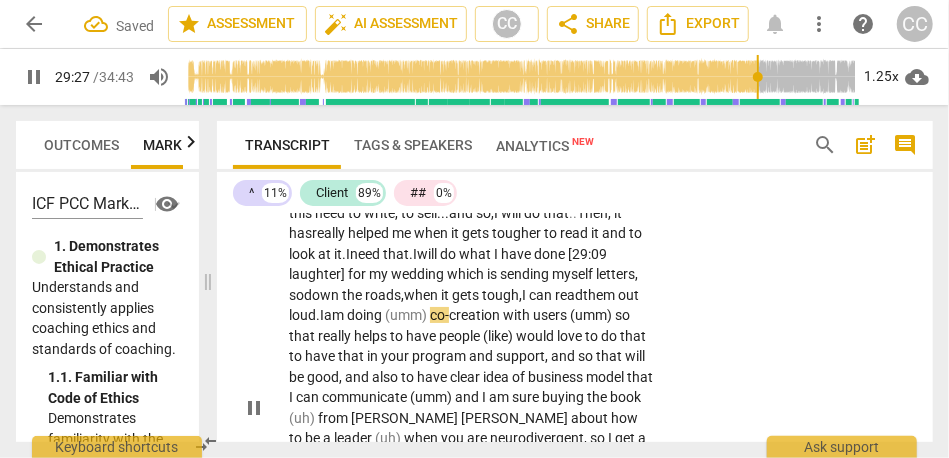 click on "co-" at bounding box center (439, 315) 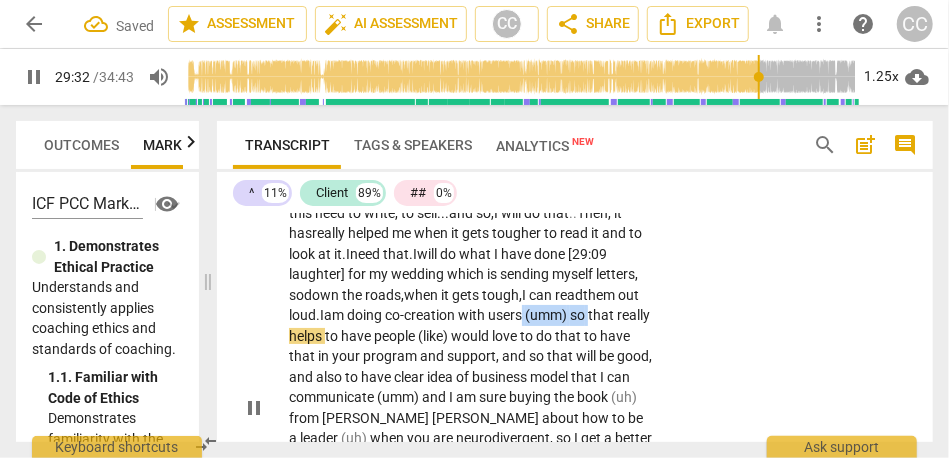 drag, startPoint x: 552, startPoint y: 354, endPoint x: 619, endPoint y: 354, distance: 67 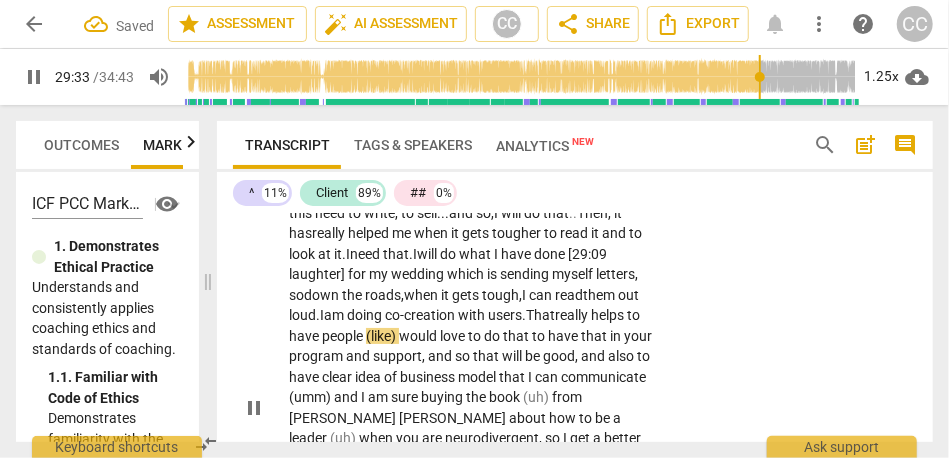 click on "That" at bounding box center [540, 315] 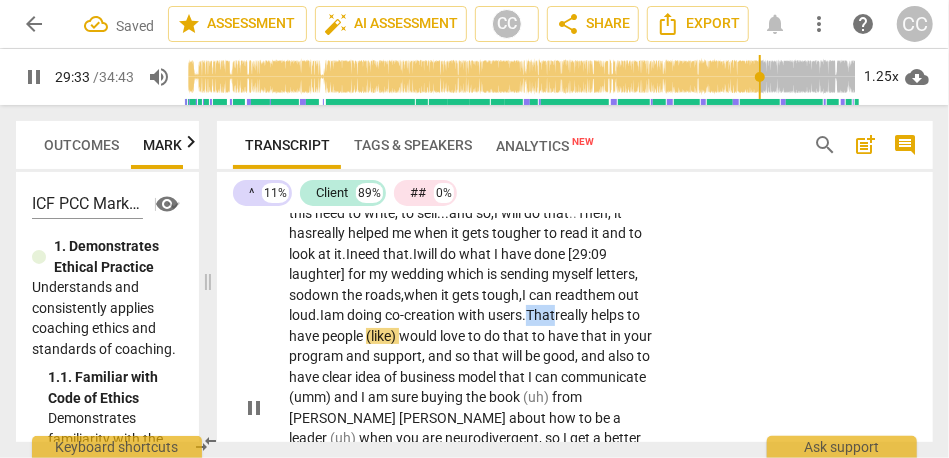 click on "That" at bounding box center (540, 315) 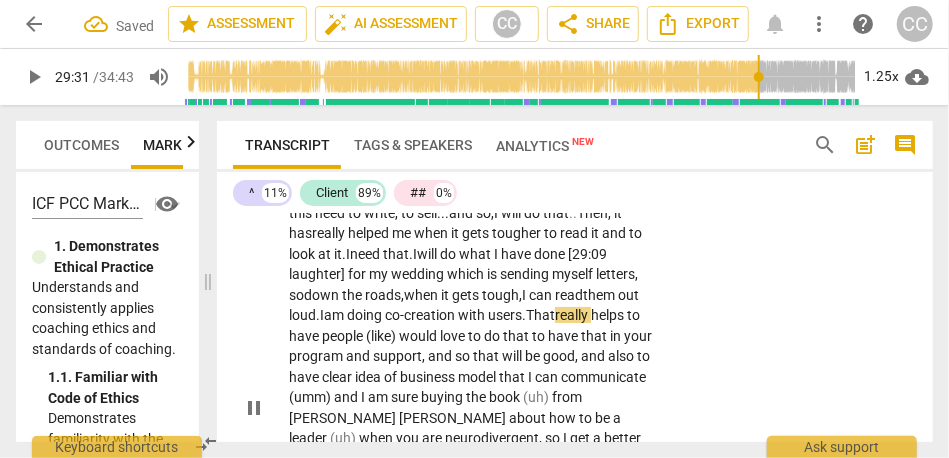 click on "That" at bounding box center [540, 315] 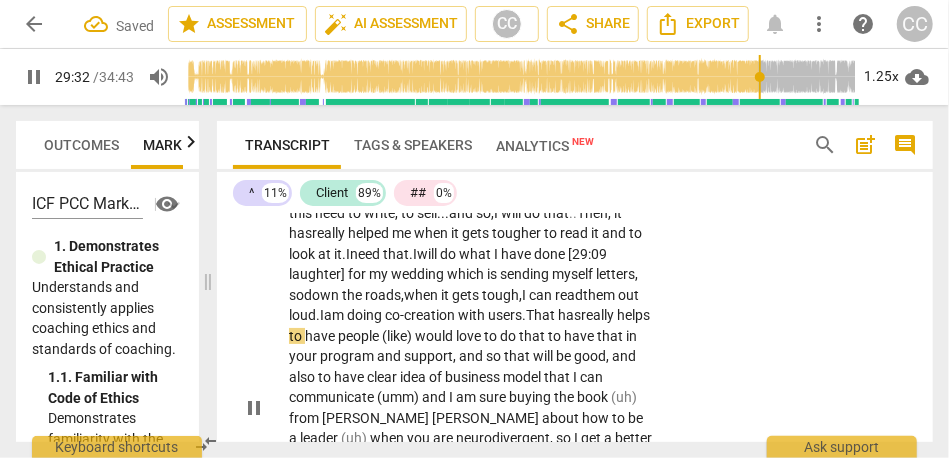 click on "helps" at bounding box center [633, 315] 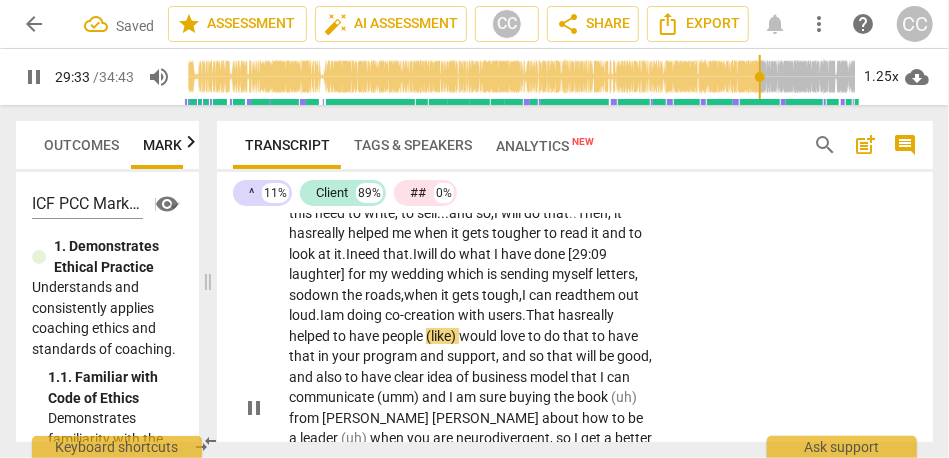 click on "really" at bounding box center (597, 315) 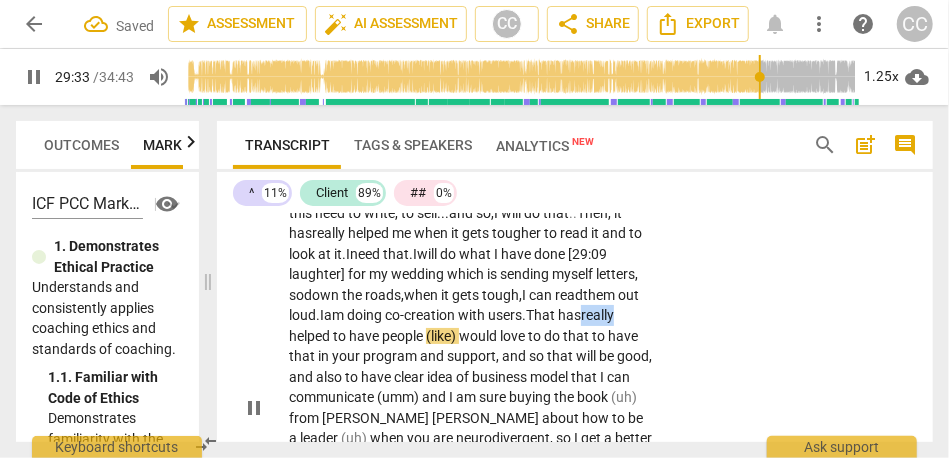 click on "really" at bounding box center (597, 315) 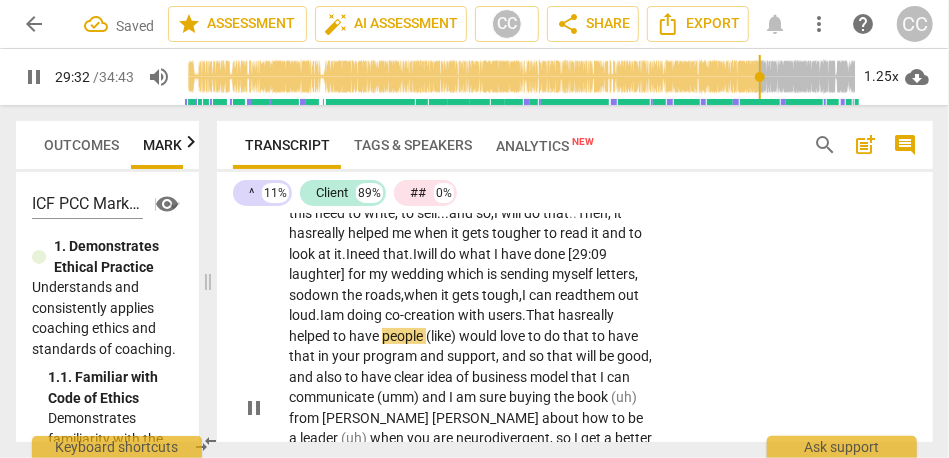 click on "would" at bounding box center (479, 336) 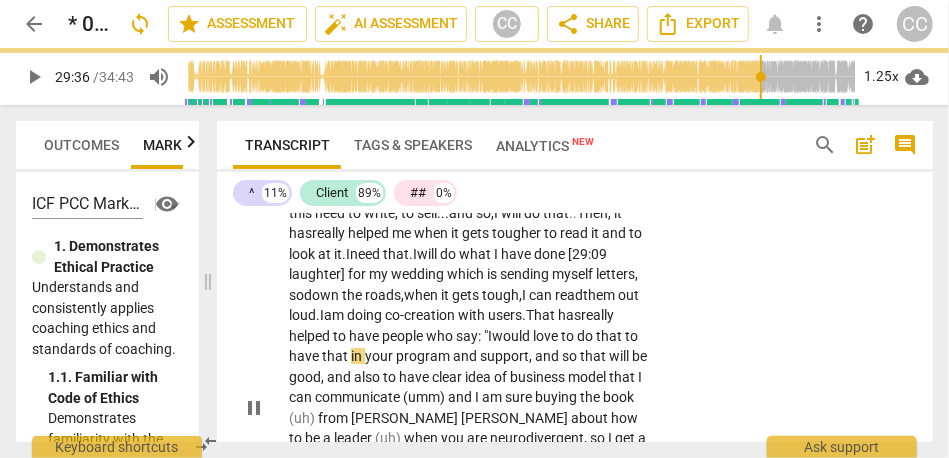 click on "would" at bounding box center (512, 336) 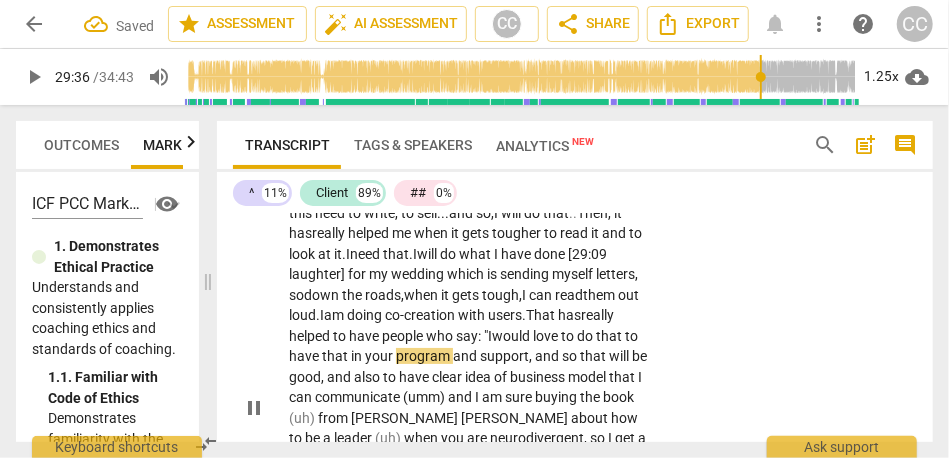 click on "to" at bounding box center [631, 336] 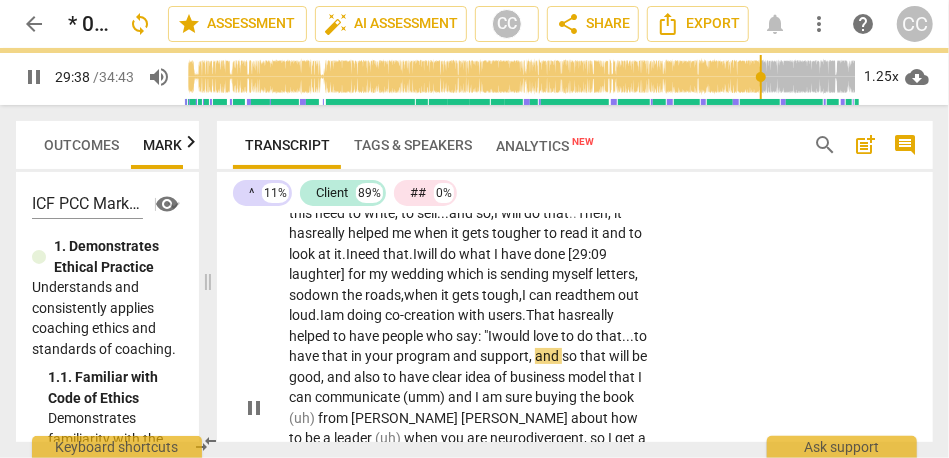 click on "," at bounding box center [532, 356] 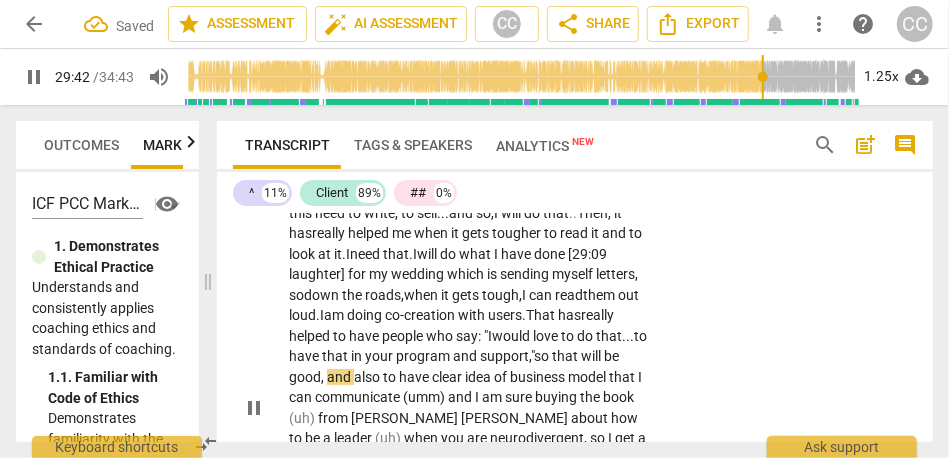 scroll, scrollTop: 8692, scrollLeft: 0, axis: vertical 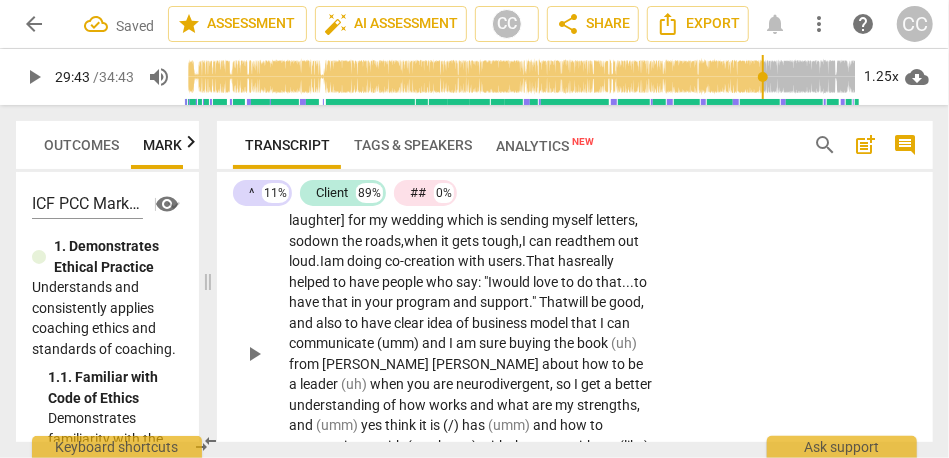 click on "good" at bounding box center (625, 302) 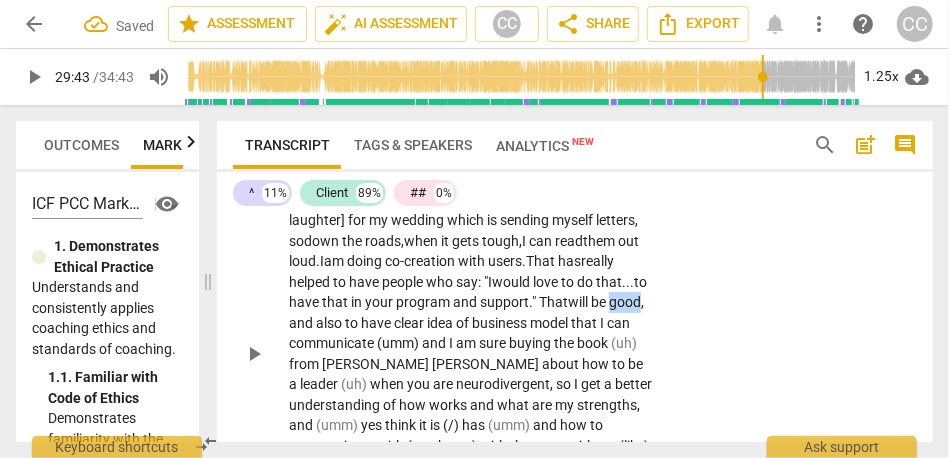 click on "good" at bounding box center [625, 302] 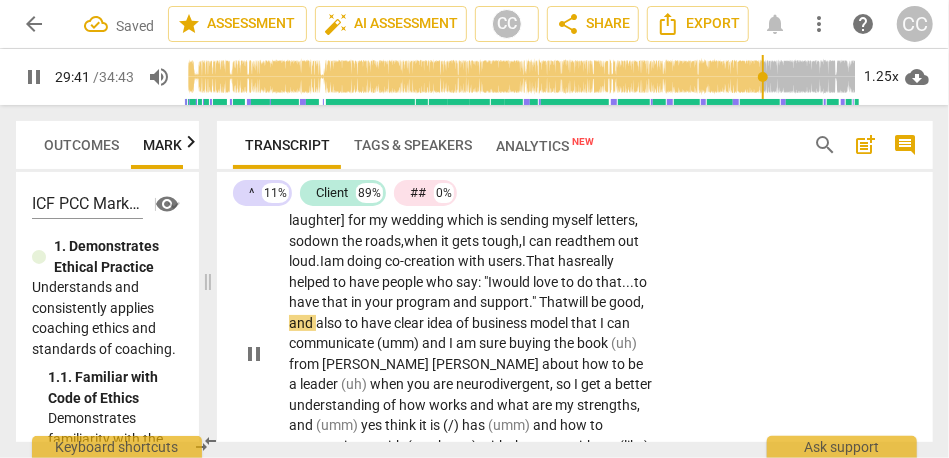 click on "also" at bounding box center (330, 323) 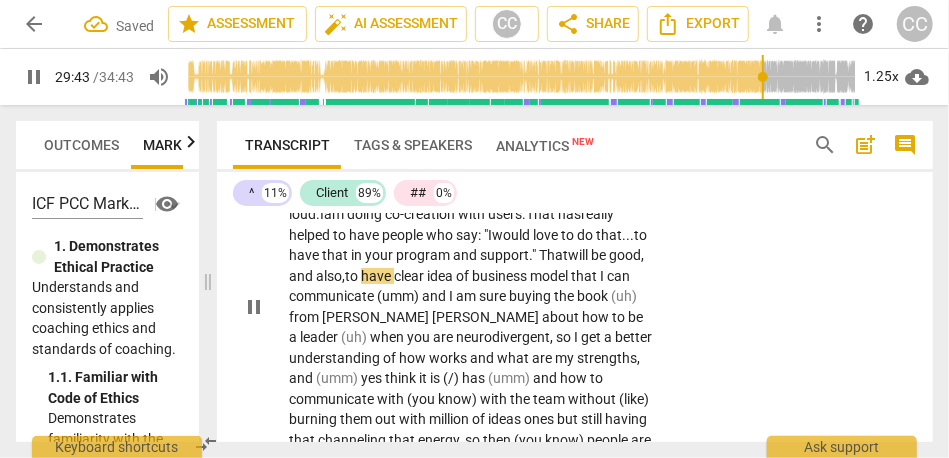scroll, scrollTop: 8744, scrollLeft: 0, axis: vertical 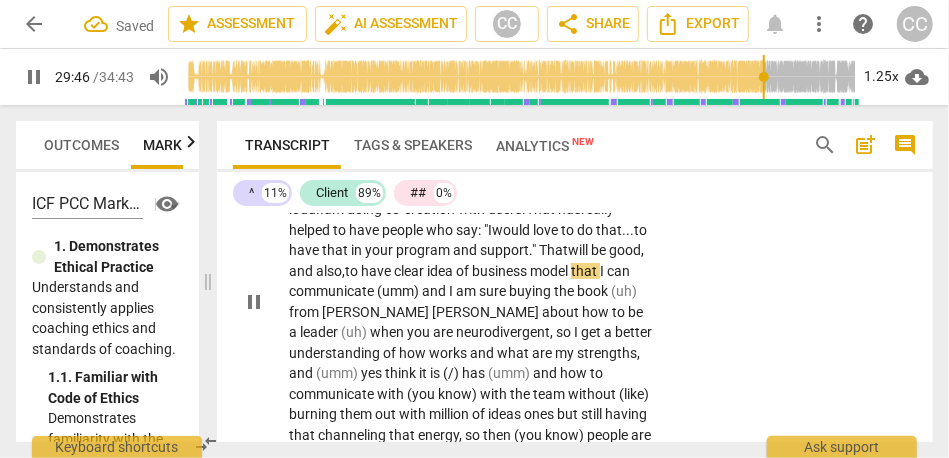 click on "of" at bounding box center [464, 271] 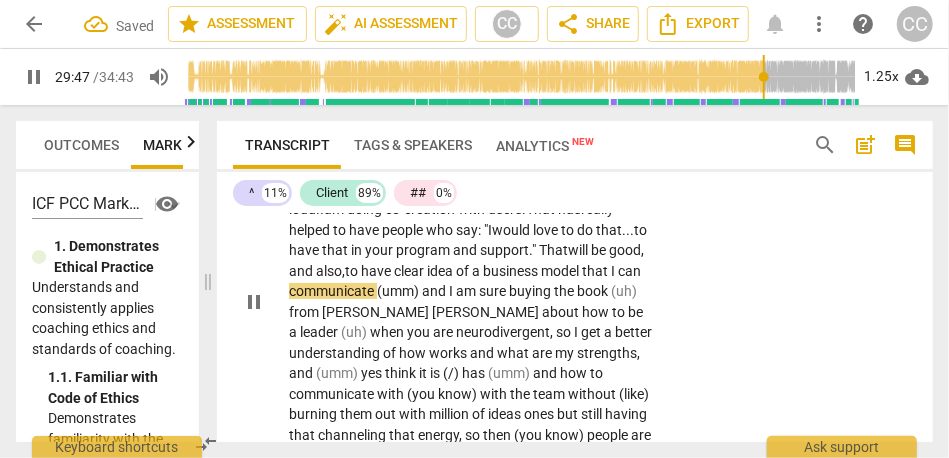 click on "how" at bounding box center (597, 312) 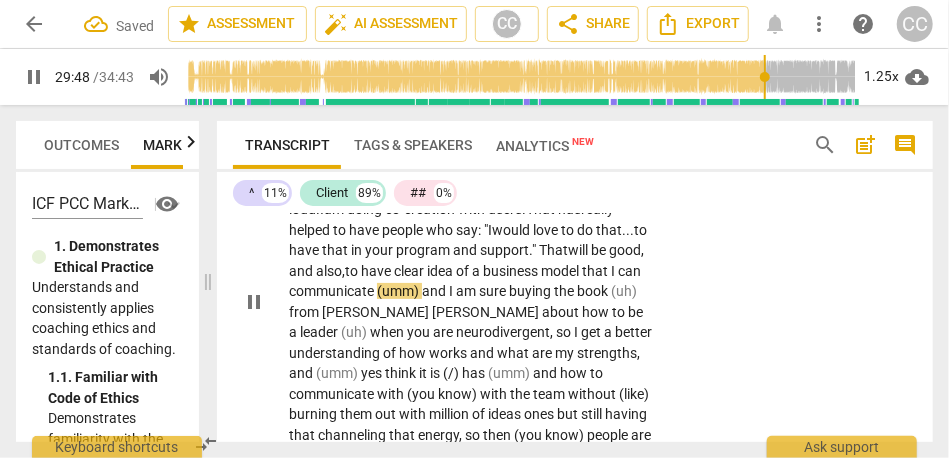 click on "am" at bounding box center [467, 291] 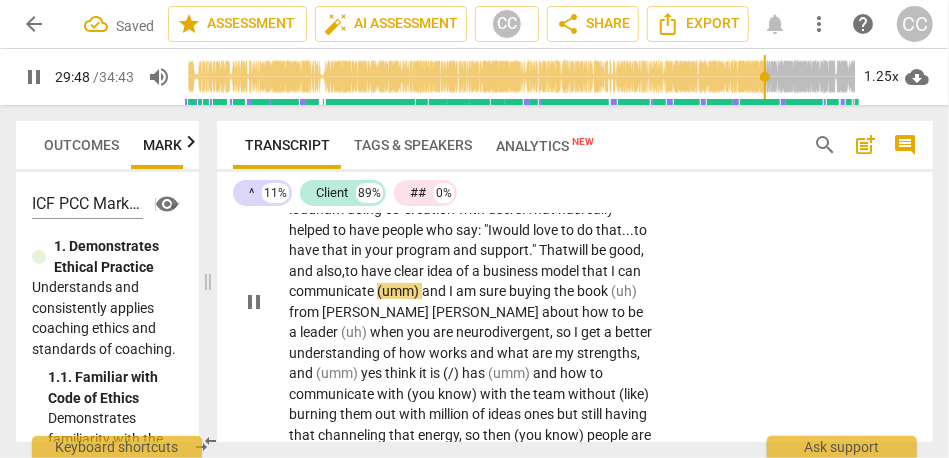 click on "business" at bounding box center [512, 271] 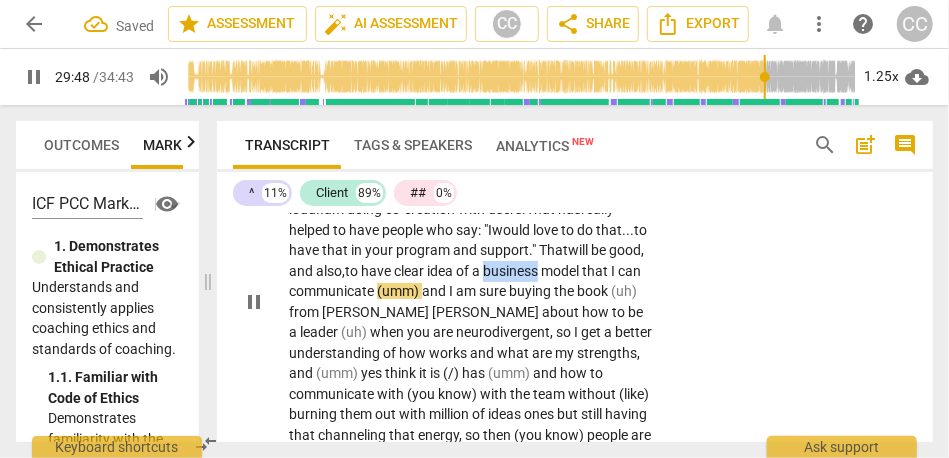 click on "business" at bounding box center (512, 271) 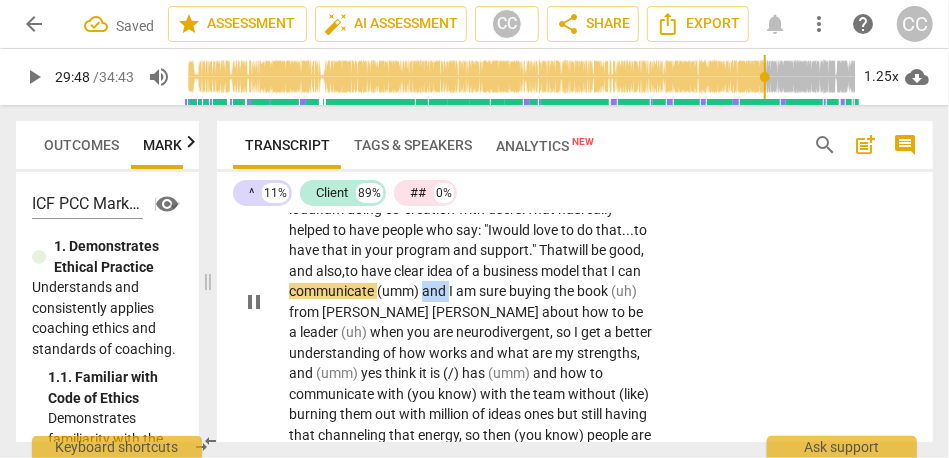 drag, startPoint x: 554, startPoint y: 331, endPoint x: 517, endPoint y: 331, distance: 37 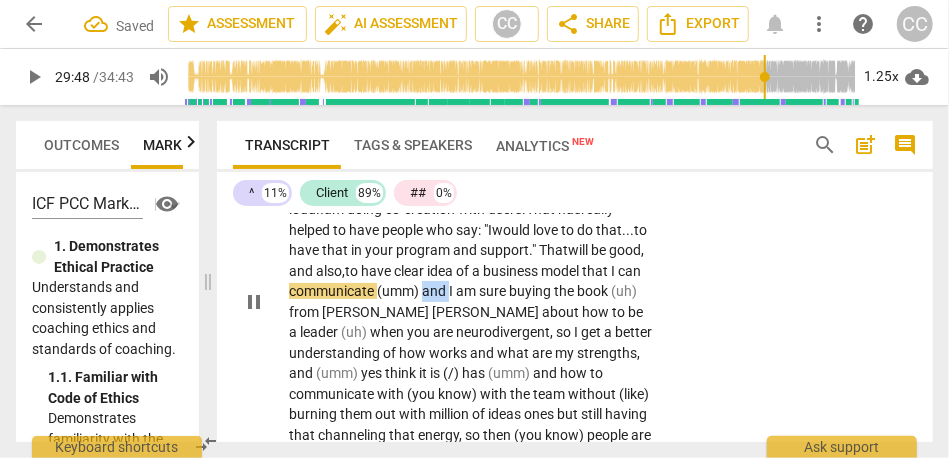 click on "I   will   it   write   down .   [28:38   laughter]   Maybe ,   I   will   put   pictures   about   the   journey .   I   have   discovered   that   I   have   this   need   to   write ,   to sell...  and   so,  I   will   do   that ..  Then, it has  really   helped   me   when   it   gets   tougher   to   read   it   and   to   look   at   it.  I  need   that.  I  will   do   what   I   have   done [29:09 laughter]   for   my   wedding   which   is   sending   myself   letters ,   so  d own   the   roads,  when   it   gets   tough,  I   can   read  them   out   loud.  I  am   doing   co- creation   with   users.  That has  really   helped   to   have   people who say: "I  would   love   to   do   that...  to   have   that   in   your   program   and   support." T hat  will   be   good ,   and   also,  to   have   clear   idea   of a   business   model   that   I   can   communicate   (umm)   and   I   am   sure   buying   the   book   (uh)   from   Nancy   Doyle   about   how   to   be   a" at bounding box center (471, 302) 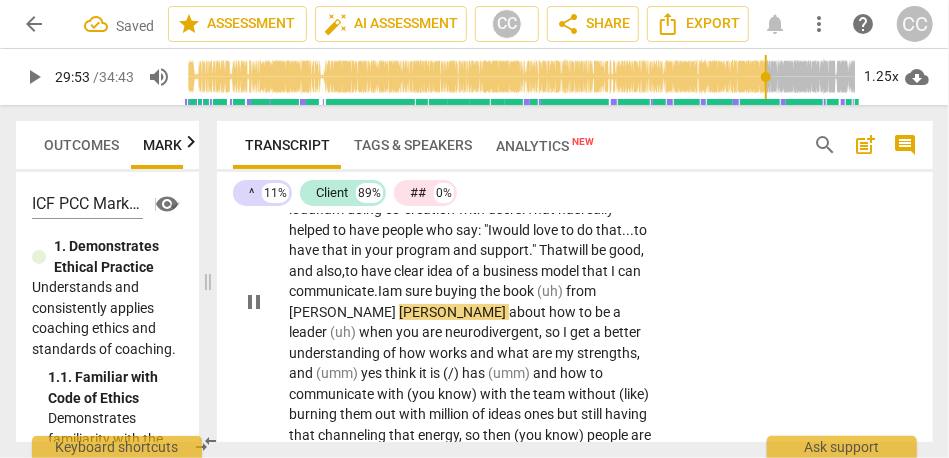 click on "from" at bounding box center [581, 291] 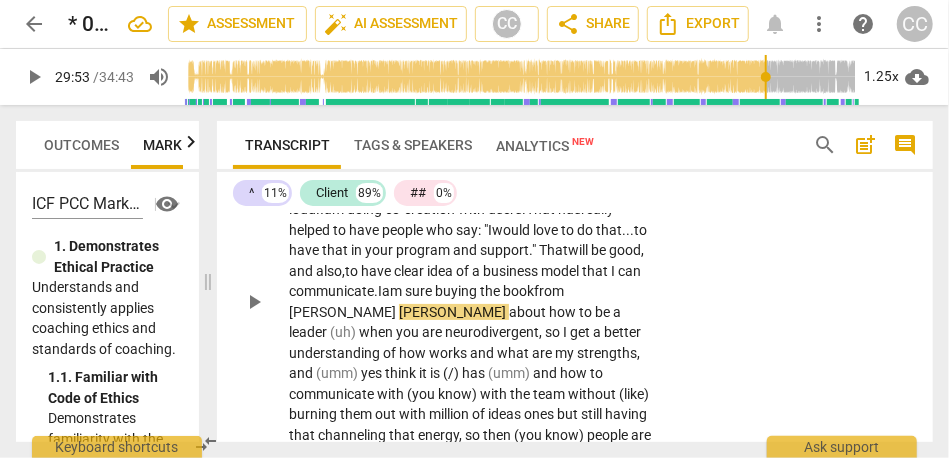 click on "sure" at bounding box center (420, 291) 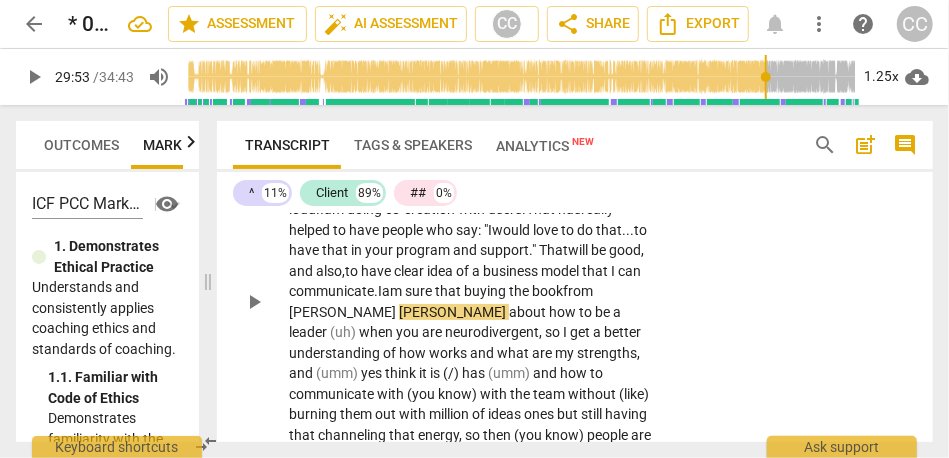 click on "buying" at bounding box center [486, 291] 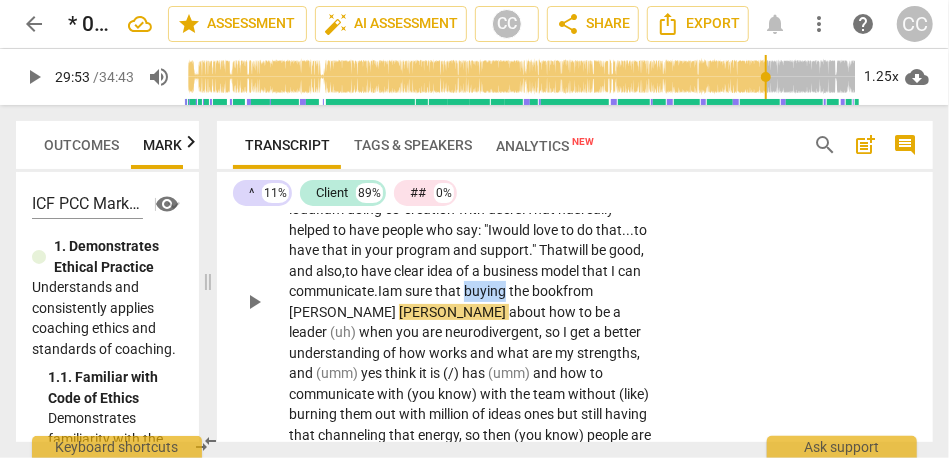 click on "buying" at bounding box center [486, 291] 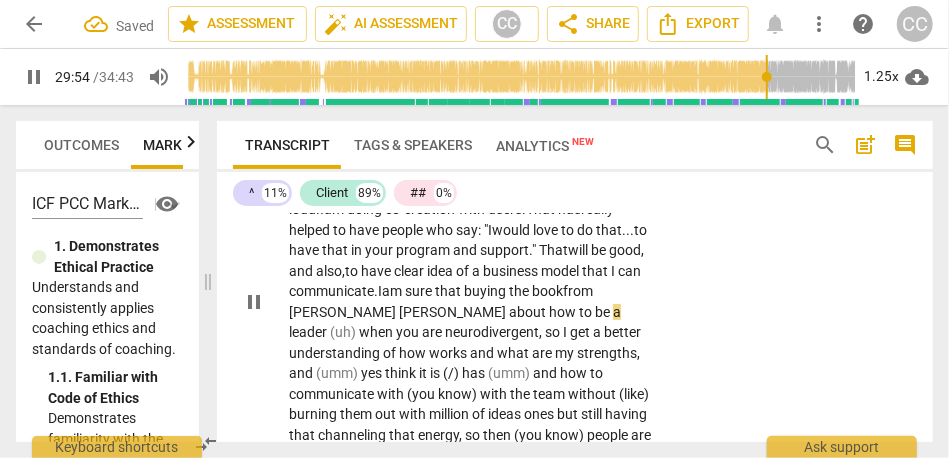 click on "about" at bounding box center [529, 312] 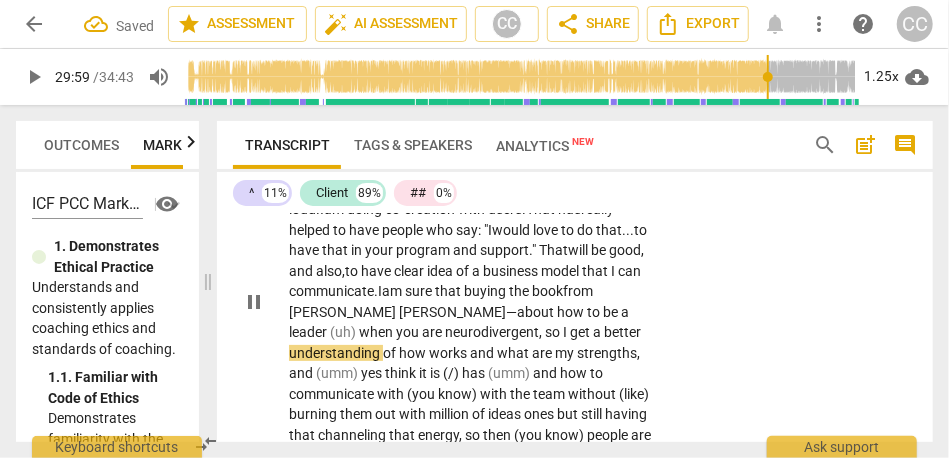 click on "," at bounding box center [542, 332] 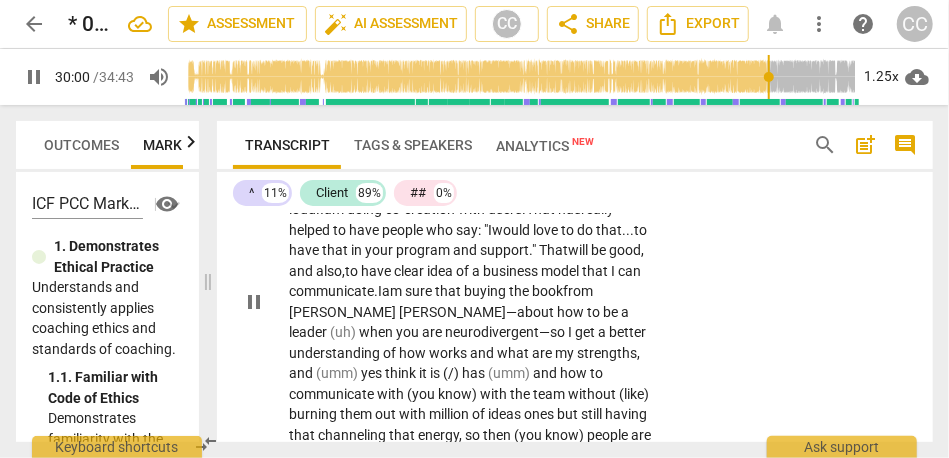 scroll, scrollTop: 8798, scrollLeft: 0, axis: vertical 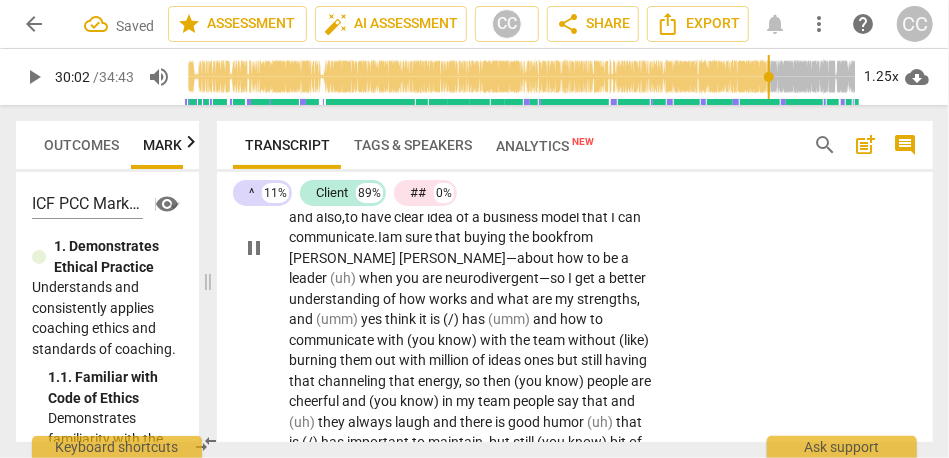 click on "works" at bounding box center (449, 299) 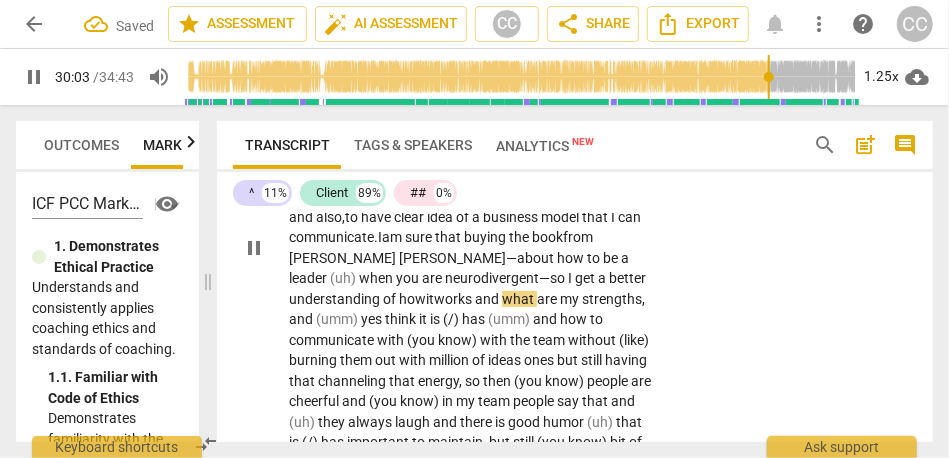 click on "what" at bounding box center [519, 299] 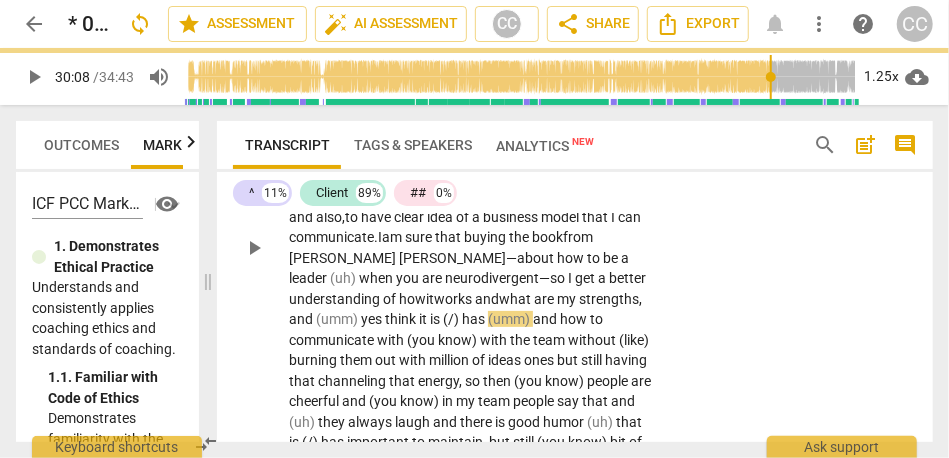 click on "my" at bounding box center [568, 299] 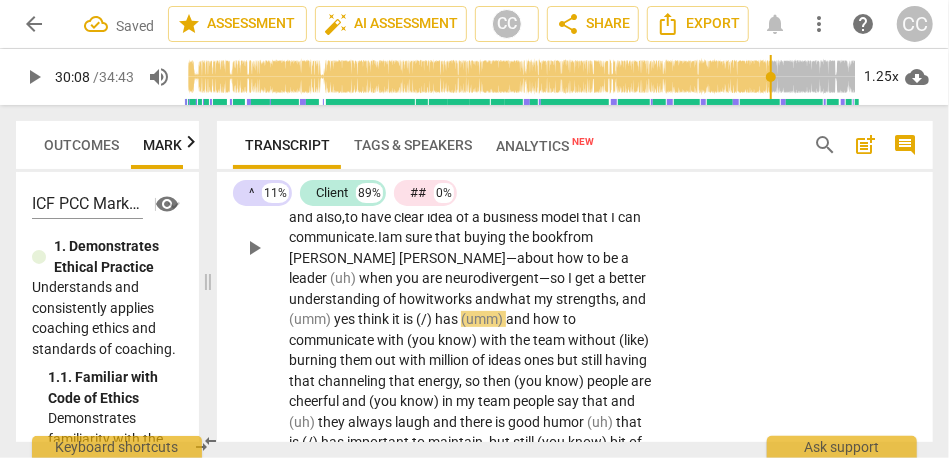 click on "," at bounding box center [619, 299] 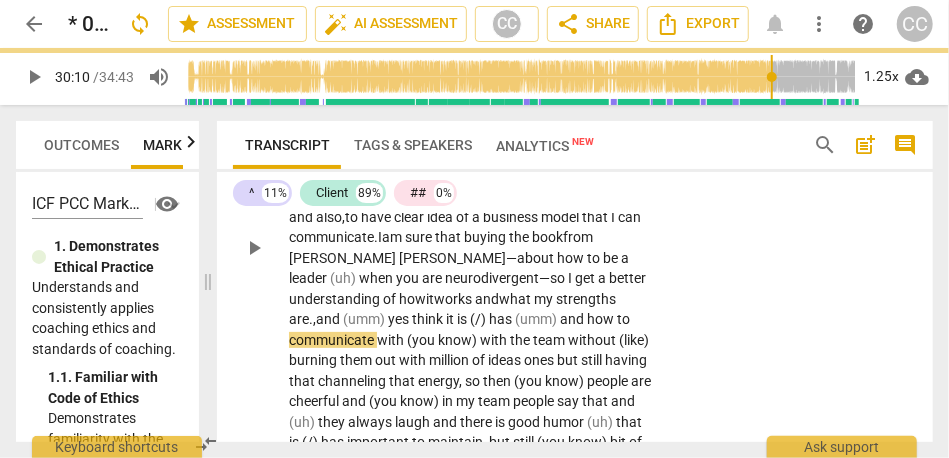 click on "what" at bounding box center (516, 299) 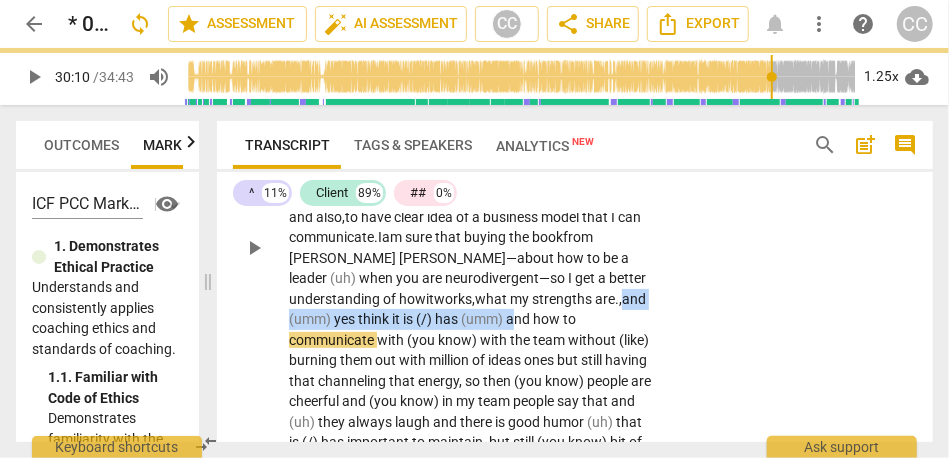 drag, startPoint x: 539, startPoint y: 362, endPoint x: 270, endPoint y: 359, distance: 269.01672 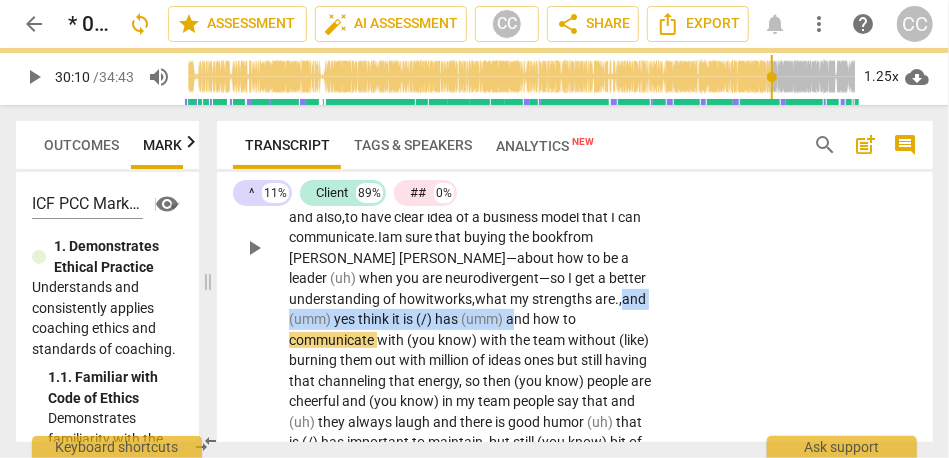 click on "CL play_arrow pause 28:36 + Add competency keyboard_arrow_right I   will   it   write   down .   [28:38   laughter]   Maybe ,   I   will   put   pictures   about   the   journey .   I   have   discovered   that   I   have   this   need   to   write ,   to sell...  and   so,  I   will   do   that ..  Then, it has  really   helped   me   when   it   gets   tougher   to   read   it   and   to   look   at   it.  I  need   that.  I  will   do   what   I   have   done [29:09 laughter]   for   my   wedding   which   is   sending   myself   letters ,   so  d own   the   roads,  when   it   gets   tough,  I   can   read  them   out   loud.  I  am   doing   co- creation   with   users.  That has  really   helped   to   have   people who say: "I  would   love   to   do   that...  to   have   that   in   your   program   and   support." T hat  will   be   good ,   and   also,  to   have   clear   idea   of a   business   model   that   I   can   communicate.  I  am   sure that   buying   the   book" at bounding box center (575, 231) 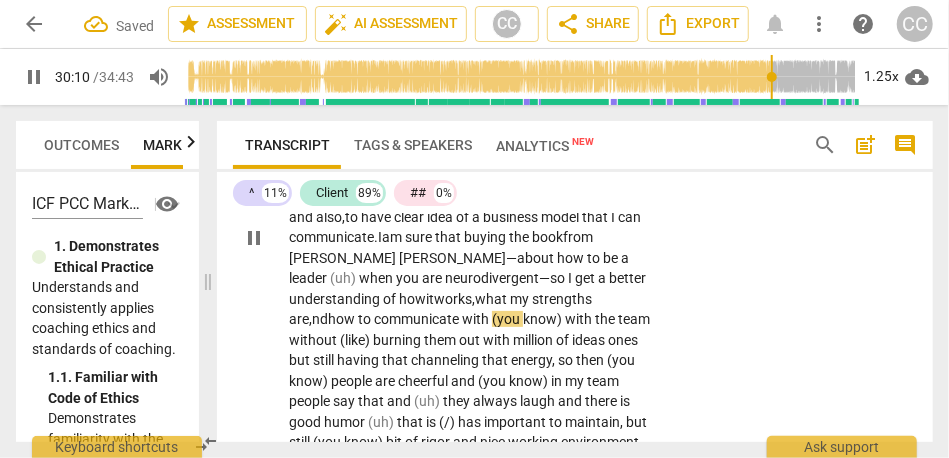 click on "strengths are," at bounding box center [440, 309] 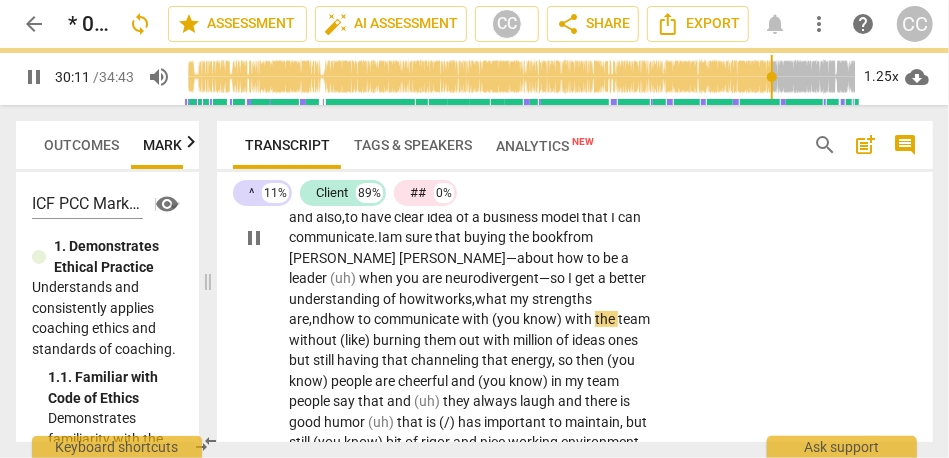click on "with" at bounding box center [580, 319] 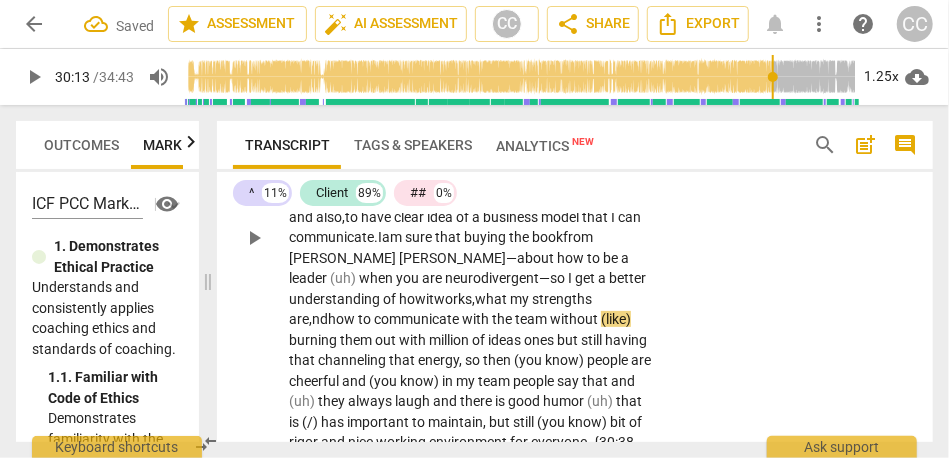 click on "(like)" at bounding box center [616, 319] 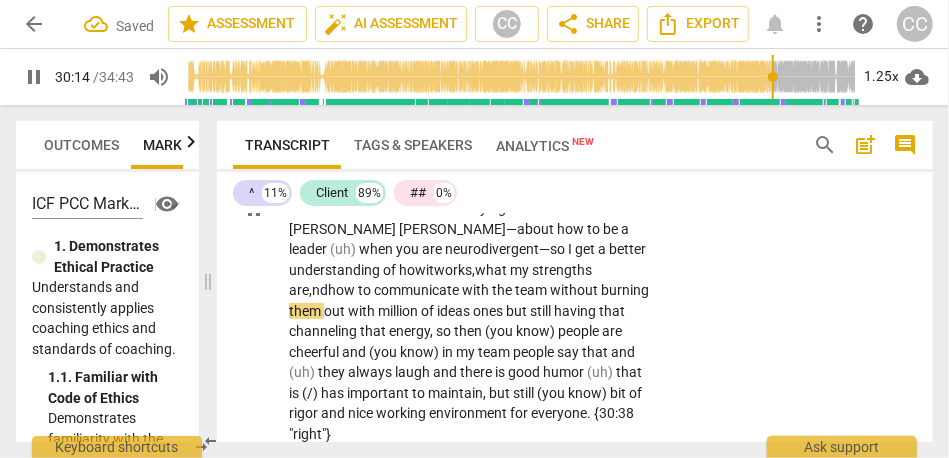 scroll, scrollTop: 8835, scrollLeft: 0, axis: vertical 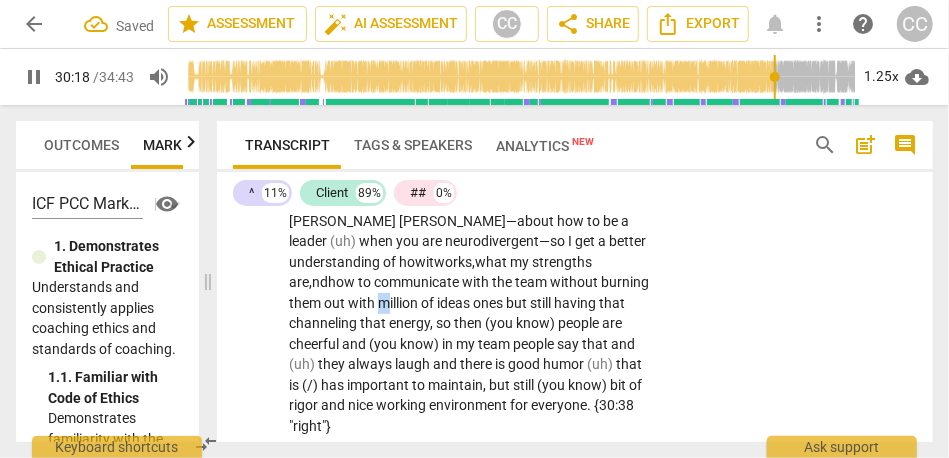 click on "million" at bounding box center [399, 303] 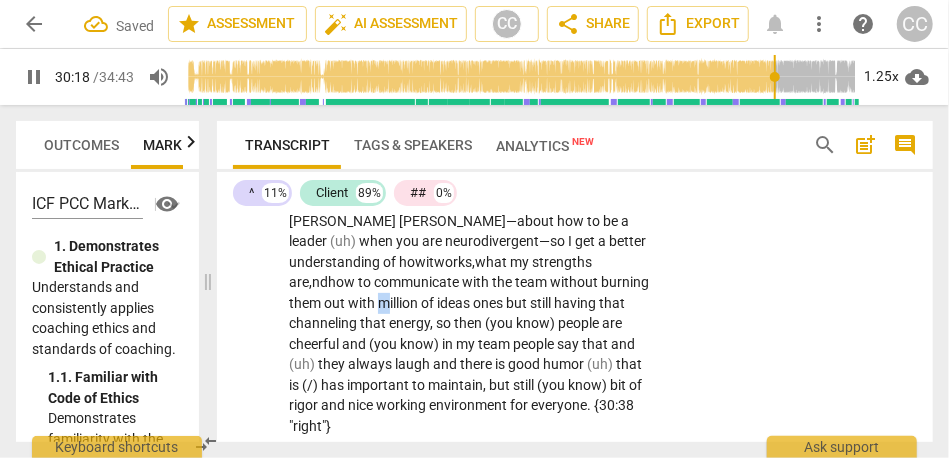 click on "million" at bounding box center (399, 303) 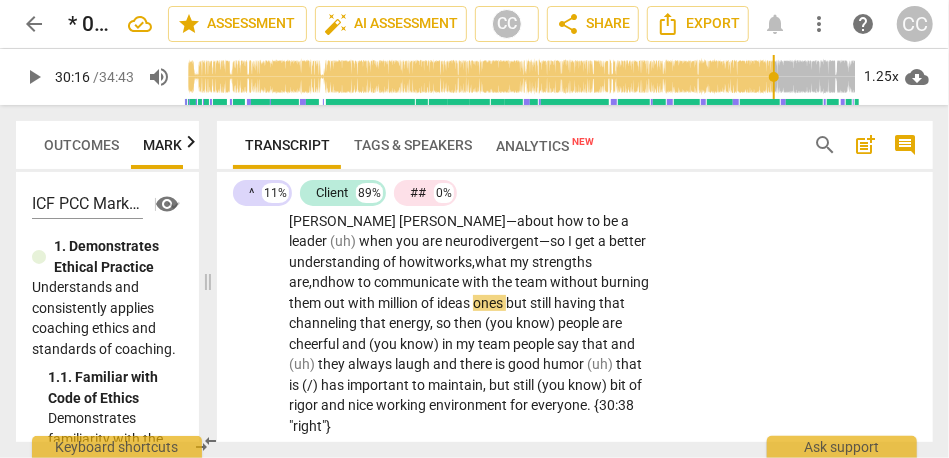 click on "but" at bounding box center (518, 303) 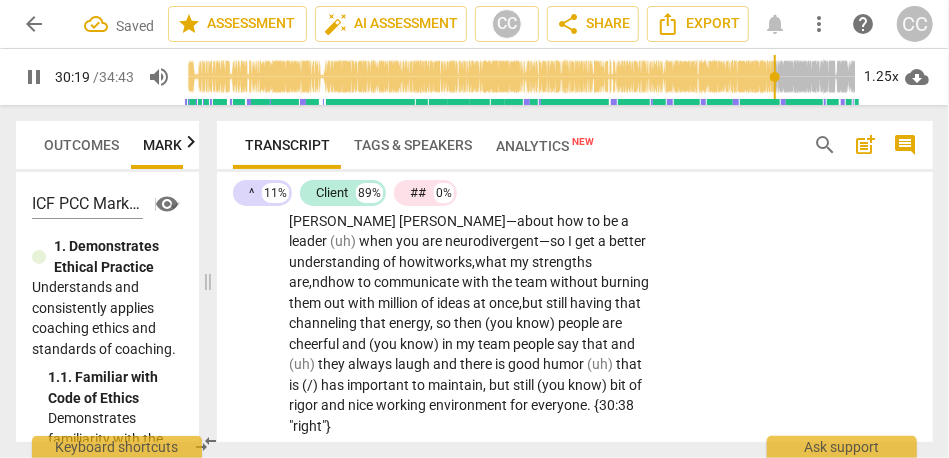 click on "nd" at bounding box center (320, 282) 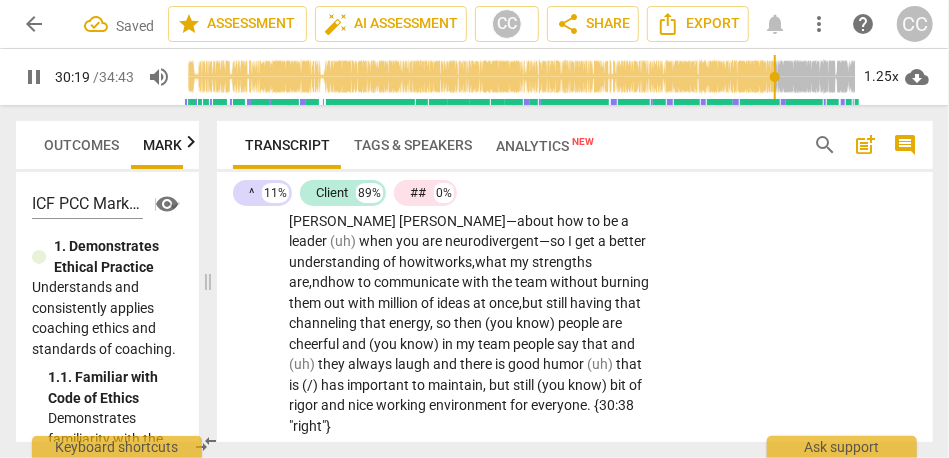 click on "strengths are," at bounding box center [440, 272] 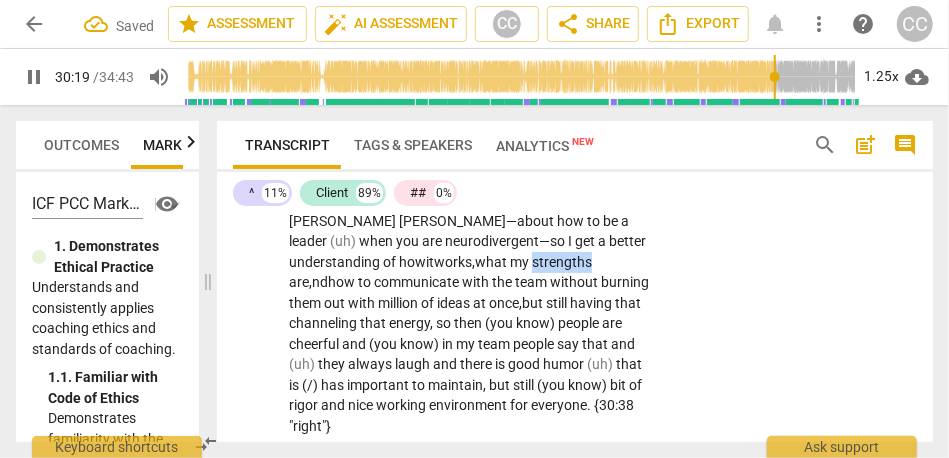 click on "strengths are," at bounding box center [440, 272] 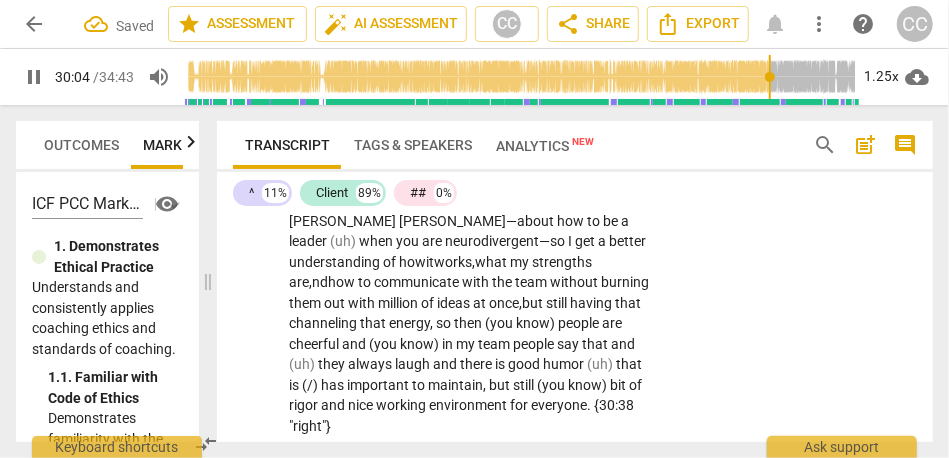 click on "nd" at bounding box center [320, 282] 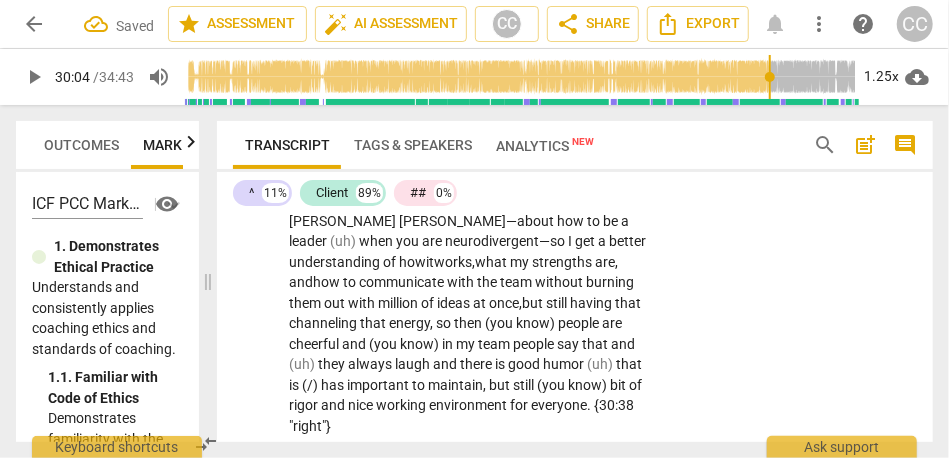 click on "ideas at once," at bounding box center (479, 303) 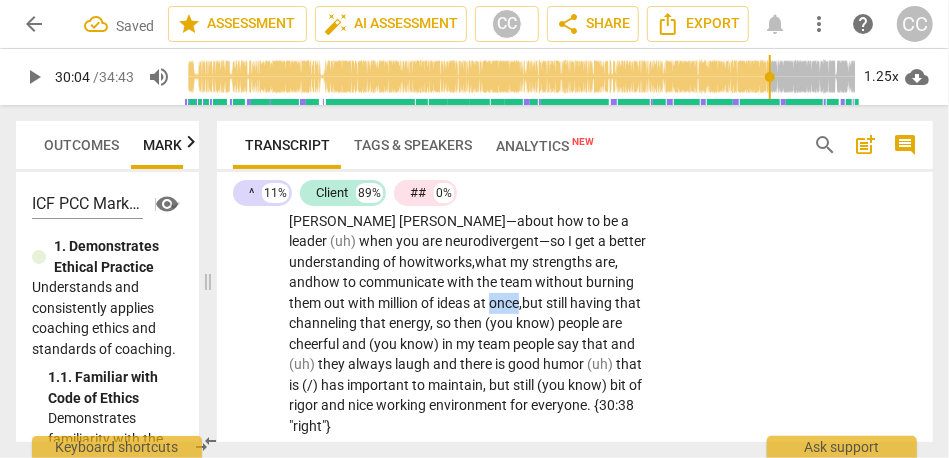 click on "ideas at once," at bounding box center [479, 303] 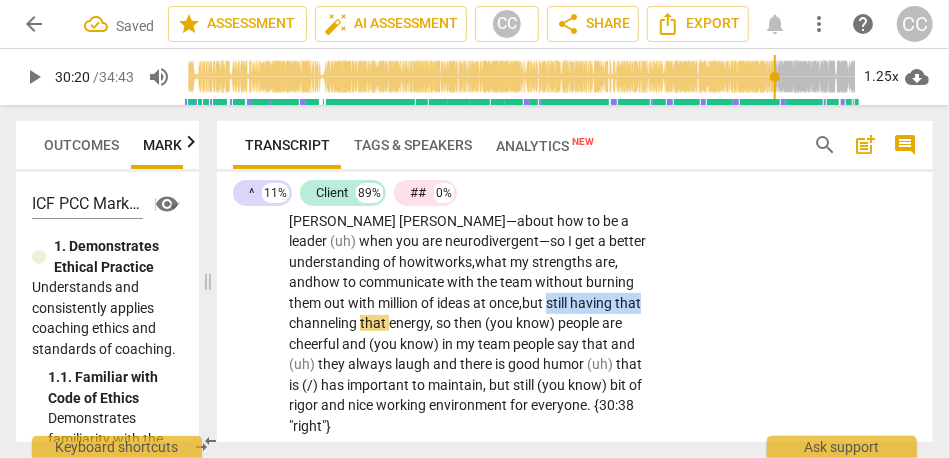 drag, startPoint x: 554, startPoint y: 344, endPoint x: 673, endPoint y: 343, distance: 119.0042 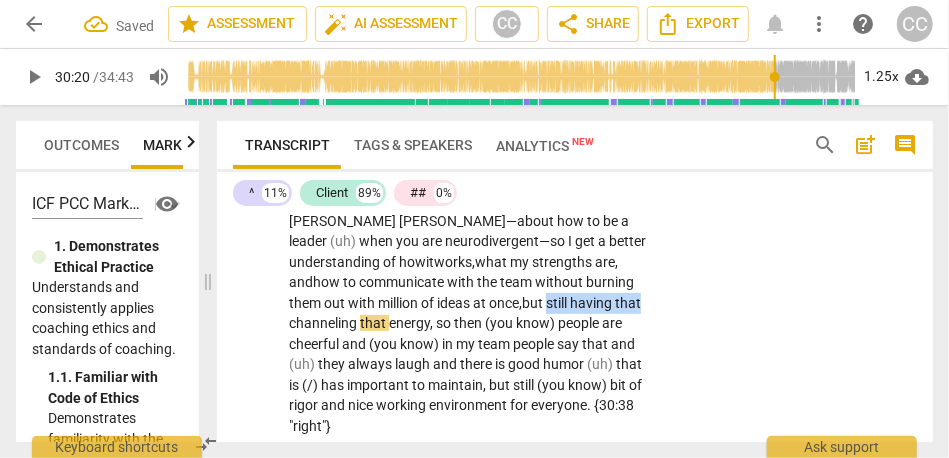 click on "CL play_arrow pause 28:36 + Add competency keyboard_arrow_right I   will   it   write   down .   [28:38   laughter]   Maybe ,   I   will   put   pictures   about   the   journey .   I   have   discovered   that   I   have   this   need   to   write ,   to sell...  and   so,  I   will   do   that ..  Then, it has  really   helped   me   when   it   gets   tougher   to   read   it   and   to   look   at   it.  I  need   that.  I  will   do   what   I   have   done [29:09 laughter]   for   my   wedding   which   is   sending   myself   letters ,   so  d own   the   roads,  when   it   gets   tough,  I   can   read  them   out   loud.  I  am   doing   co- creation   with   users.  That has  really   helped   to   have   people who say: "I  would   love   to   do   that...  to   have   that   in   your   program   and   support." T hat  will   be   good ,   and   also,  to   have   clear   idea   of a   business   model   that   I   can   communicate.  I  am   sure that   buying   the   book" at bounding box center [575, 184] 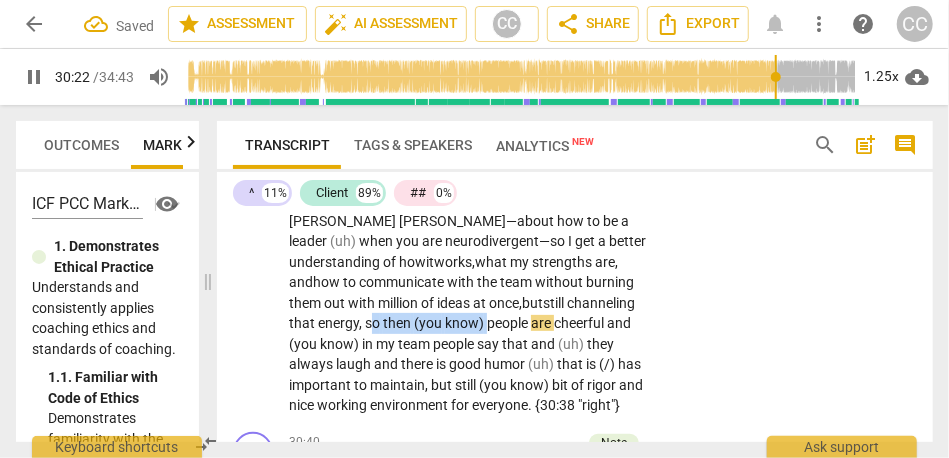 drag, startPoint x: 488, startPoint y: 364, endPoint x: 368, endPoint y: 365, distance: 120.004166 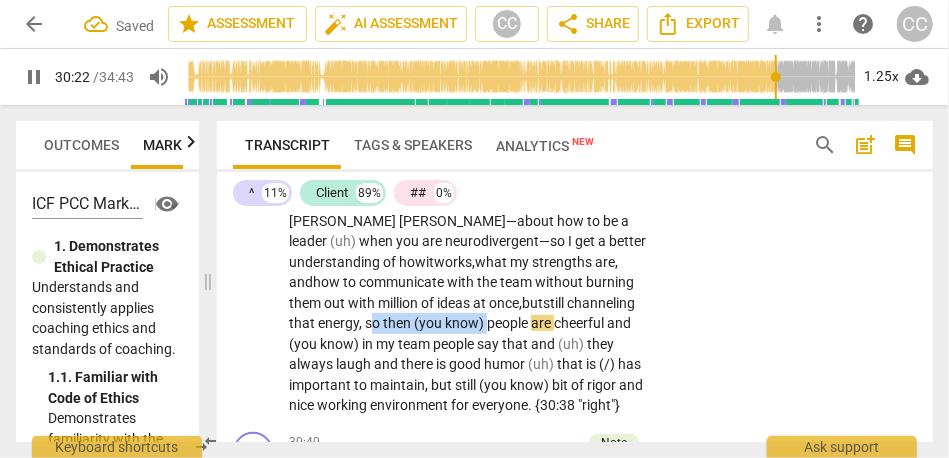 click on "I   will   it   write   down .   [28:38   laughter]   Maybe ,   I   will   put   pictures   about   the   journey .   I   have   discovered   that   I   have   this   need   to   write ,   to sell...  and   so,  I   will   do   that ..  Then, it has  really   helped   me   when   it   gets   tougher   to   read   it   and   to   look   at   it.  I  need   that.  I  will   do   what   I   have   done [29:09 laughter]   for   my   wedding   which   is   sending   myself   letters ,   so  d own   the   roads,  when   it   gets   tough,  I   can   read  them   out   loud.  I  am   doing   co- creation   with   users.  That has  really   helped   to   have   people who say: "I  would   love   to   do   that...  to   have   that   in   your   program   and   support." T hat  will   be   good ,   and   also,  to   have   clear   idea   of a   business   model   that   I   can   communicate.  I  am   sure that   buying   the   book  from   Nancy   Doyle— about   how   to   be   a   leader   (uh)" at bounding box center (471, 190) 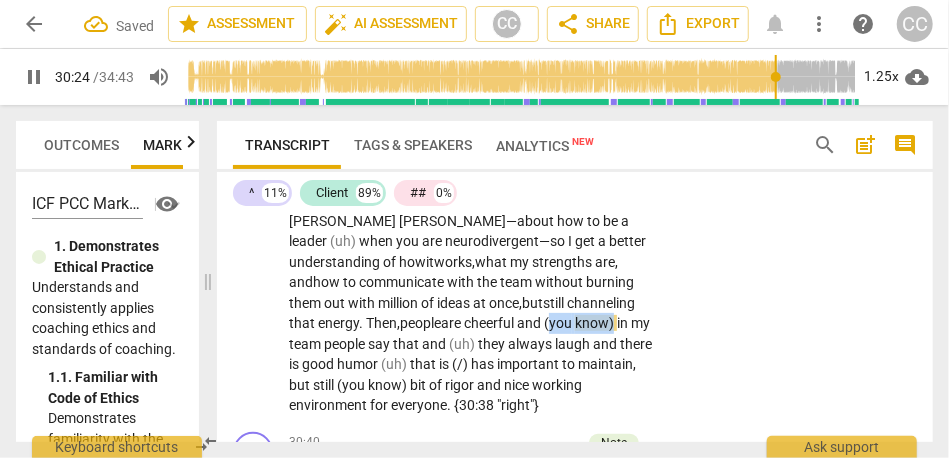 drag, startPoint x: 622, startPoint y: 366, endPoint x: 555, endPoint y: 366, distance: 67 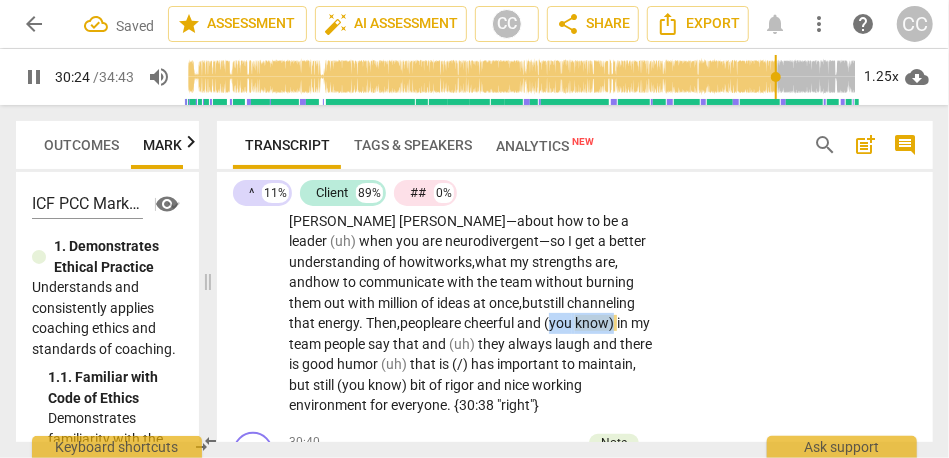 click on "I   will   it   write   down .   [28:38   laughter]   Maybe ,   I   will   put   pictures   about   the   journey .   I   have   discovered   that   I   have   this   need   to   write ,   to sell...  and   so,  I   will   do   that ..  Then, it has  really   helped   me   when   it   gets   tougher   to   read   it   and   to   look   at   it.  I  need   that.  I  will   do   what   I   have   done [29:09 laughter]   for   my   wedding   which   is   sending   myself   letters ,   so  d own   the   roads,  when   it   gets   tough,  I   can   read  them   out   loud.  I  am   doing   co- creation   with   users.  That has  really   helped   to   have   people who say: "I  would   love   to   do   that...  to   have   that   in   your   program   and   support." T hat  will   be   good ,   and   also,  to   have   clear   idea   of a   business   model   that   I   can   communicate.  I  am   sure that   buying   the   book  from   Nancy   Doyle— about   how   to   be   a   leader   (uh)" at bounding box center [471, 190] 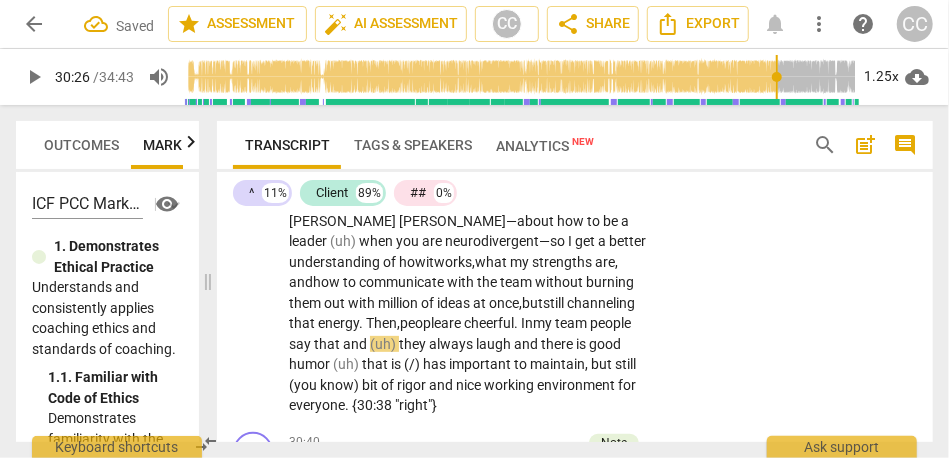 click on "In" at bounding box center (527, 323) 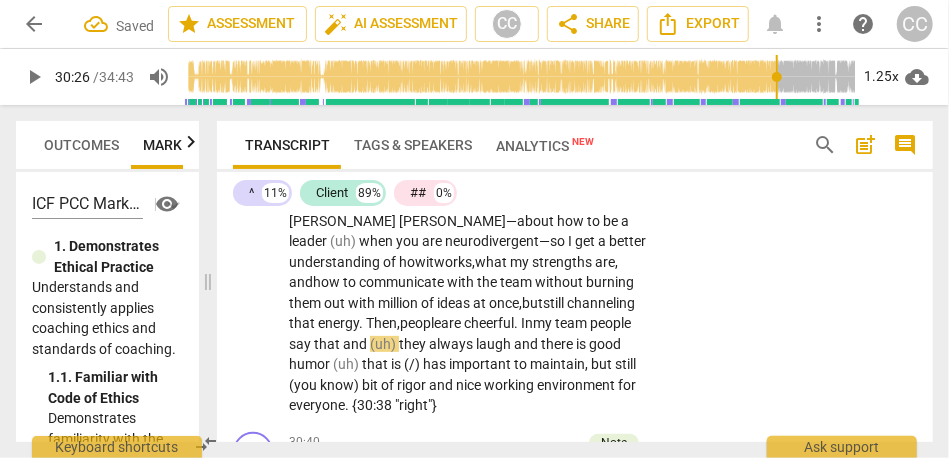 click on "In" at bounding box center (527, 323) 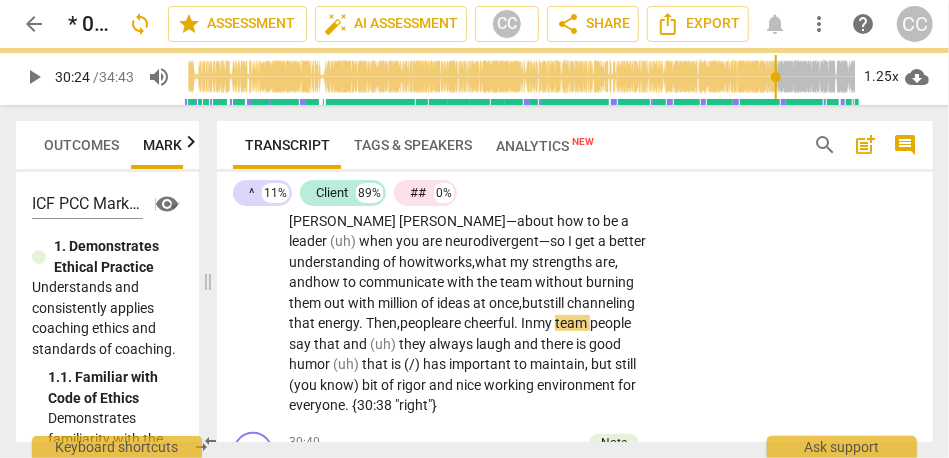 click on "team" at bounding box center [572, 323] 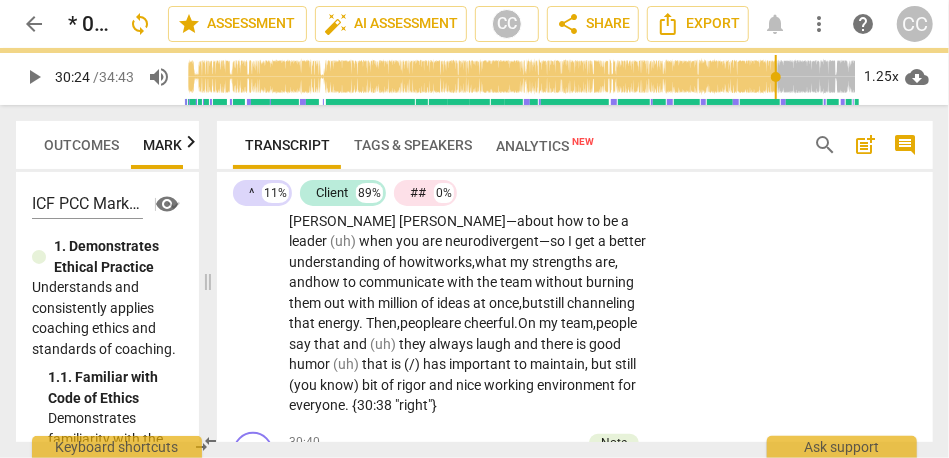 click on "people" at bounding box center (616, 323) 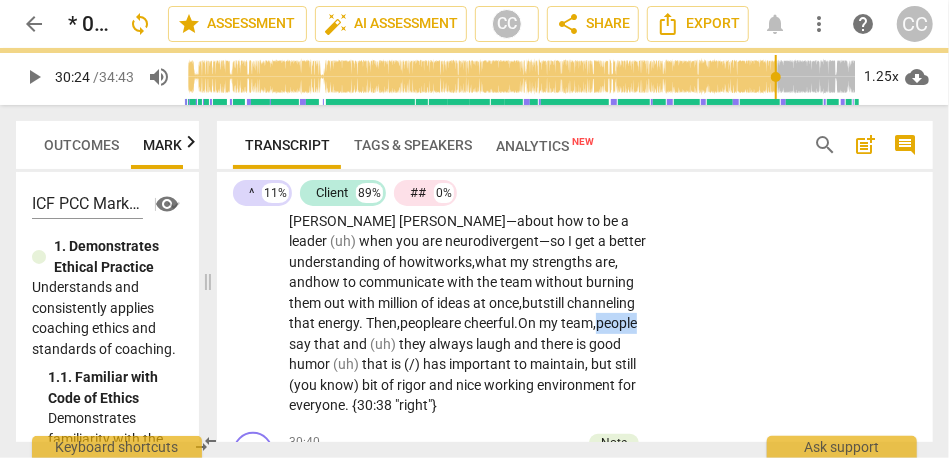 click on "people" at bounding box center (616, 323) 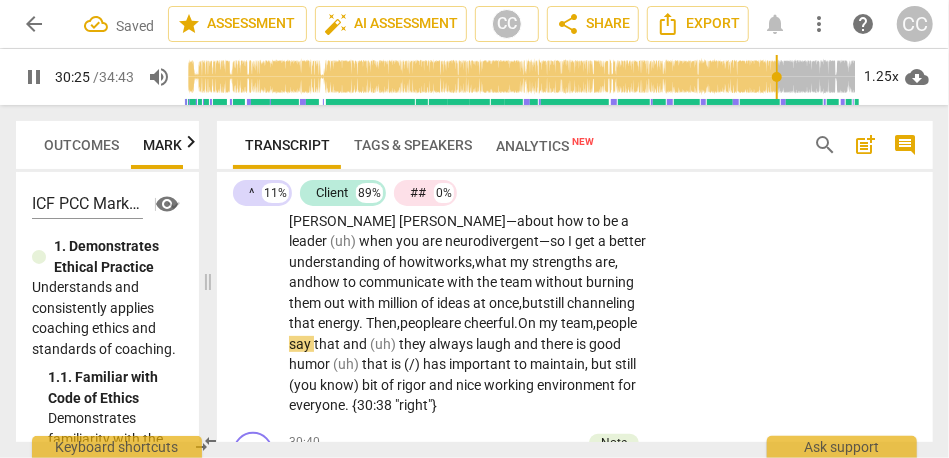 scroll, scrollTop: 8860, scrollLeft: 0, axis: vertical 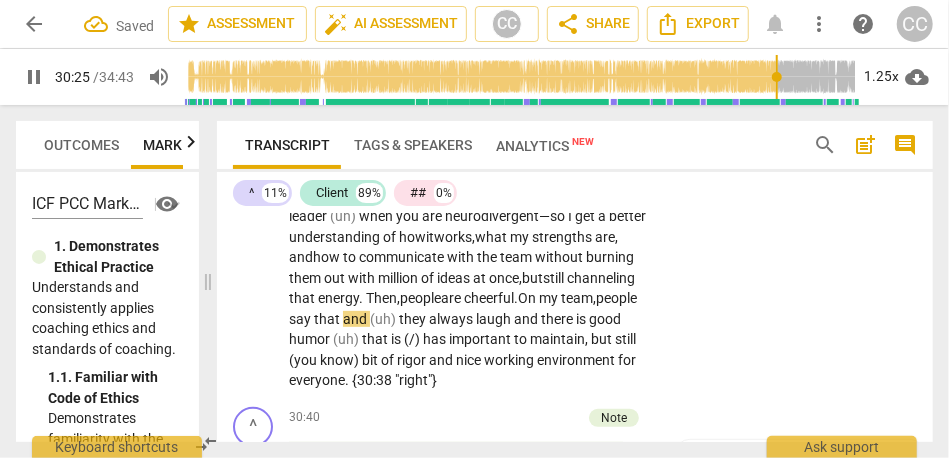 click on "(uh)" at bounding box center (384, 319) 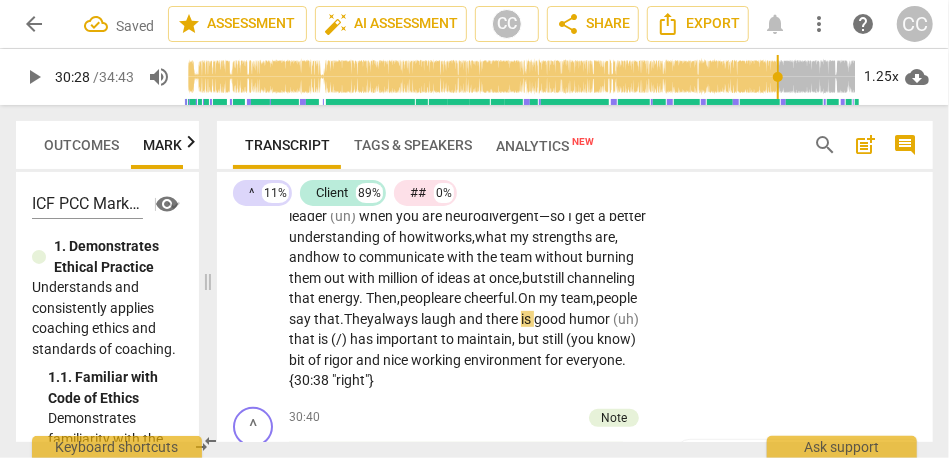 click on "there" at bounding box center (503, 319) 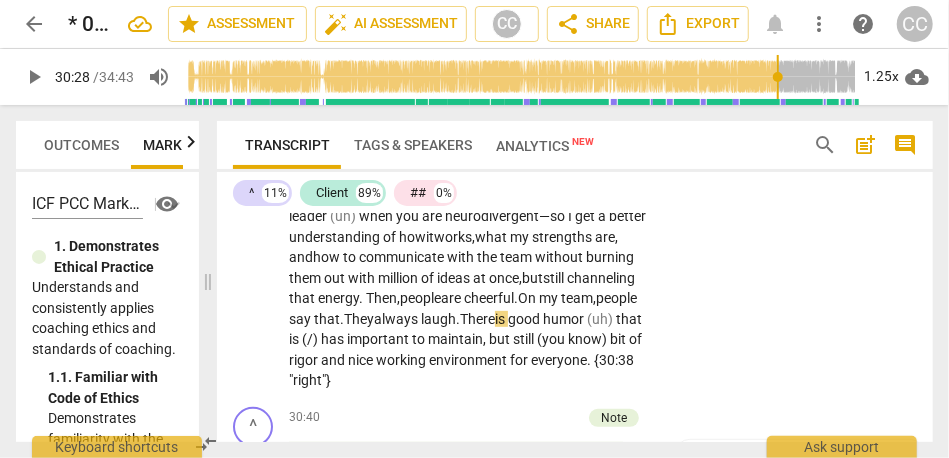 click on "always" at bounding box center [397, 319] 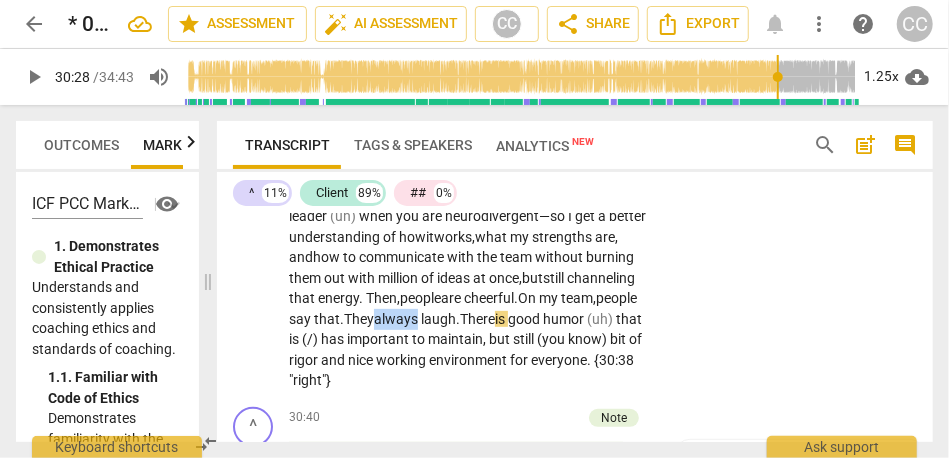 click on "always" at bounding box center [397, 319] 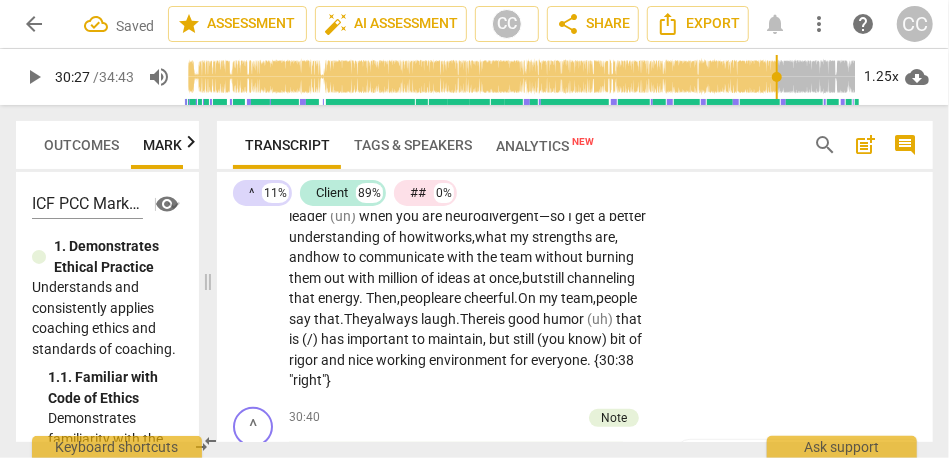 click on "laugh." at bounding box center [440, 319] 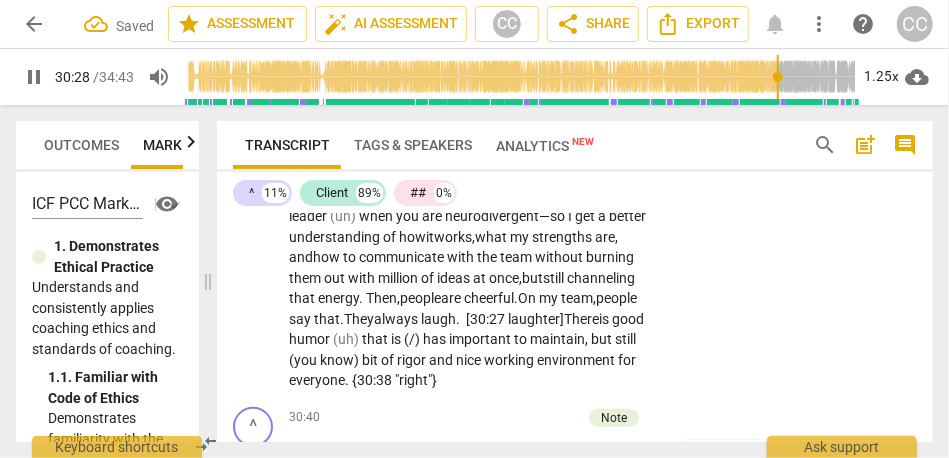 click on "CL play_arrow pause 28:36 + Add competency keyboard_arrow_right I   will   it   write   down .   [28:38   laughter]   Maybe ,   I   will   put   pictures   about   the   journey .   I   have   discovered   that   I   have   this   need   to   write ,   to sell...  and   so,  I   will   do   that ..  Then, it has  really   helped   me   when   it   gets   tougher   to   read   it   and   to   look   at   it.  I  need   that.  I  will   do   what   I   have   done [29:09 laughter]   for   my   wedding   which   is   sending   myself   letters ,   so  d own   the   roads,  when   it   gets   tough,  I   can   read  them   out   loud.  I  am   doing   co- creation   with   users.  That has  really   helped   to   have   people who say: "I  would   love   to   do   that...  to   have   that   in   your   program   and   support." T hat  will   be   good ,   and   also,  to   have   clear   idea   of a   business   model   that   I   can   communicate.  I  am   sure that   buying   the   book" at bounding box center [575, 149] 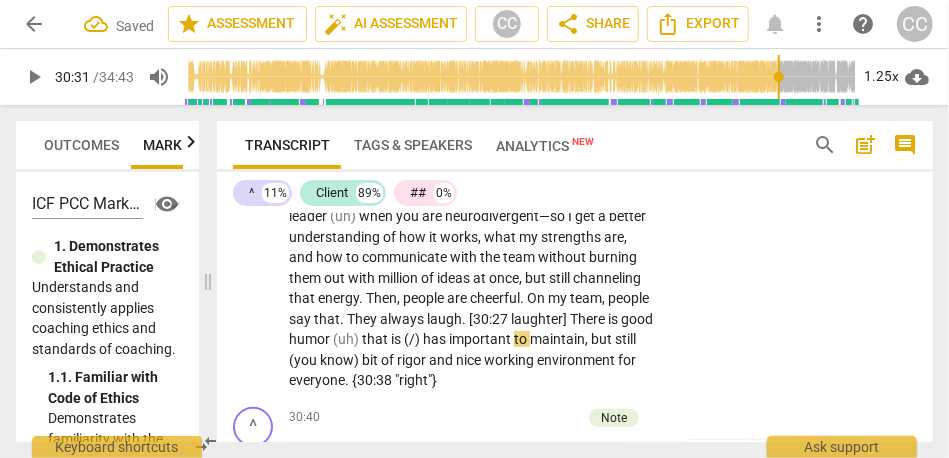 click on "humor" at bounding box center (311, 339) 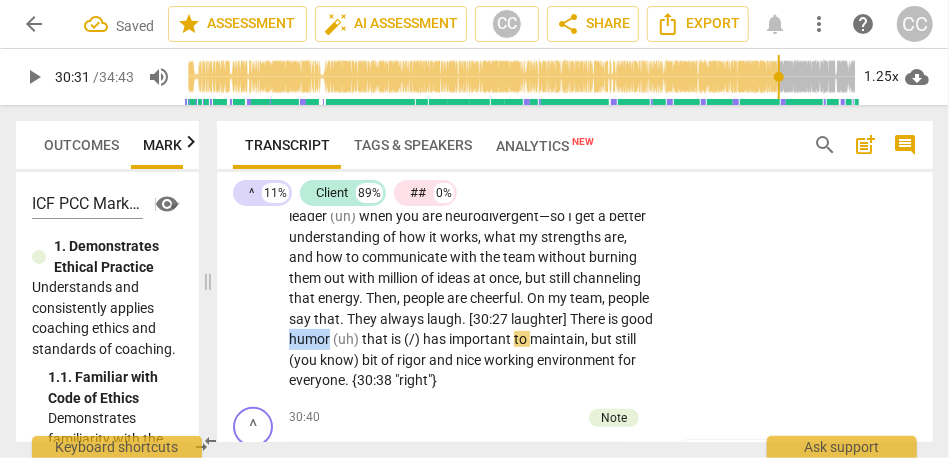 click on "humor" at bounding box center [311, 339] 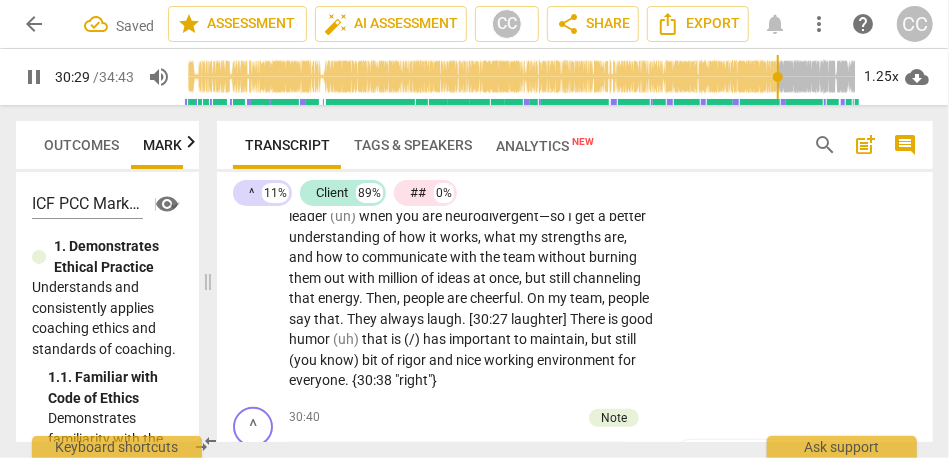 click on "(uh)" at bounding box center [347, 339] 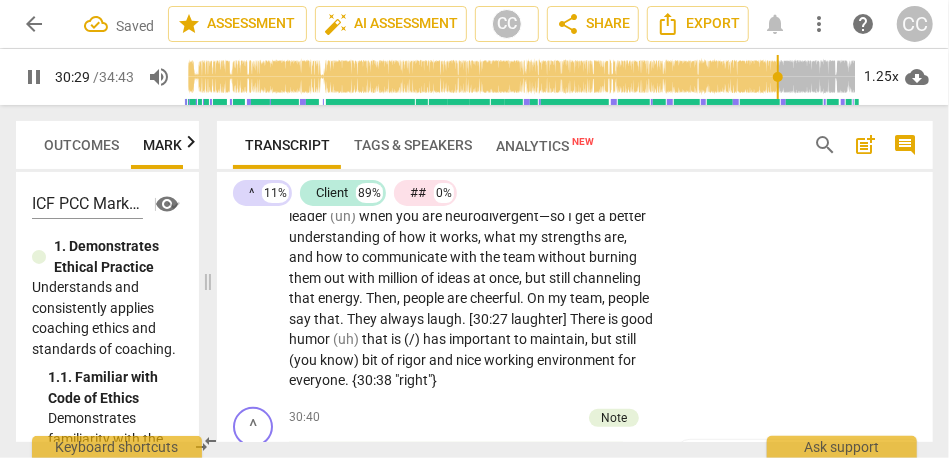 type on "1830" 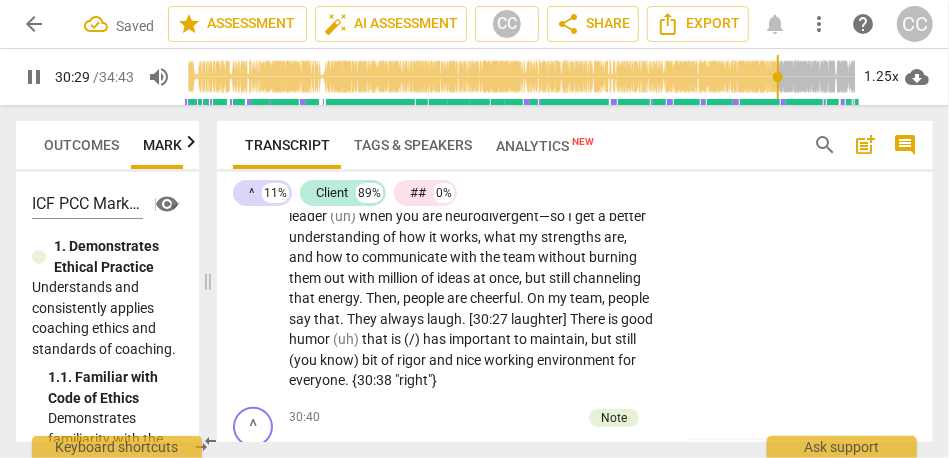 type 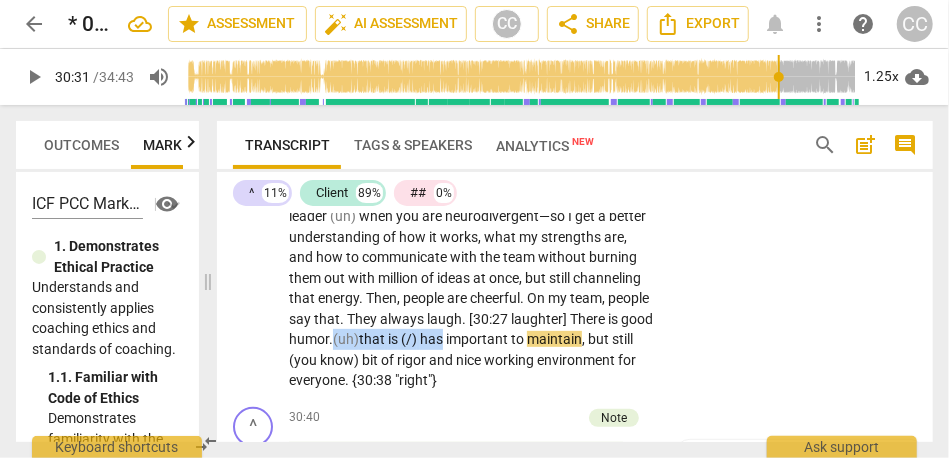 click on "has" at bounding box center (433, 339) 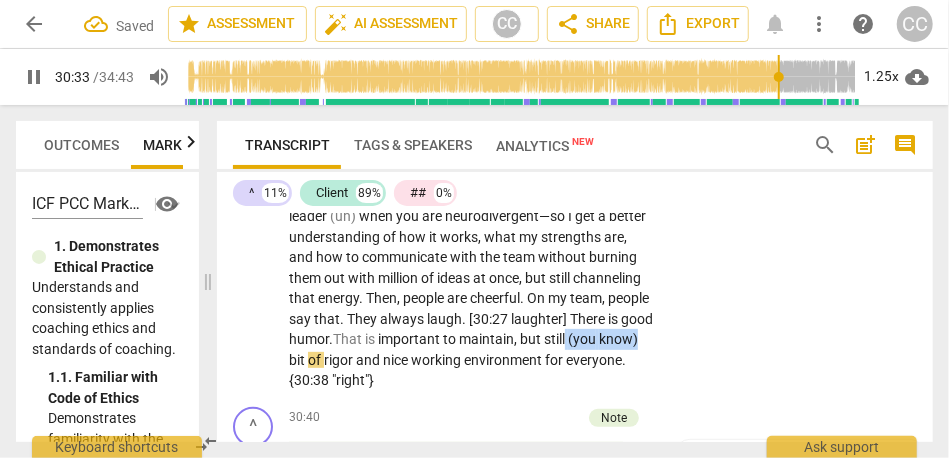 drag, startPoint x: 568, startPoint y: 376, endPoint x: 676, endPoint y: 376, distance: 108 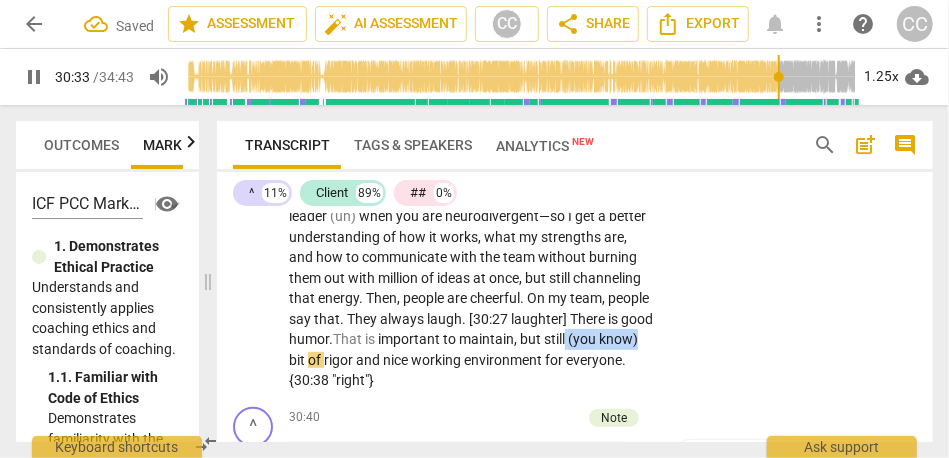 click on "CL play_arrow pause 28:36 + Add competency keyboard_arrow_right I   will   it   write   down .   [28:38   laughter]   Maybe ,   I   will   put   pictures   about   the   journey .   I   have   discovered   that   I   have   this   need   to   write ,   to   sell . . .   and   so ,   I   will   do   that . .   Then ,   it   has   really   helped   me   when   it   gets   tougher   to   read   it   and   to   look   at   it .   I   need   that .   I   will   do   what   I   have   done   [29:09   laughter]   for   my   wedding   which   is   sending   myself   letters ,   so   down   the   roads ,   when   it   gets   tough ,   I   can   read   them   out   loud .   I   am   doing   co-creation   with   users .   That   has   really   helped   to   have   people   who   say :   "I   would   love   to   do   that . . .   to   have   that   in   your   program   and   support . "   That   will   be   good ,   and   also ,   to   have   clear   idea   of   a   business   model   that   I   can   communicate .   I" at bounding box center (575, 149) 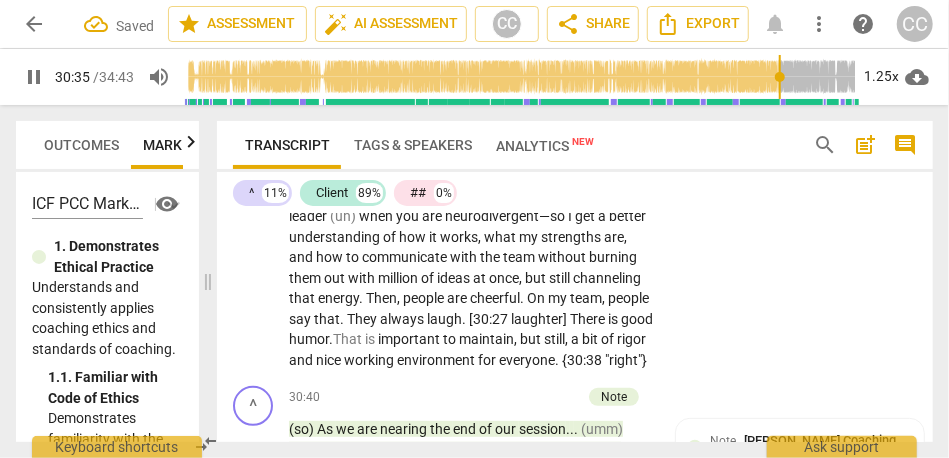 click on "CL play_arrow pause 28:36 + Add competency keyboard_arrow_right I   will   it   write   down .   [28:38   laughter]   Maybe ,   I   will   put   pictures   about   the   journey .   I   have   discovered   that   I   have   this   need   to   write ,   to   sell . . .   and   so ,   I   will   do   that . .   Then ,   it   has   really   helped   me   when   it   gets   tougher   to   read   it   and   to   look   at   it .   I   need   that .   I   will   do   what   I   have   done   [29:09   laughter]   for   my   wedding   which   is   sending   myself   letters ,   so   down   the   roads ,   when   it   gets   tough ,   I   can   read   them   out   loud .   I   am   doing   co-creation   with   users .   That   has   really   helped   to   have   people   who   say :   "I   would   love   to   do   that . . .   to   have   that   in   your   program   and   support . "   That   will   be   good ,   and   also ,   to   have   clear   idea   of   a   business   model   that   I   can   communicate .   I" at bounding box center (575, 139) 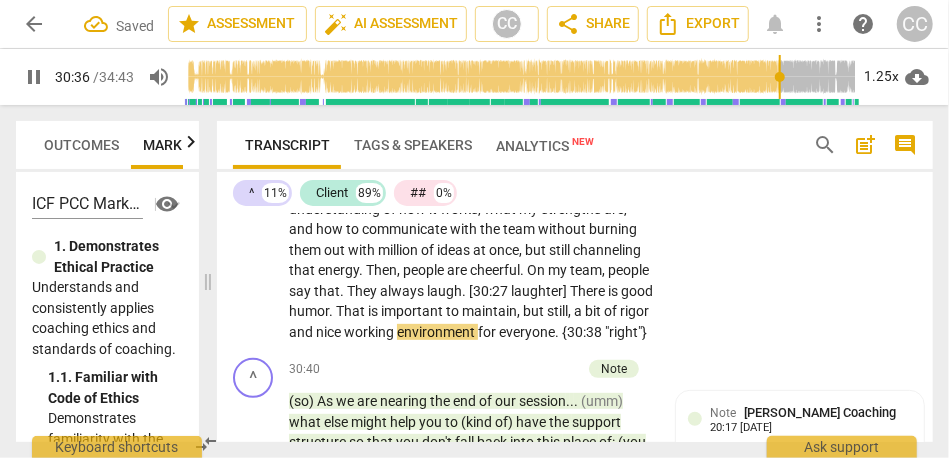 scroll, scrollTop: 8891, scrollLeft: 0, axis: vertical 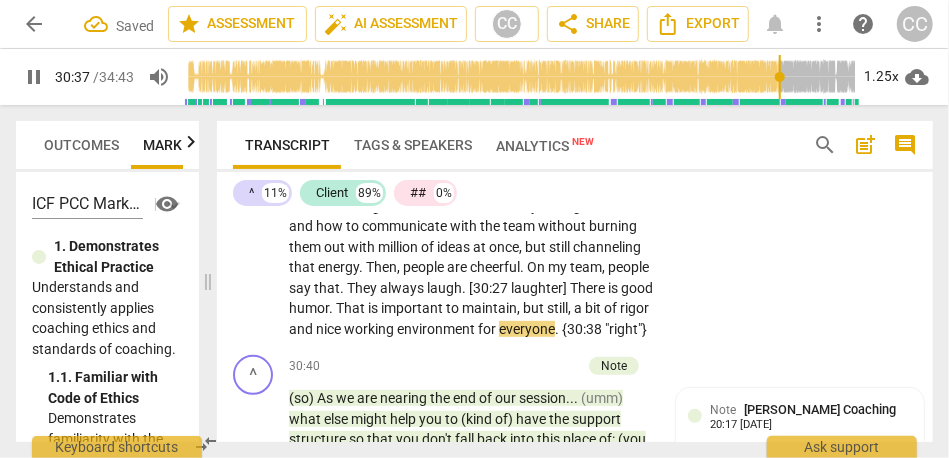 click on "CL play_arrow pause 28:36 + Add competency keyboard_arrow_right I   will   it   write   down .   [28:38   laughter]   Maybe ,   I   will   put   pictures   about   the   journey .   I   have   discovered   that   I   have   this   need   to   write ,   to   sell . . .   and   so ,   I   will   do   that . .   Then ,   it   has   really   helped   me   when   it   gets   tougher   to   read   it   and   to   look   at   it .   I   need   that .   I   will   do   what   I   have   done   [29:09   laughter]   for   my   wedding   which   is   sending   myself   letters ,   so   down   the   roads ,   when   it   gets   tough ,   I   can   read   them   out   loud .   I   am   doing   co-creation   with   users .   That   has   really   helped   to   have   people   who   say :   "I   would   love   to   do   that . . .   to   have   that   in   your   program   and   support . "   That   will   be   good ,   and   also ,   to   have   clear   idea   of   a   business   model   that   I   can   communicate .   I" at bounding box center [575, 108] 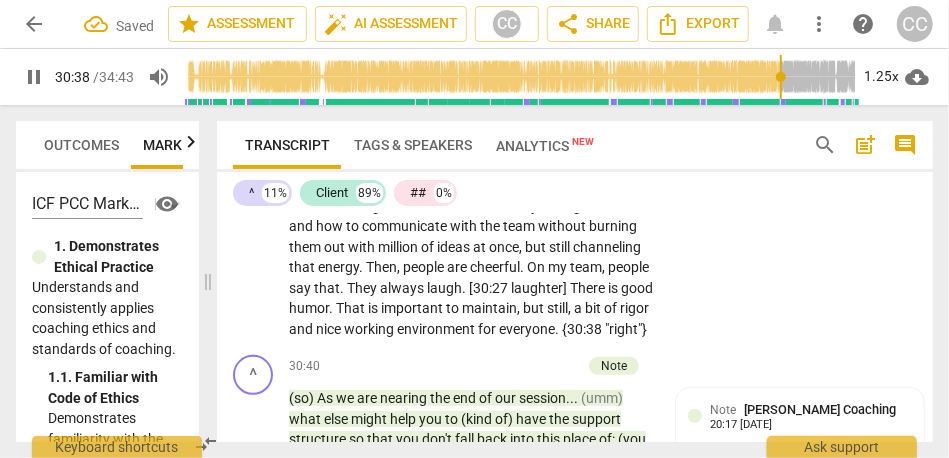 scroll, scrollTop: 8953, scrollLeft: 0, axis: vertical 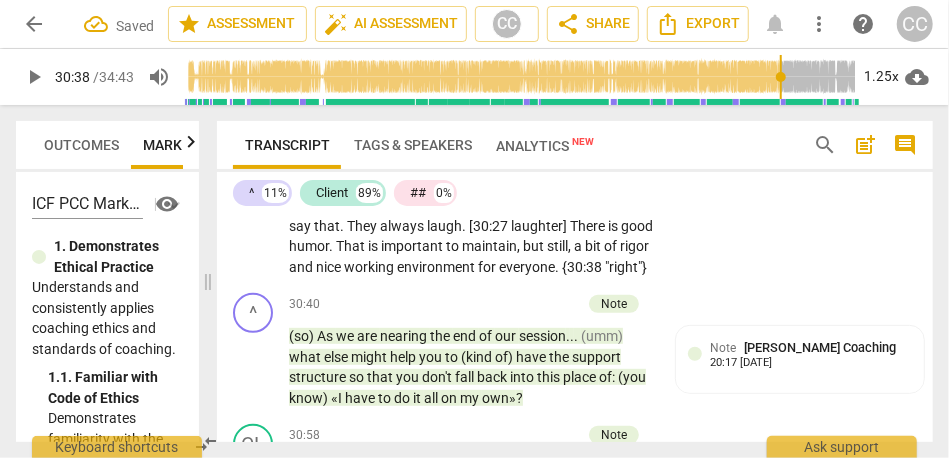type on "1839" 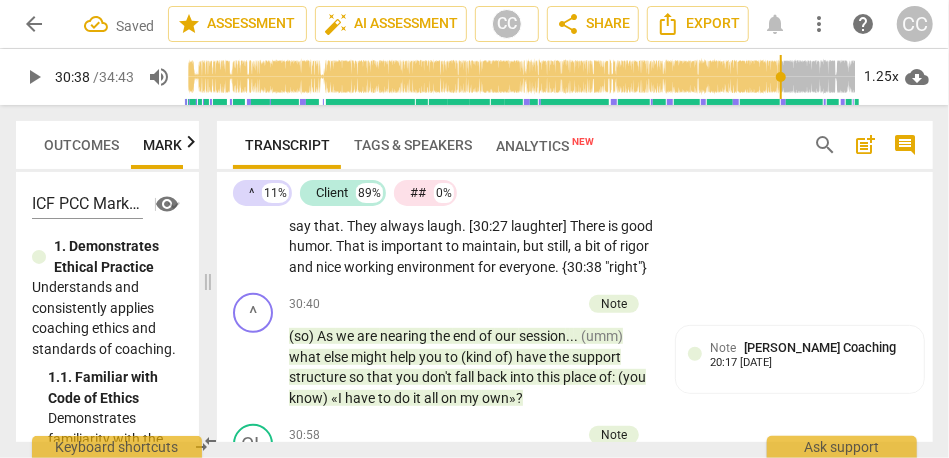 click on "and" at bounding box center [302, 267] 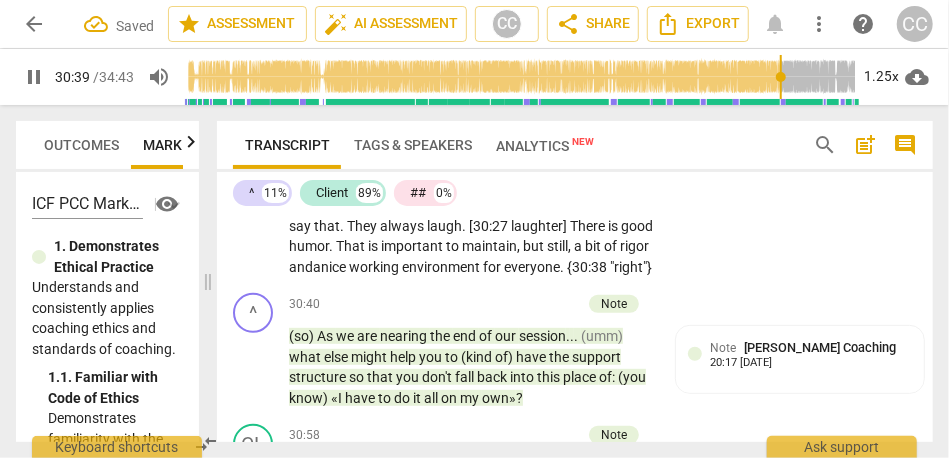 click on "CL play_arrow pause 28:36 + Add competency keyboard_arrow_right I   will   it   write   down .   [28:38   laughter]   Maybe ,   I   will   put   pictures   about   the   journey .   I   have   discovered   that   I   have   this   need   to   write ,   to   sell . . .   and   so ,   I   will   do   that . .   Then ,   it   has   really   helped   me   when   it   gets   tougher   to   read   it   and   to   look   at   it .   I   need   that .   I   will   do   what   I   have   done   [29:09   laughter]   for   my   wedding   which   is   sending   myself   letters ,   so   down   the   roads ,   when   it   gets   tough ,   I   can   read   them   out   loud .   I   am   doing   co-creation   with   users .   That   has   really   helped   to   have   people   who   say :   "I   would   love   to   do   that . . .   to   have   that   in   your   program   and   support . "   That   will   be   good ,   and   also ,   to   have   clear   idea   of   a   business   model   that   I   can   communicate .   I" at bounding box center (575, 46) 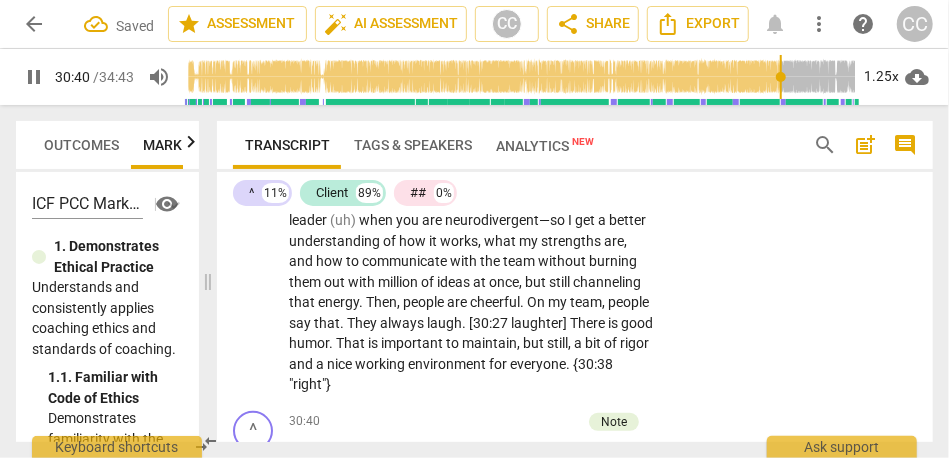 scroll, scrollTop: 8845, scrollLeft: 0, axis: vertical 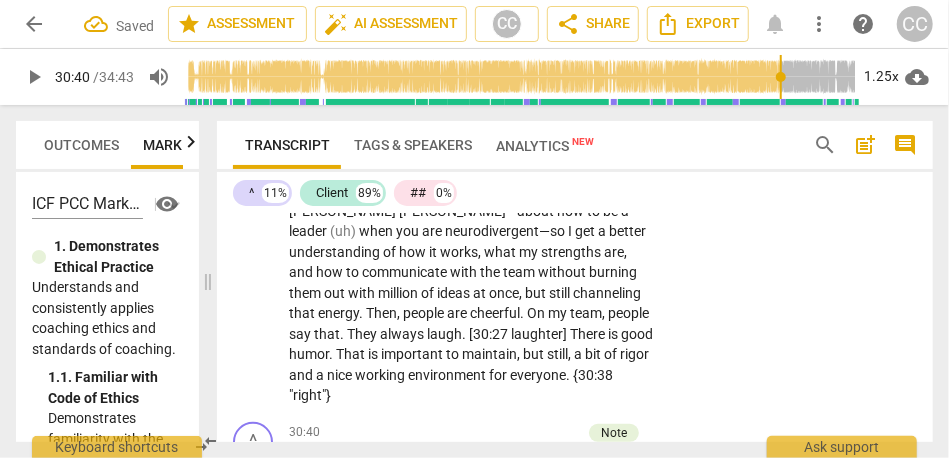 type on "1840" 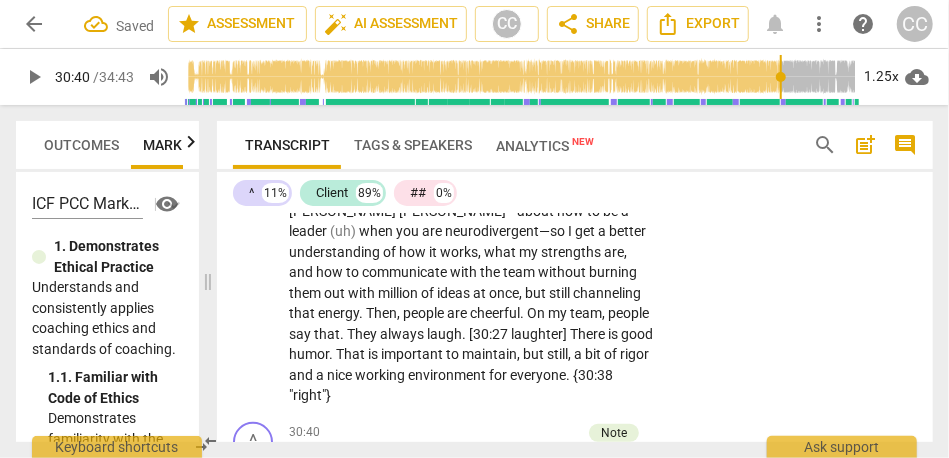 click on "CL play_arrow pause 28:36 + Add competency keyboard_arrow_right I   will   it   write   down .   [28:38   laughter]   Maybe ,   I   will   put   pictures   about   the   journey .   I   have   discovered   that   I   have   this   need   to   write ,   to   sell . . .   and   so ,   I   will   do   that . .   Then ,   it   has   really   helped   me   when   it   gets   tougher   to   read   it   and   to   look   at   it .   I   need   that .   I   will   do   what   I   have   done   [29:09   laughter]   for   my   wedding   which   is   sending   myself   letters ,   so   down   the   roads ,   when   it   gets   tough ,   I   can   read   them   out   loud .   I   am   doing   co-creation   with   users .   That   has   really   helped   to   have   people   who   say :   "I   would   love   to   do   that . . .   to   have   that   in   your   program   and   support . "   That   will   be   good ,   and   also ,   to   have   clear   idea   of   a   business   model   that   I   can   communicate .   I" at bounding box center (575, 164) 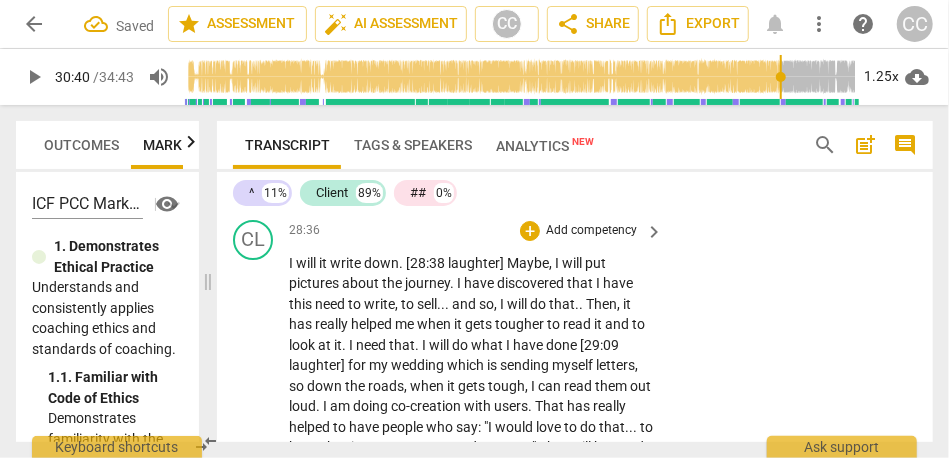scroll, scrollTop: 8545, scrollLeft: 0, axis: vertical 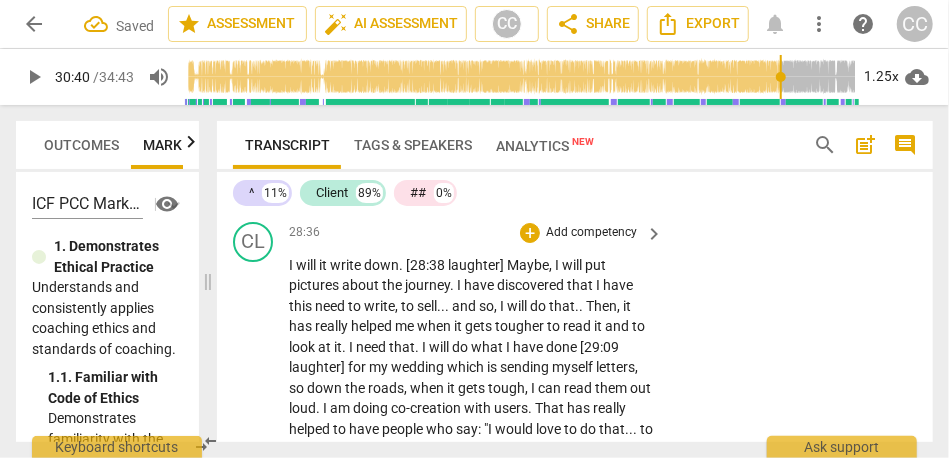 click on "Add competency" at bounding box center [591, 233] 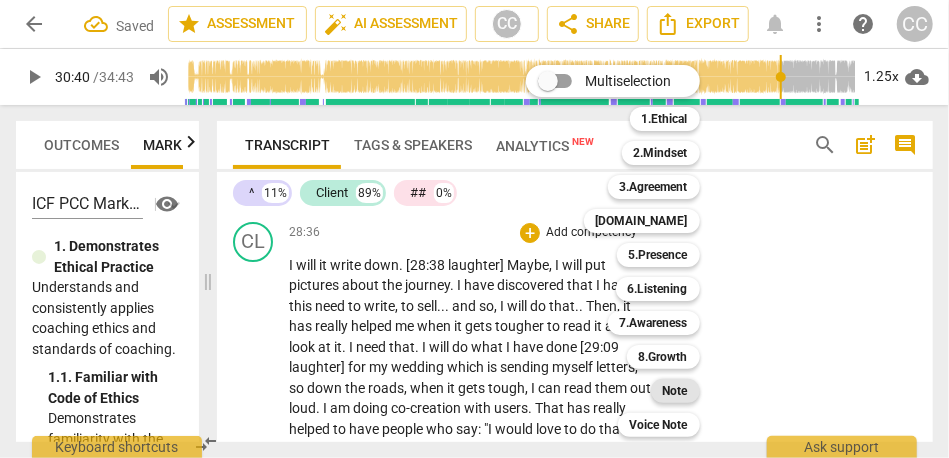click on "Note" at bounding box center [675, 391] 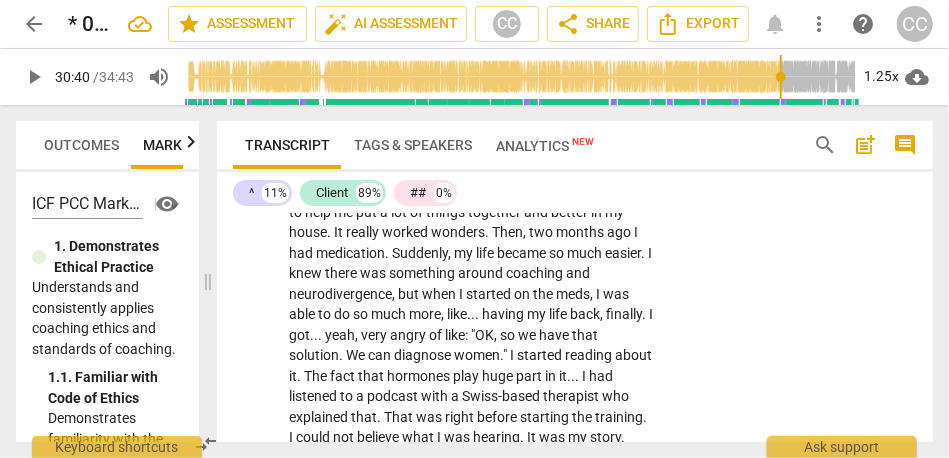 scroll, scrollTop: 3107, scrollLeft: 0, axis: vertical 